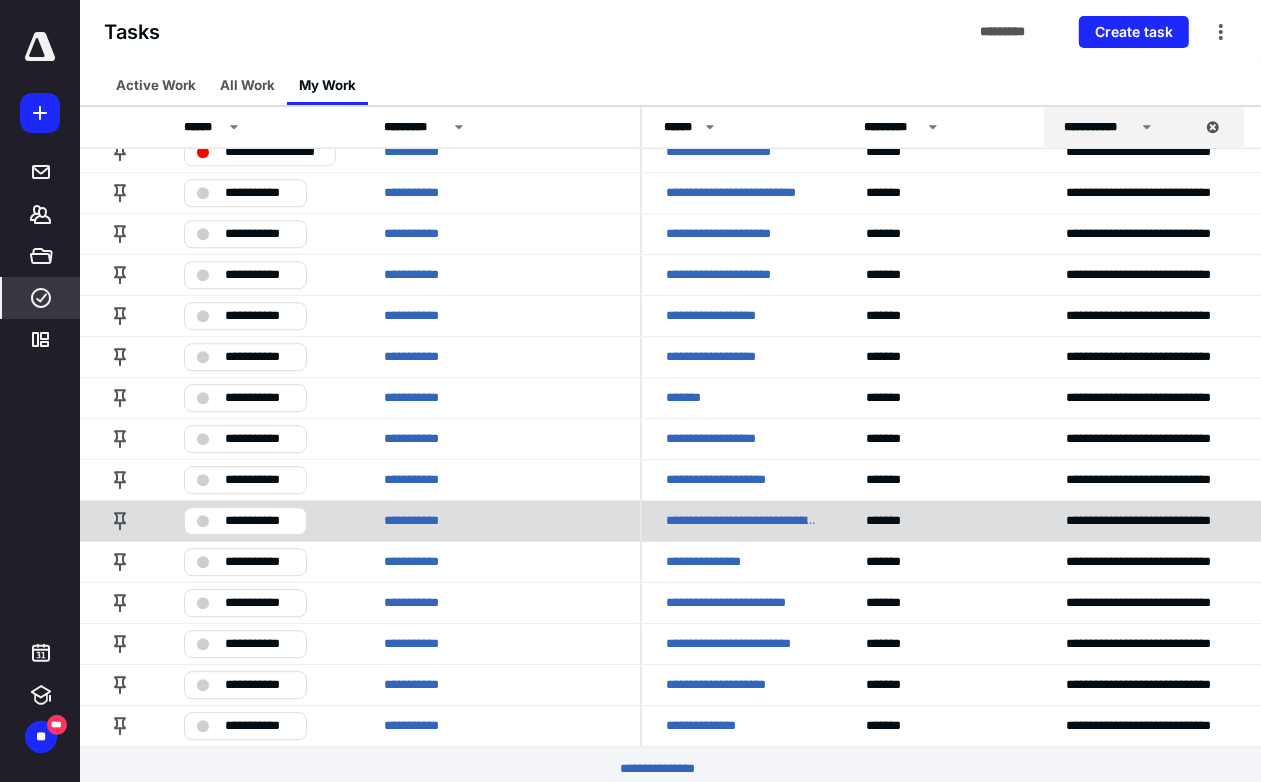 scroll, scrollTop: 3533, scrollLeft: 0, axis: vertical 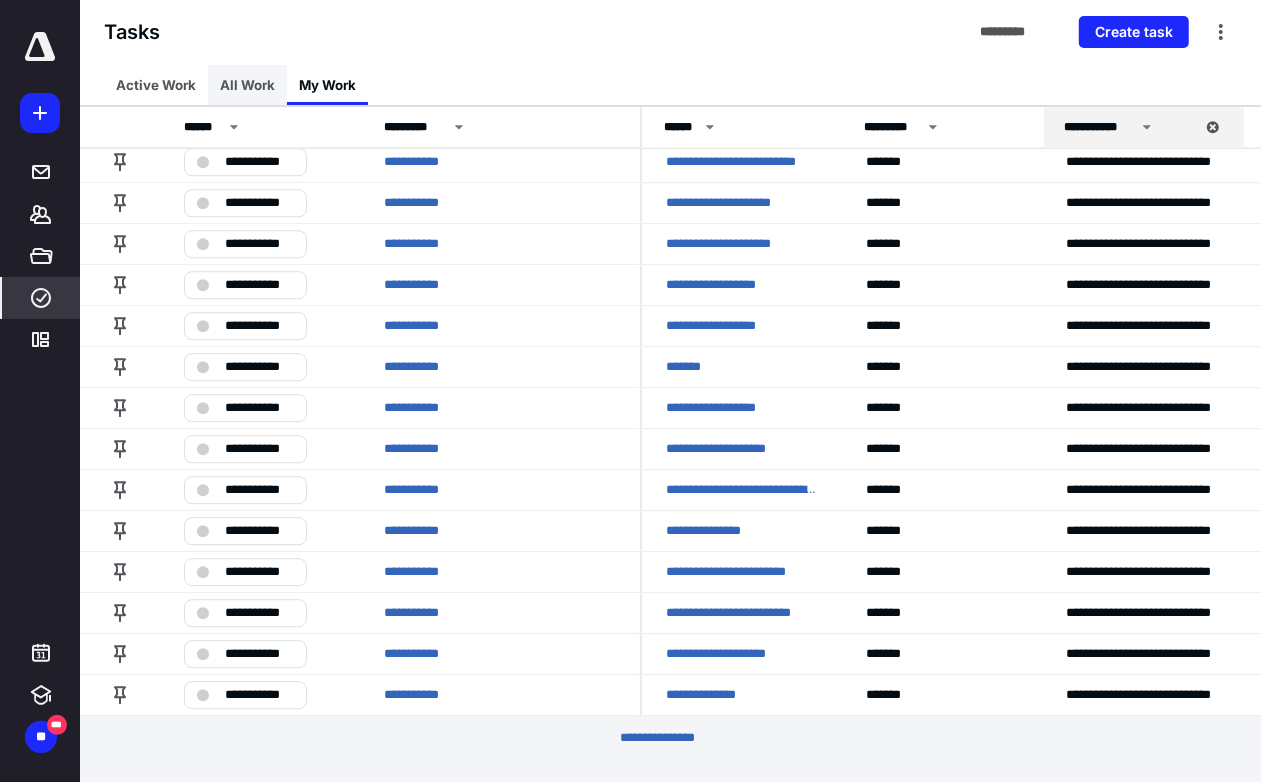 click on "All Work" at bounding box center (247, 85) 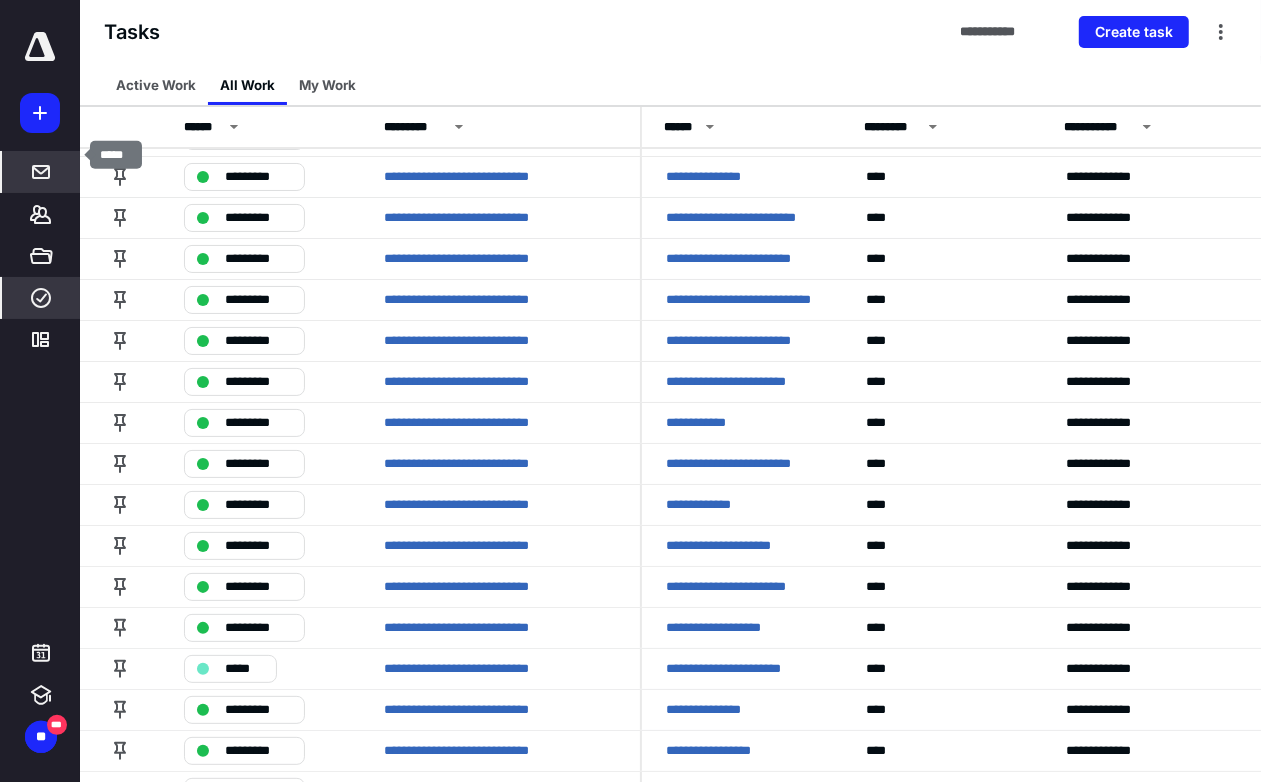 scroll, scrollTop: 0, scrollLeft: 0, axis: both 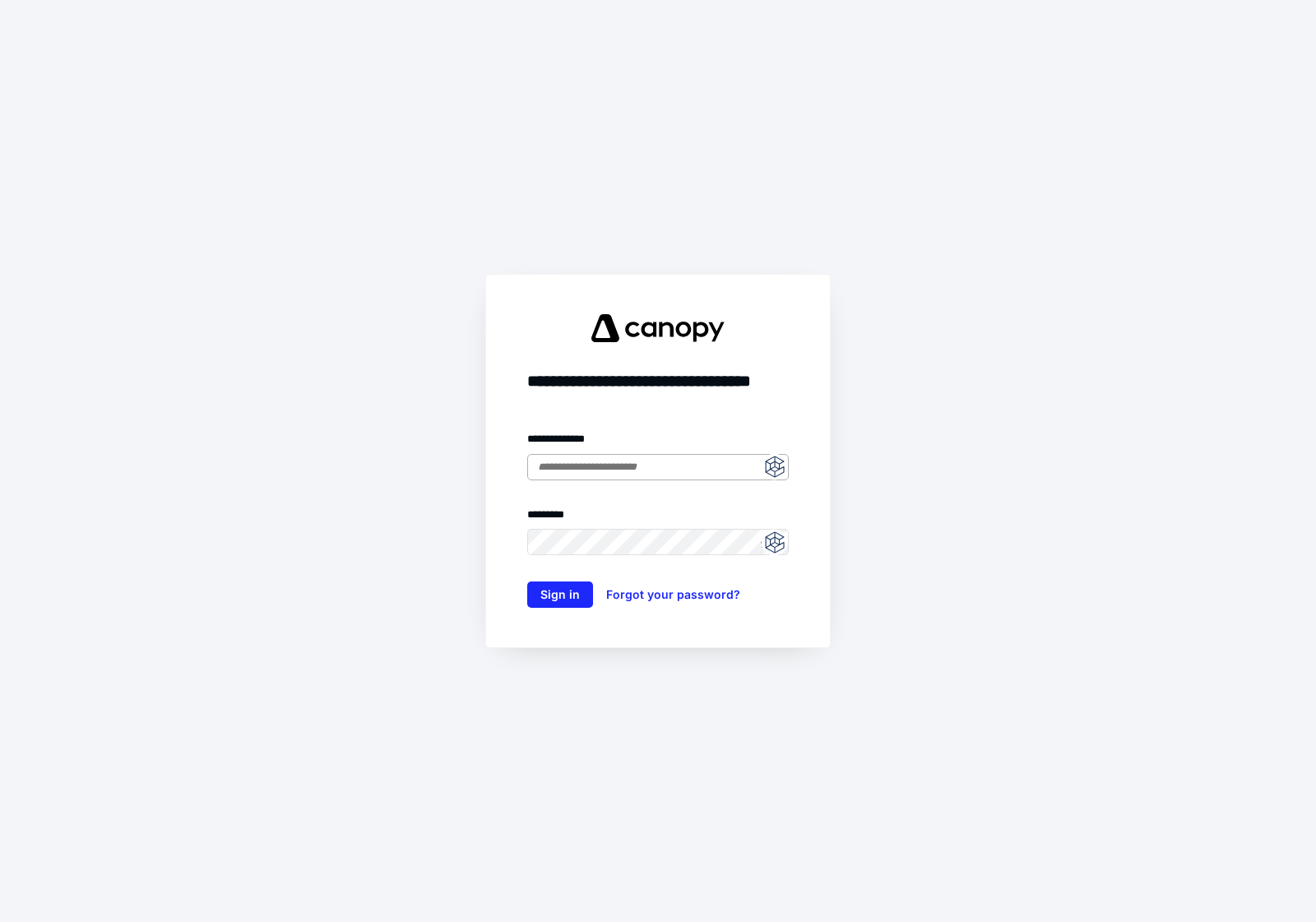 click at bounding box center [658, 467] 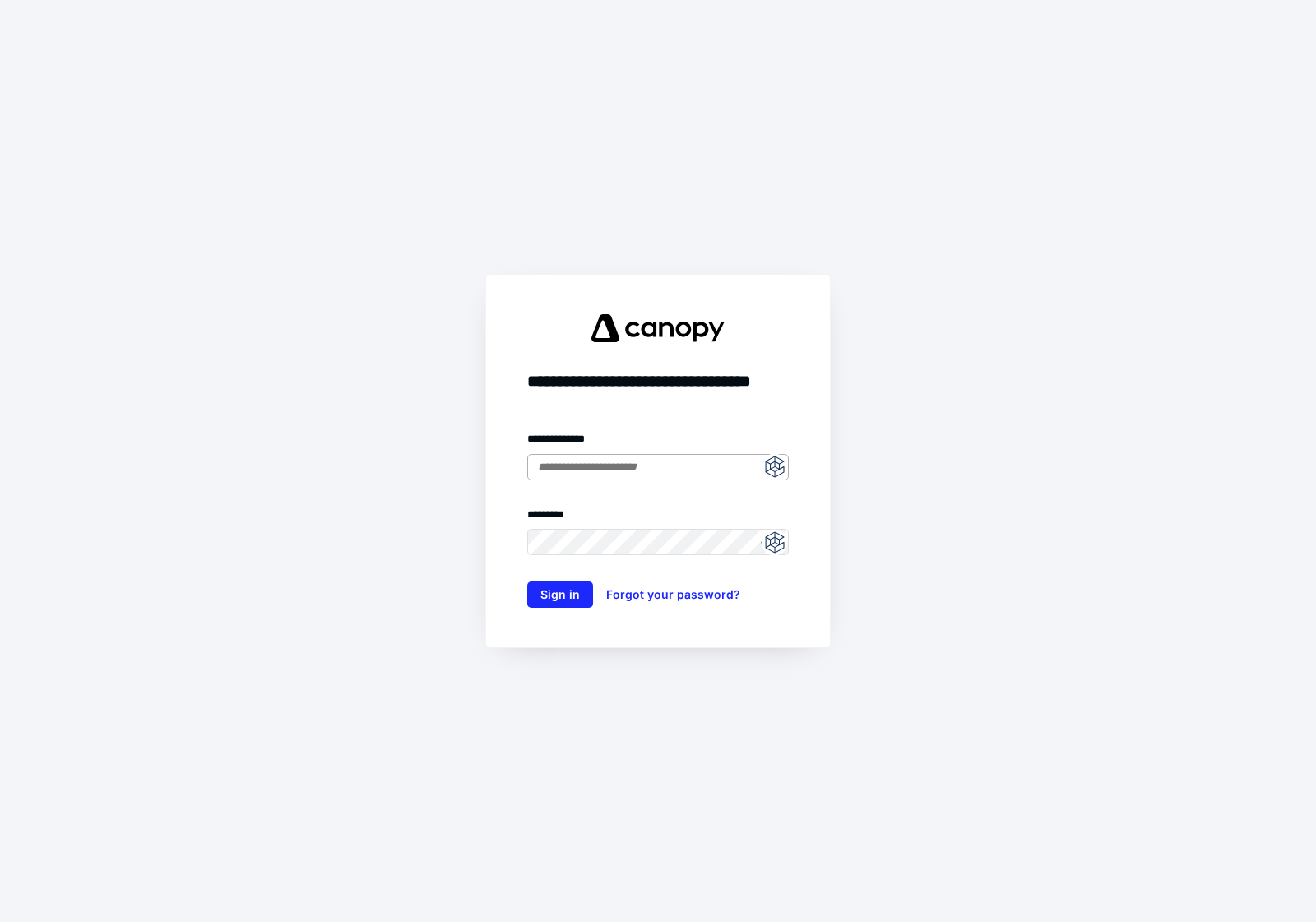 type on "**********" 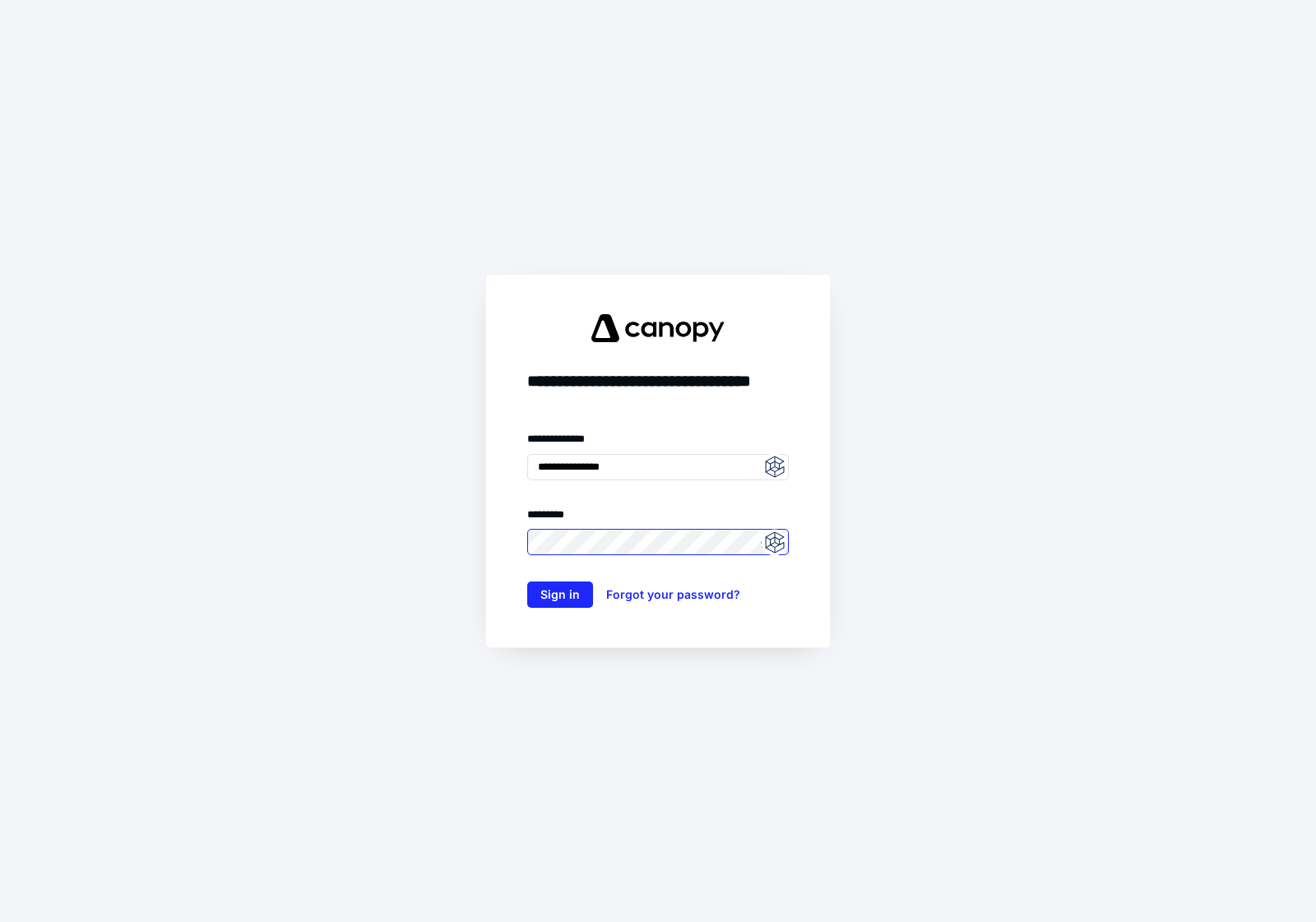 click on "Sign in" at bounding box center [560, 595] 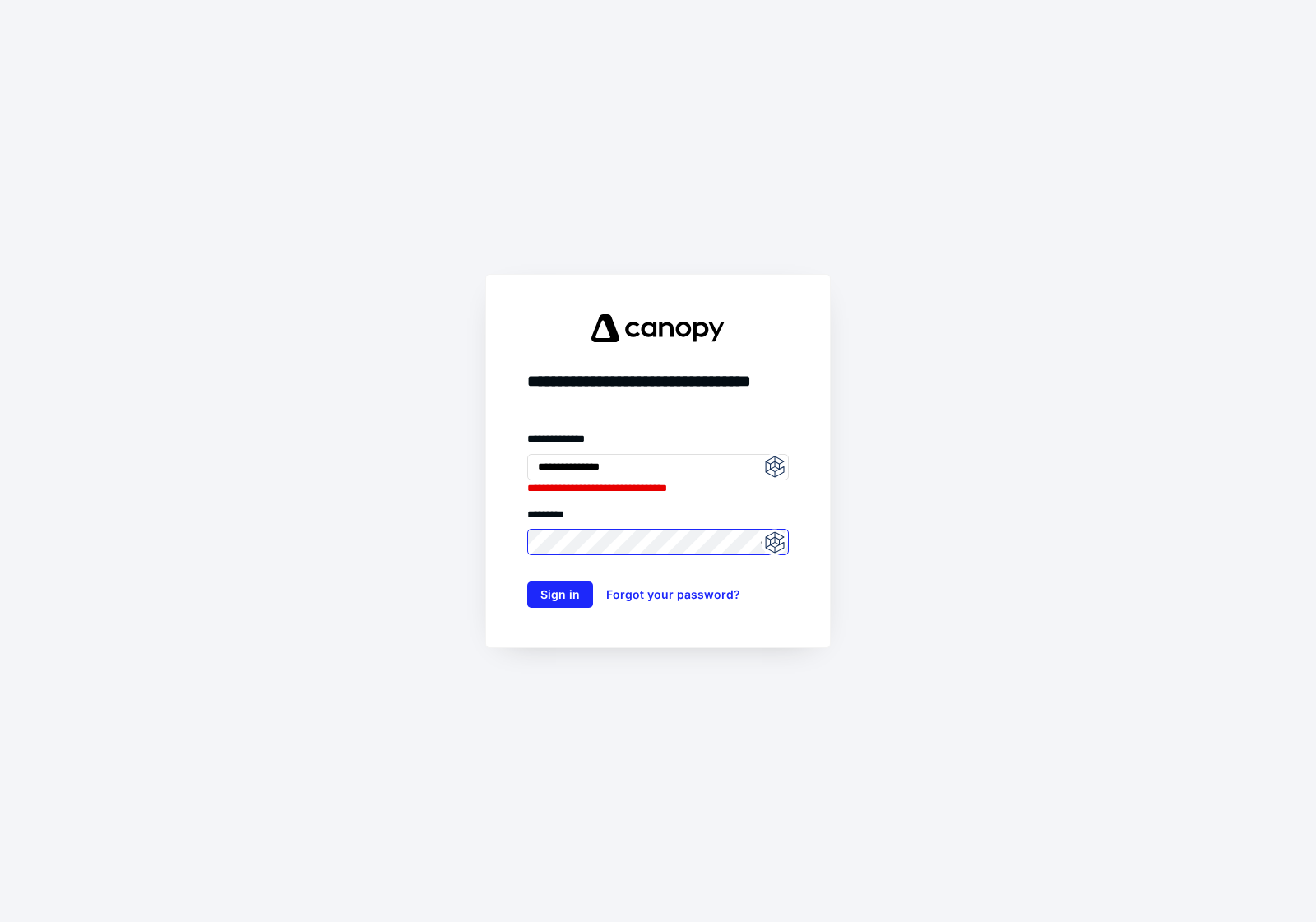 scroll, scrollTop: 0, scrollLeft: 0, axis: both 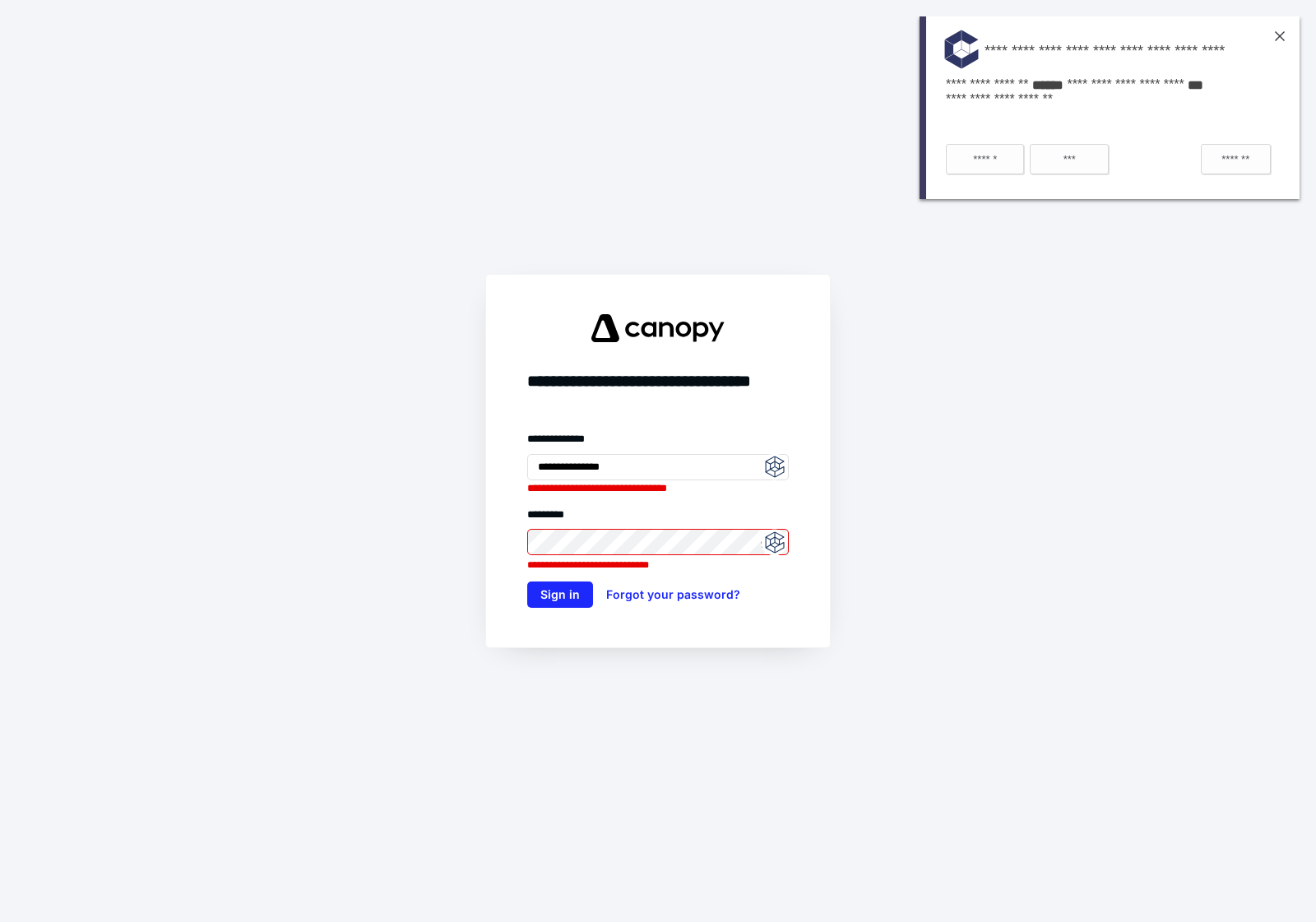 click at bounding box center [1280, 36] 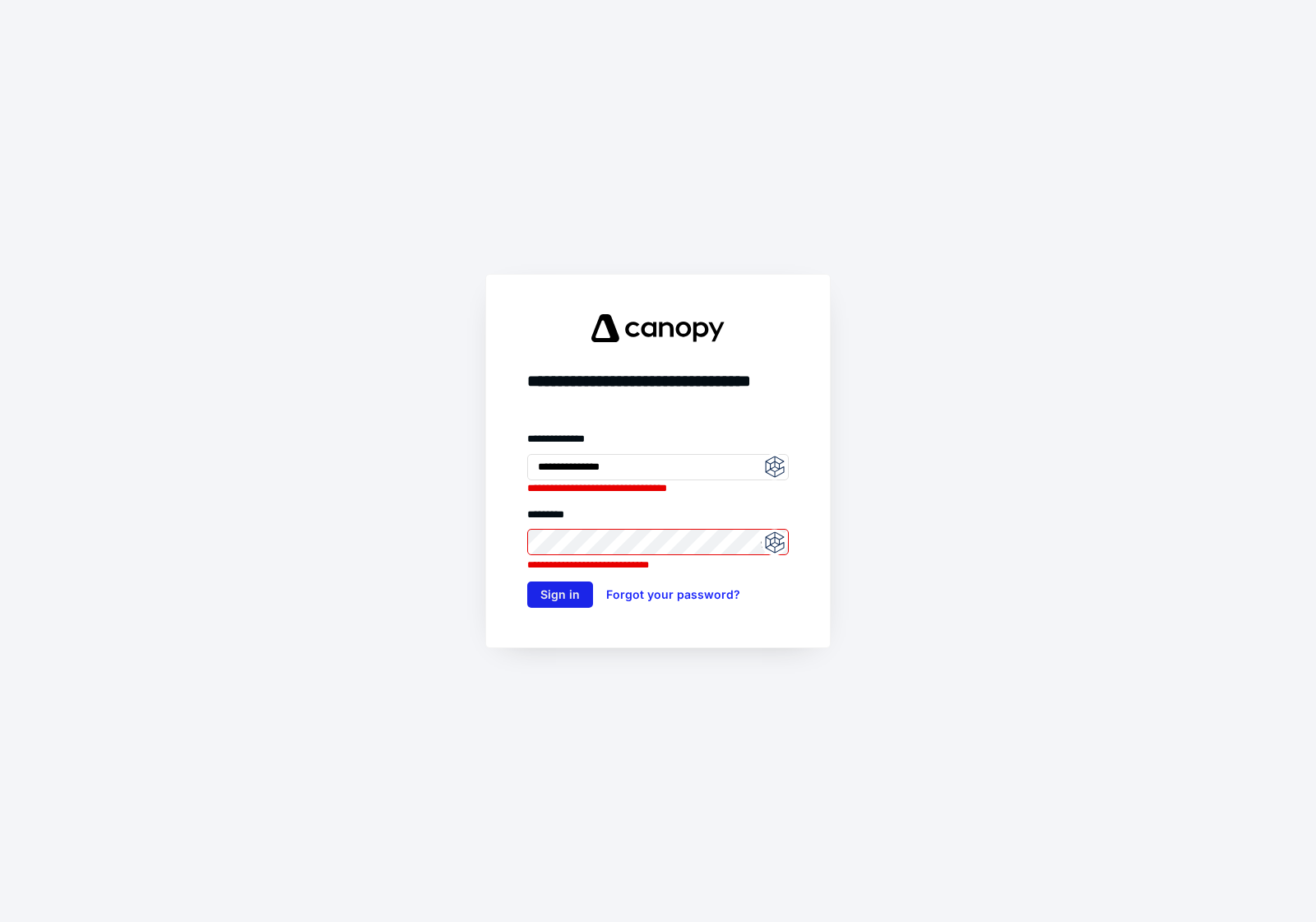 click on "Sign in" at bounding box center (560, 595) 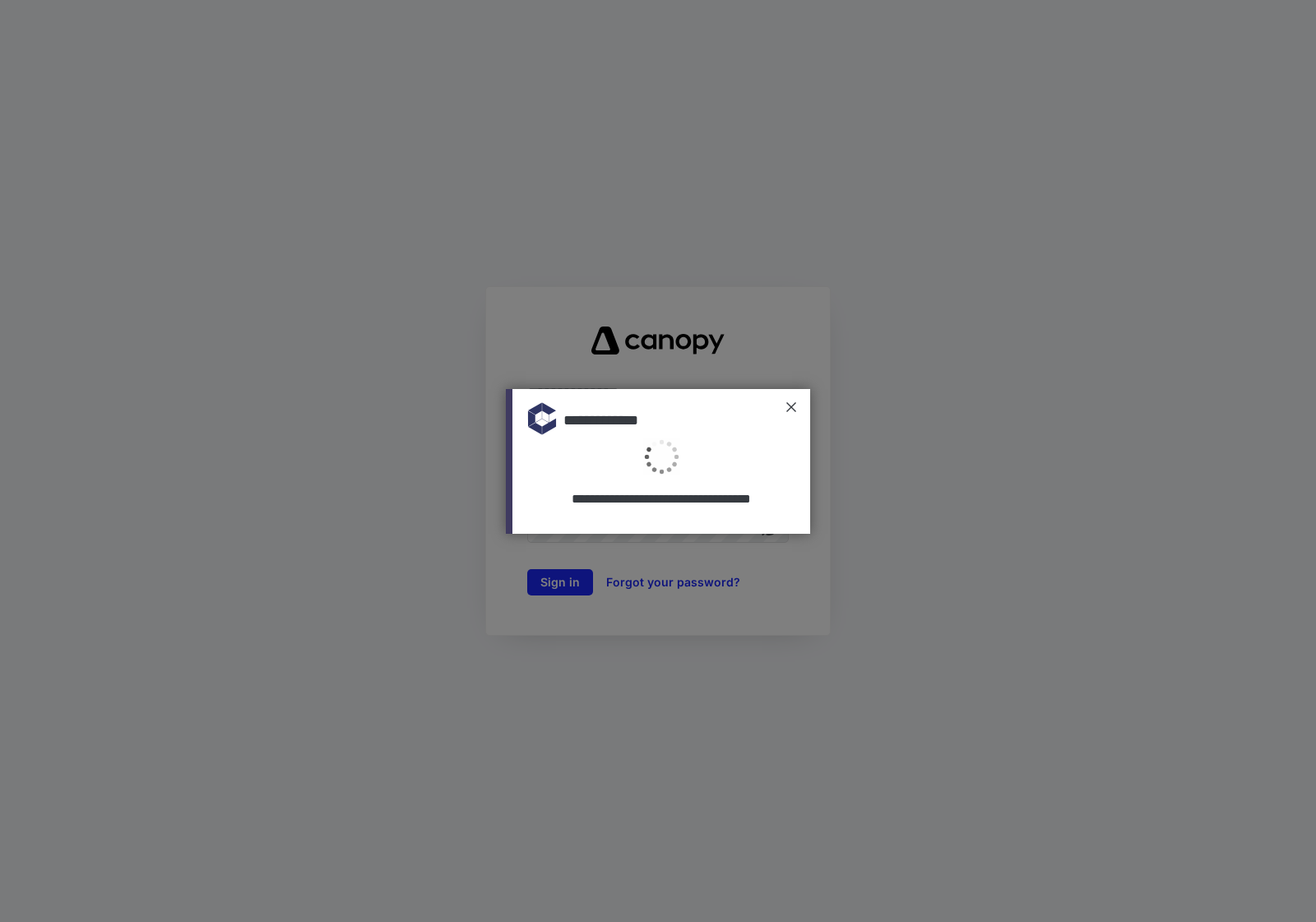 scroll, scrollTop: 0, scrollLeft: 0, axis: both 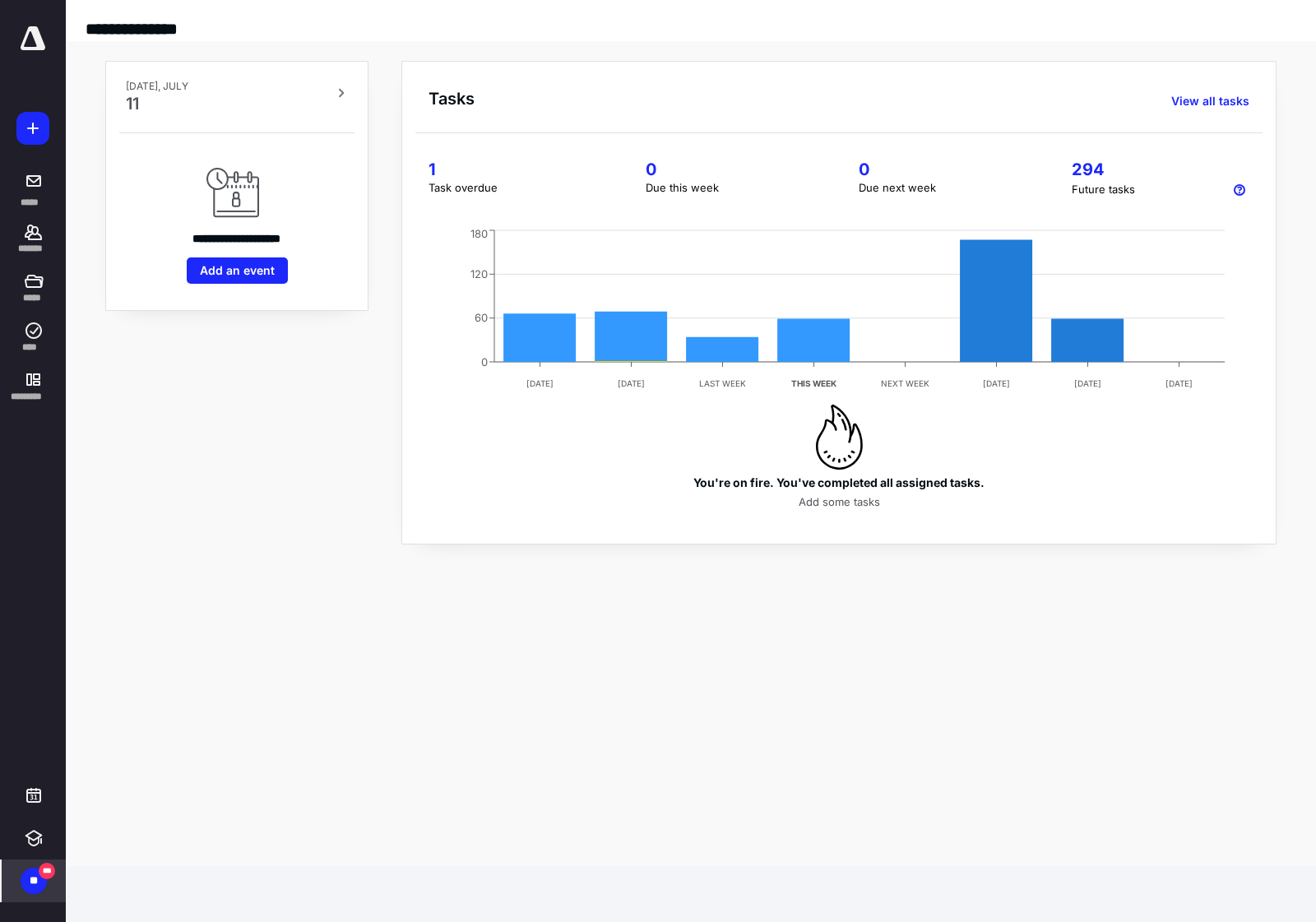 click on "***" at bounding box center (47, 871) 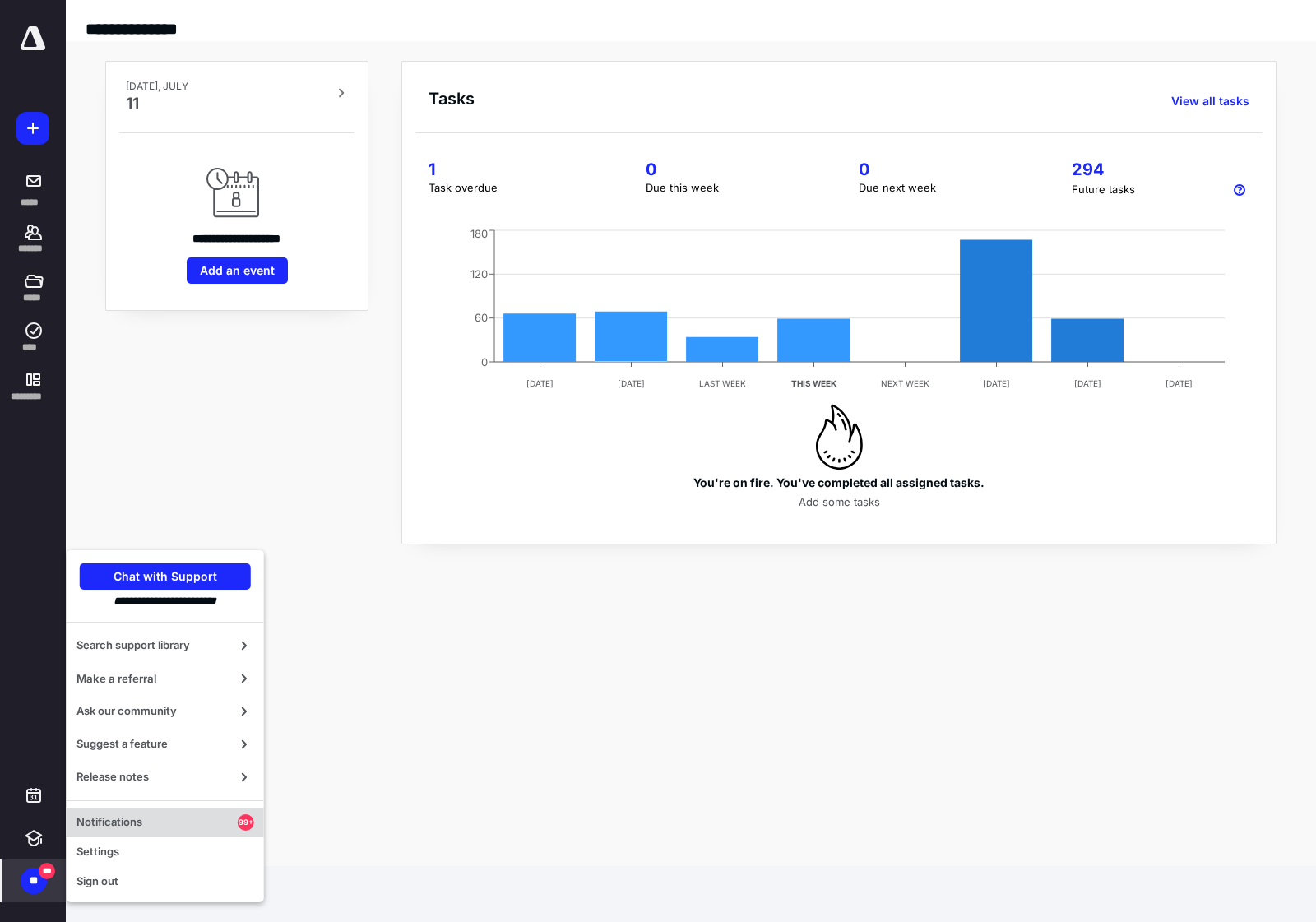 click on "Notifications" at bounding box center [157, 822] 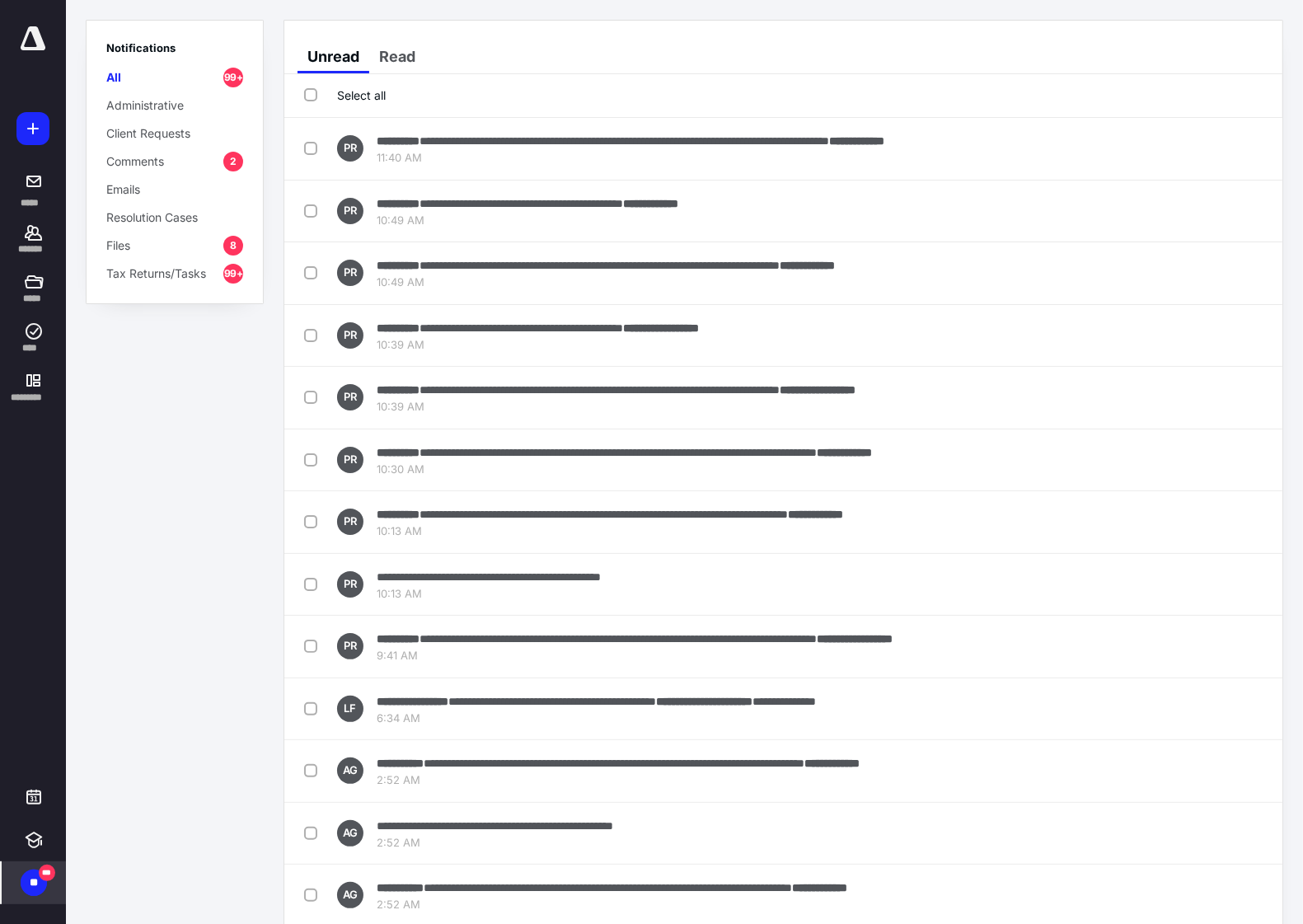 click on "Tax Returns/Tasks" at bounding box center (156, 273) 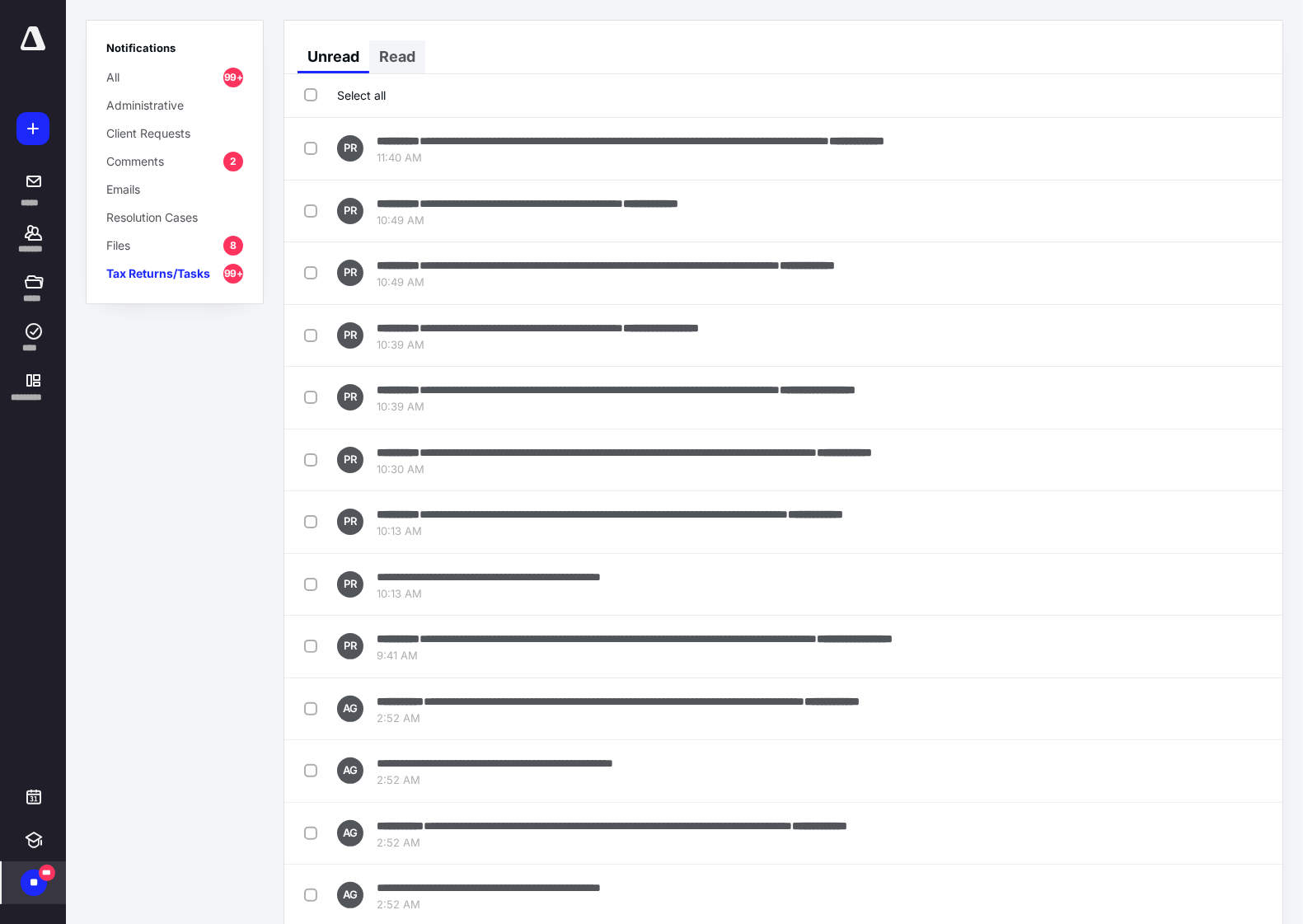 click on "Read" at bounding box center [397, 57] 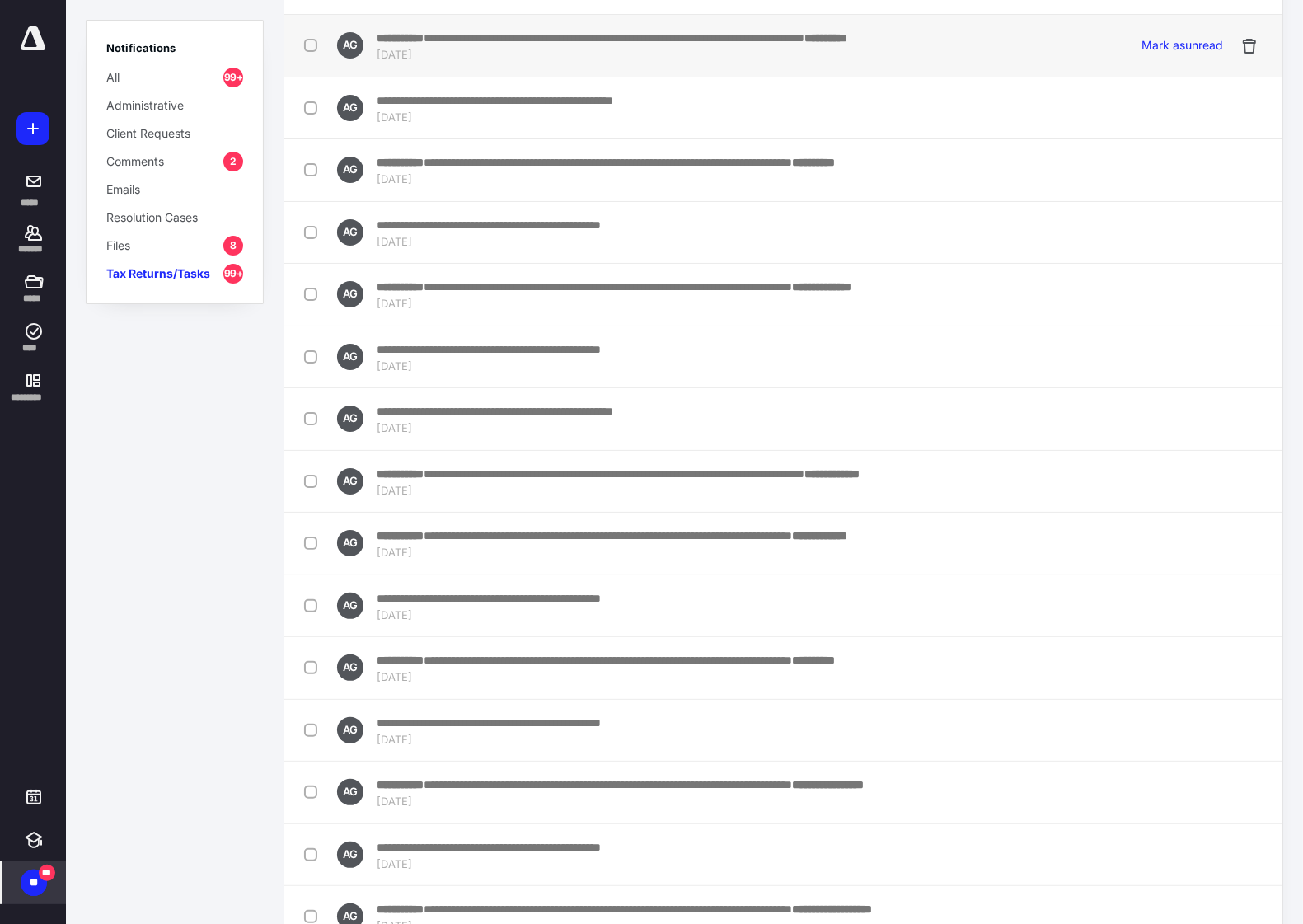 scroll, scrollTop: 0, scrollLeft: 0, axis: both 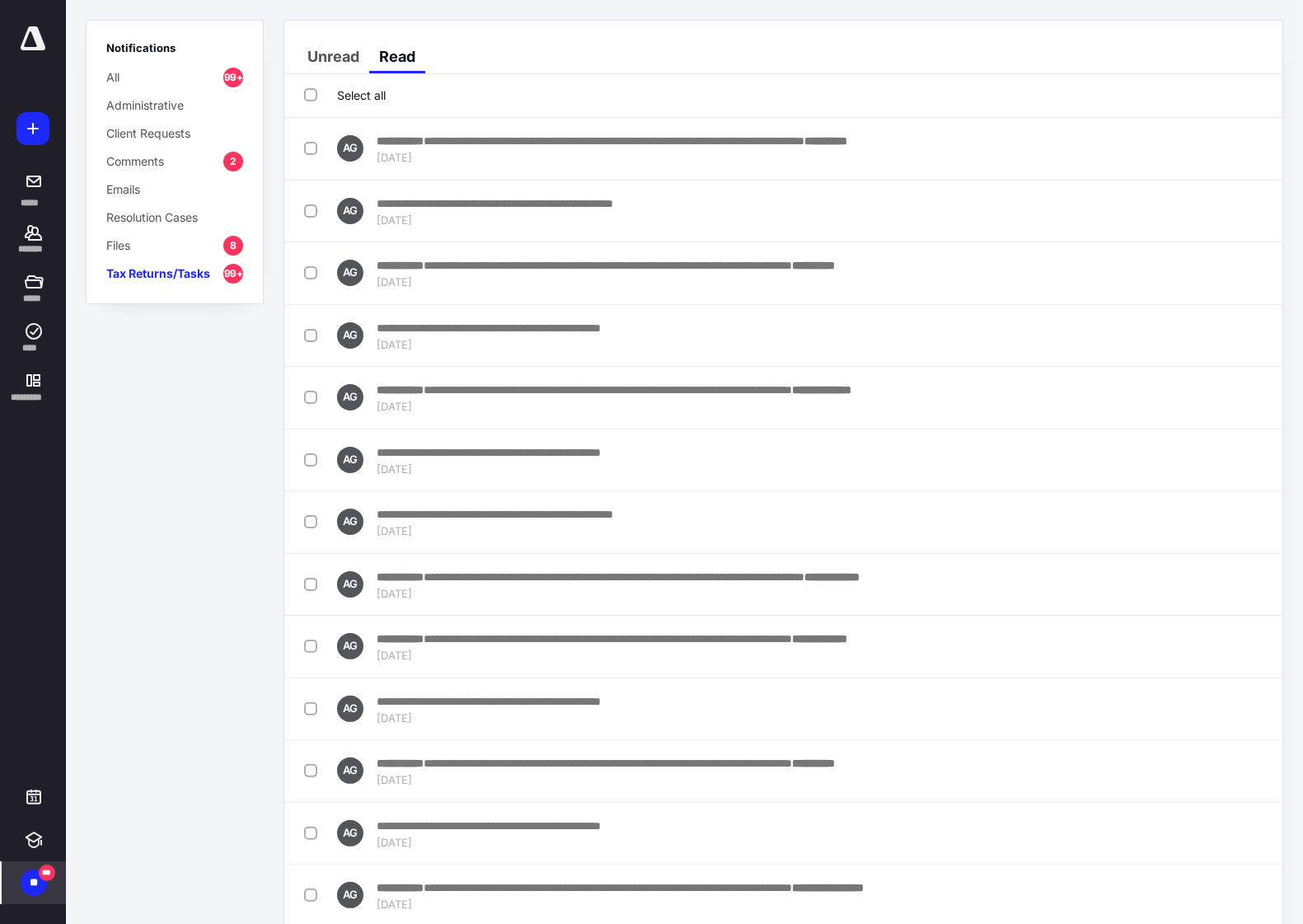 click on "Select all" at bounding box center [344, 95] 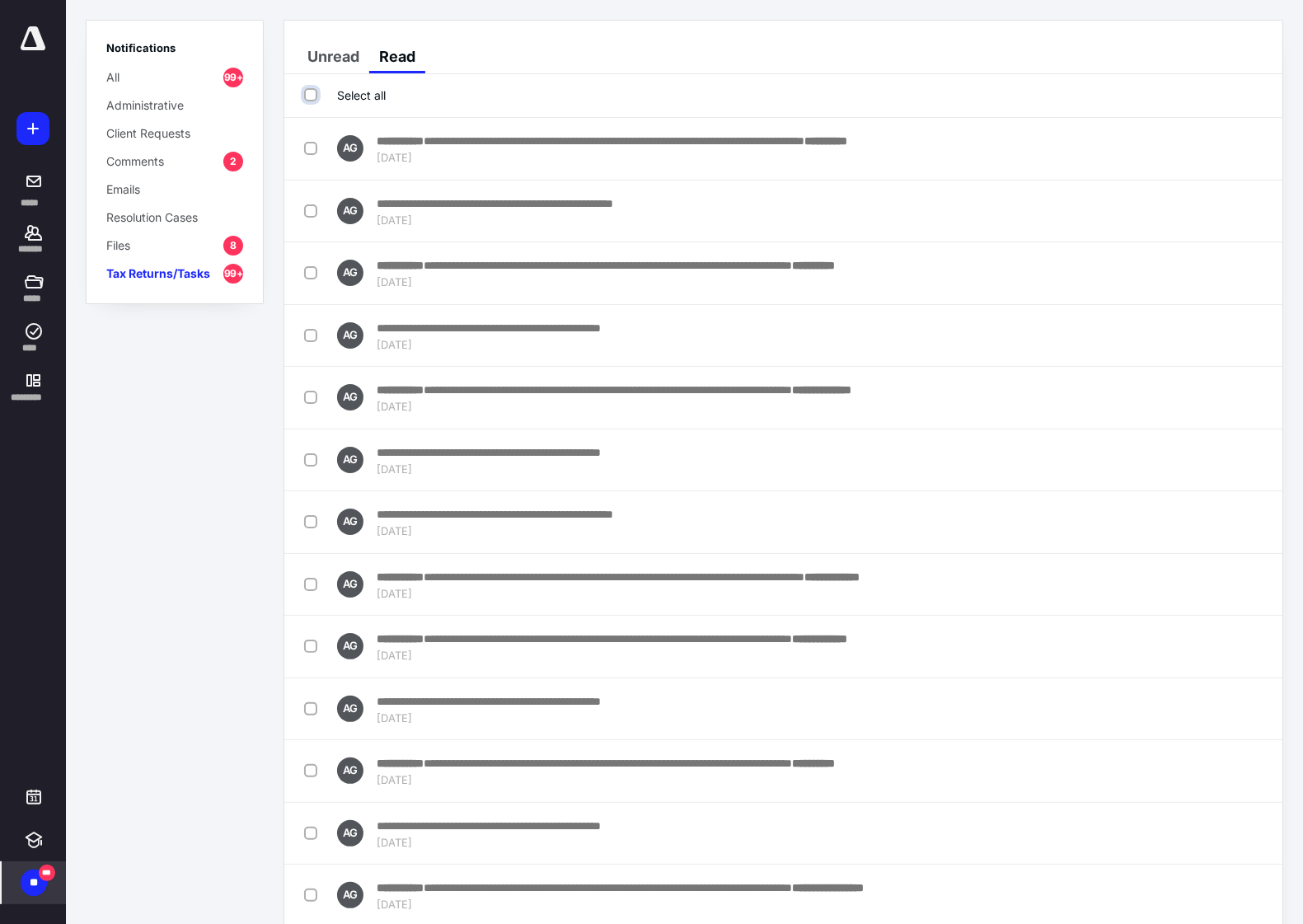 click on "Select all" at bounding box center [312, 95] 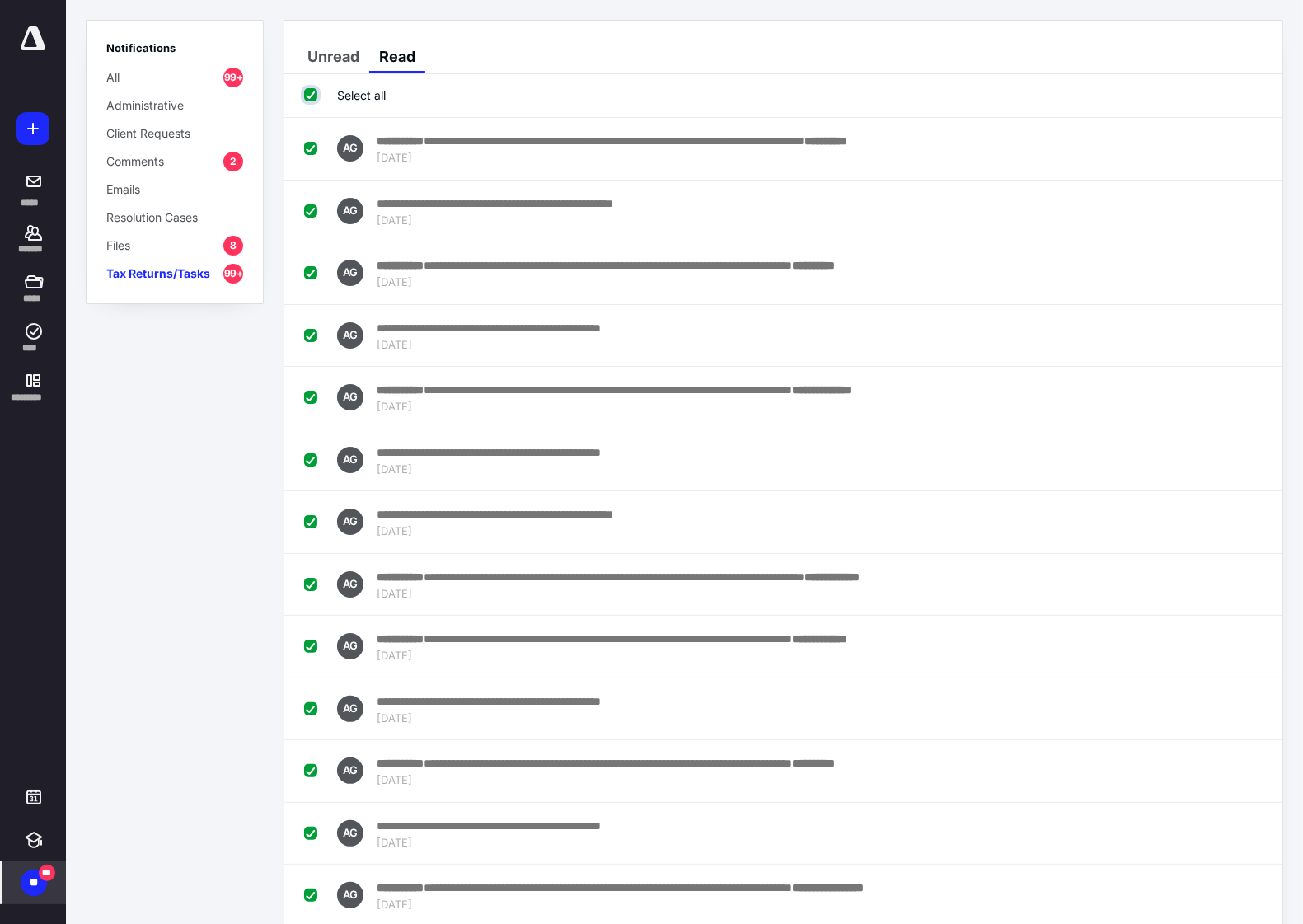 checkbox on "true" 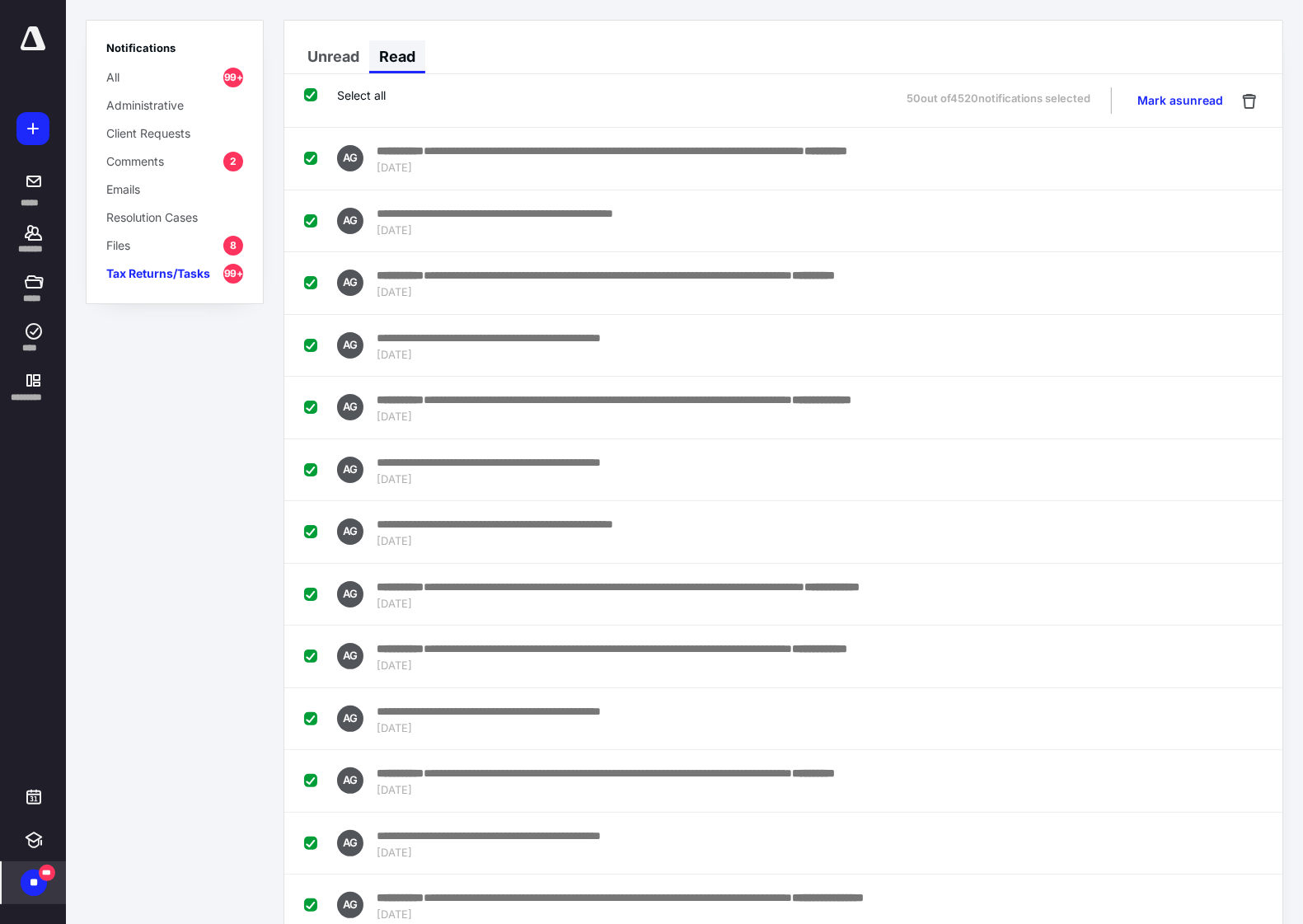 click on "Read" at bounding box center (397, 57) 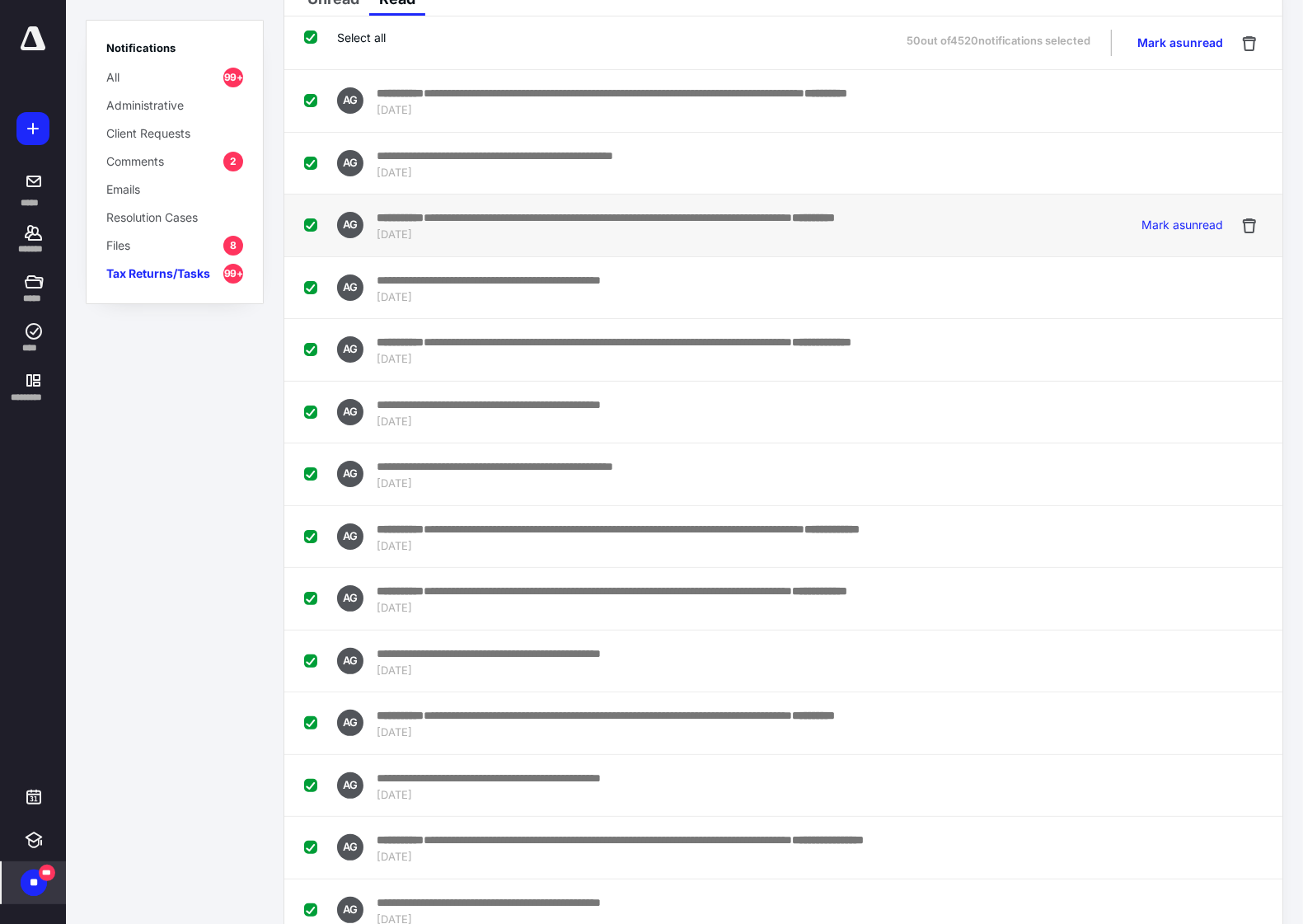scroll, scrollTop: 0, scrollLeft: 0, axis: both 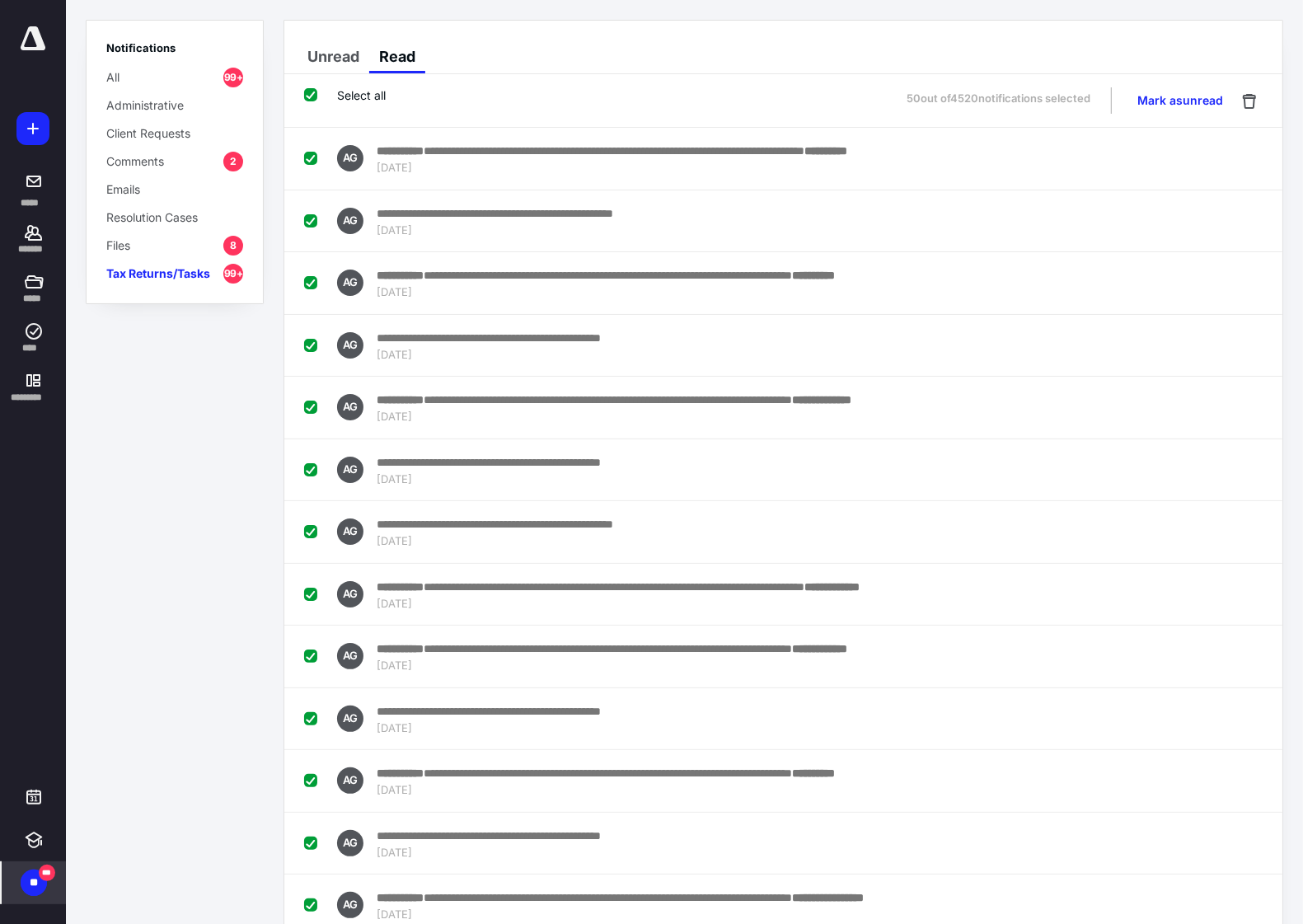 click on "Select all" at bounding box center [344, 95] 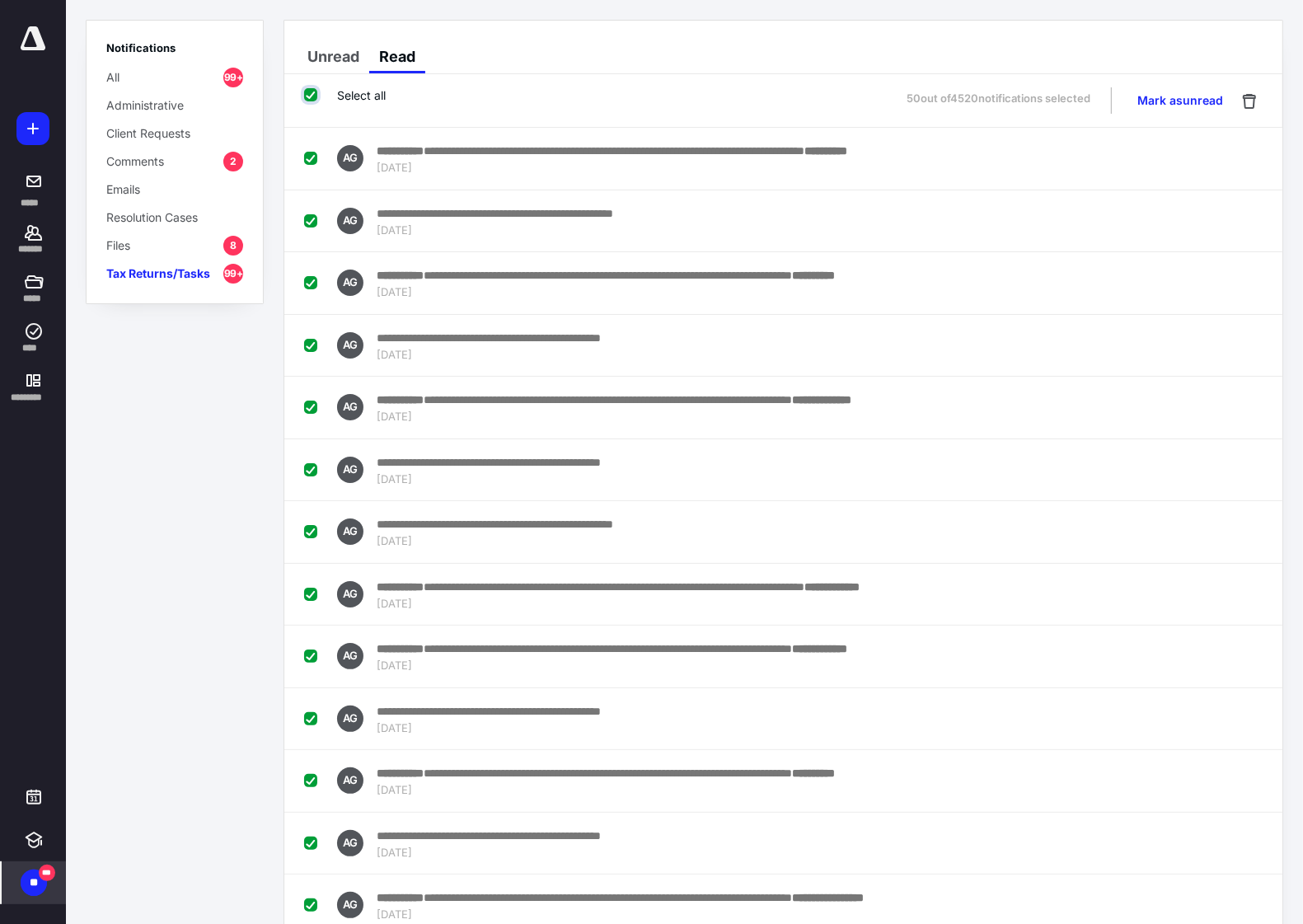 click on "Select all" at bounding box center [312, 95] 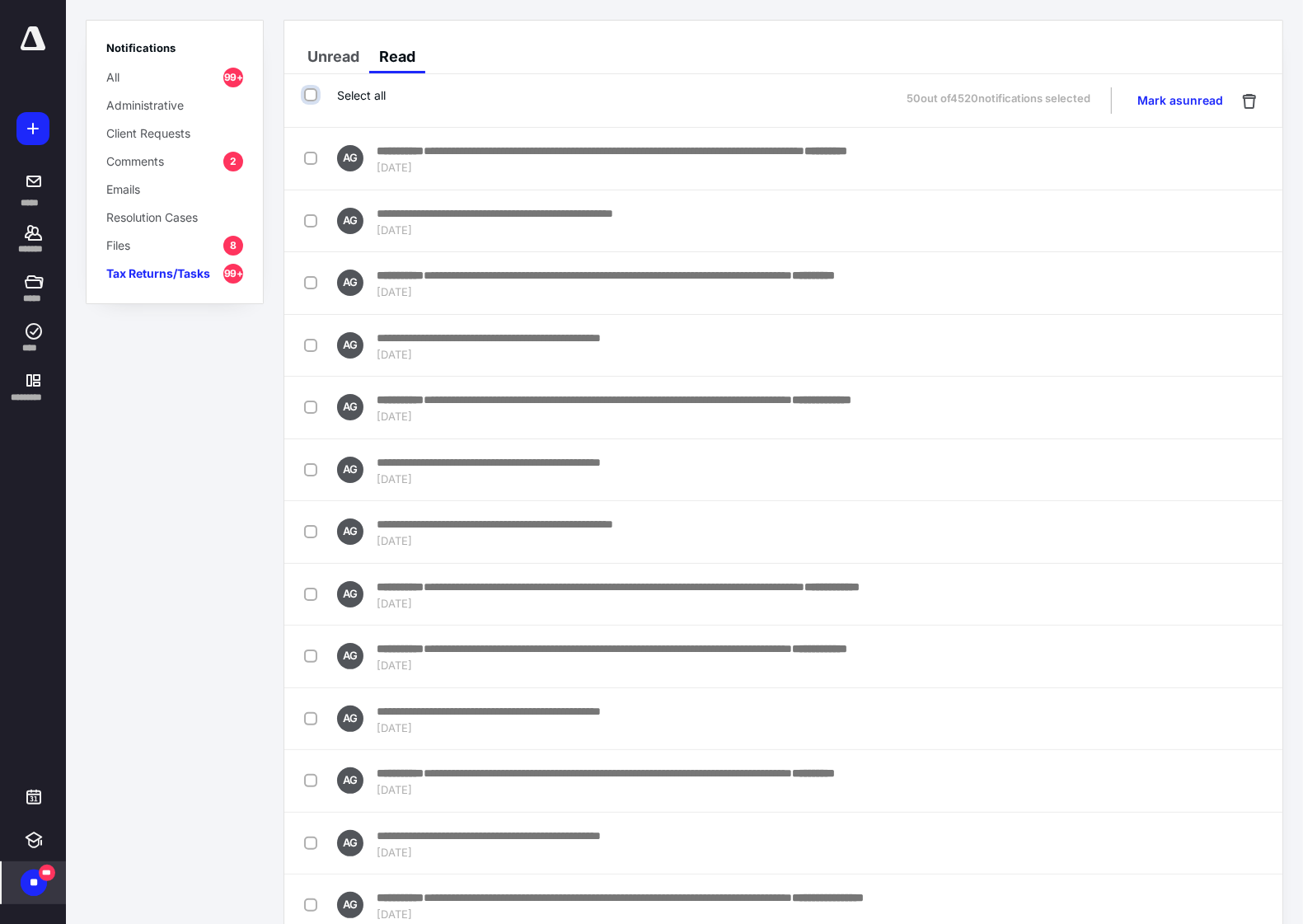 checkbox on "false" 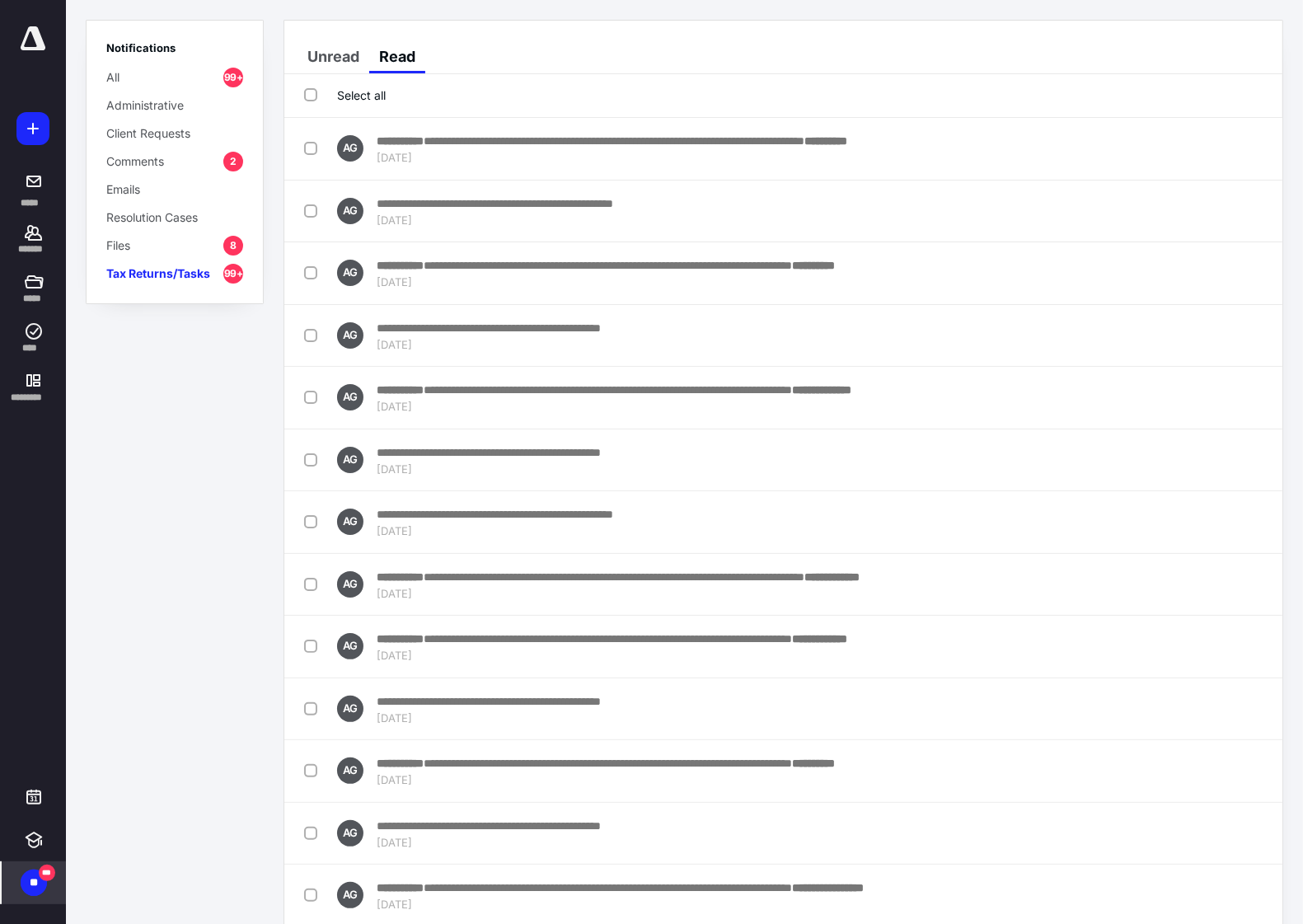 click on "Files 8" at bounding box center (175, 245) 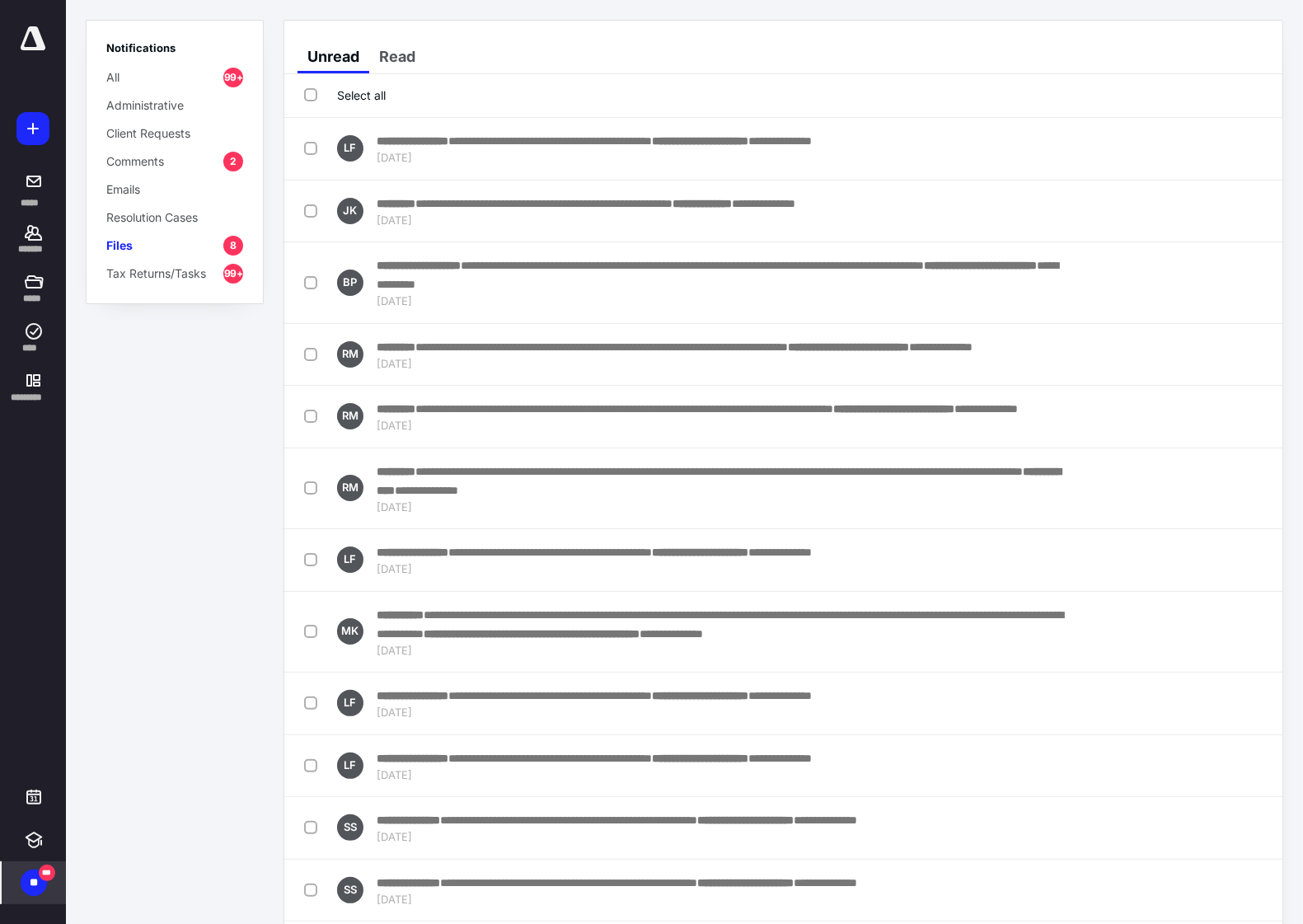click on "Comments 2" at bounding box center [175, 161] 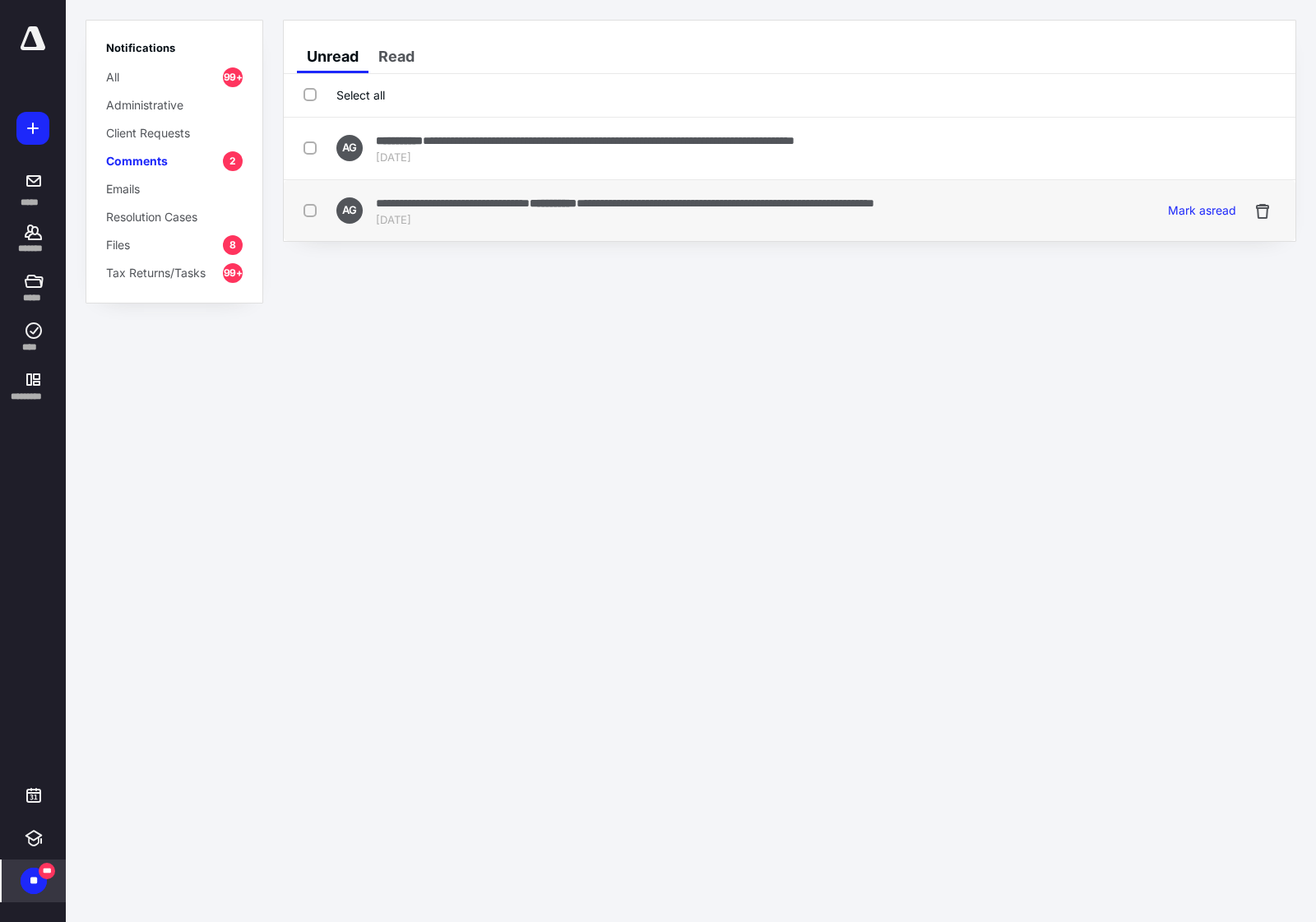click on "Jul 9, 2025" at bounding box center [625, 220] 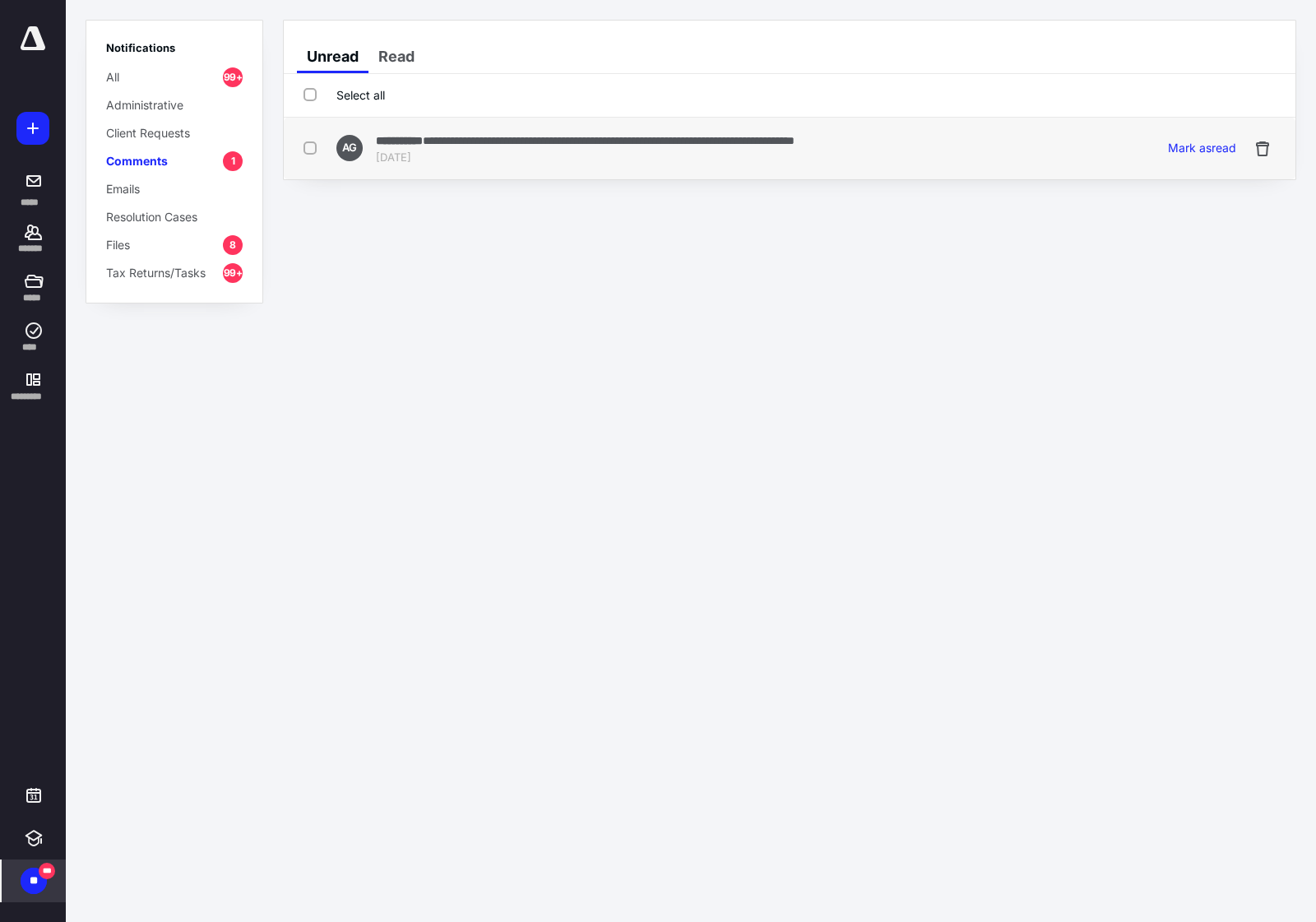 click on "Jul 9, 2025" at bounding box center [585, 158] 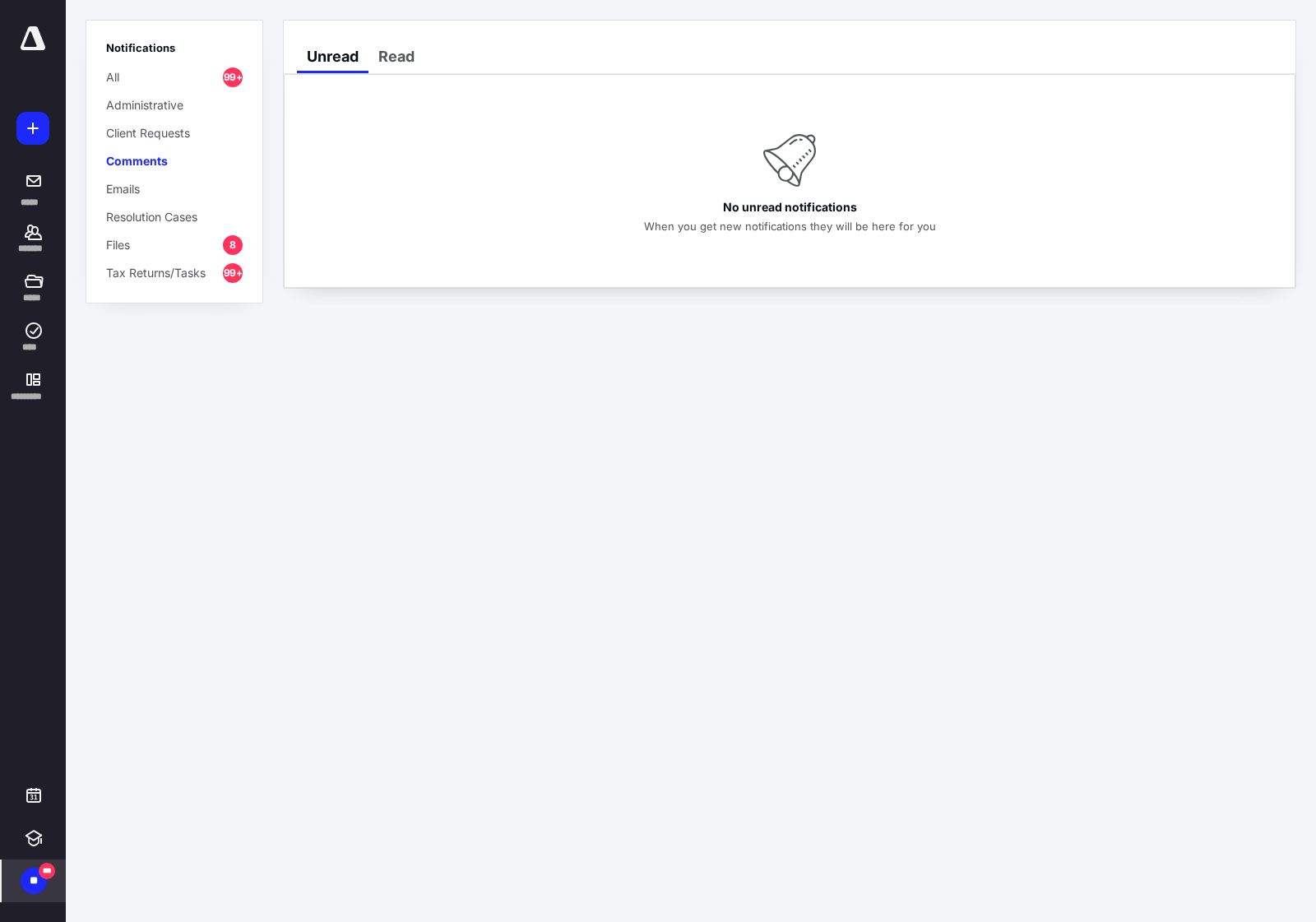 click on "Files 8" at bounding box center [174, 244] 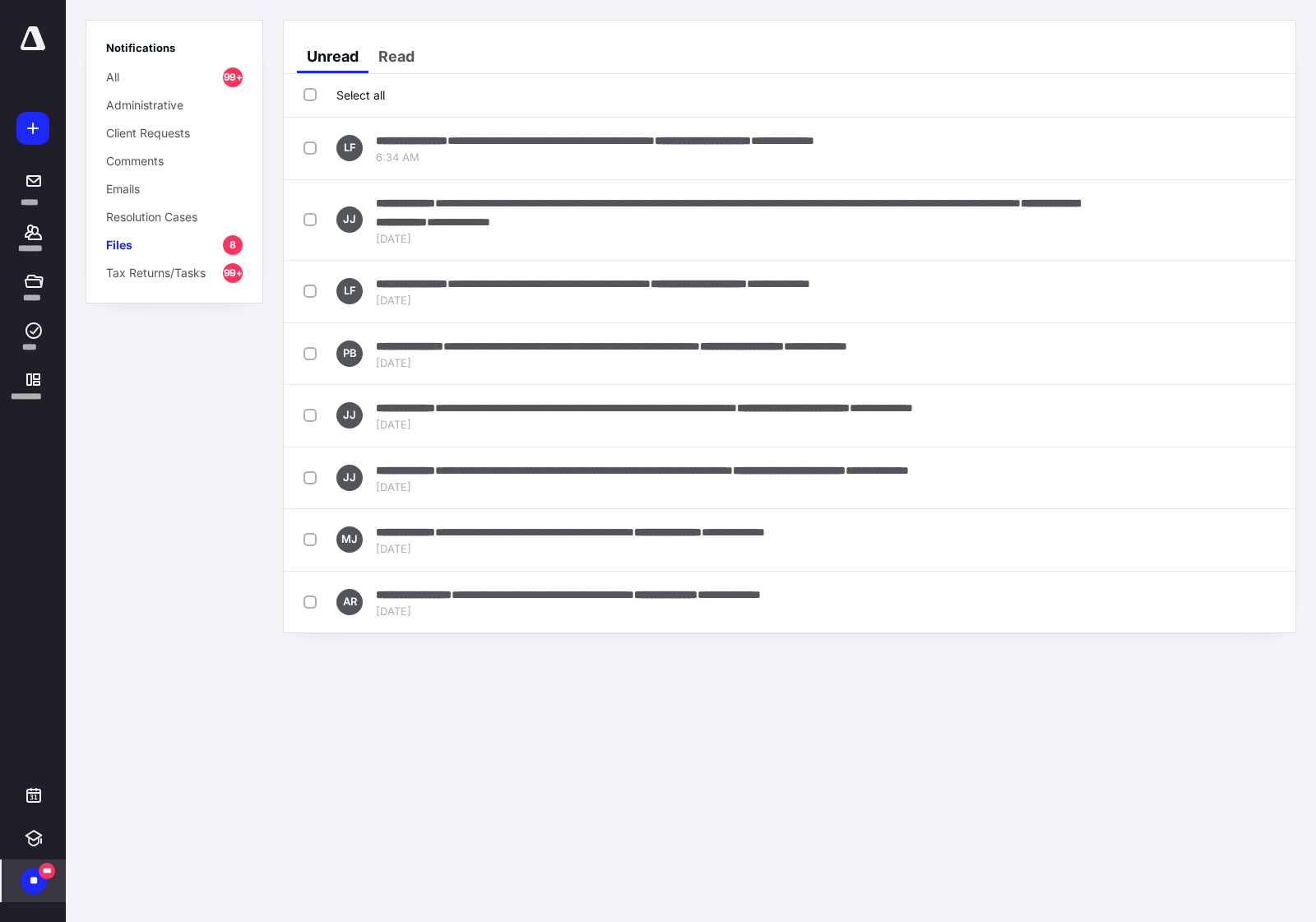 click on "Select all" at bounding box center [344, 95] 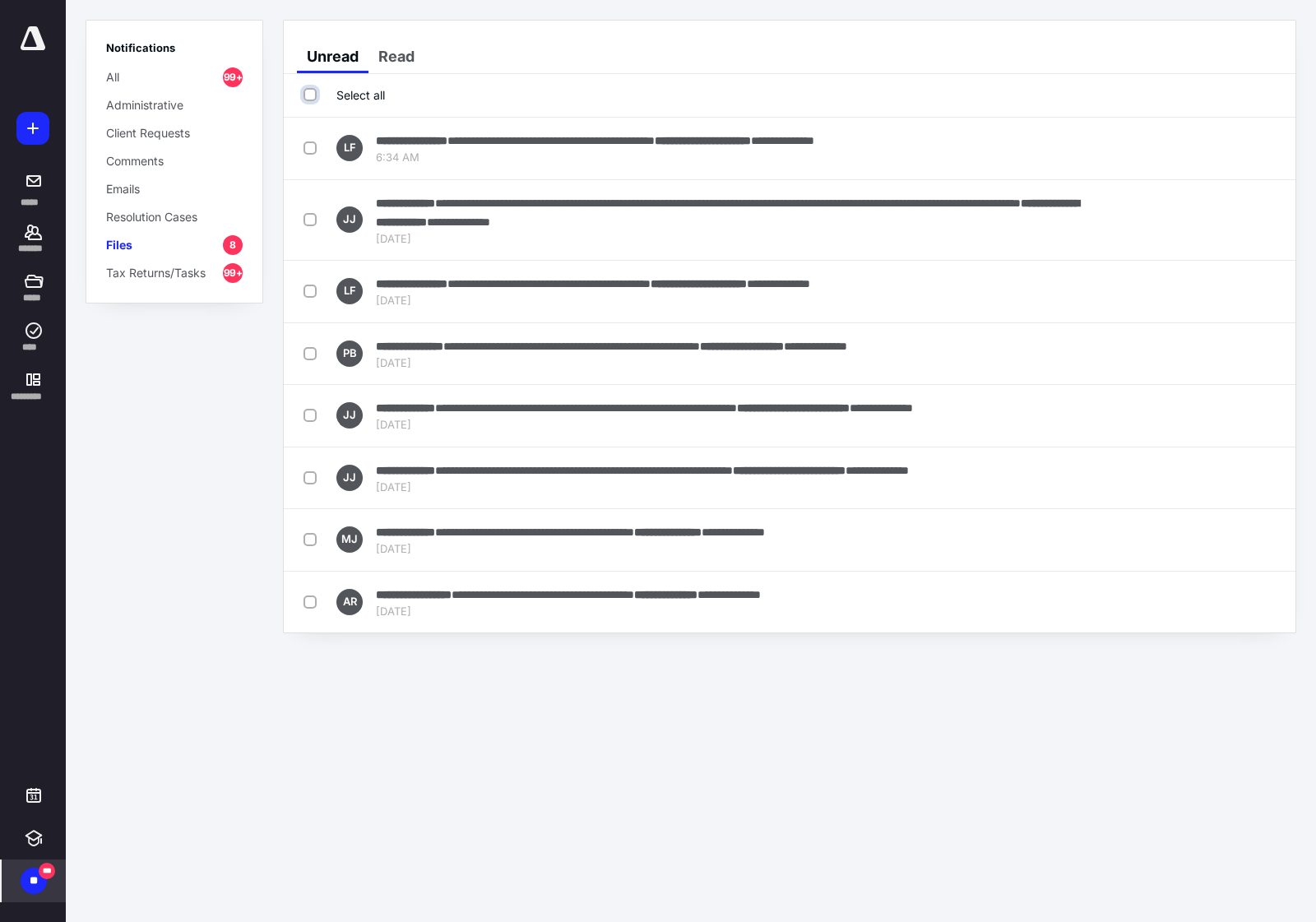 click on "Select all" at bounding box center [312, 95] 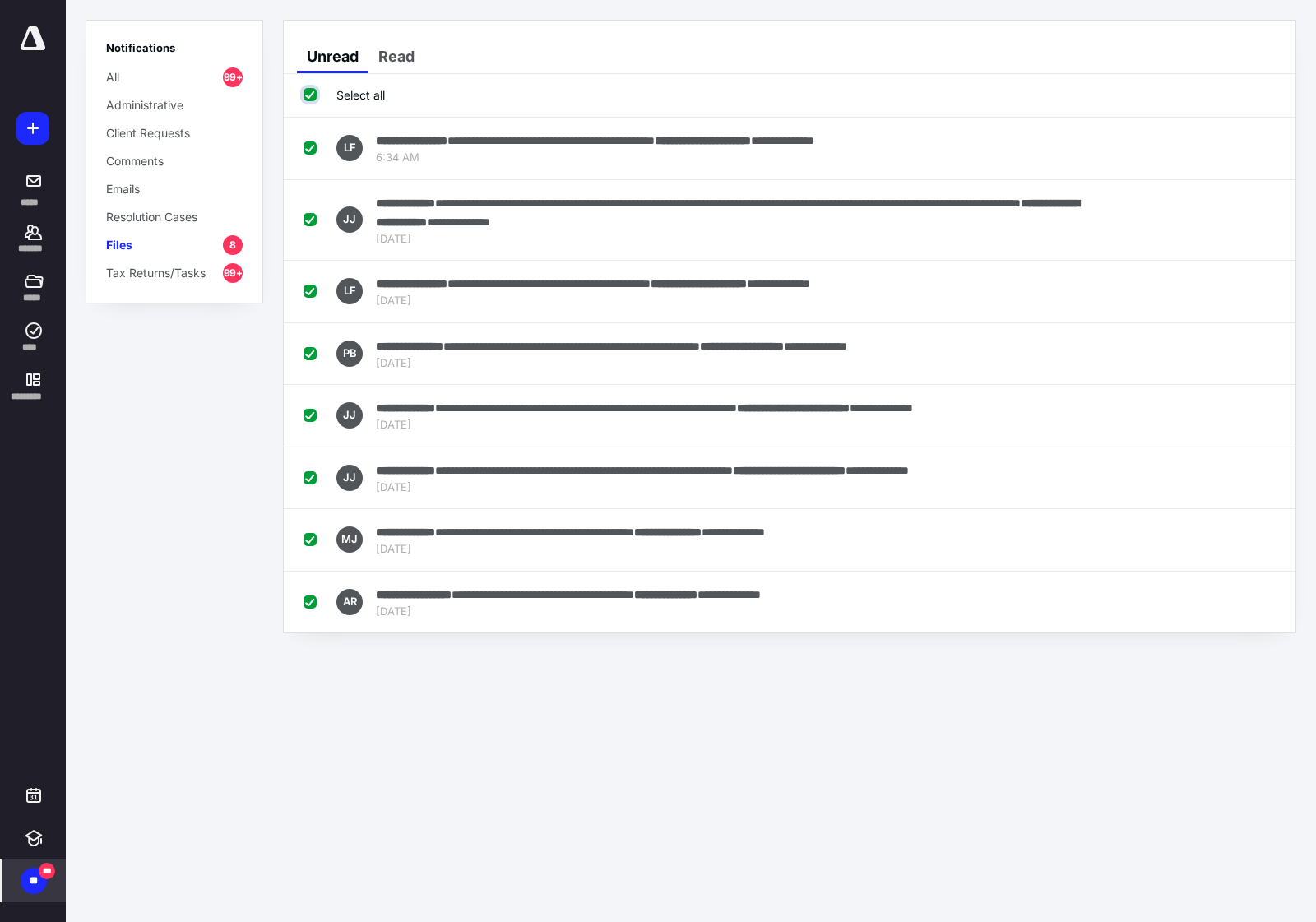 checkbox on "true" 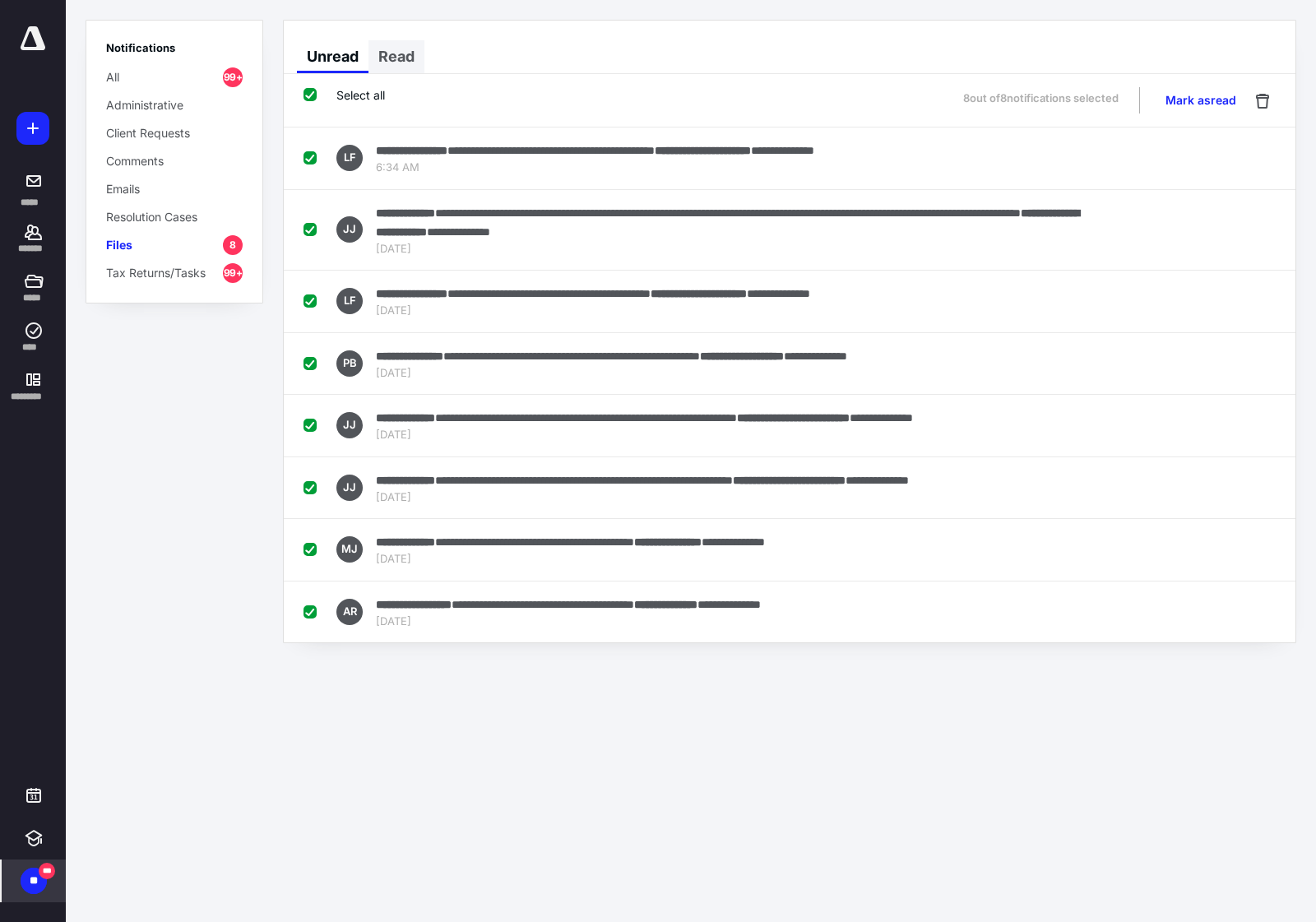 click on "Read" at bounding box center (396, 57) 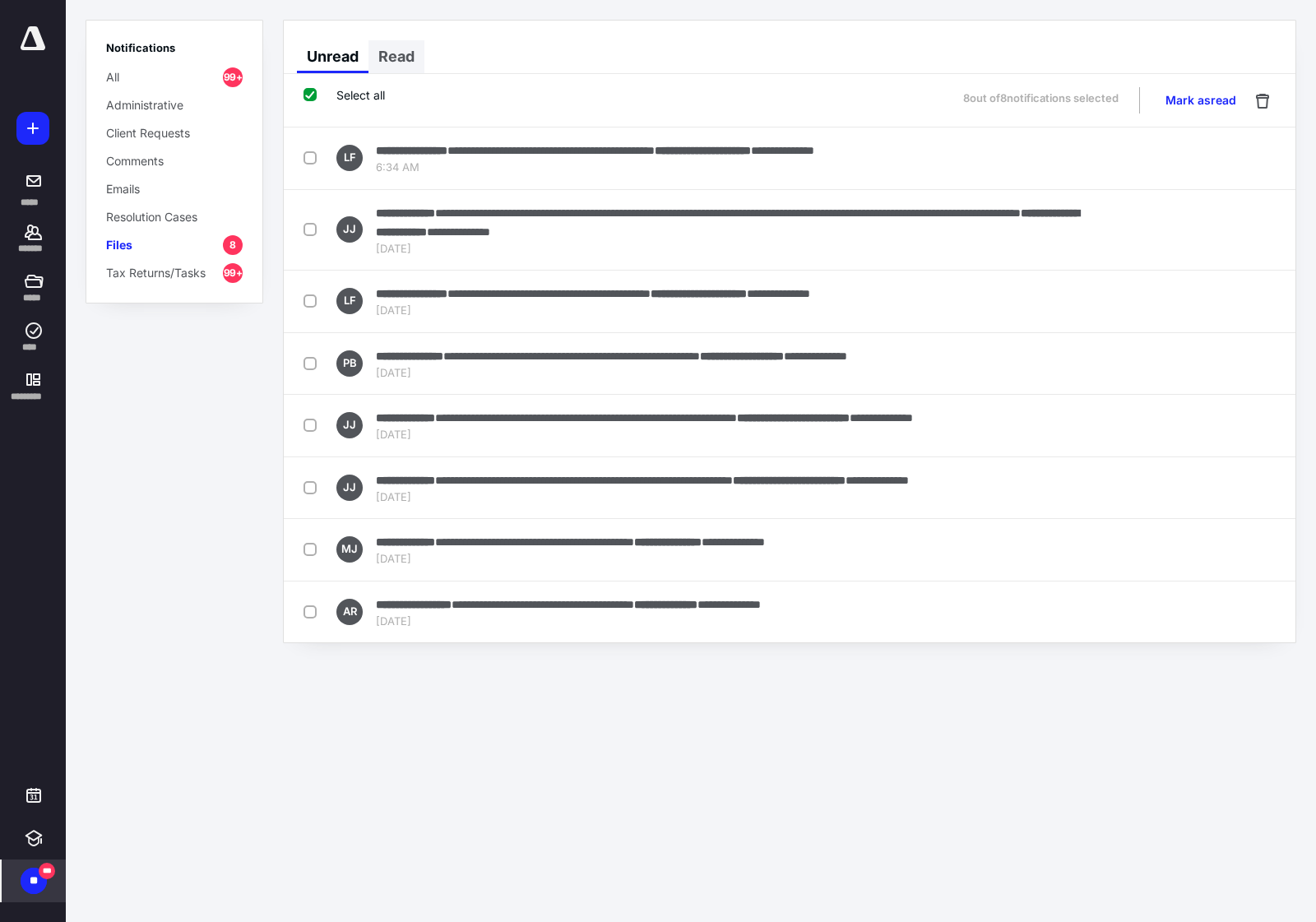 checkbox on "false" 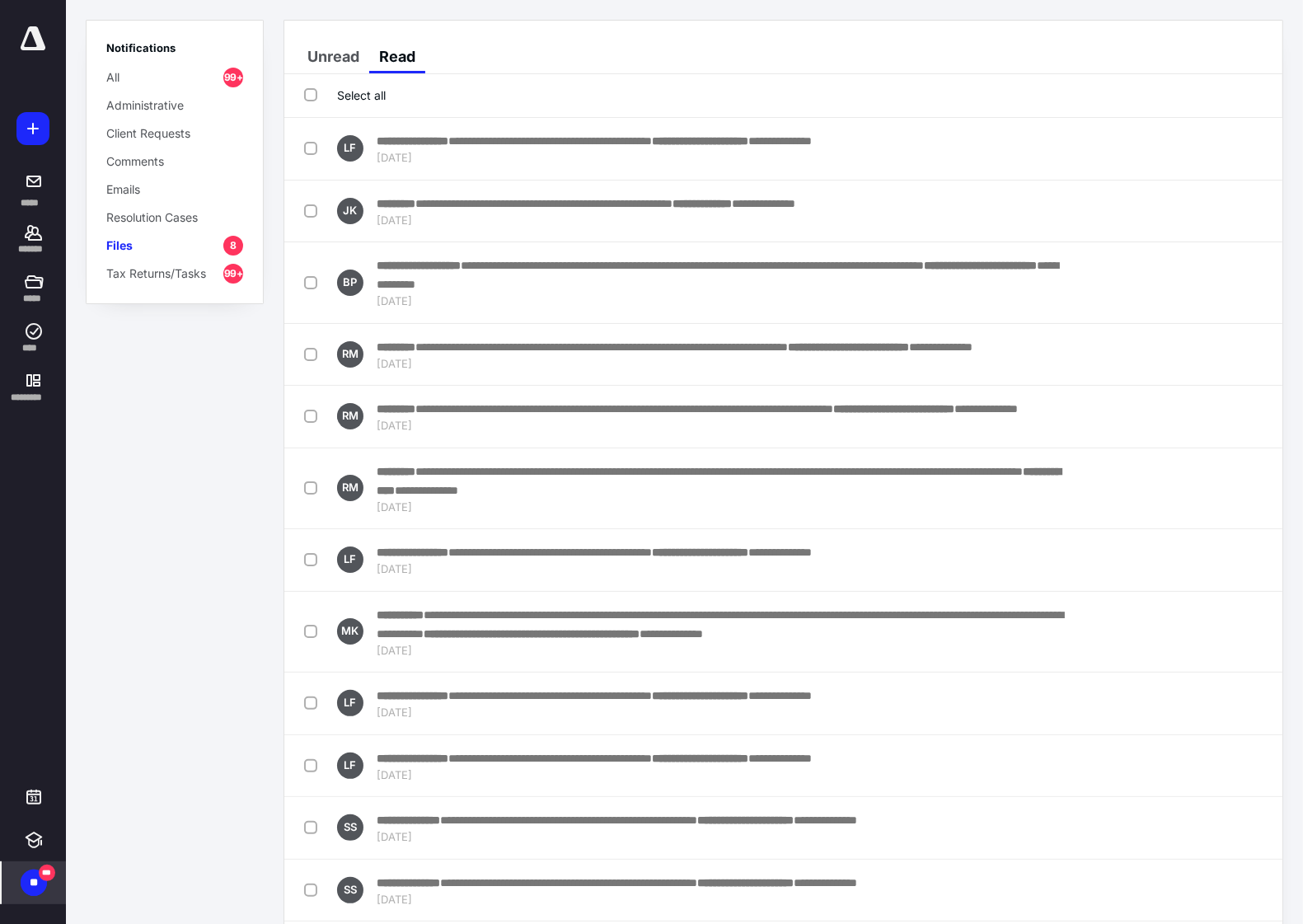 click on "Select all" at bounding box center [344, 96] 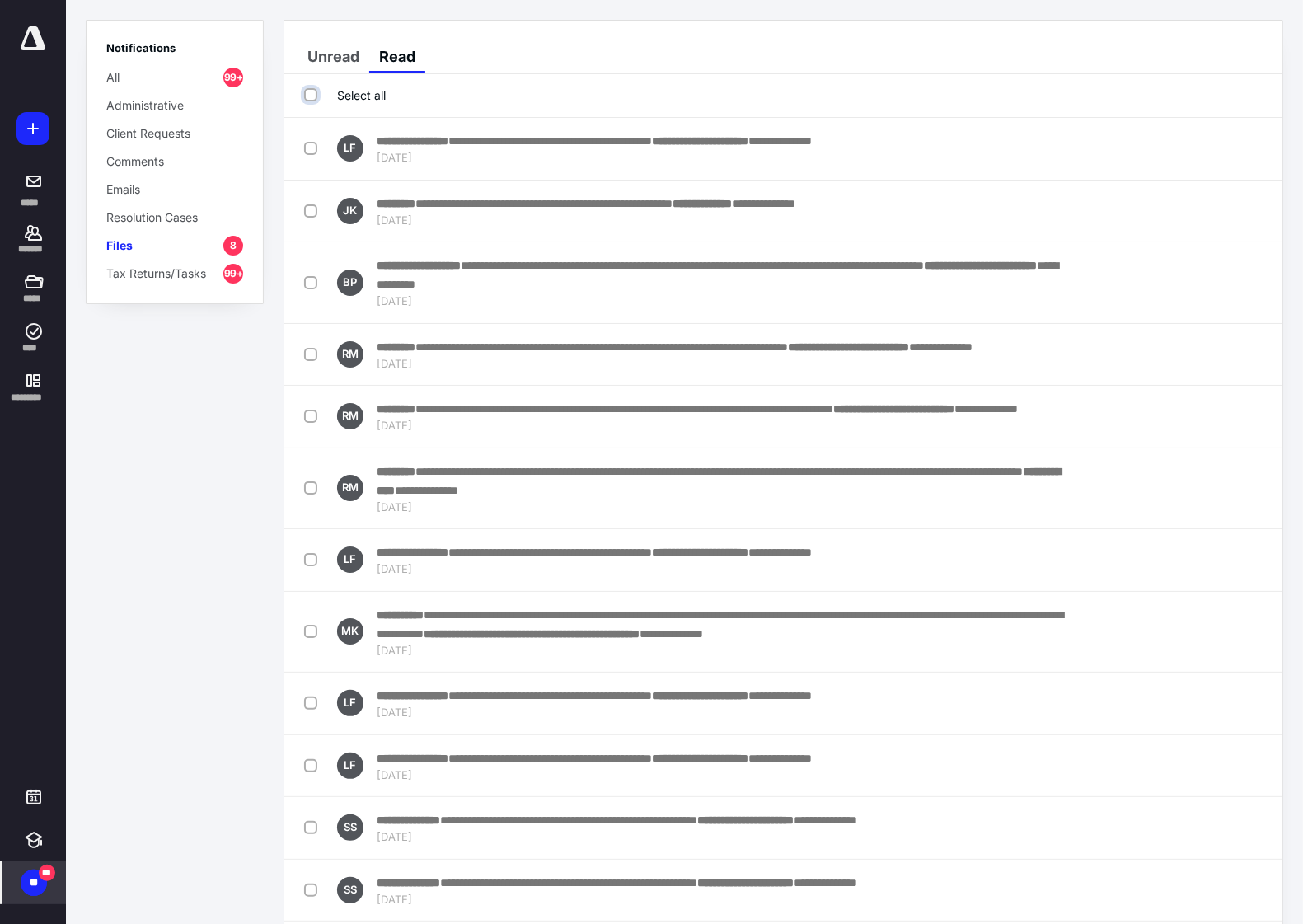 click on "Select all" at bounding box center [312, 95] 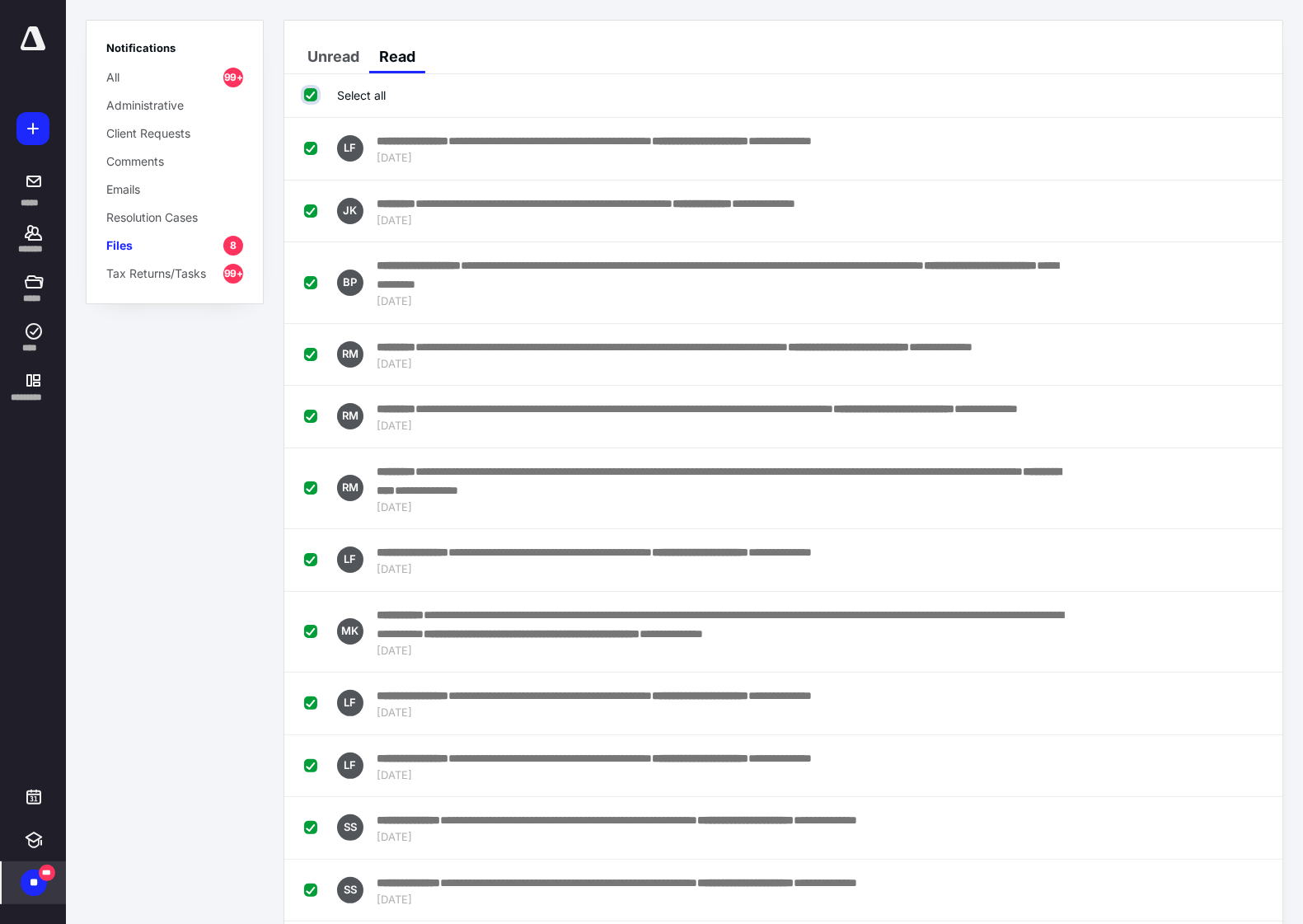 checkbox on "true" 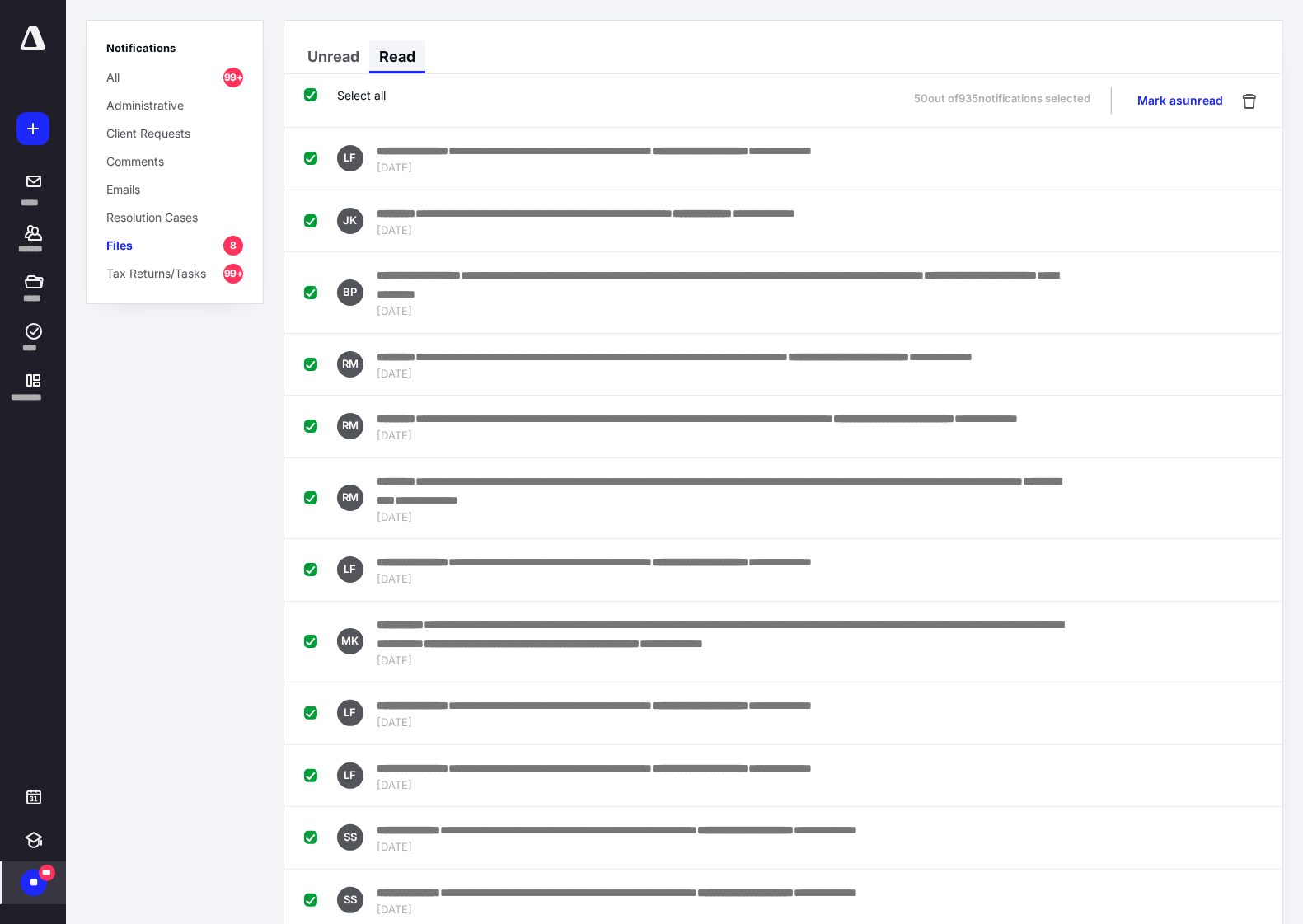 click on "Read" at bounding box center (397, 57) 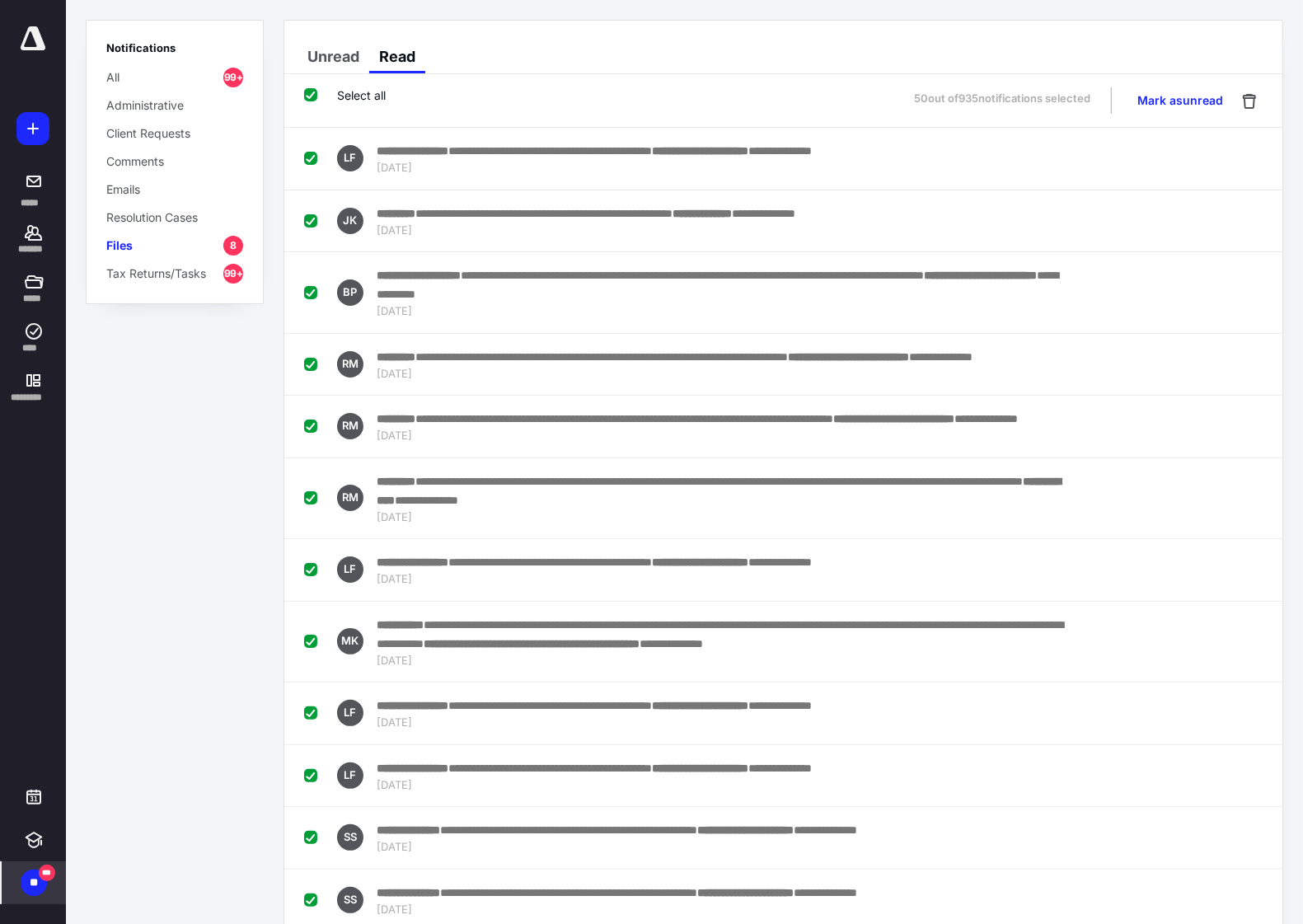 click on "Select all" at bounding box center [344, 95] 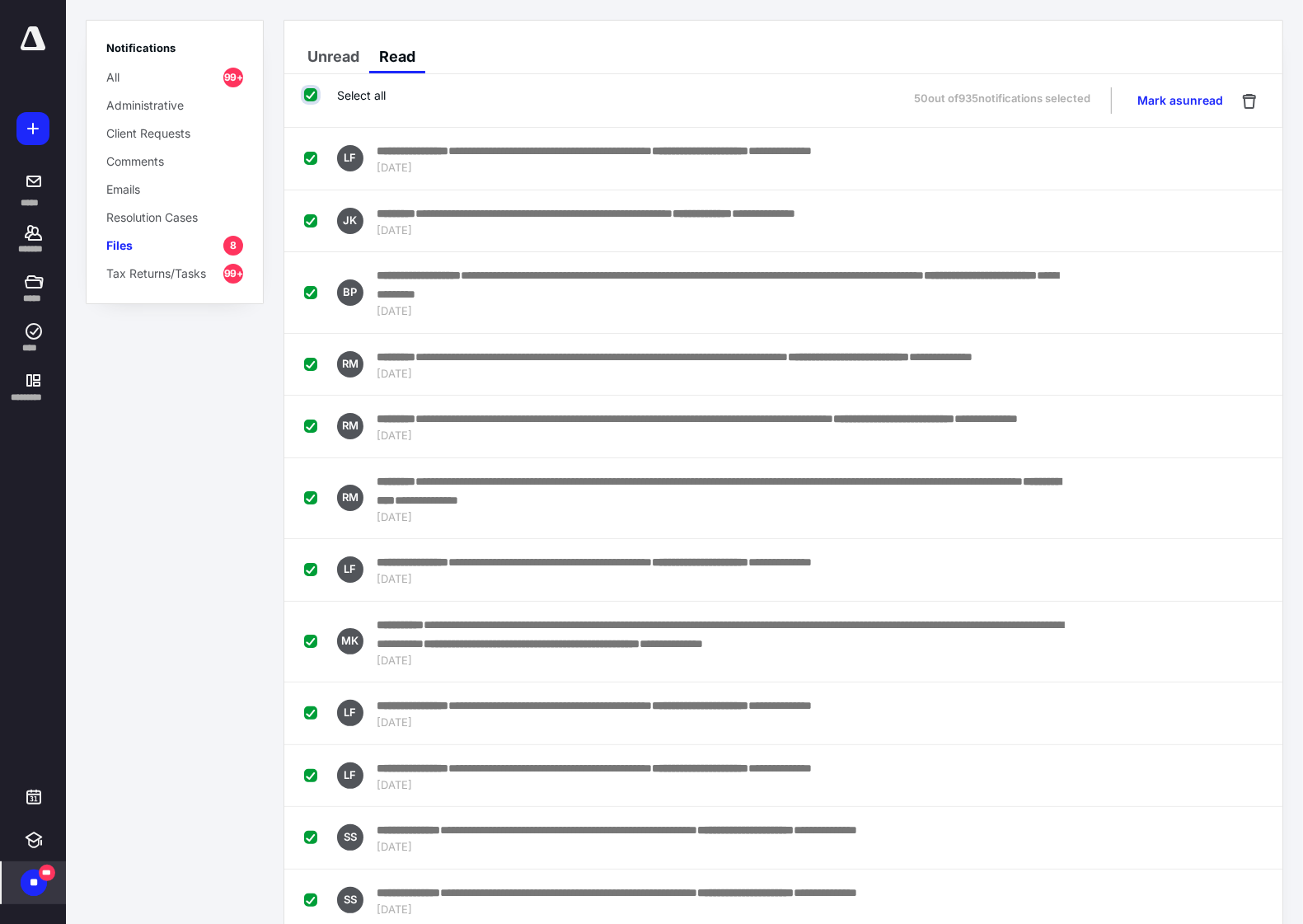 click on "Select all" at bounding box center (312, 95) 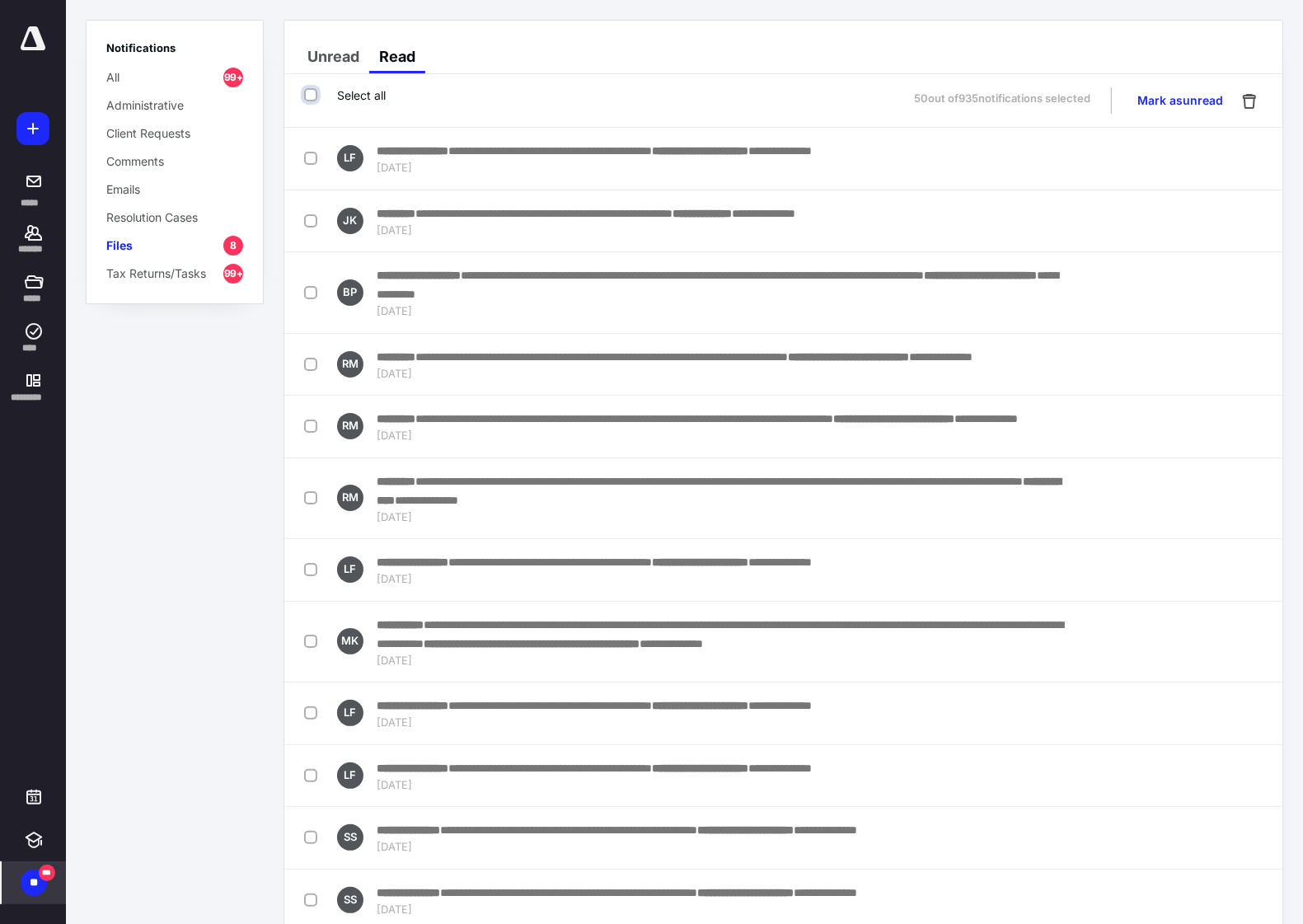 checkbox on "false" 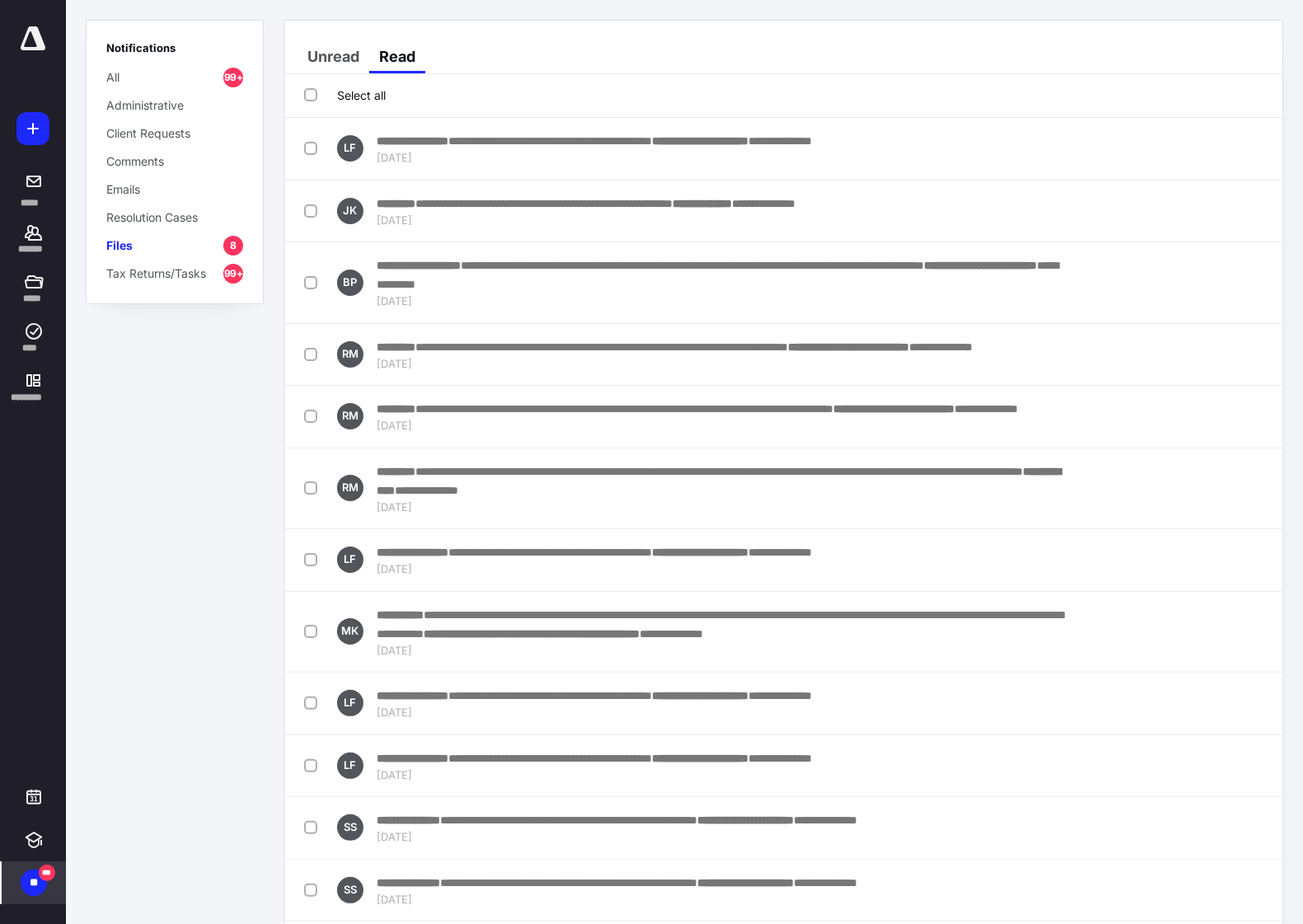 click on "Select all" at bounding box center [344, 95] 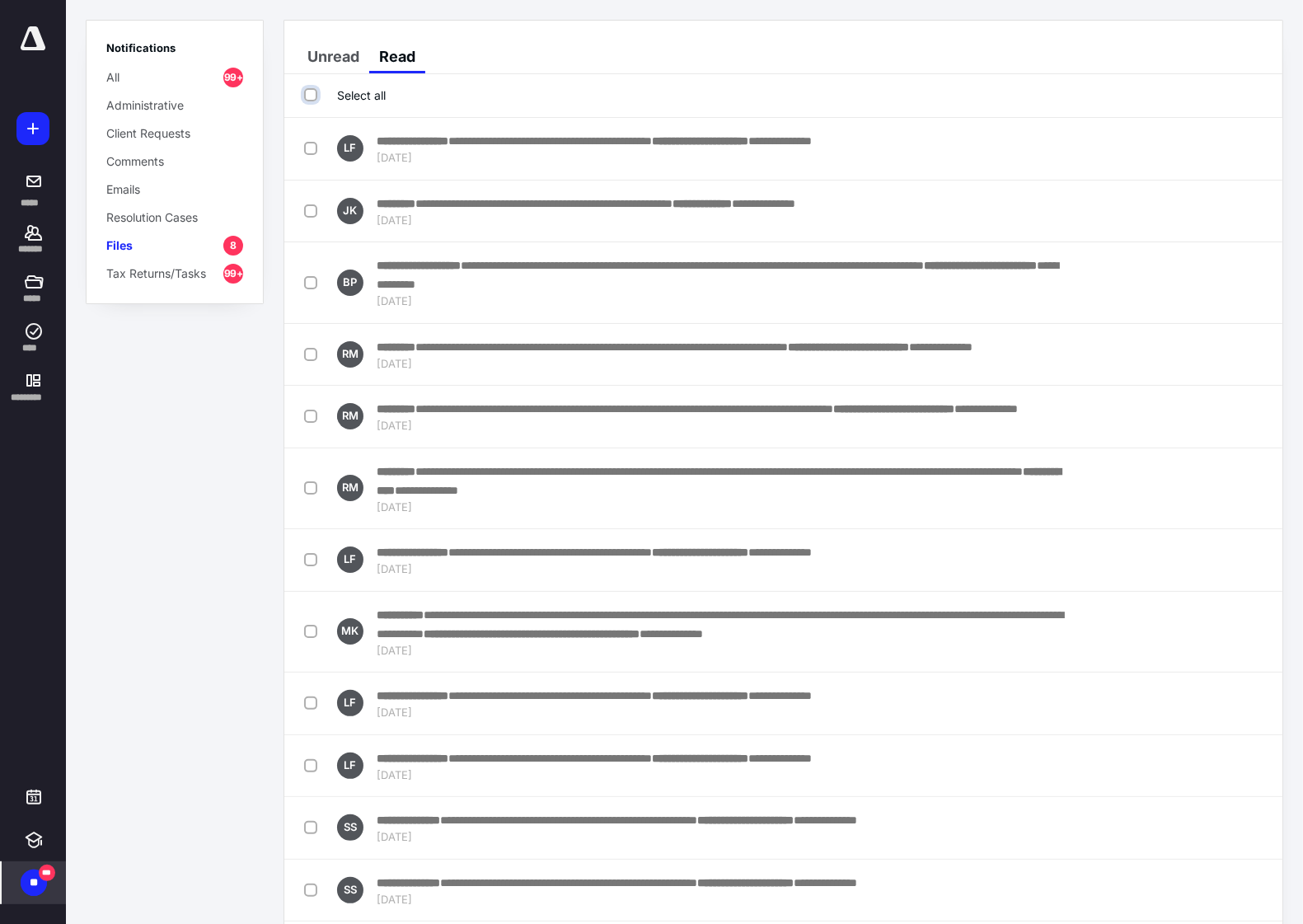 click on "Select all" at bounding box center [312, 95] 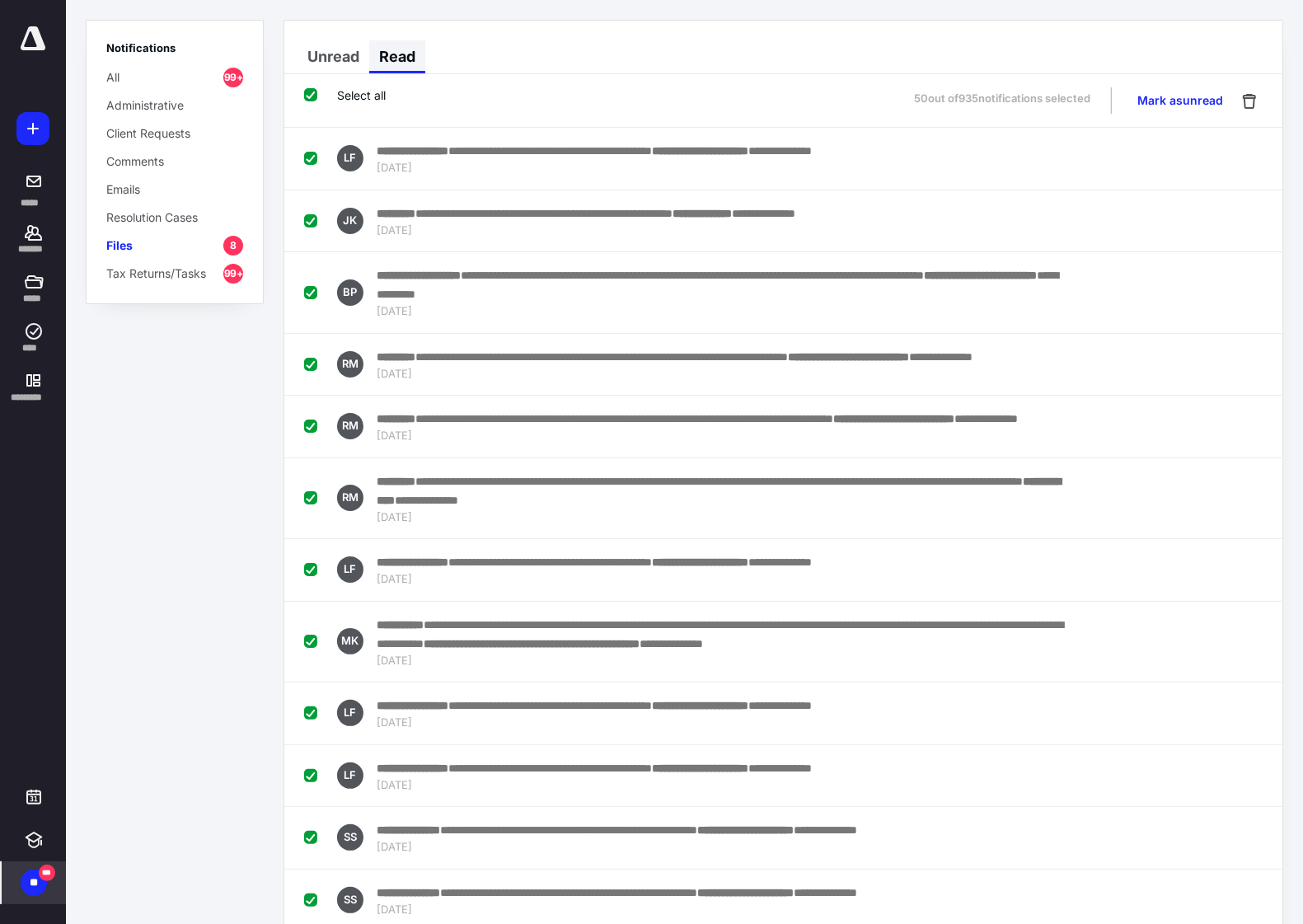 click on "Read" at bounding box center [397, 57] 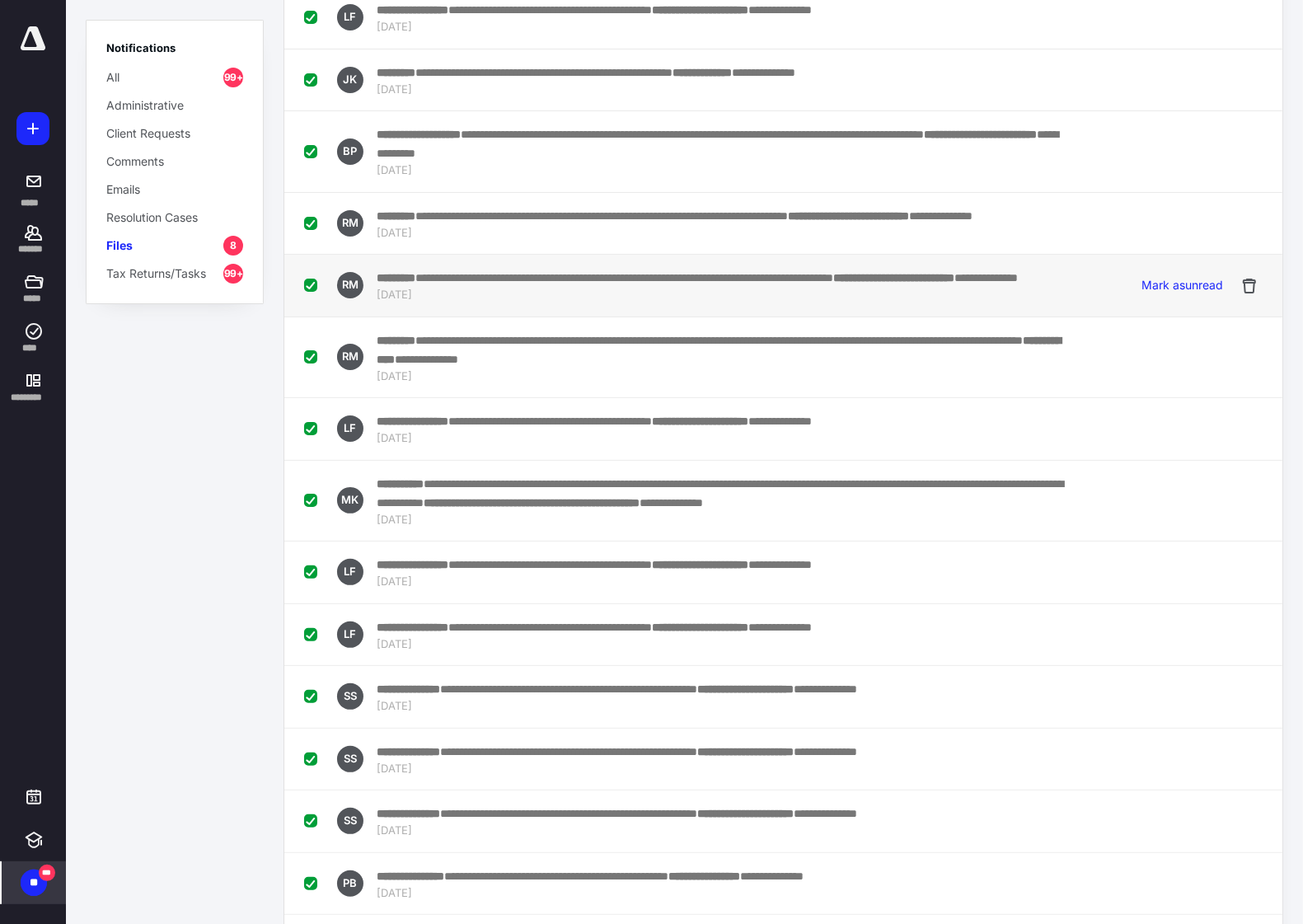 scroll, scrollTop: 0, scrollLeft: 0, axis: both 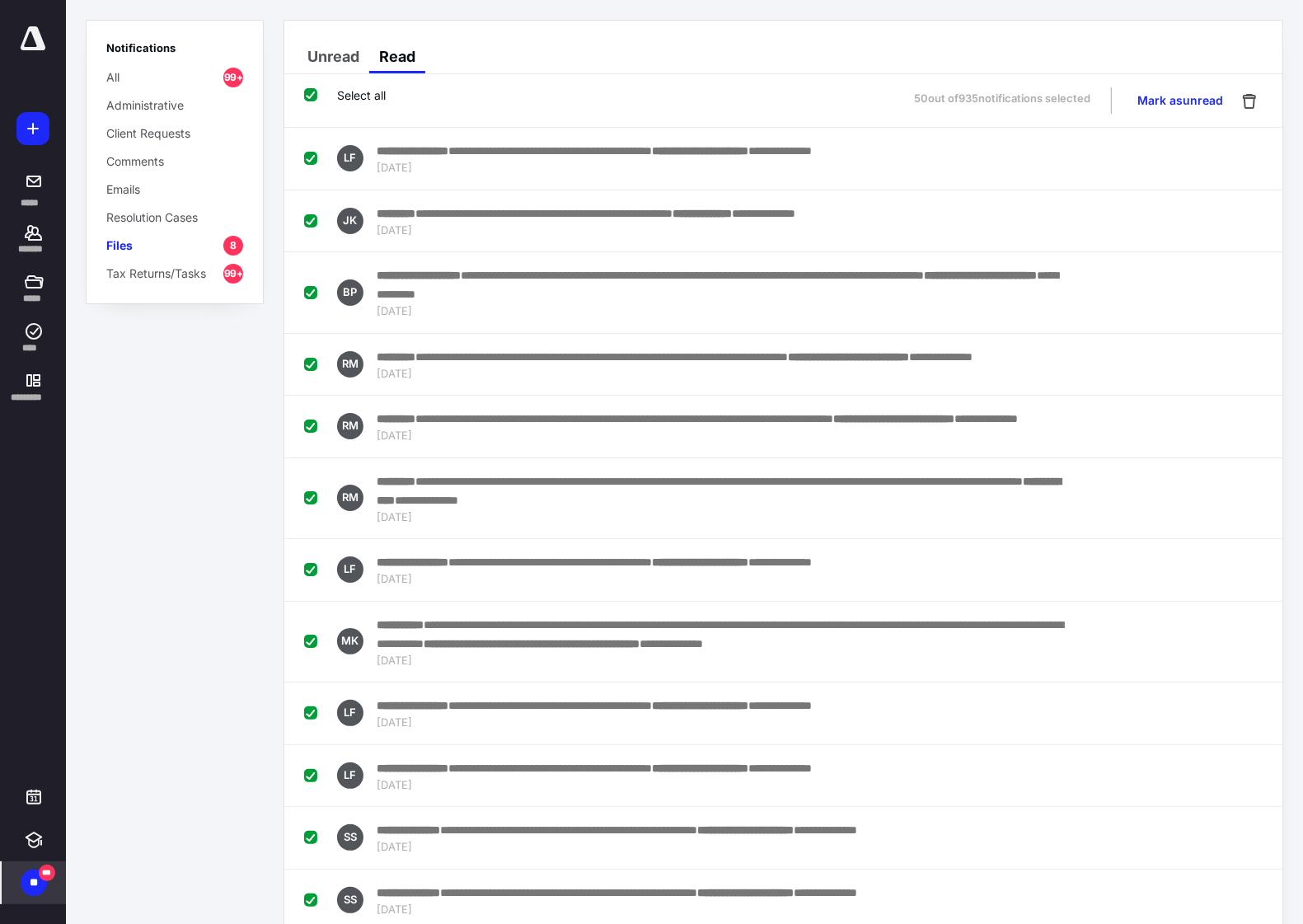 drag, startPoint x: 312, startPoint y: 96, endPoint x: 312, endPoint y: 114, distance: 18 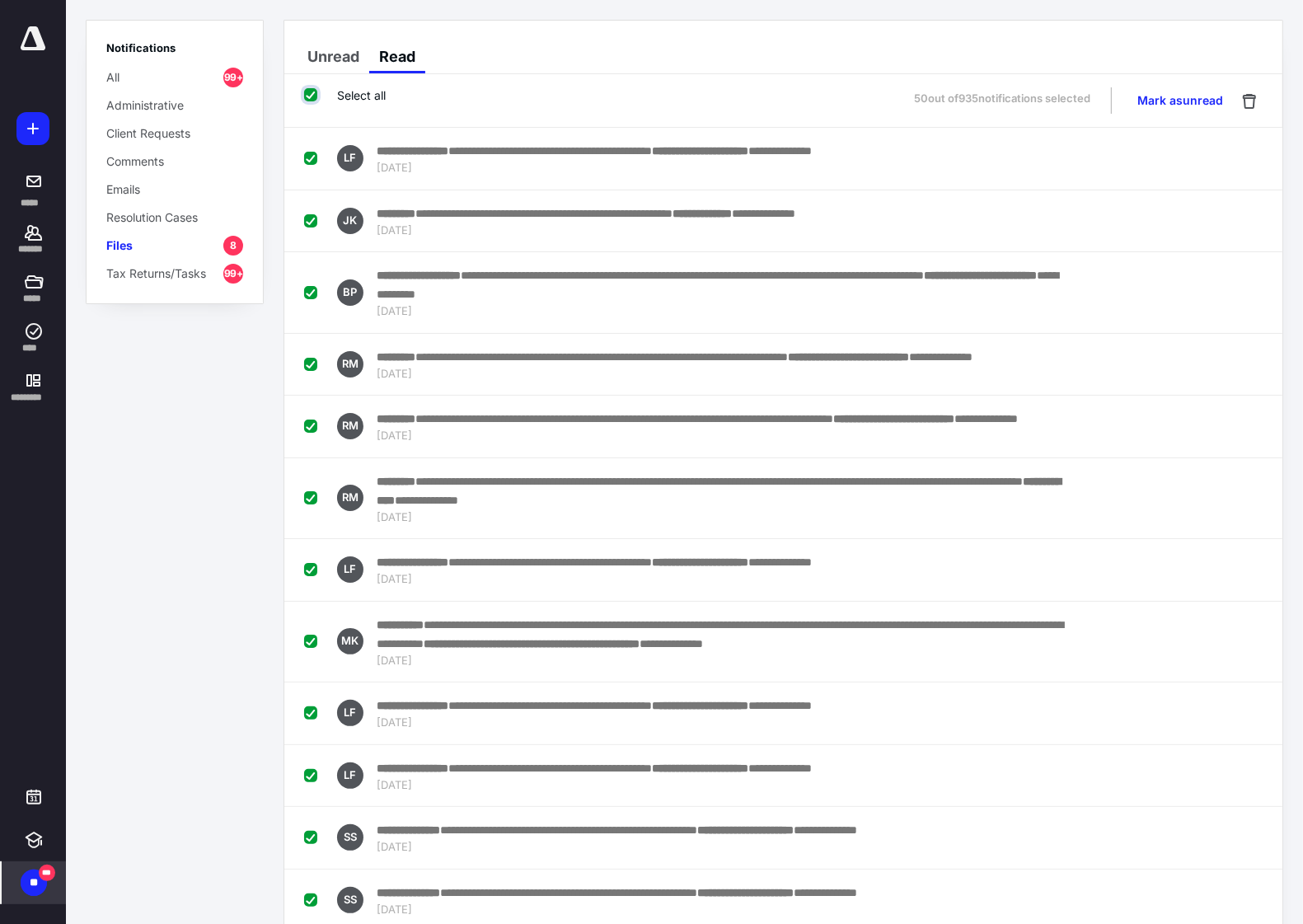click on "Select all" at bounding box center [312, 95] 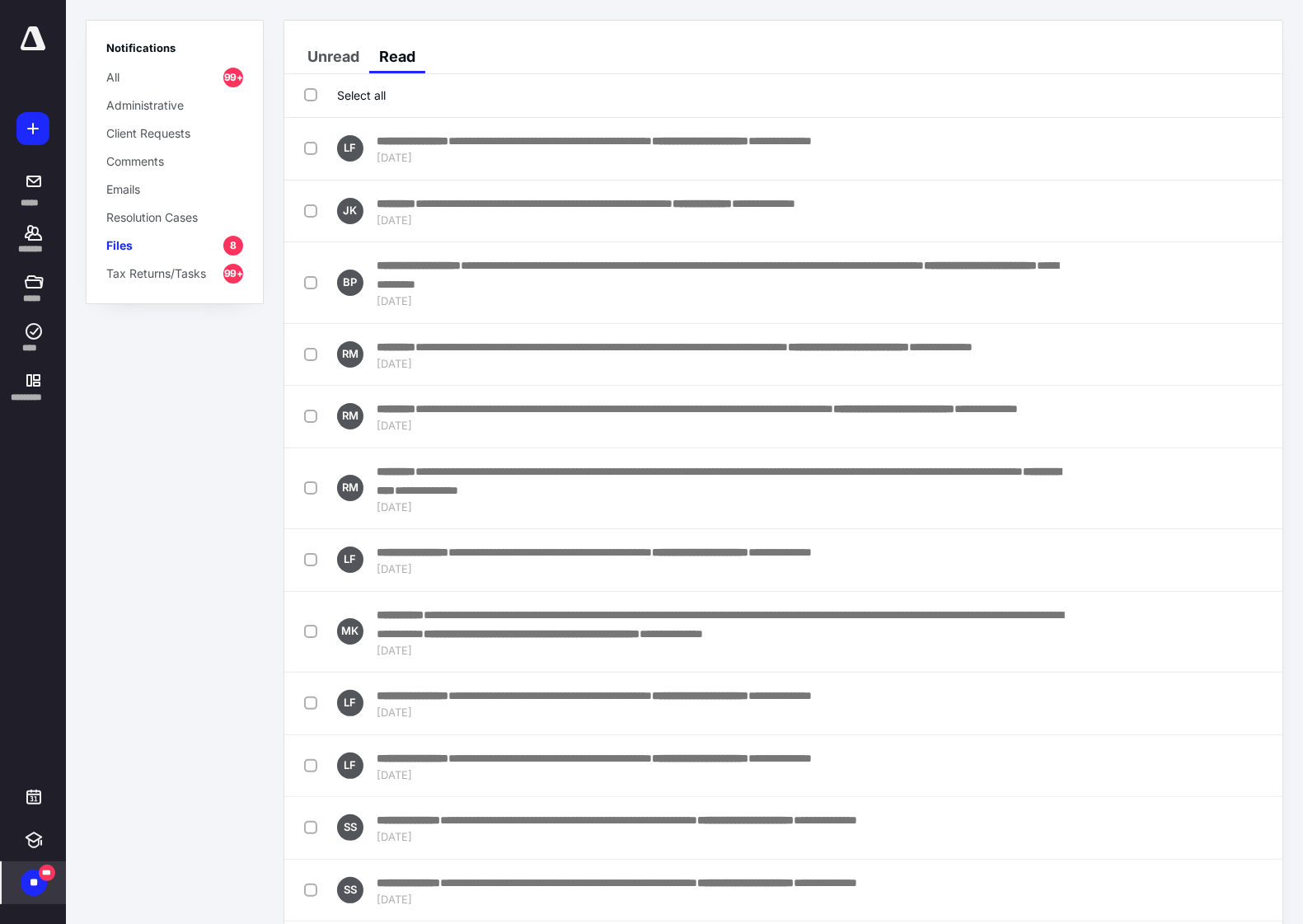 click on "Notifications All 99+ Administrative Client Requests Comments Emails Resolution Cases Files 8 Tax Returns/Tasks 99+" at bounding box center (175, 162) 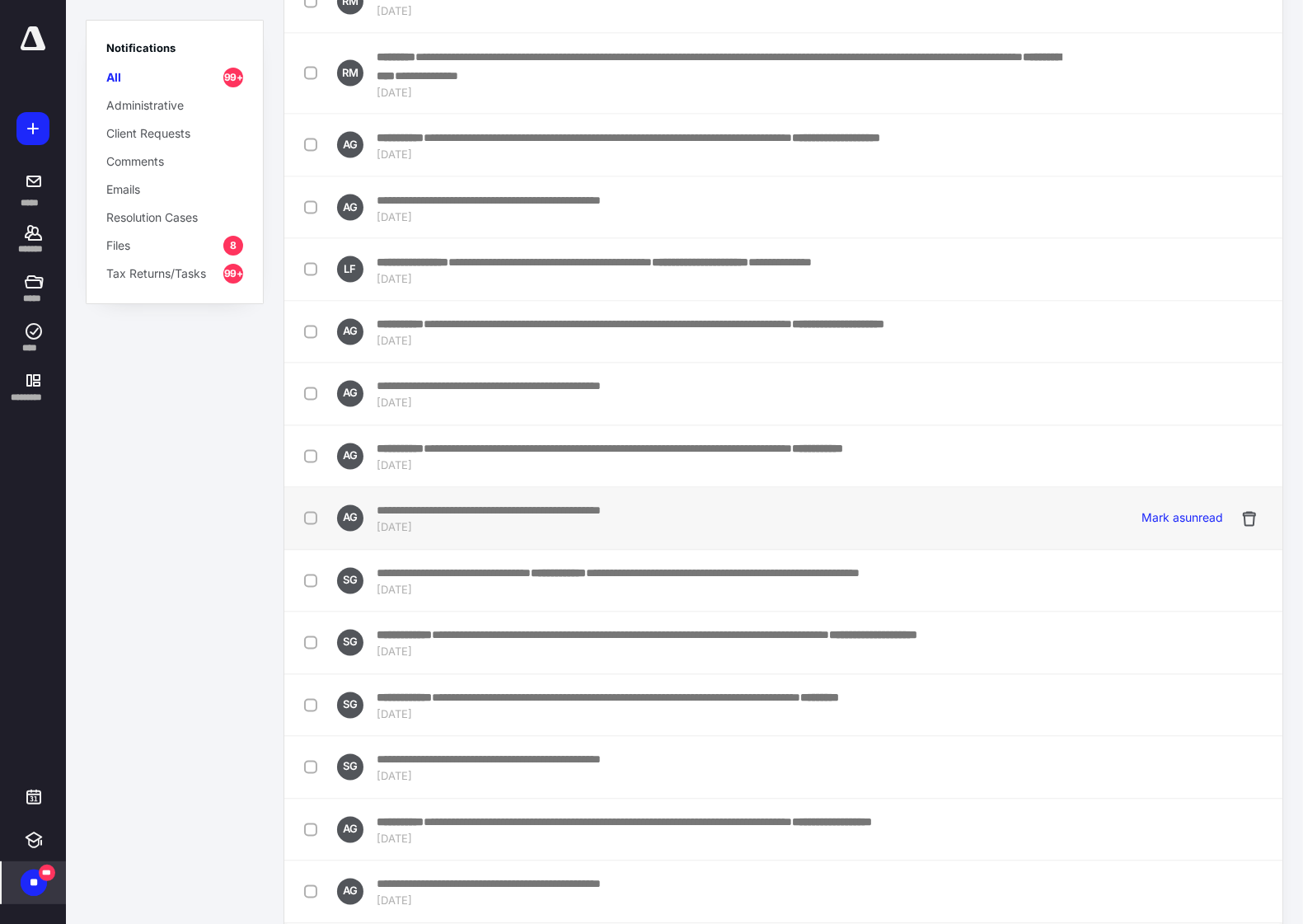 scroll, scrollTop: 2415, scrollLeft: 0, axis: vertical 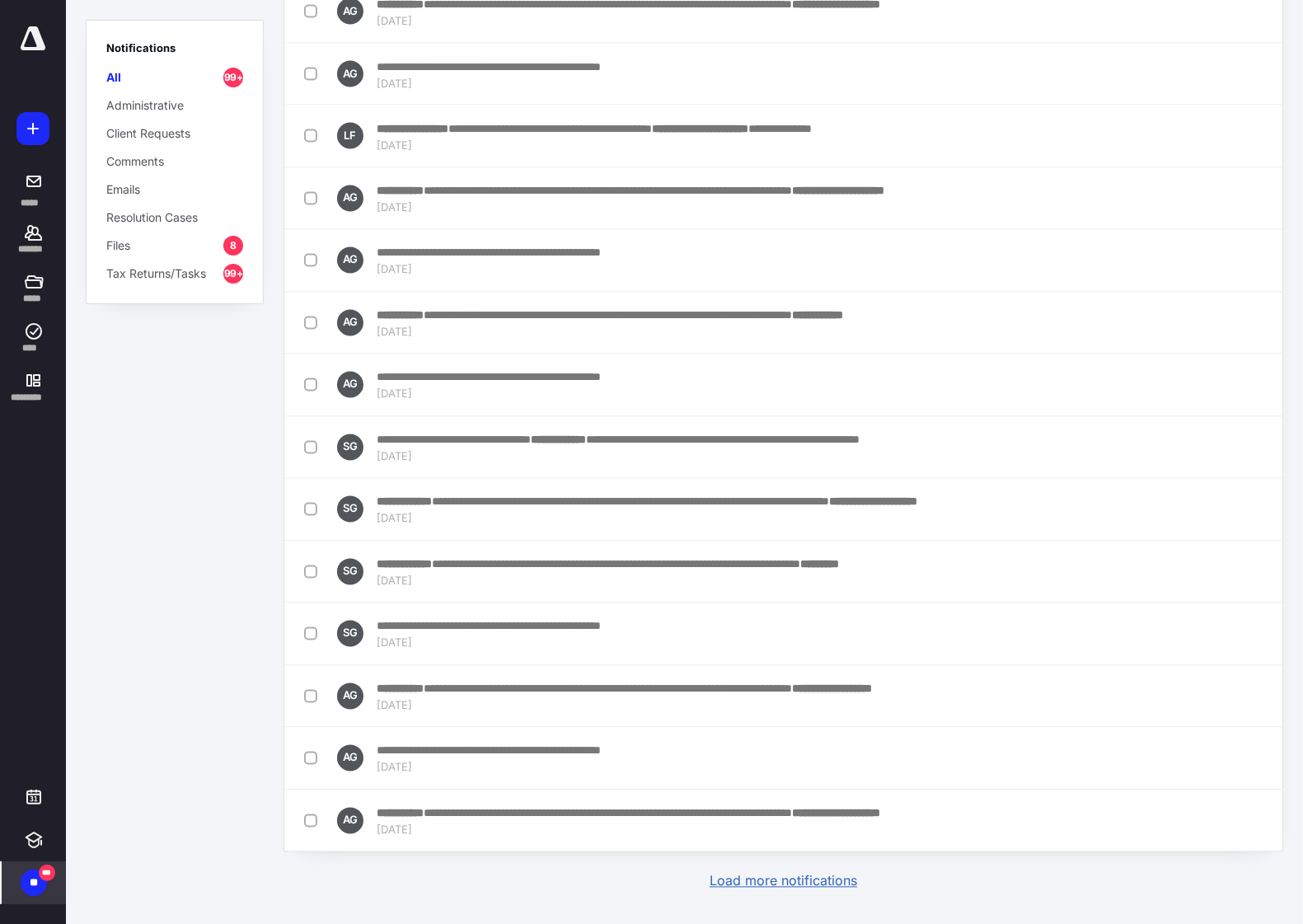 click on "Load more notifications" at bounding box center [783, 881] 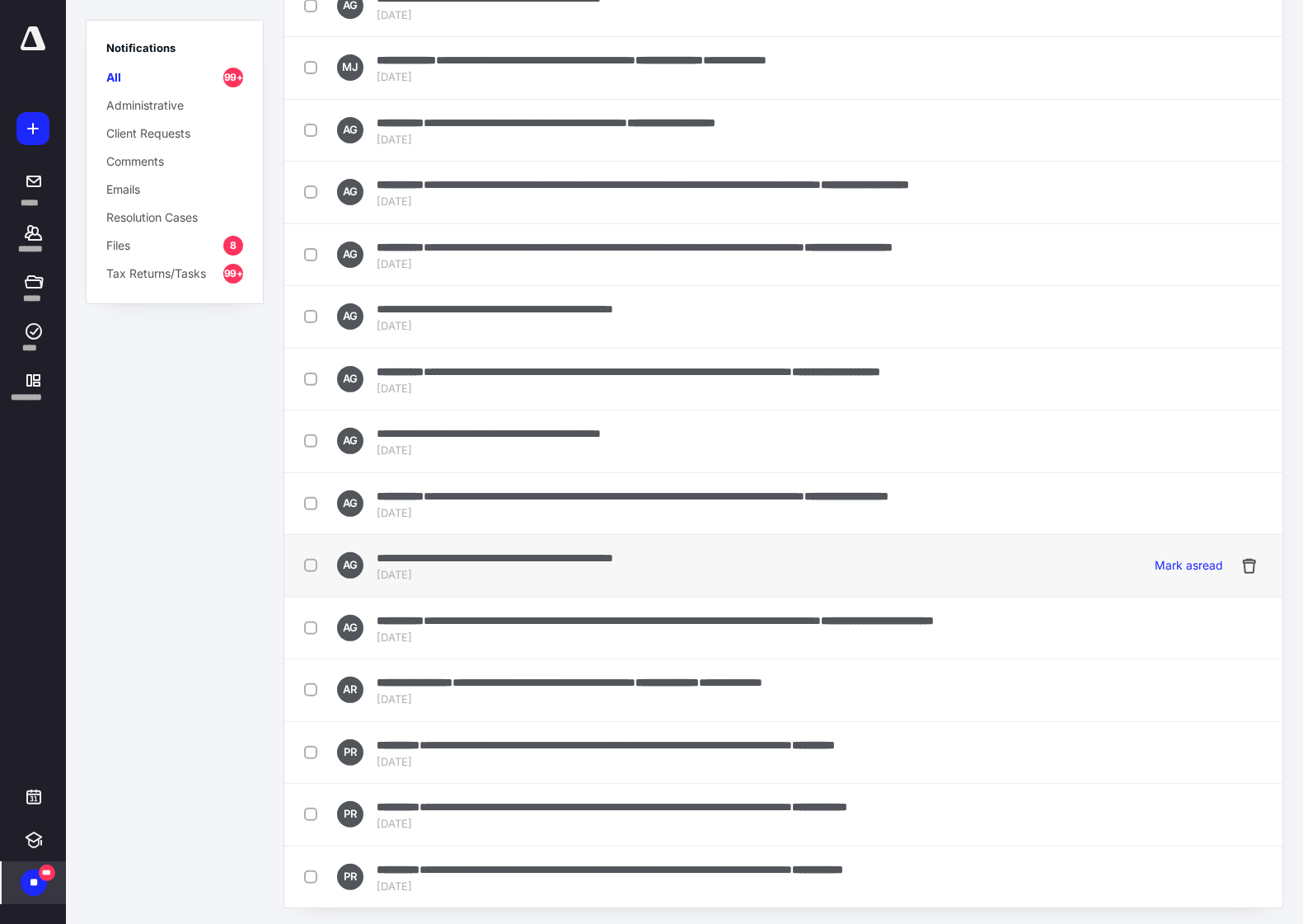 scroll, scrollTop: 5574, scrollLeft: 0, axis: vertical 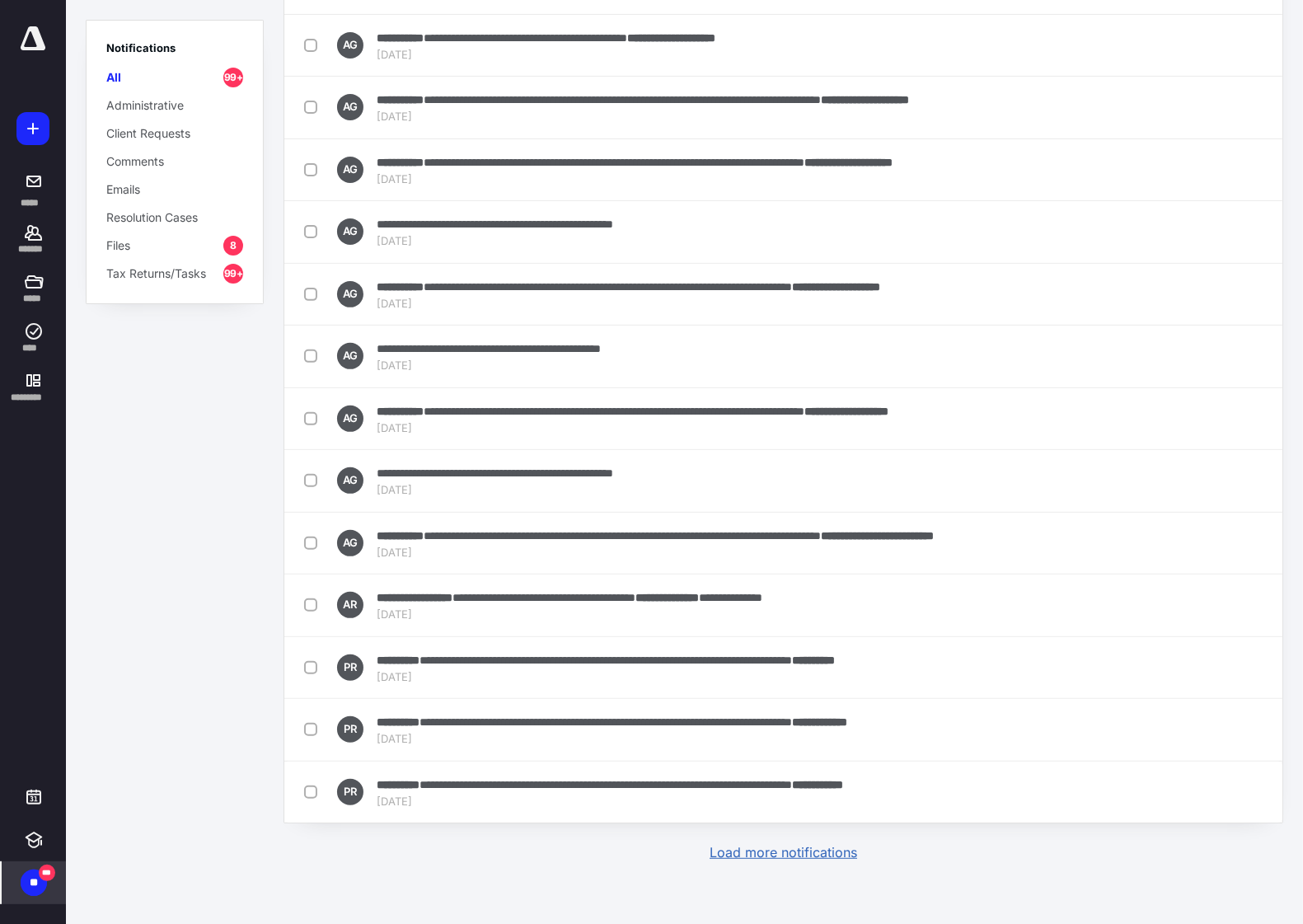 click on "Load more notifications" at bounding box center [783, 852] 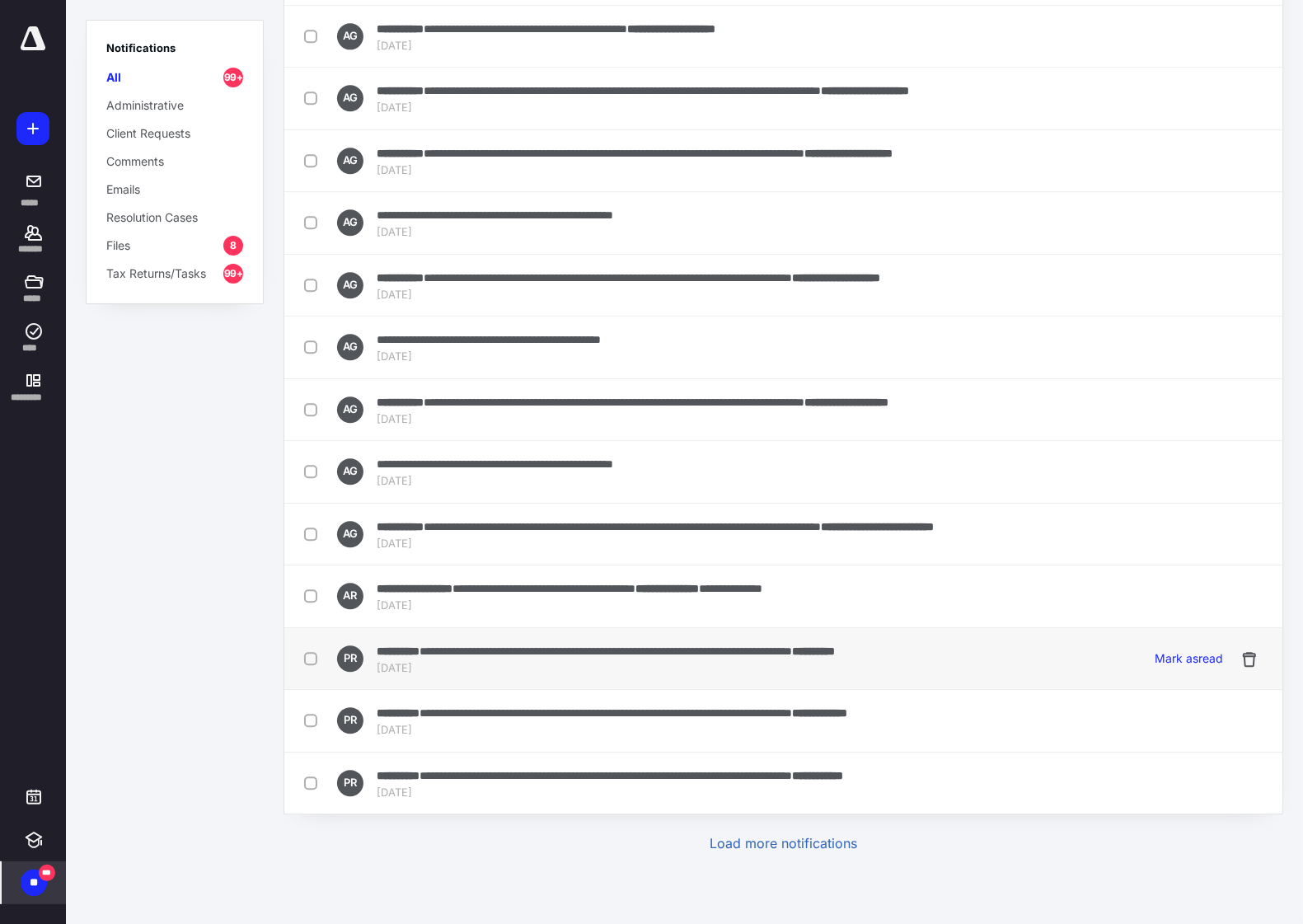 scroll, scrollTop: 8736, scrollLeft: 0, axis: vertical 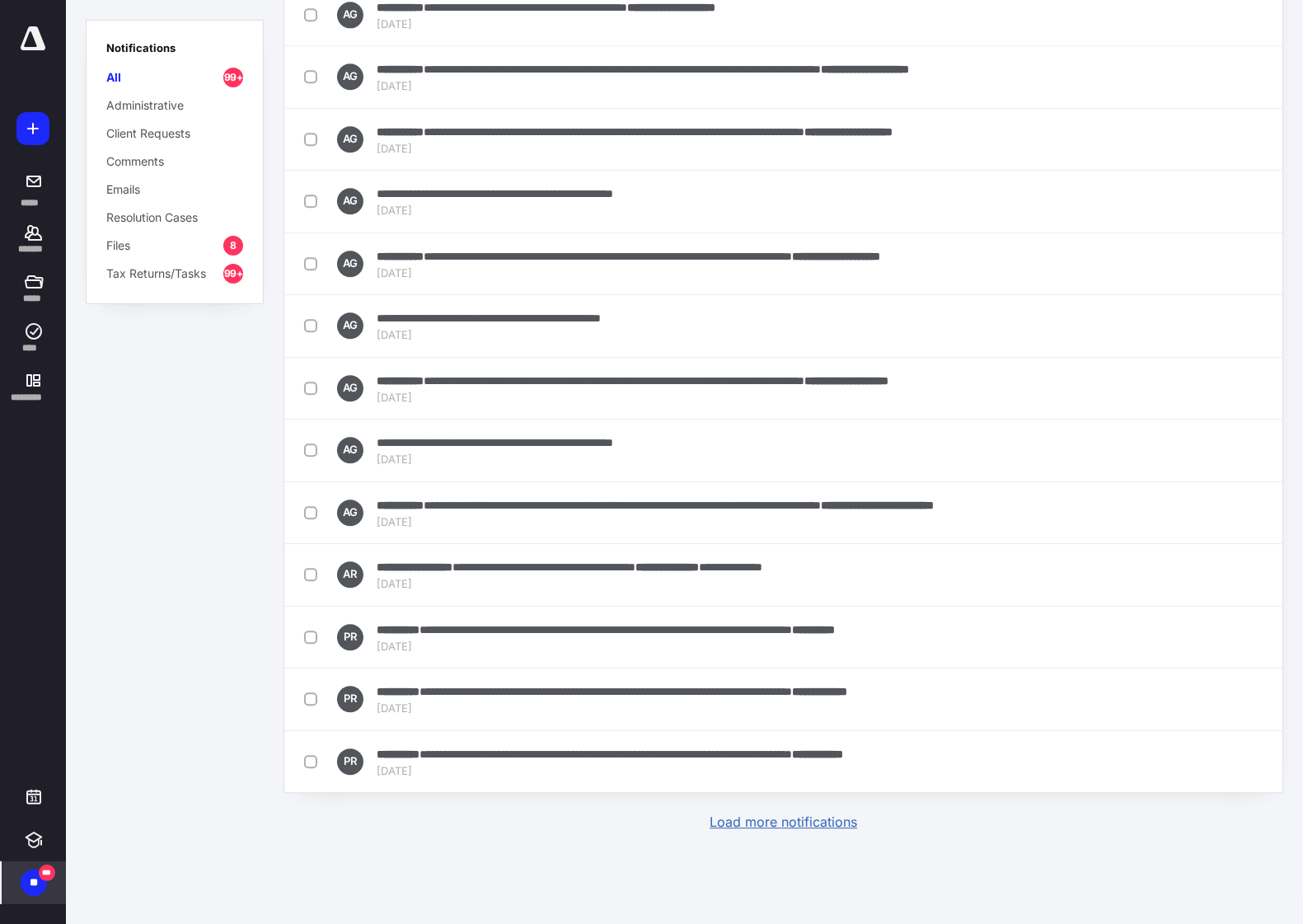 click on "Load more notifications" at bounding box center [783, 822] 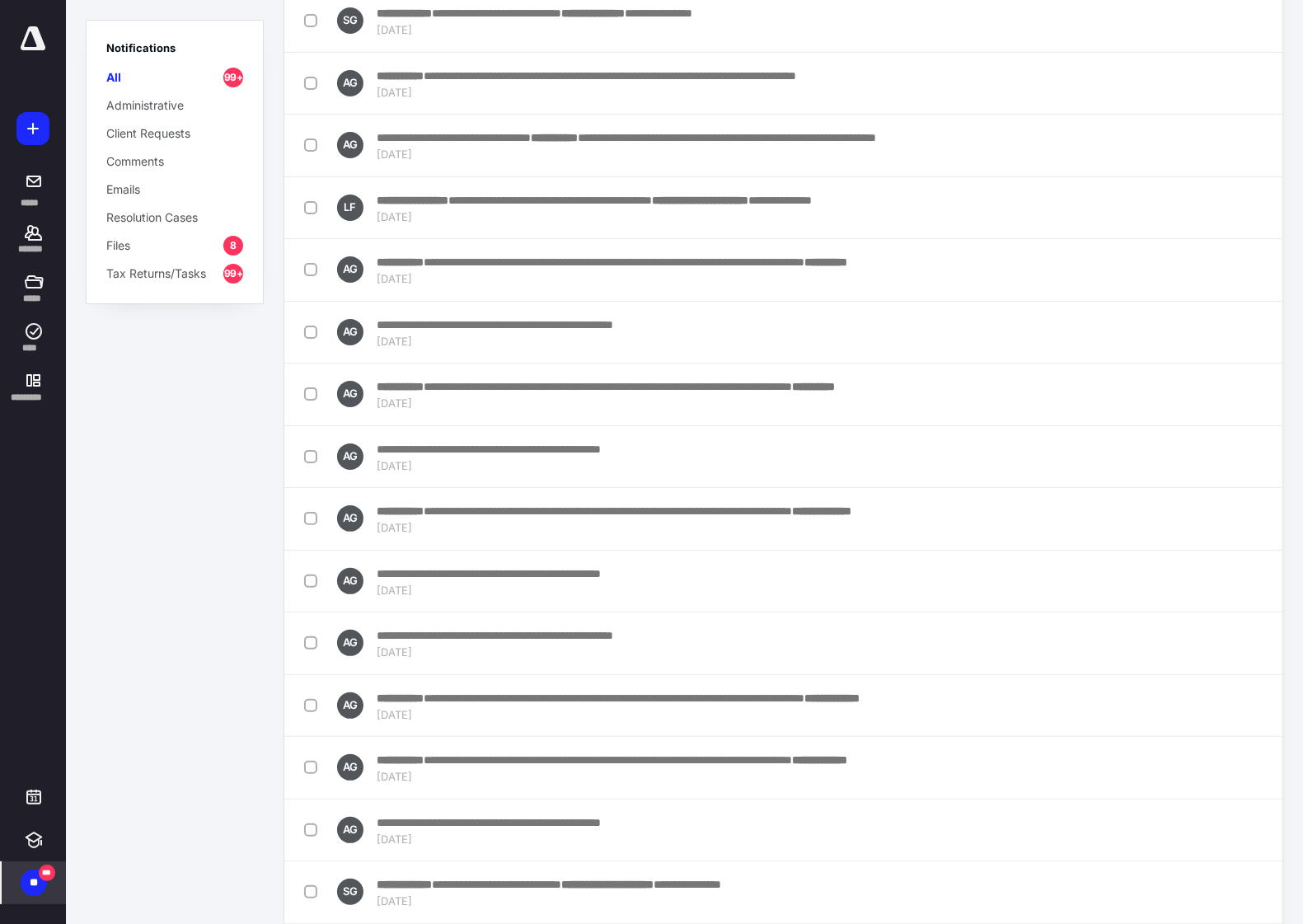 scroll, scrollTop: 0, scrollLeft: 0, axis: both 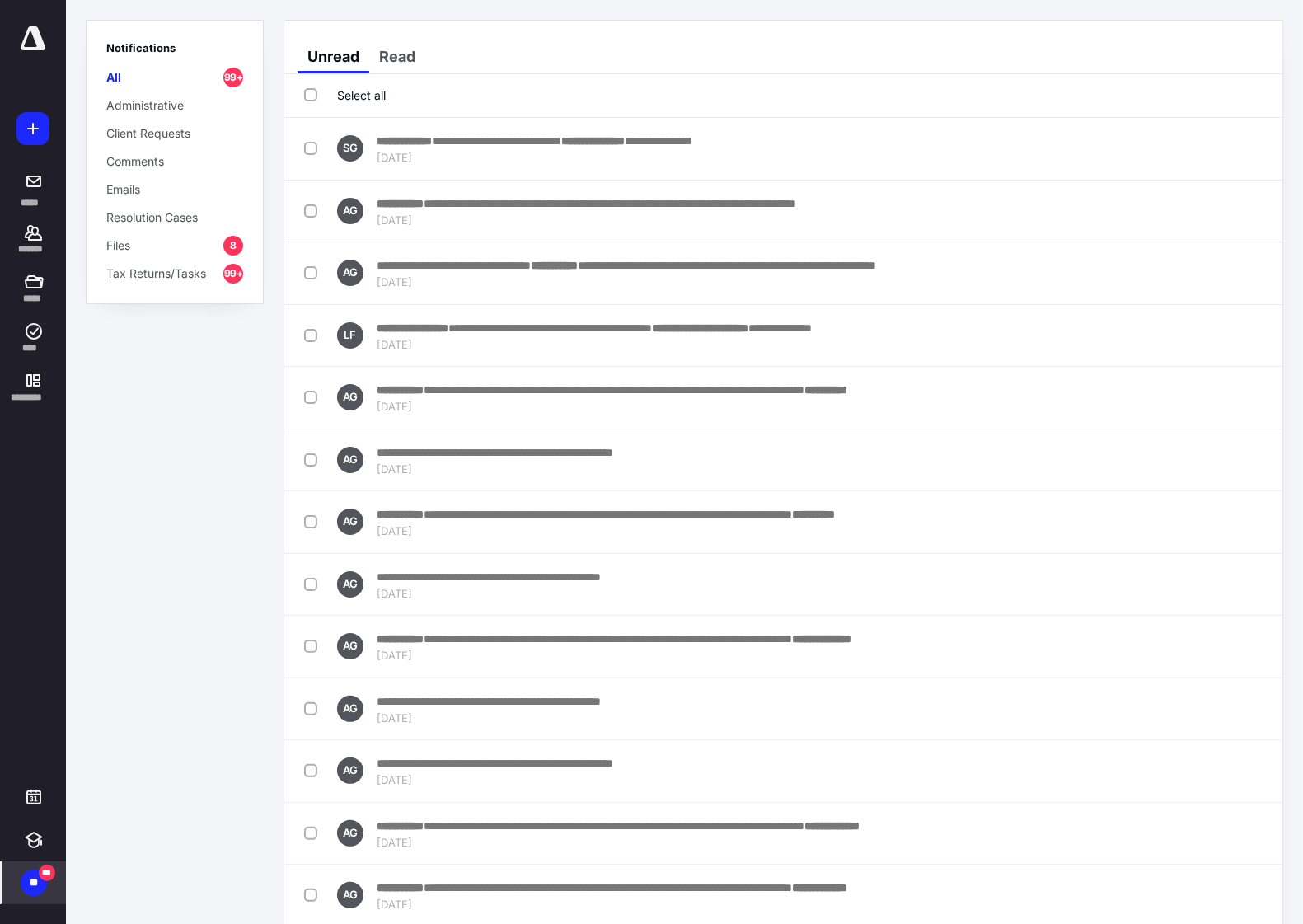 click on "Select all" at bounding box center [344, 95] 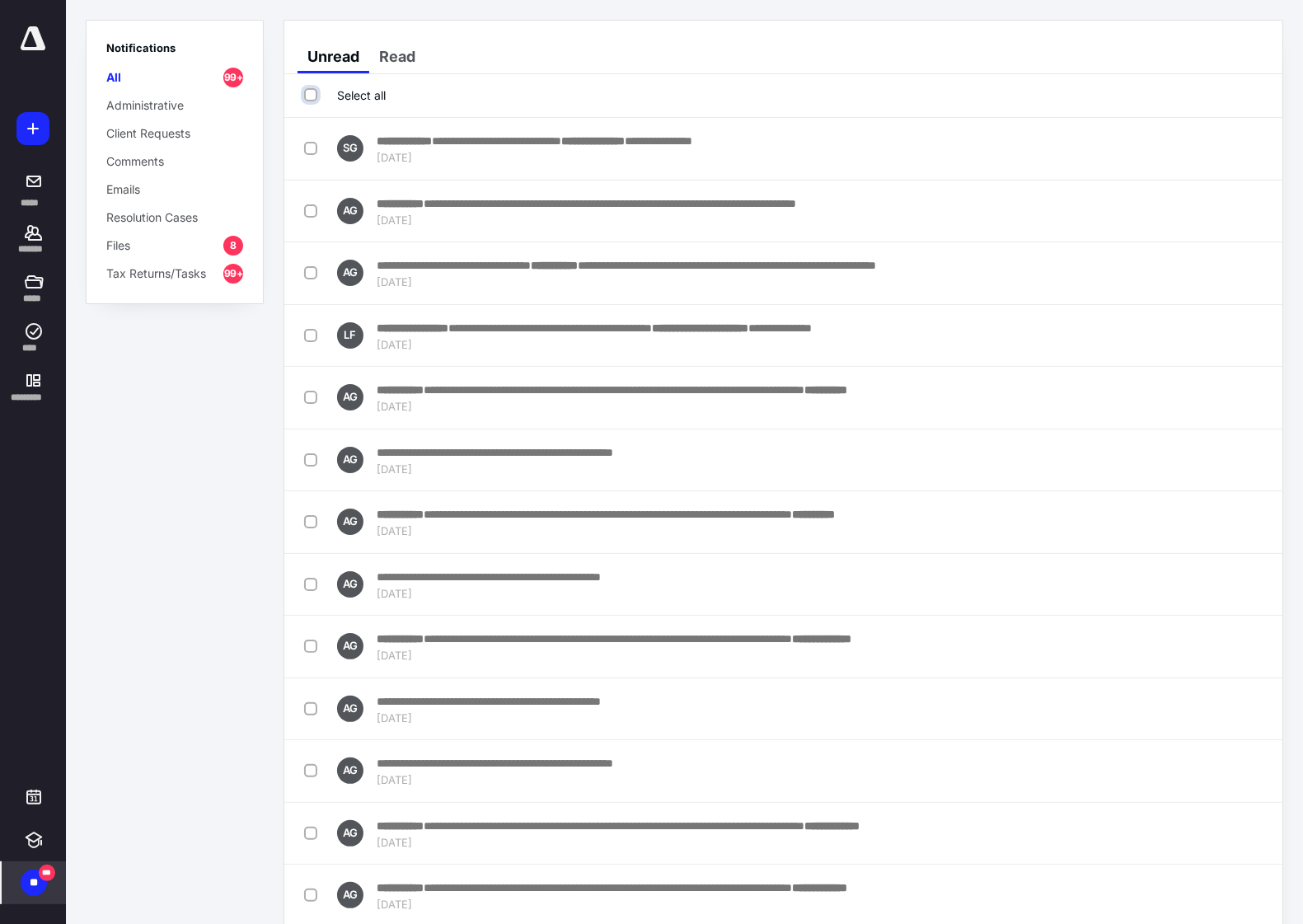 click on "Select all" at bounding box center (312, 95) 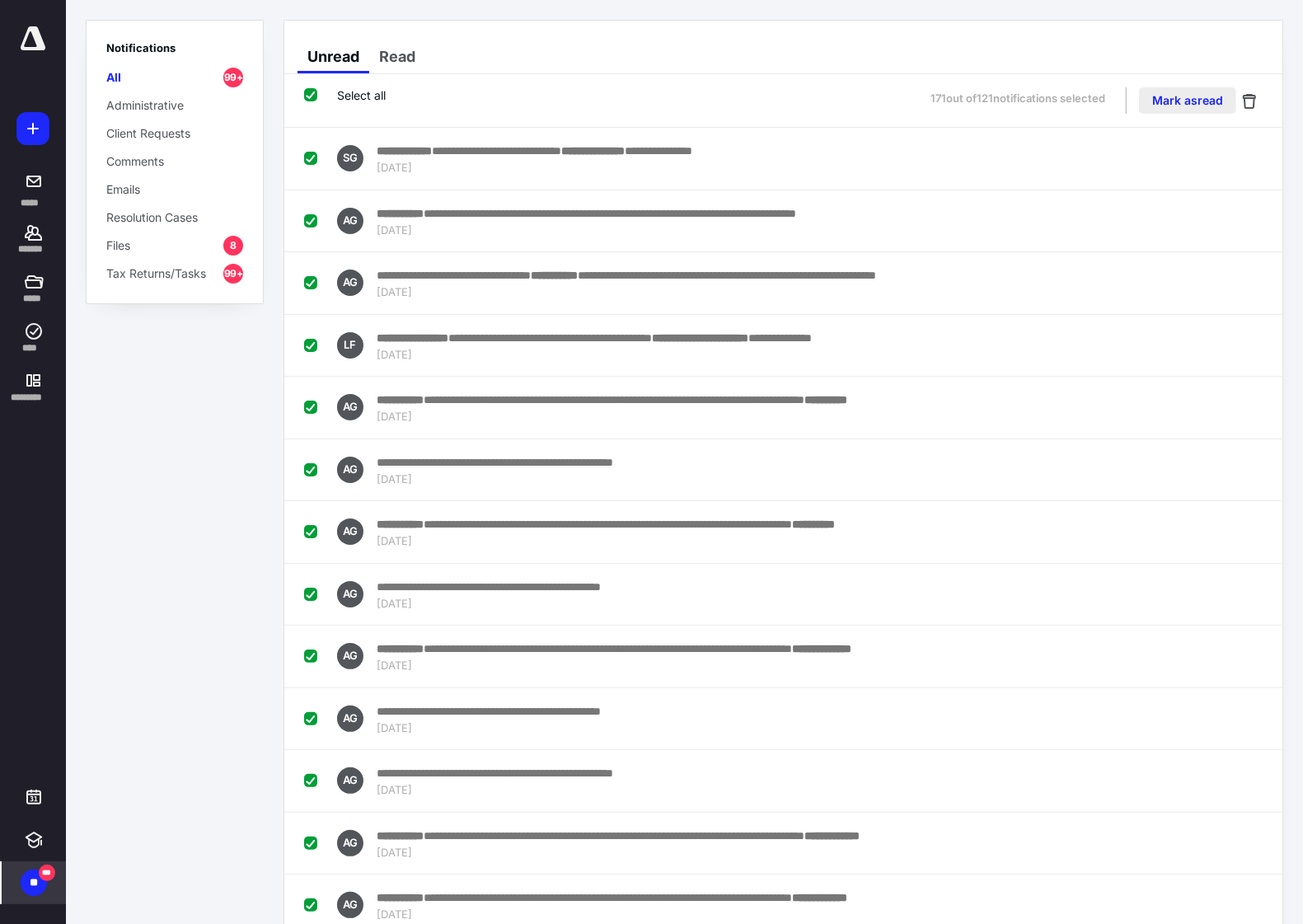 click on "Mark as  read" at bounding box center [1188, 101] 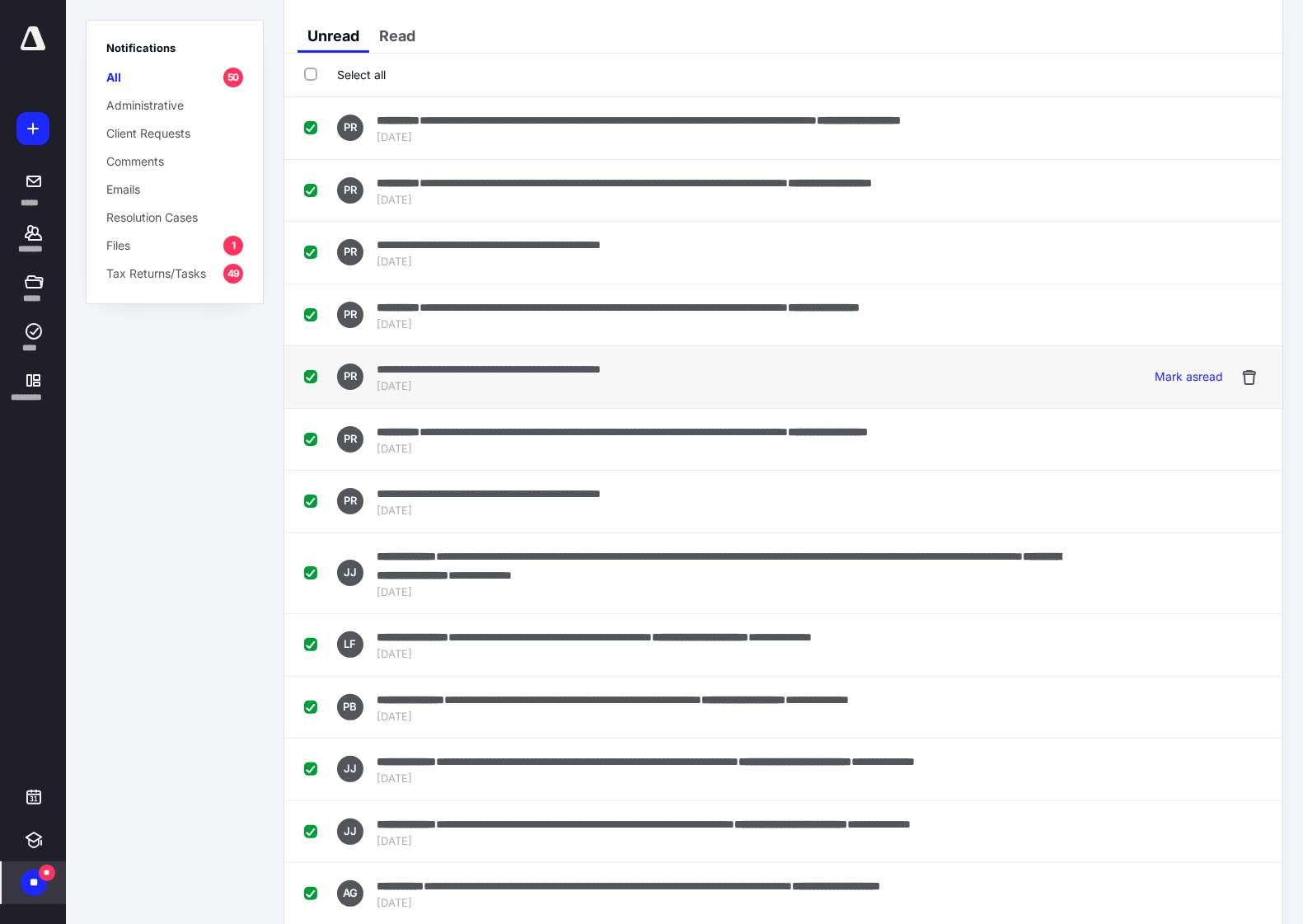 scroll, scrollTop: 0, scrollLeft: 0, axis: both 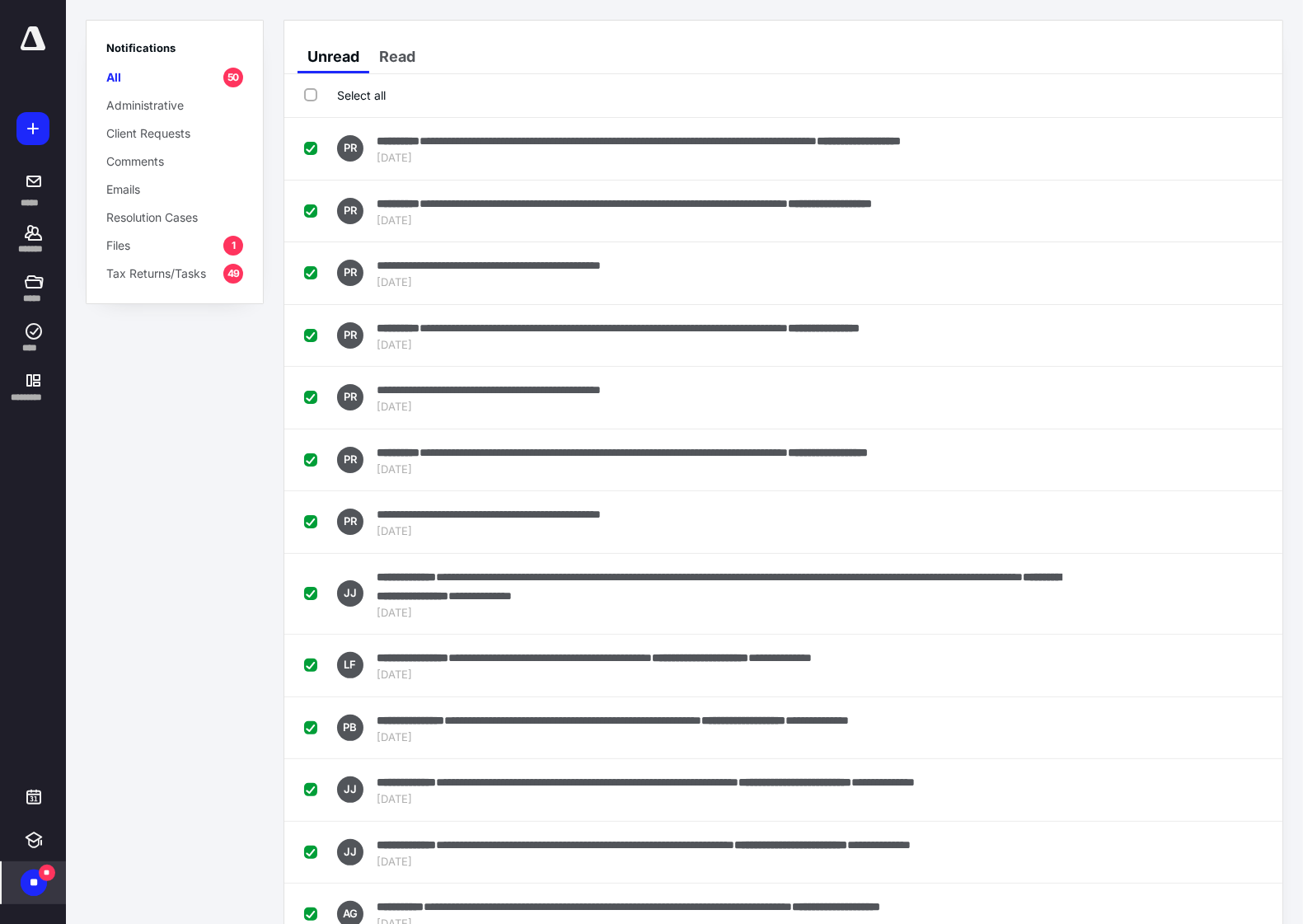 click on "Select all" at bounding box center [344, 95] 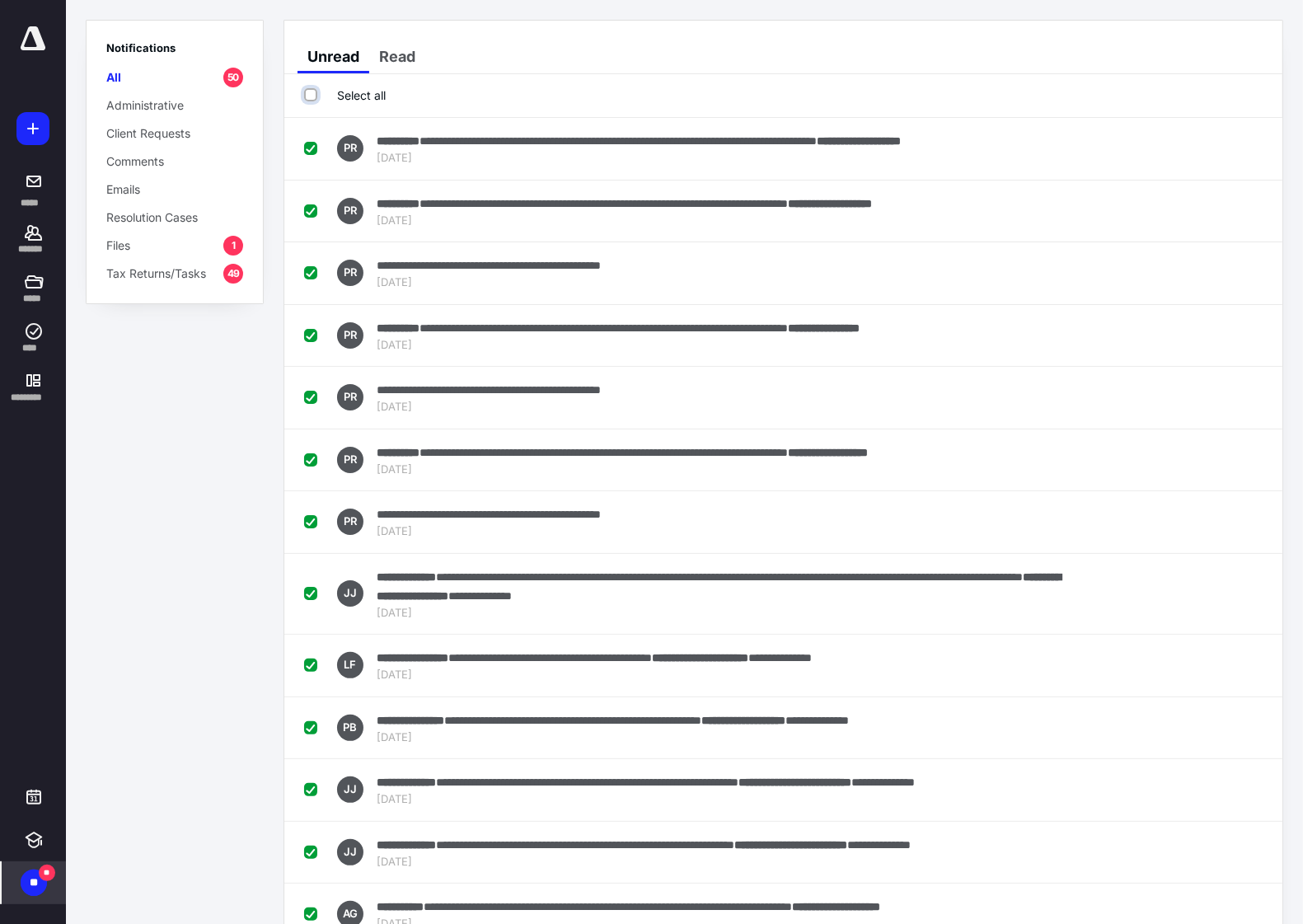 click on "Select all" at bounding box center [312, 95] 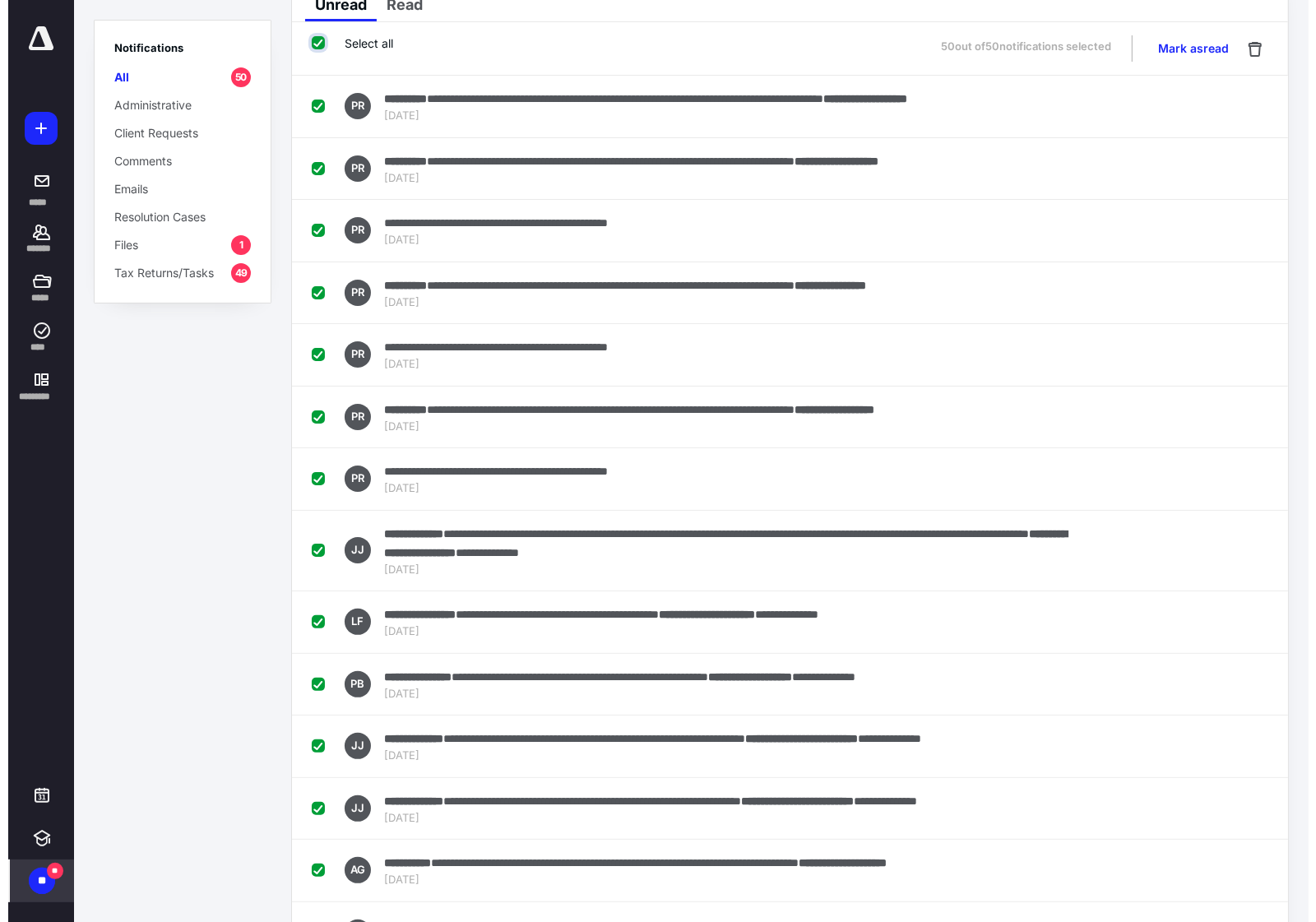 scroll, scrollTop: 0, scrollLeft: 0, axis: both 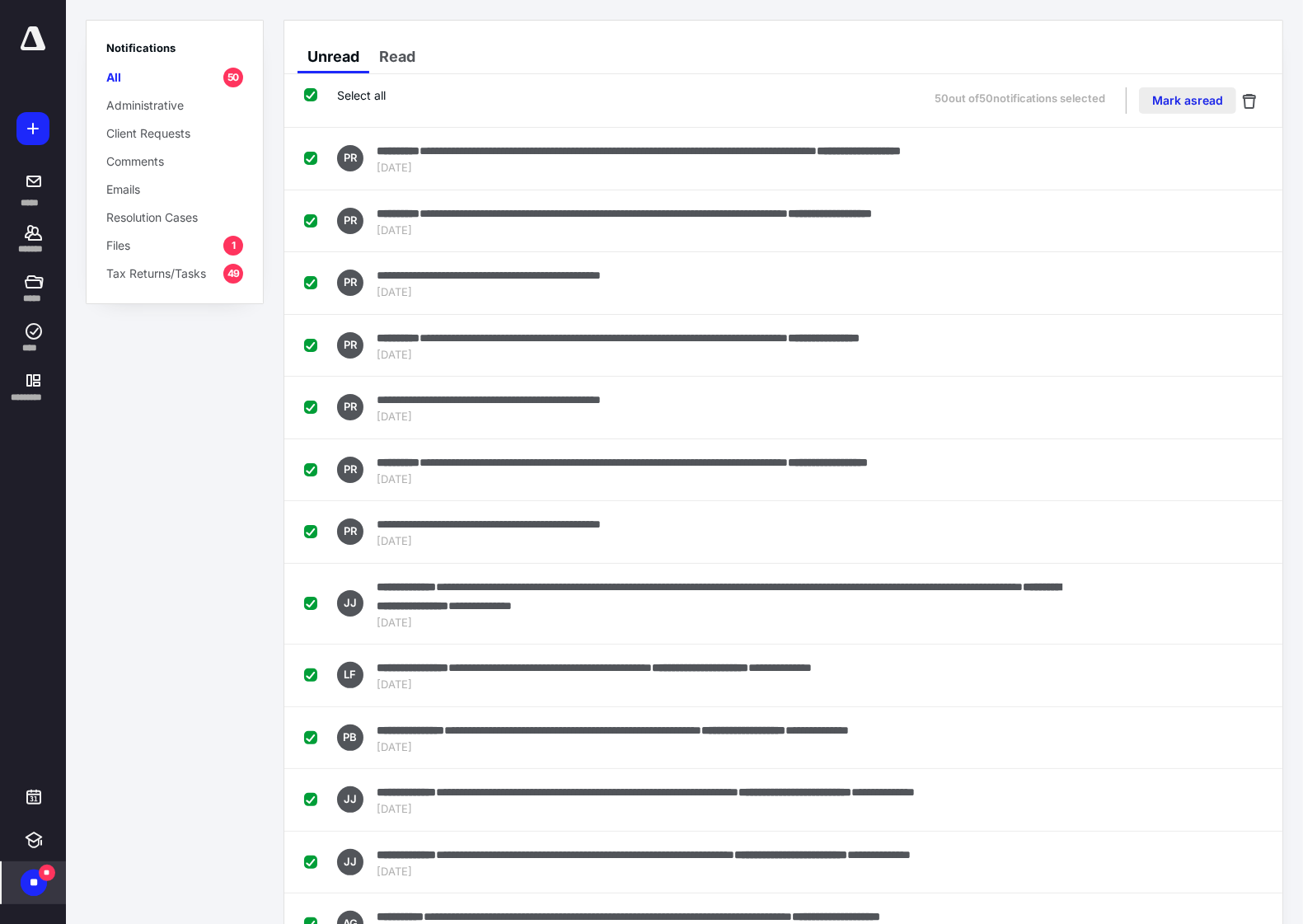 click on "Mark as  read" at bounding box center (1188, 101) 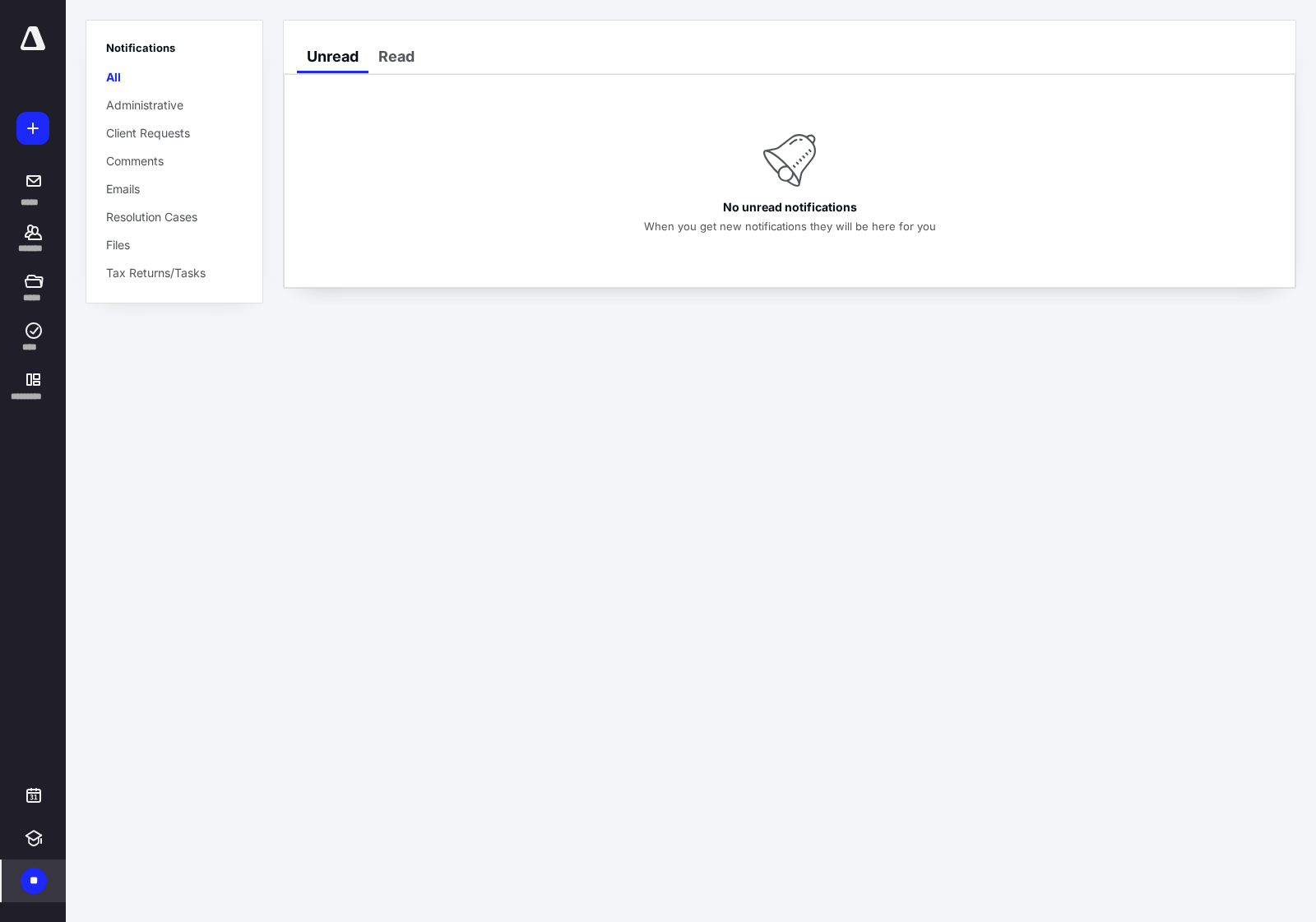 click on "Administrative" at bounding box center (145, 104) 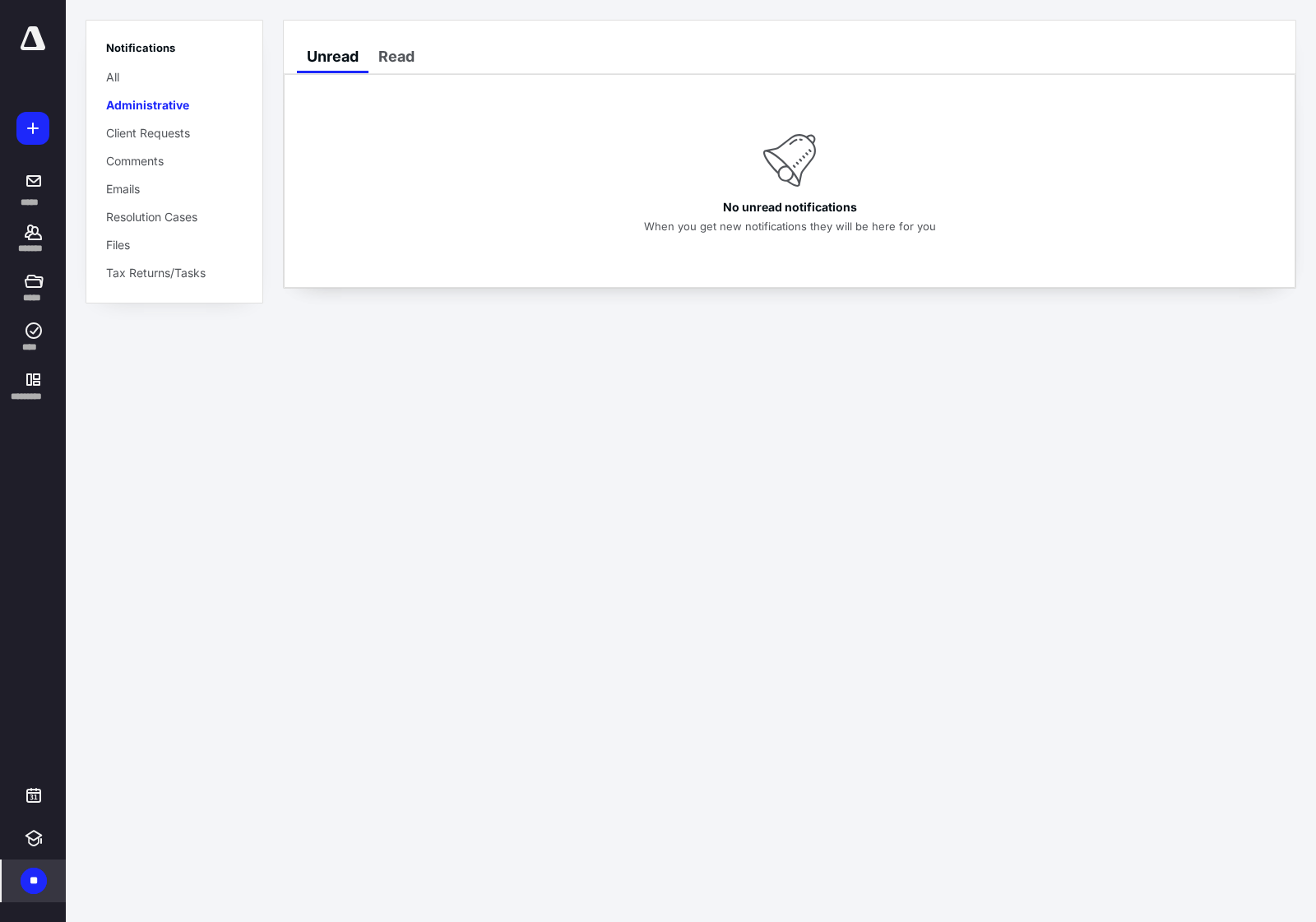 click on "Client Requests" at bounding box center (148, 132) 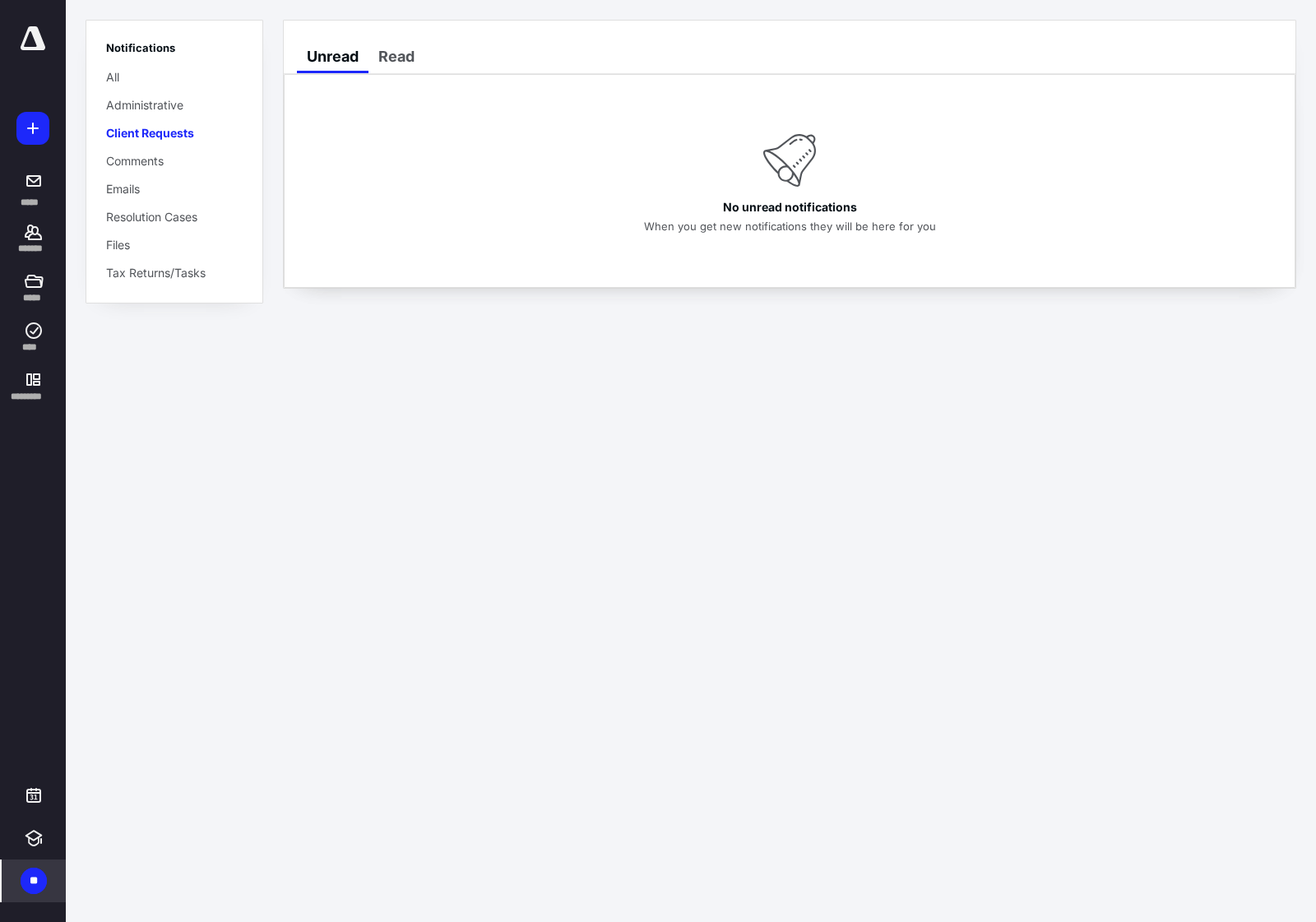click on "Comments" at bounding box center (174, 160) 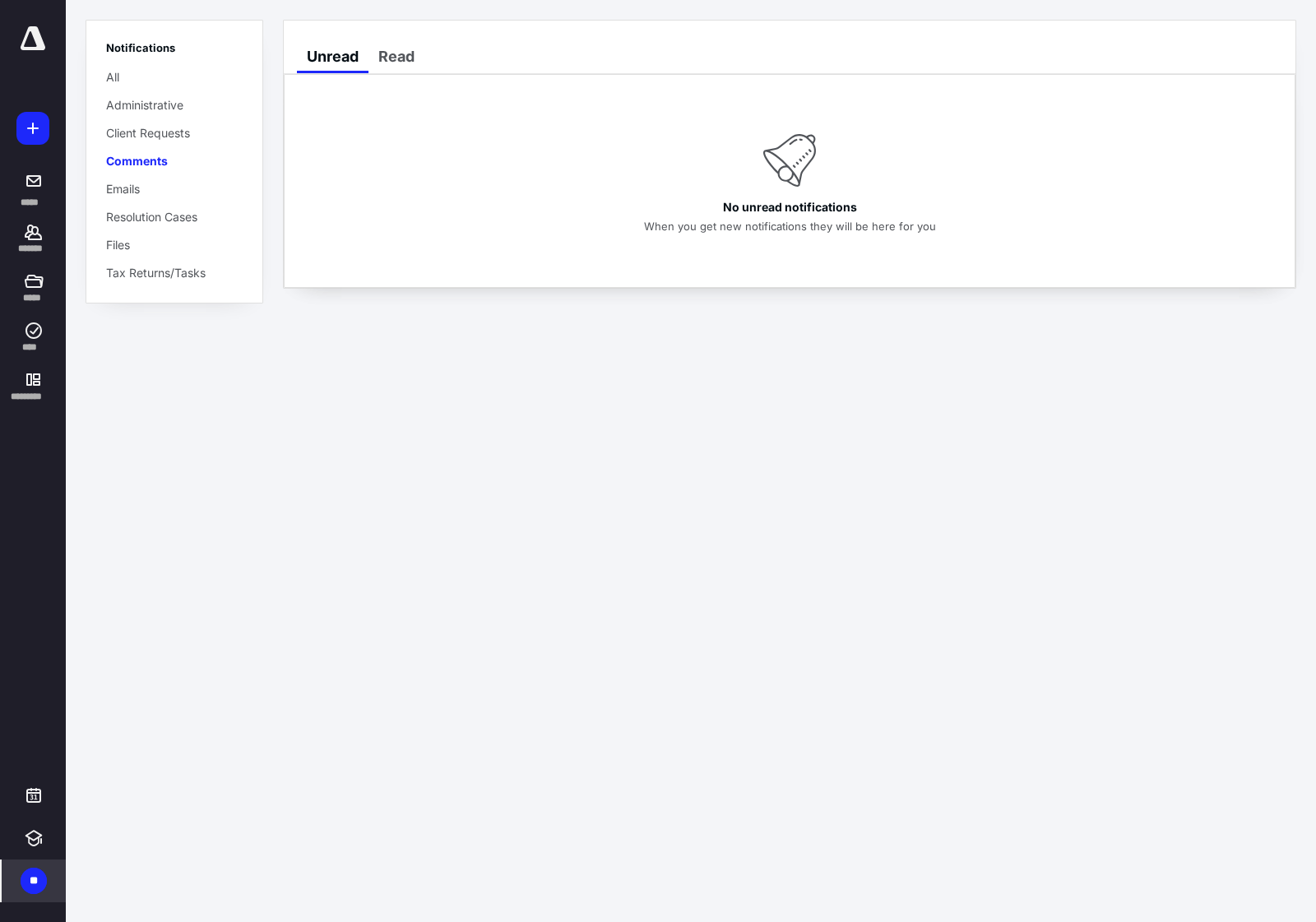 click on "Emails" at bounding box center (123, 188) 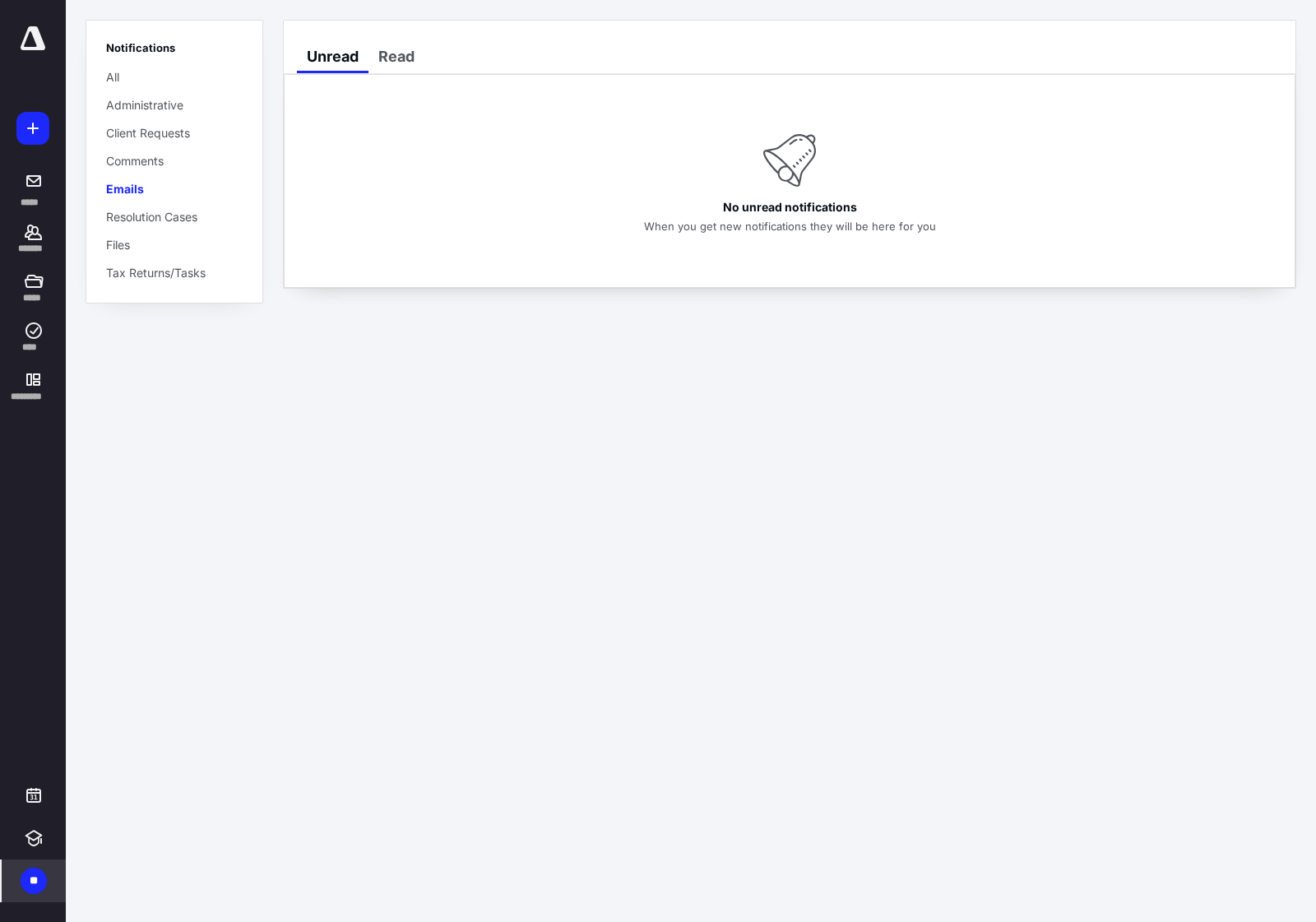 click on "Resolution Cases" at bounding box center [151, 216] 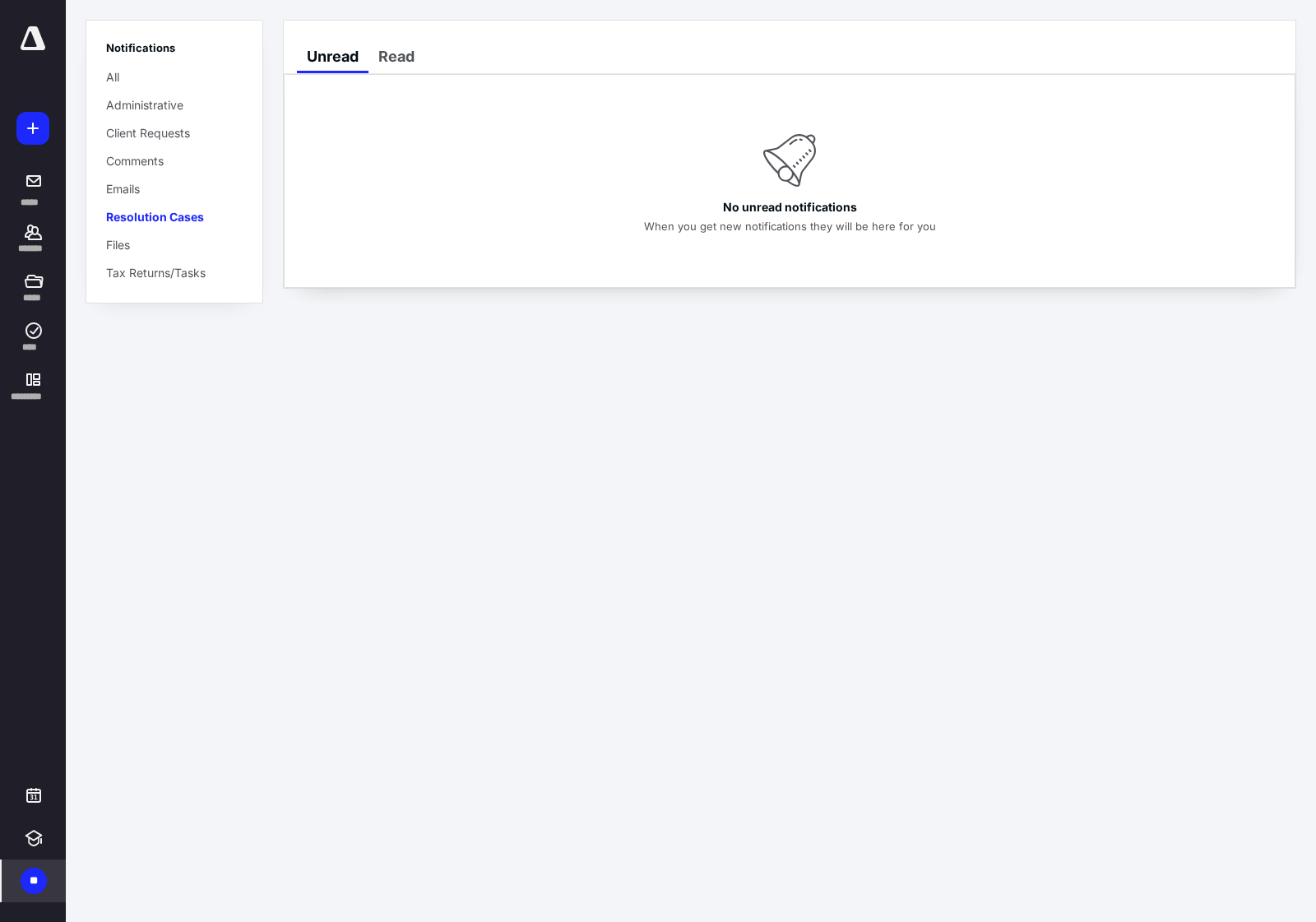 click on "Files" at bounding box center [118, 244] 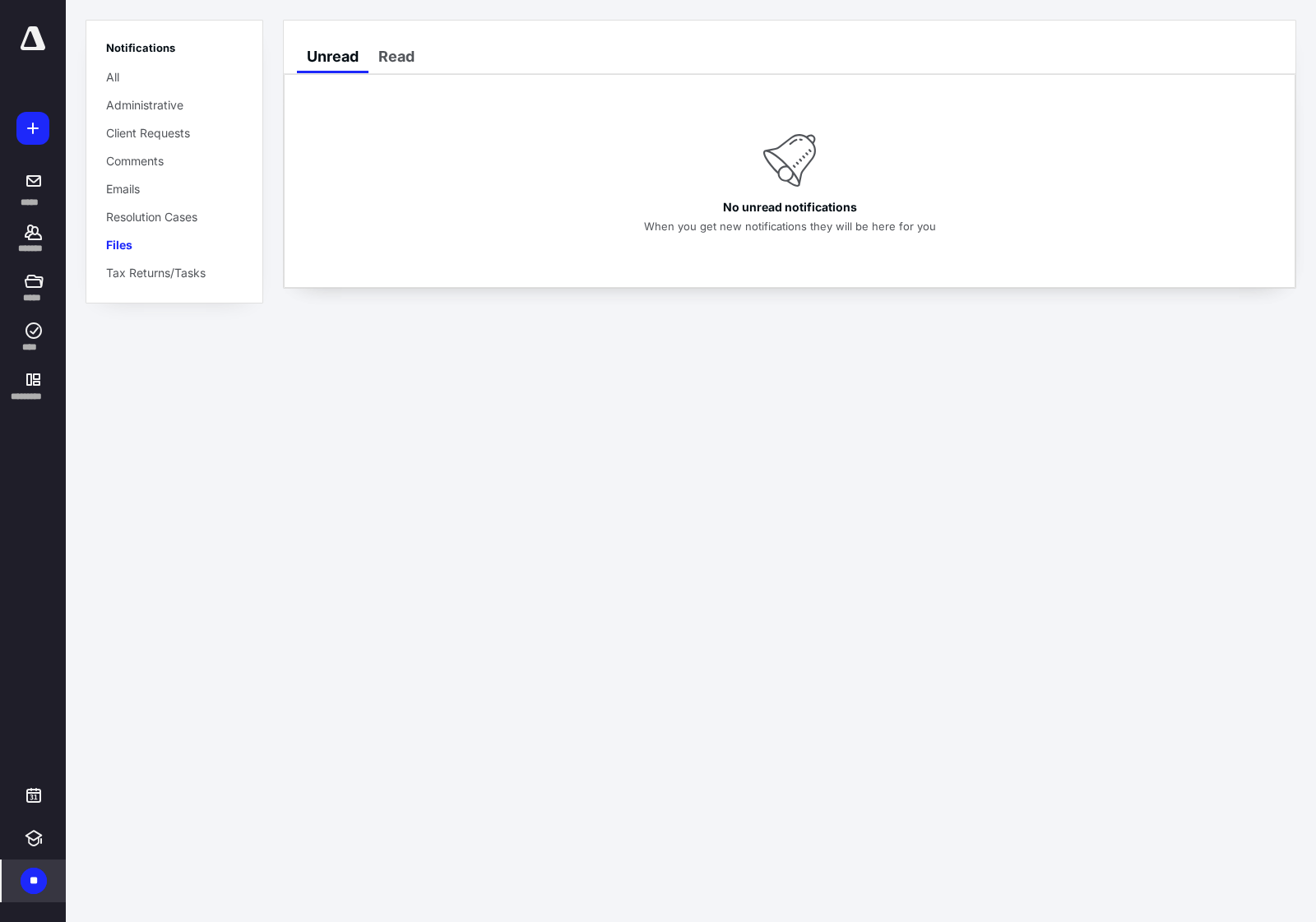 click on "Tax Returns/Tasks" at bounding box center (155, 272) 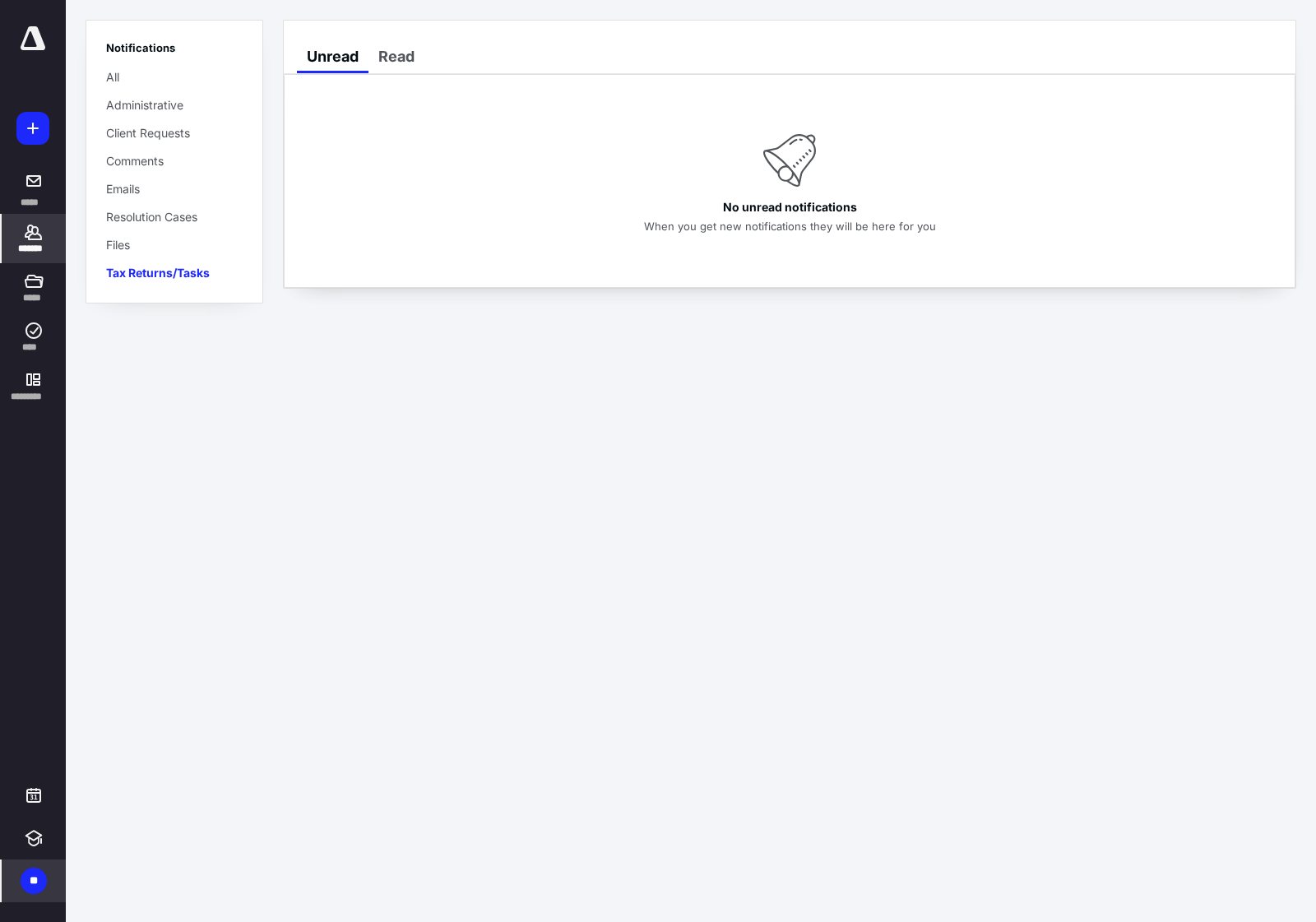 click on "*******" at bounding box center (34, 248) 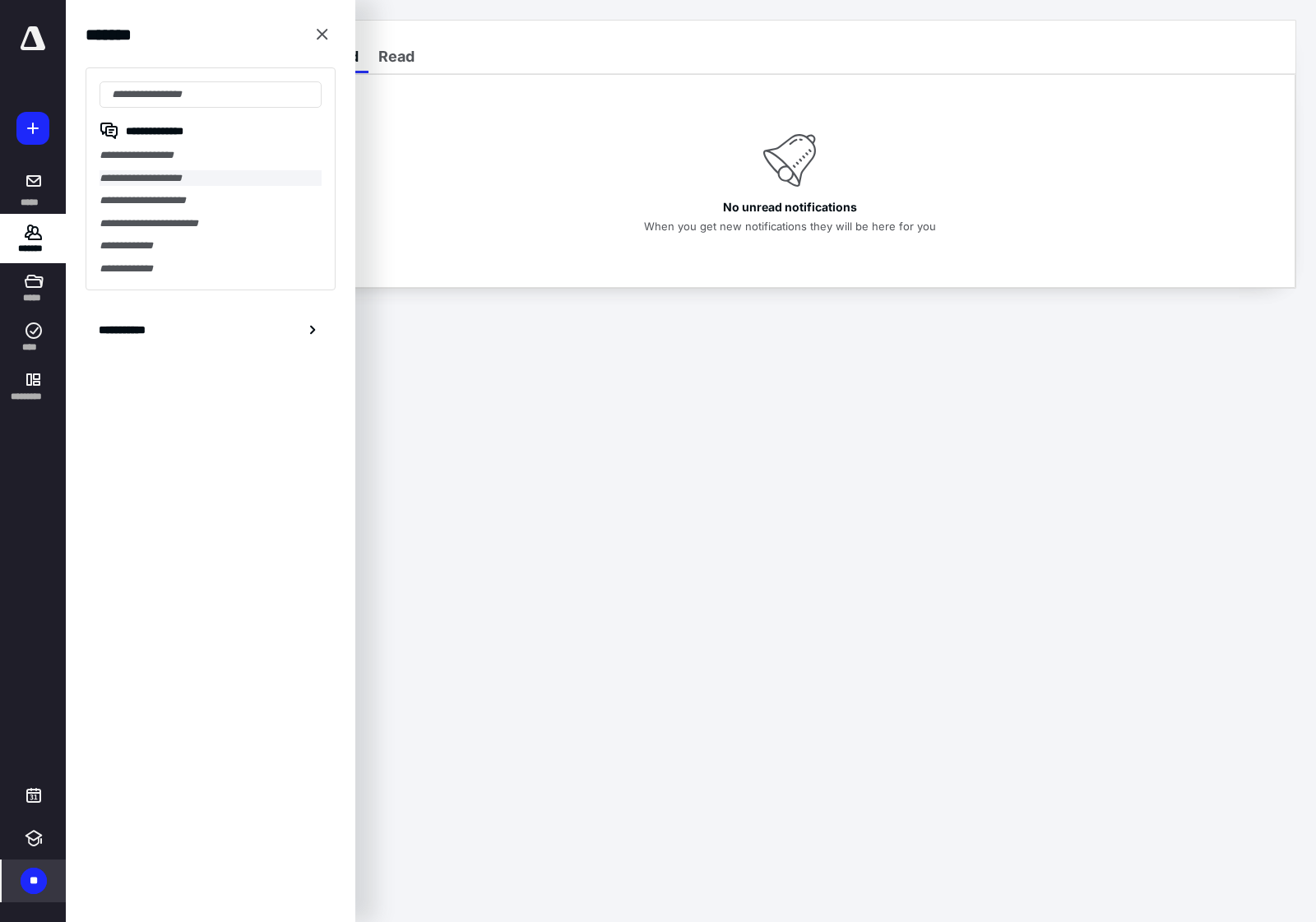 click on "**********" at bounding box center [211, 178] 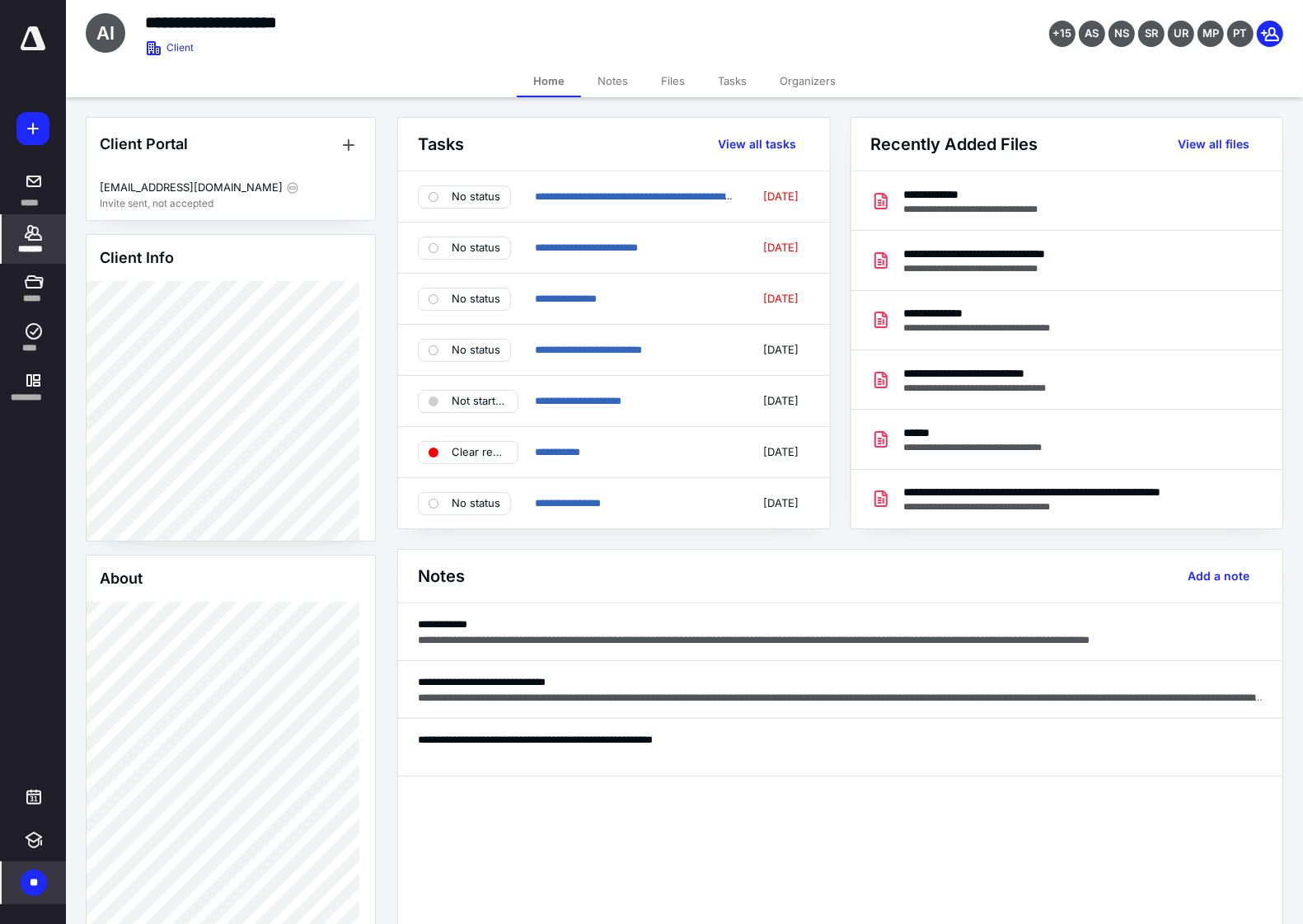 click on "Files" at bounding box center (673, 81) 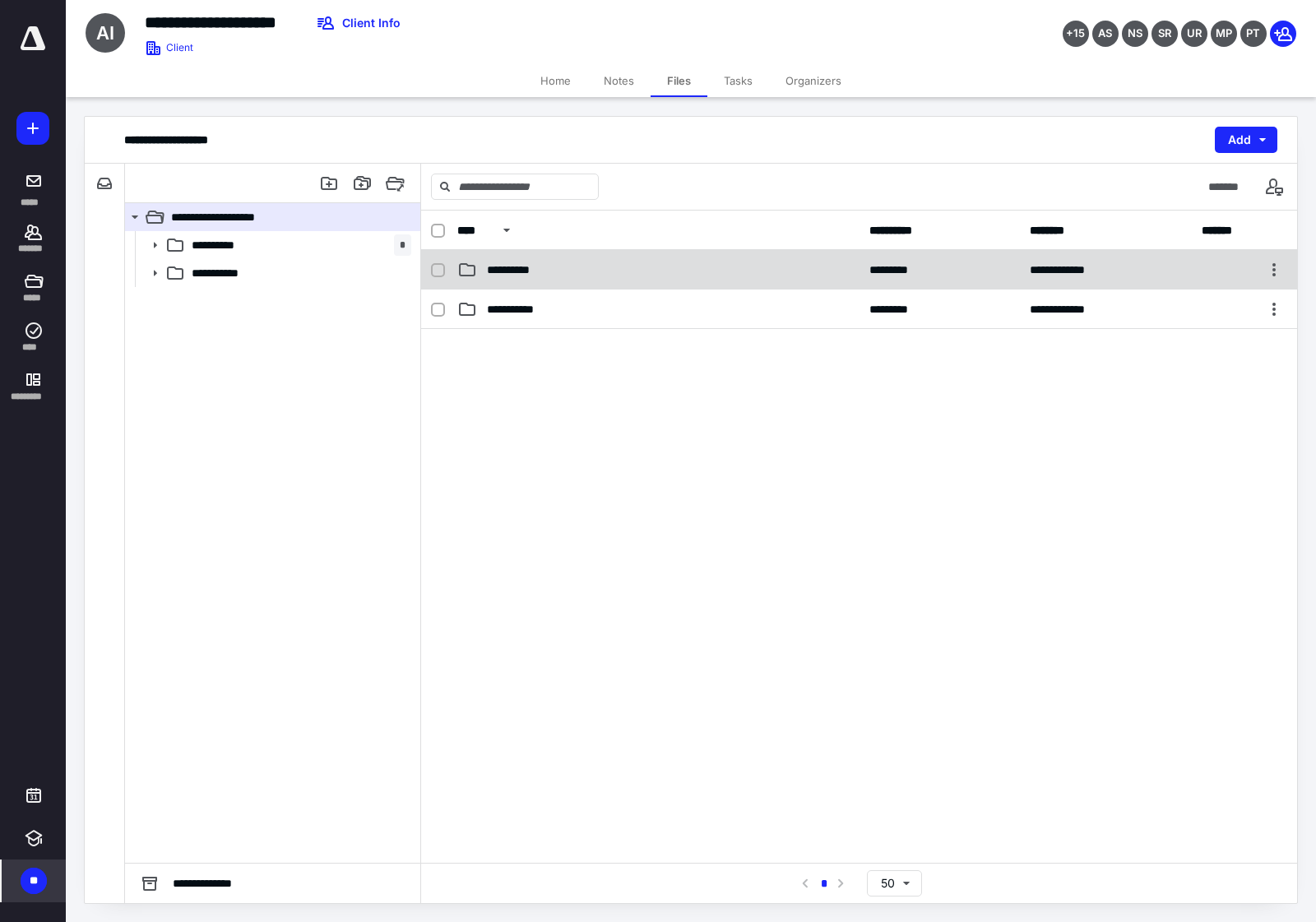 click at bounding box center (438, 271) 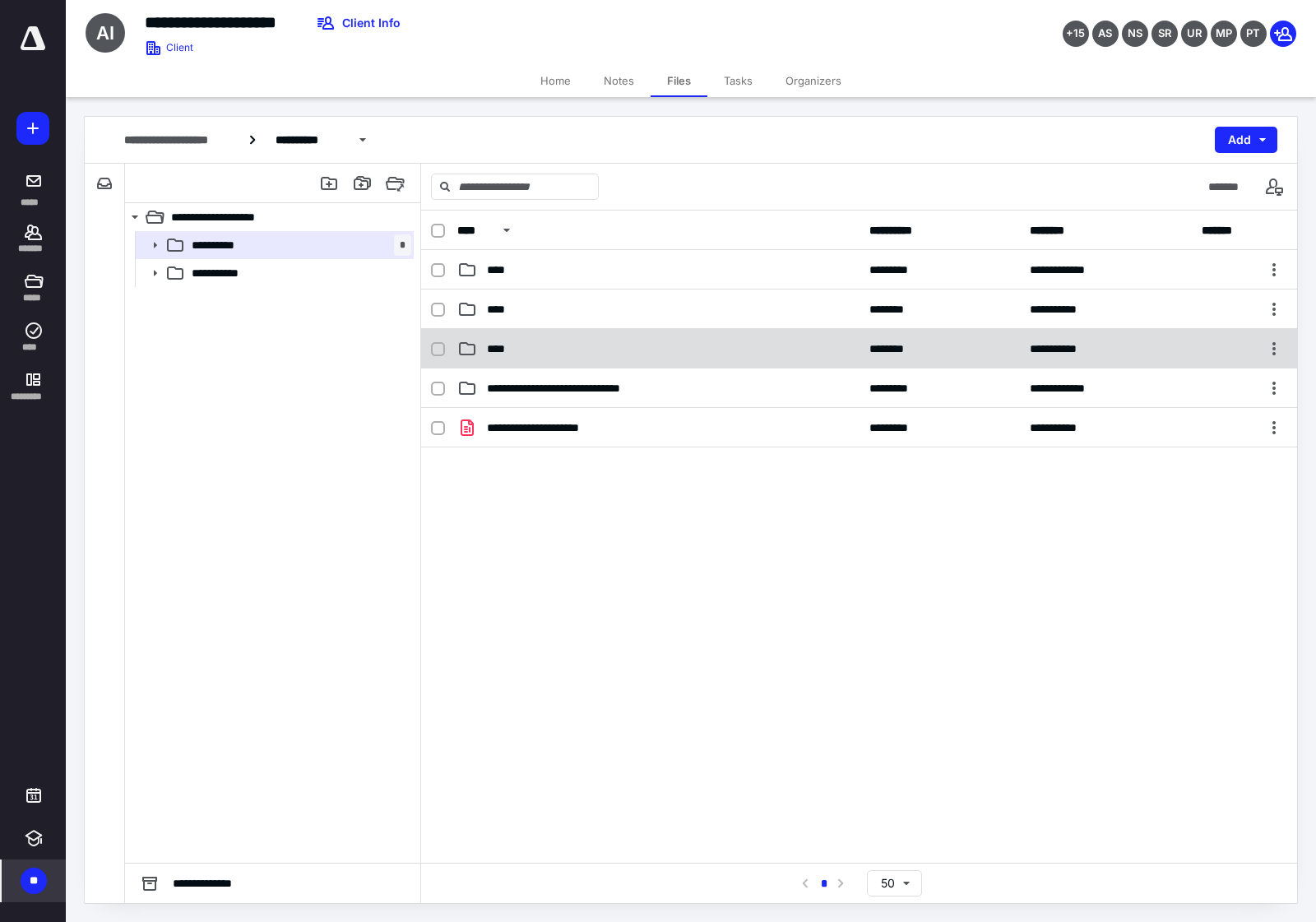 click on "****" at bounding box center (658, 349) 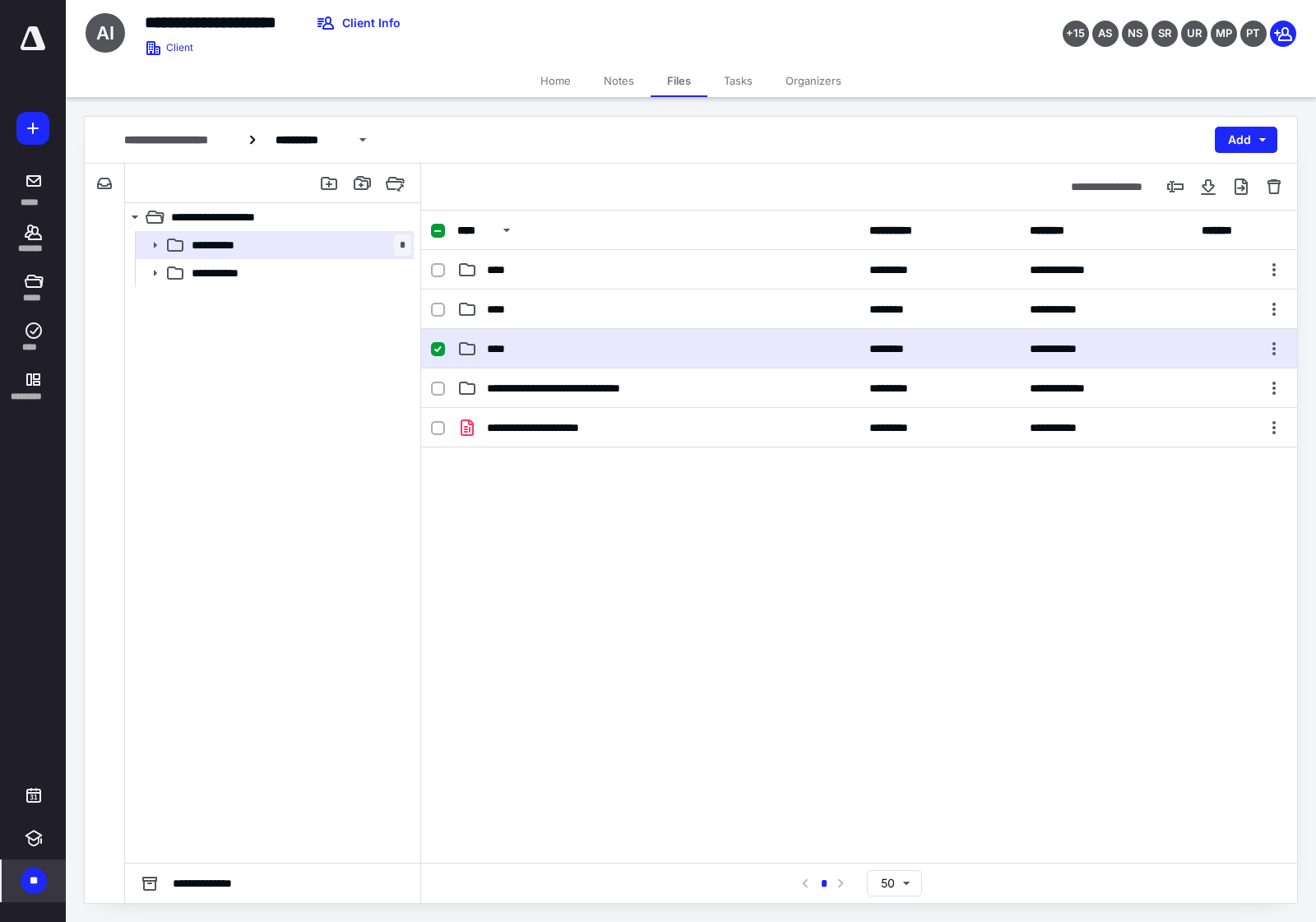 click on "****" at bounding box center [658, 349] 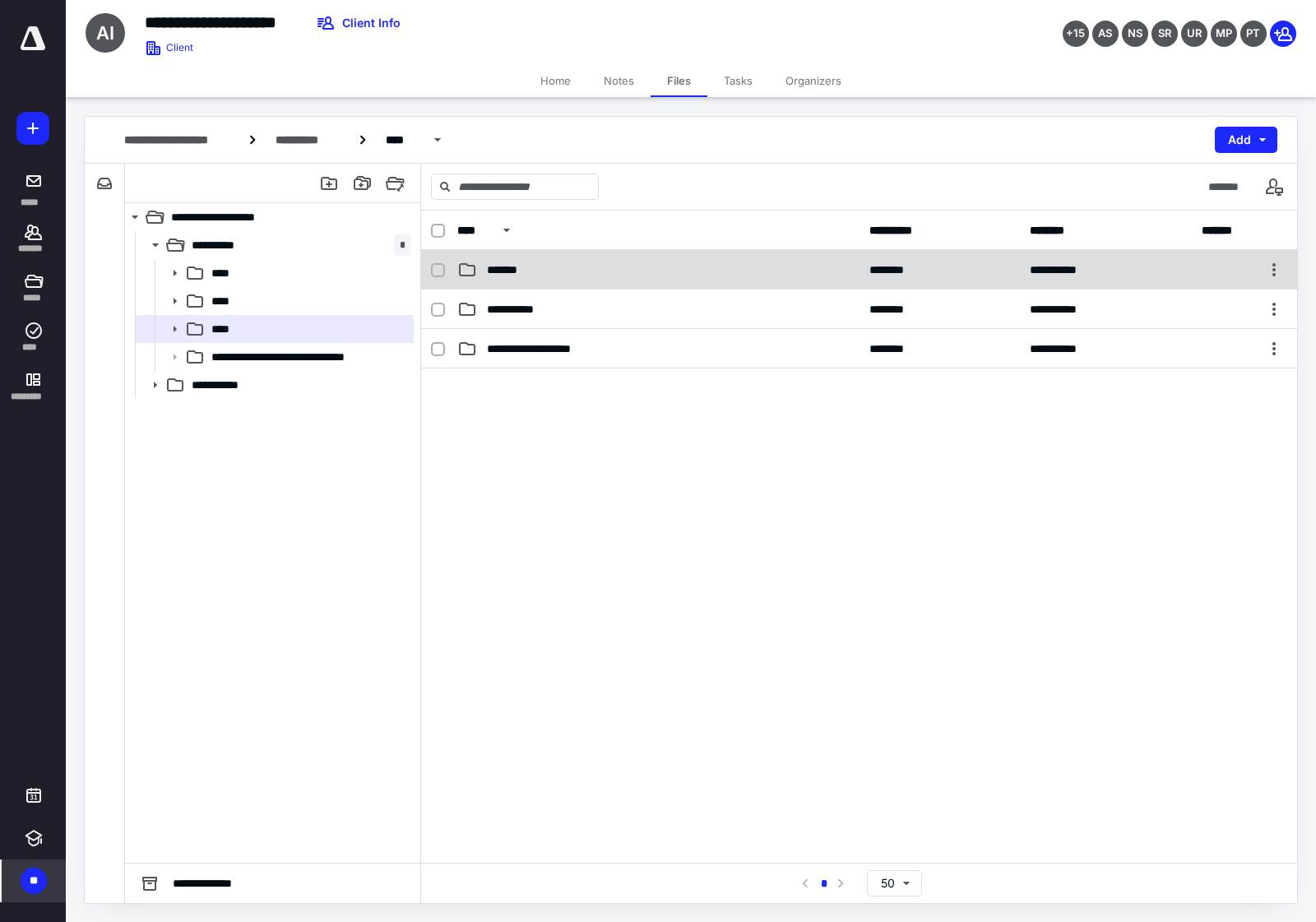 click on "*******" at bounding box center [658, 270] 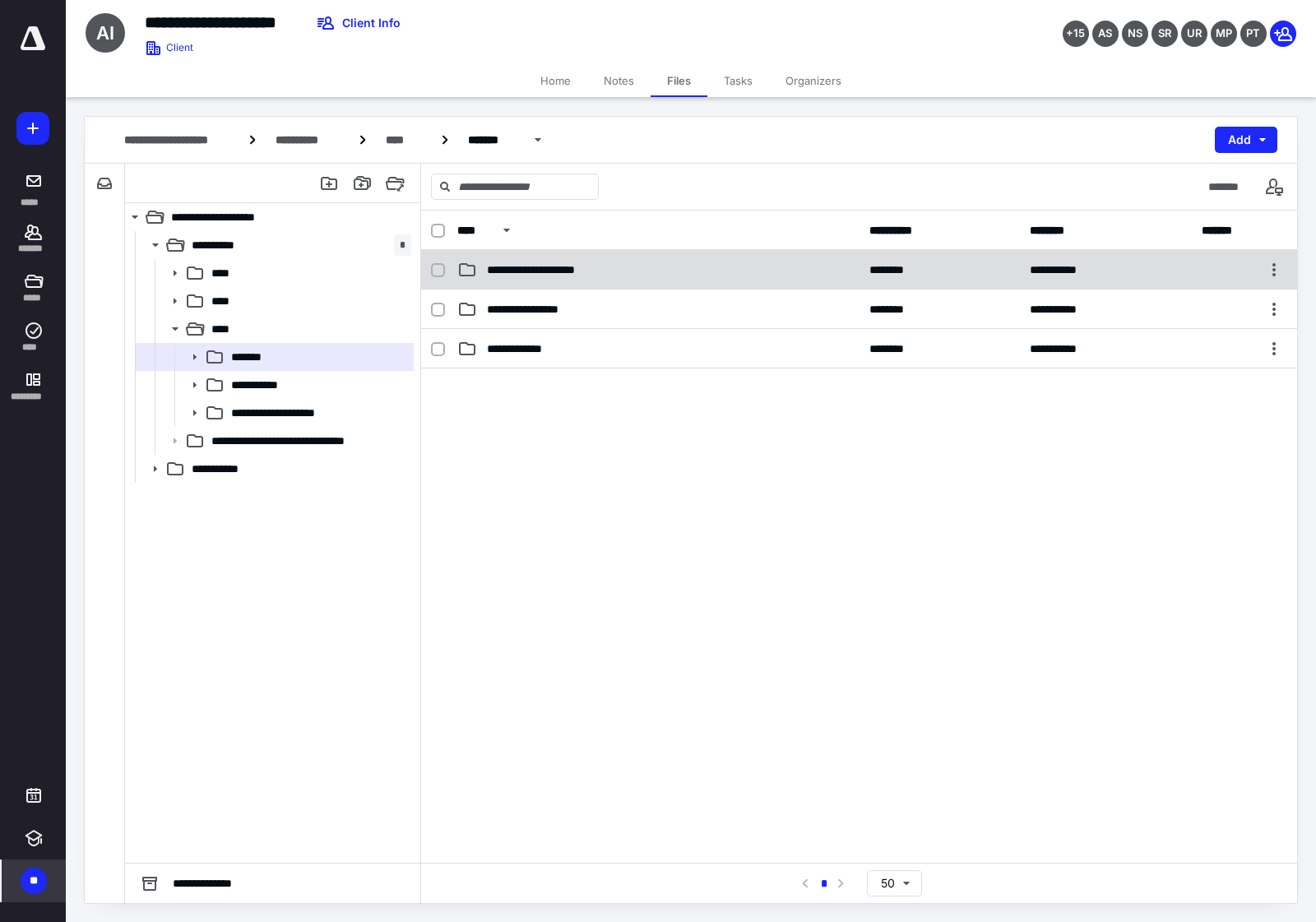 click on "**********" at bounding box center [658, 270] 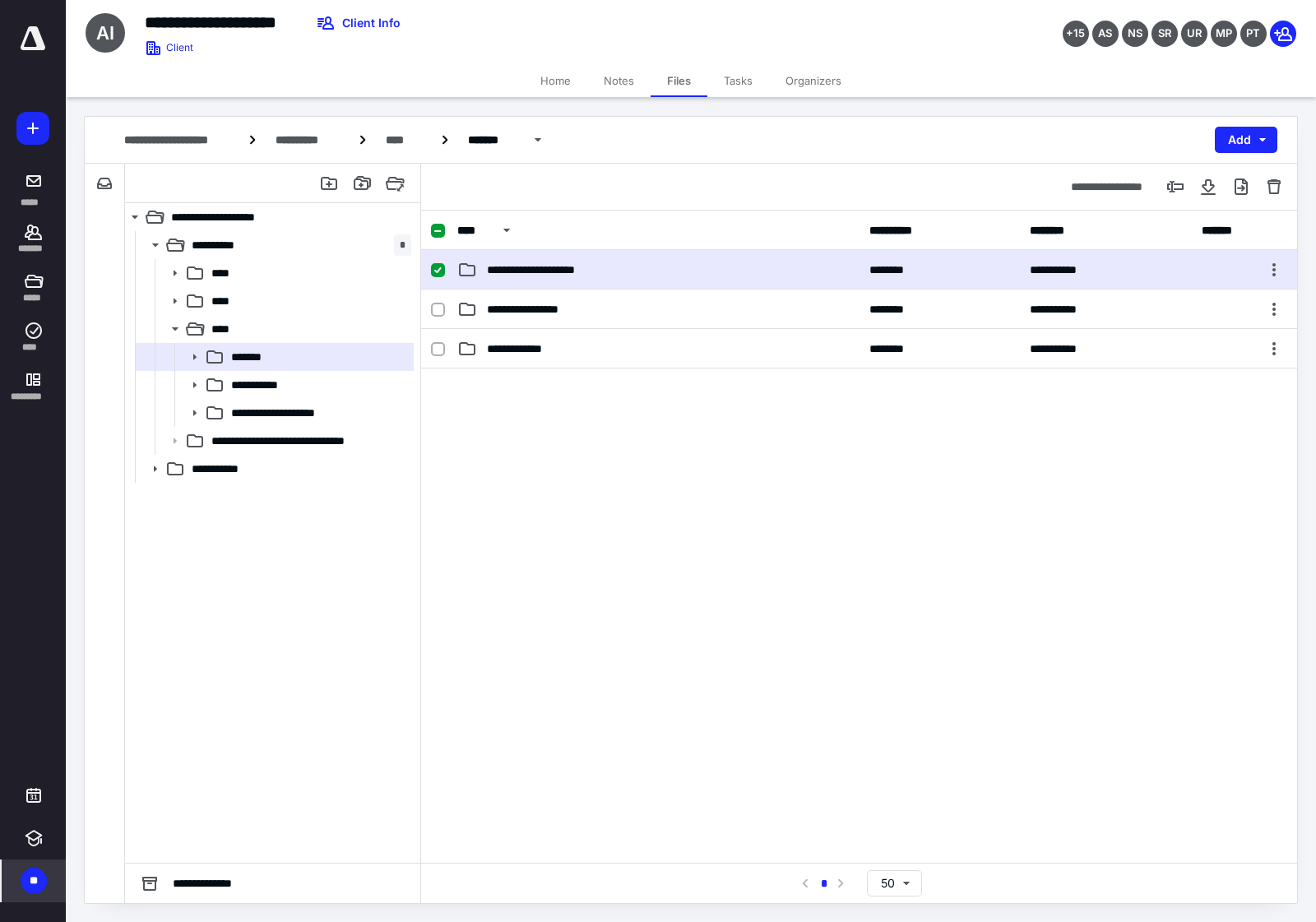click on "**********" at bounding box center [658, 270] 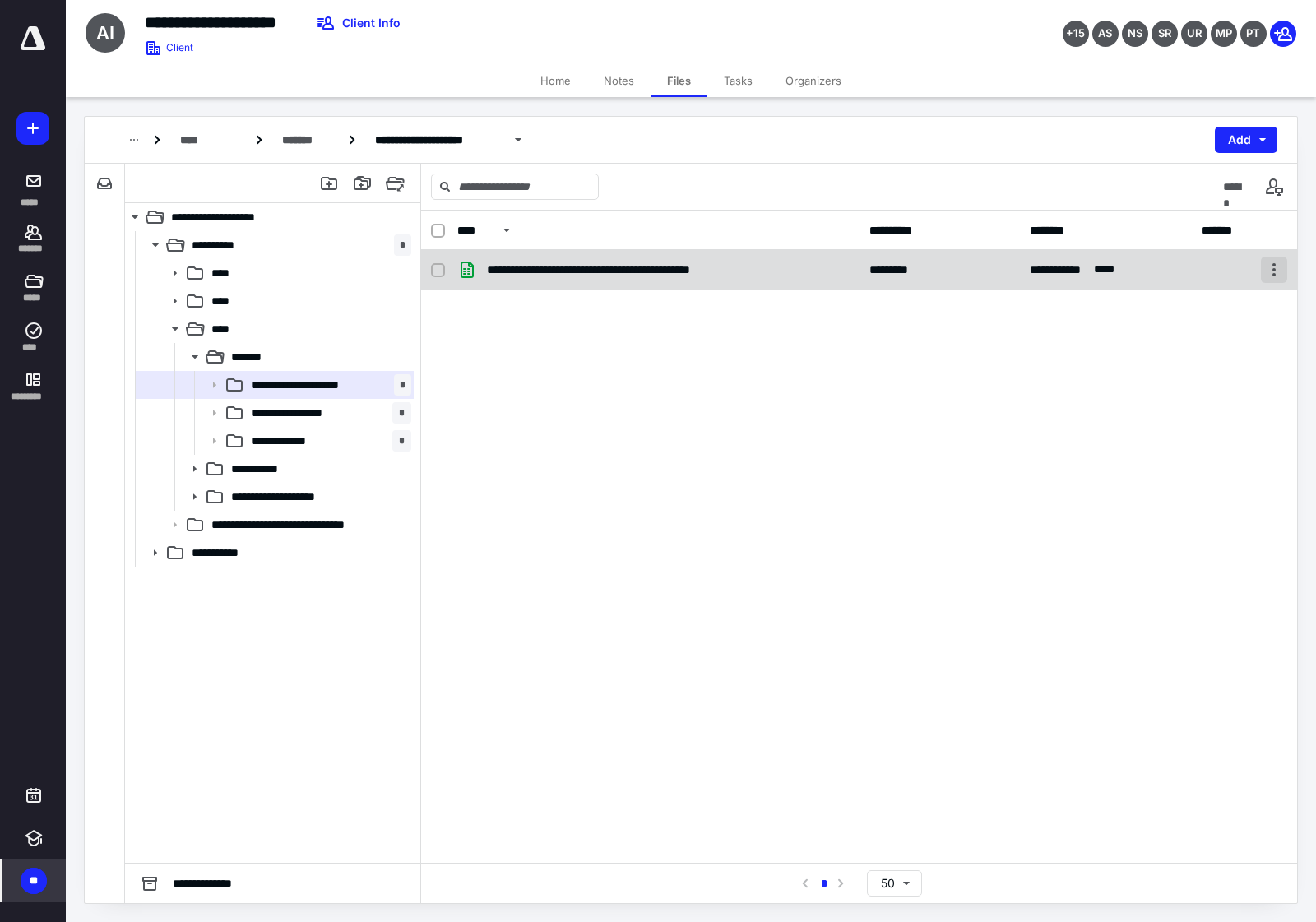 click at bounding box center (1274, 270) 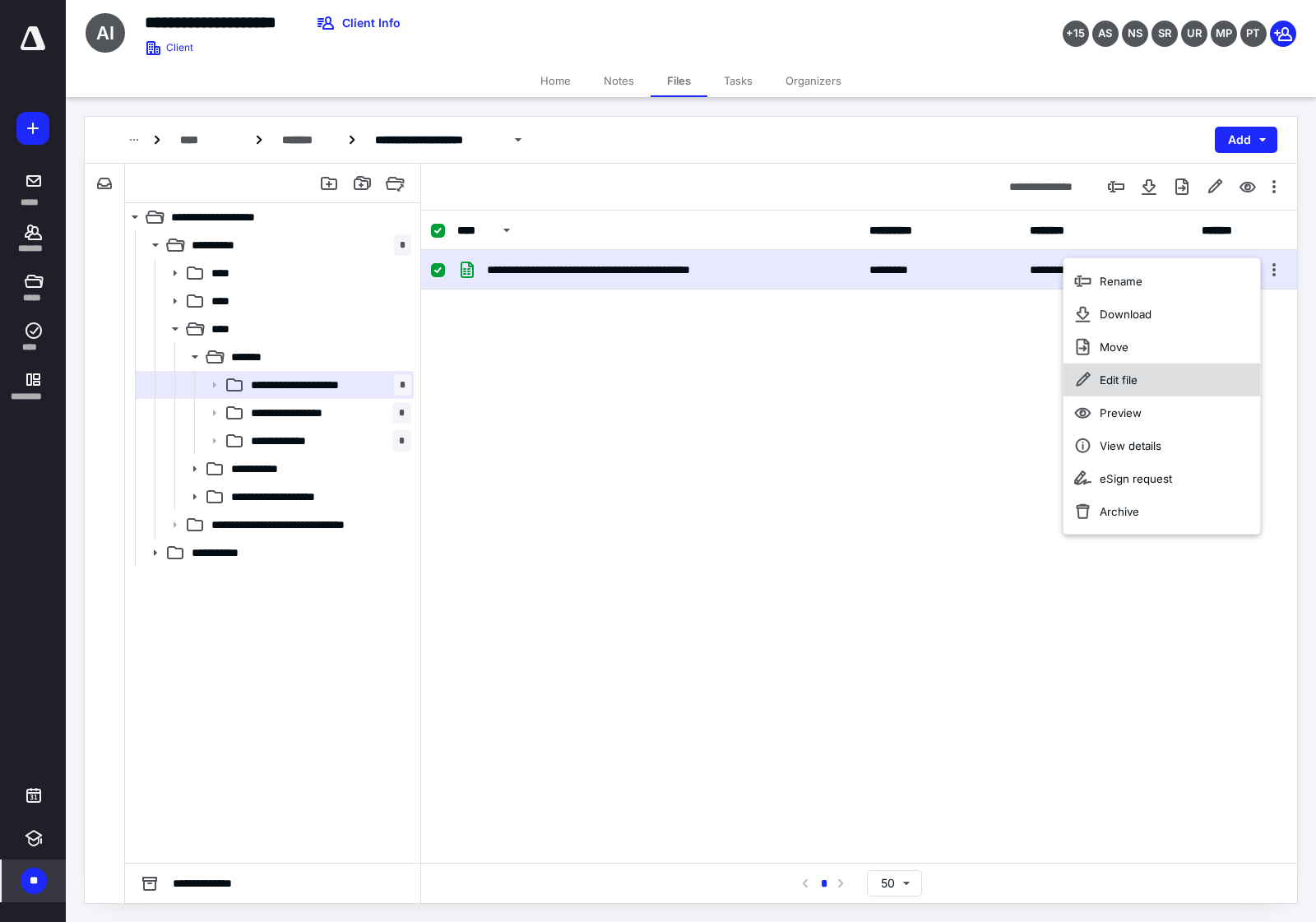 click on "Edit file" at bounding box center [1162, 380] 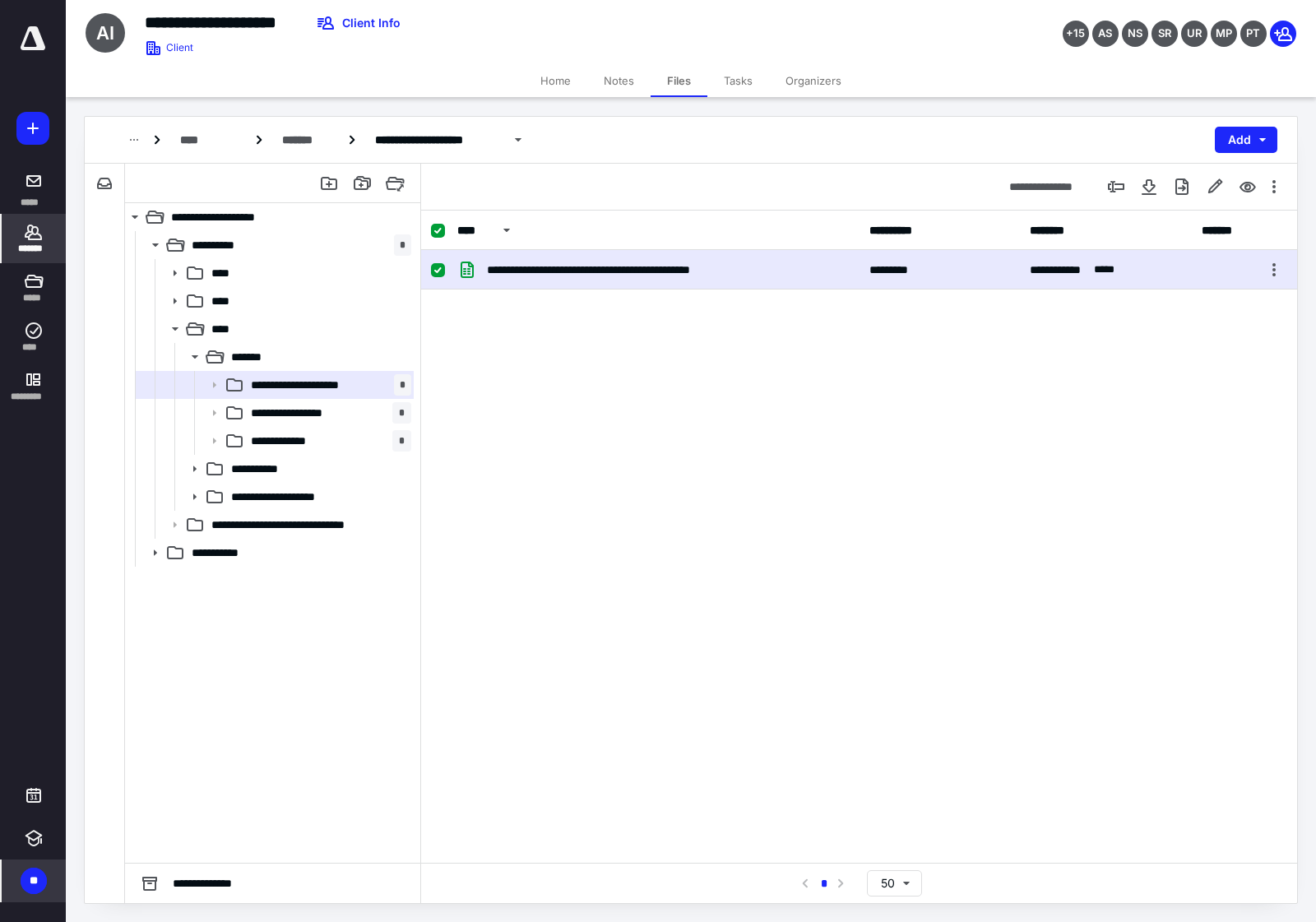 click on "*******" at bounding box center (34, 239) 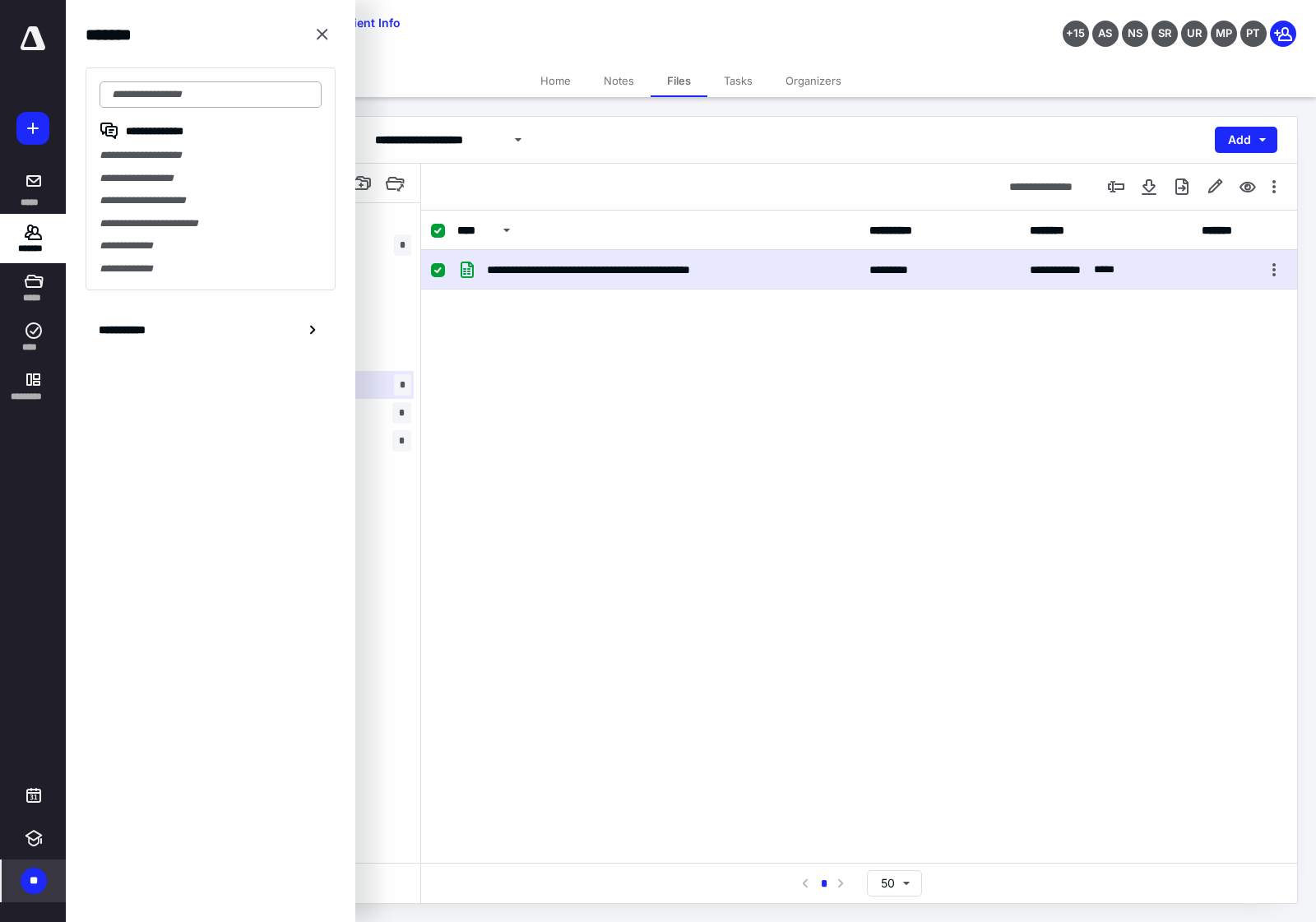 click at bounding box center (211, 95) 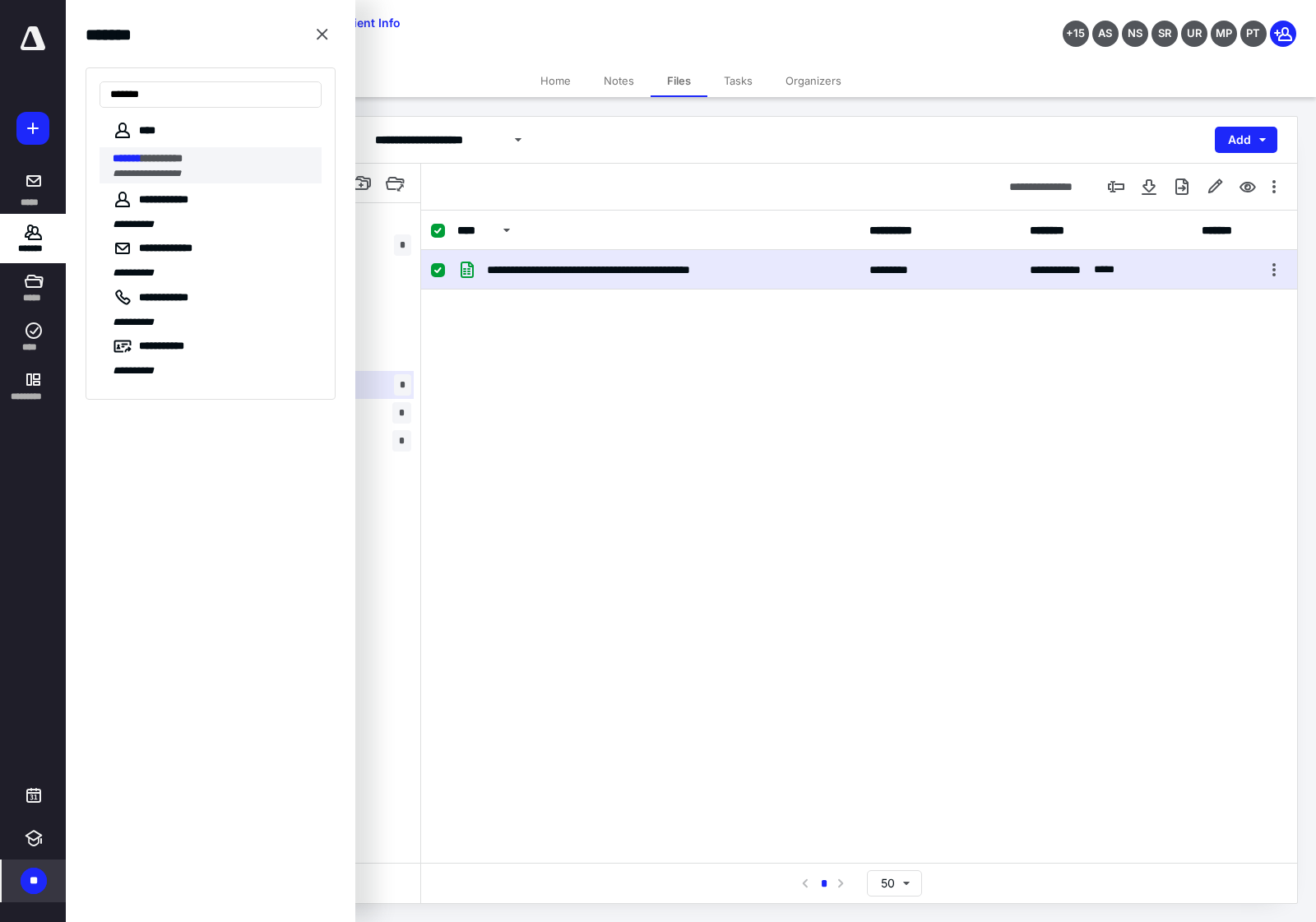 click on "*********" at bounding box center [162, 158] 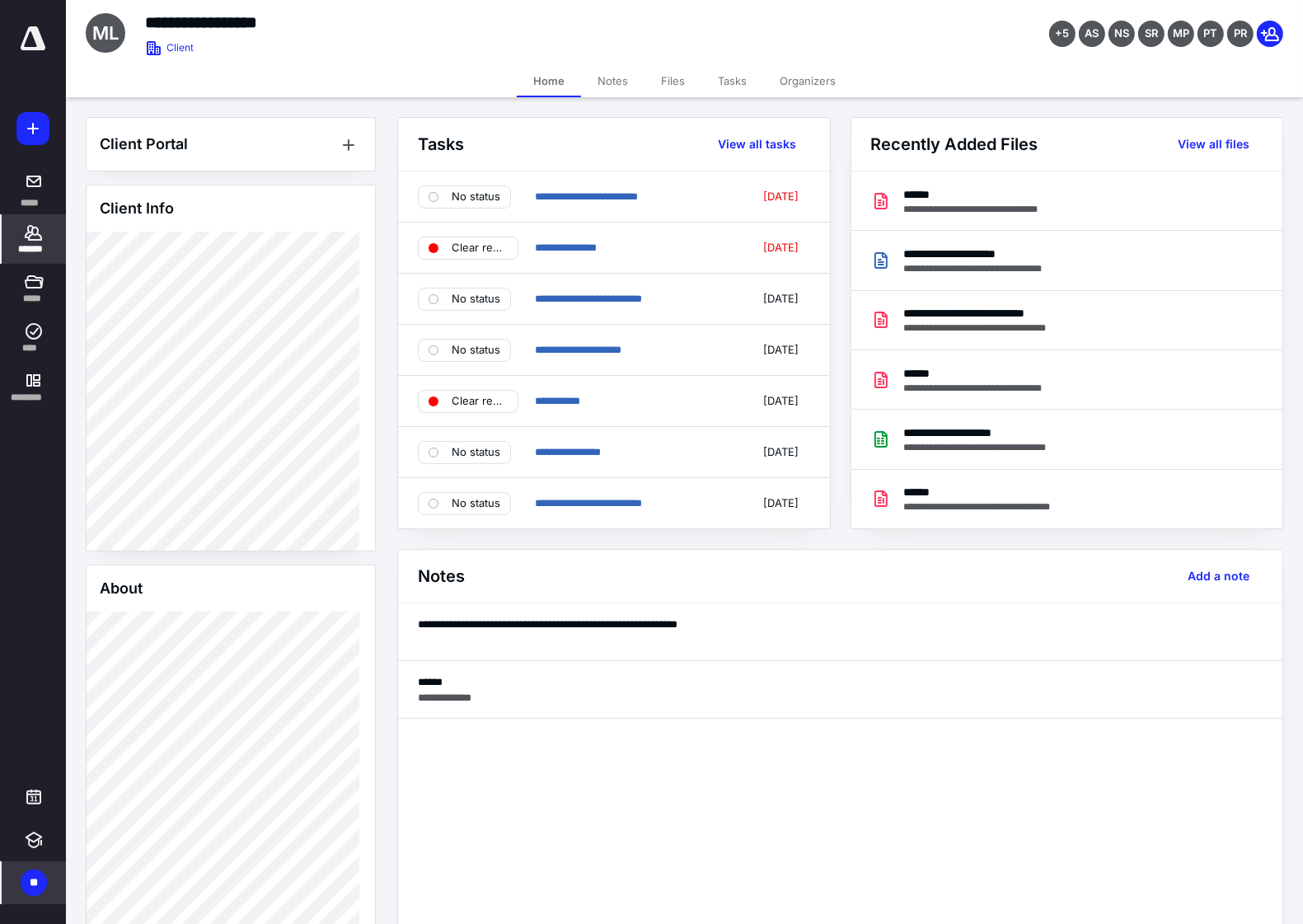 click on "Files" at bounding box center [673, 81] 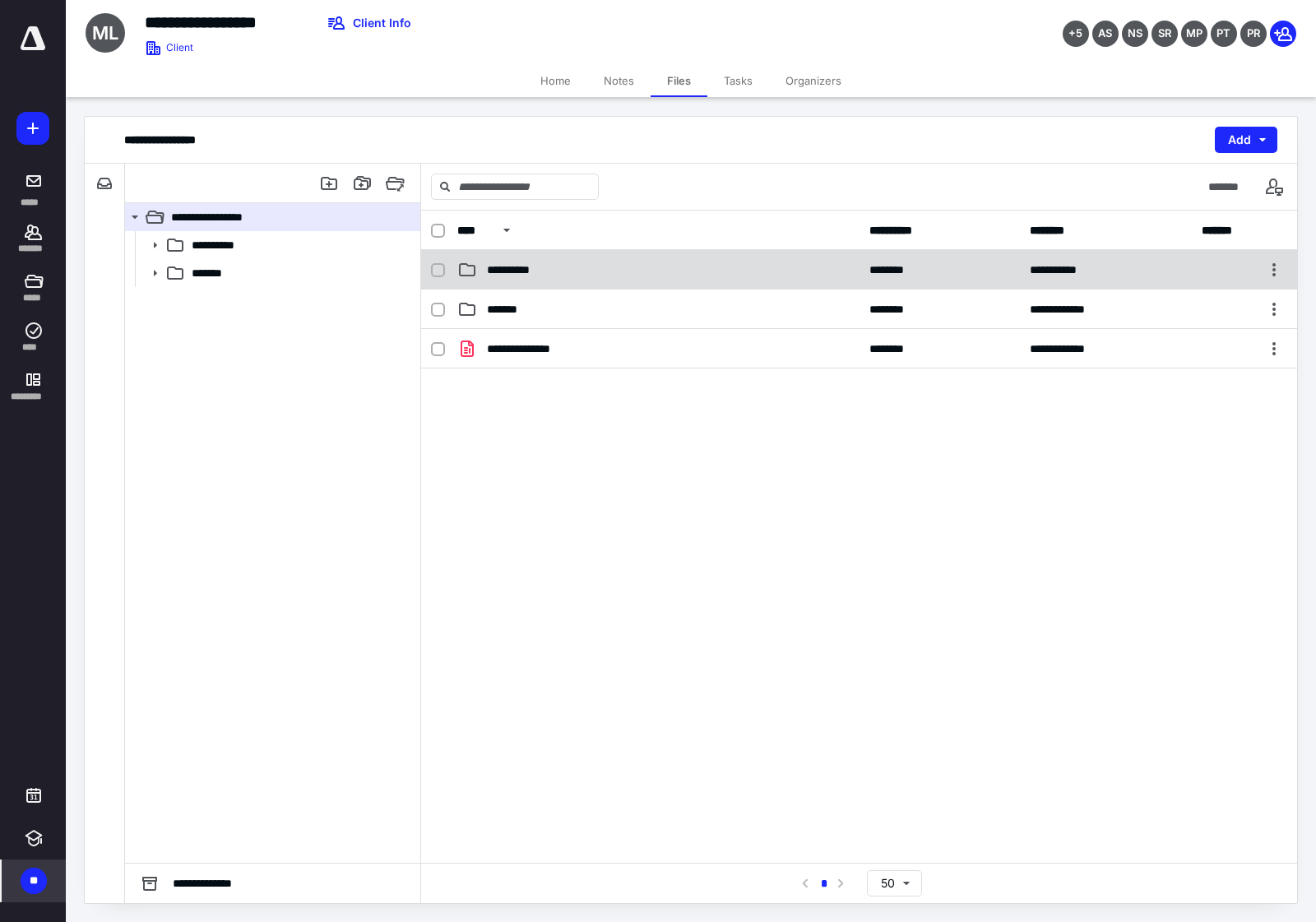 click on "**********" at bounding box center [658, 270] 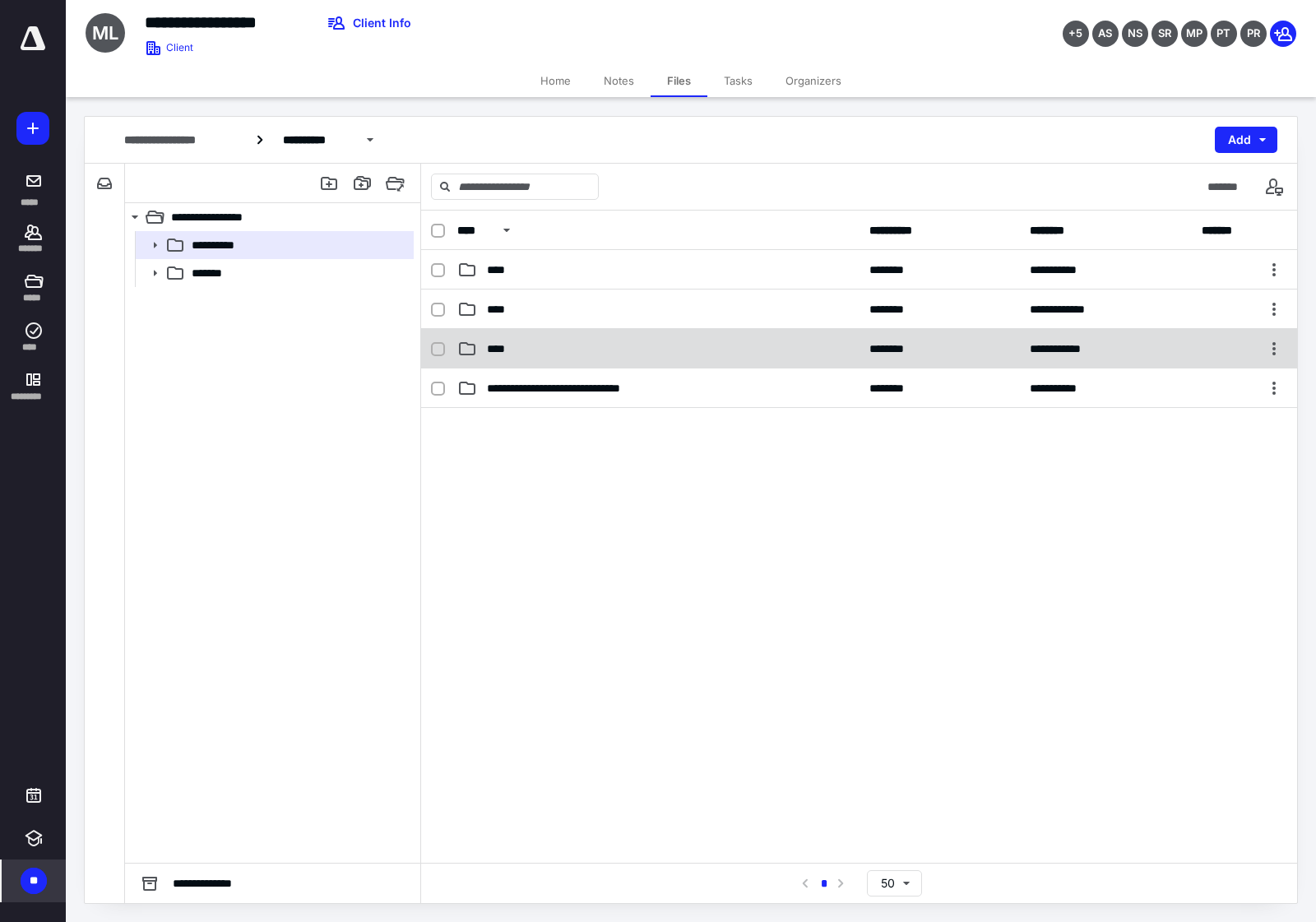 click on "****" at bounding box center (658, 349) 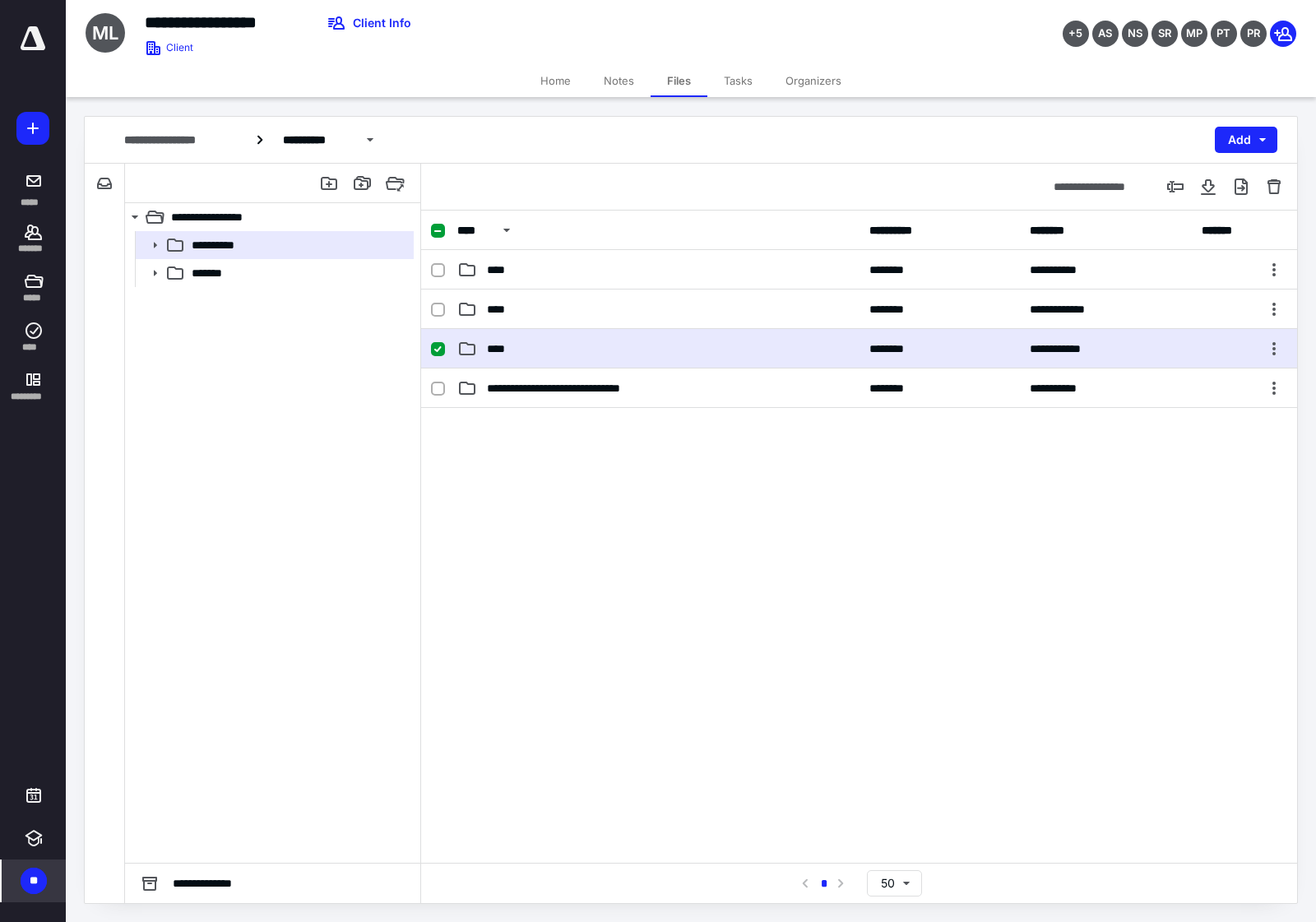 click on "****" at bounding box center (658, 349) 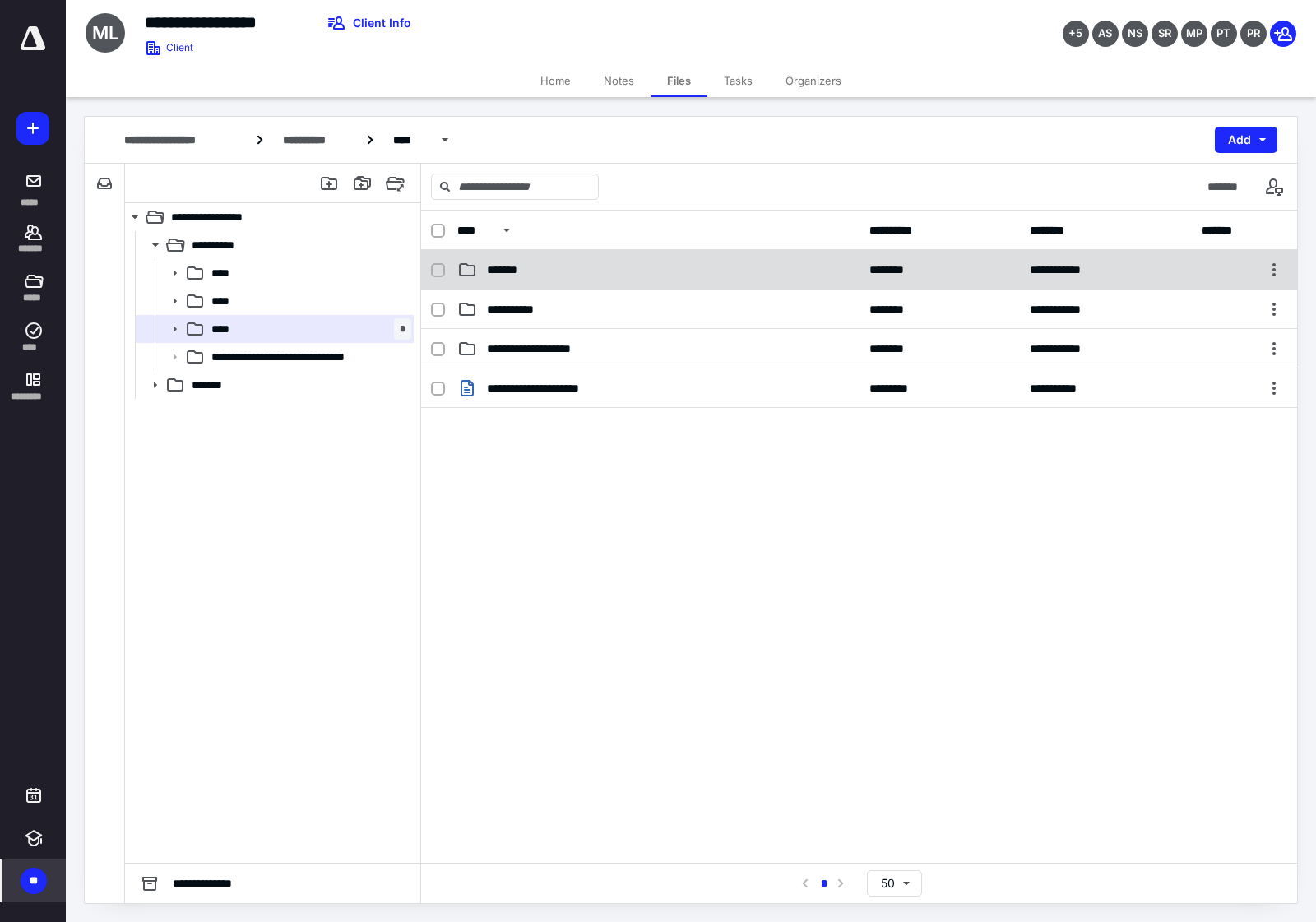 click on "**********" at bounding box center [859, 270] 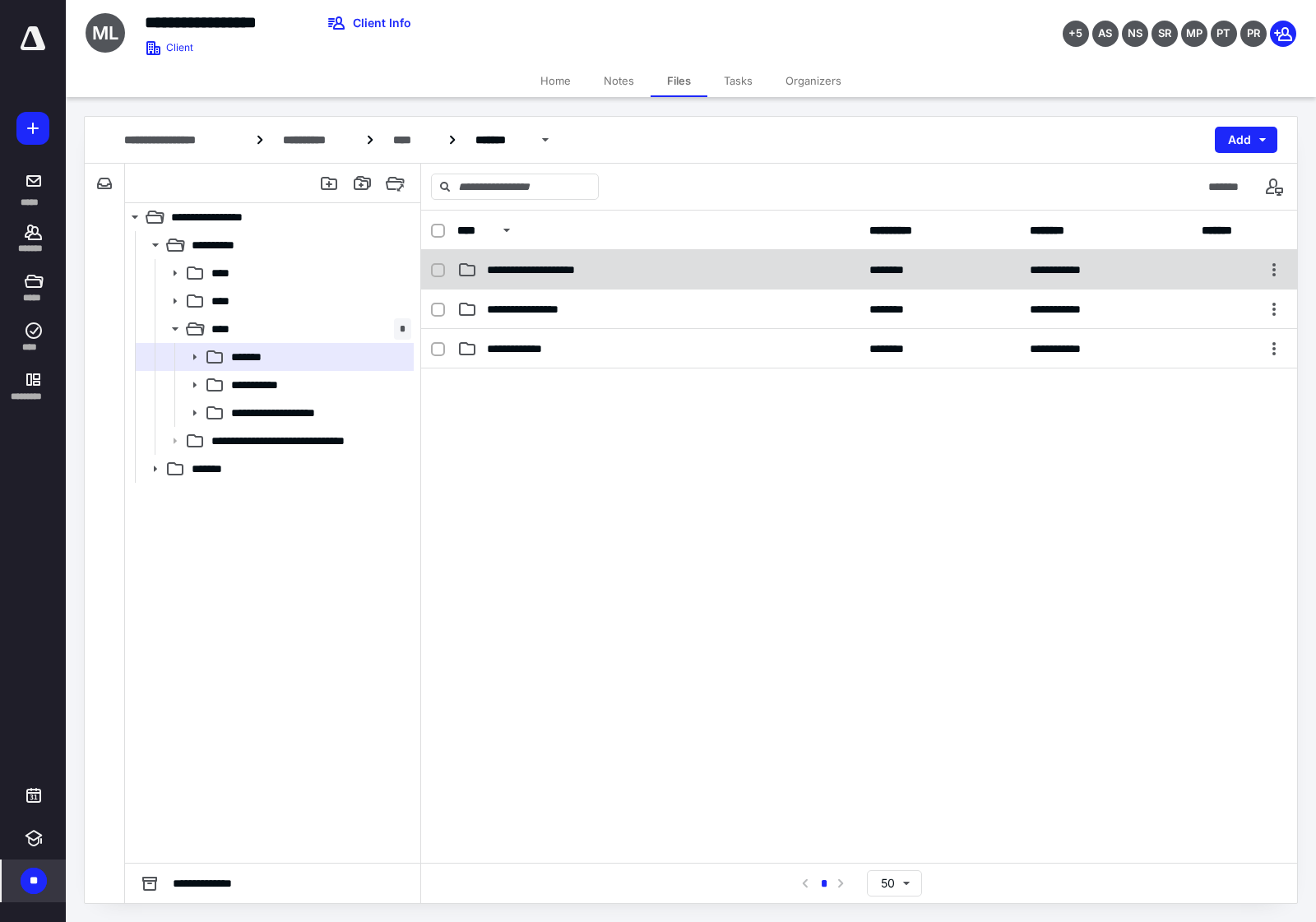 click on "**********" at bounding box center (546, 270) 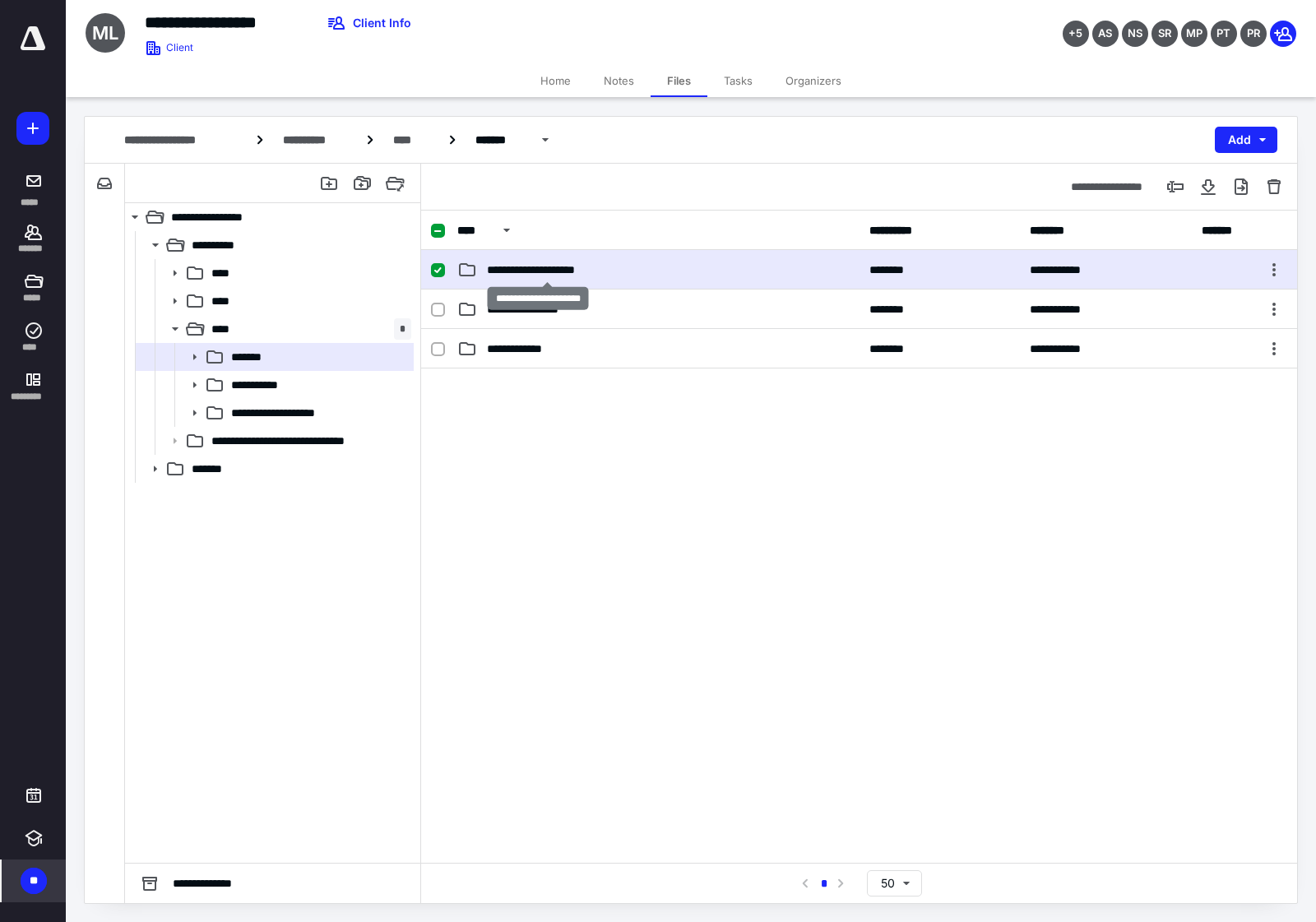 click on "**********" at bounding box center (546, 270) 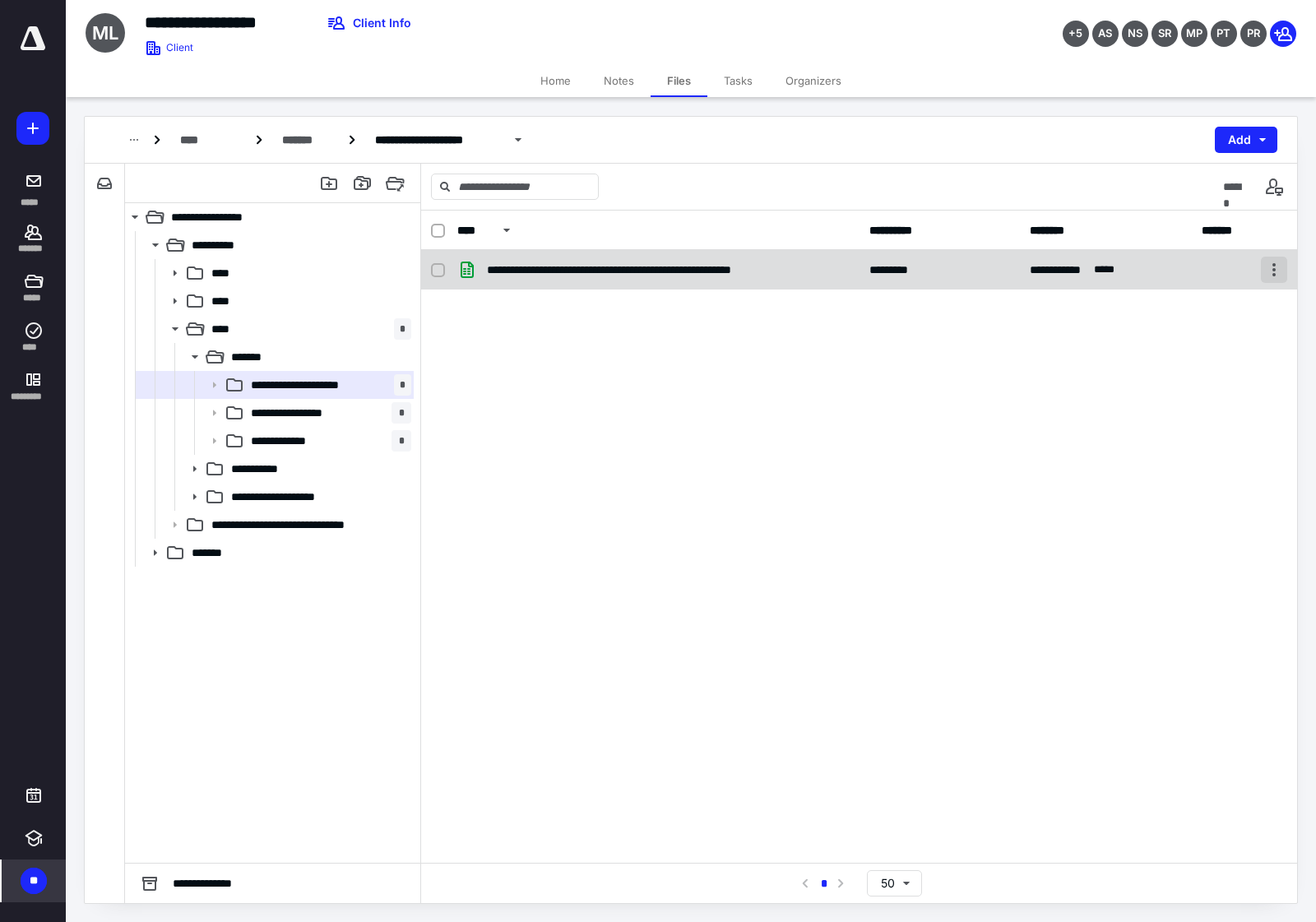 click at bounding box center [1274, 270] 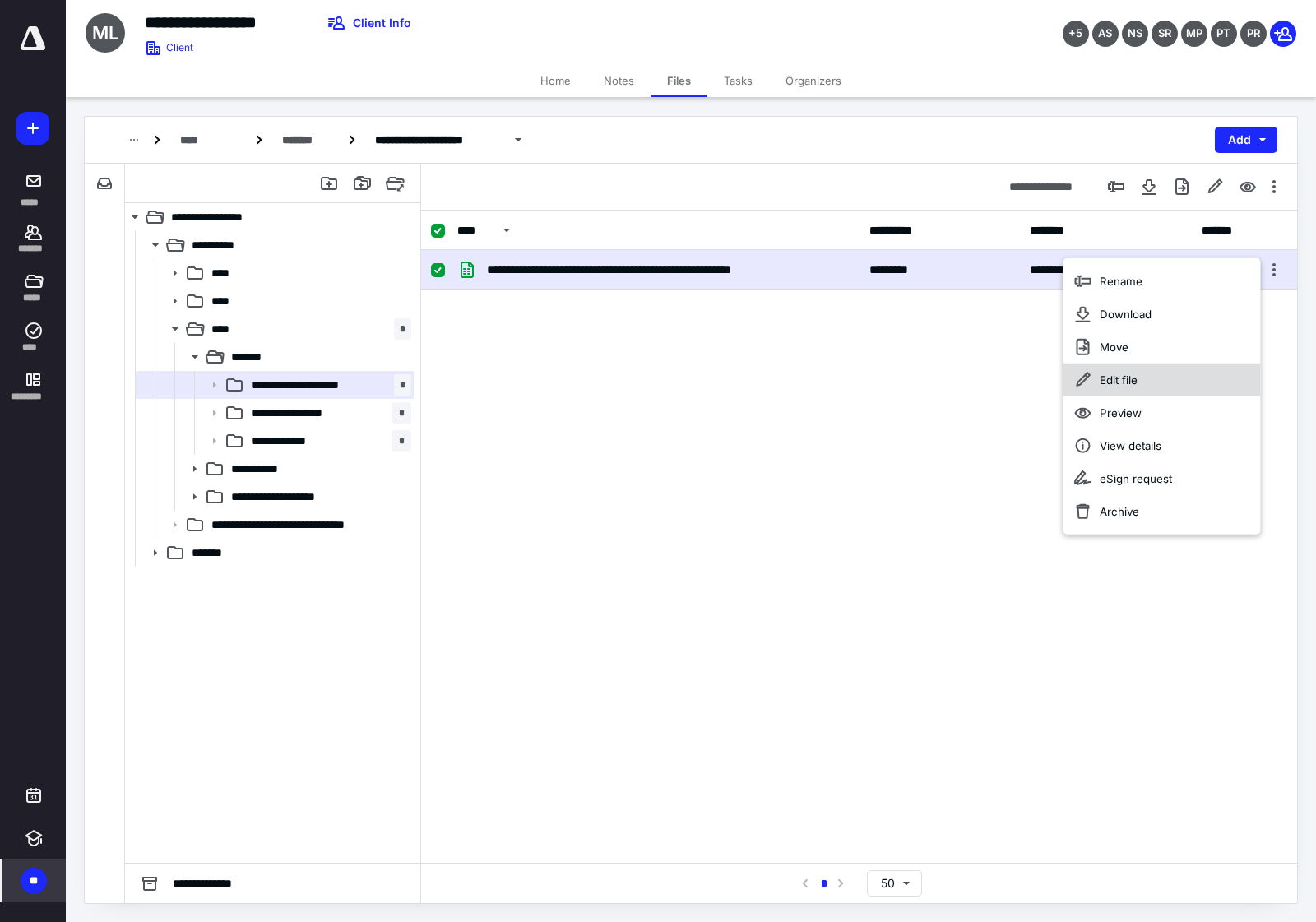 click on "Edit file" at bounding box center (1119, 380) 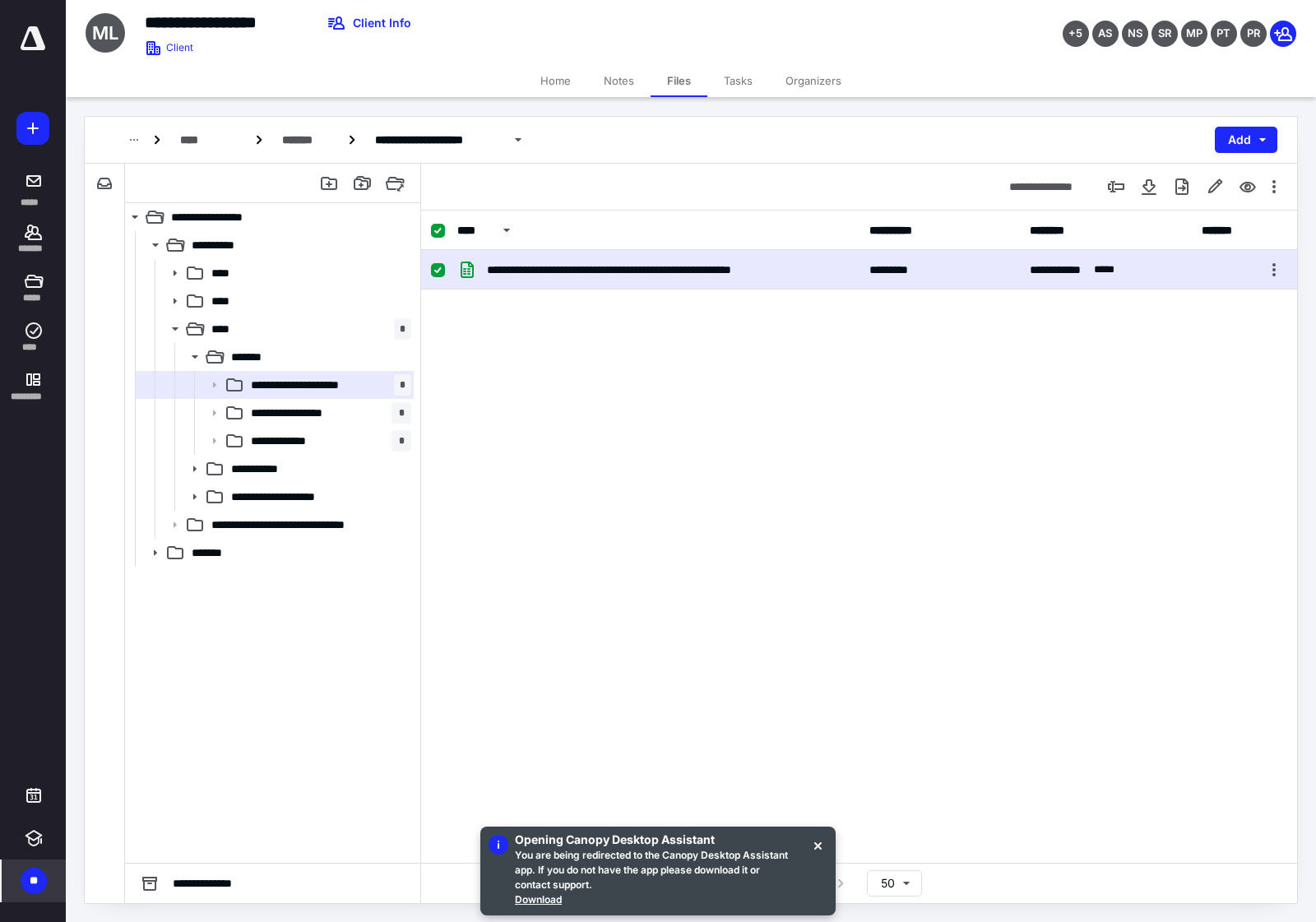 click on "**********" at bounding box center (658, 270) 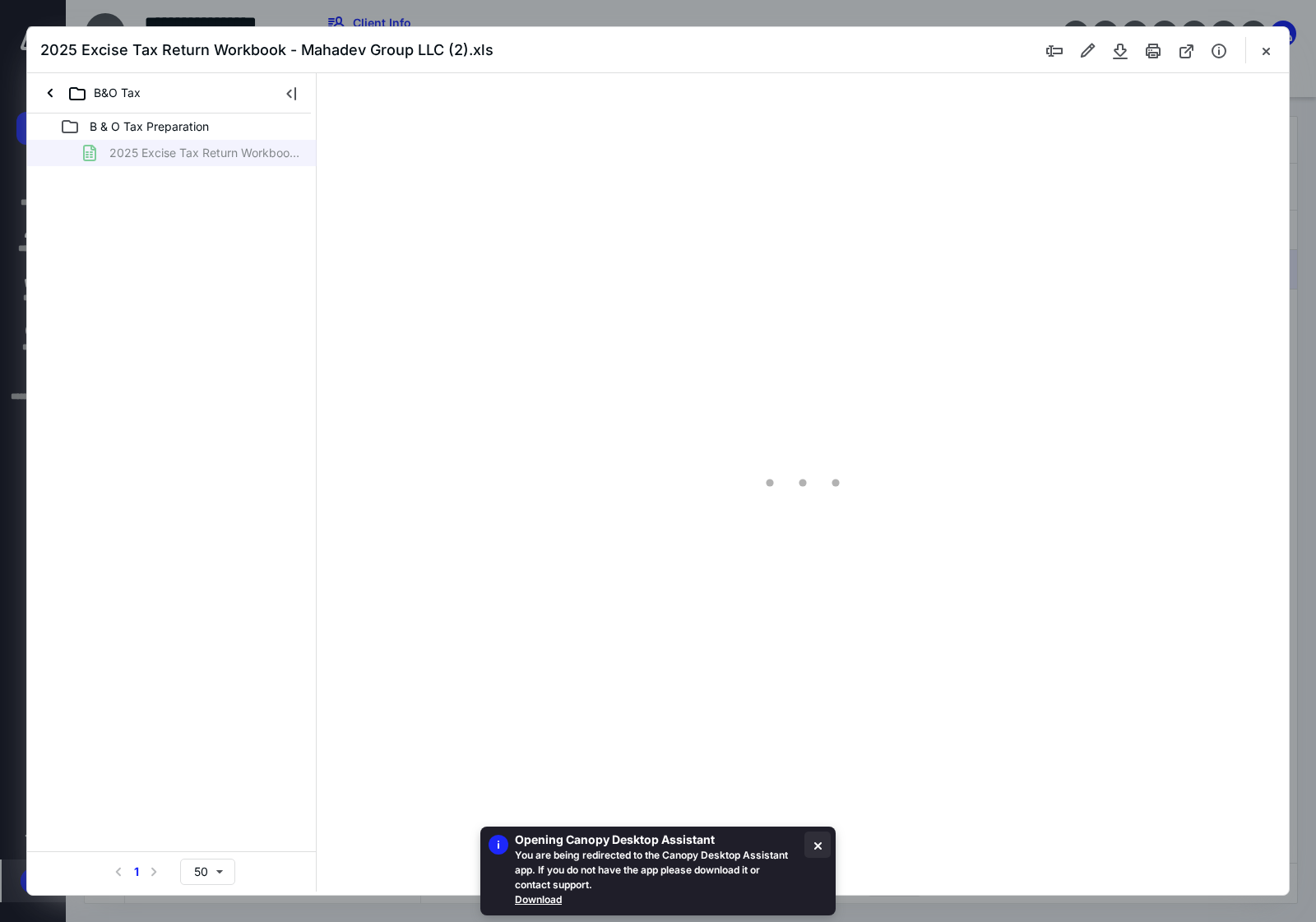click at bounding box center (818, 845) 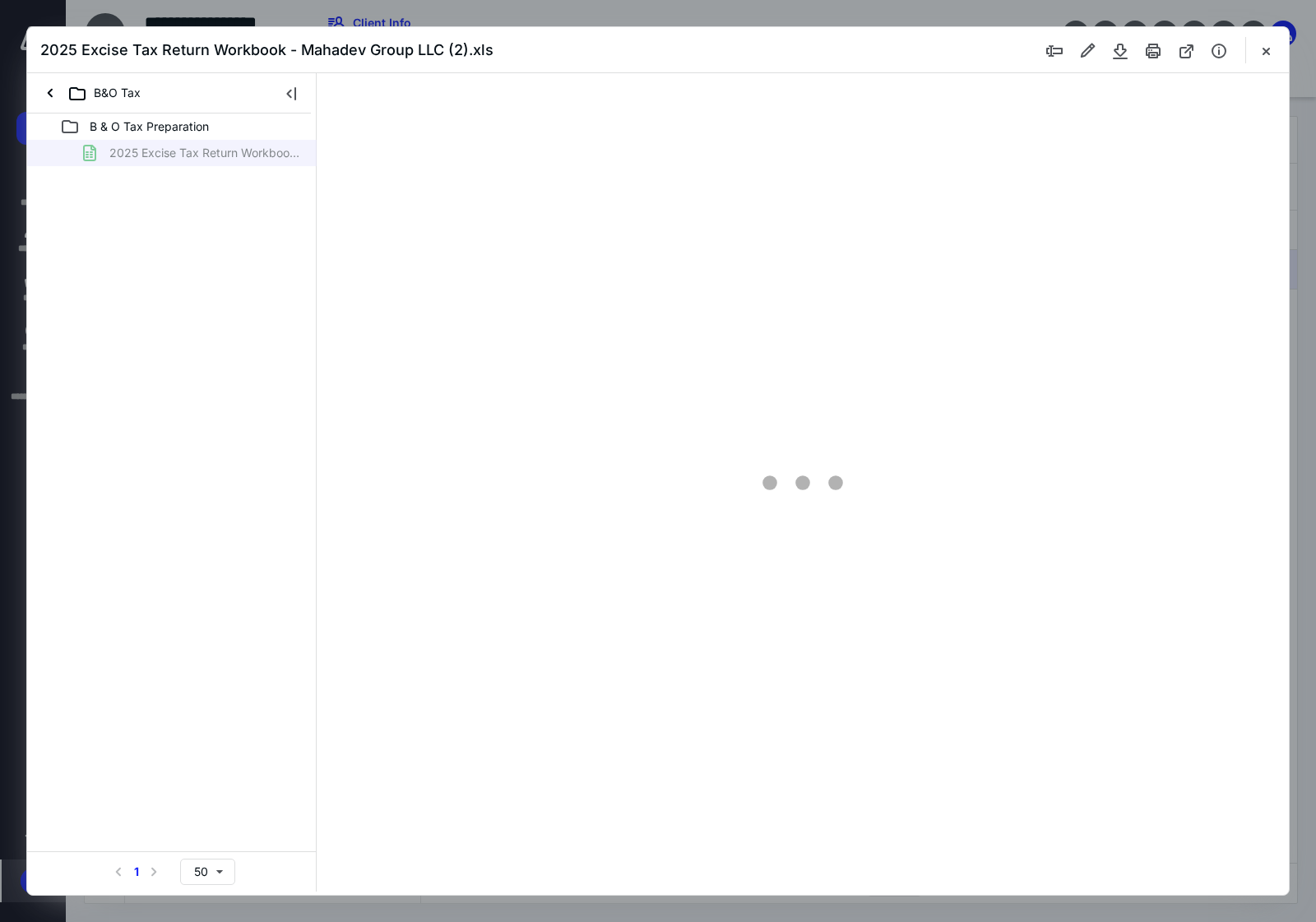 scroll, scrollTop: 0, scrollLeft: 0, axis: both 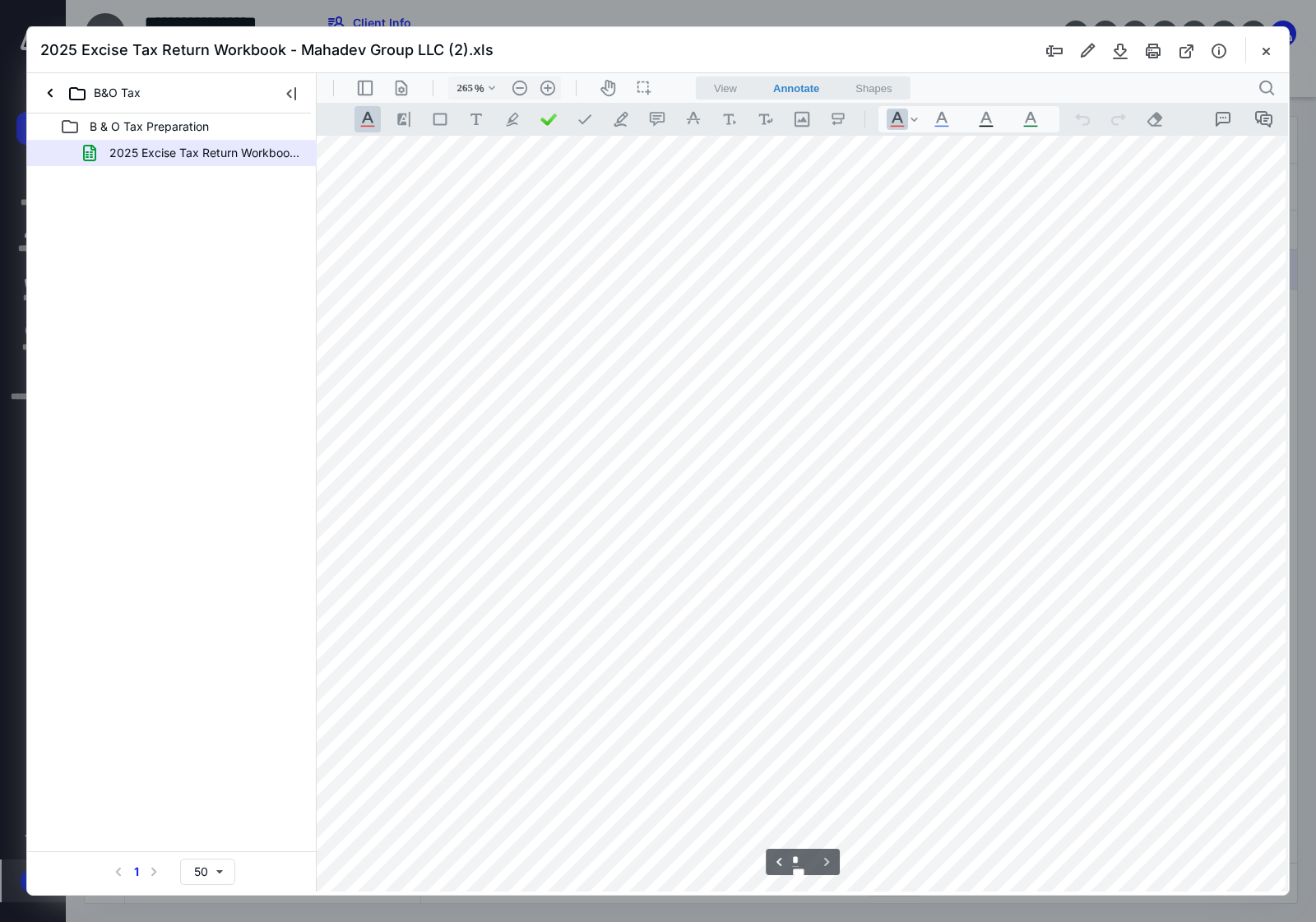 drag, startPoint x: 1010, startPoint y: 883, endPoint x: 903, endPoint y: 873, distance: 107.46627 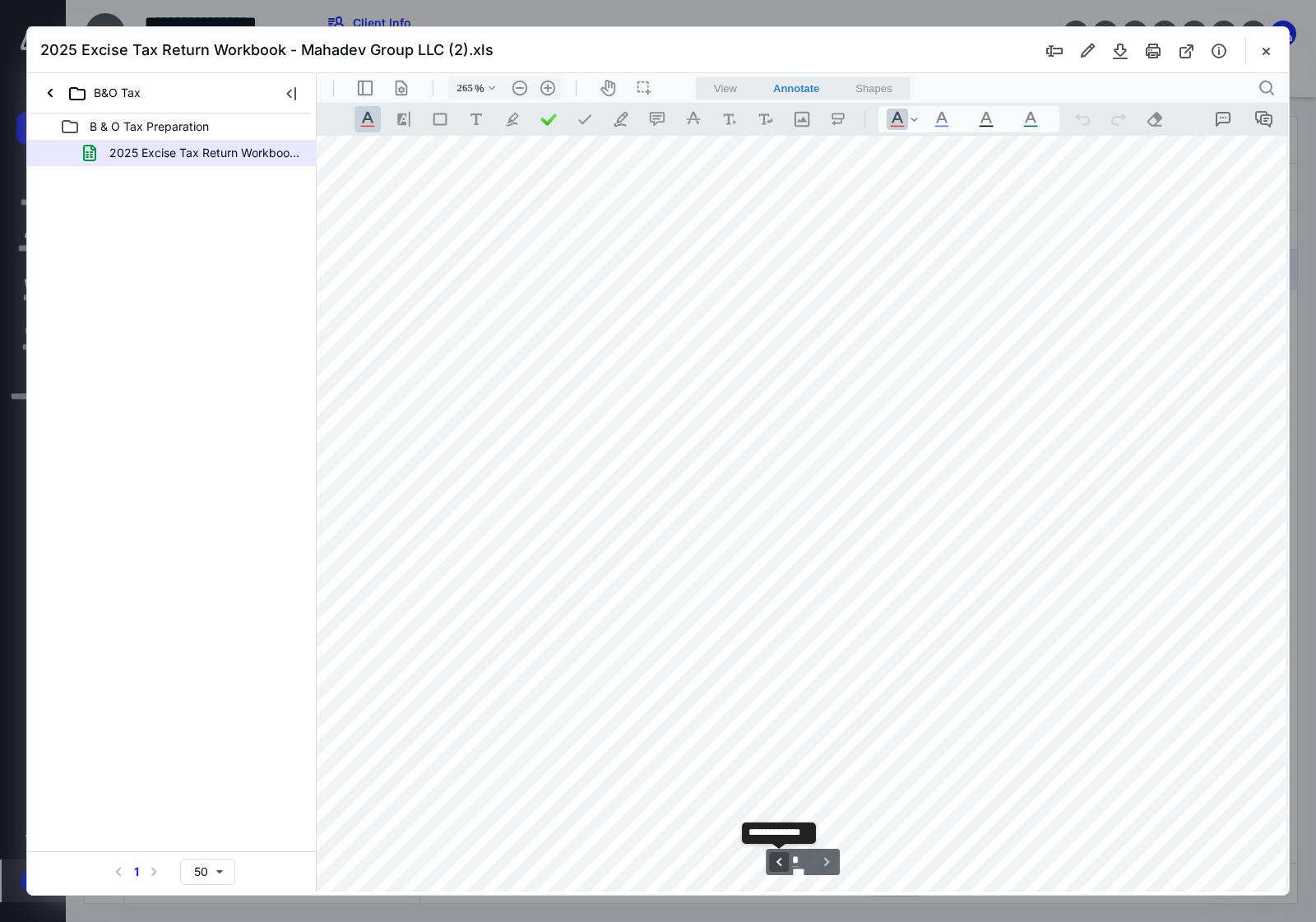 click on "**********" at bounding box center (779, 862) 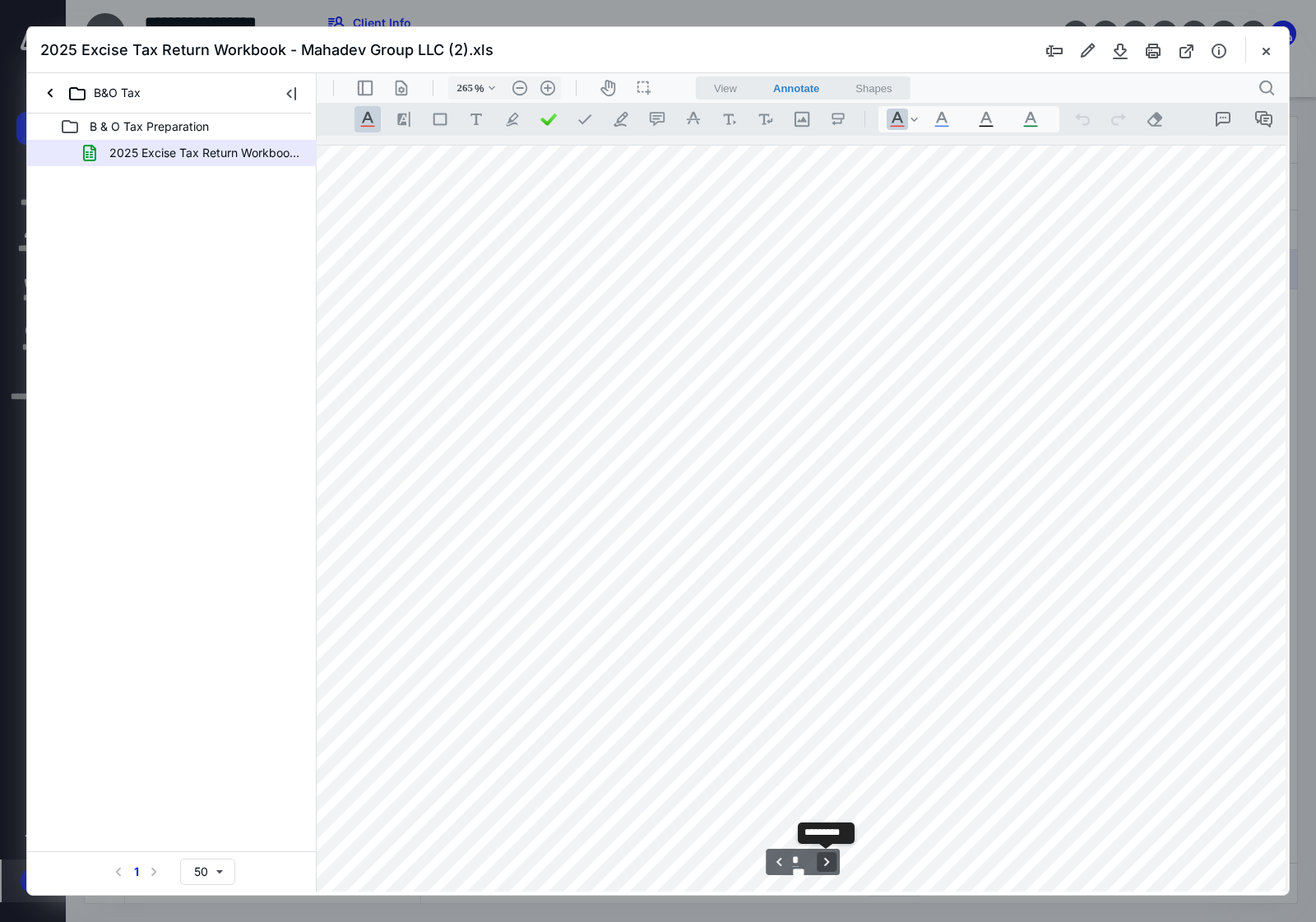 click on "**********" at bounding box center (827, 862) 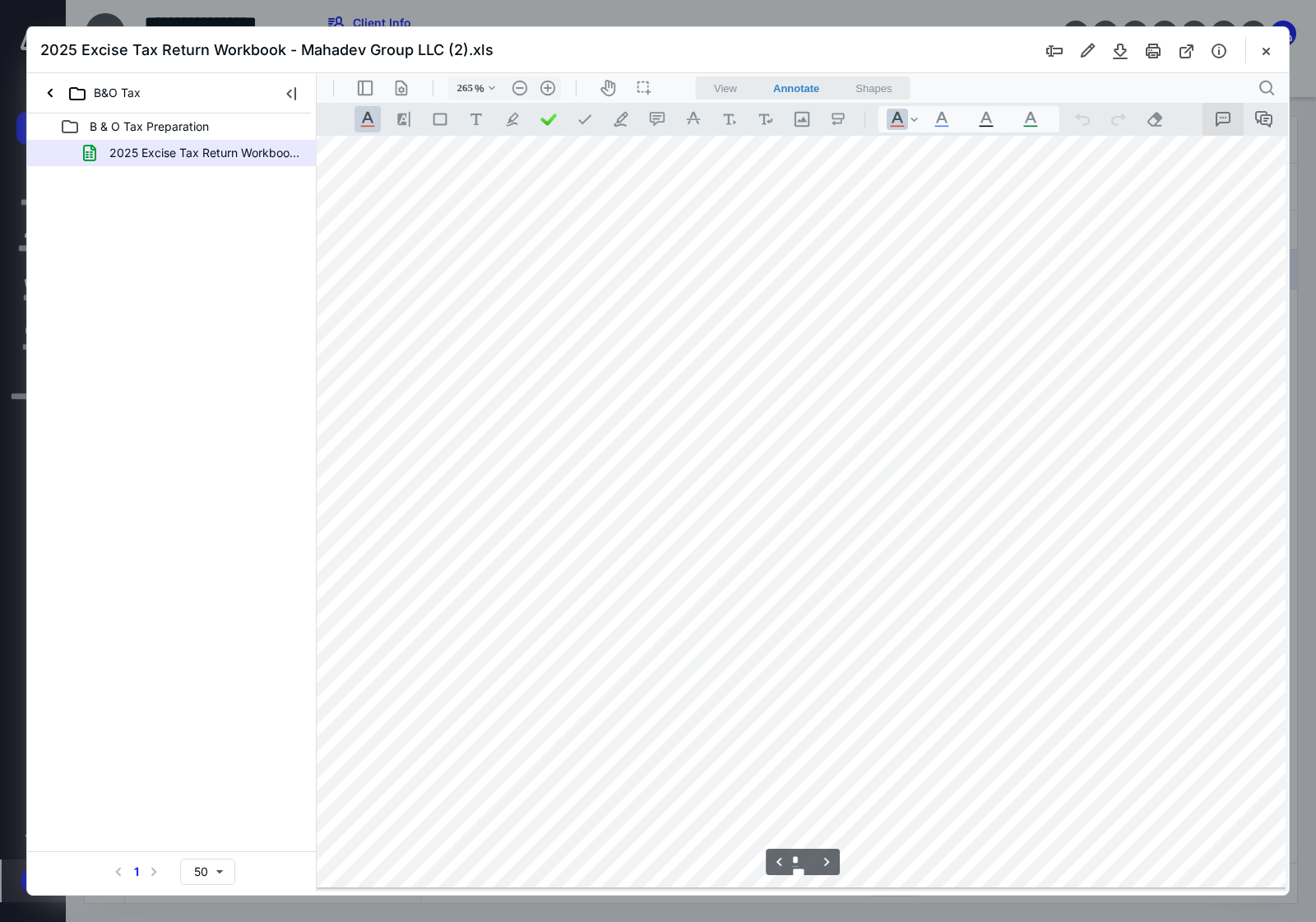 scroll, scrollTop: 12915, scrollLeft: 9, axis: both 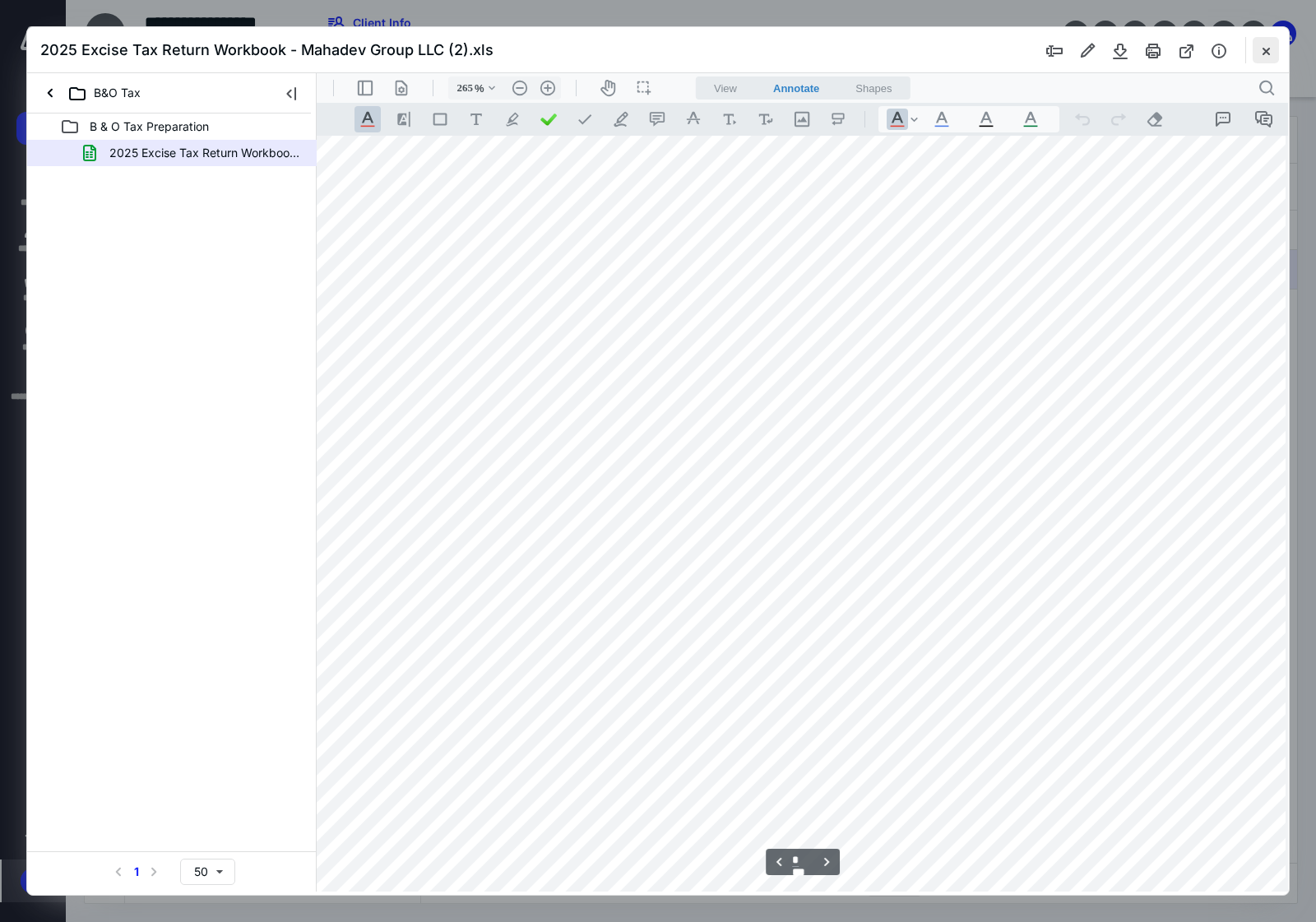 click at bounding box center [1266, 50] 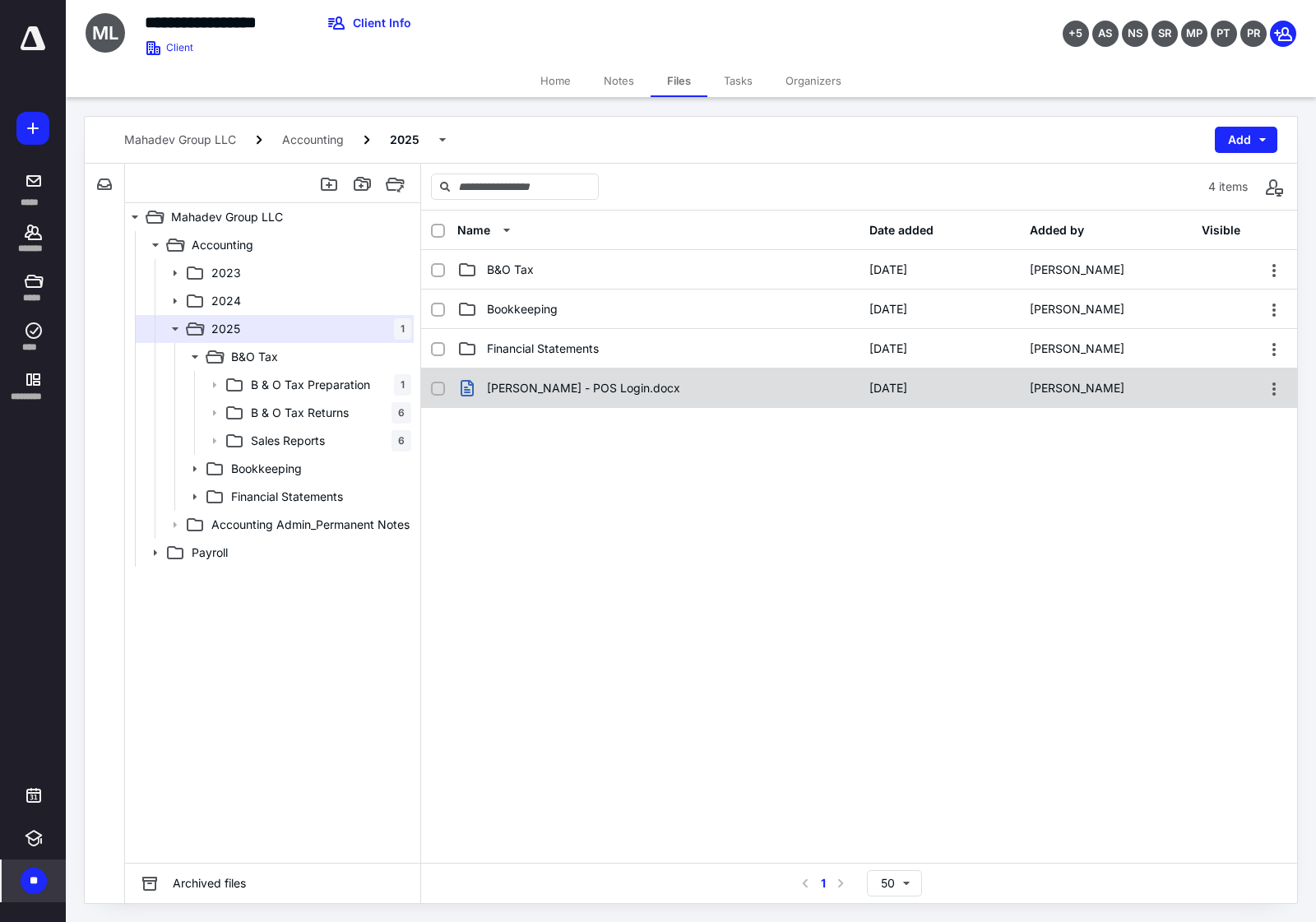 click on "Kalia - POS Login.docx" at bounding box center (658, 388) 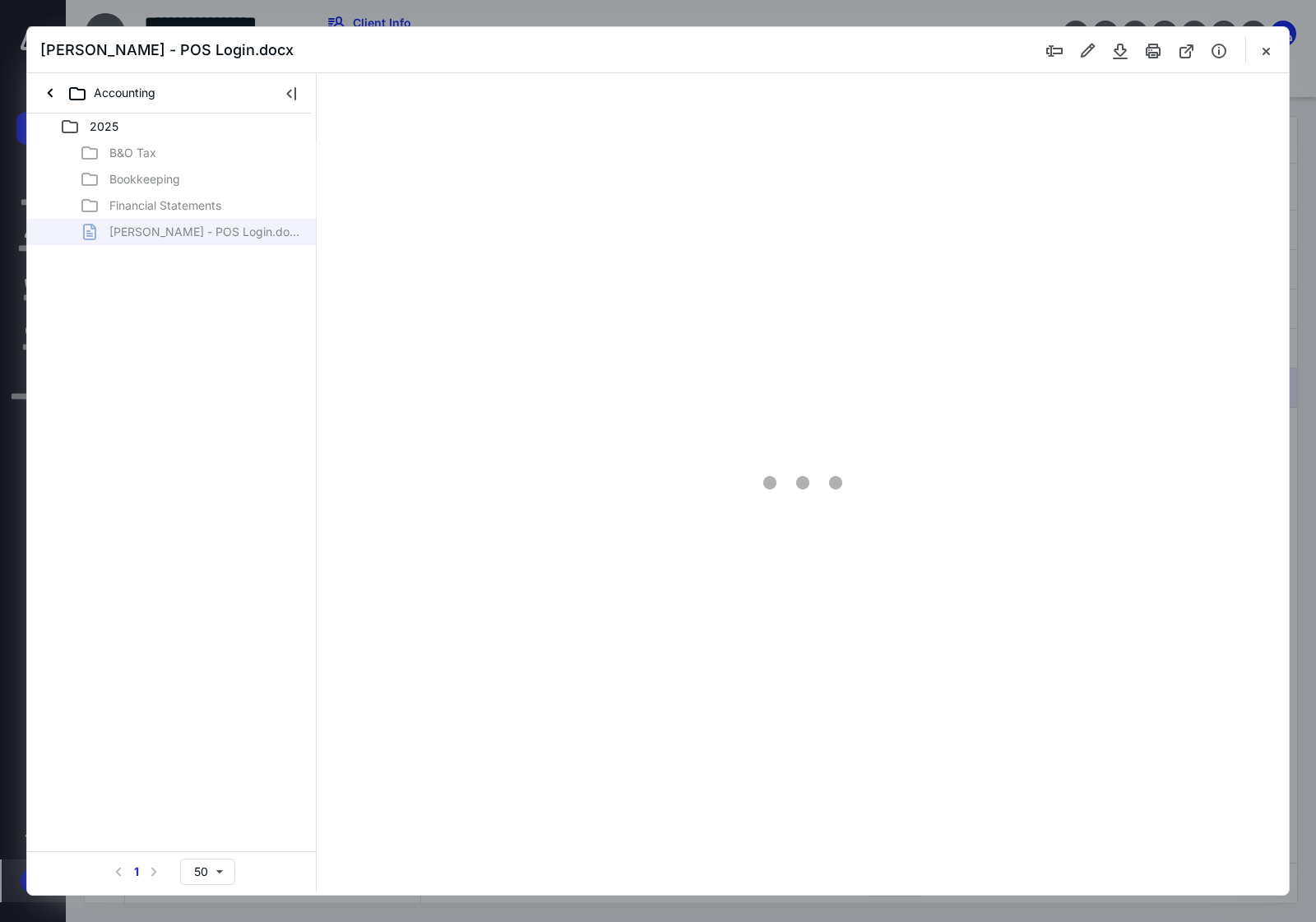 scroll, scrollTop: 0, scrollLeft: 0, axis: both 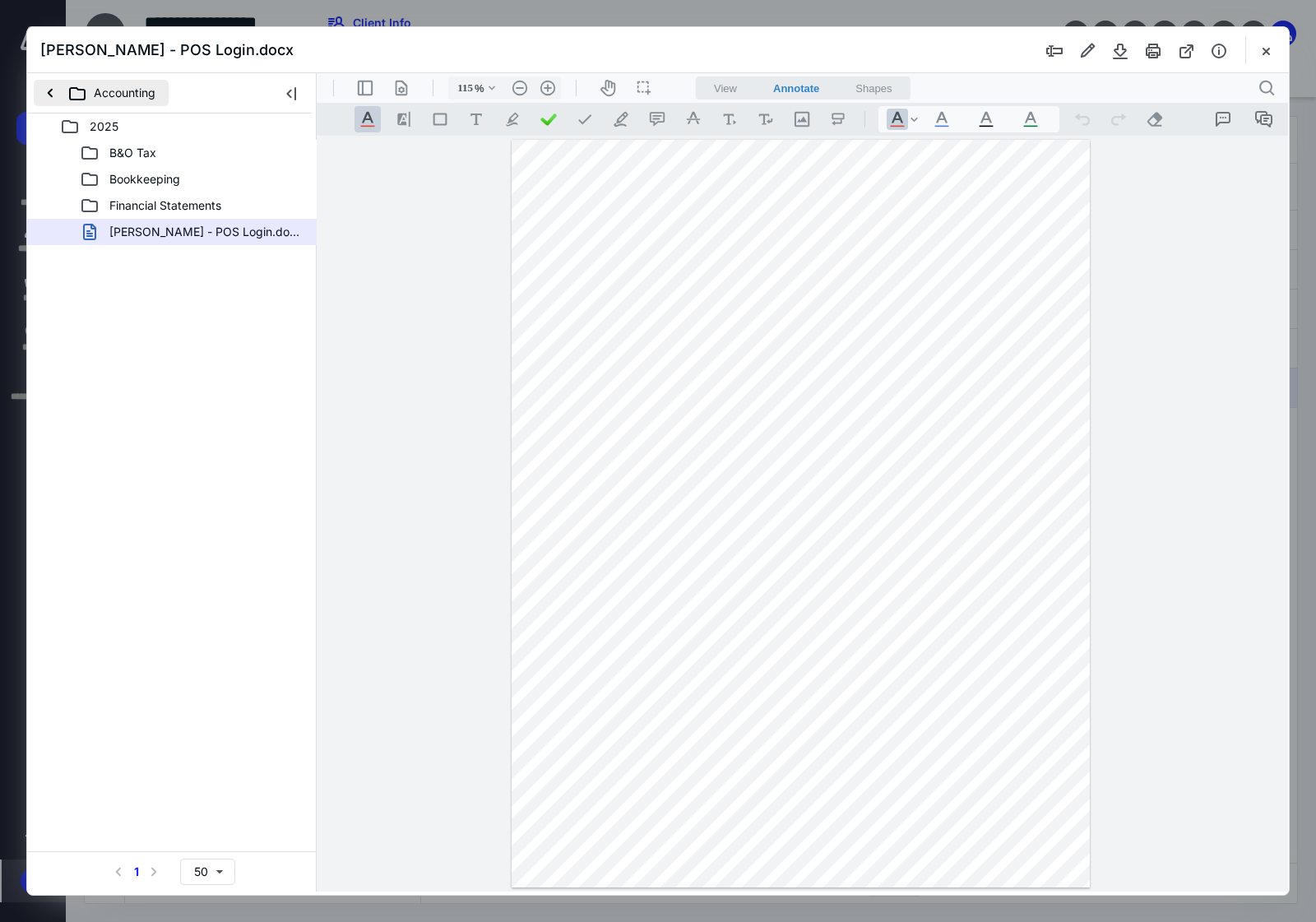 click on "Accounting" at bounding box center (101, 93) 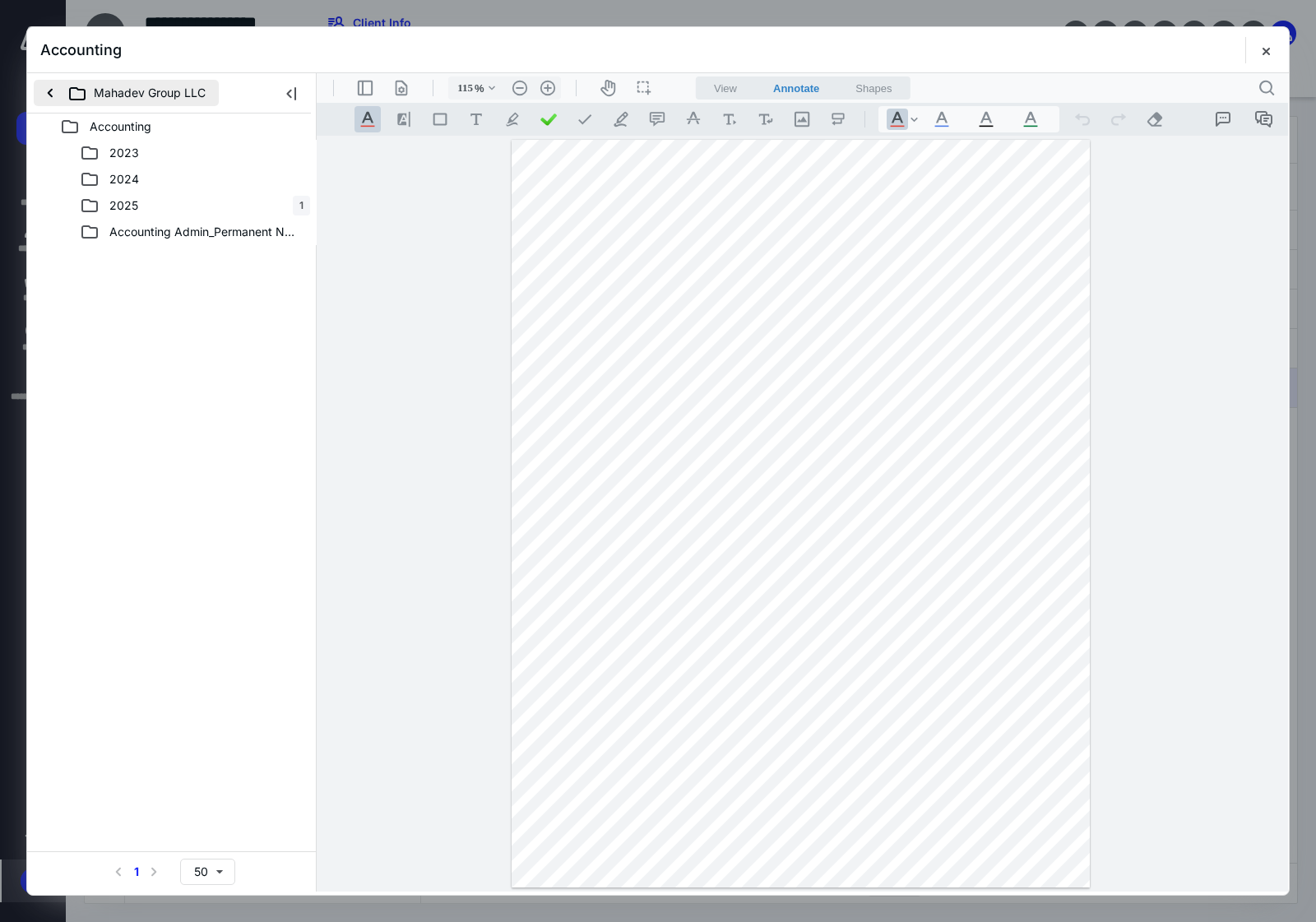 click on "Mahadev Group LLC" at bounding box center (126, 93) 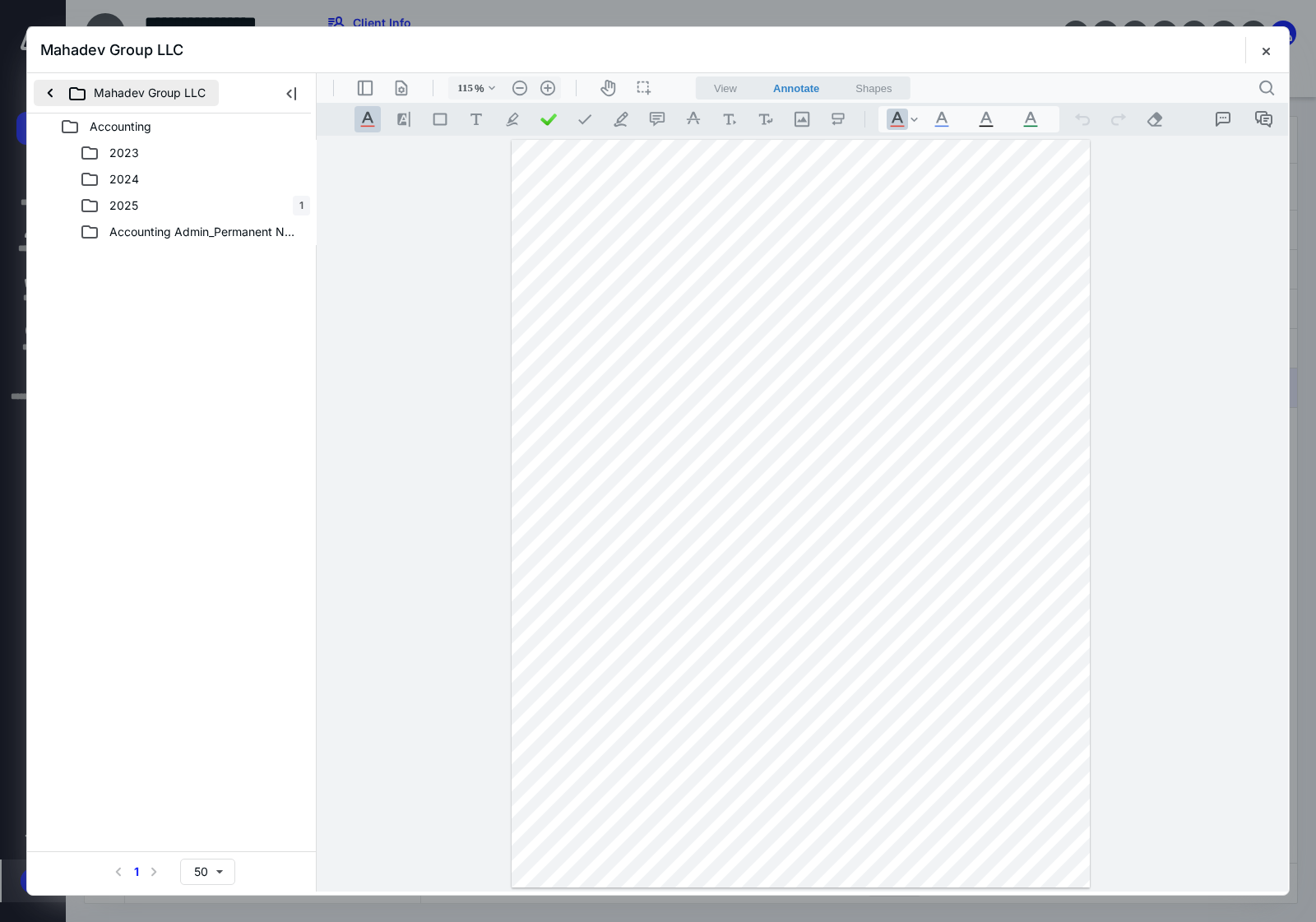 click on "Mahadev Group LLC" at bounding box center (126, 93) 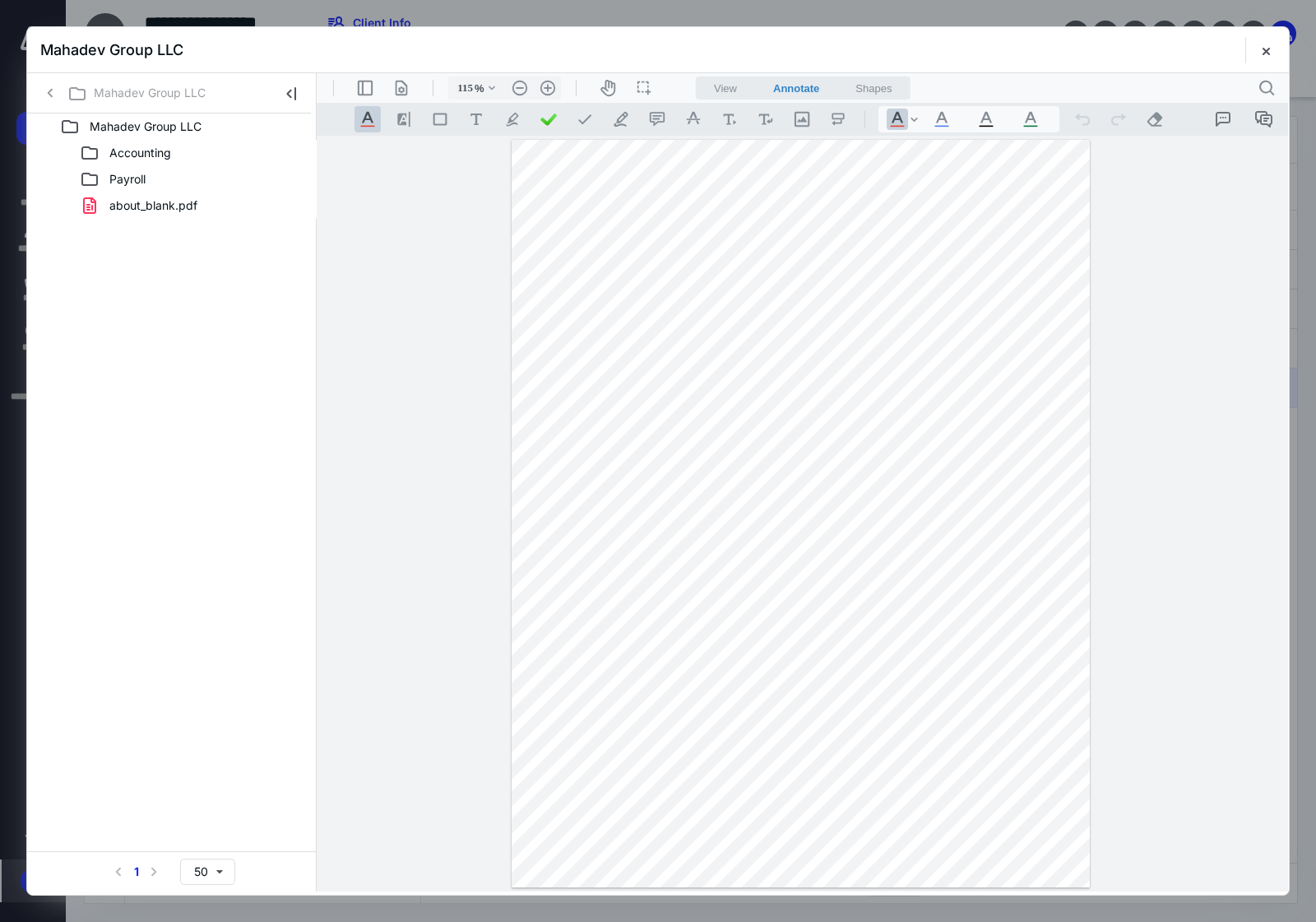 click 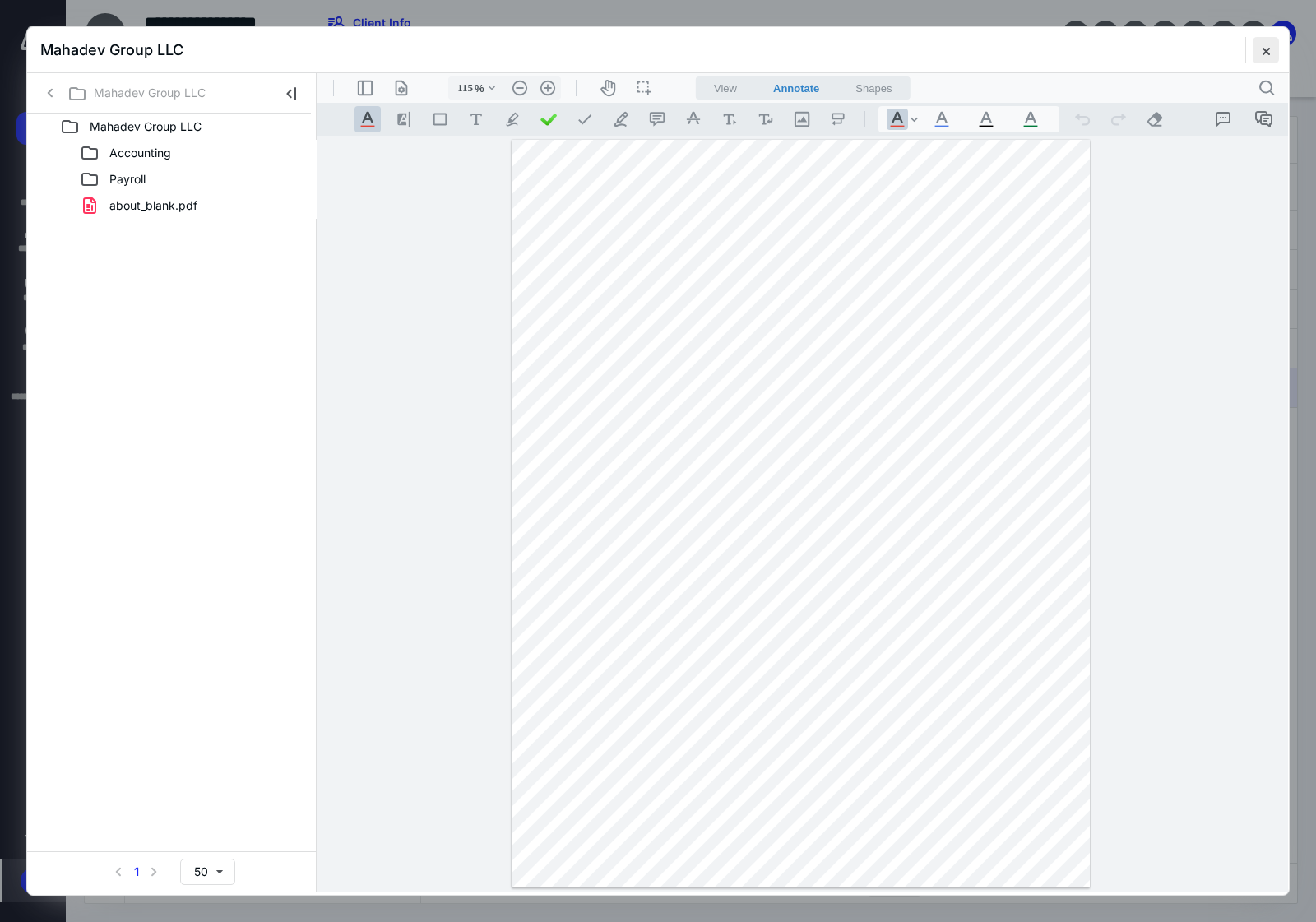 click at bounding box center (1266, 50) 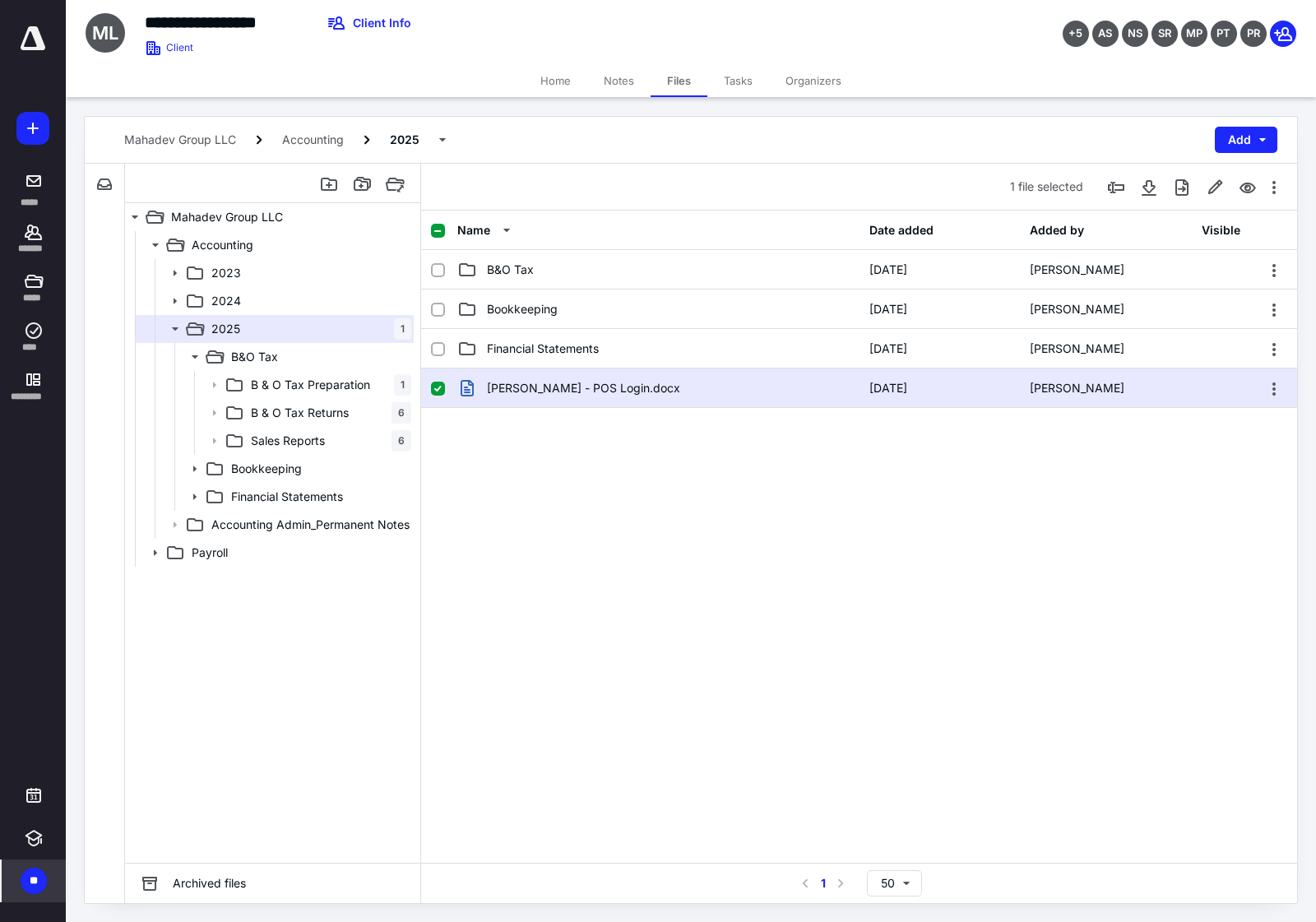 click 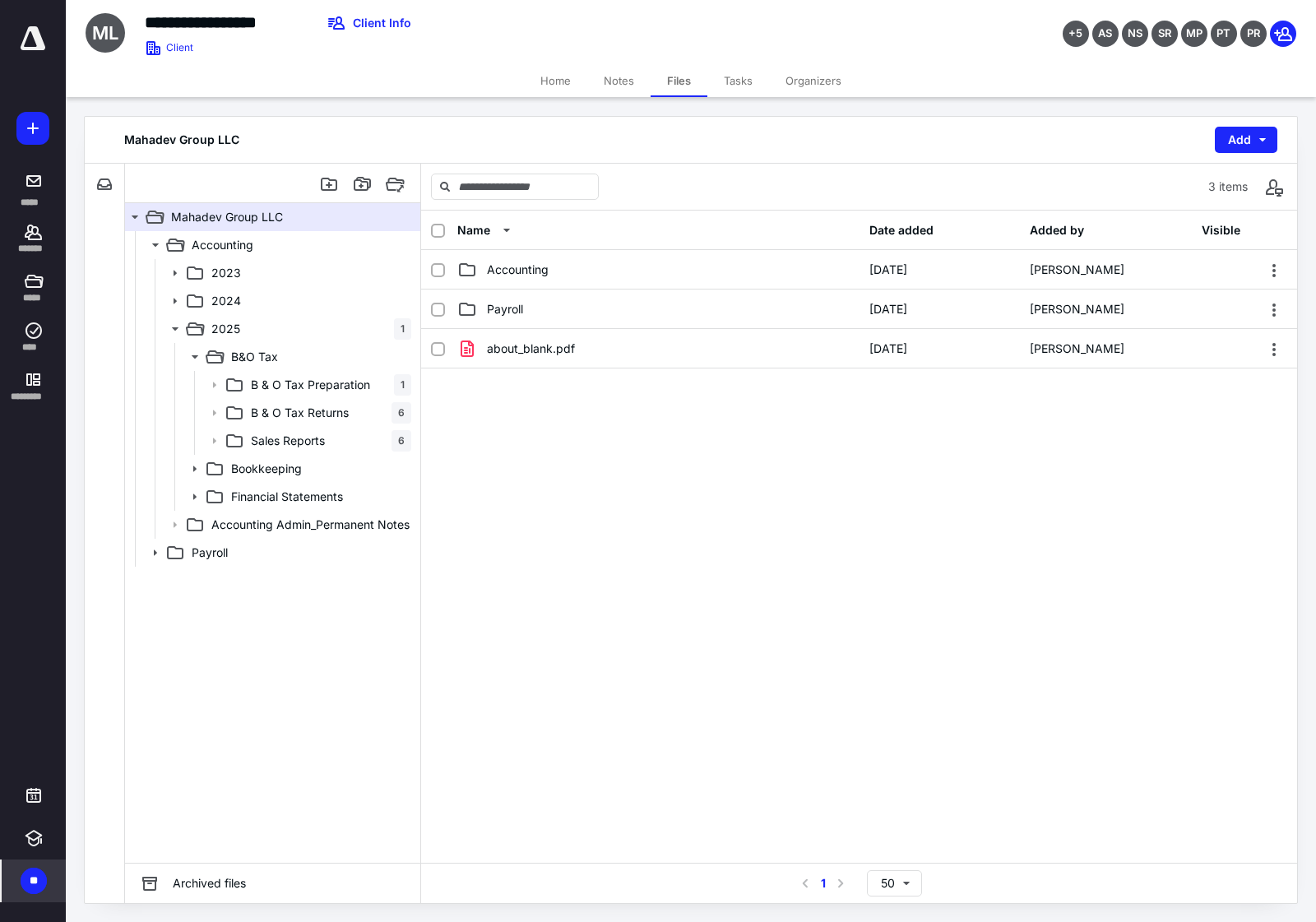 click on "Name Date added Added by Visible Accounting 4/1/2023 Ashwin Gill Payroll 5/8/2023 Shelly Talwar about_blank.pdf 2/2/2024 samia gardezi" at bounding box center [859, 536] 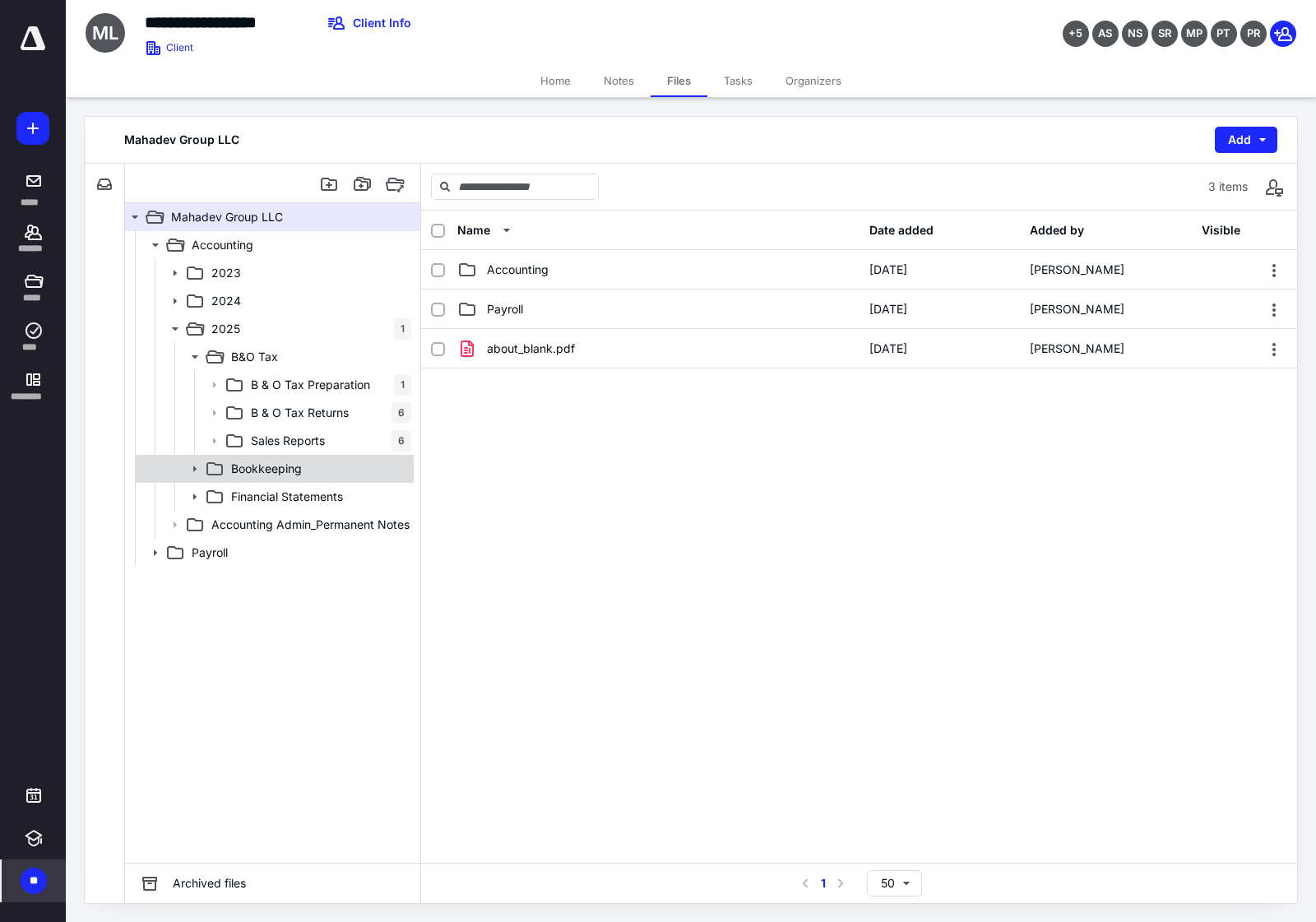 click 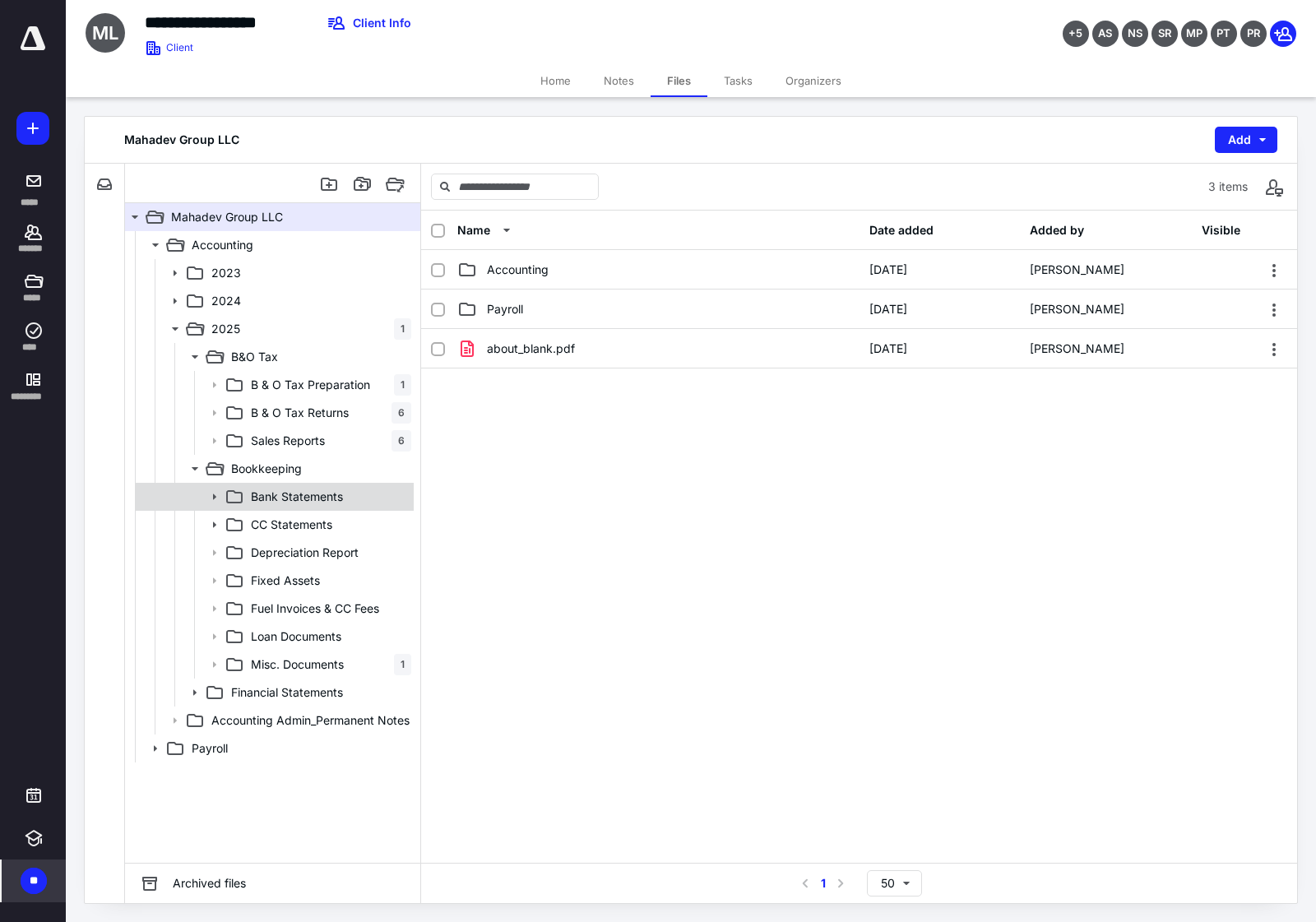 click 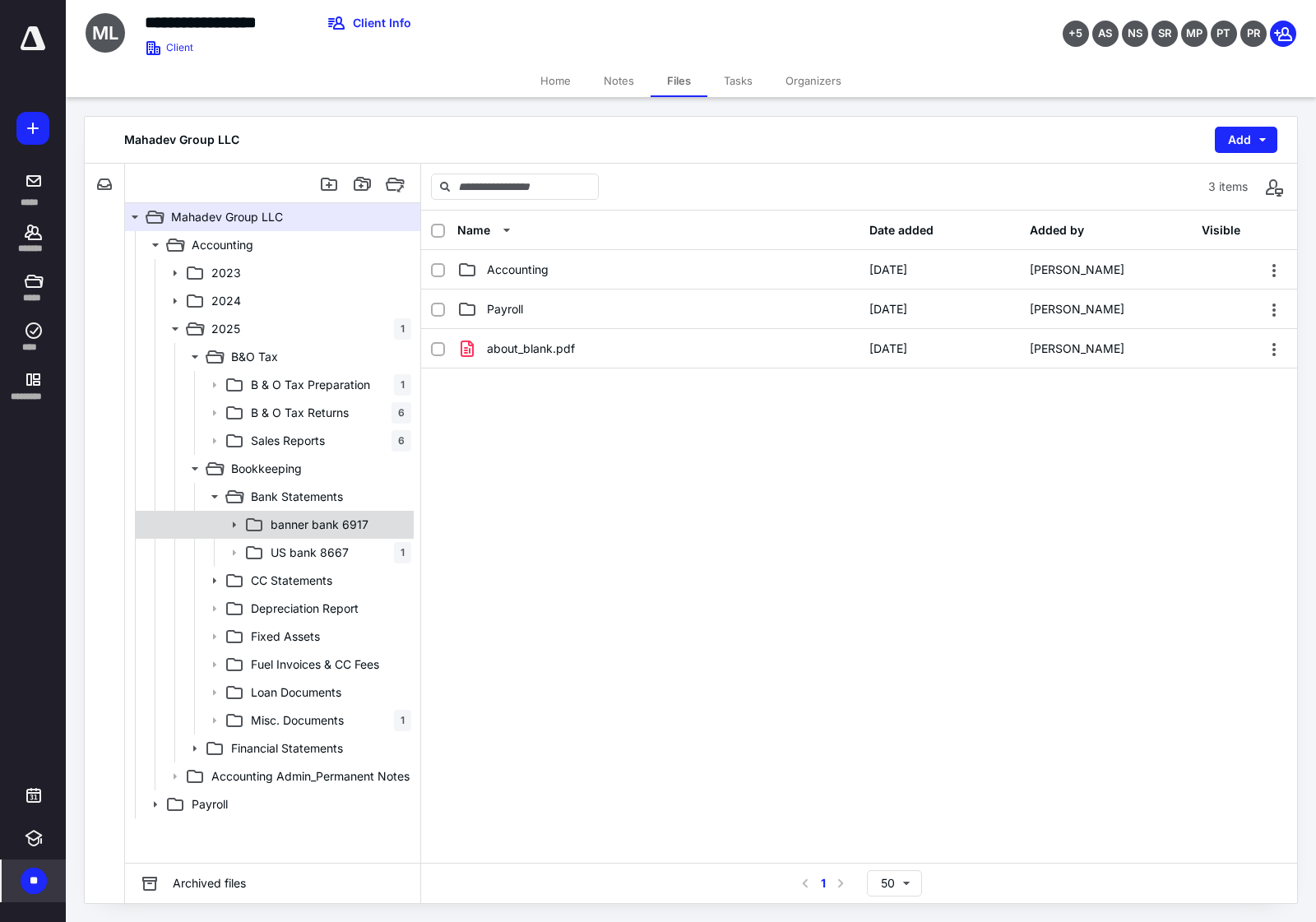 click 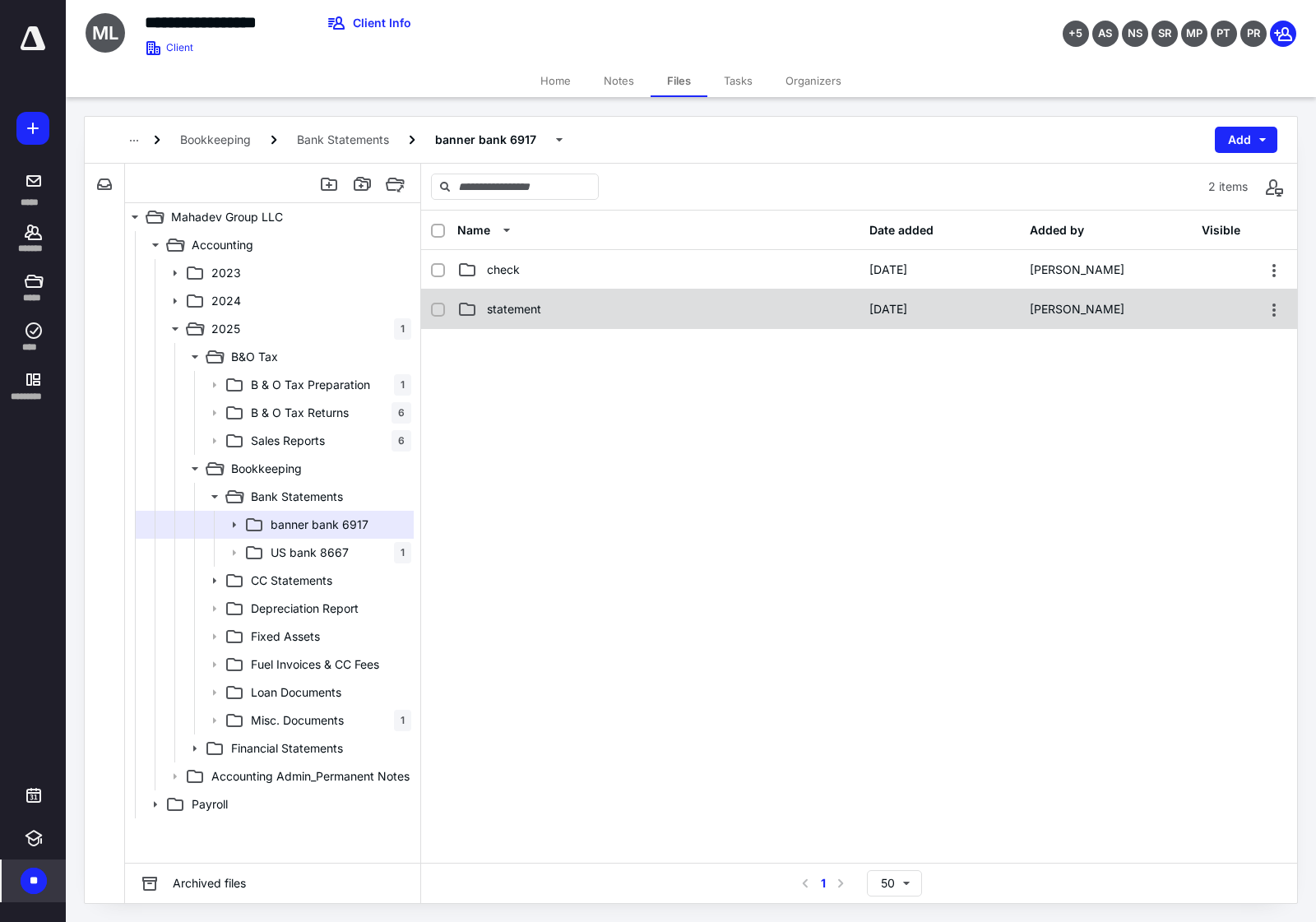 click on "statement" at bounding box center [514, 309] 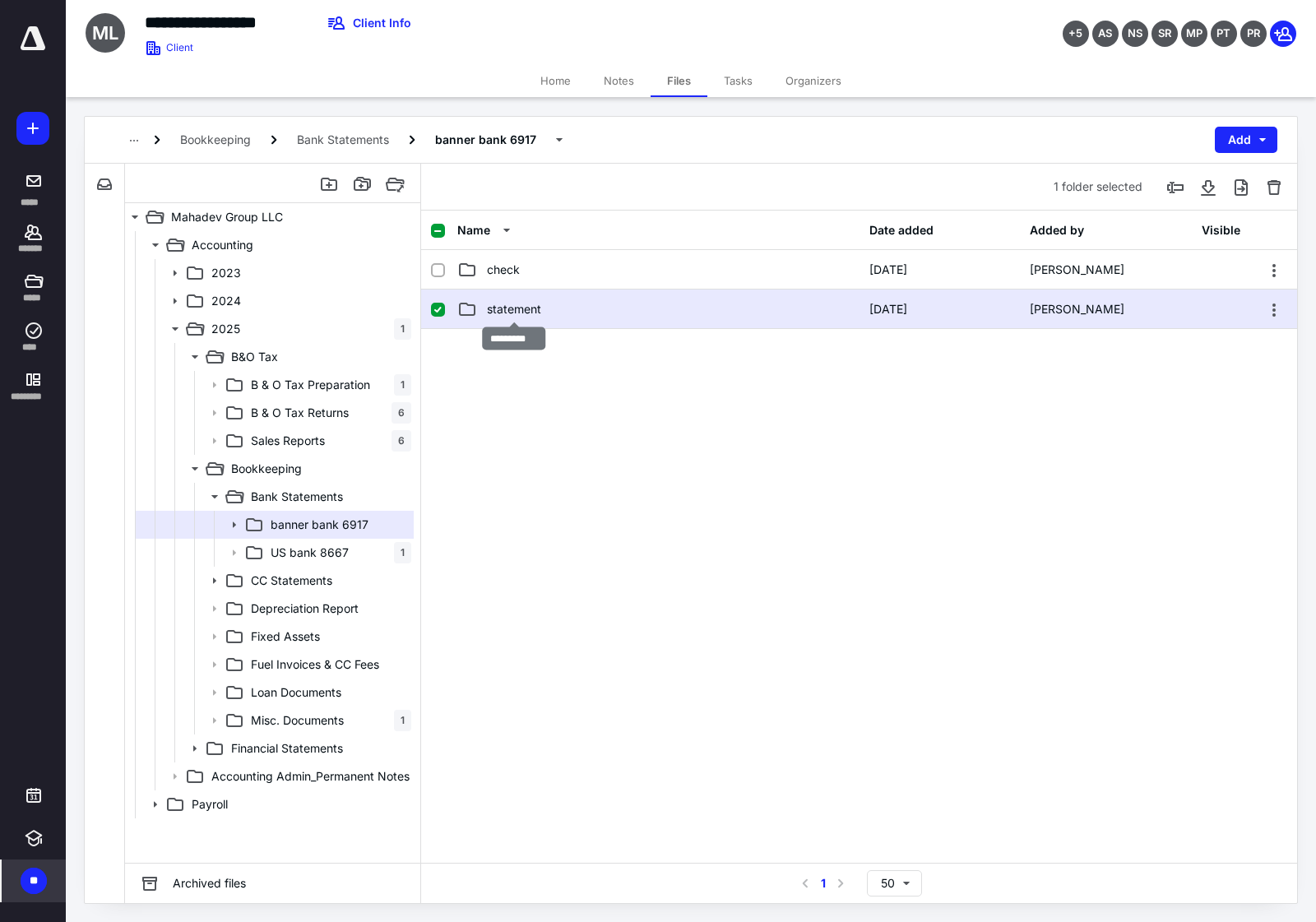 click on "statement" at bounding box center [514, 309] 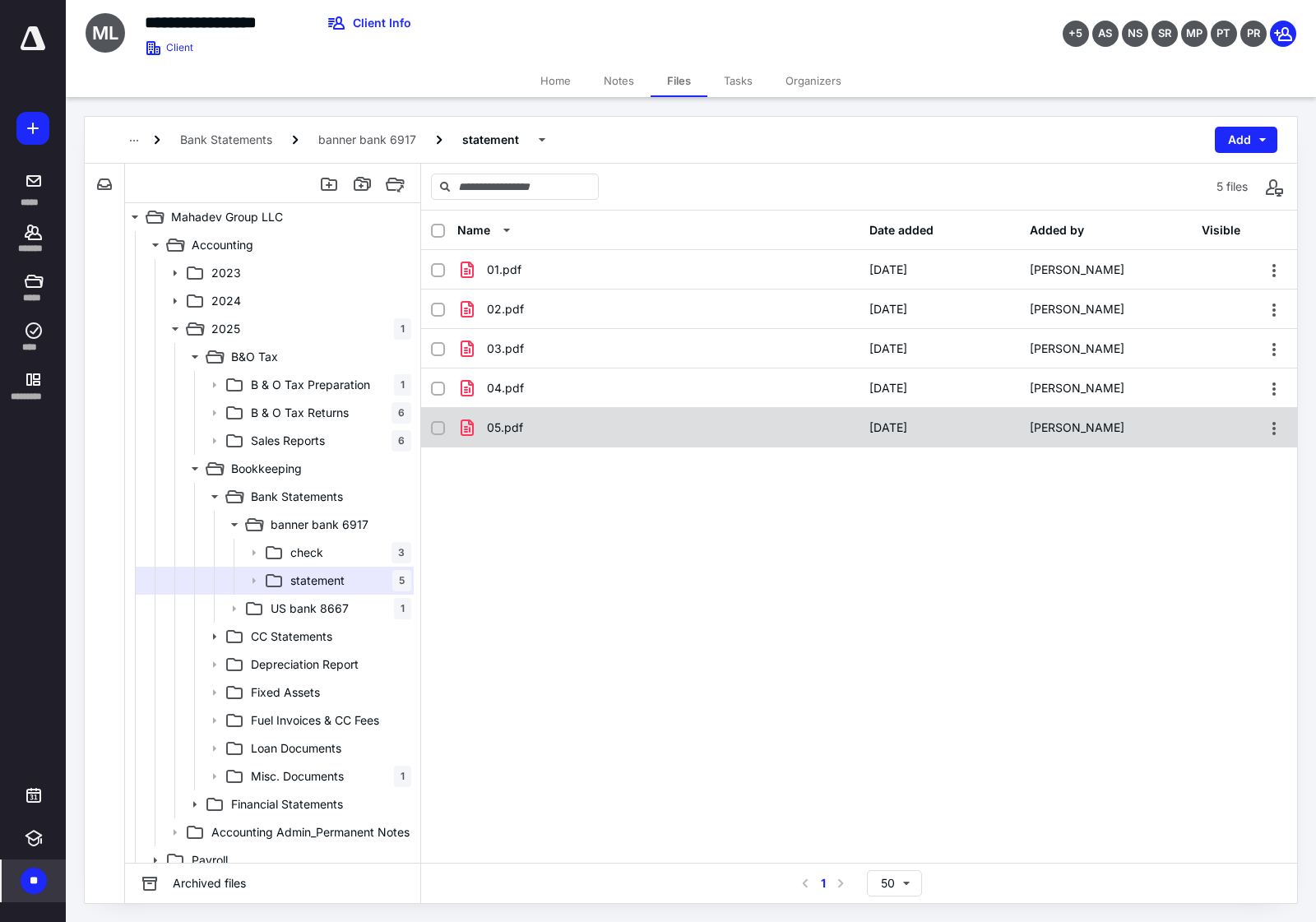 click on "05.pdf" at bounding box center [658, 428] 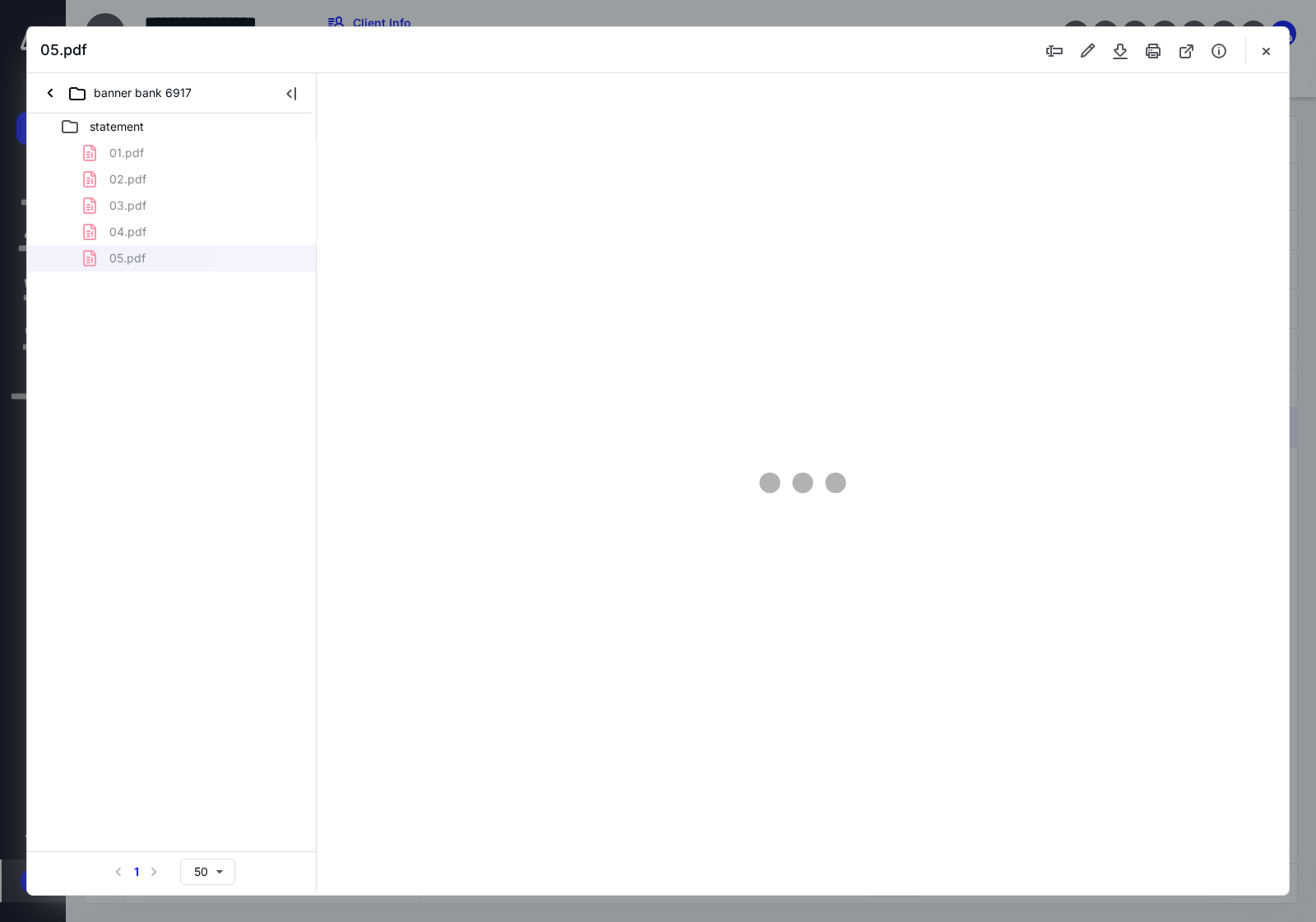 scroll, scrollTop: 0, scrollLeft: 0, axis: both 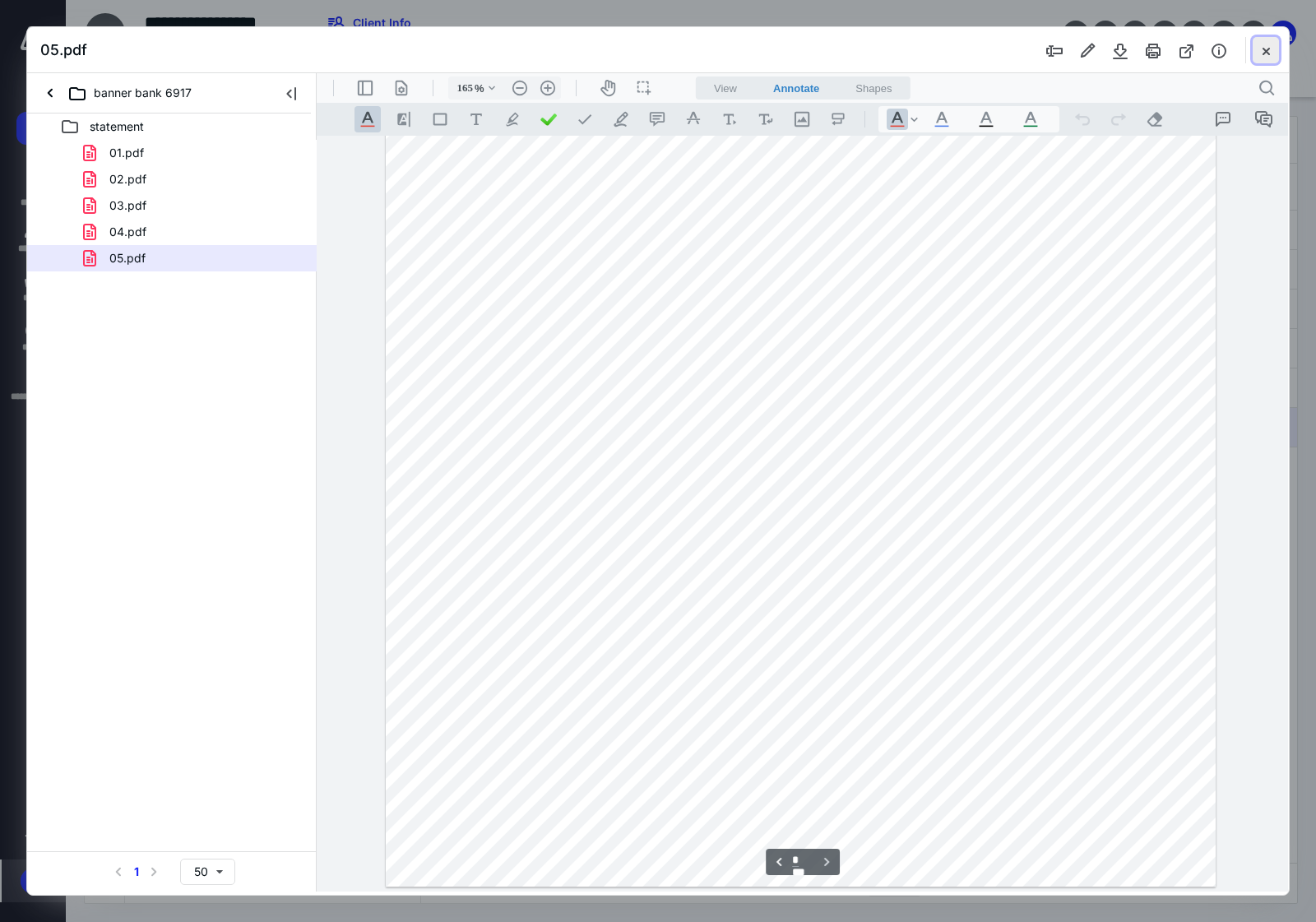 click at bounding box center [1266, 50] 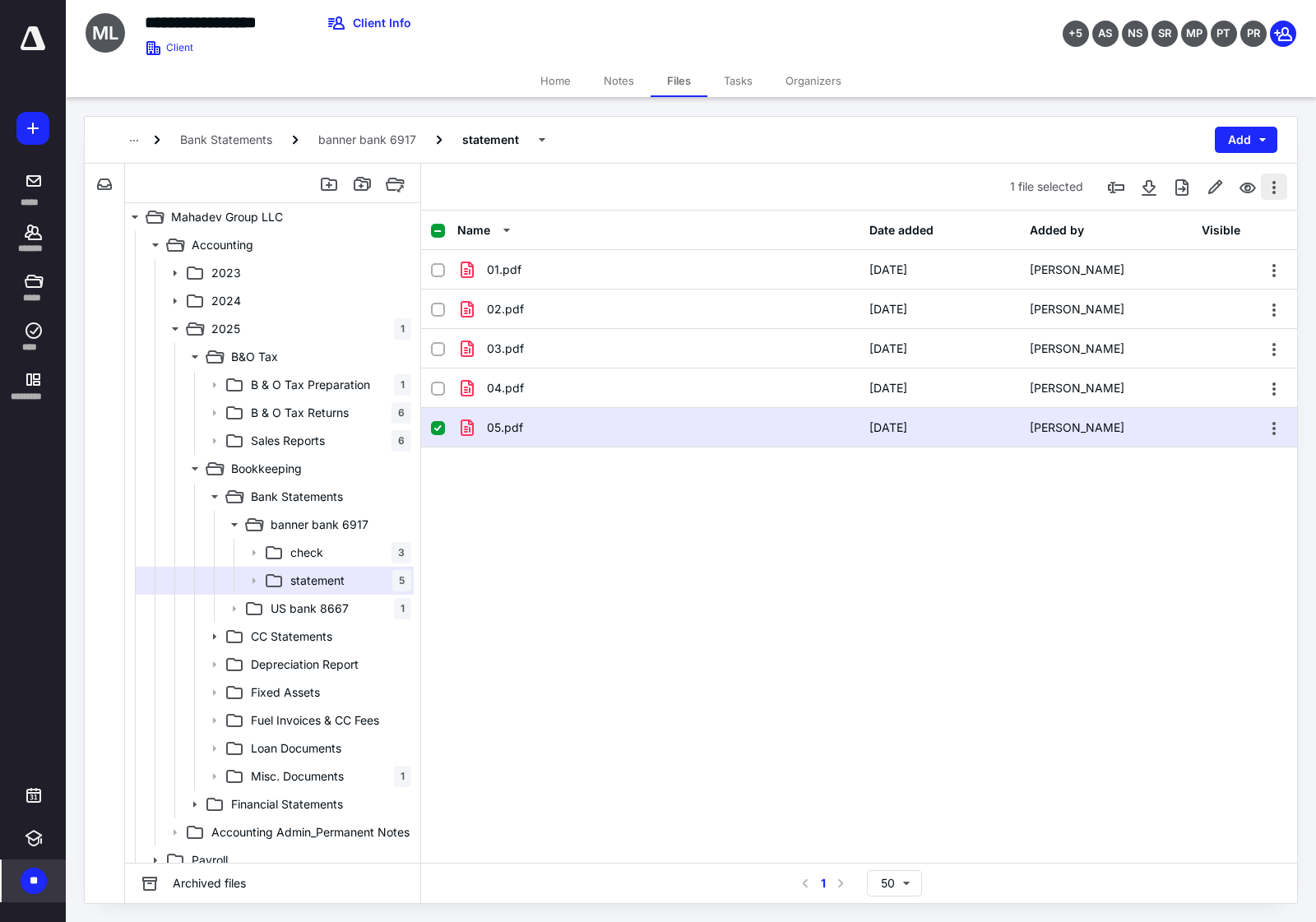 click at bounding box center (1274, 187) 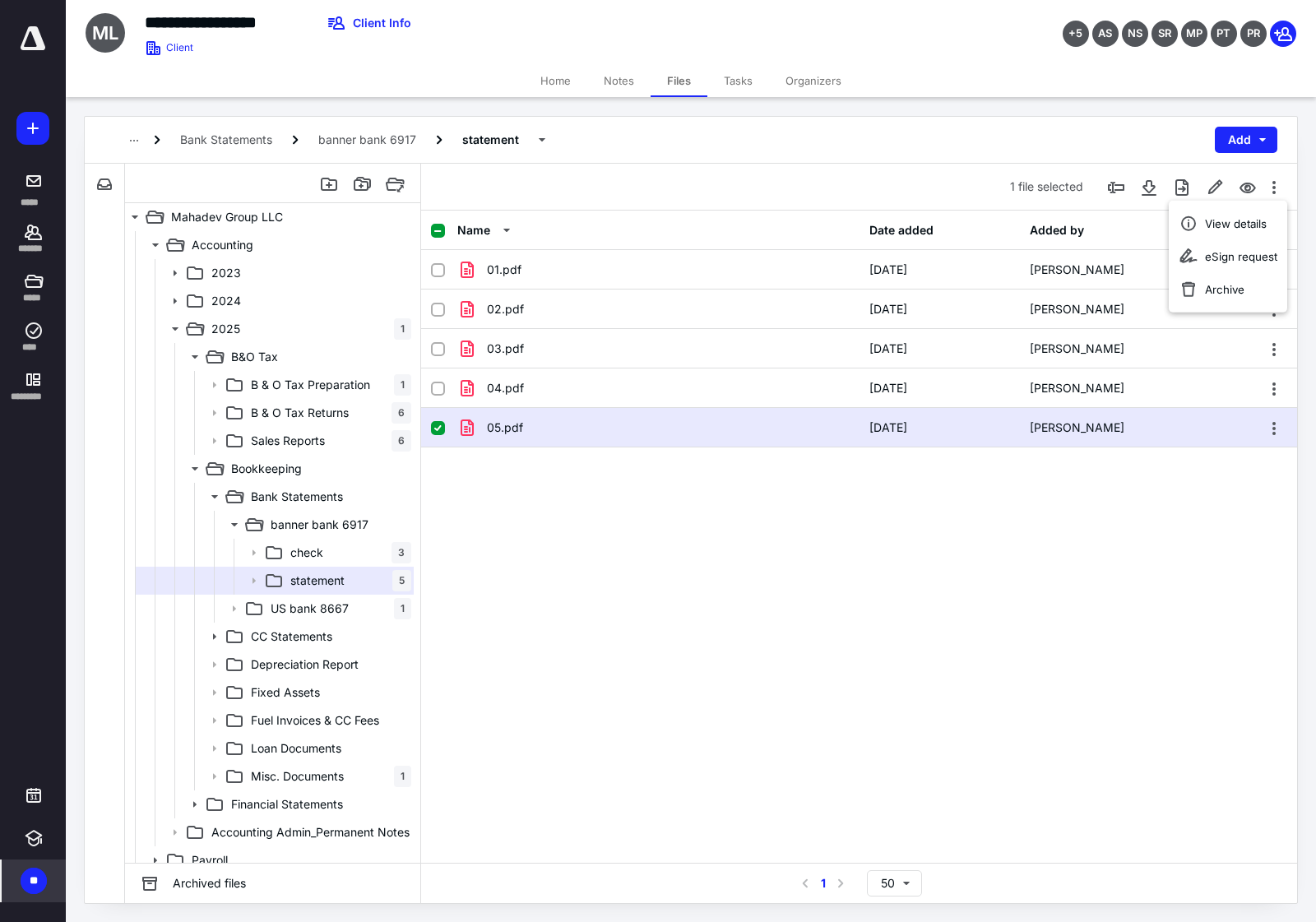 click on "Name Date added Added by Visible 01.pdf 2/13/2025 samia gardezi 02.pdf 5/2/2025 samia gardezi 03.pdf 5/2/2025 samia gardezi 04.pdf 5/2/2025 samia gardezi 05.pdf 6/10/2025 samia gardezi" at bounding box center [859, 536] 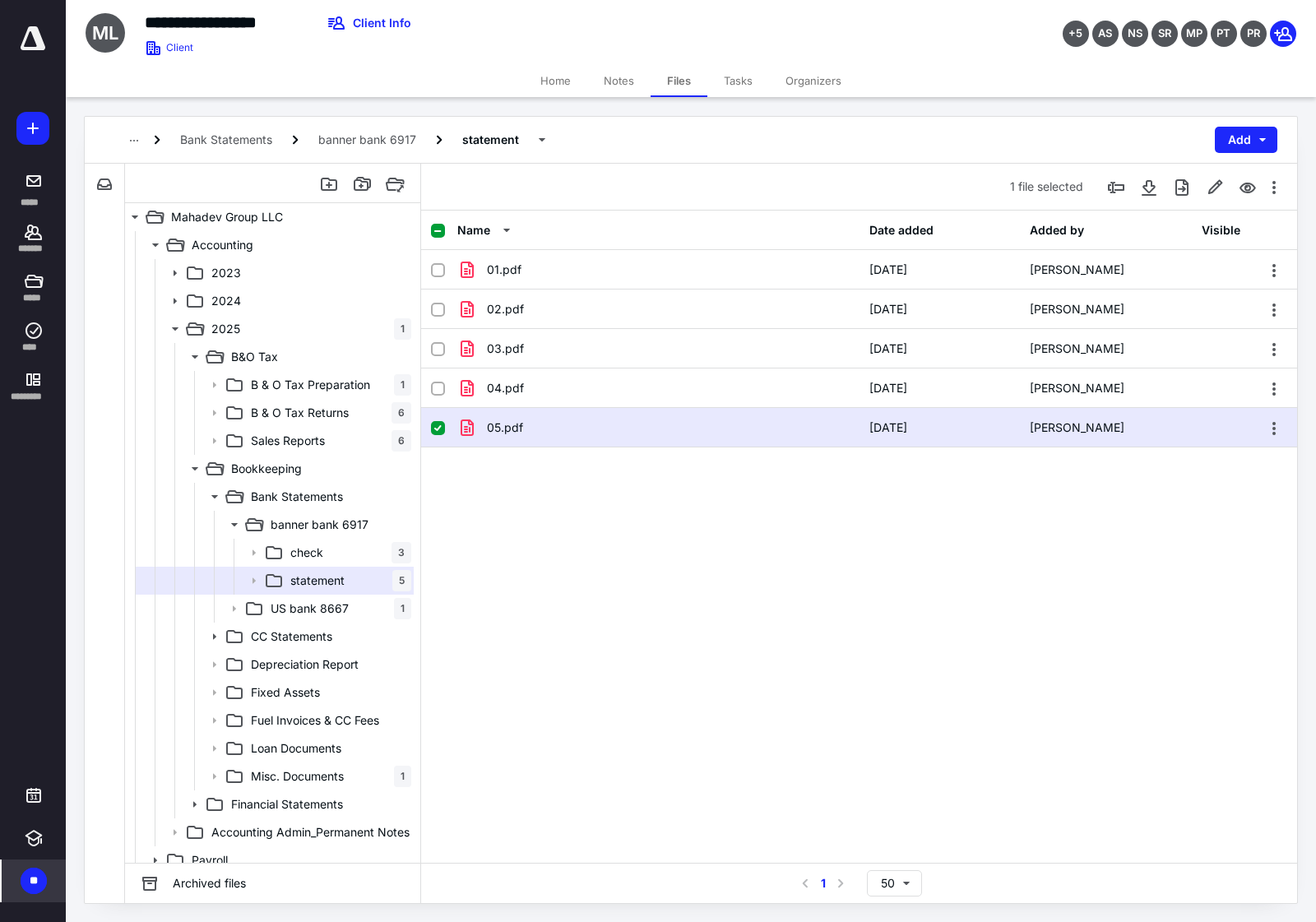 click on "Bank Statements" at bounding box center (226, 140) 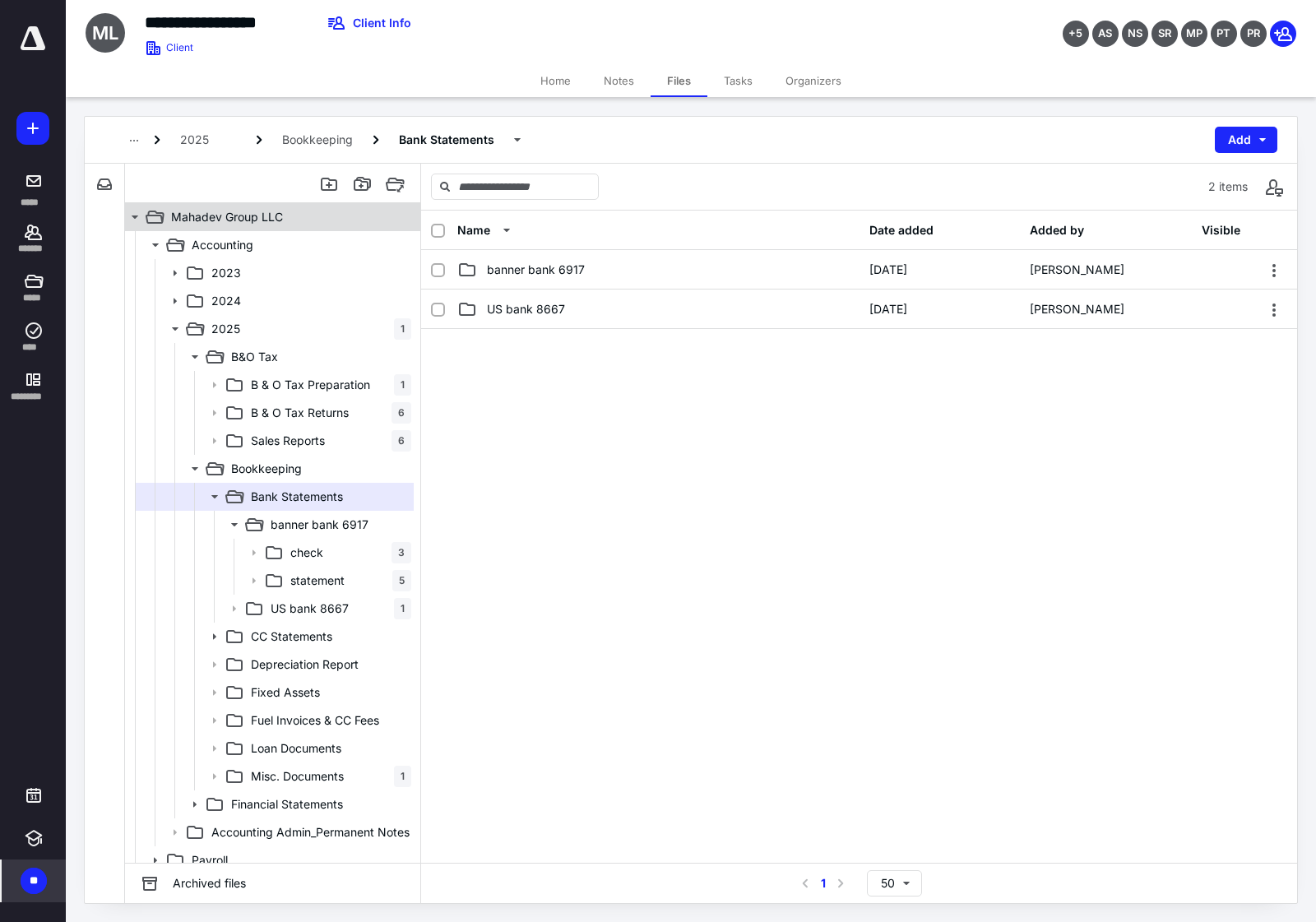 click on "Mahadev Group LLC" at bounding box center (227, 217) 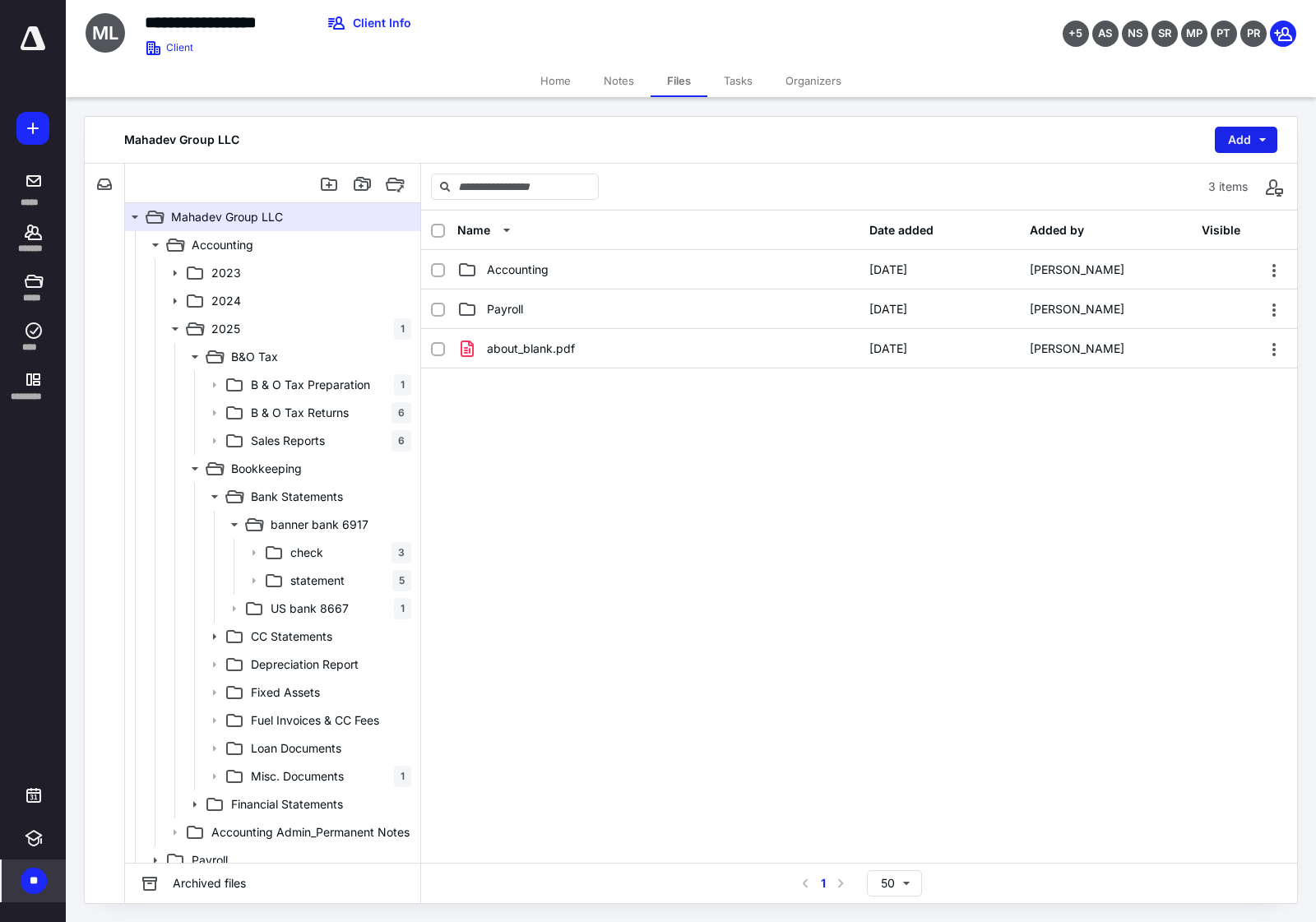click on "Add" at bounding box center [1246, 140] 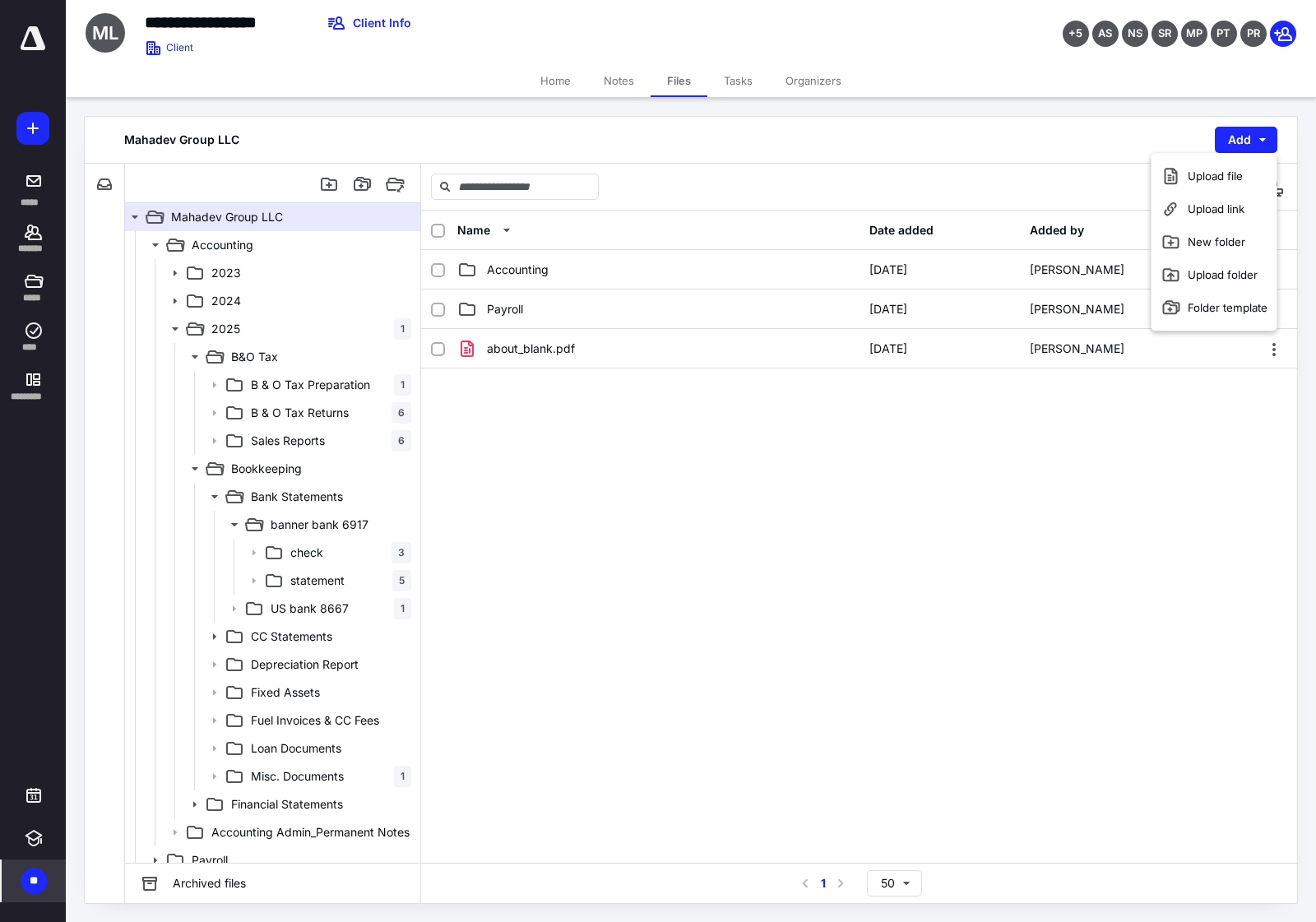 click on "about_blank.pdf 2/2/2024 samia gardezi" at bounding box center (859, 452) 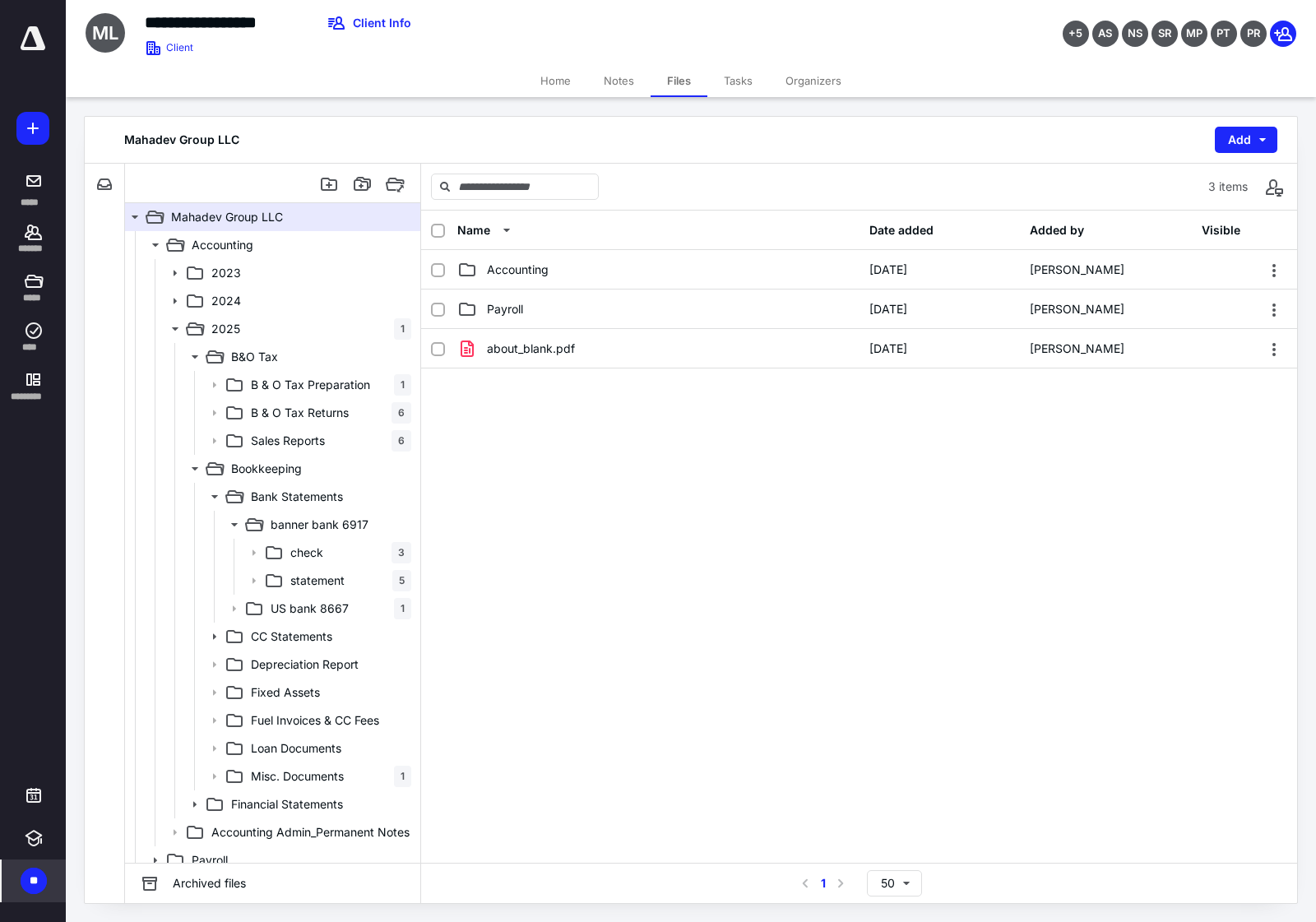 click 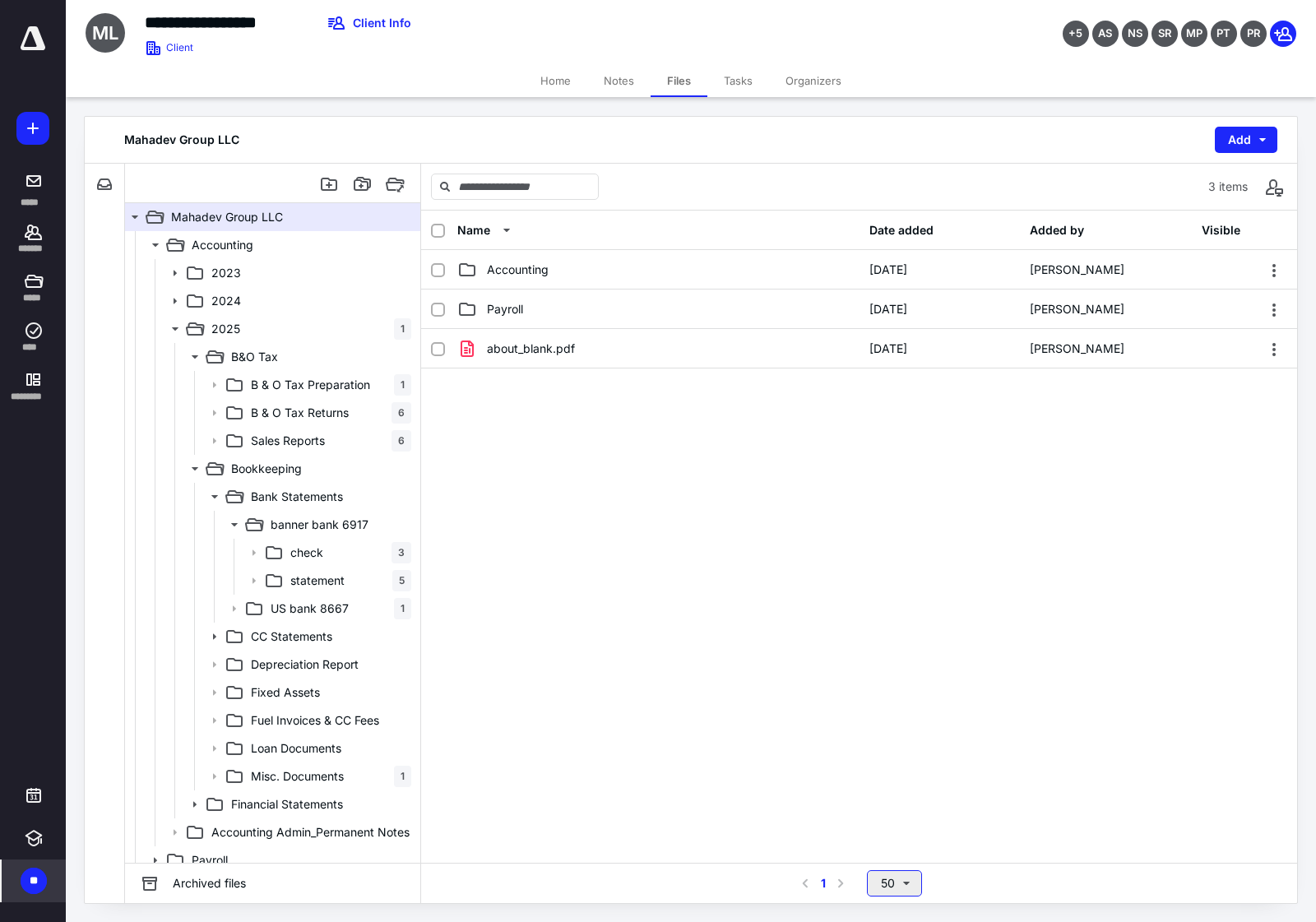 click on "50" at bounding box center (894, 883) 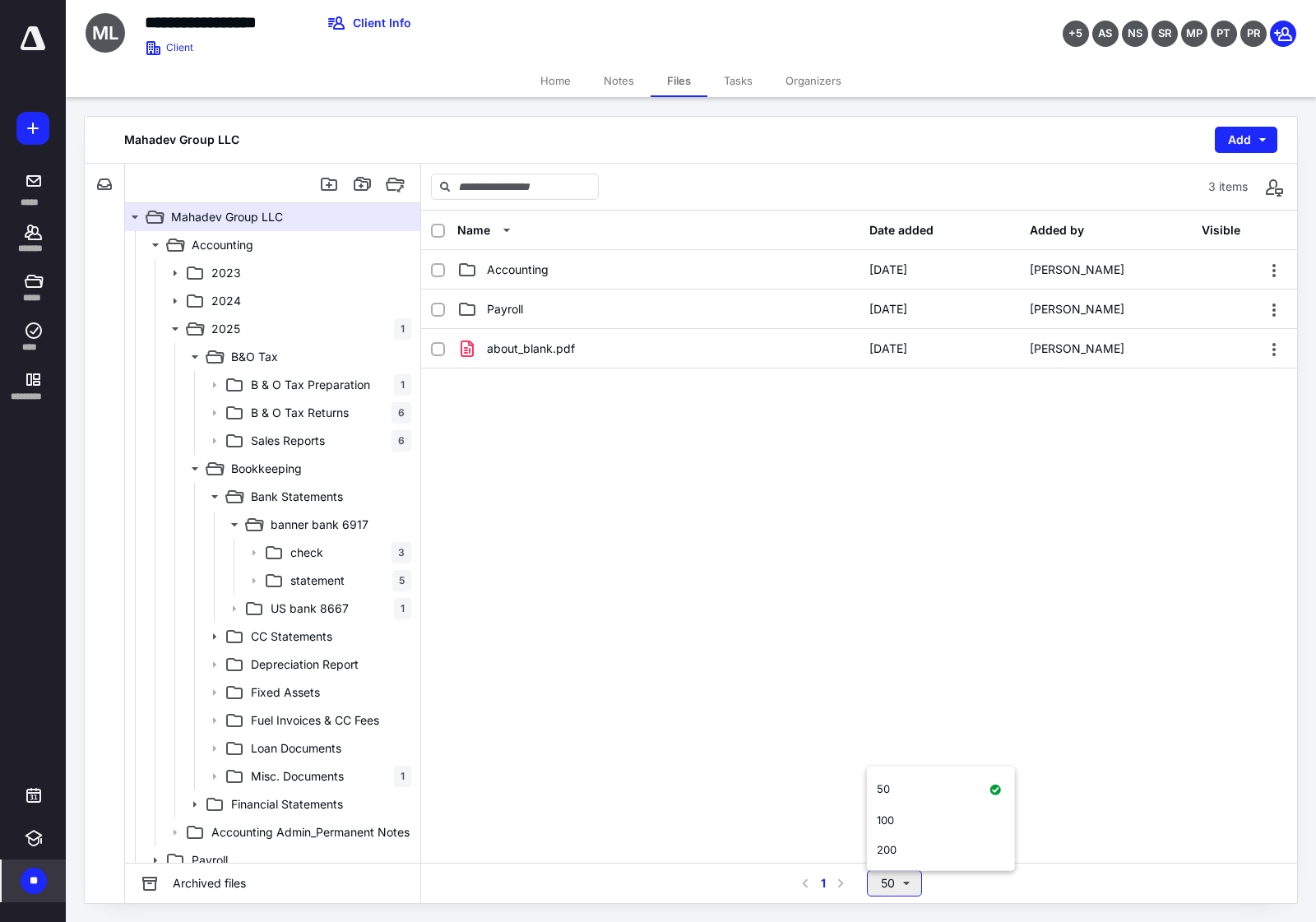 click on "50" at bounding box center (894, 883) 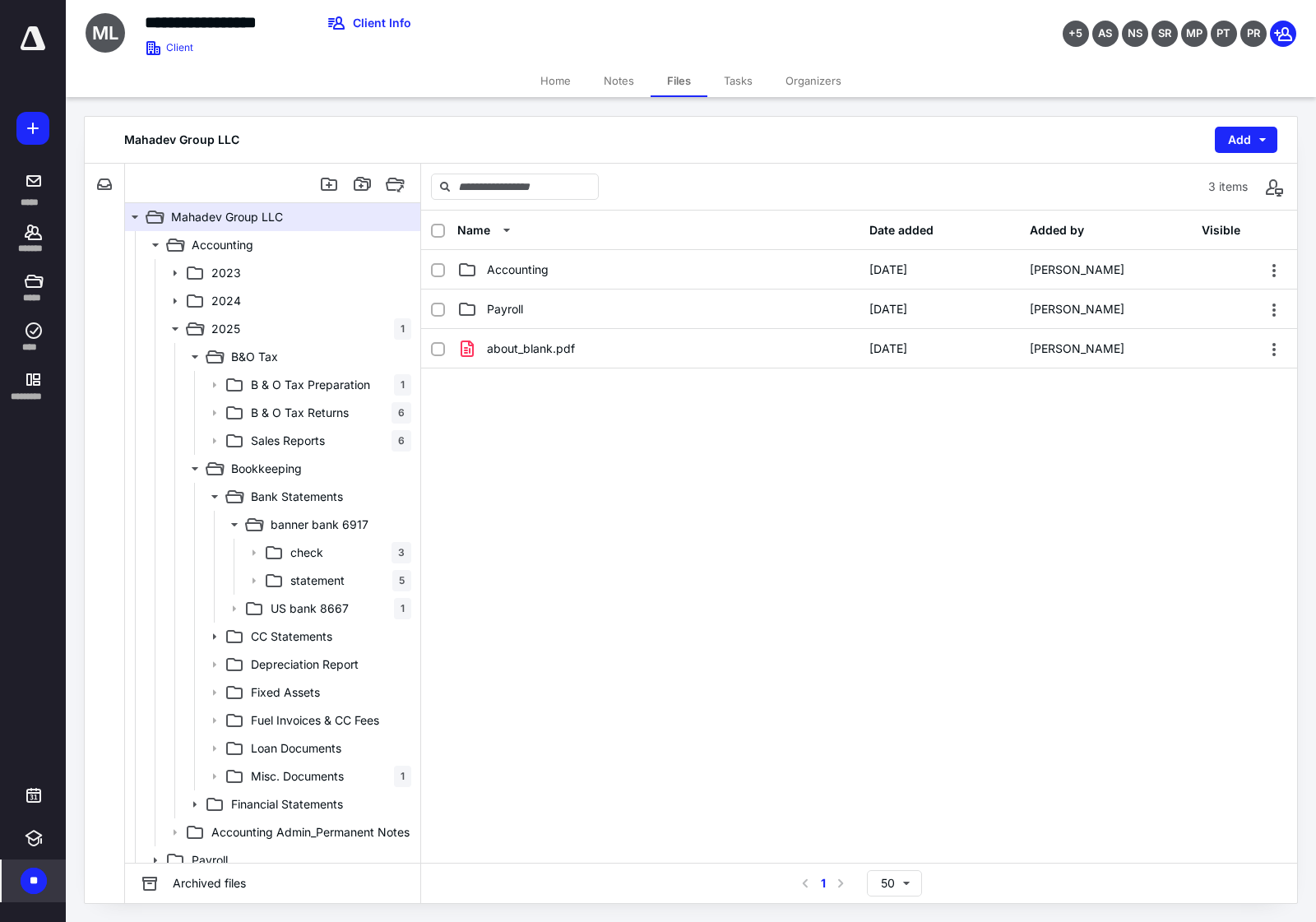 click on "Name Date added Added by Visible Accounting 4/1/2023 Ashwin Gill Payroll 5/8/2023 Shelly Talwar about_blank.pdf 2/2/2024 samia gardezi" at bounding box center (859, 536) 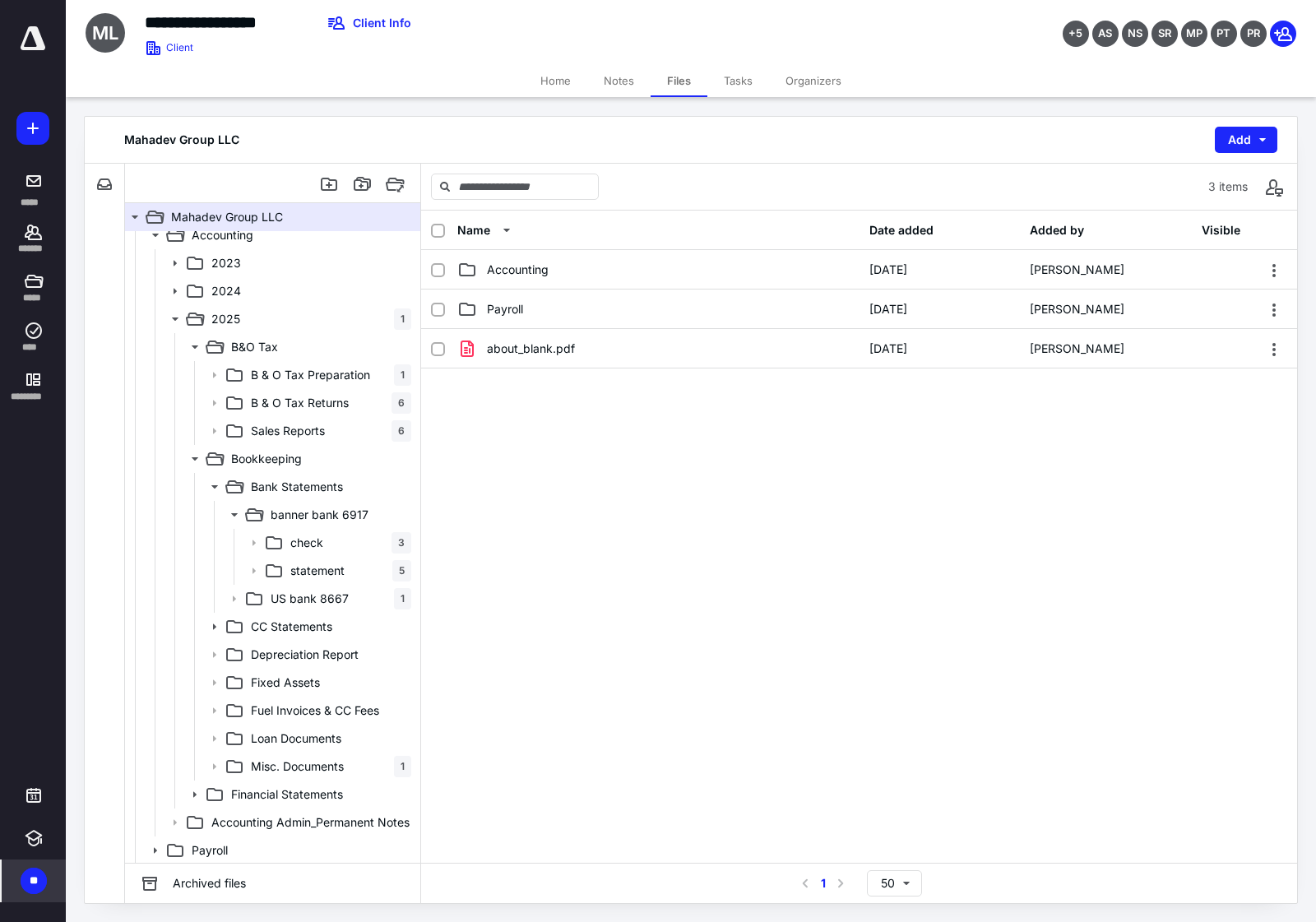 scroll, scrollTop: 11, scrollLeft: 0, axis: vertical 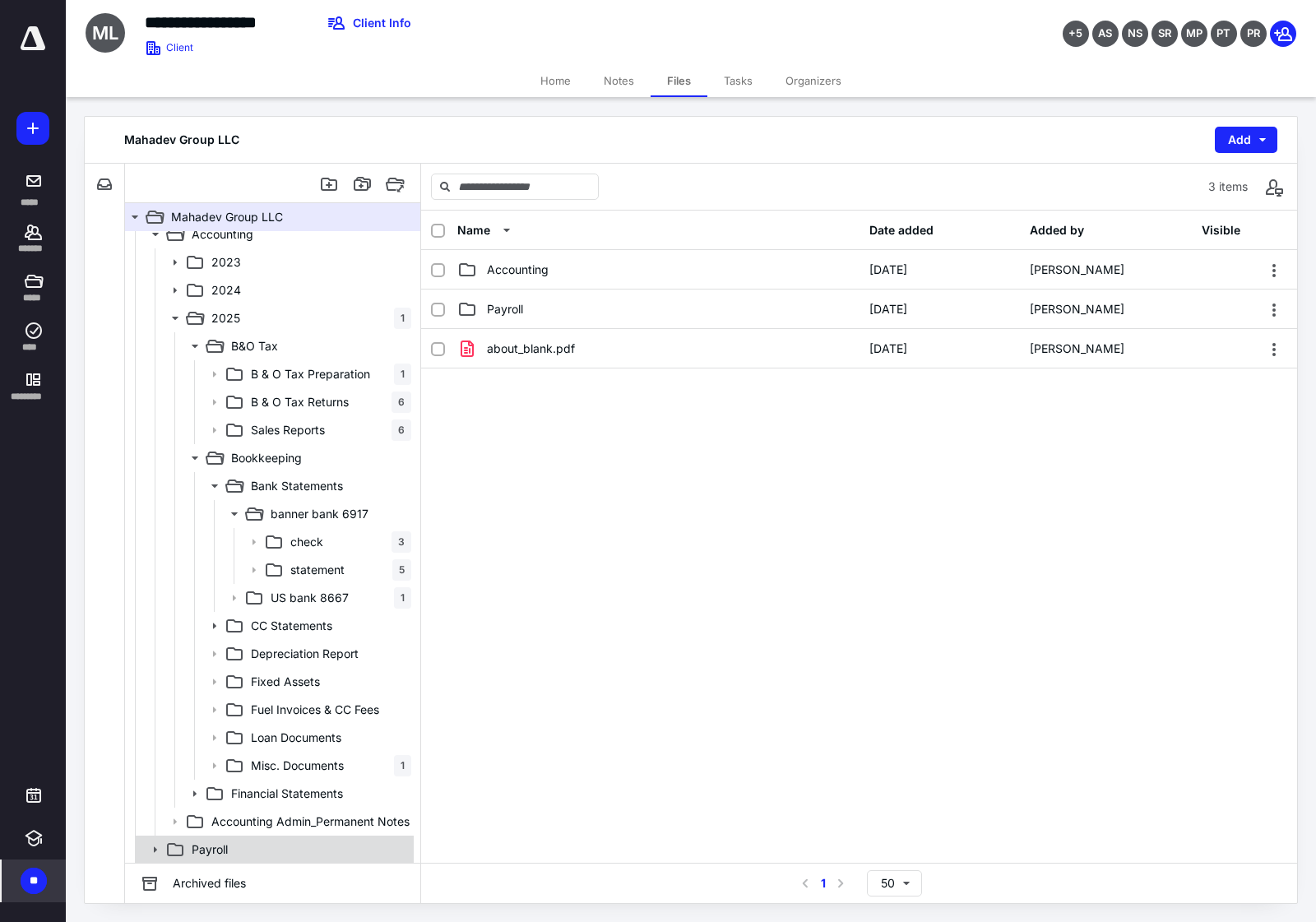 click on "Payroll" at bounding box center (298, 850) 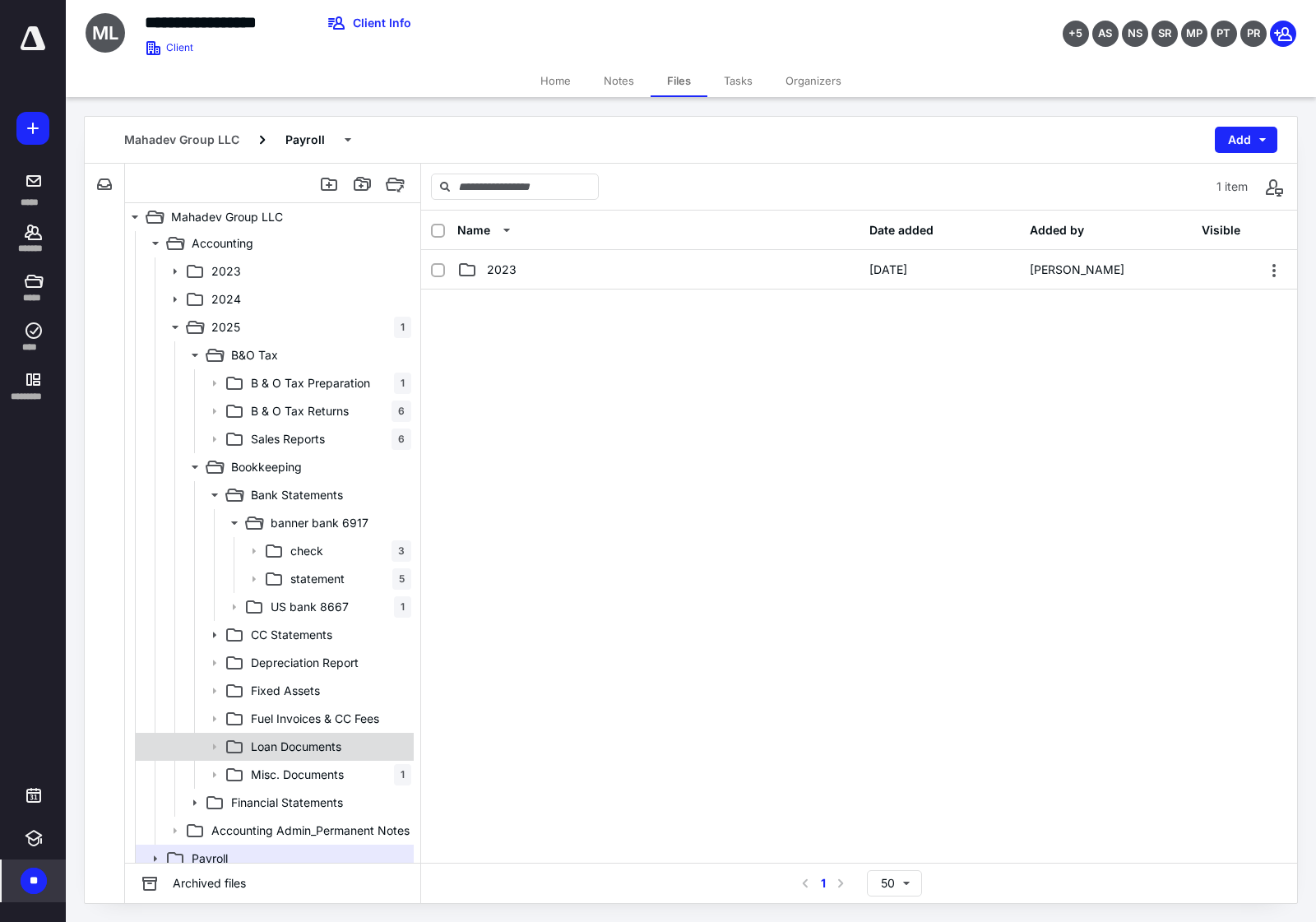 scroll, scrollTop: 0, scrollLeft: 0, axis: both 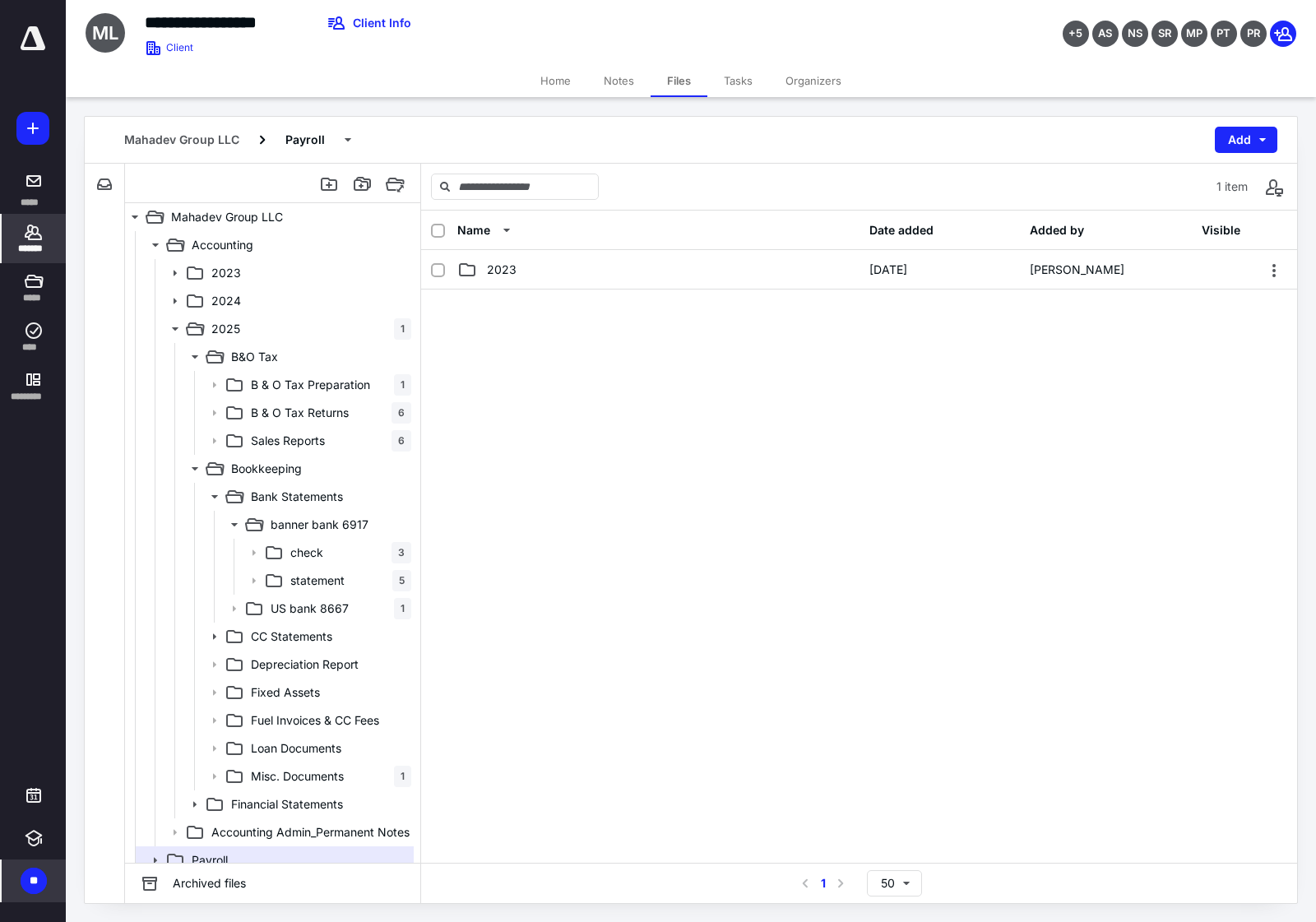 click on "*******" at bounding box center [34, 248] 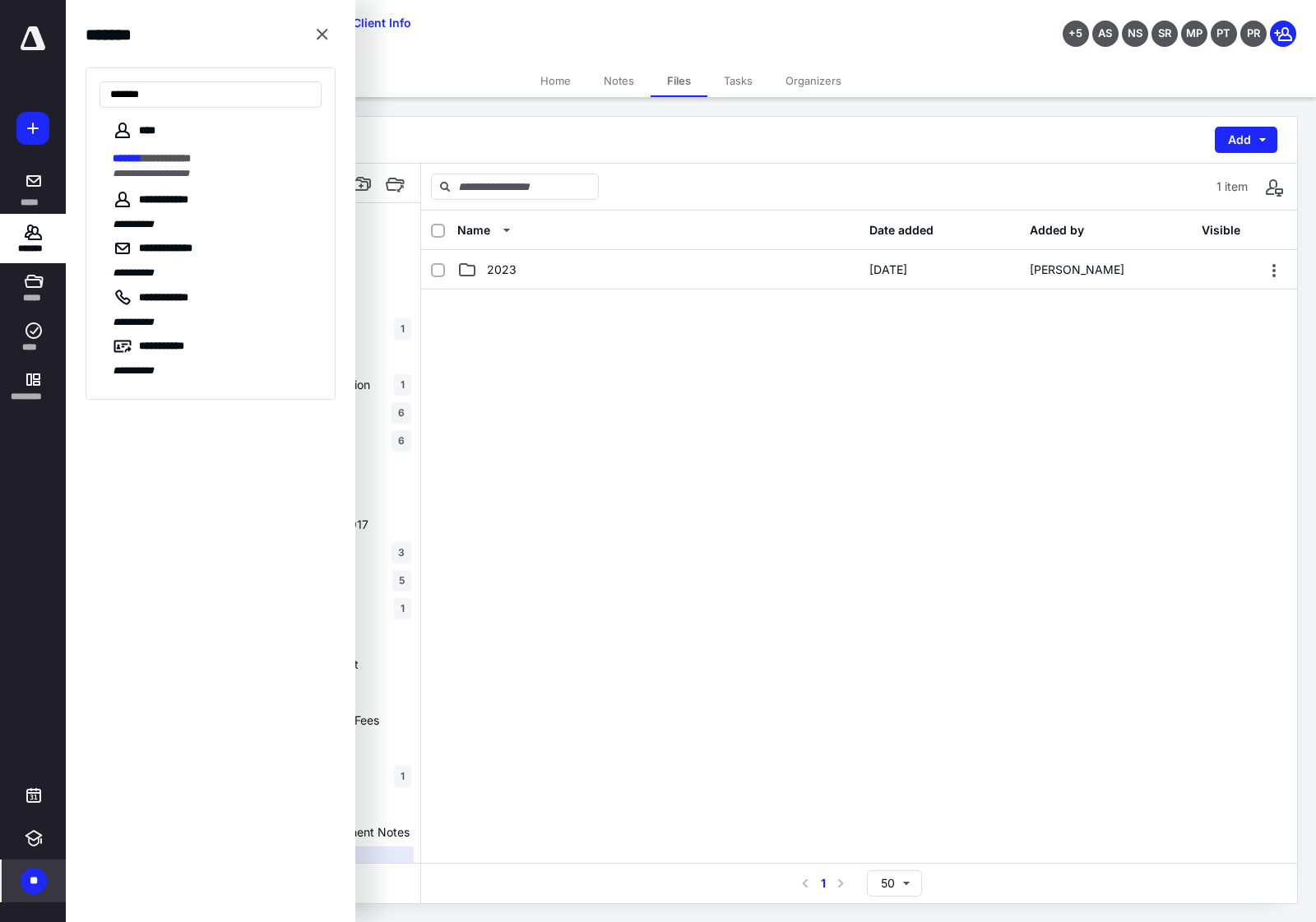 click on "**********" at bounding box center [217, 165] 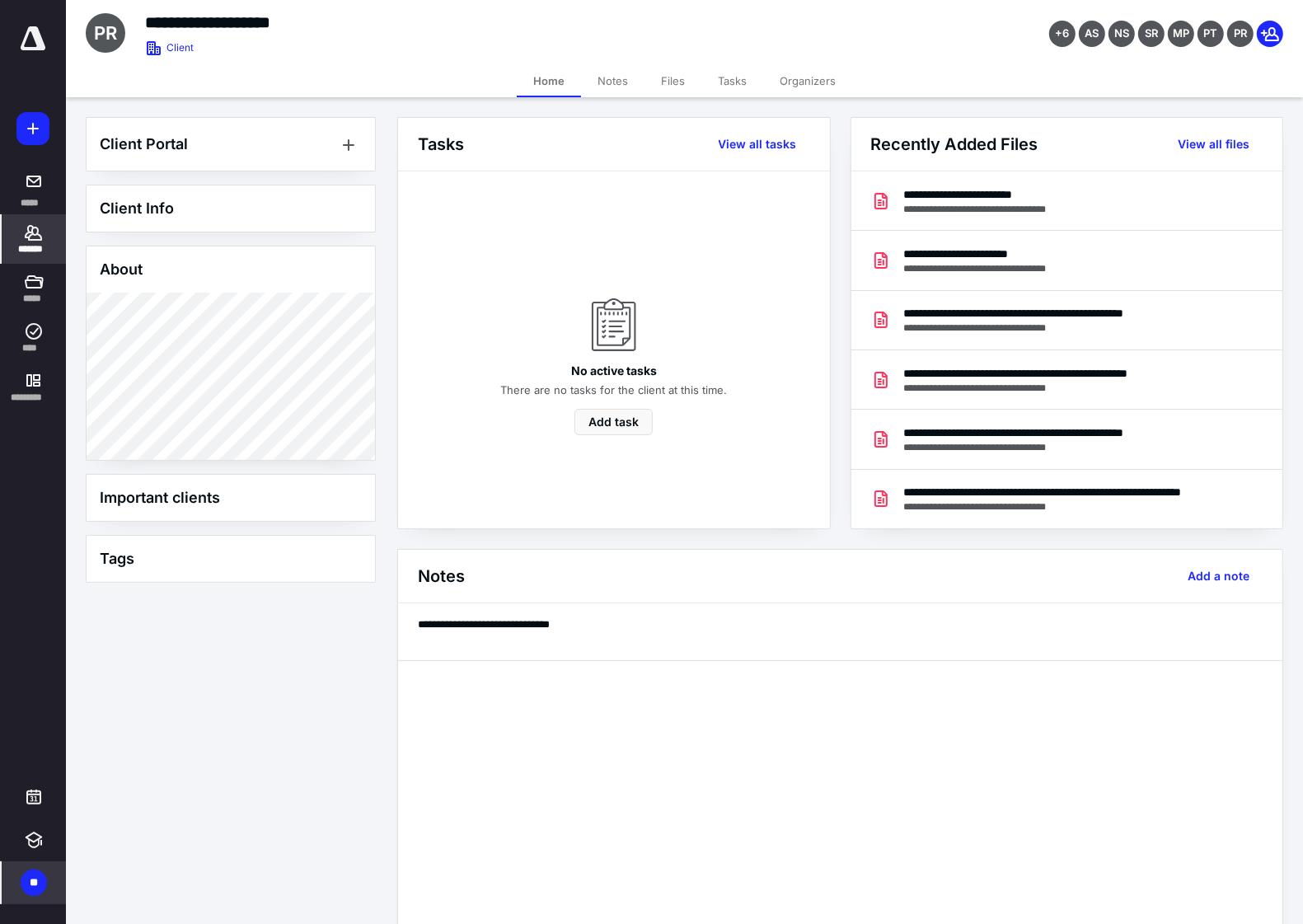 click on "Files" at bounding box center (673, 81) 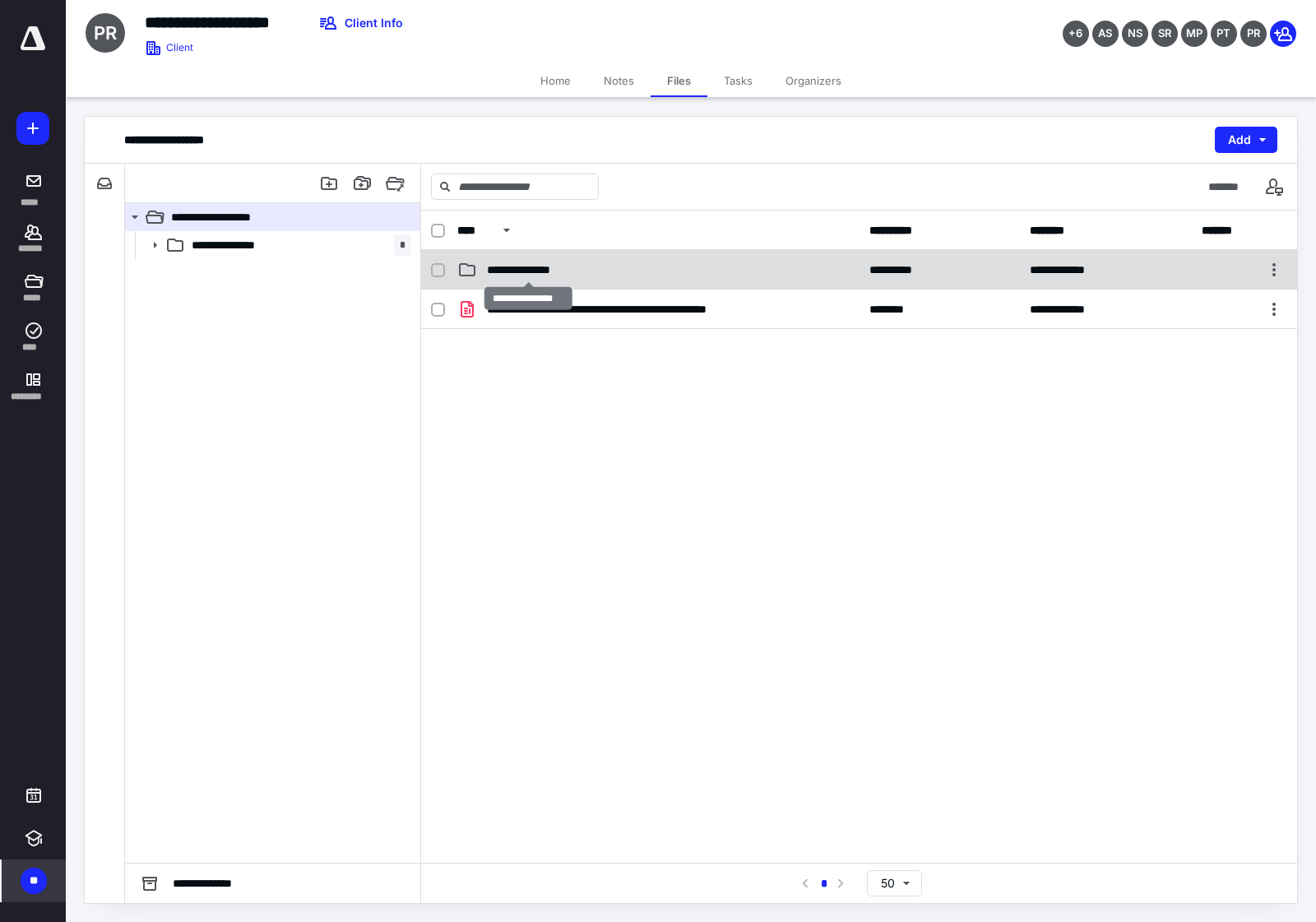 click on "**********" at bounding box center [528, 270] 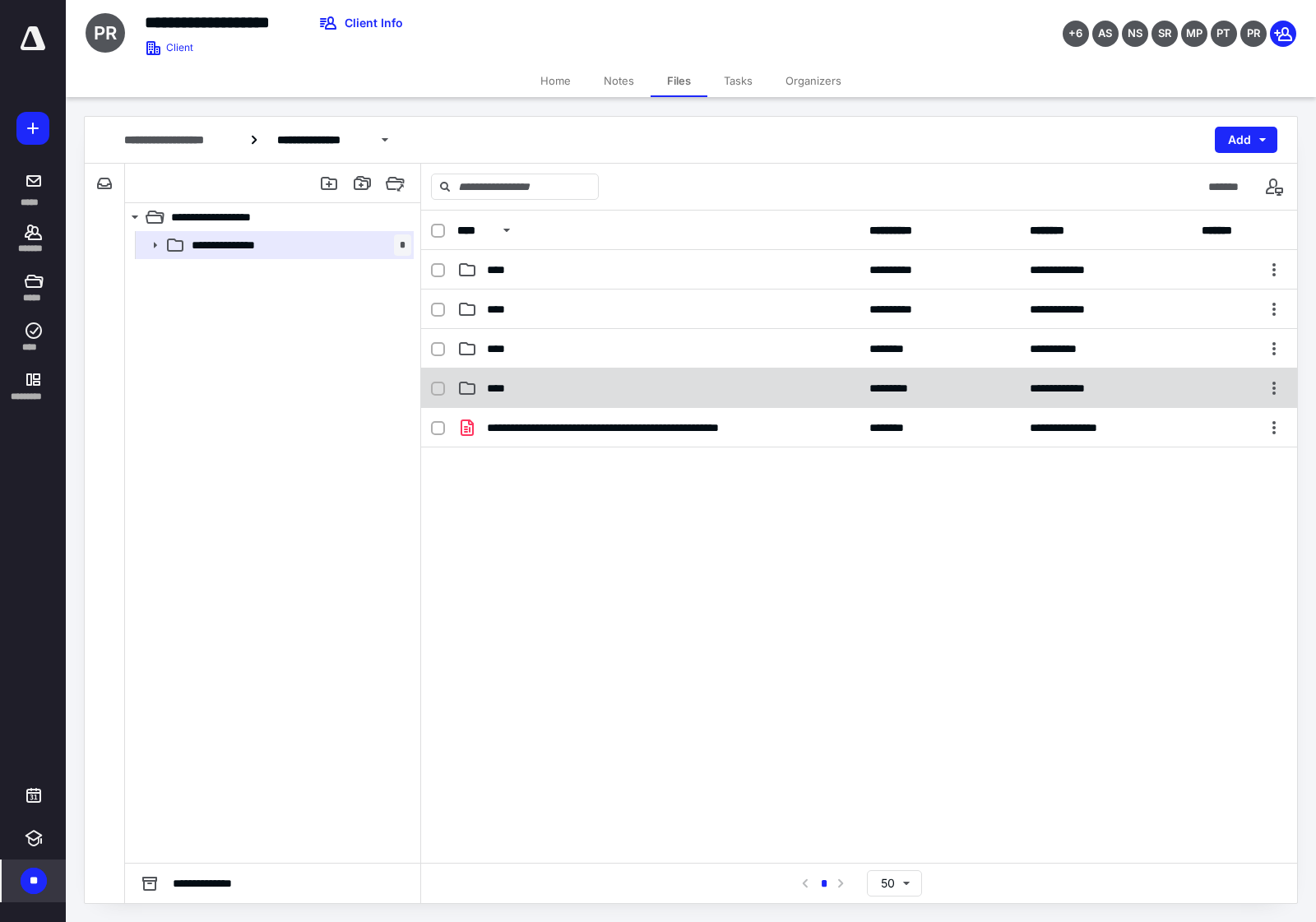 click on "**********" at bounding box center (859, 388) 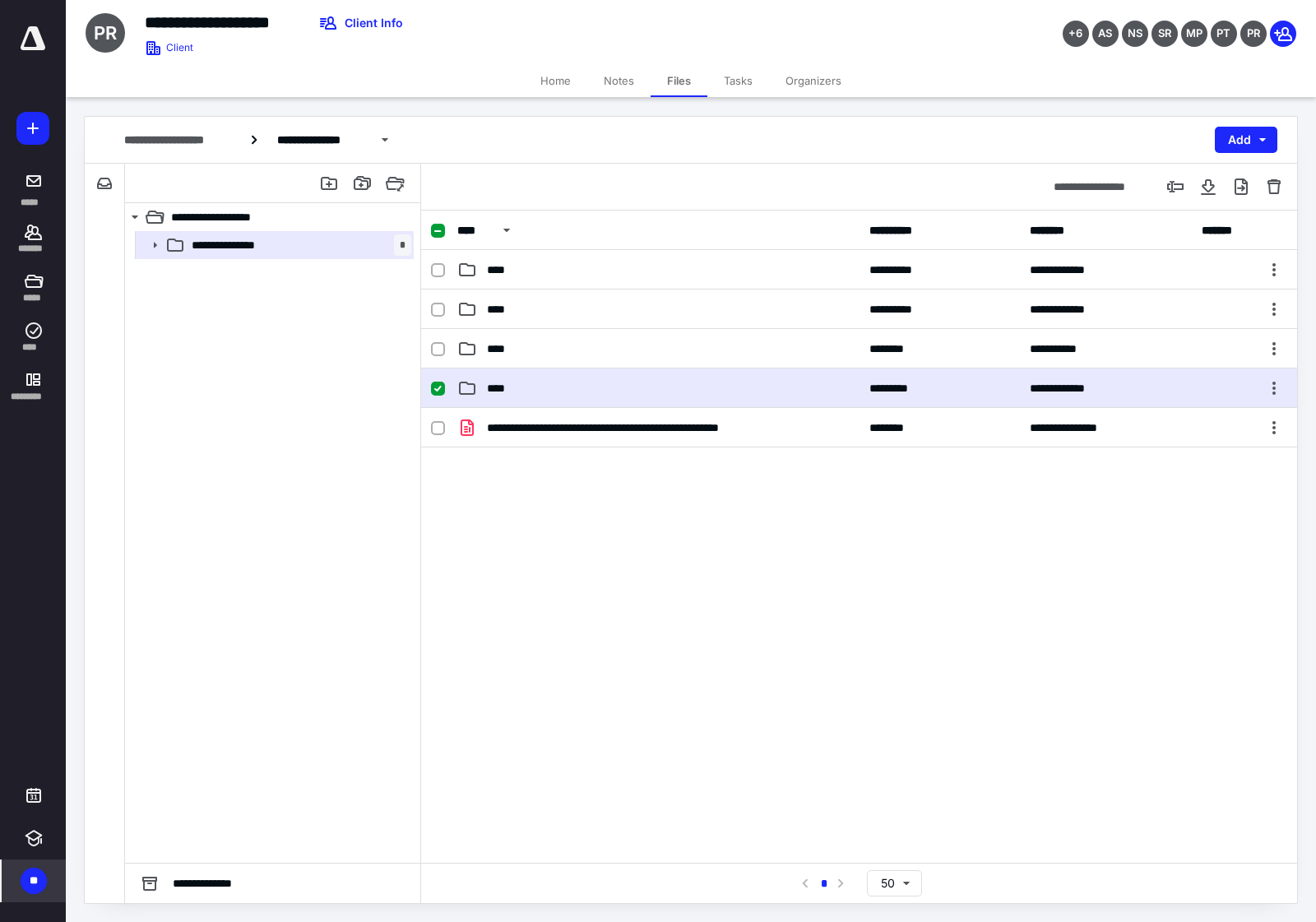 click on "**********" at bounding box center (859, 388) 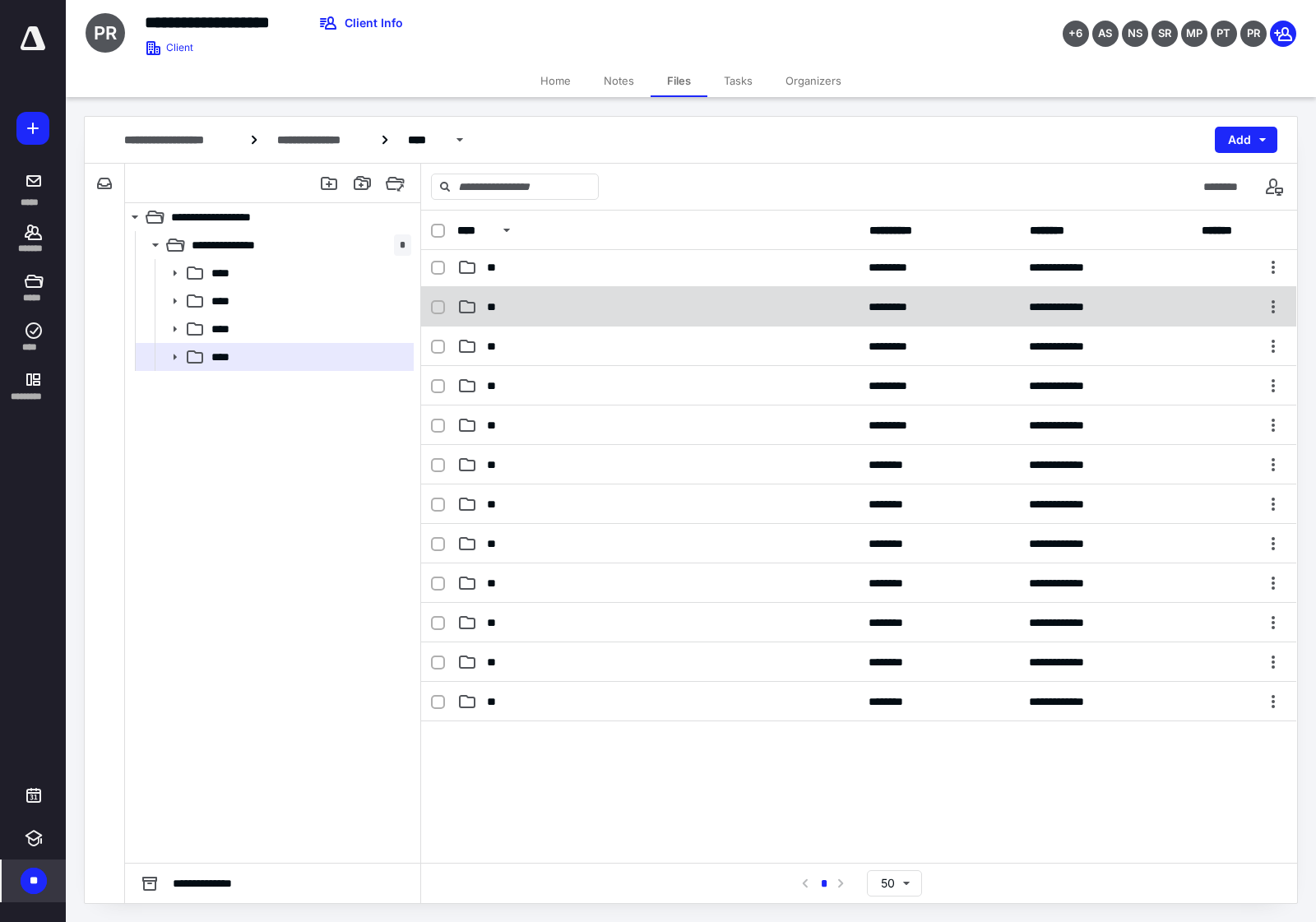 scroll, scrollTop: 0, scrollLeft: 0, axis: both 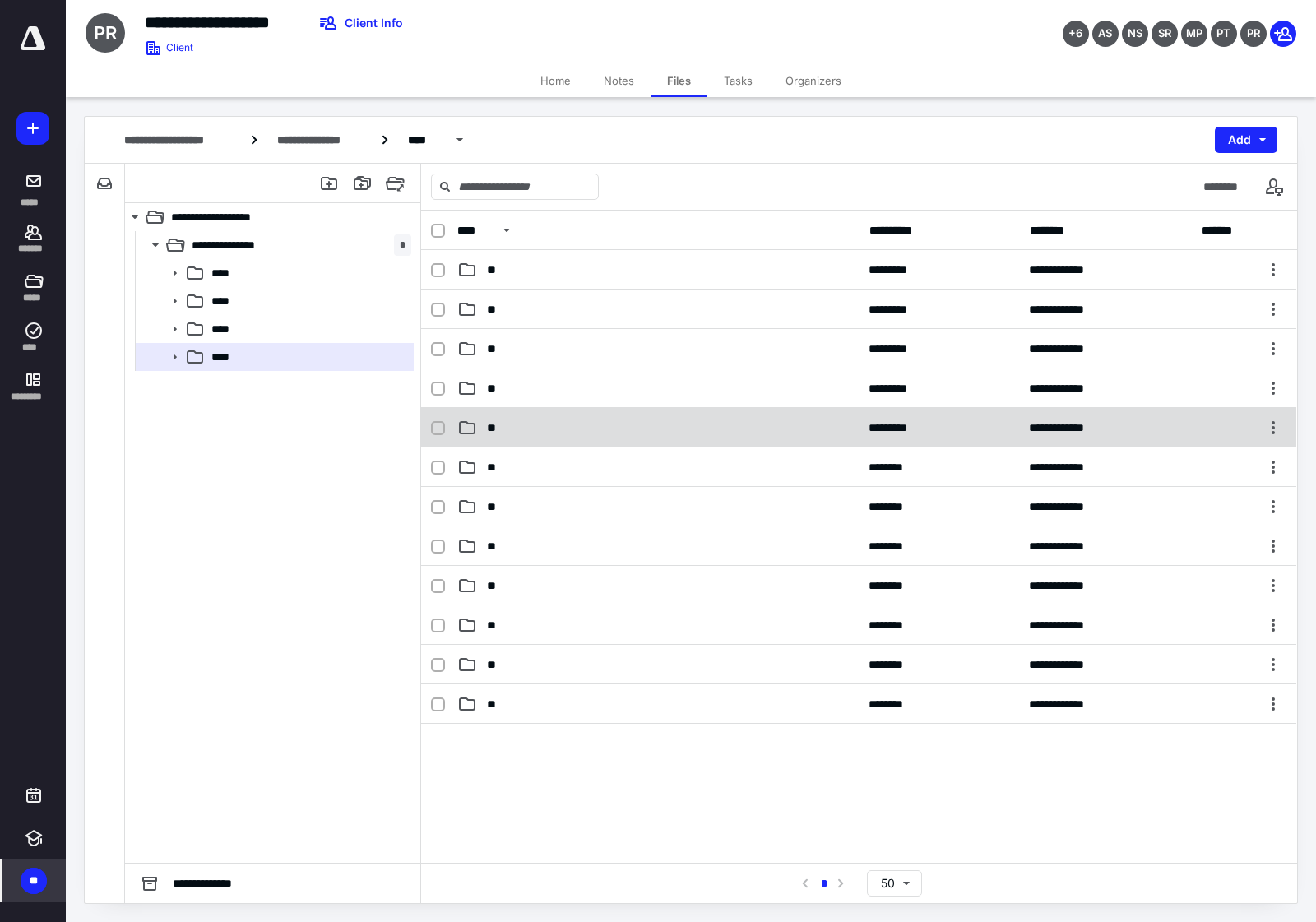 click on "**" at bounding box center (658, 428) 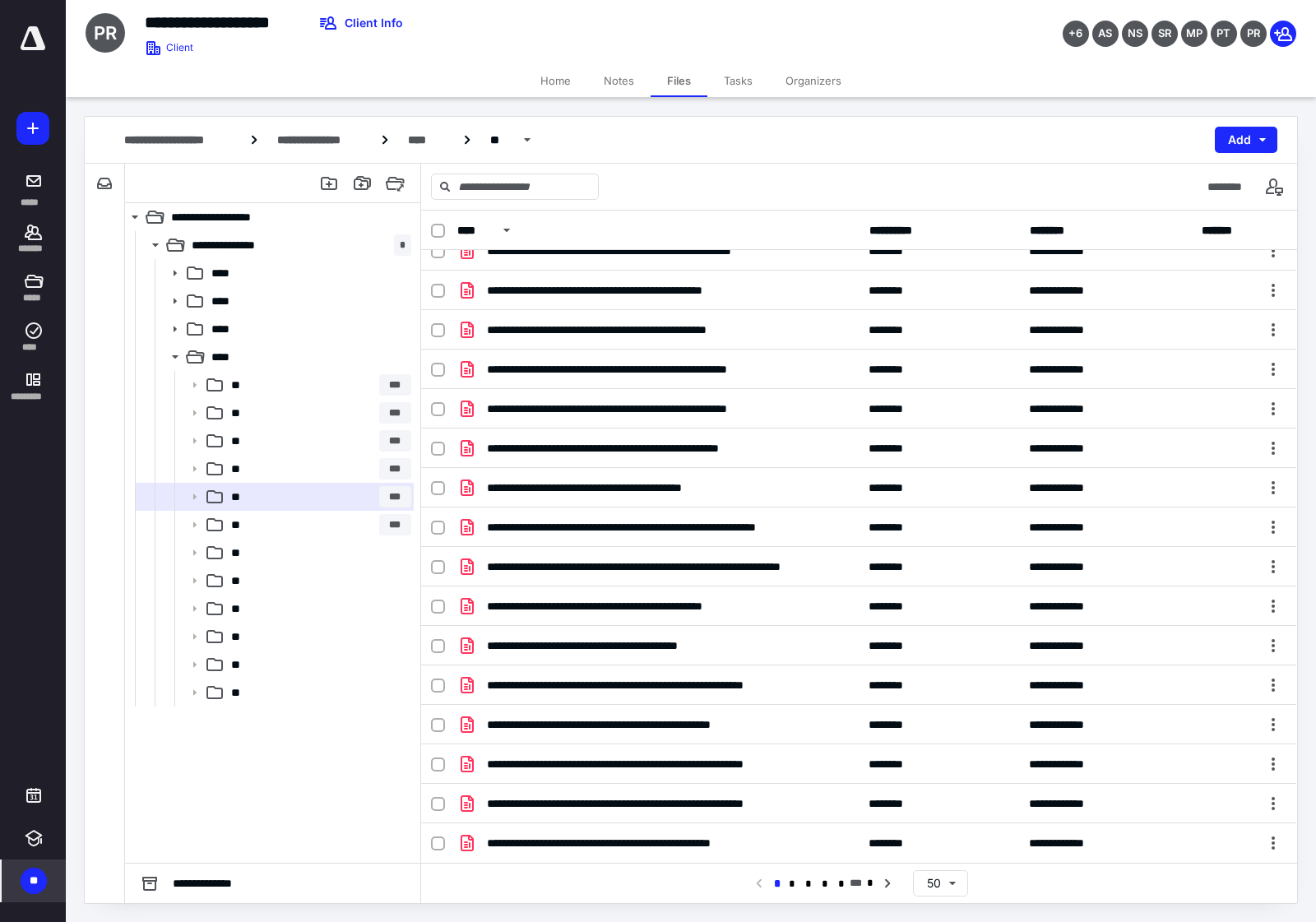 scroll, scrollTop: 1371, scrollLeft: 0, axis: vertical 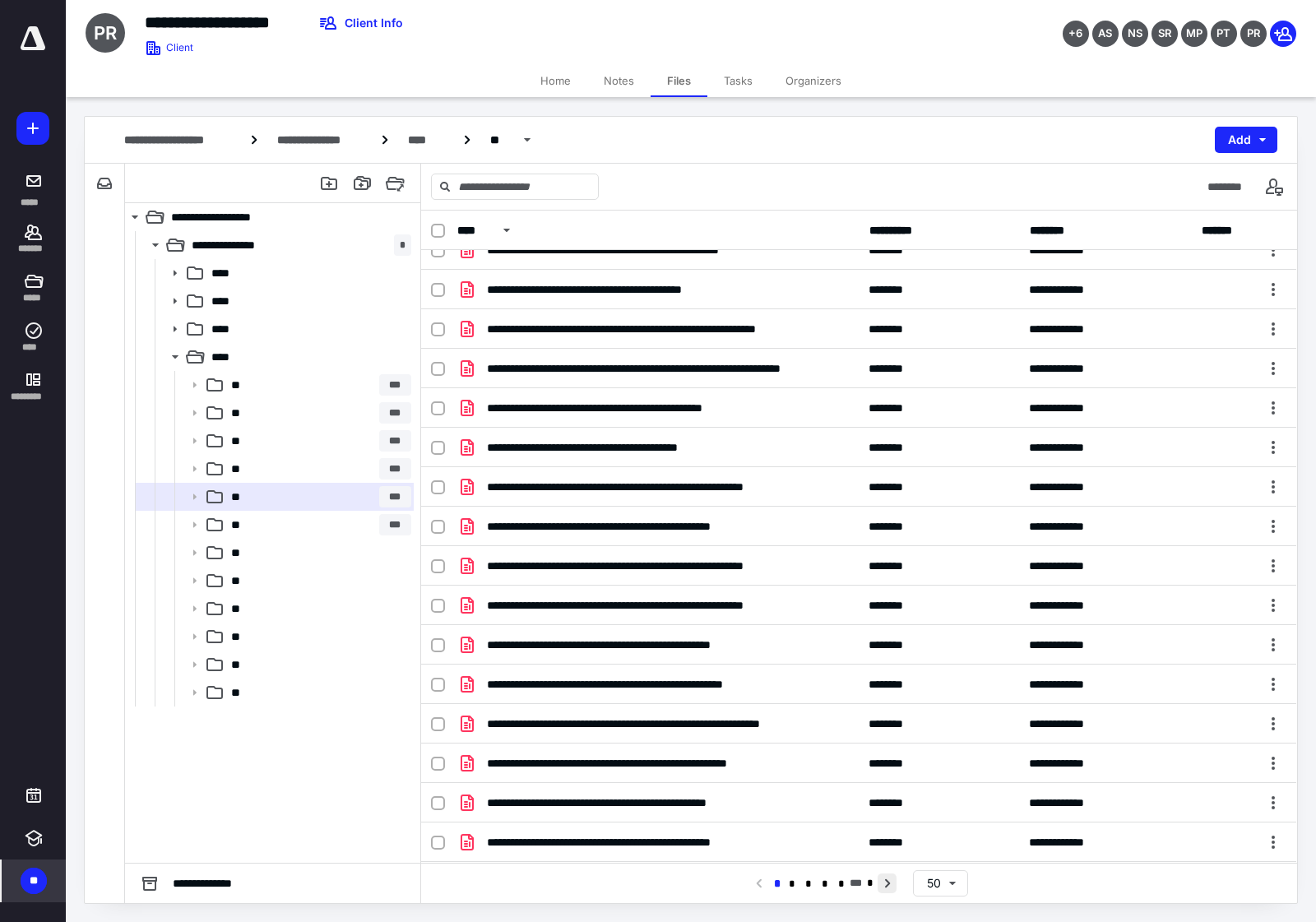 click at bounding box center [887, 883] 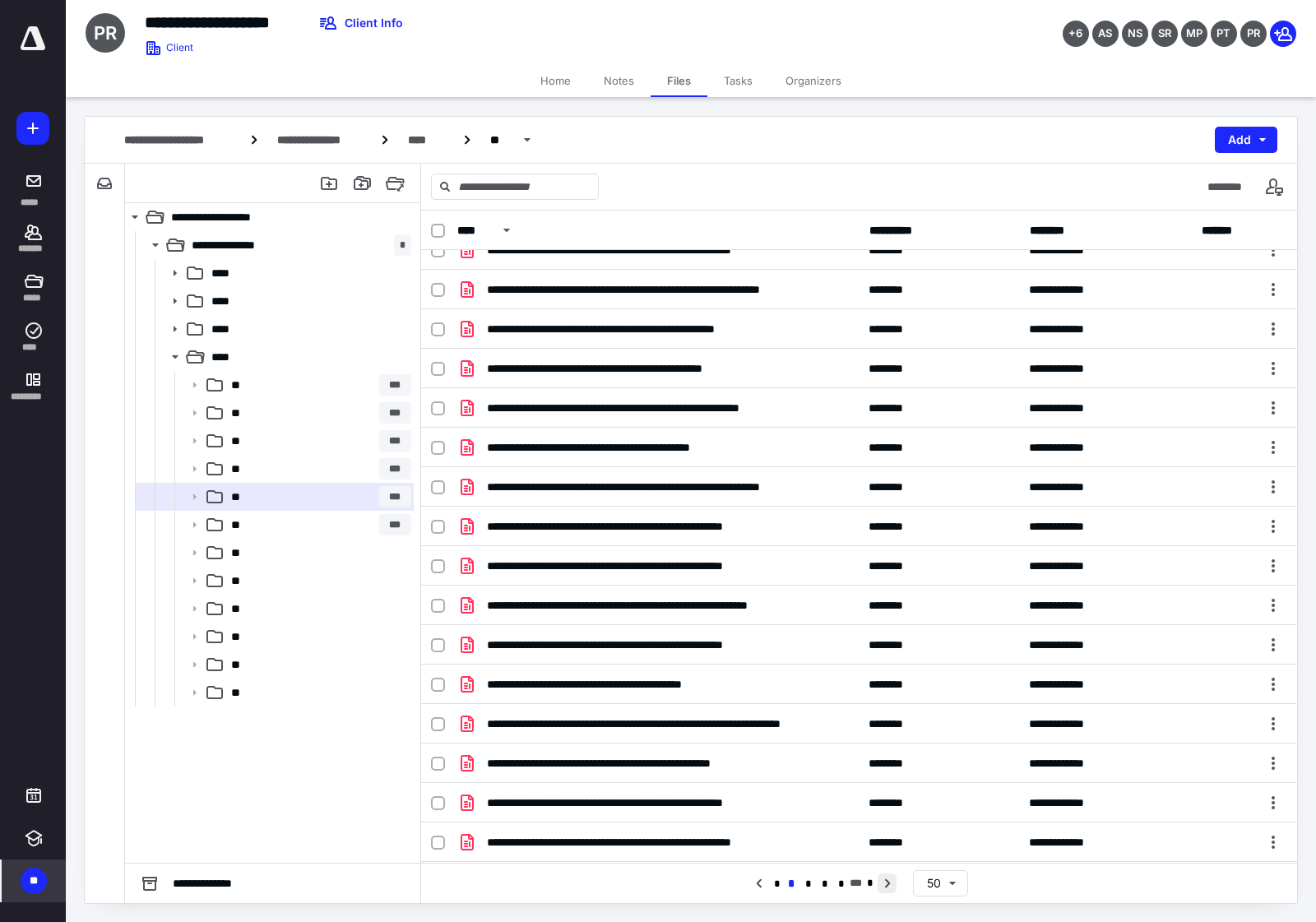 scroll, scrollTop: 0, scrollLeft: 0, axis: both 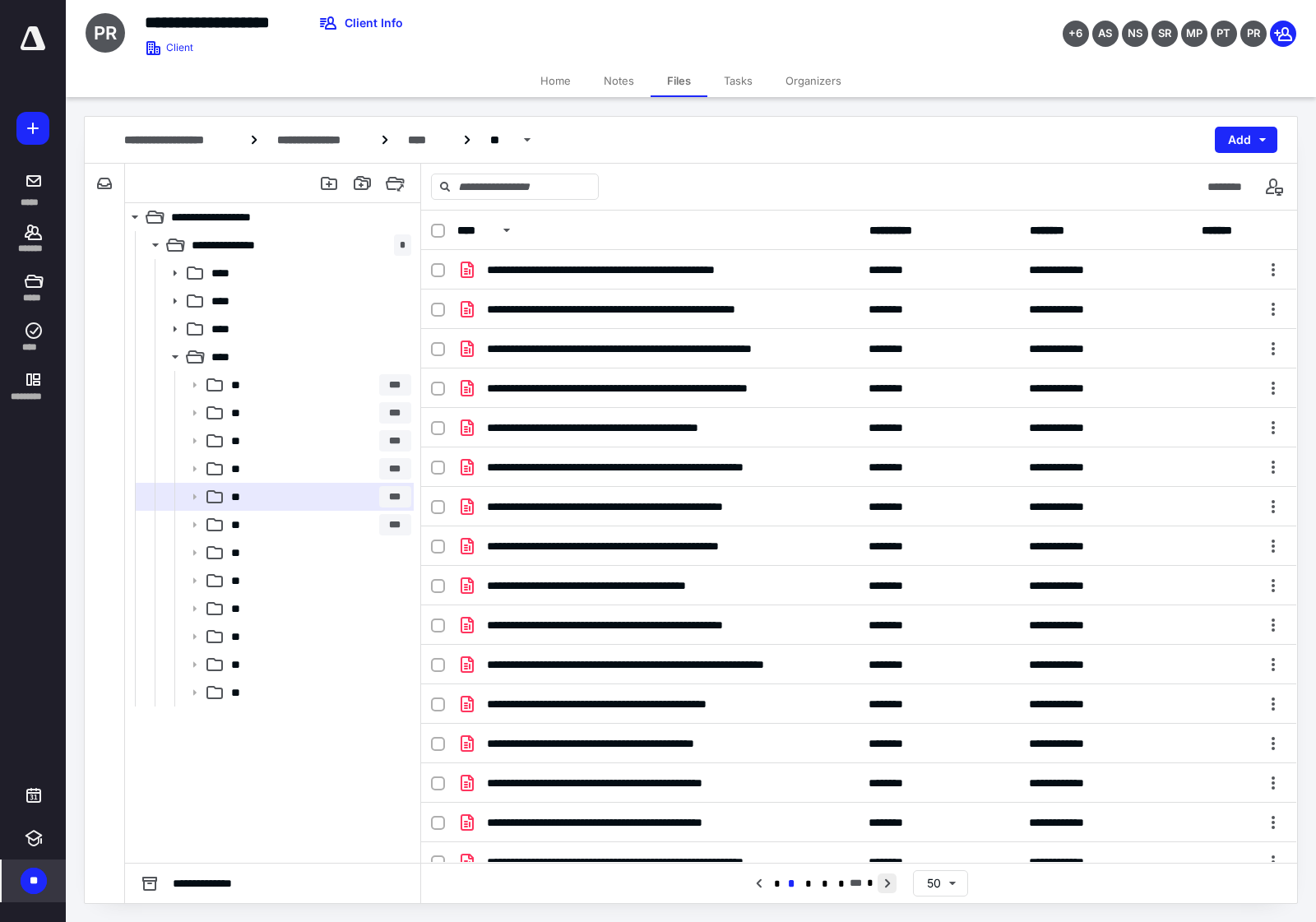 click at bounding box center [887, 883] 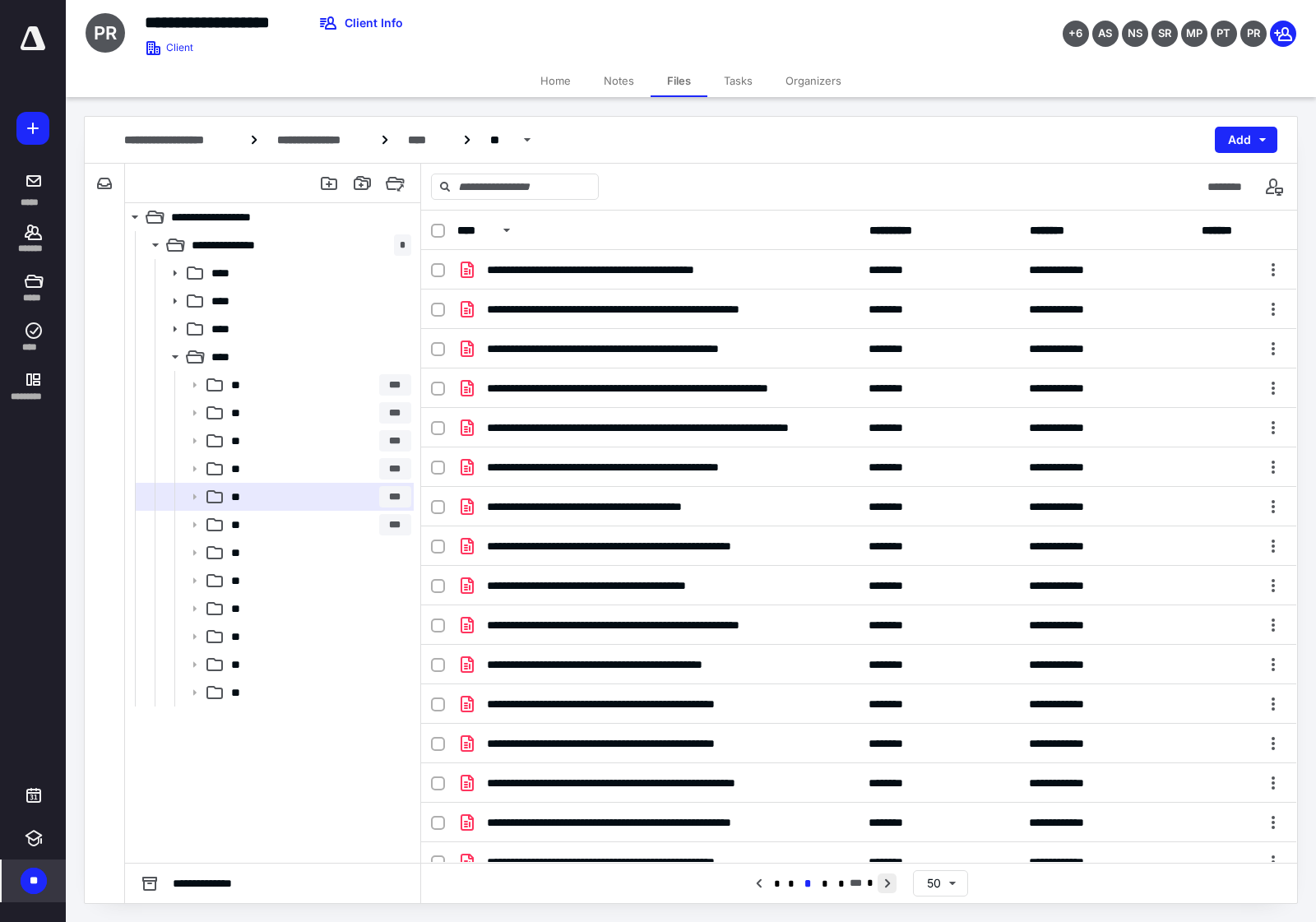 click at bounding box center [887, 883] 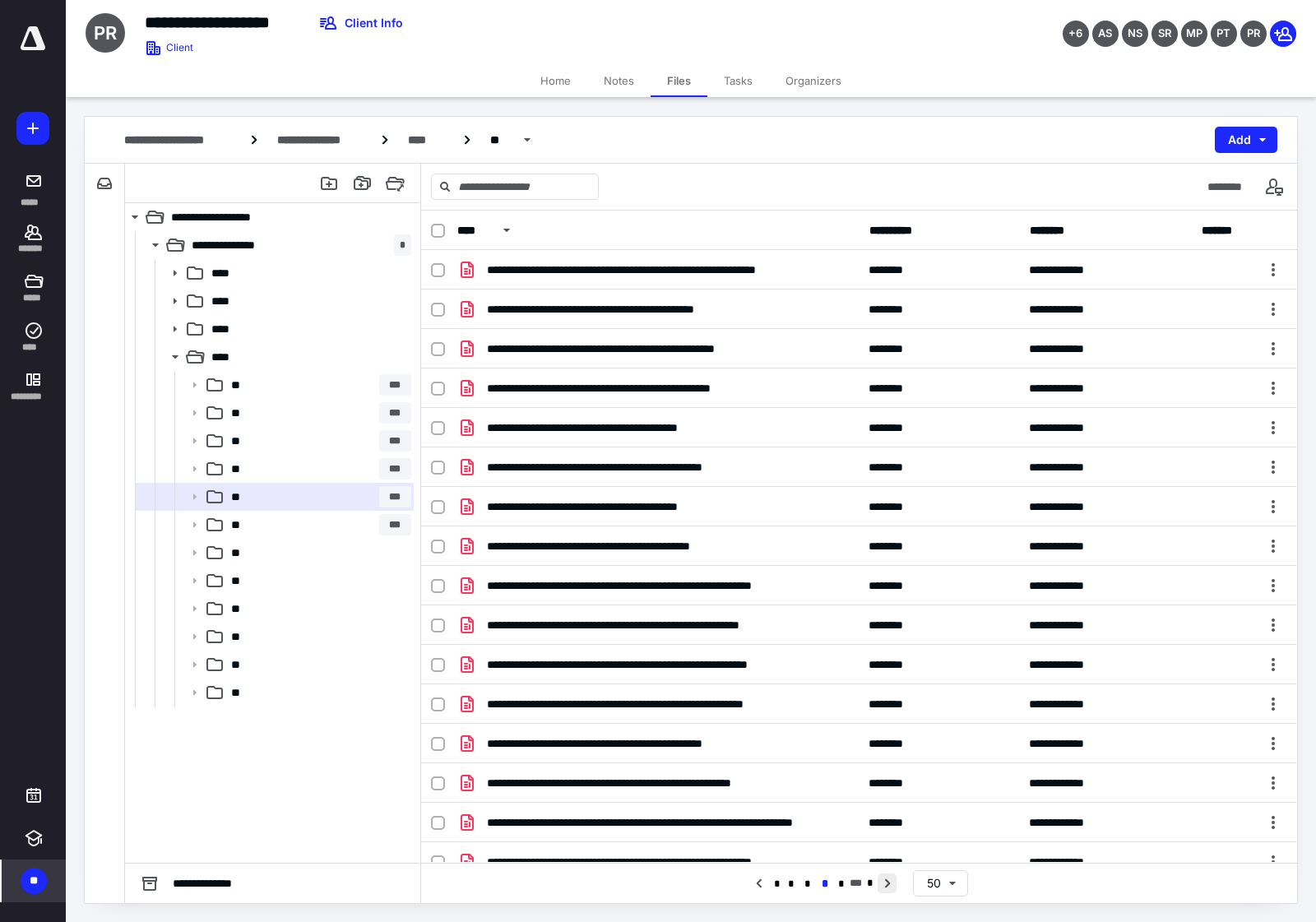 click at bounding box center [887, 883] 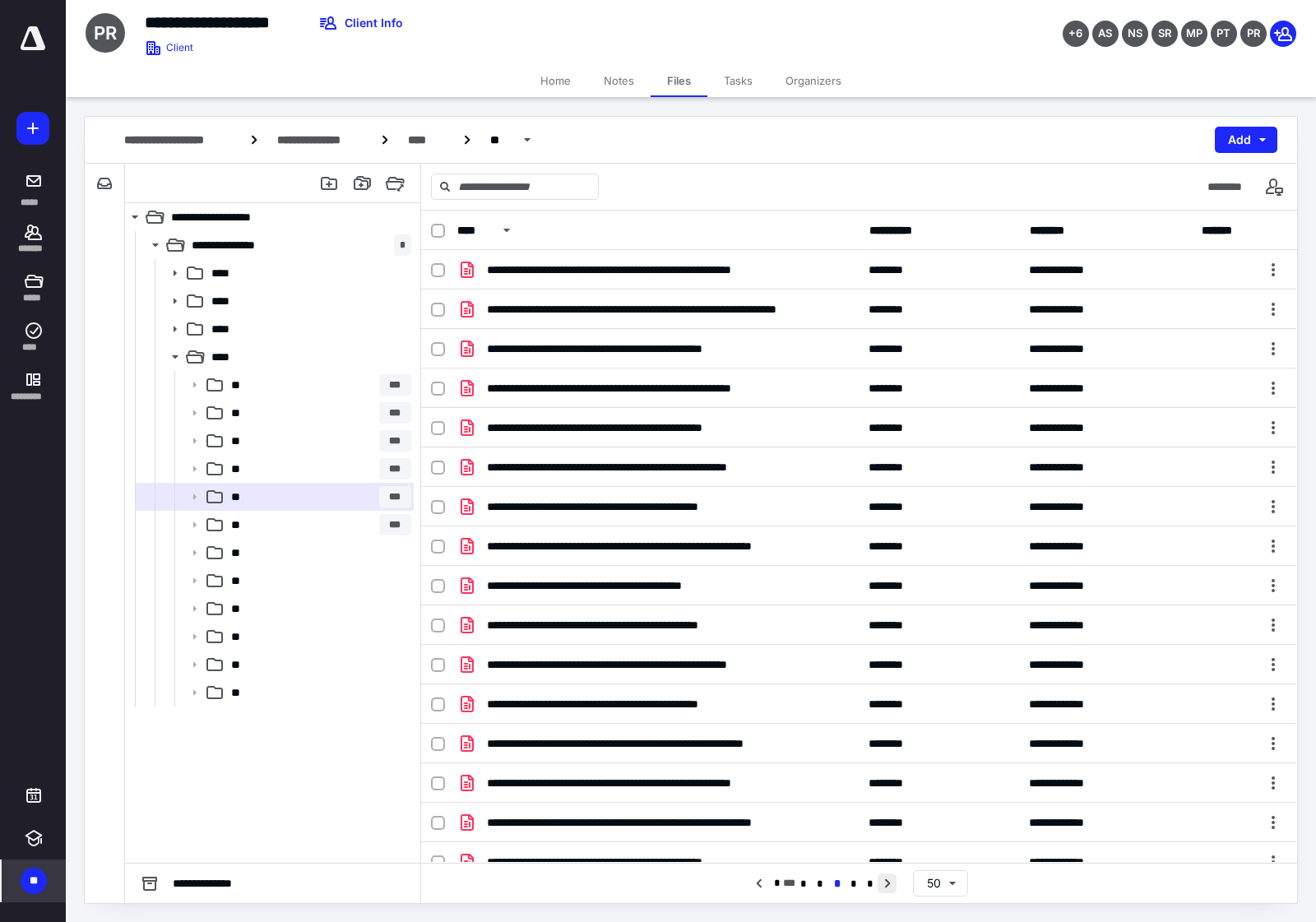 click at bounding box center [887, 883] 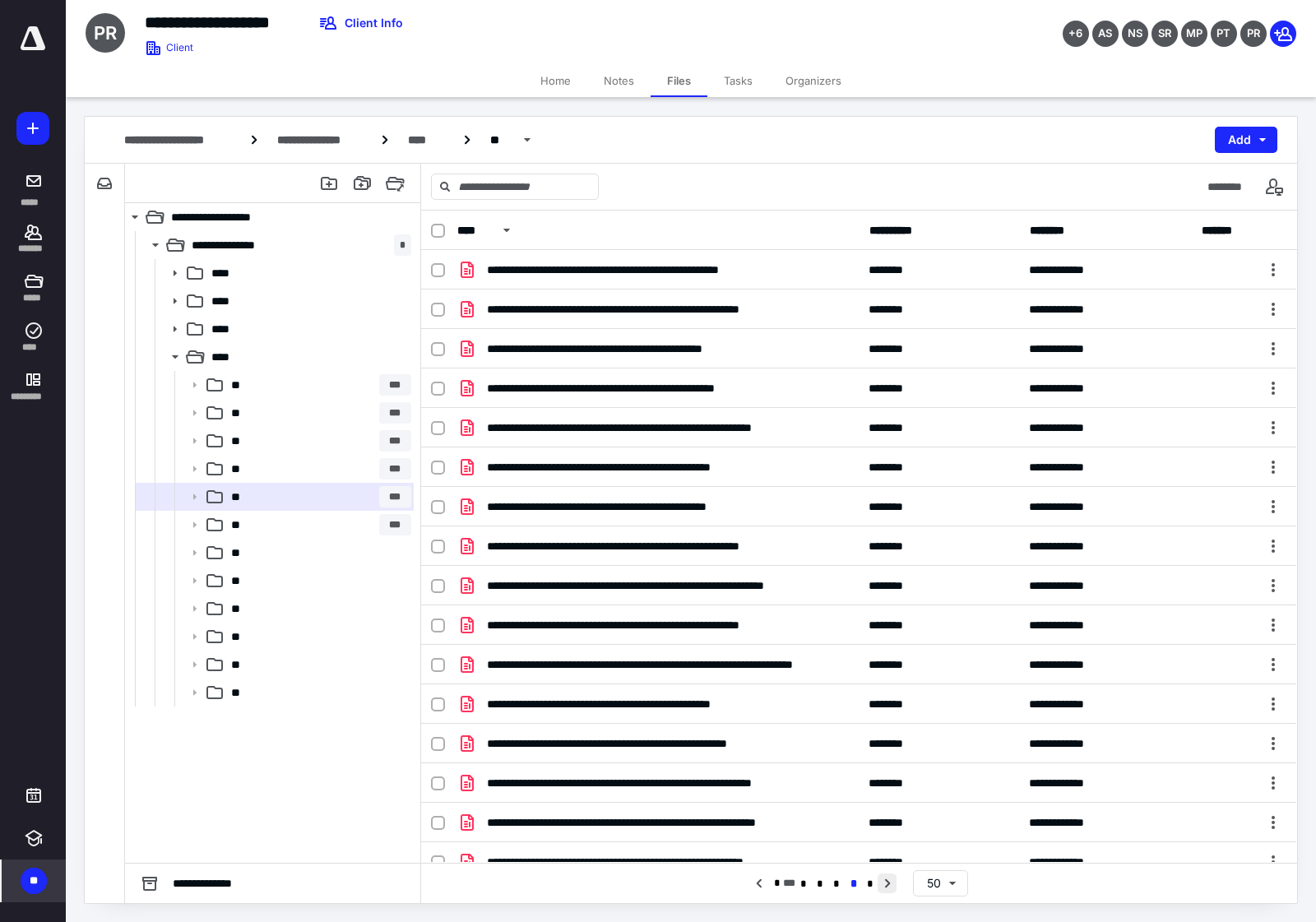 click at bounding box center [887, 883] 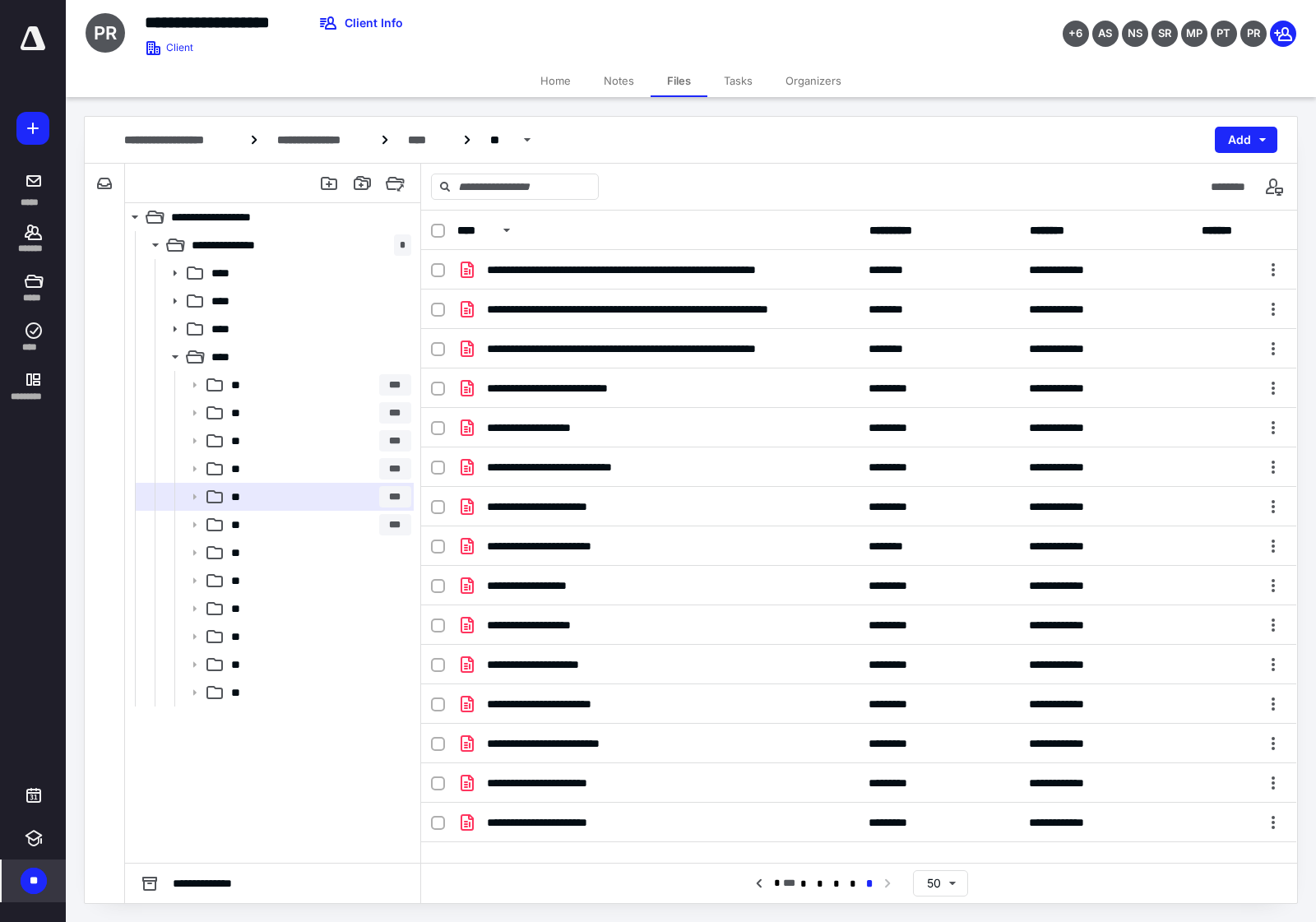 click 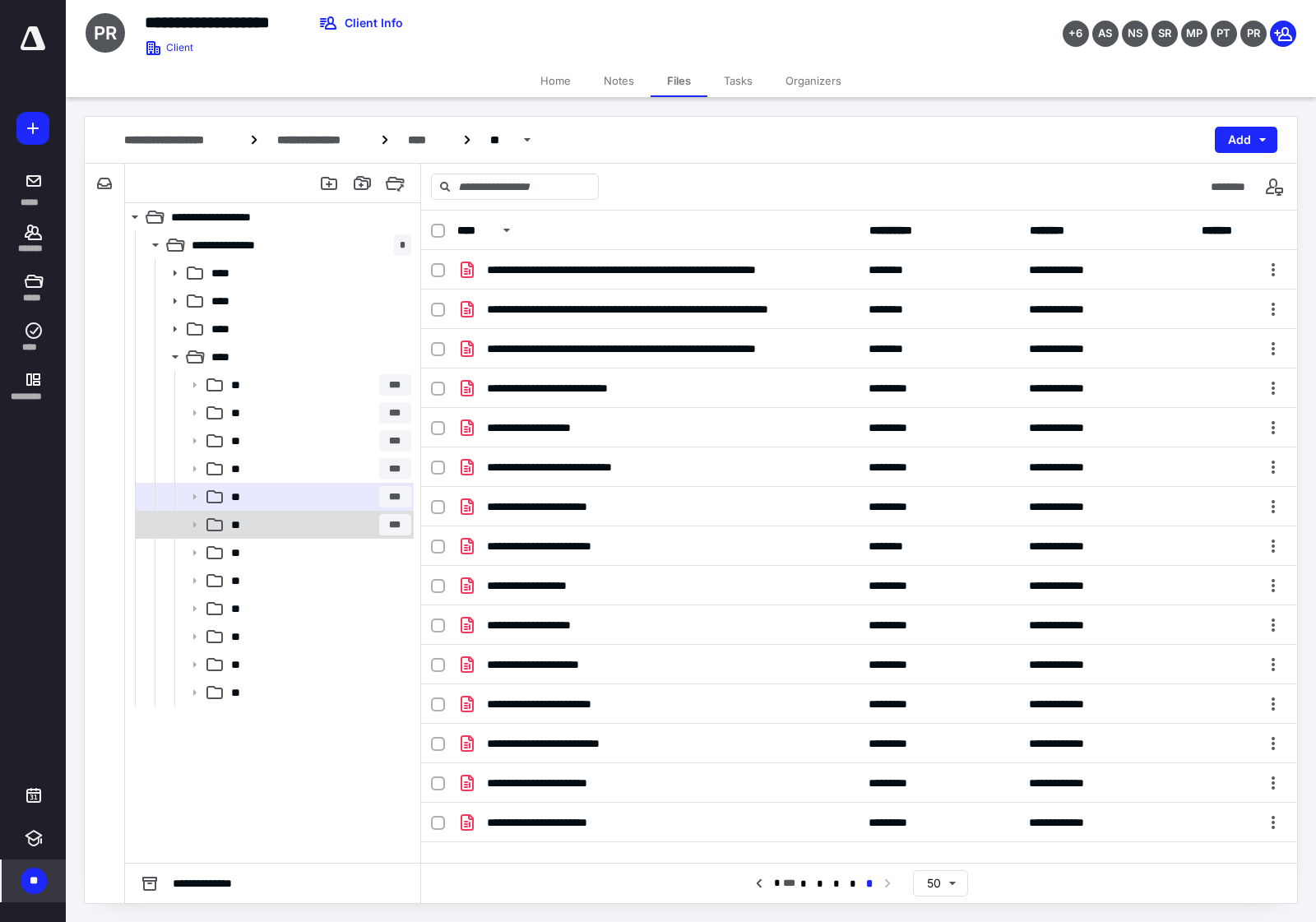 click 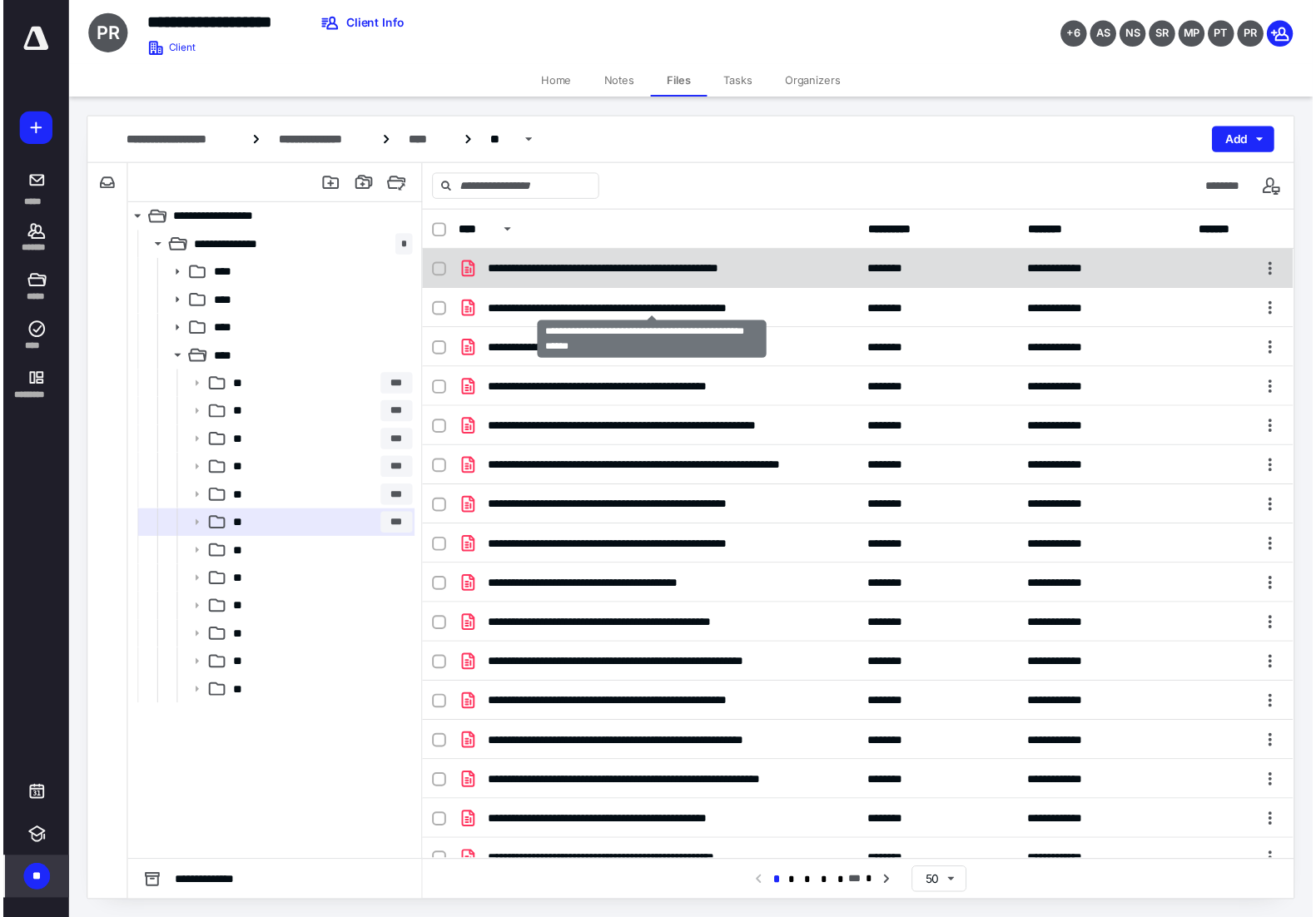 scroll, scrollTop: 1387, scrollLeft: 0, axis: vertical 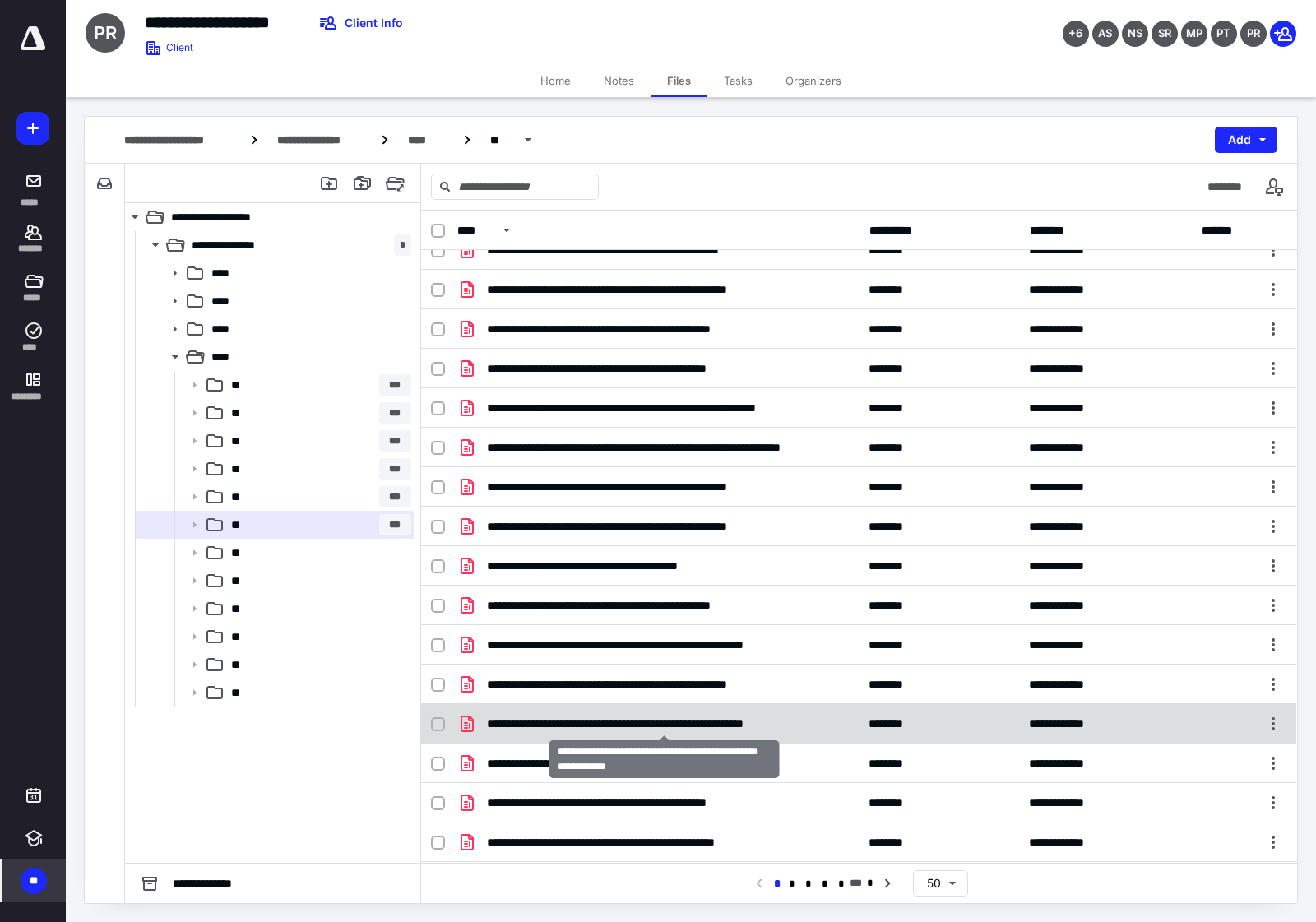 click on "**********" at bounding box center (664, 724) 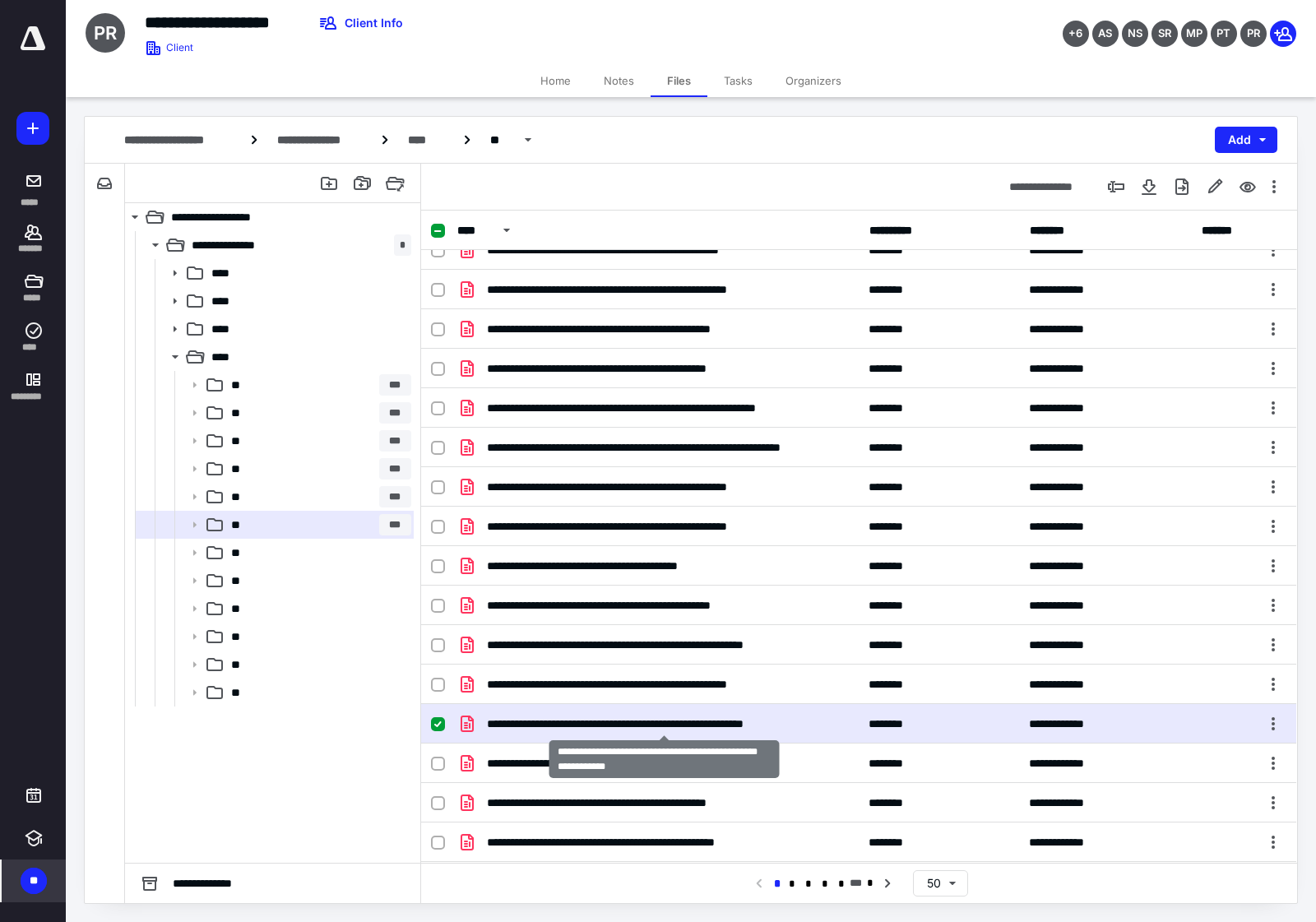 click on "**********" at bounding box center [664, 724] 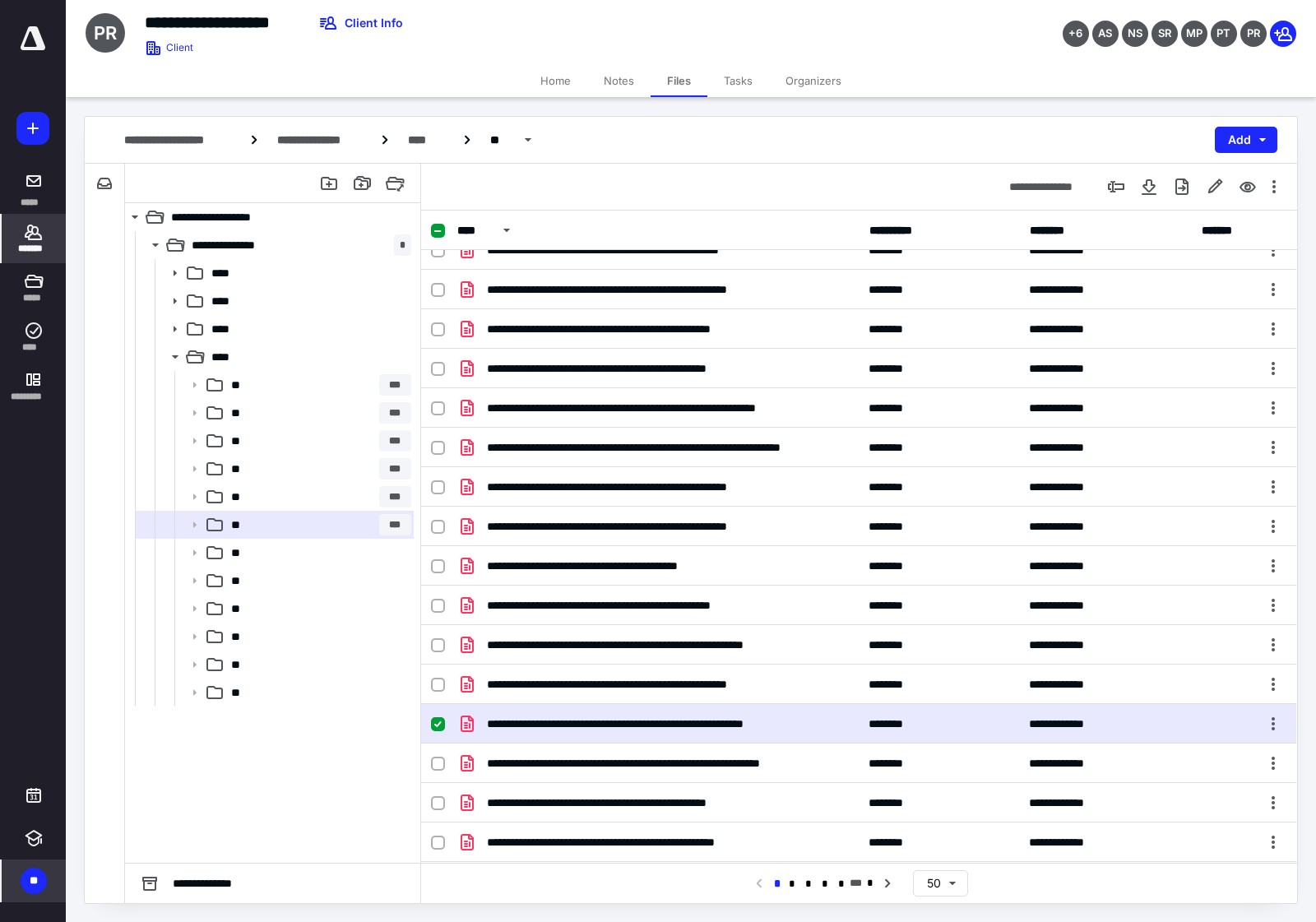 click on "*******" at bounding box center [34, 248] 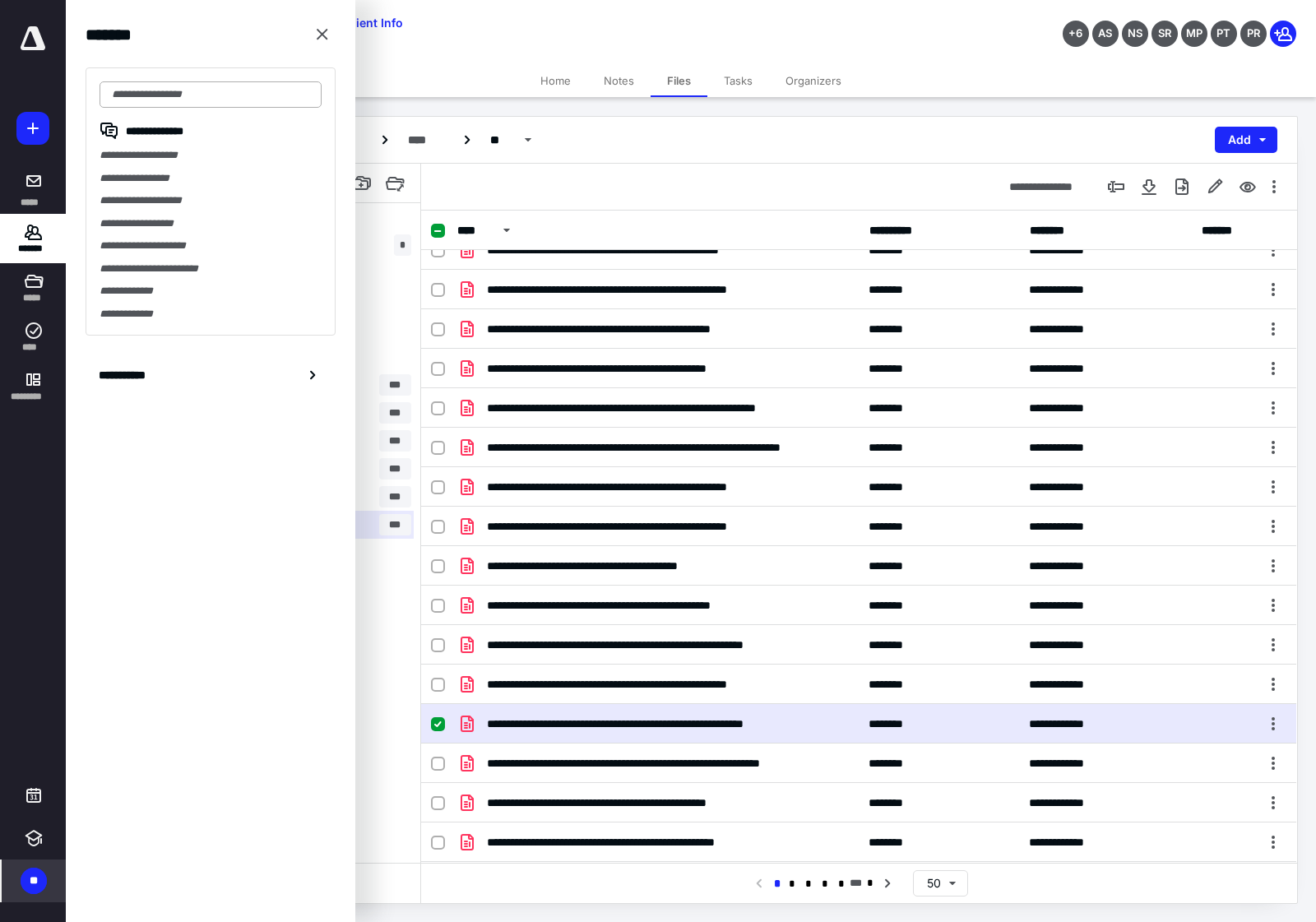 click at bounding box center (211, 95) 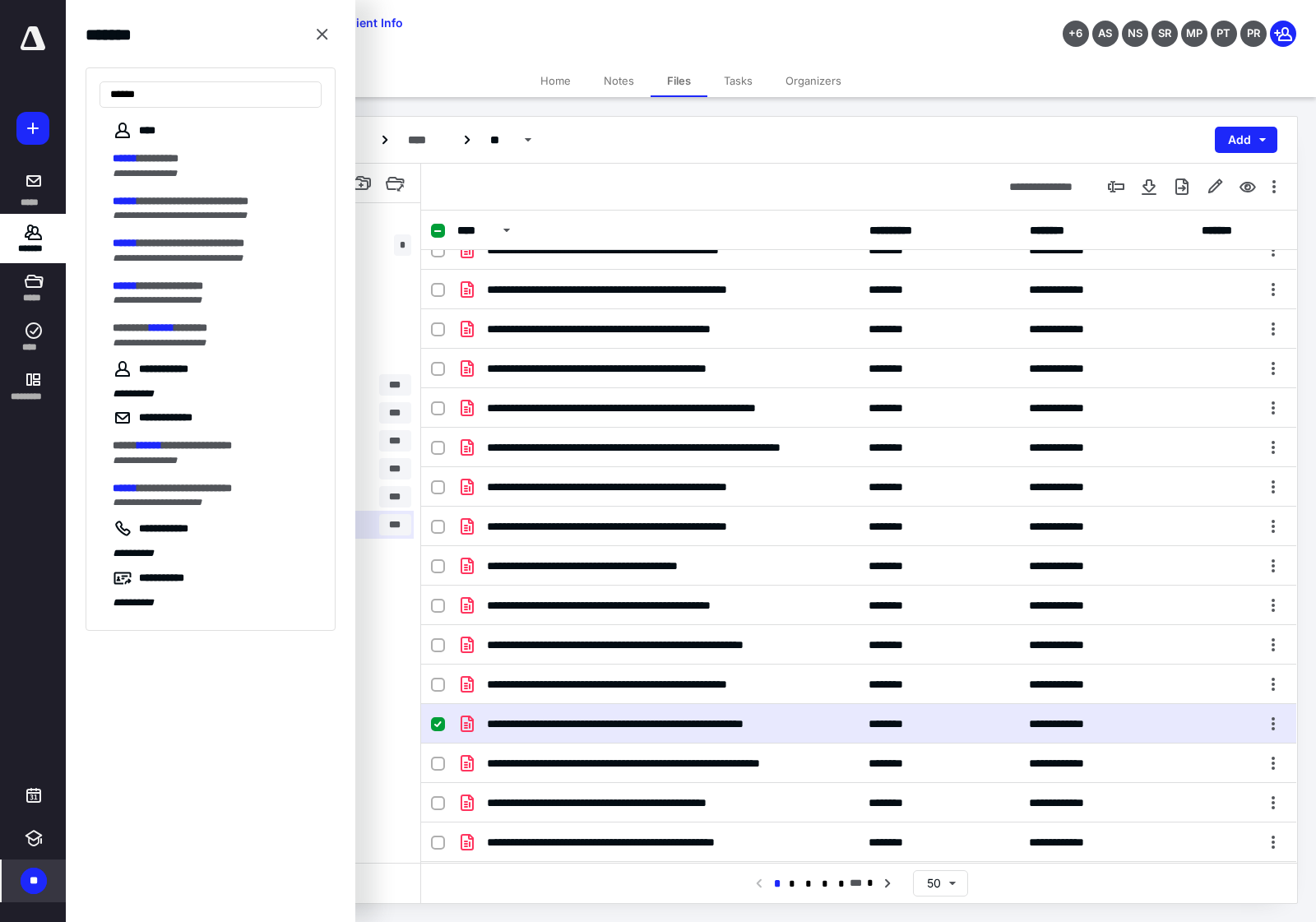 click on "**********" at bounding box center (191, 243) 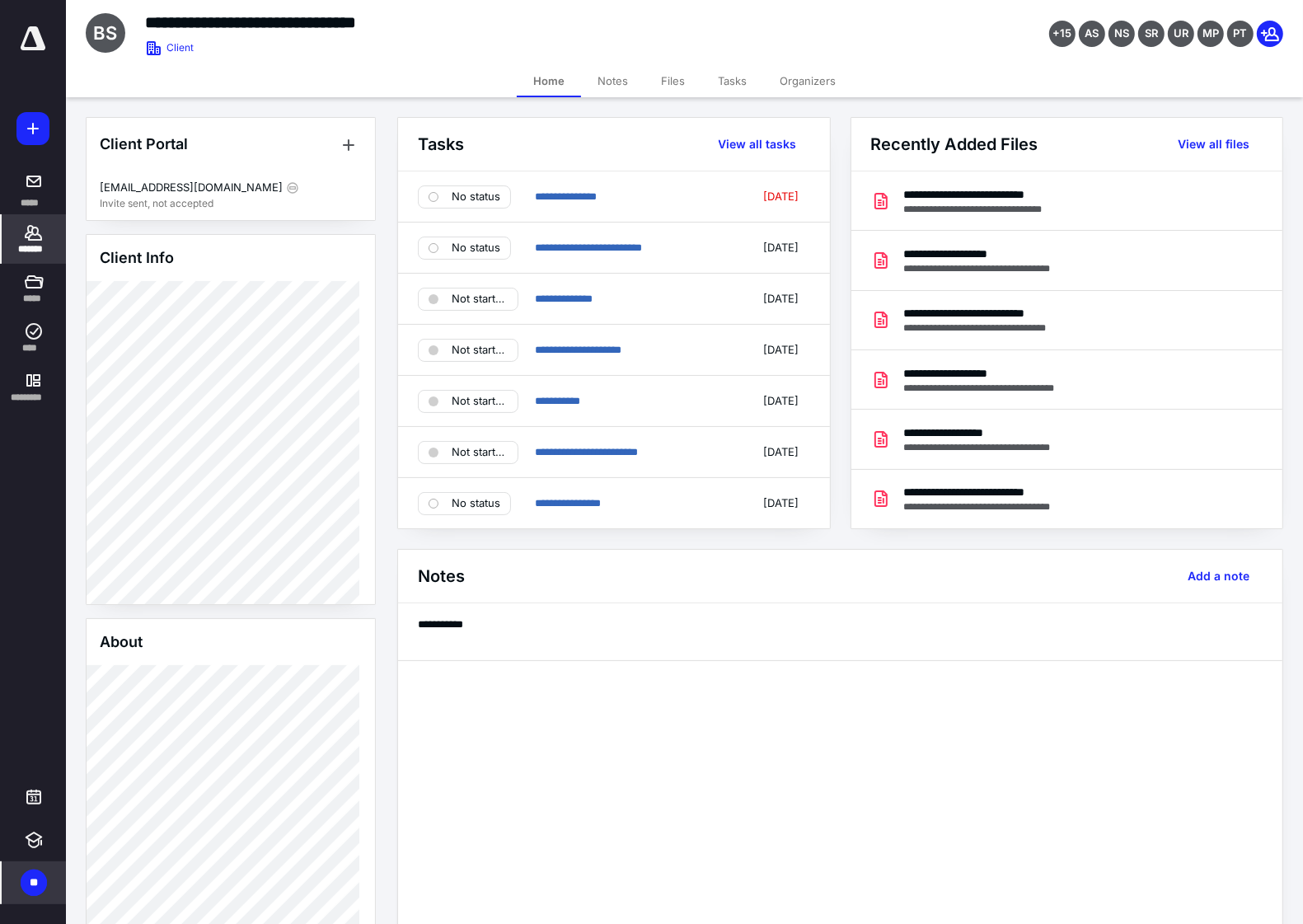 click on "Files" at bounding box center (673, 81) 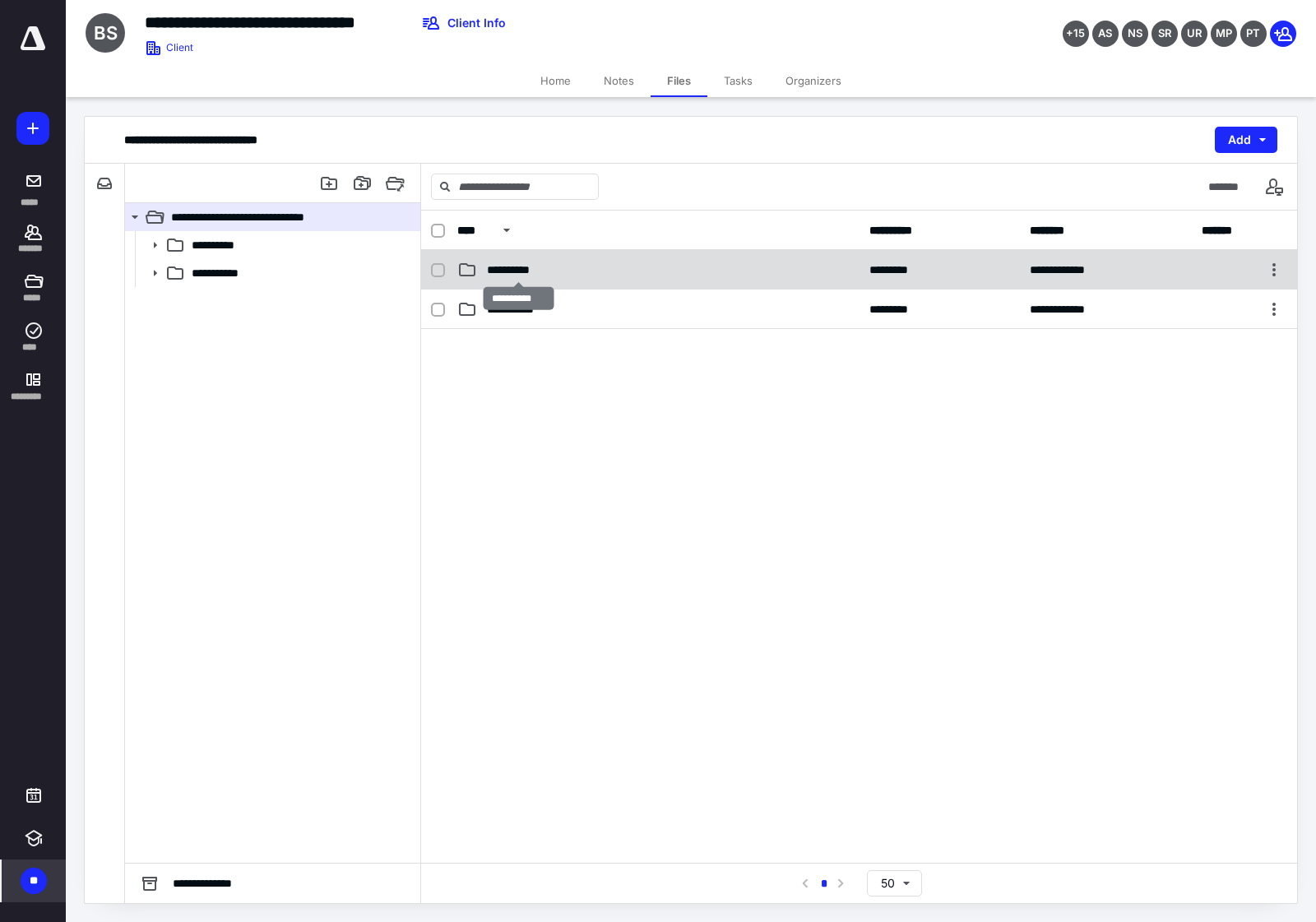 click on "**********" at bounding box center (517, 270) 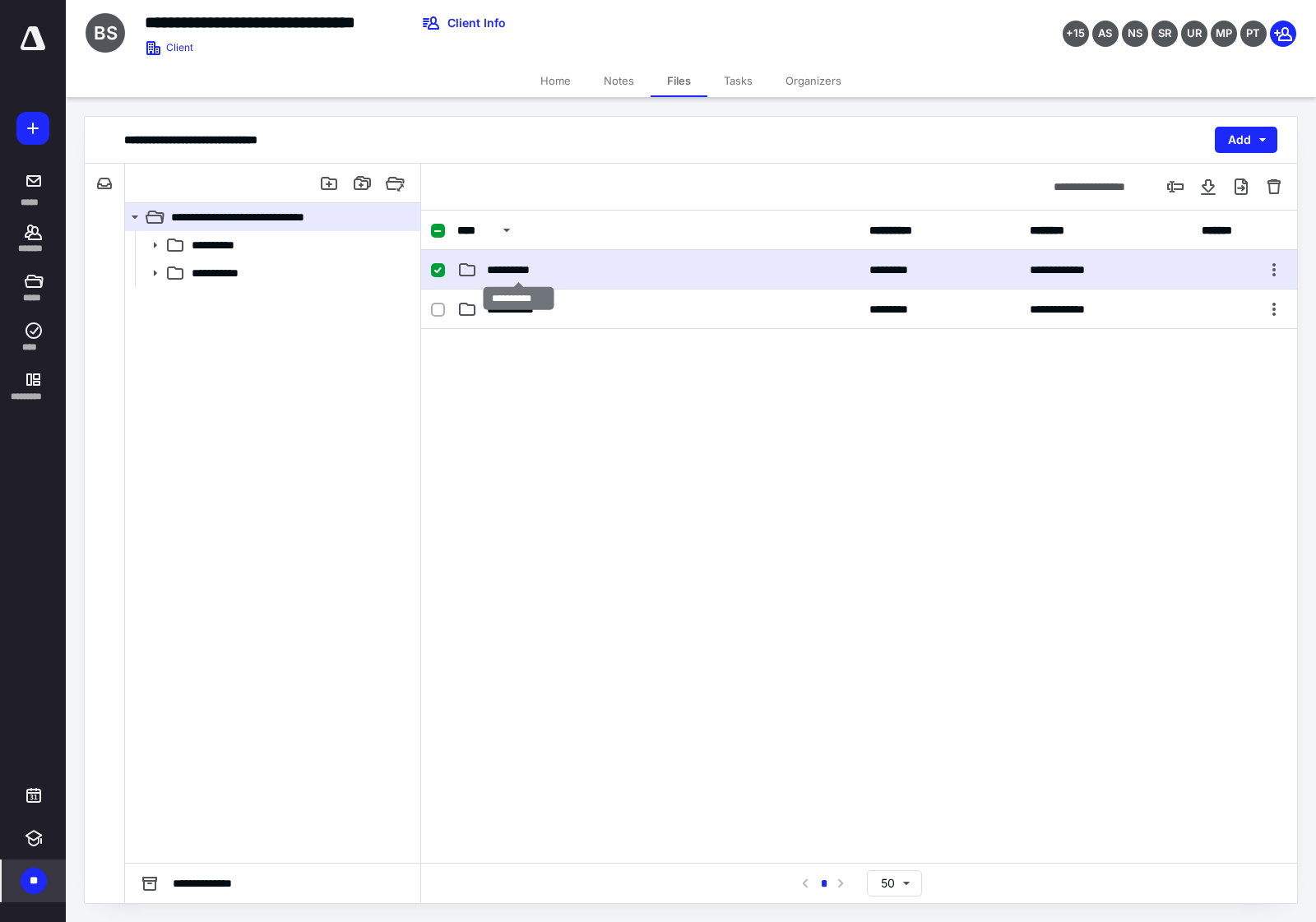 click on "**********" at bounding box center [517, 270] 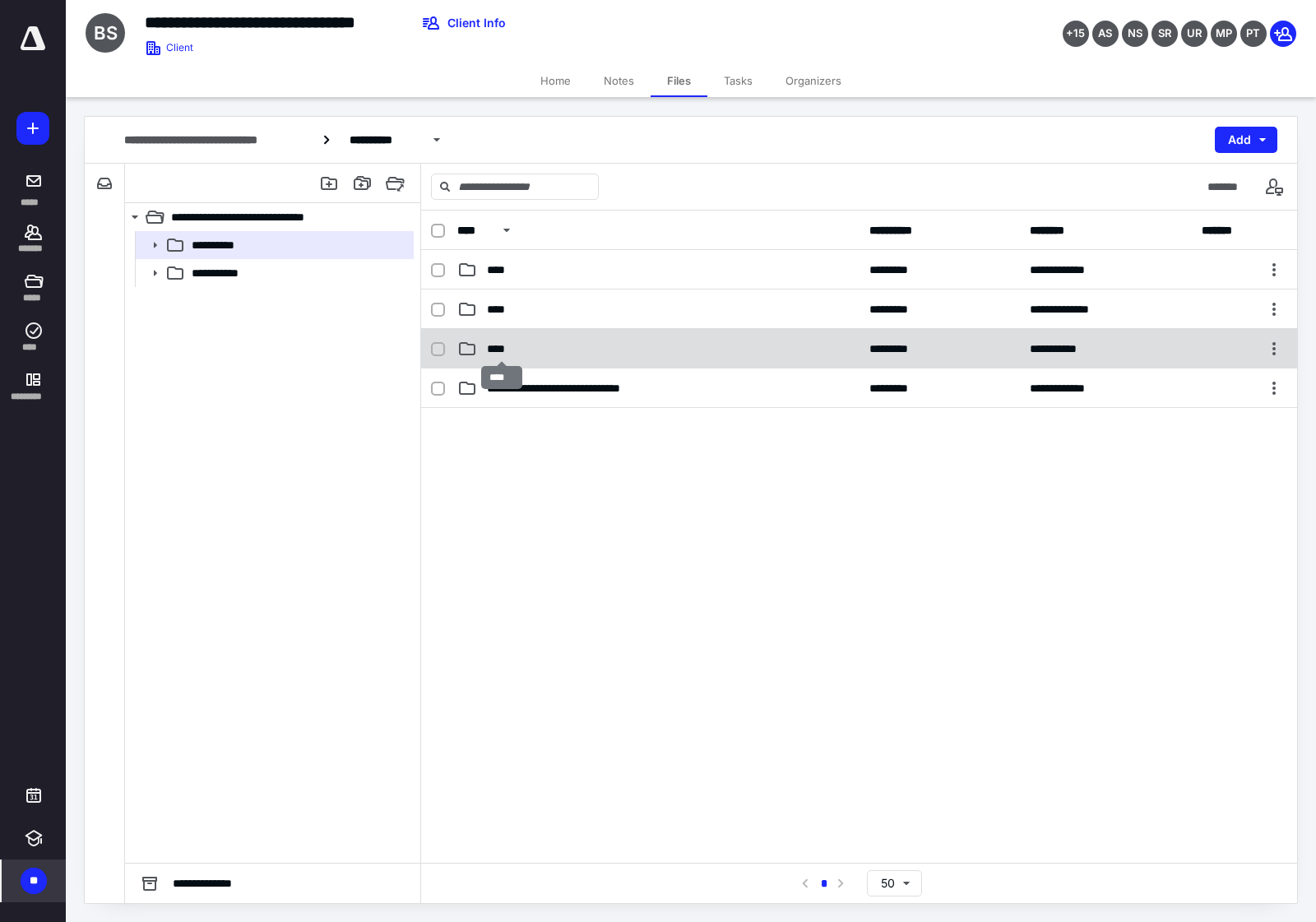 click on "****" at bounding box center (501, 349) 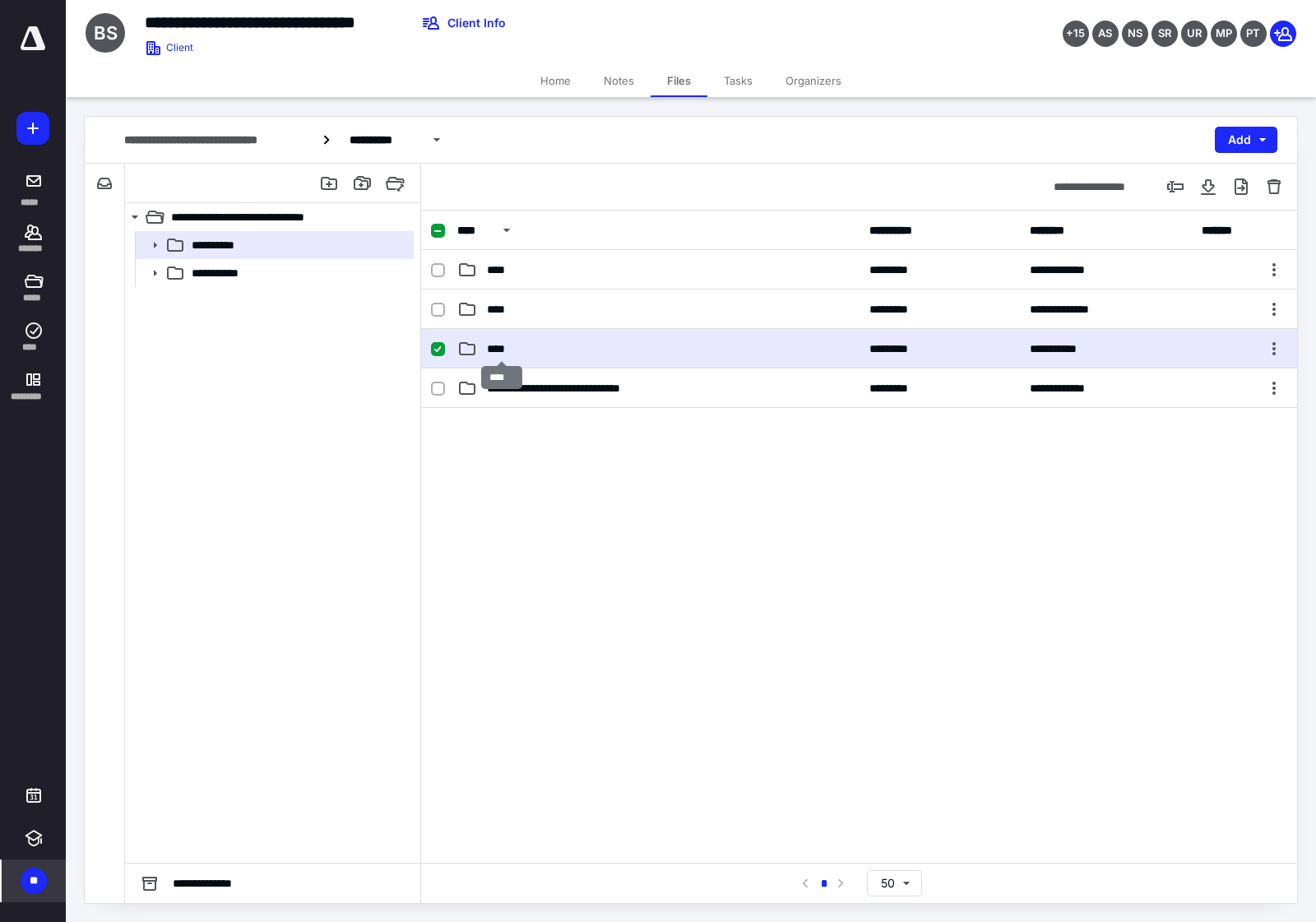 click on "****" at bounding box center [501, 349] 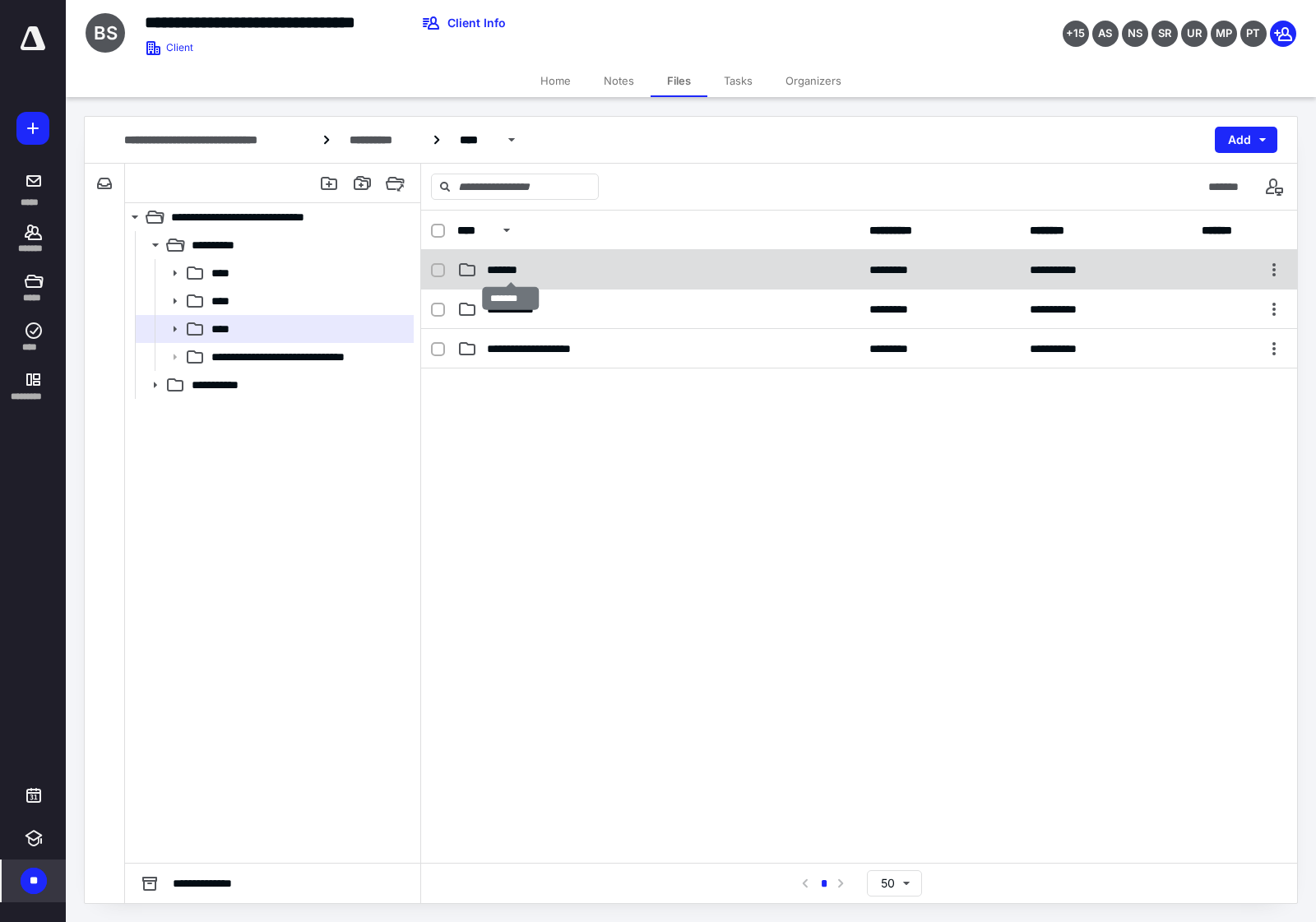 click on "*******" at bounding box center [510, 270] 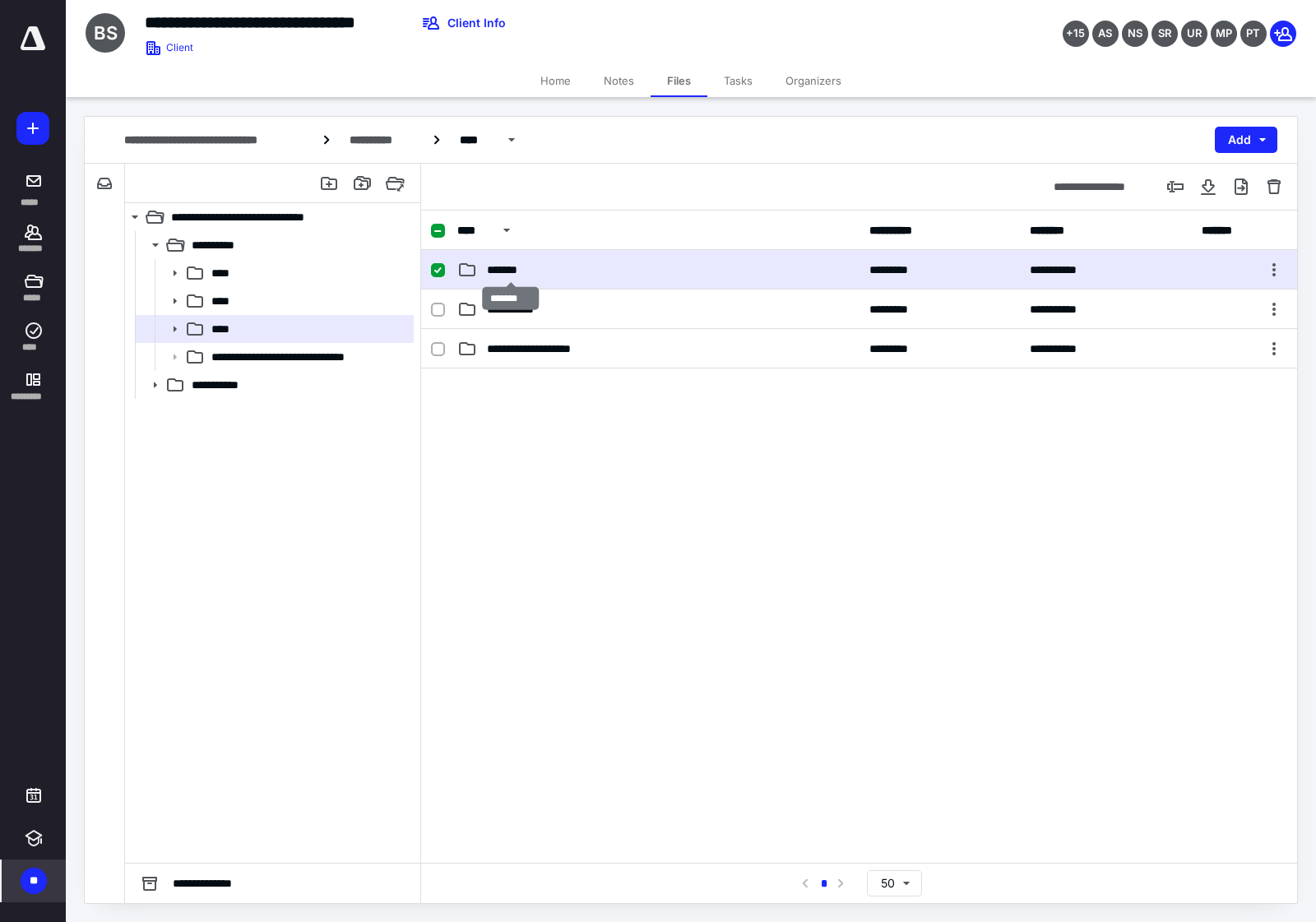 click on "*******" at bounding box center (510, 270) 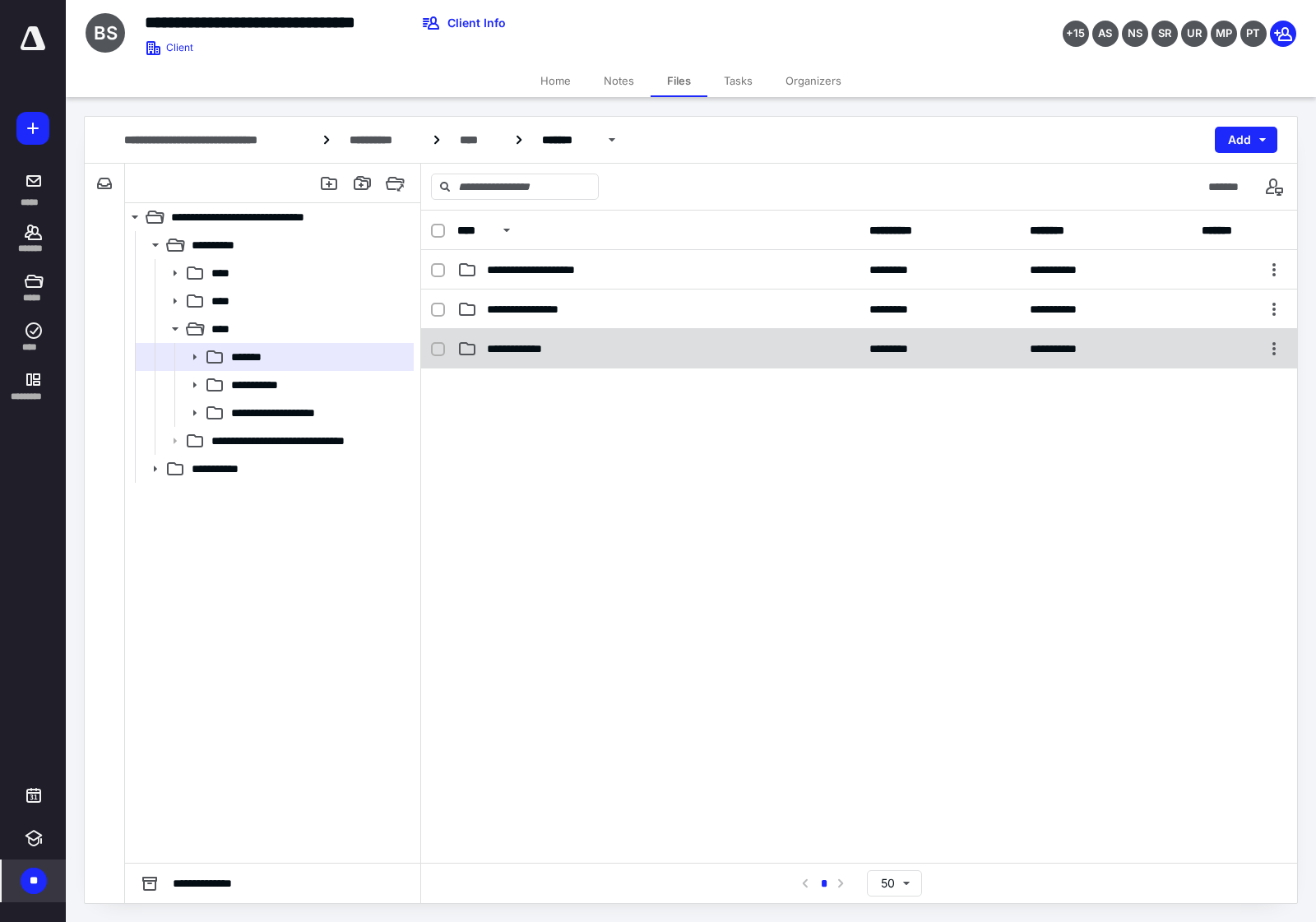 click on "**********" at bounding box center [524, 349] 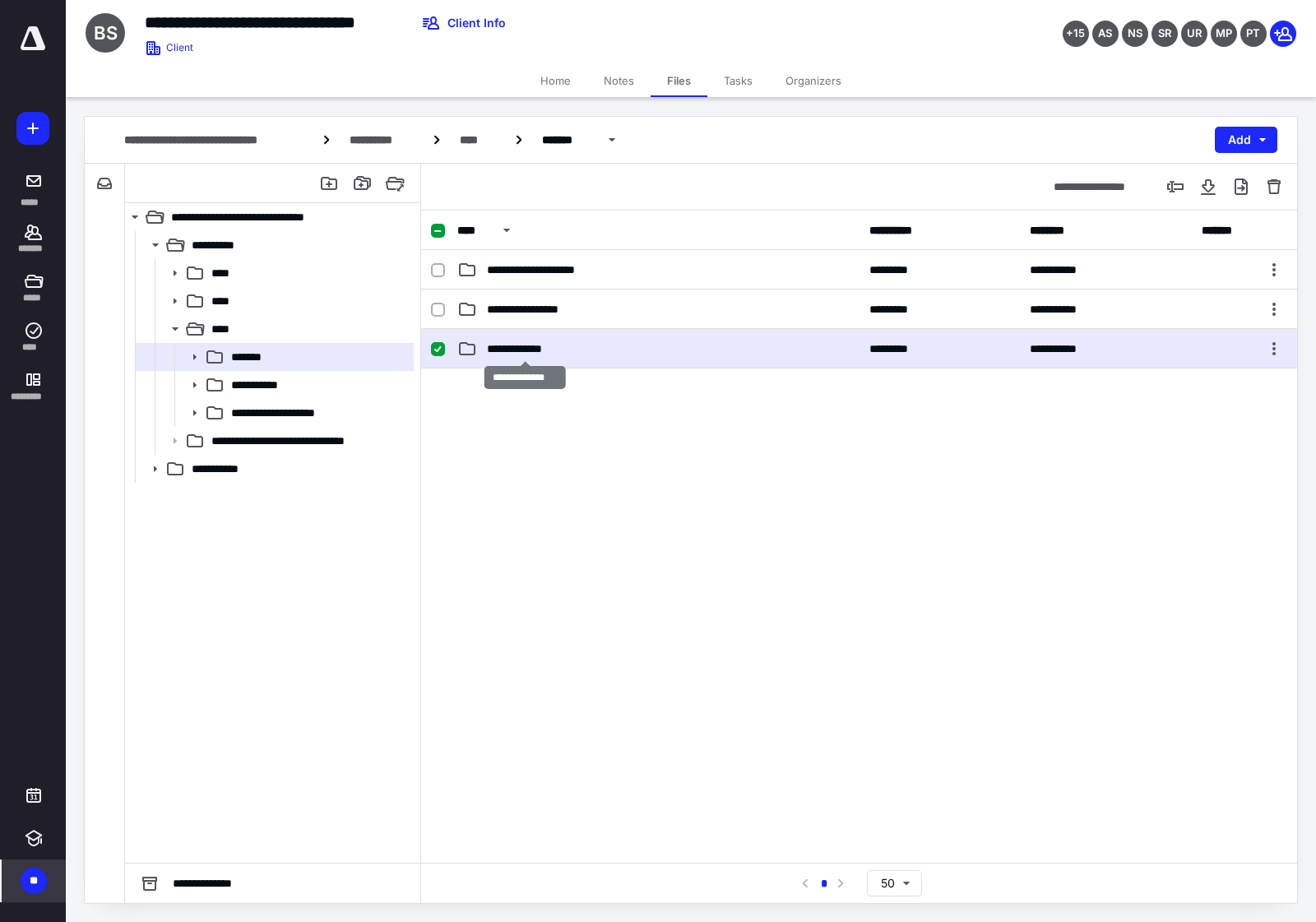 click on "**********" at bounding box center (524, 349) 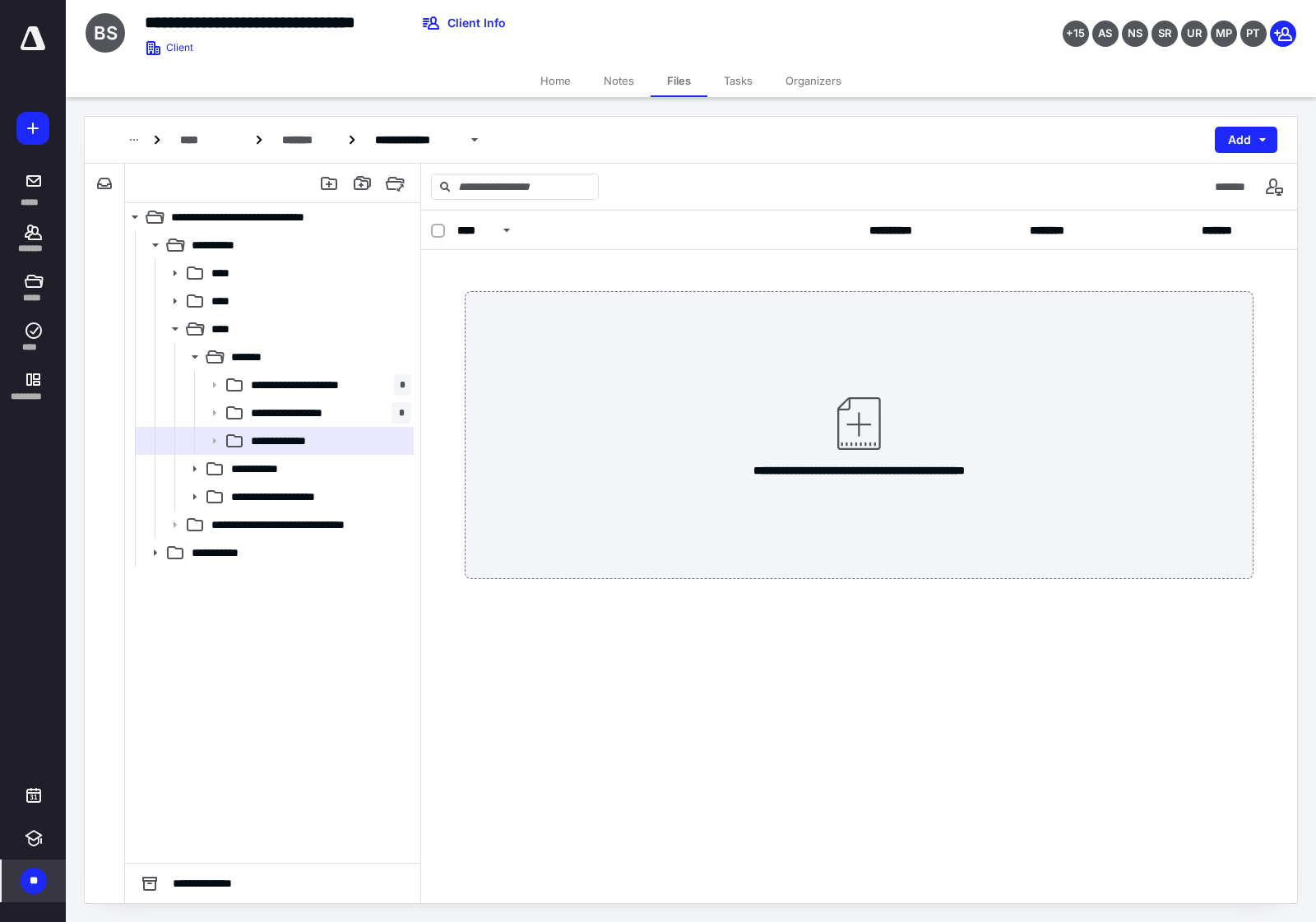 click on "****" at bounding box center (194, 140) 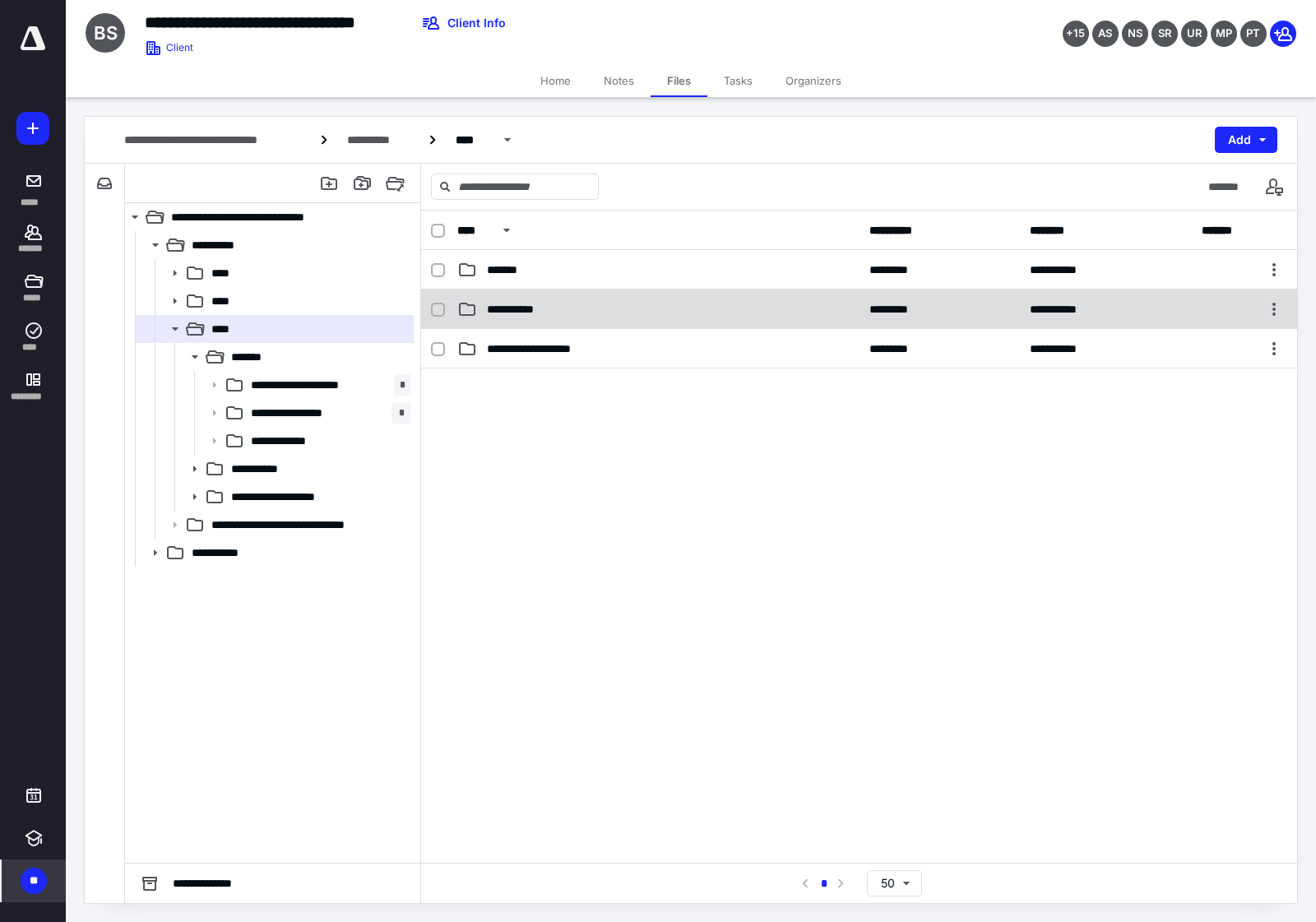 click on "**********" at bounding box center (522, 309) 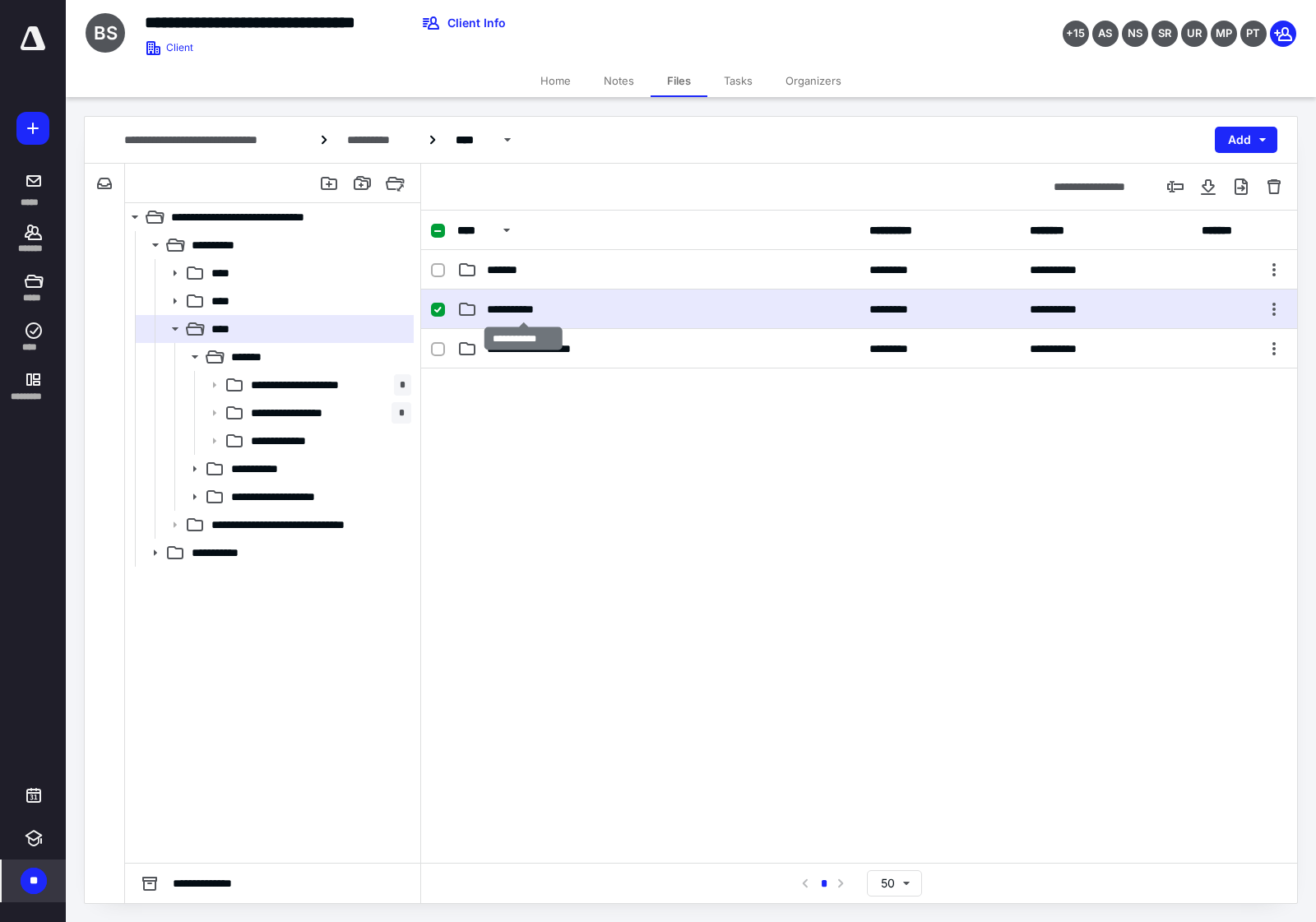 click on "**********" at bounding box center (522, 309) 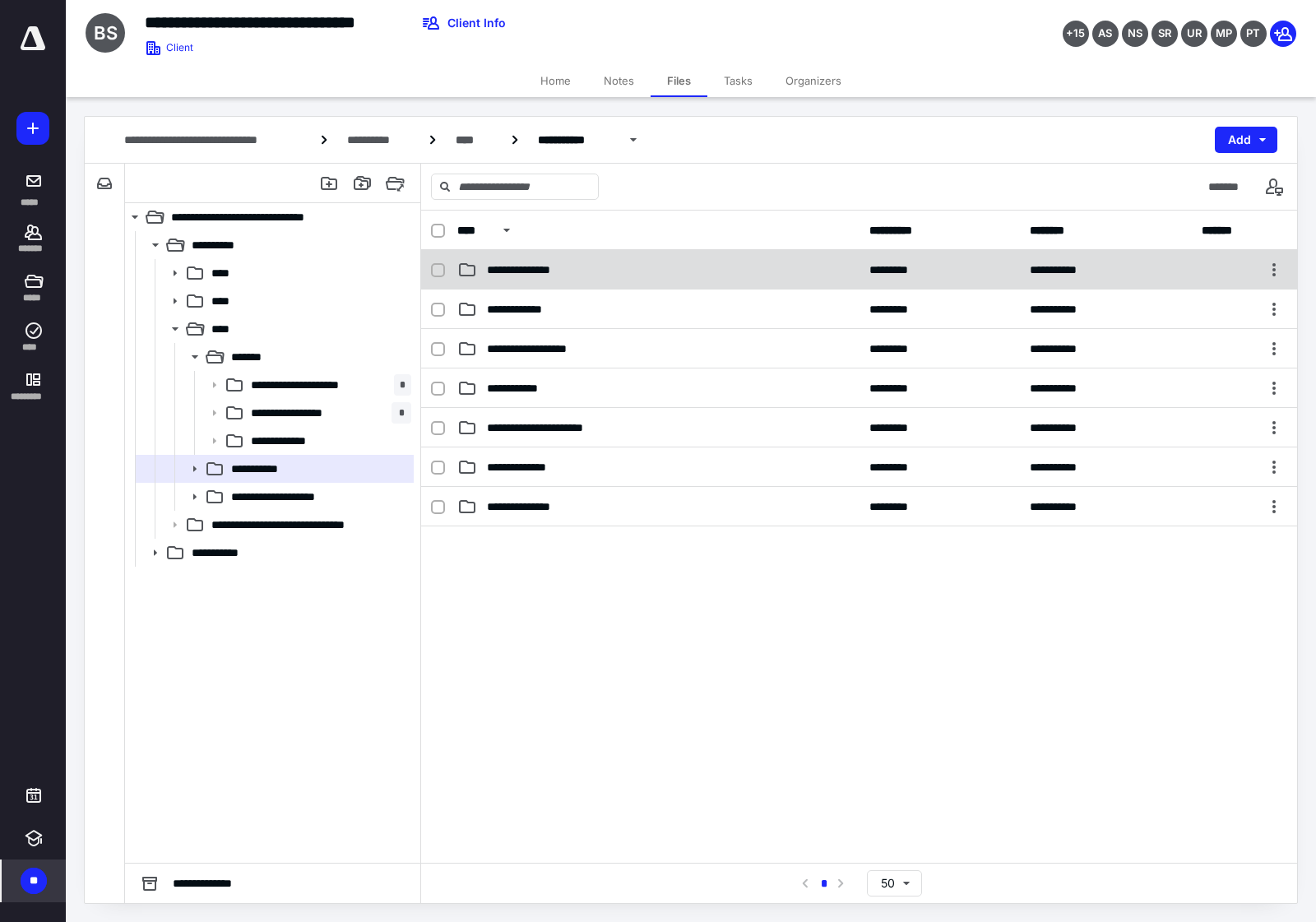 click on "**********" at bounding box center [533, 270] 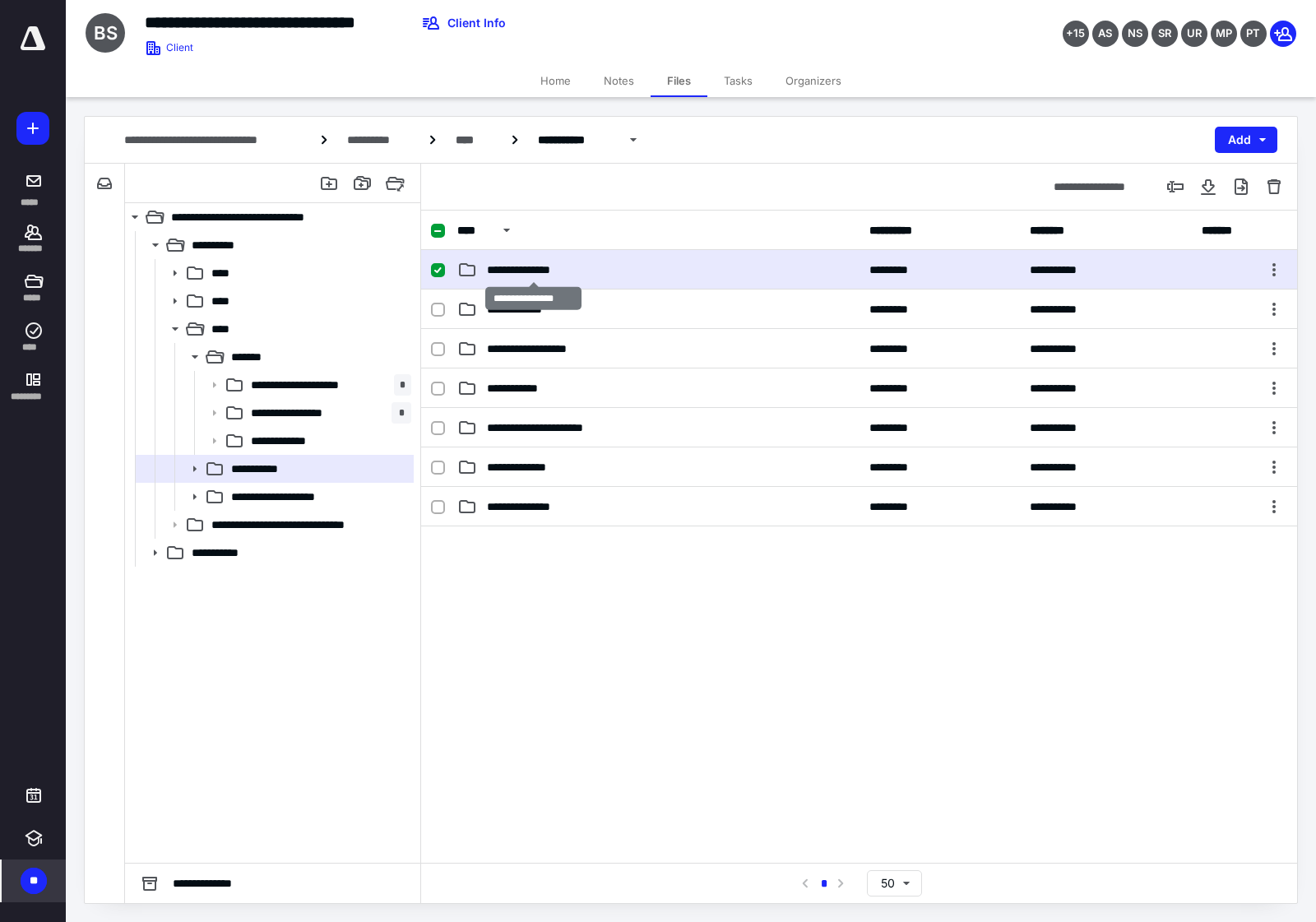 click on "**********" at bounding box center (533, 270) 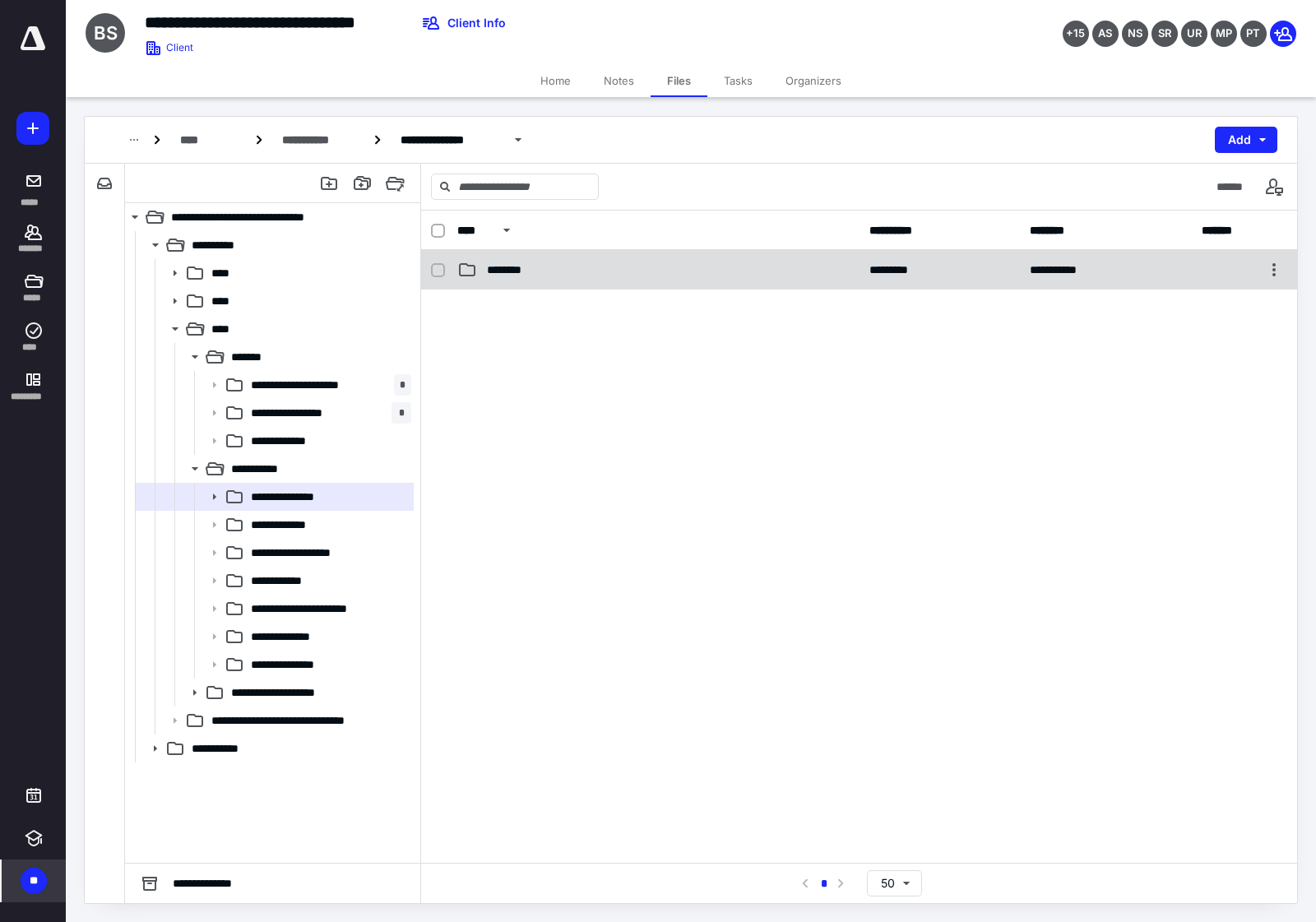 click on "********" at bounding box center (658, 270) 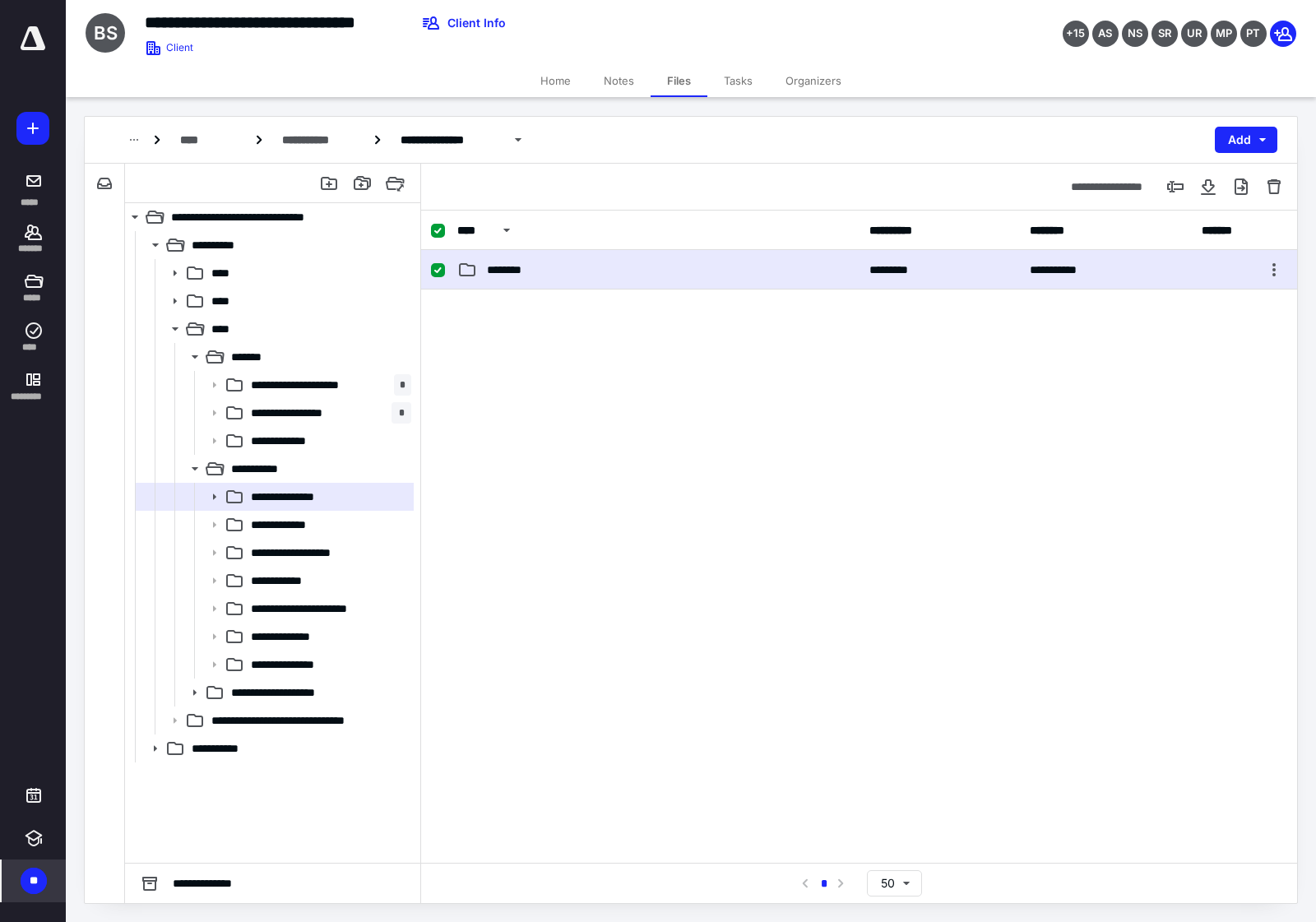 click on "********" at bounding box center (658, 270) 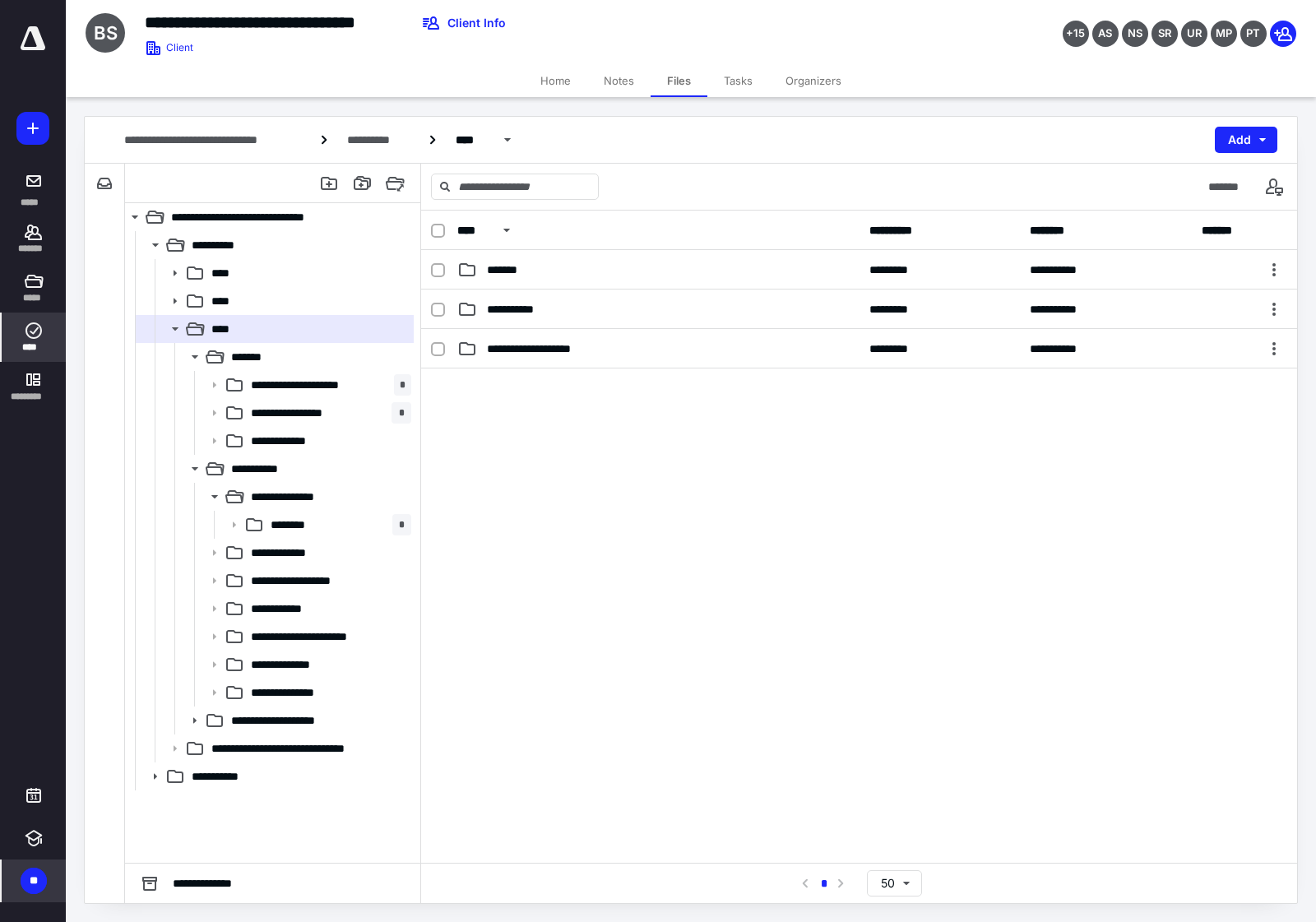 click on "****" at bounding box center (34, 337) 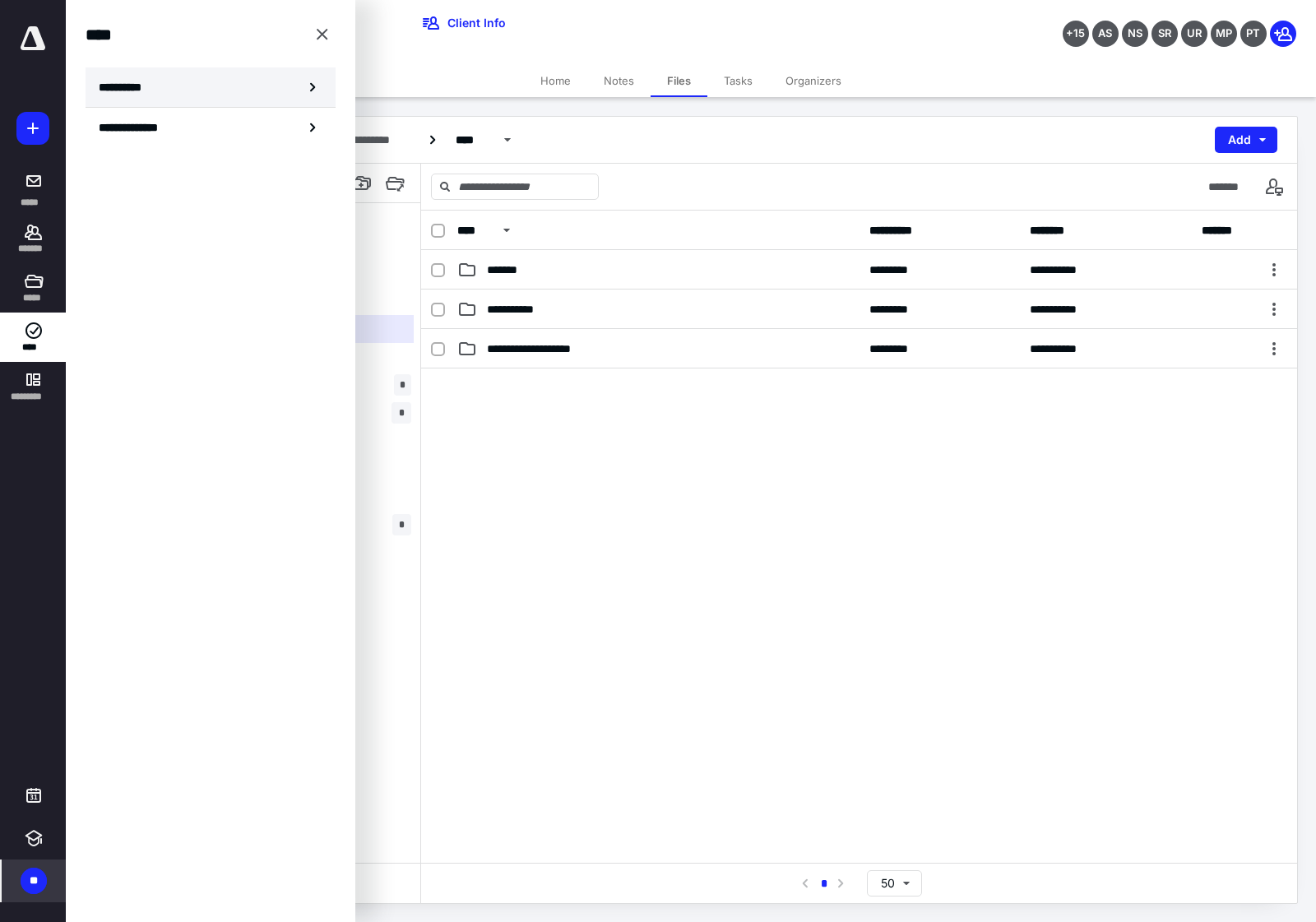 click on "**********" at bounding box center (211, 87) 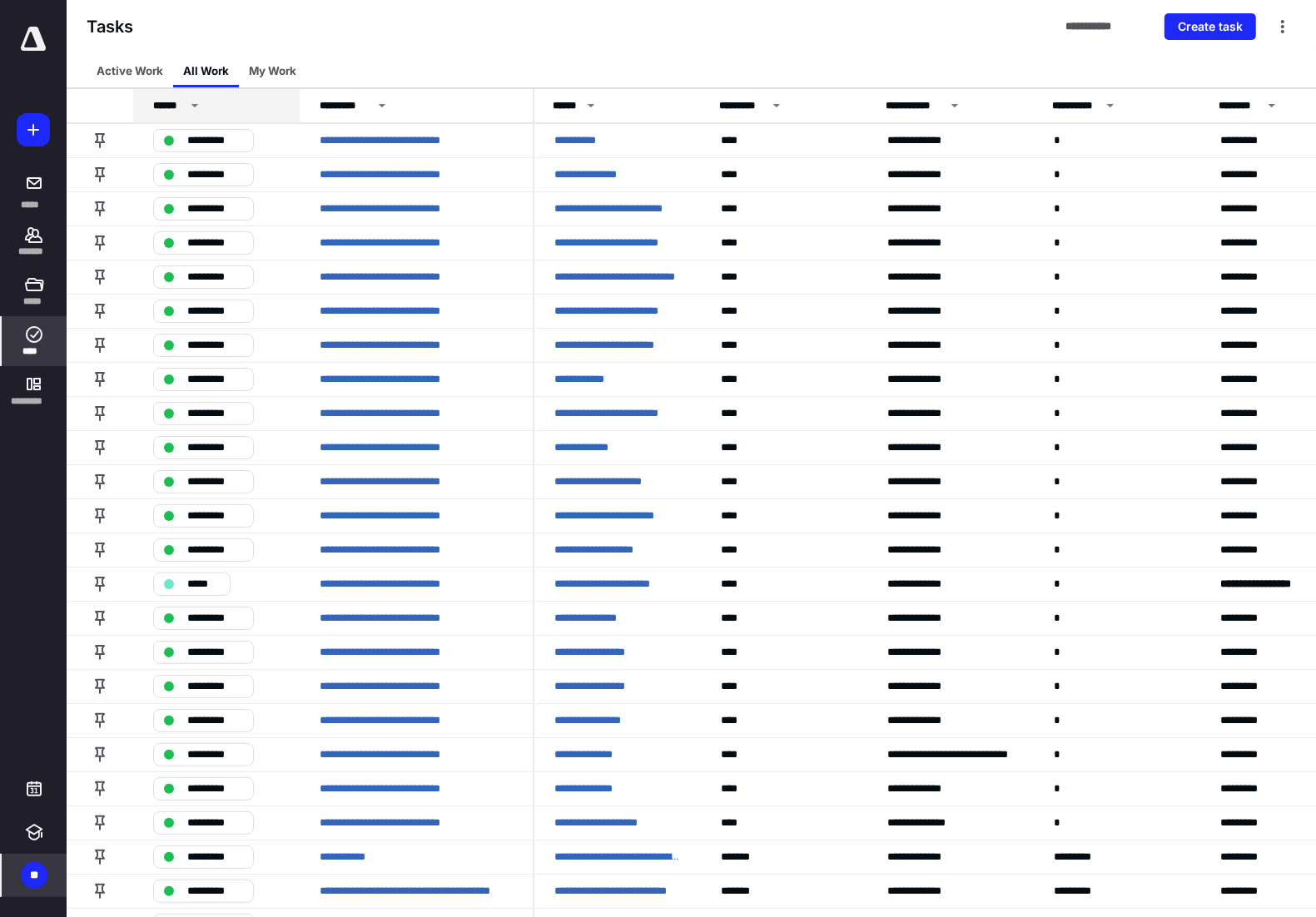 click 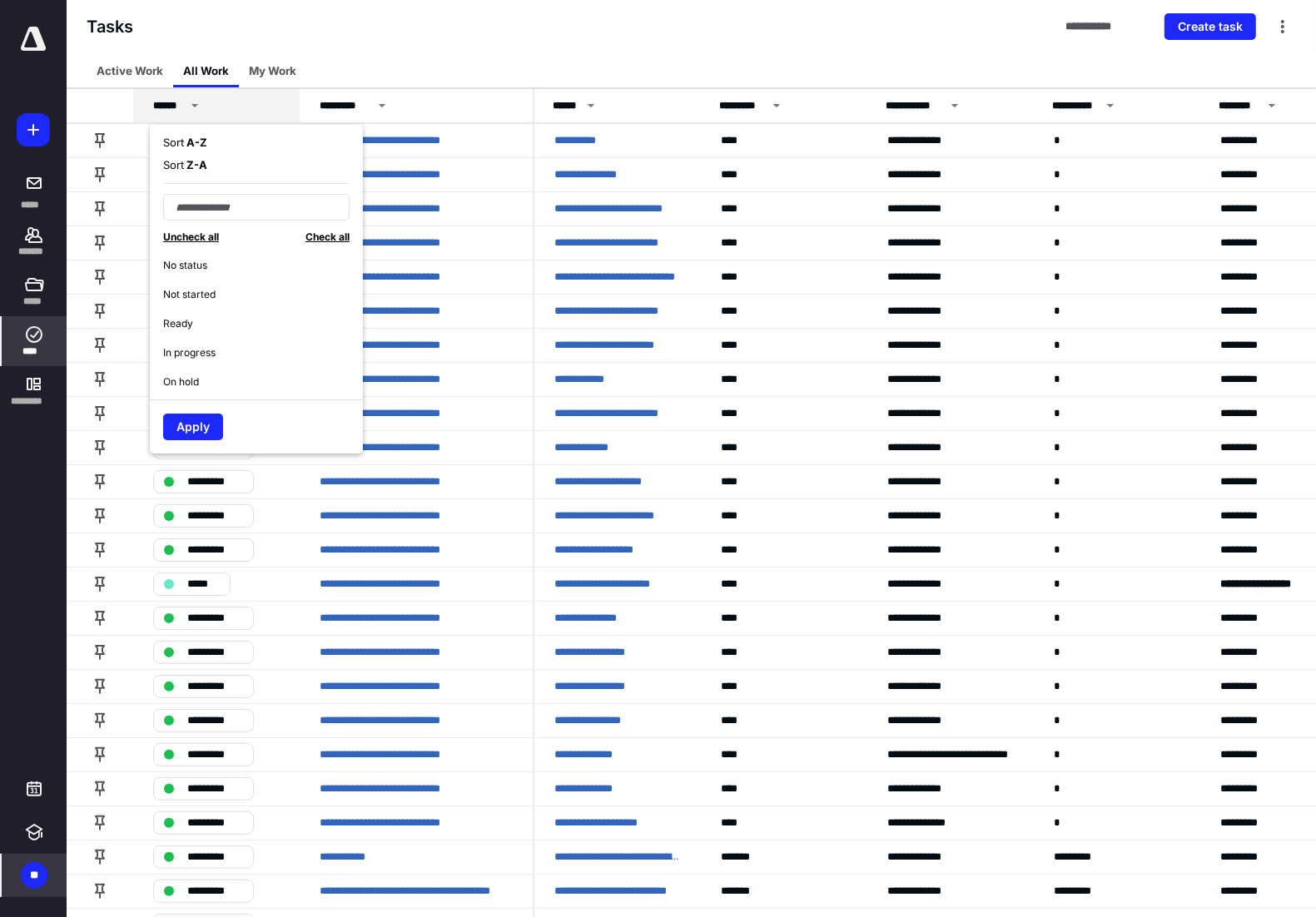 click on "No status" at bounding box center (263, 265) 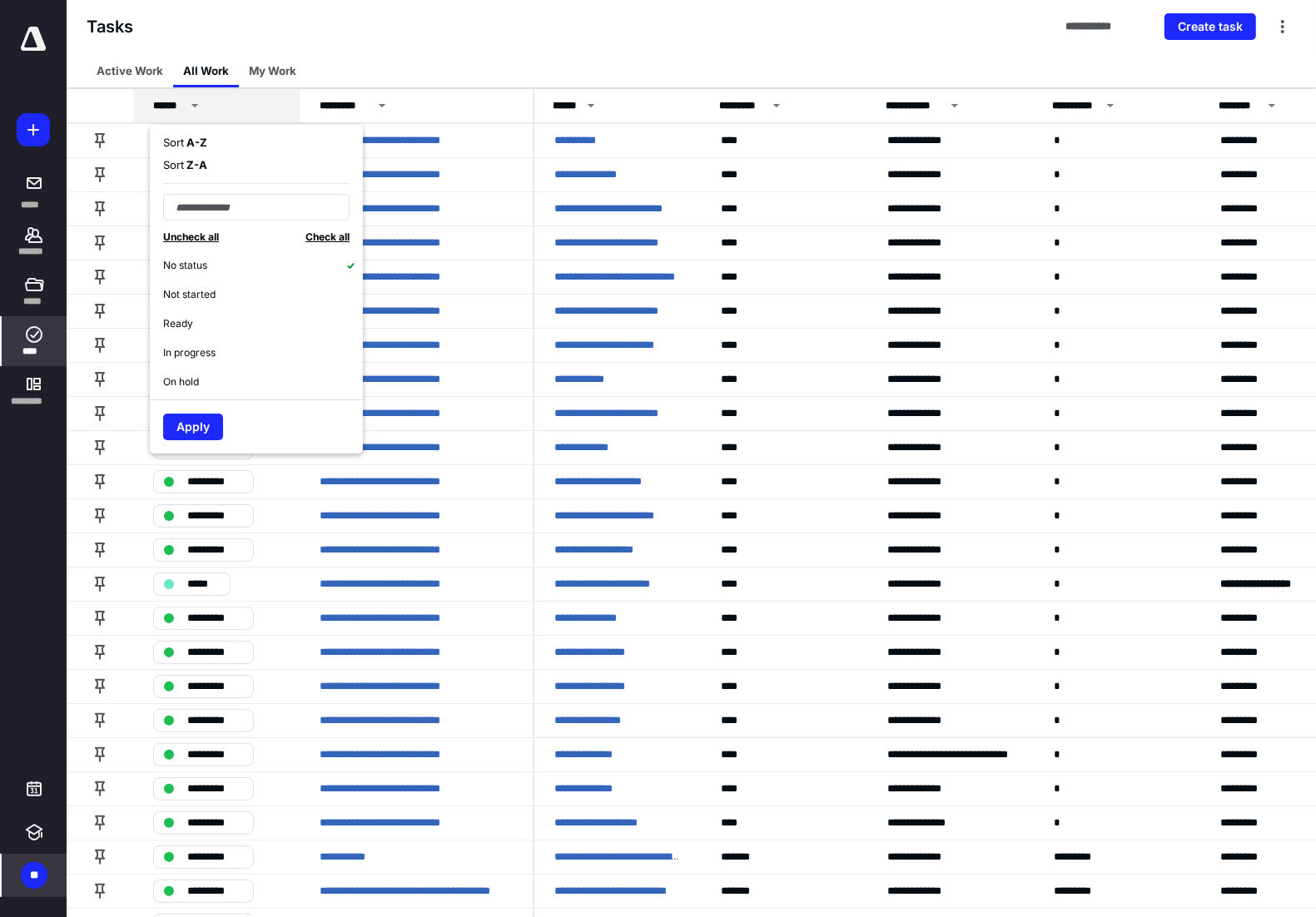 click on "Not started" at bounding box center [263, 294] 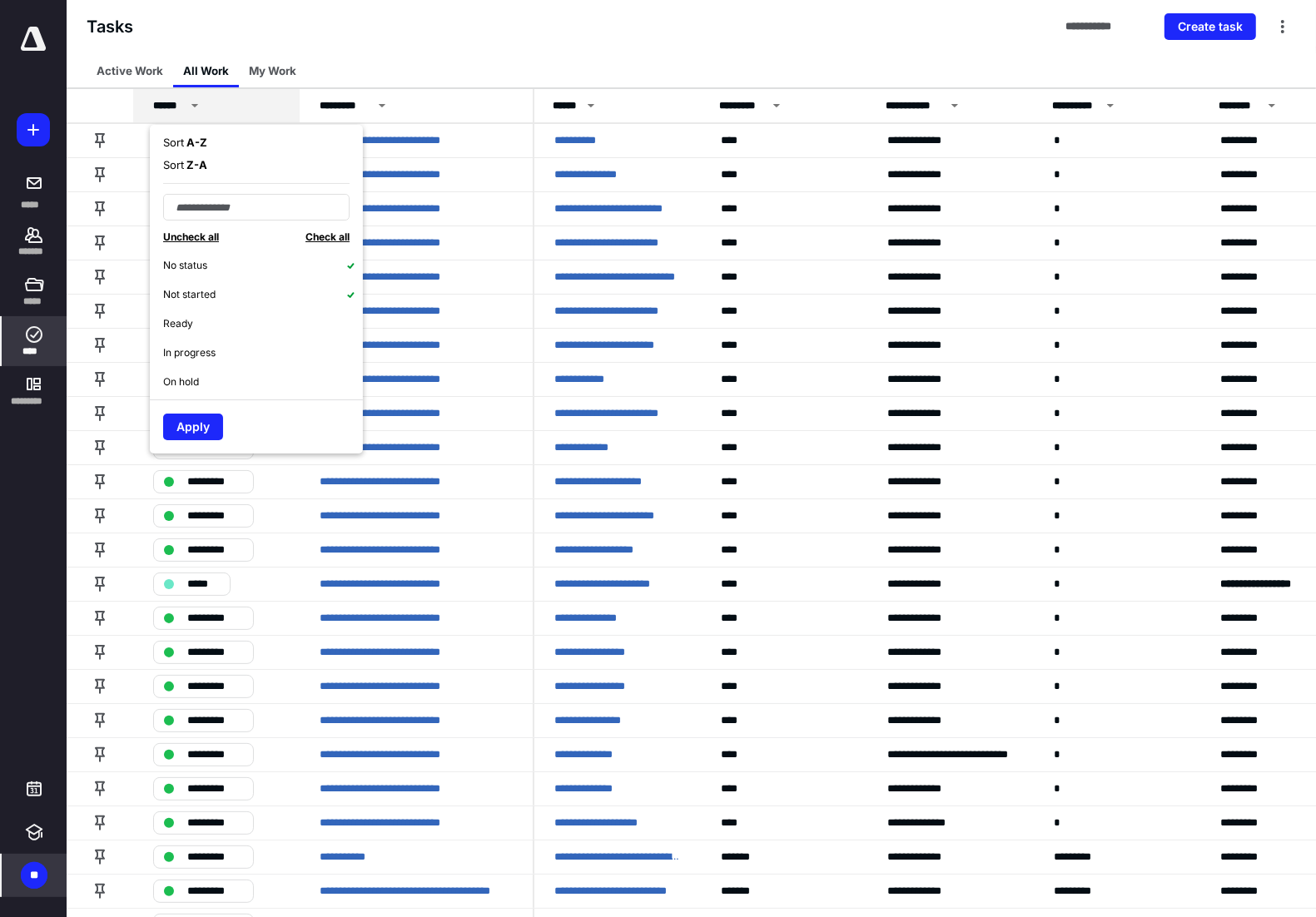 click on "In progress" at bounding box center [263, 352] 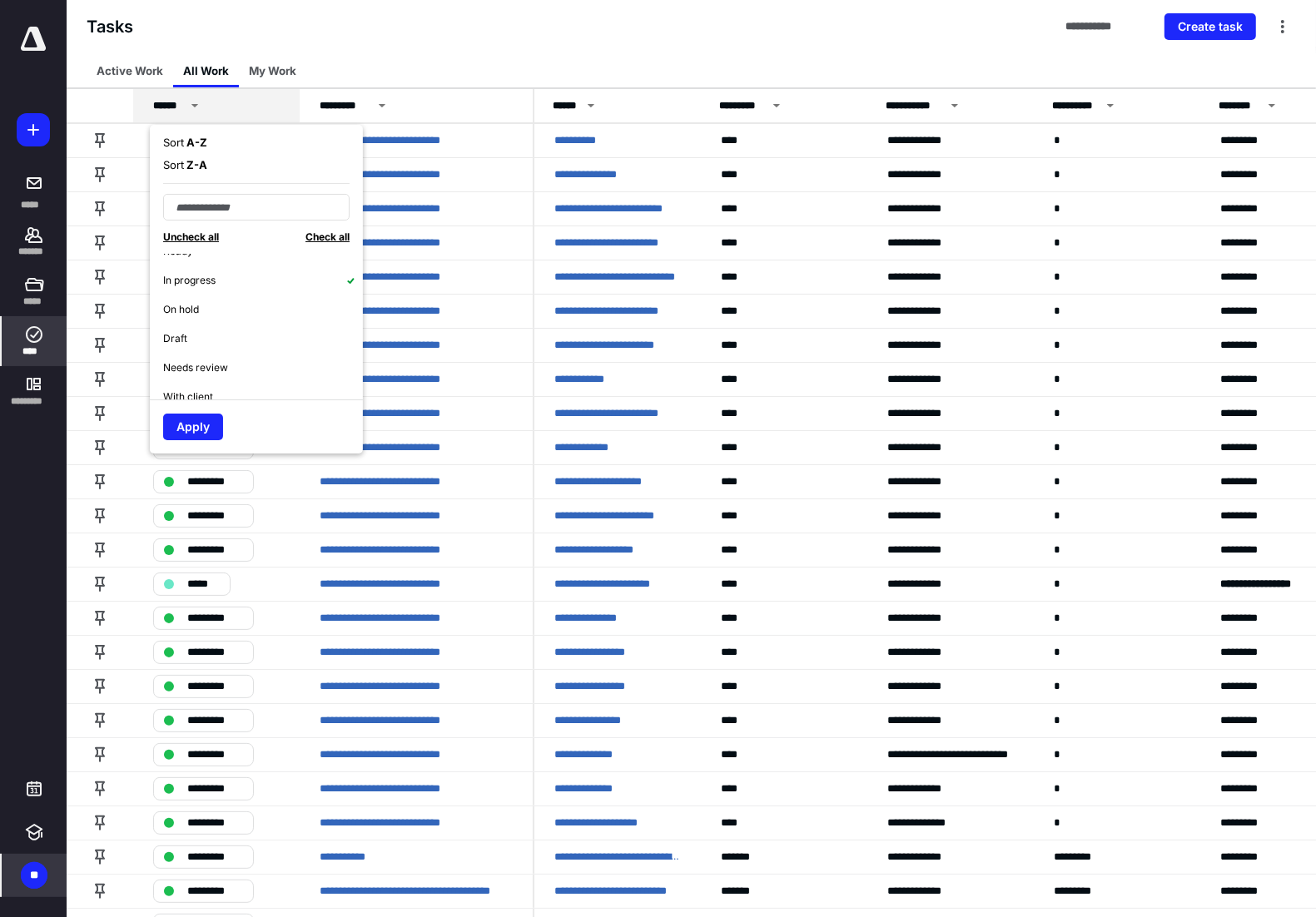 scroll, scrollTop: 104, scrollLeft: 0, axis: vertical 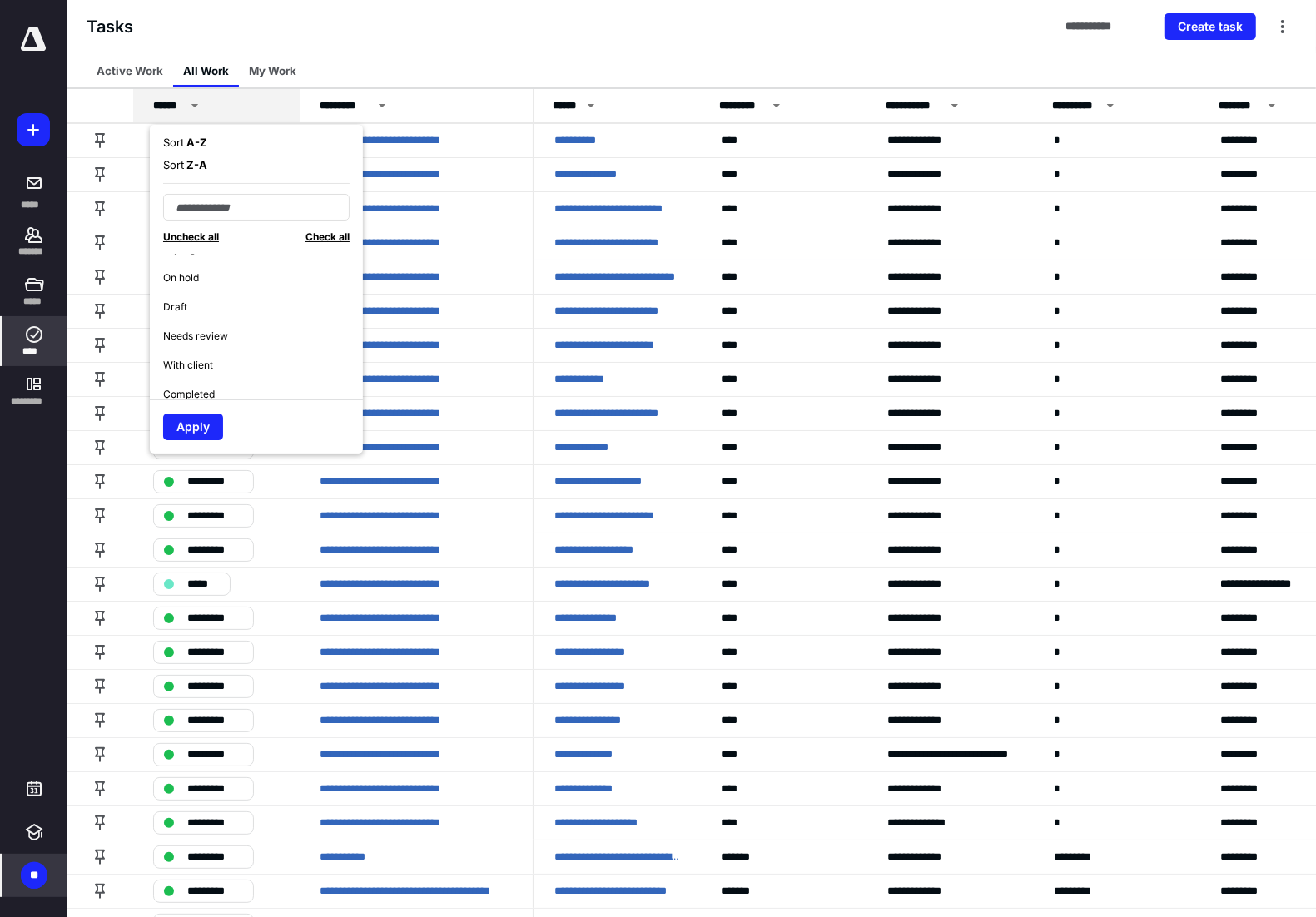 click on "Draft" at bounding box center (175, 307) 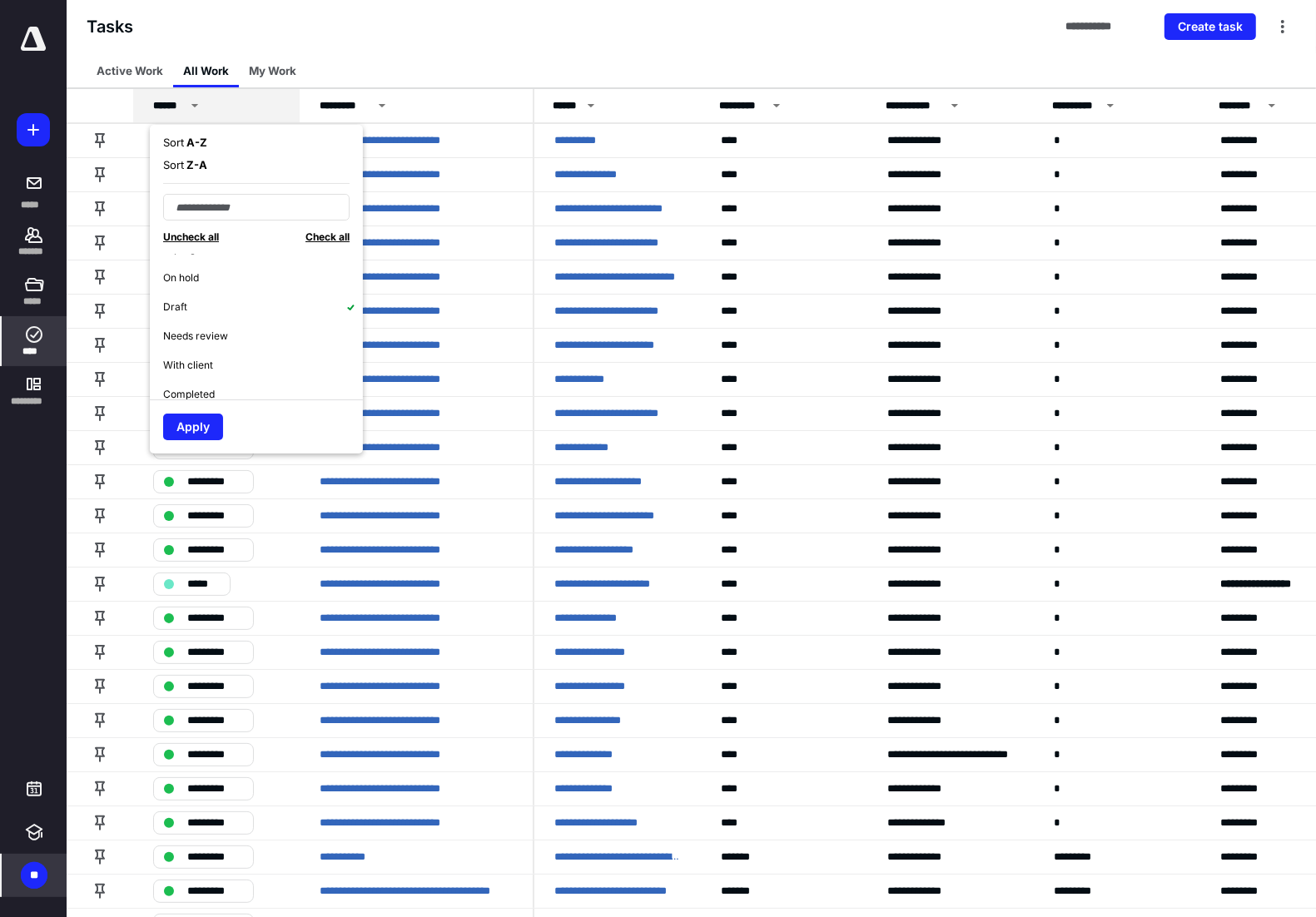 click on "Needs review" at bounding box center (196, 336) 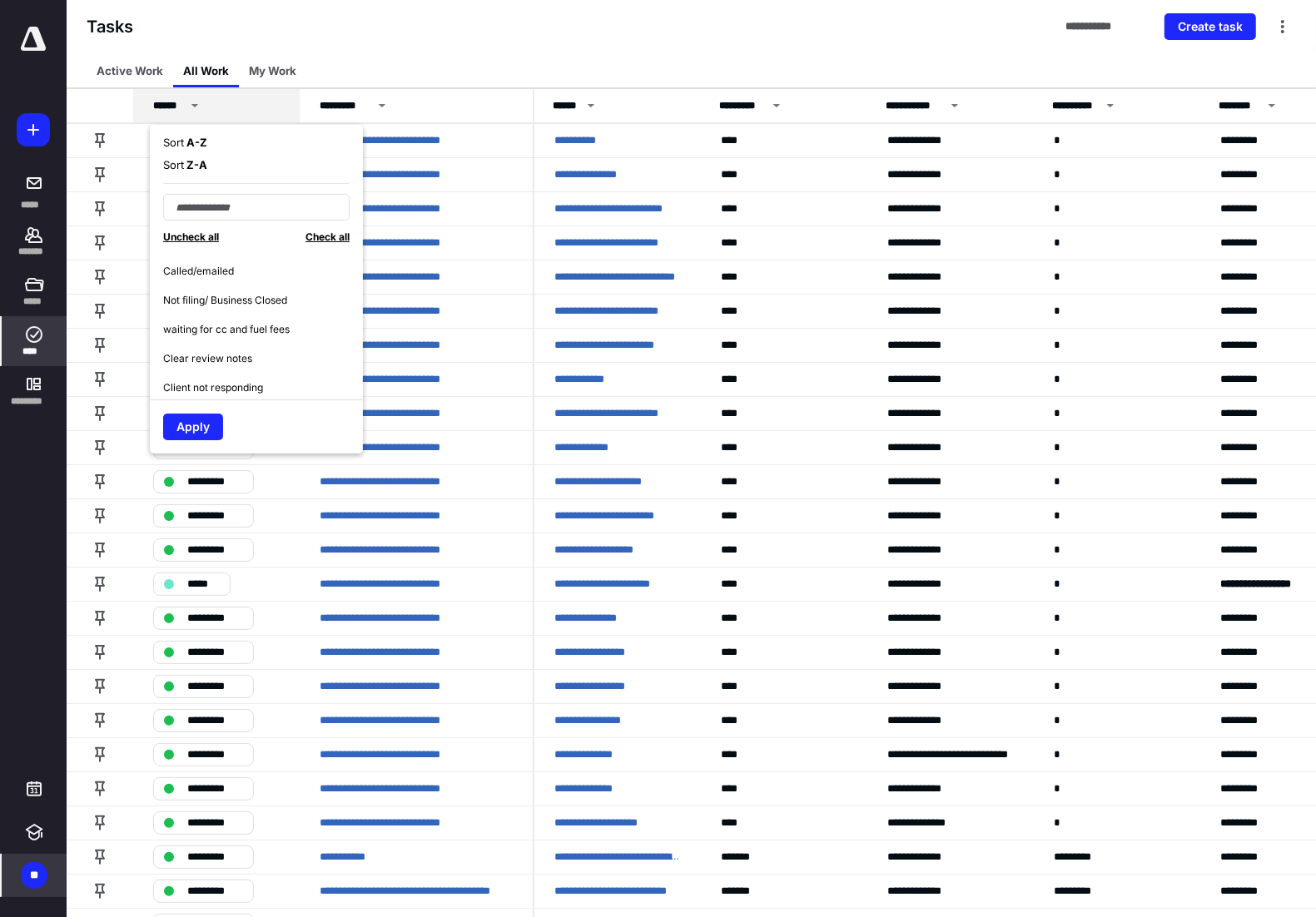 scroll, scrollTop: 520, scrollLeft: 0, axis: vertical 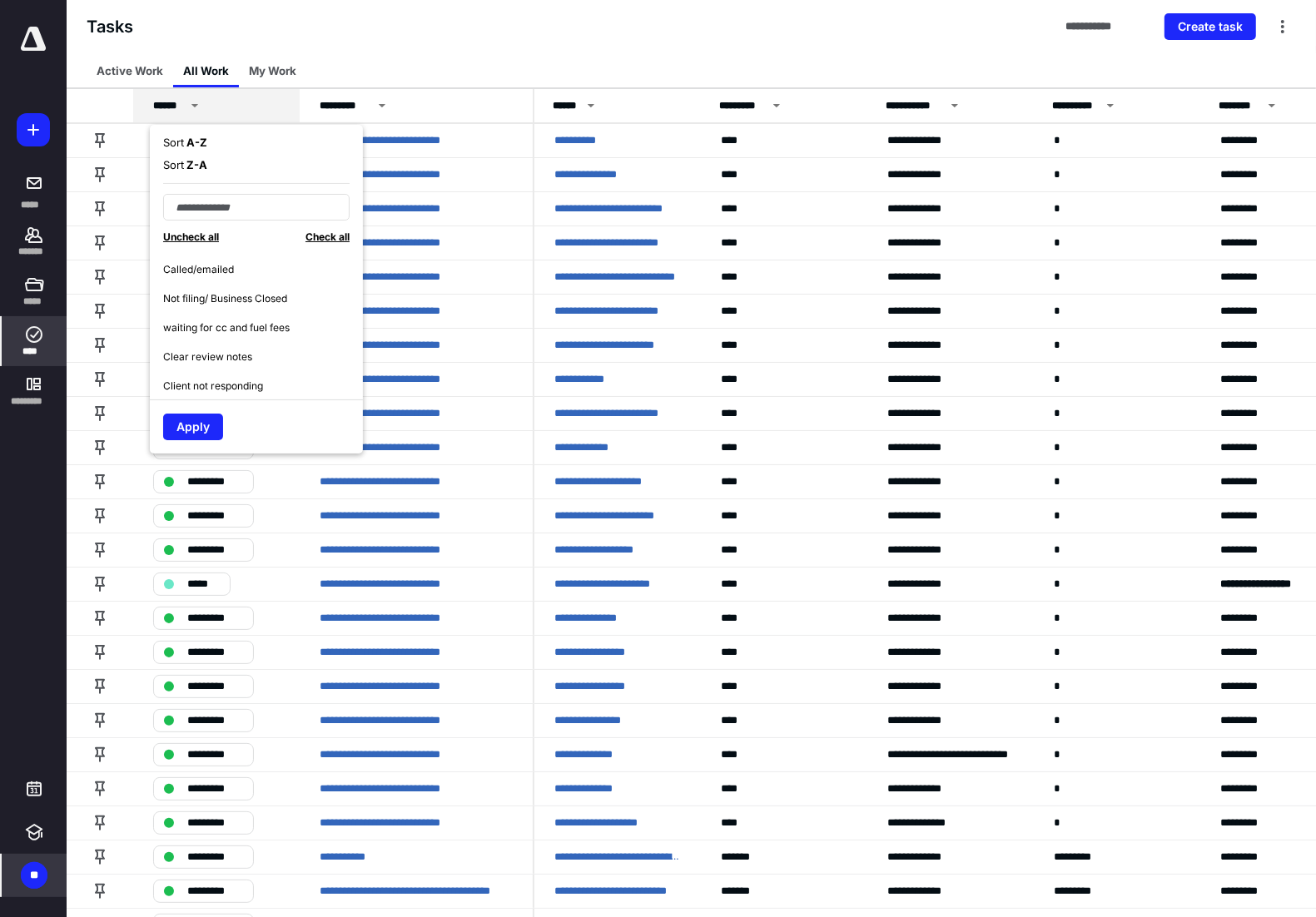 click on "Clear review notes" at bounding box center [263, 356] 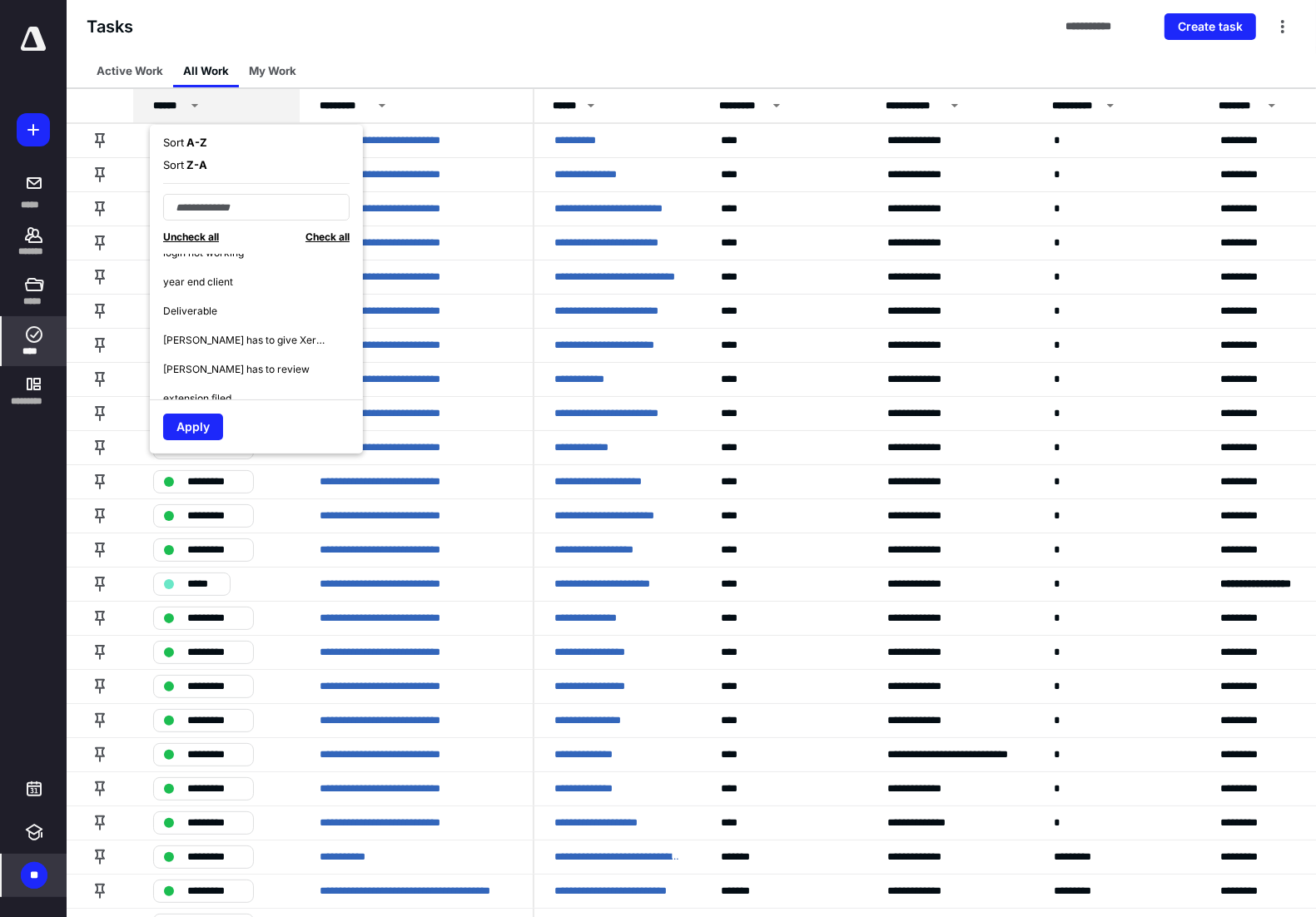scroll, scrollTop: 1571, scrollLeft: 0, axis: vertical 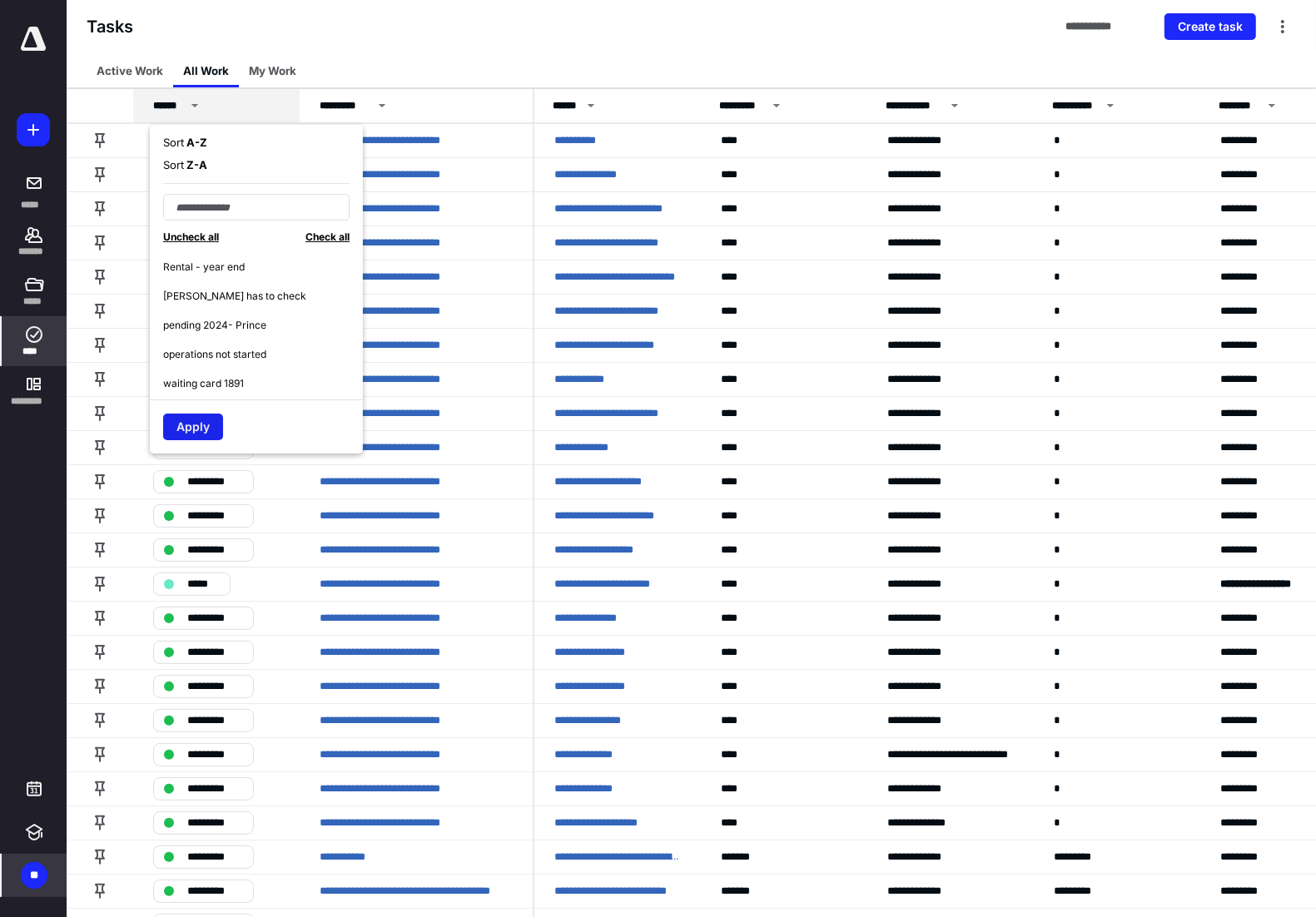 click on "Apply" at bounding box center (193, 427) 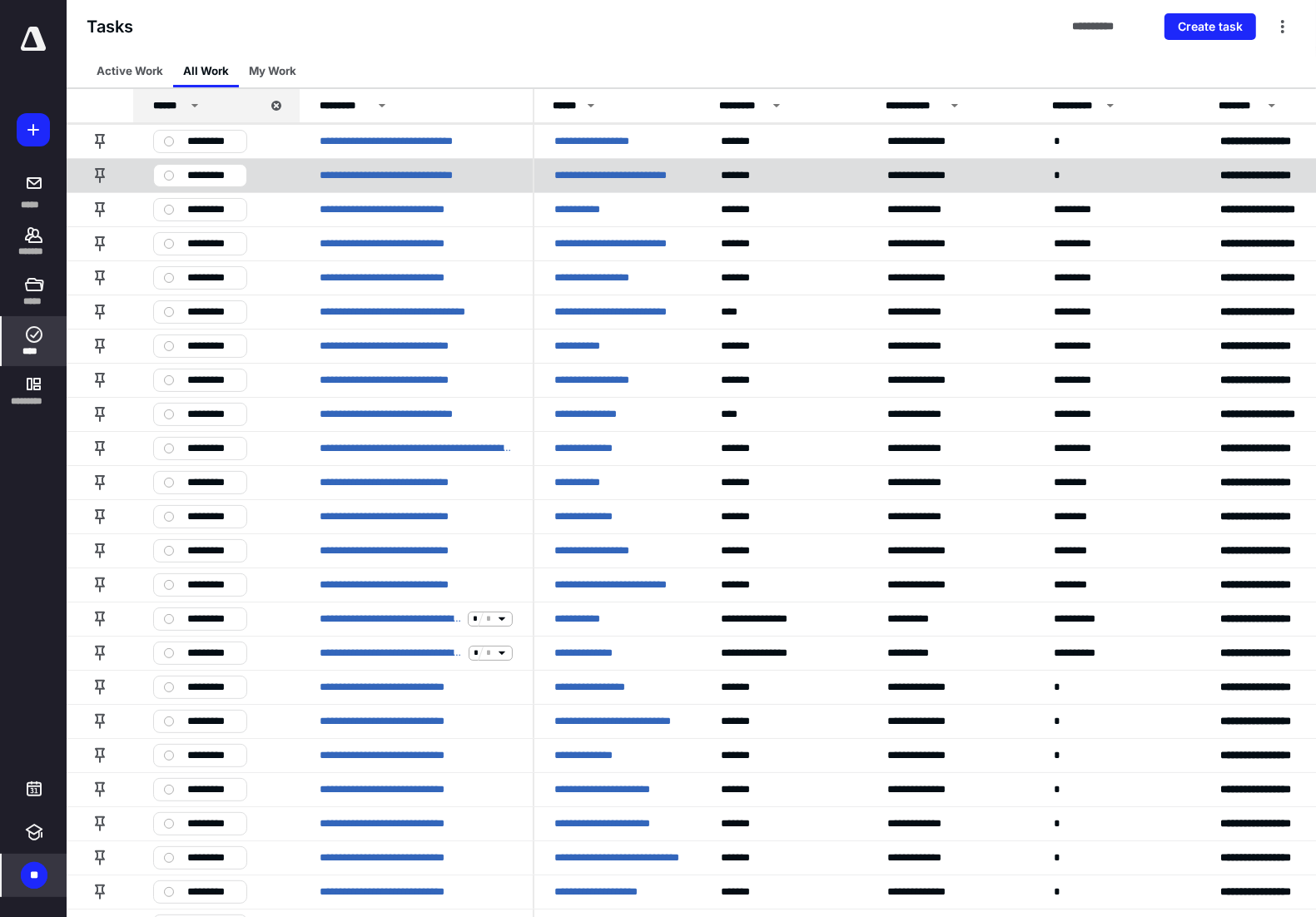 scroll, scrollTop: 0, scrollLeft: 0, axis: both 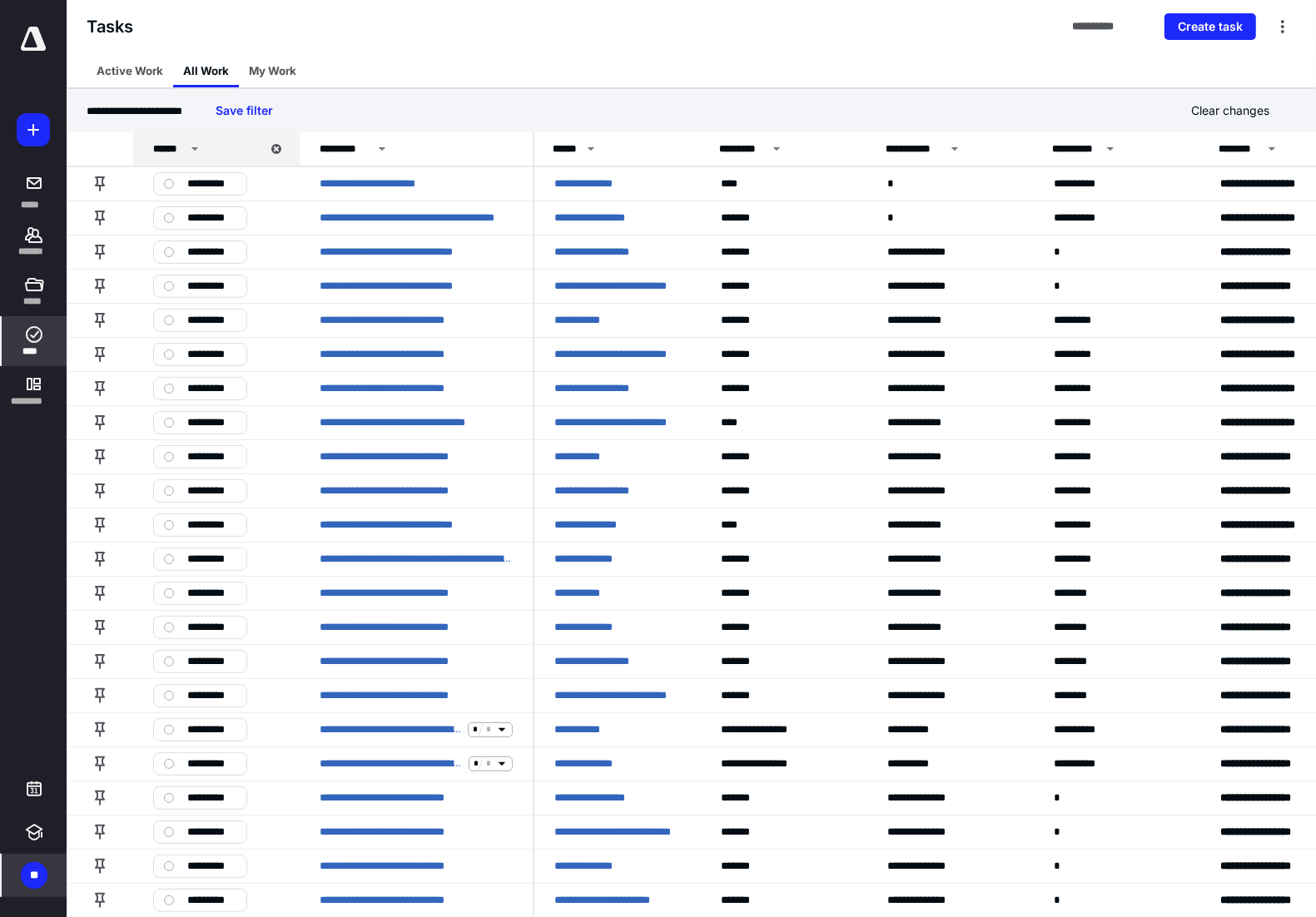 click 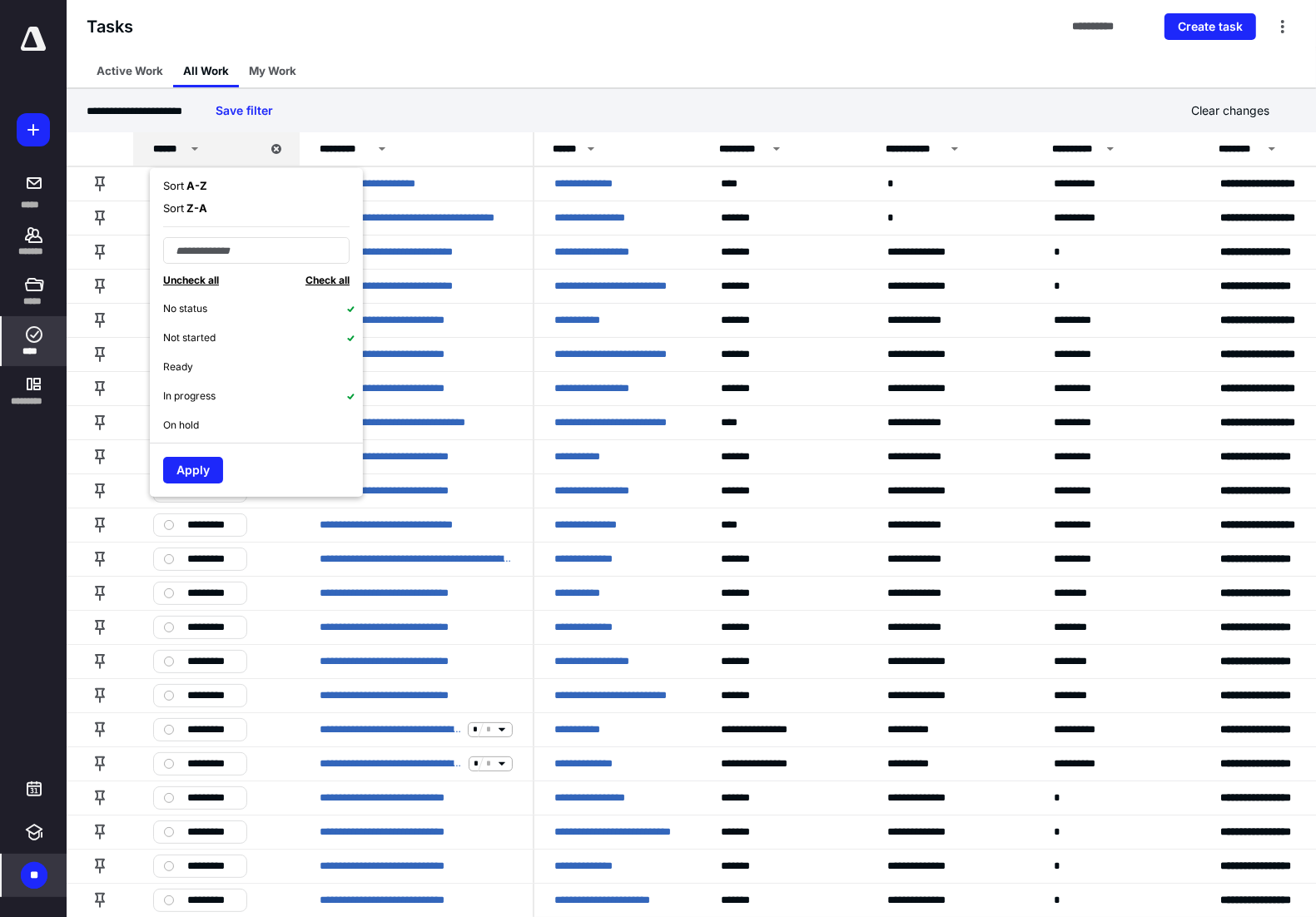 click on "Check all" at bounding box center [327, 280] 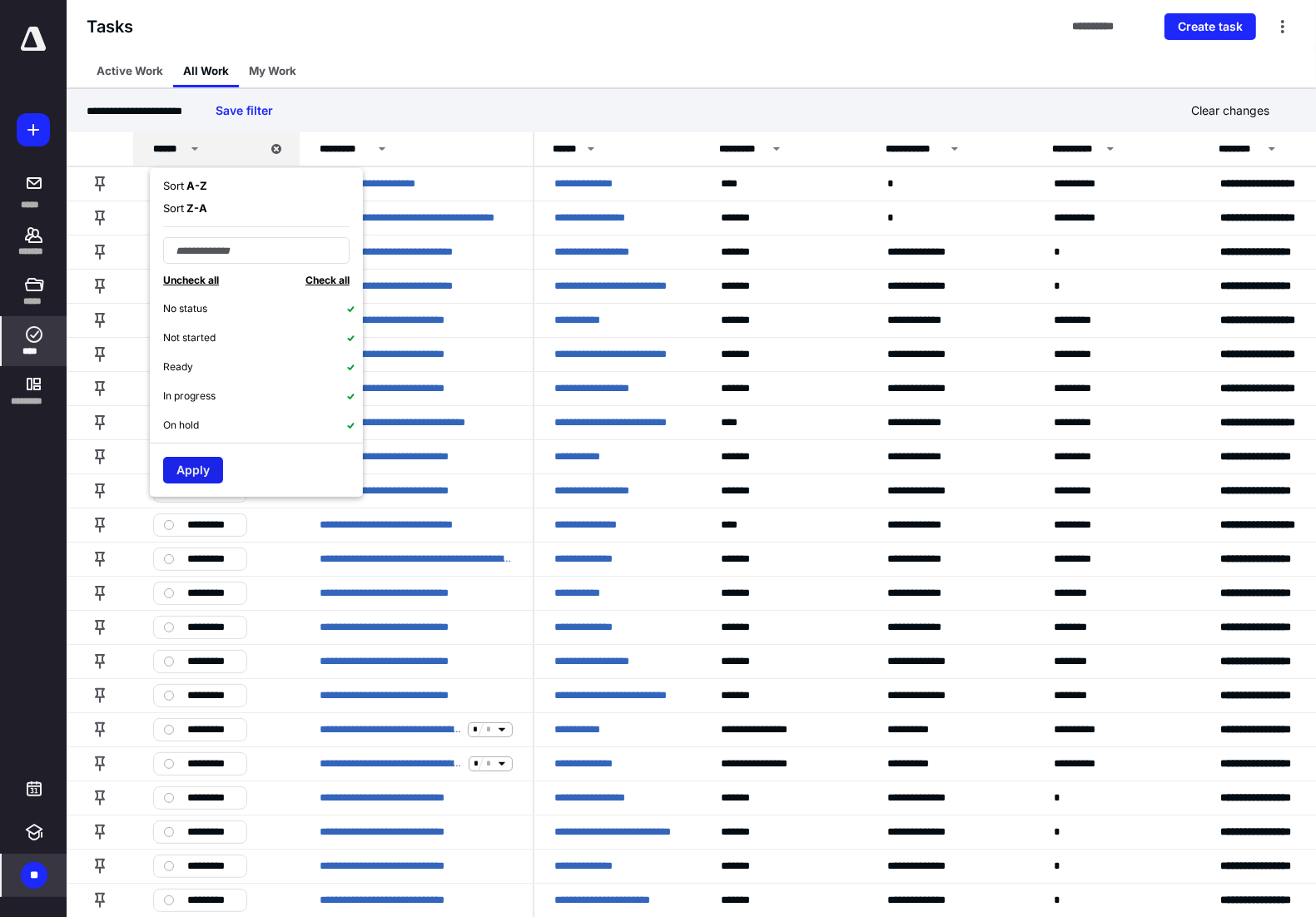 click on "Apply" at bounding box center (193, 470) 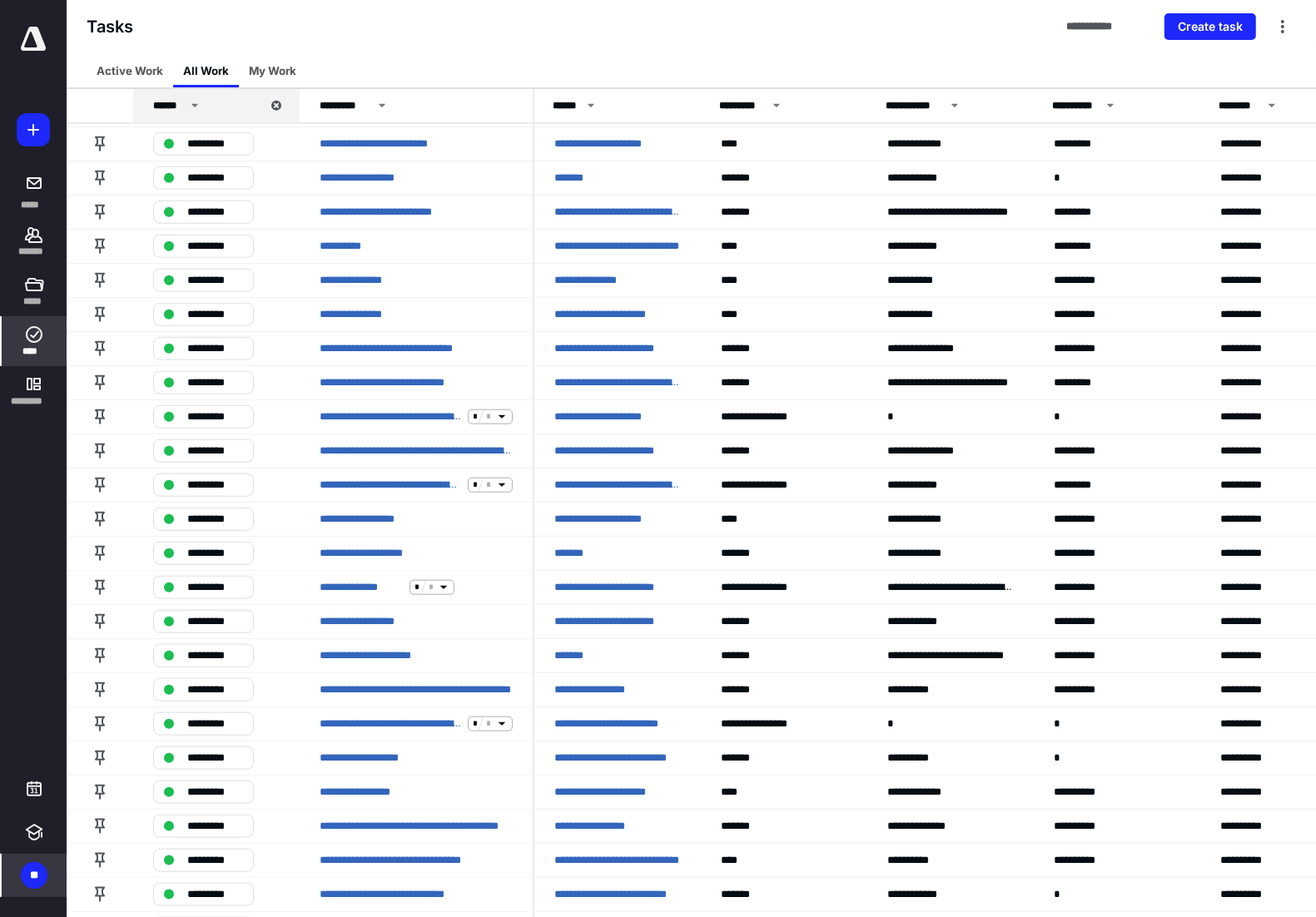 scroll, scrollTop: 936, scrollLeft: 0, axis: vertical 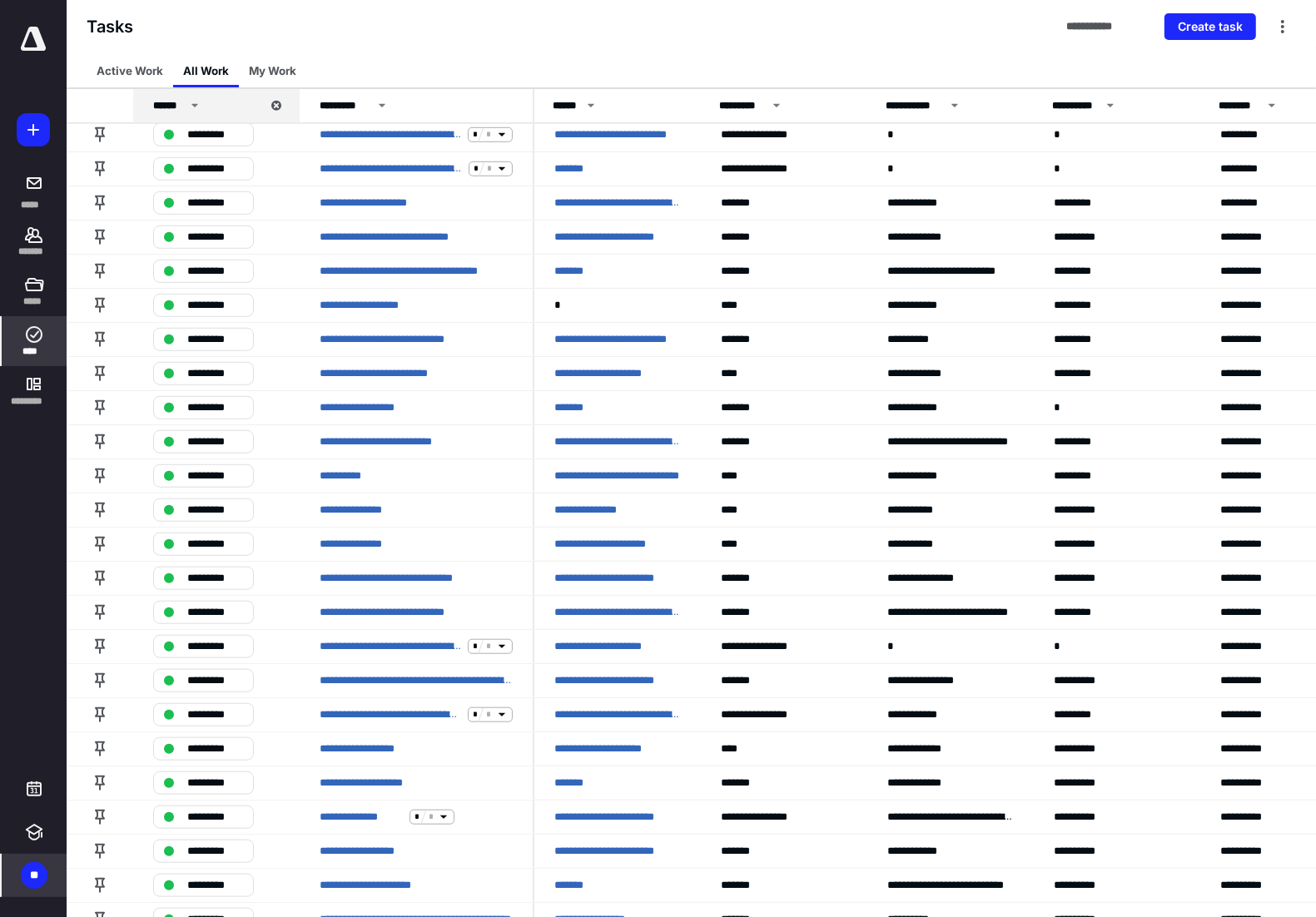 click on "******" at bounding box center [206, 106] 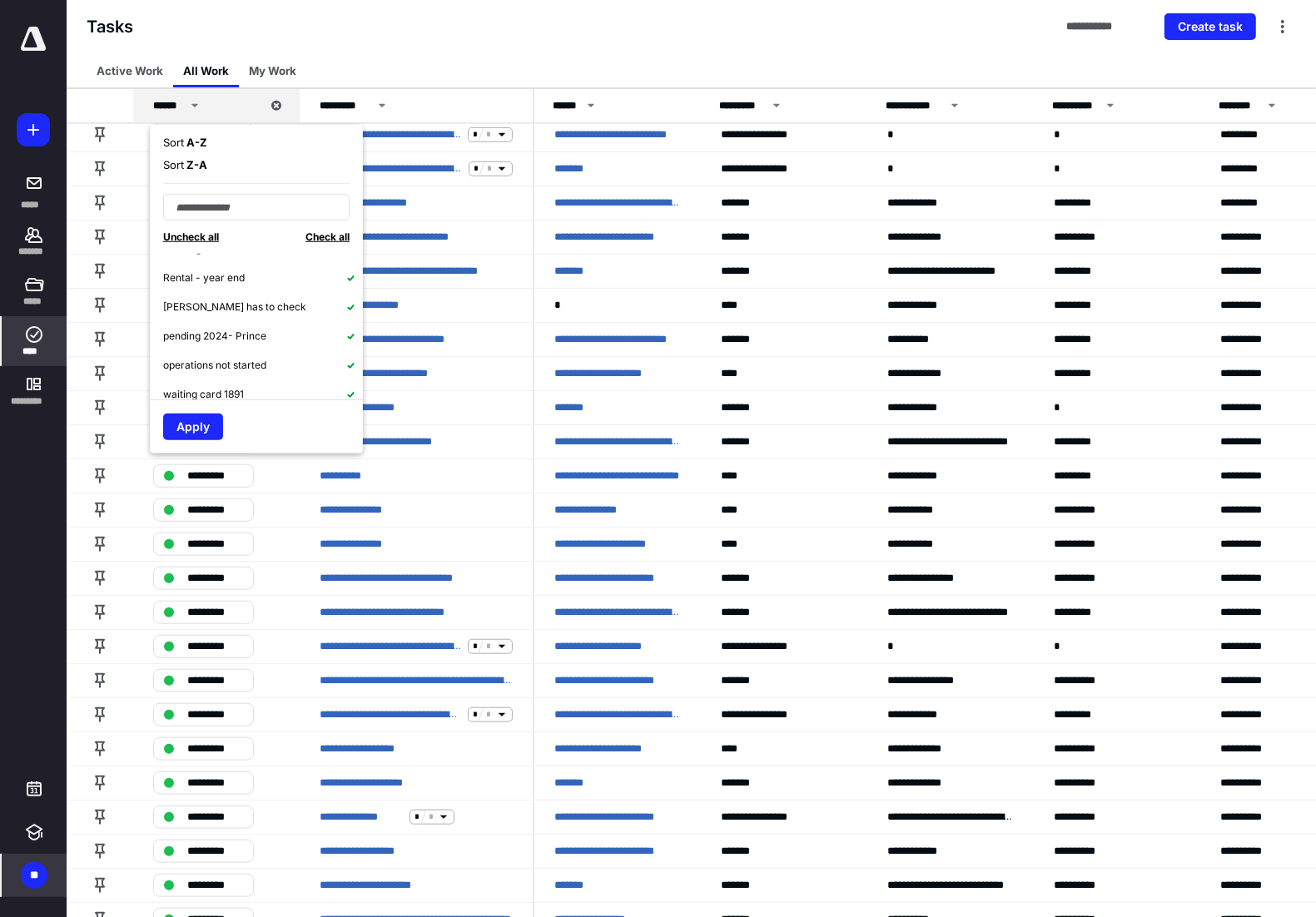 scroll, scrollTop: 1571, scrollLeft: 0, axis: vertical 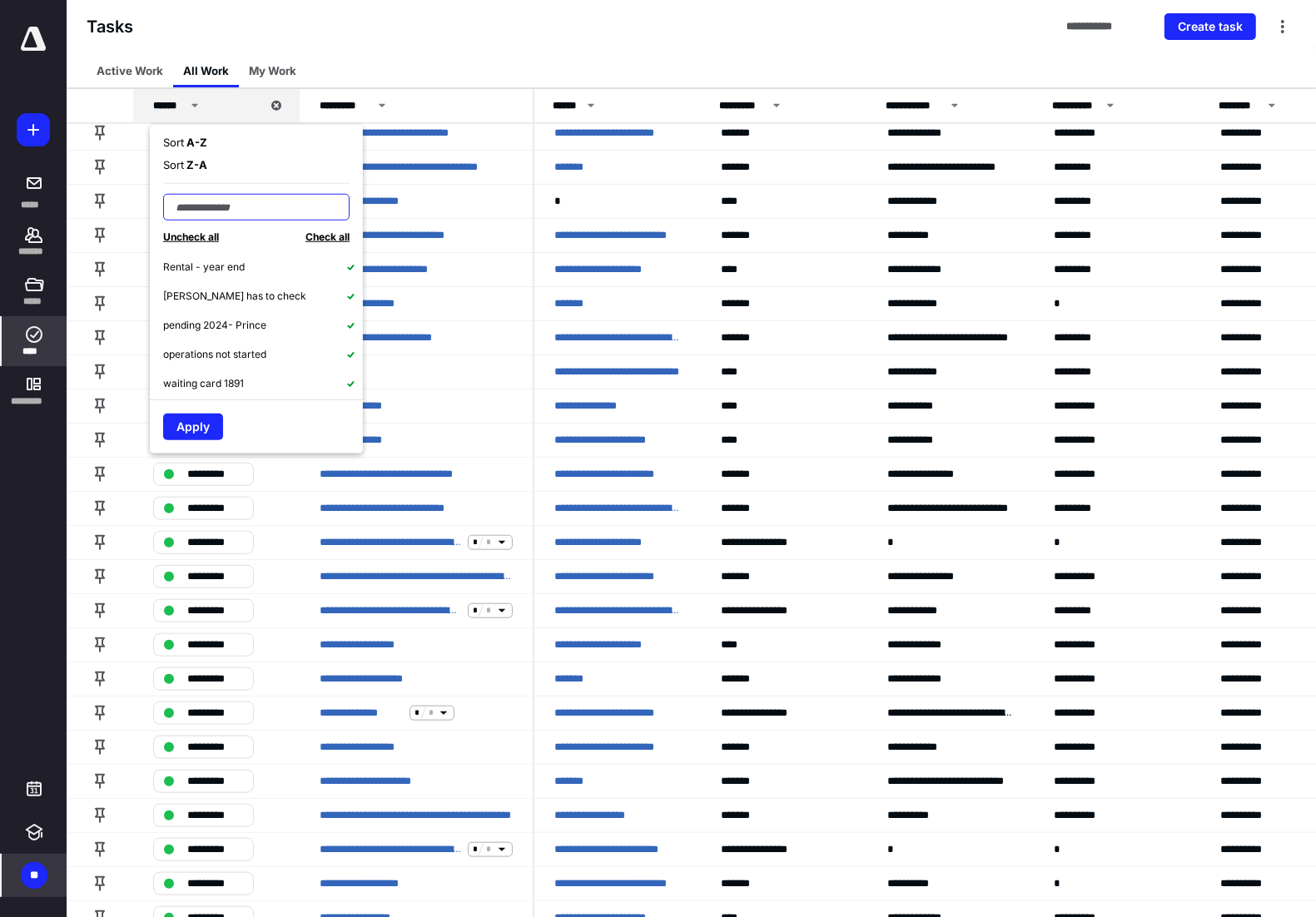 click at bounding box center [256, 207] 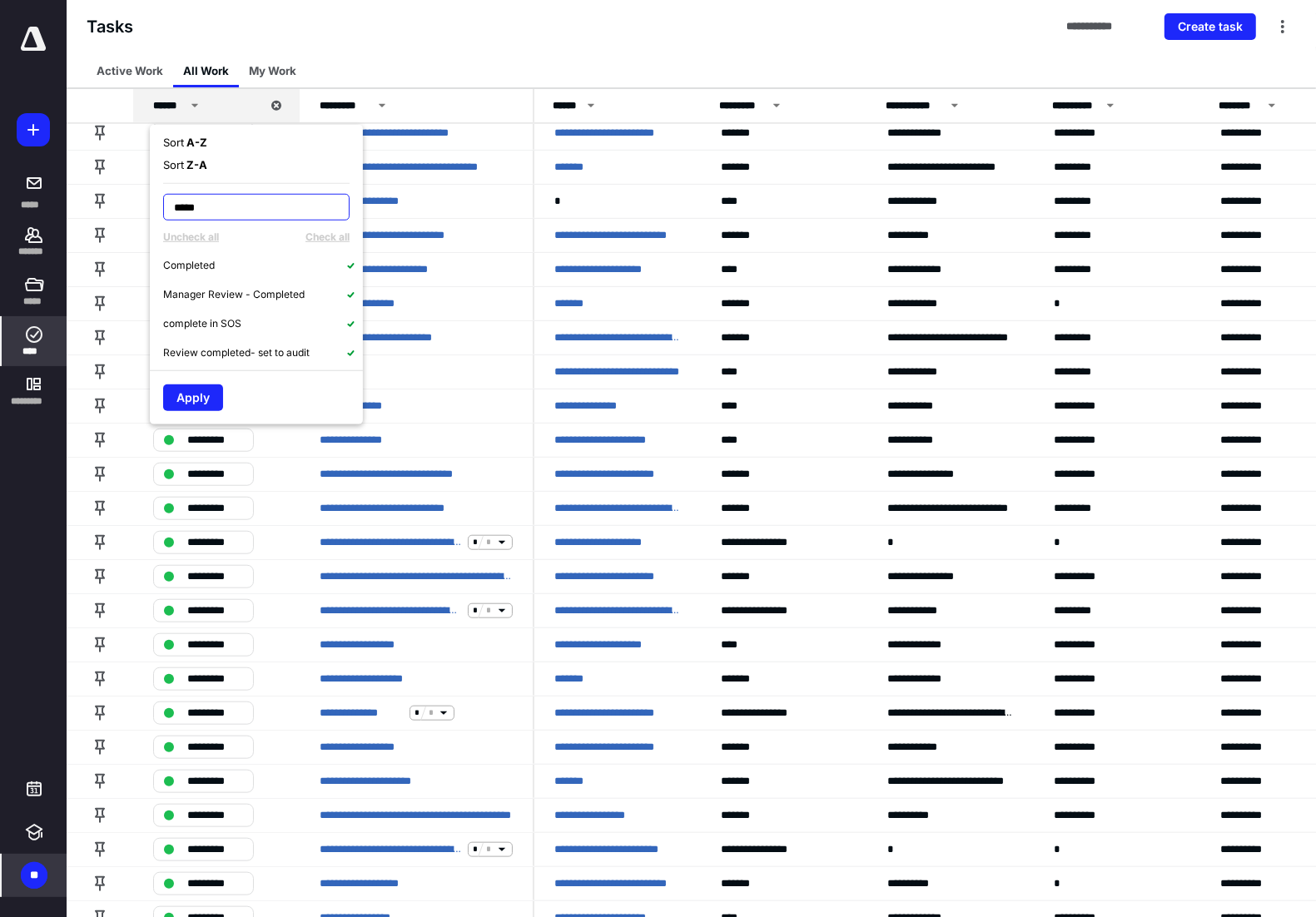 scroll, scrollTop: 0, scrollLeft: 0, axis: both 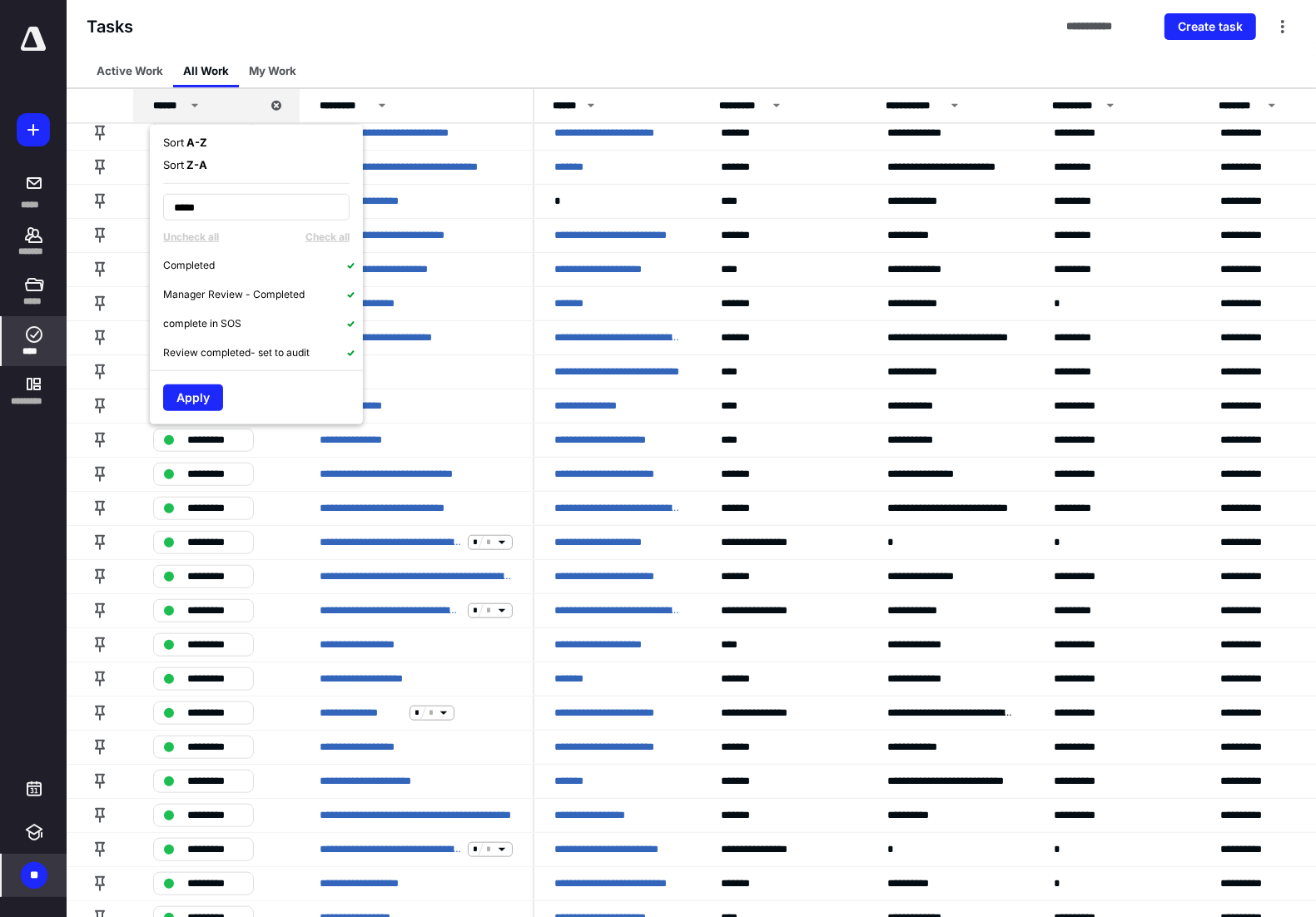 click on "Completed" at bounding box center [263, 265] 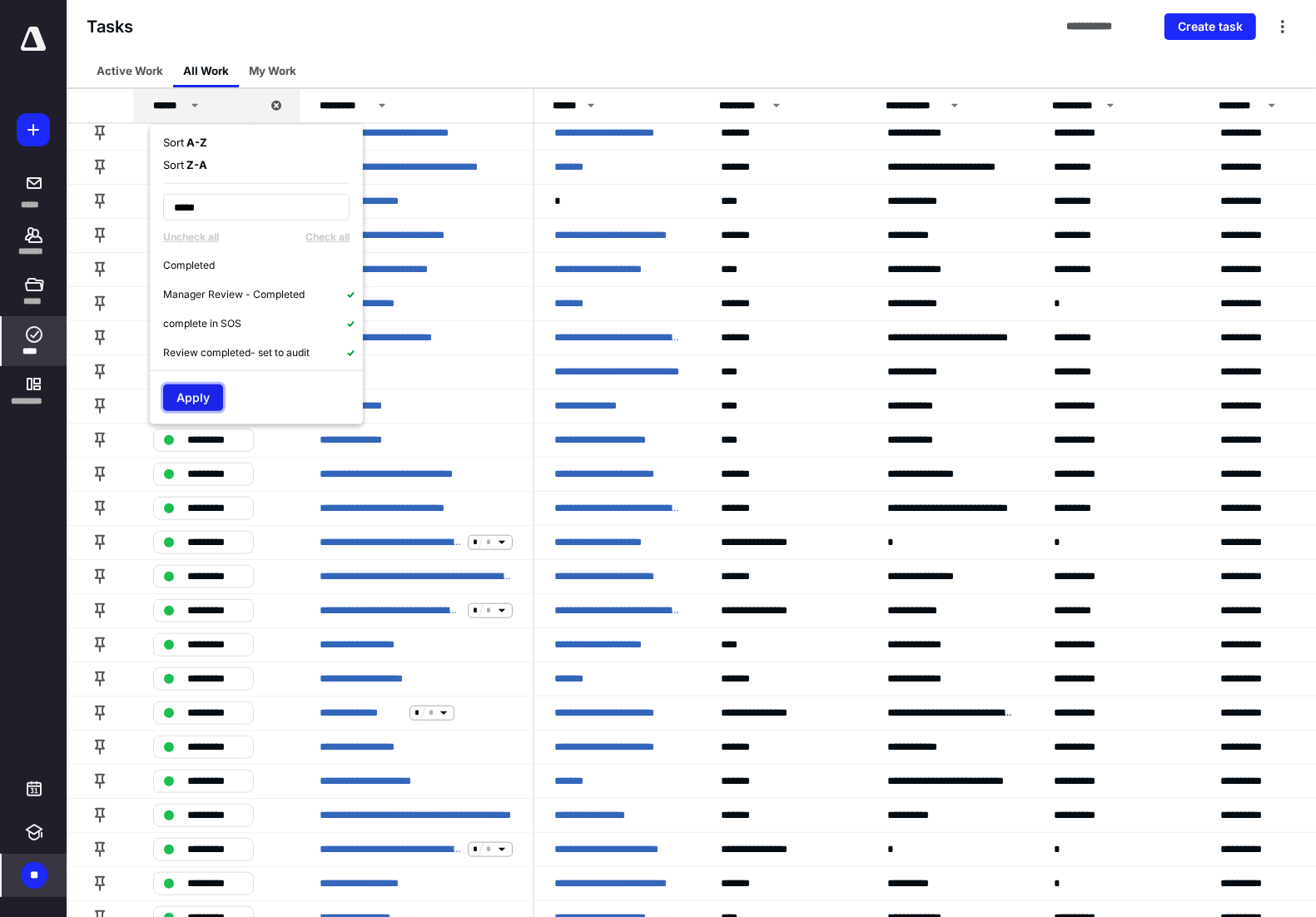 click on "Apply" at bounding box center [193, 398] 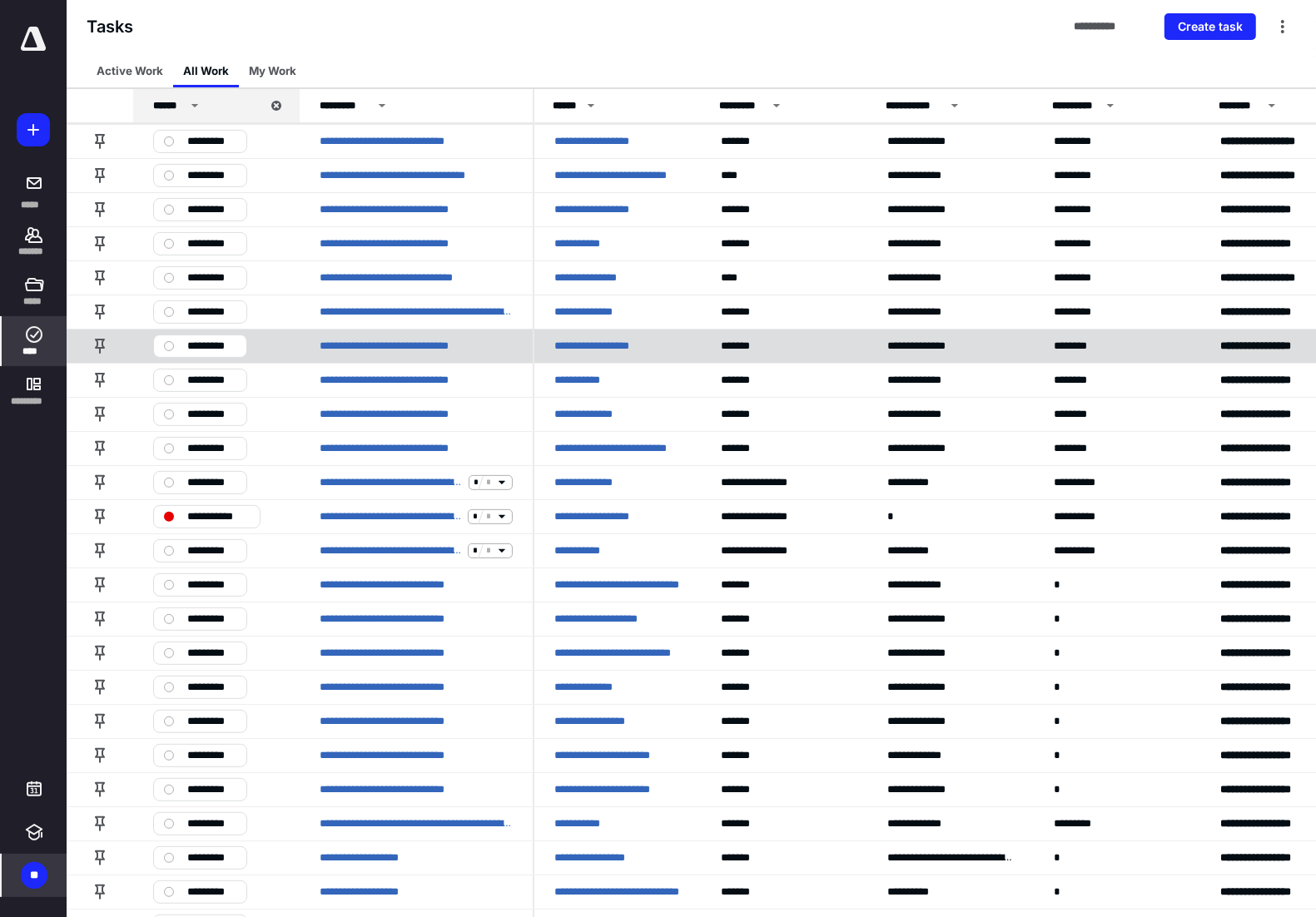 scroll, scrollTop: 0, scrollLeft: 0, axis: both 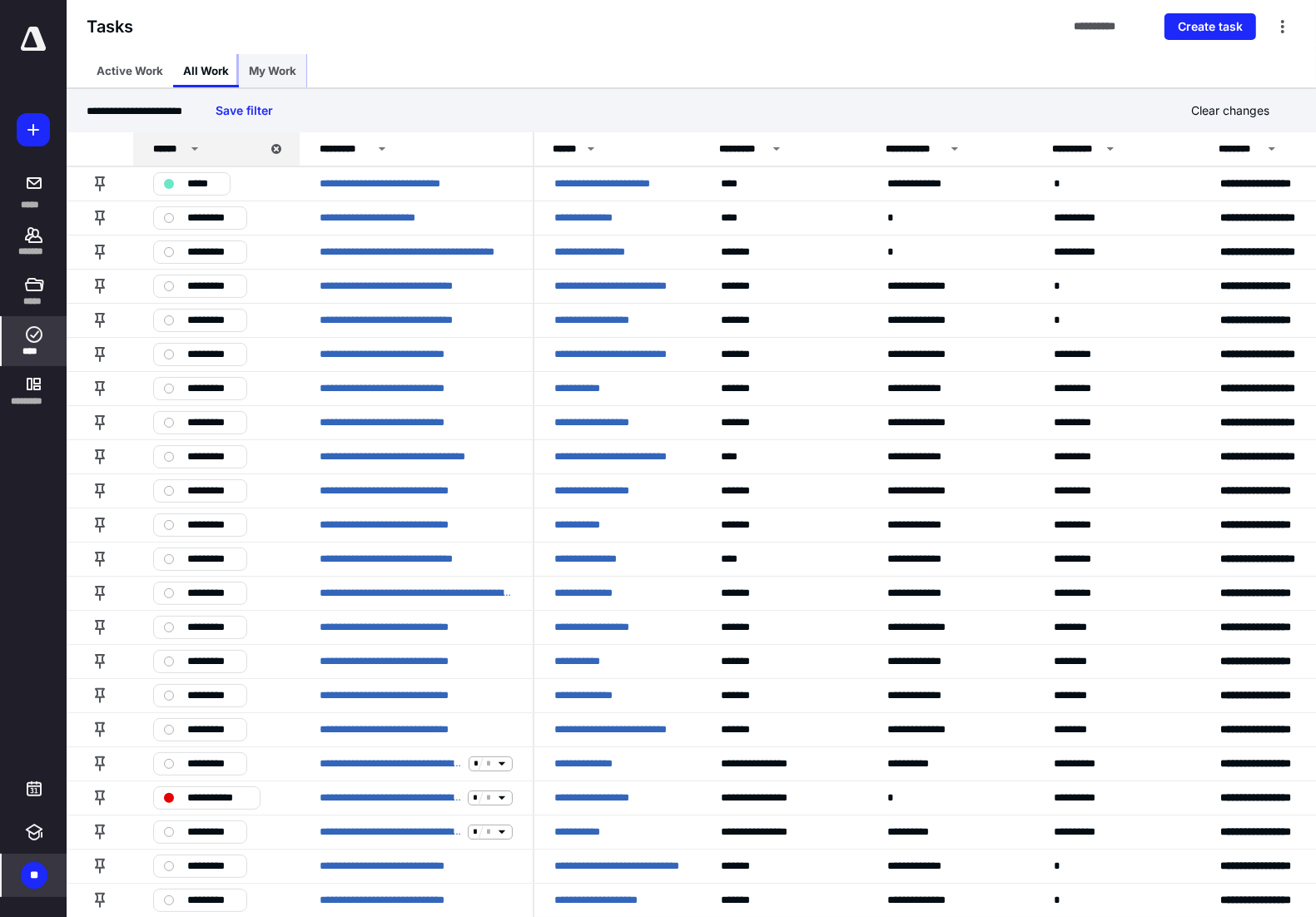 click on "My Work" at bounding box center [272, 71] 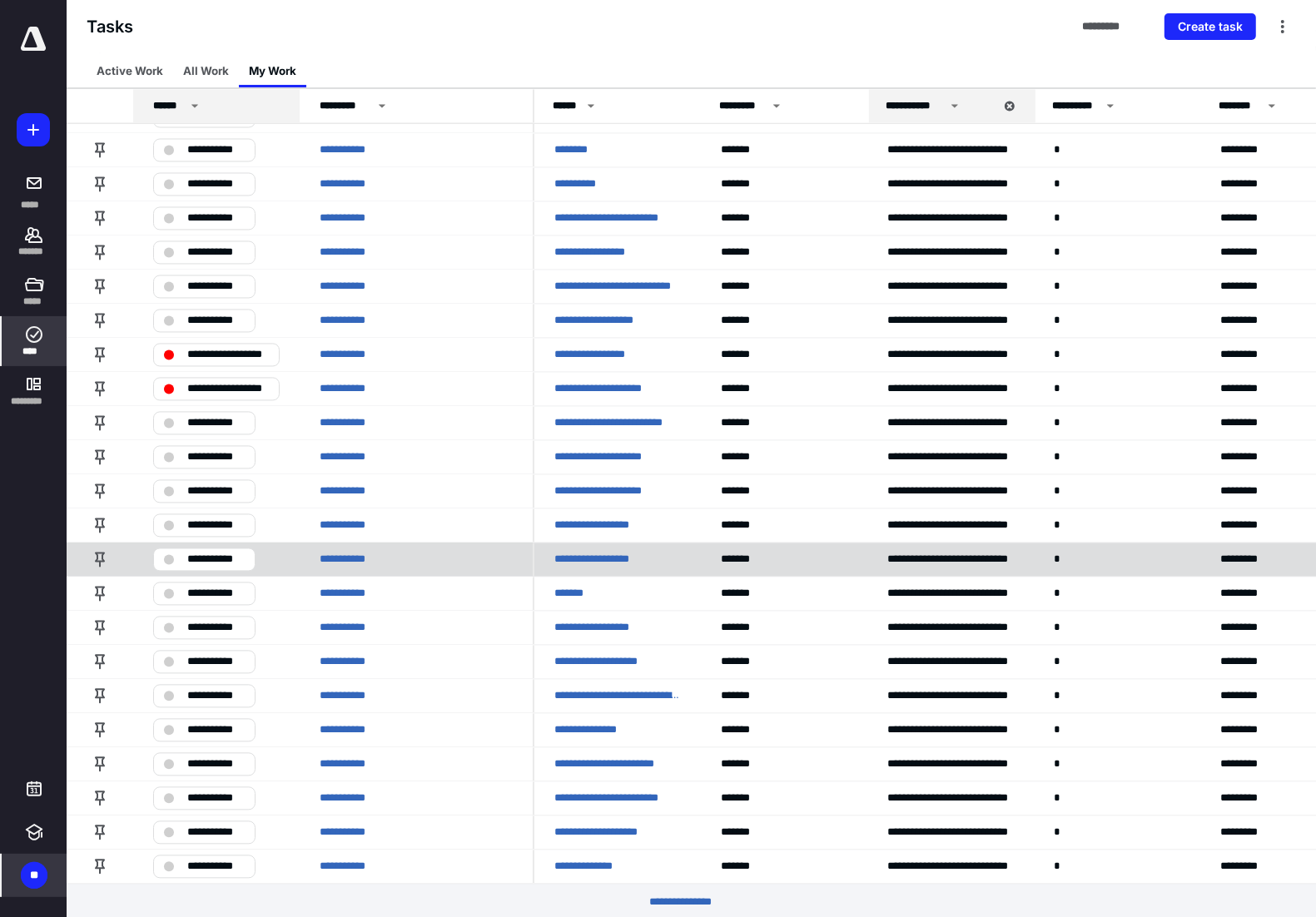 scroll, scrollTop: 2674, scrollLeft: 0, axis: vertical 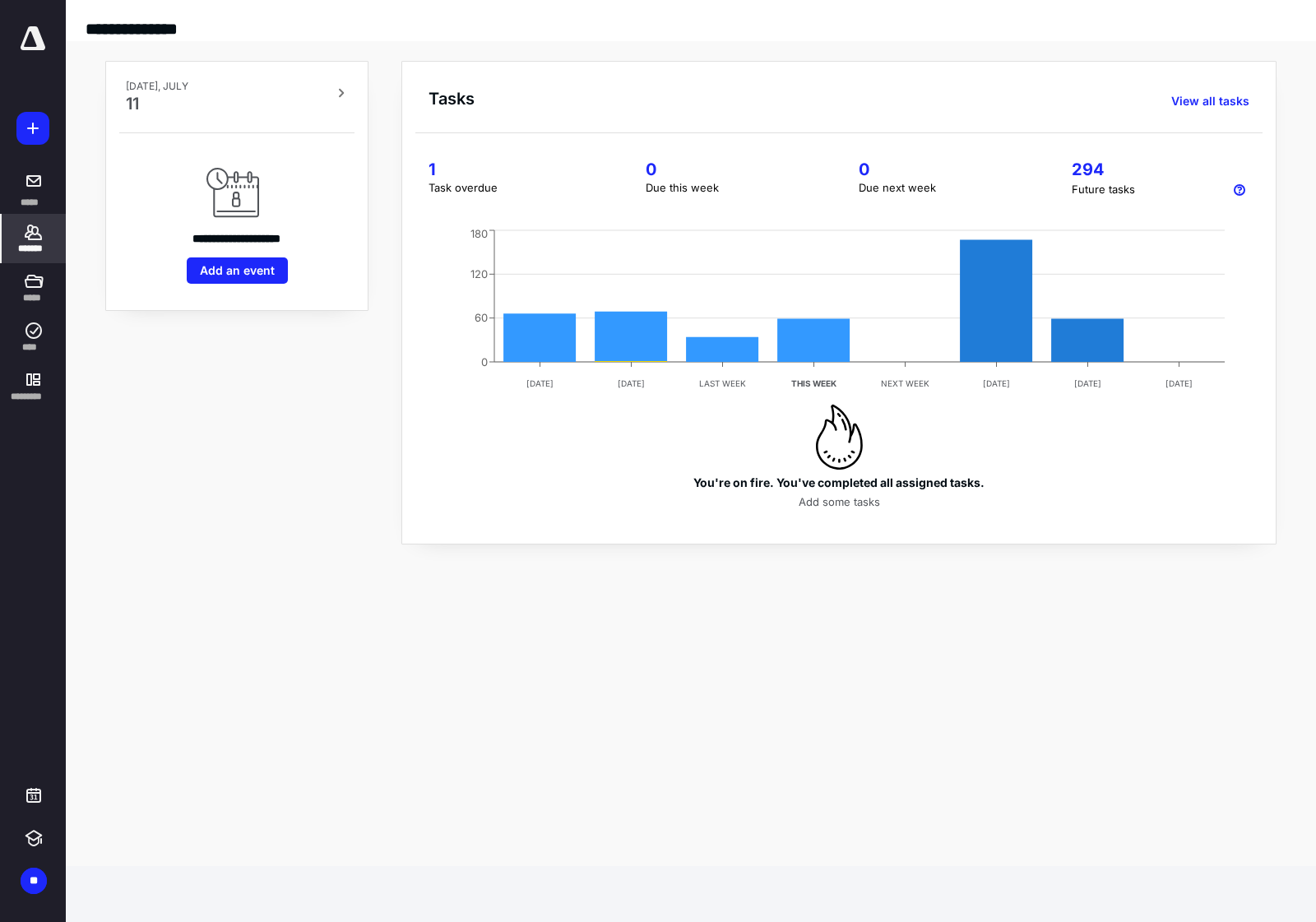click on "*******" at bounding box center [34, 248] 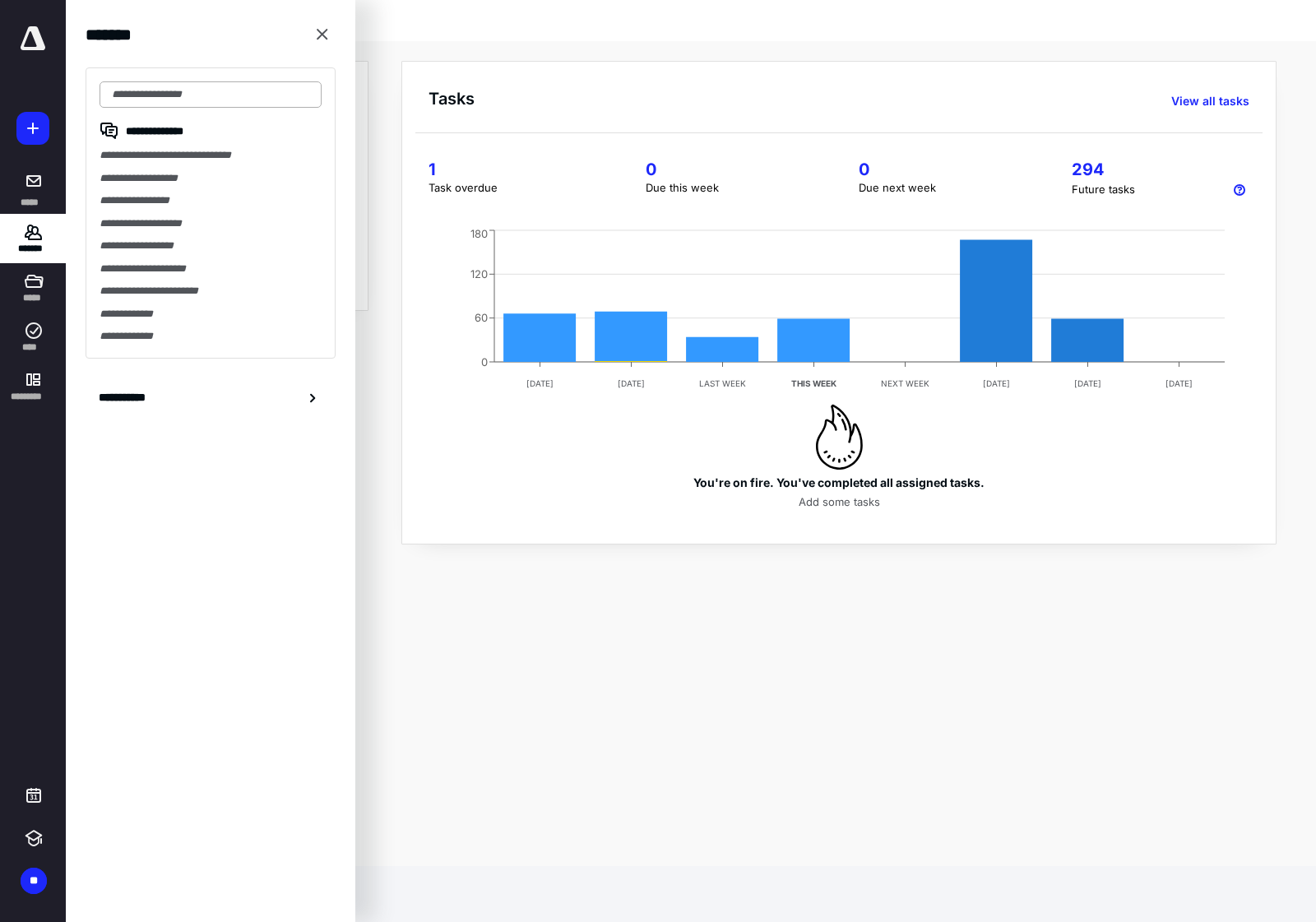 click at bounding box center (211, 95) 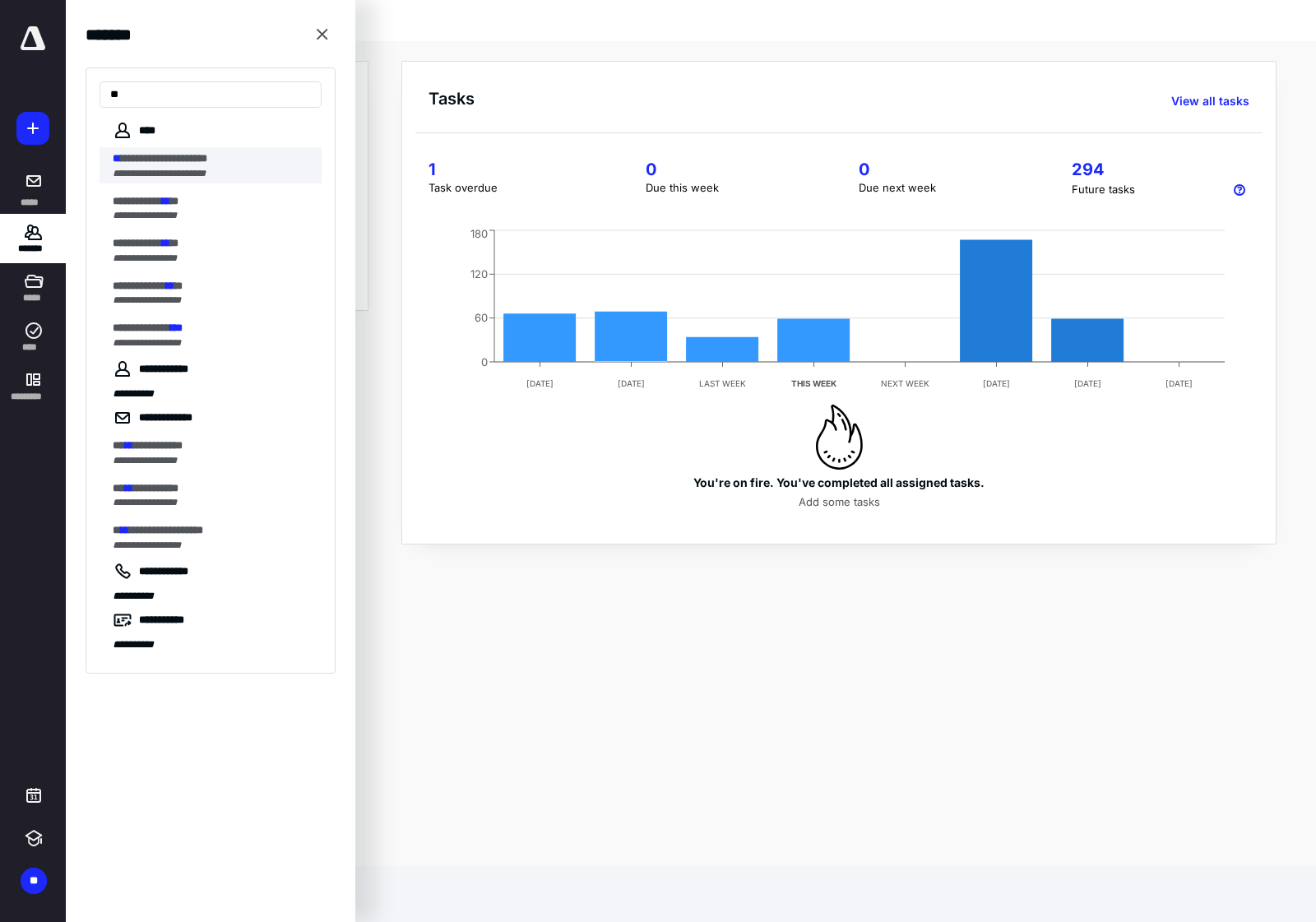 type on "**" 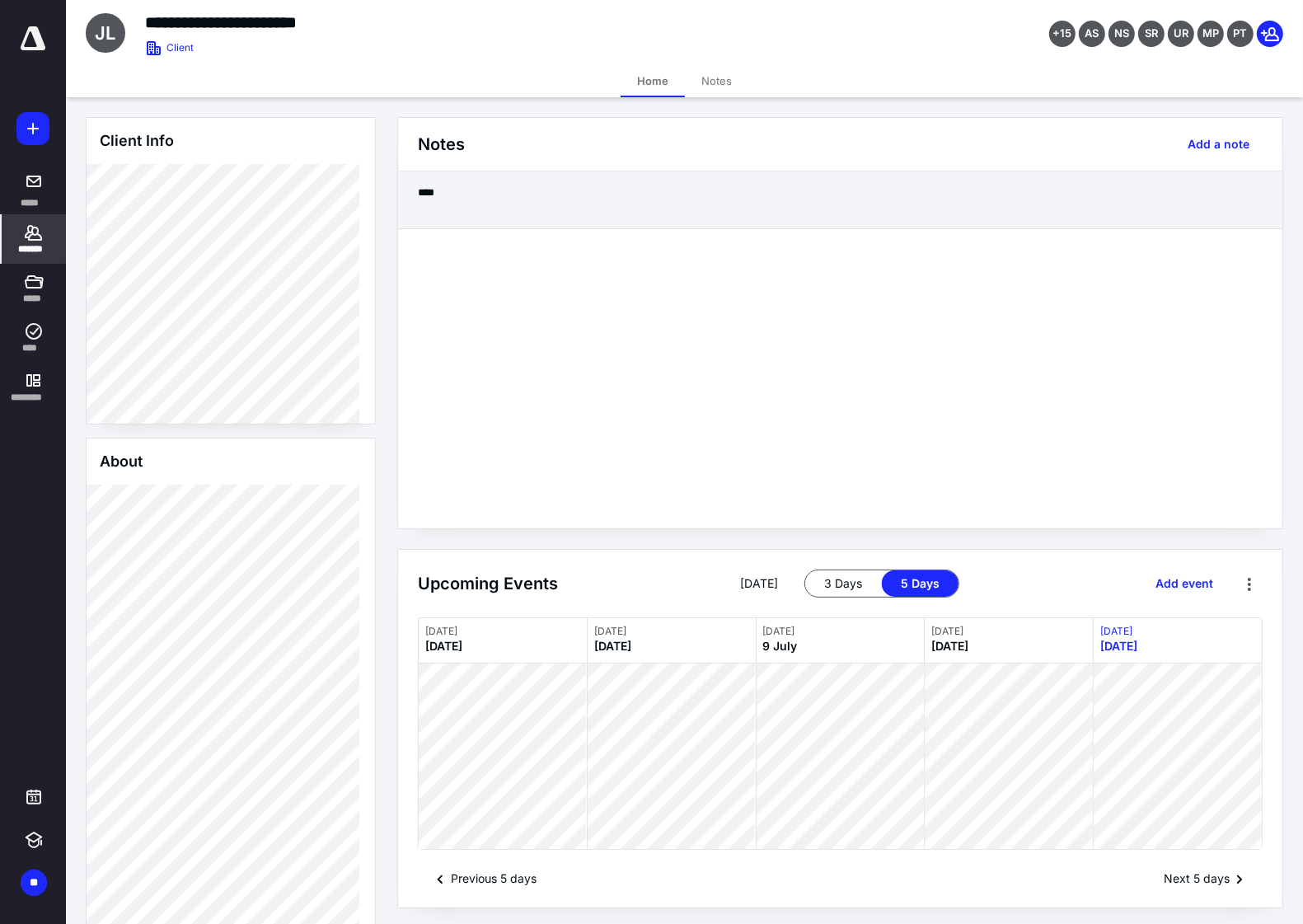 scroll, scrollTop: 5, scrollLeft: 0, axis: vertical 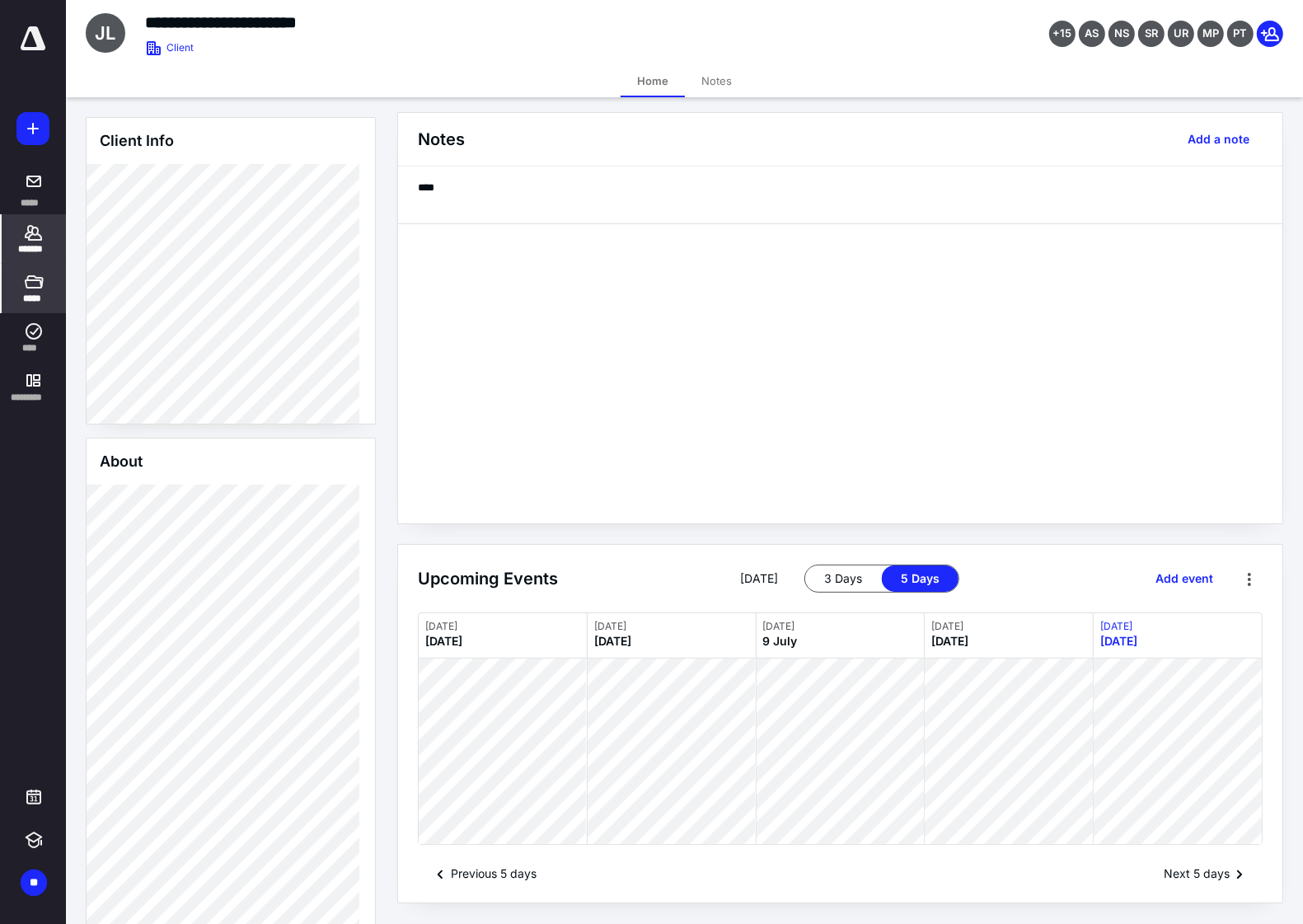 click on "*****" at bounding box center (33, 298) 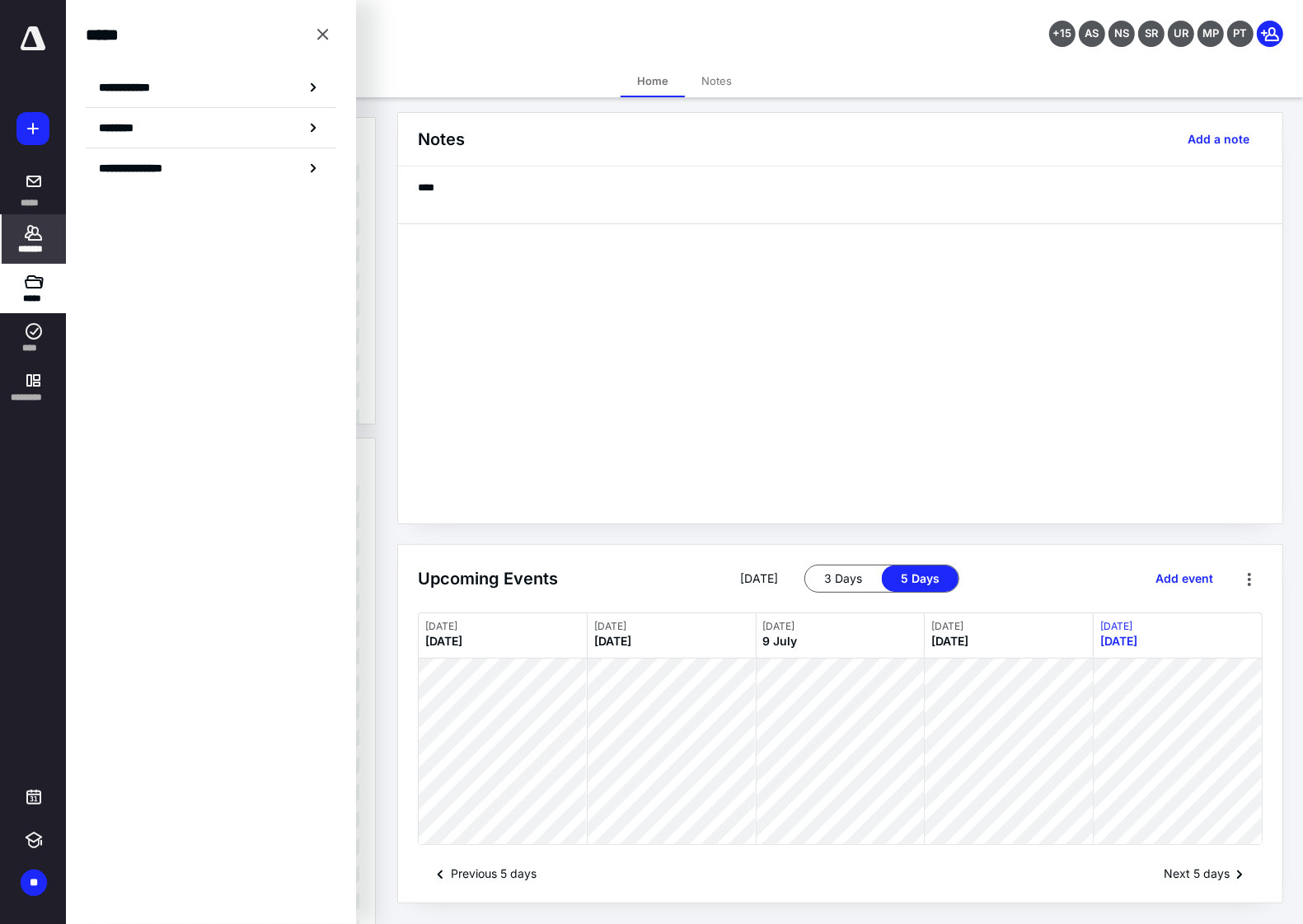 click on "****" at bounding box center (840, 345) 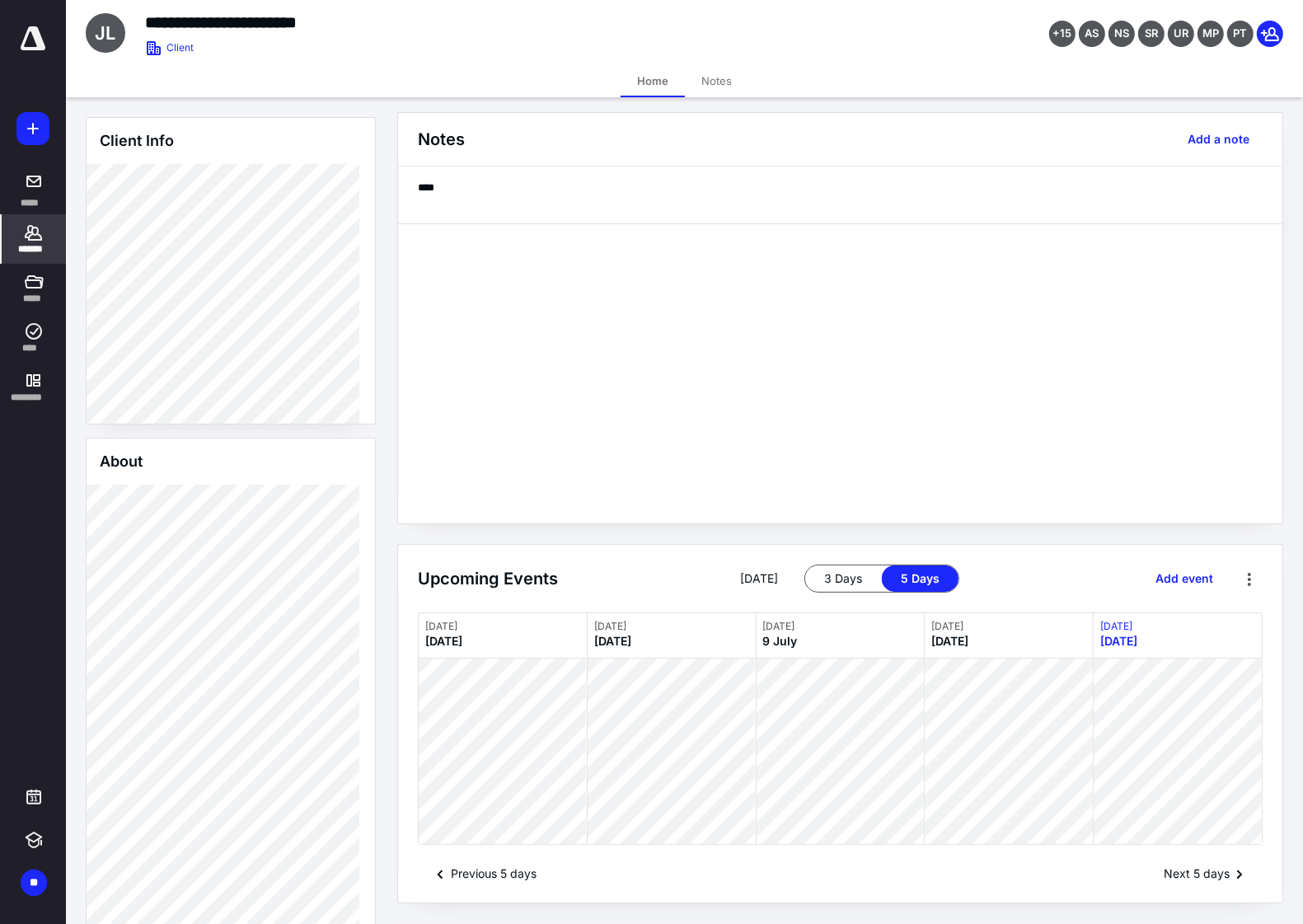 scroll, scrollTop: 0, scrollLeft: 0, axis: both 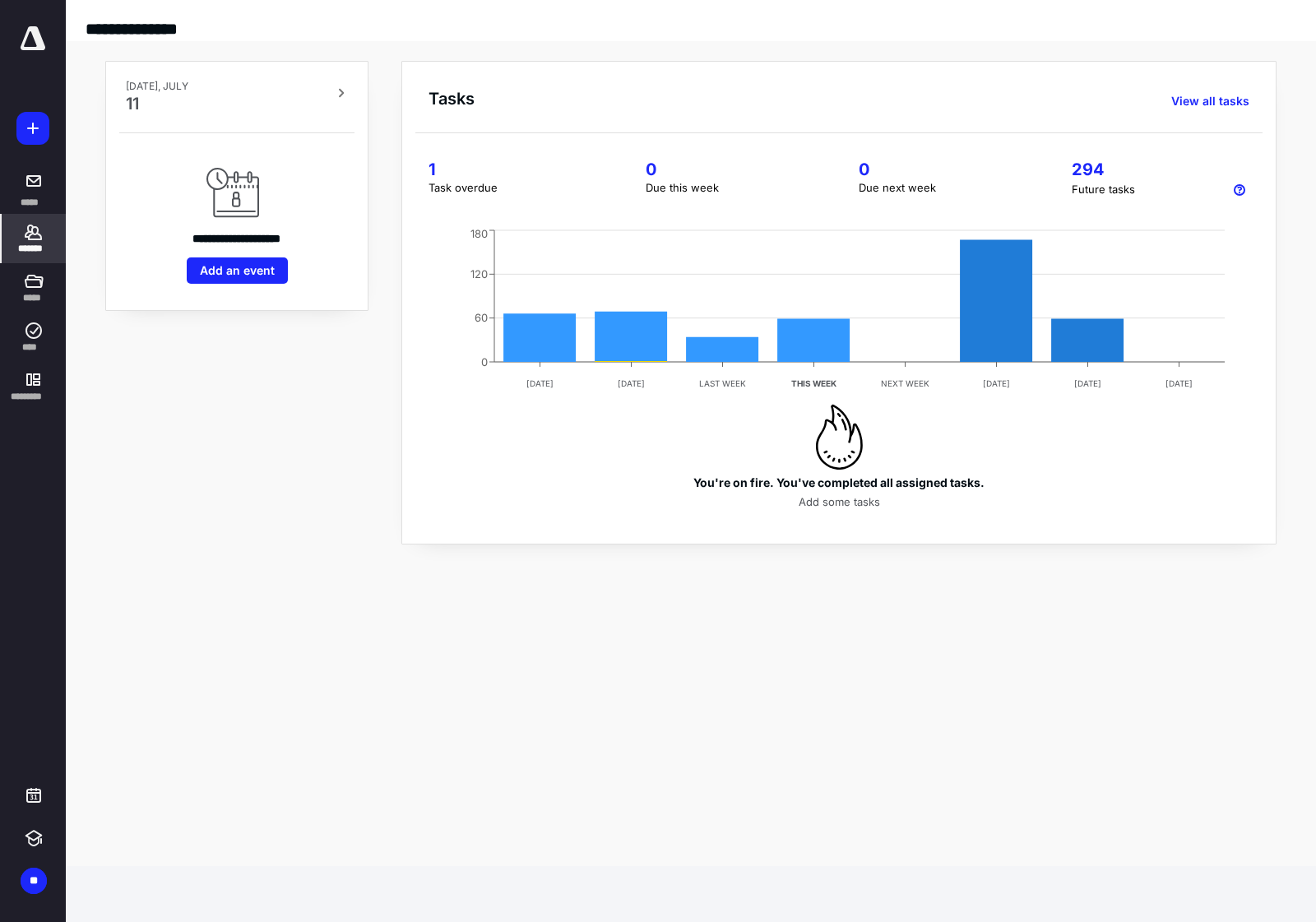 click 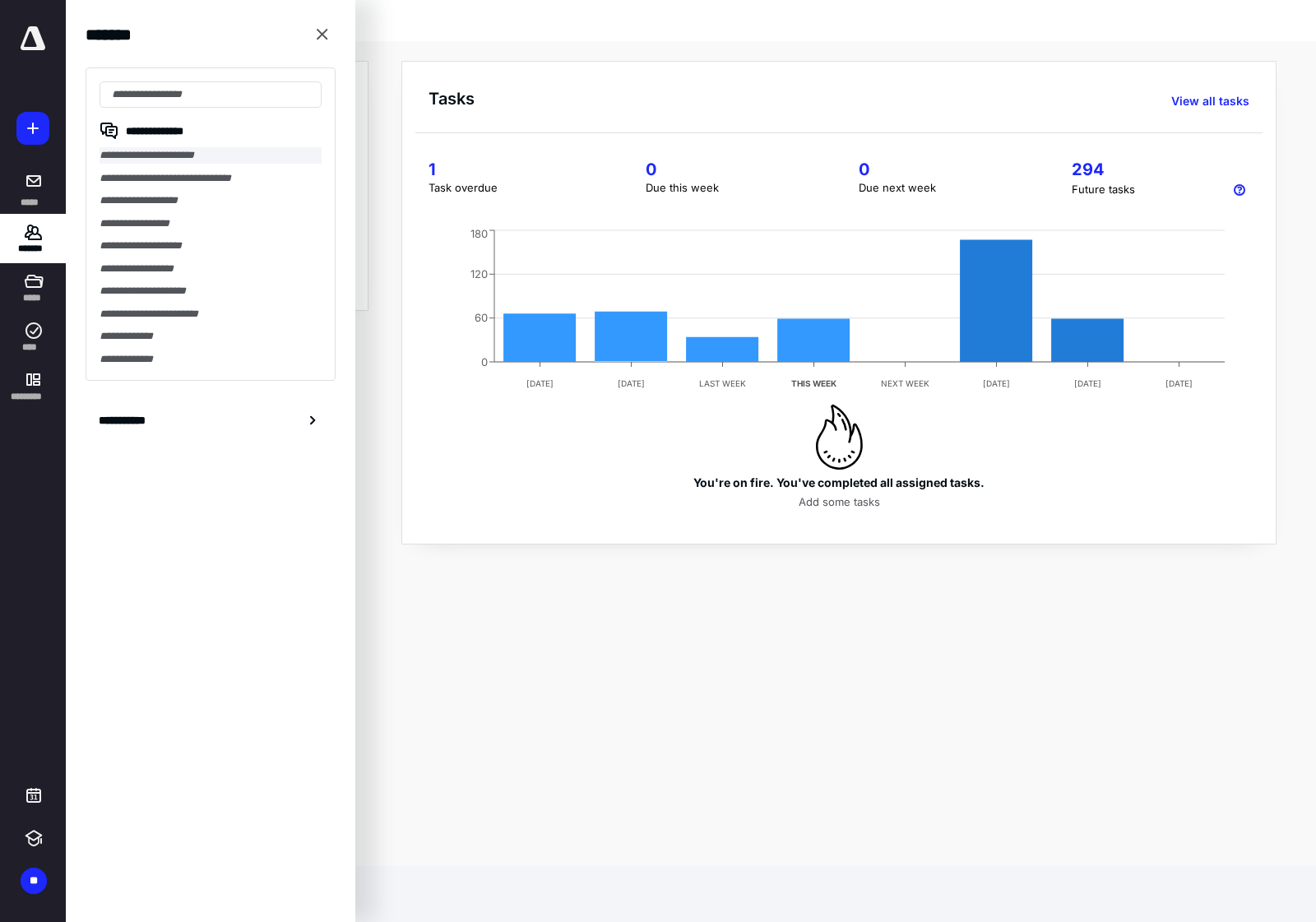 click on "**********" at bounding box center (211, 155) 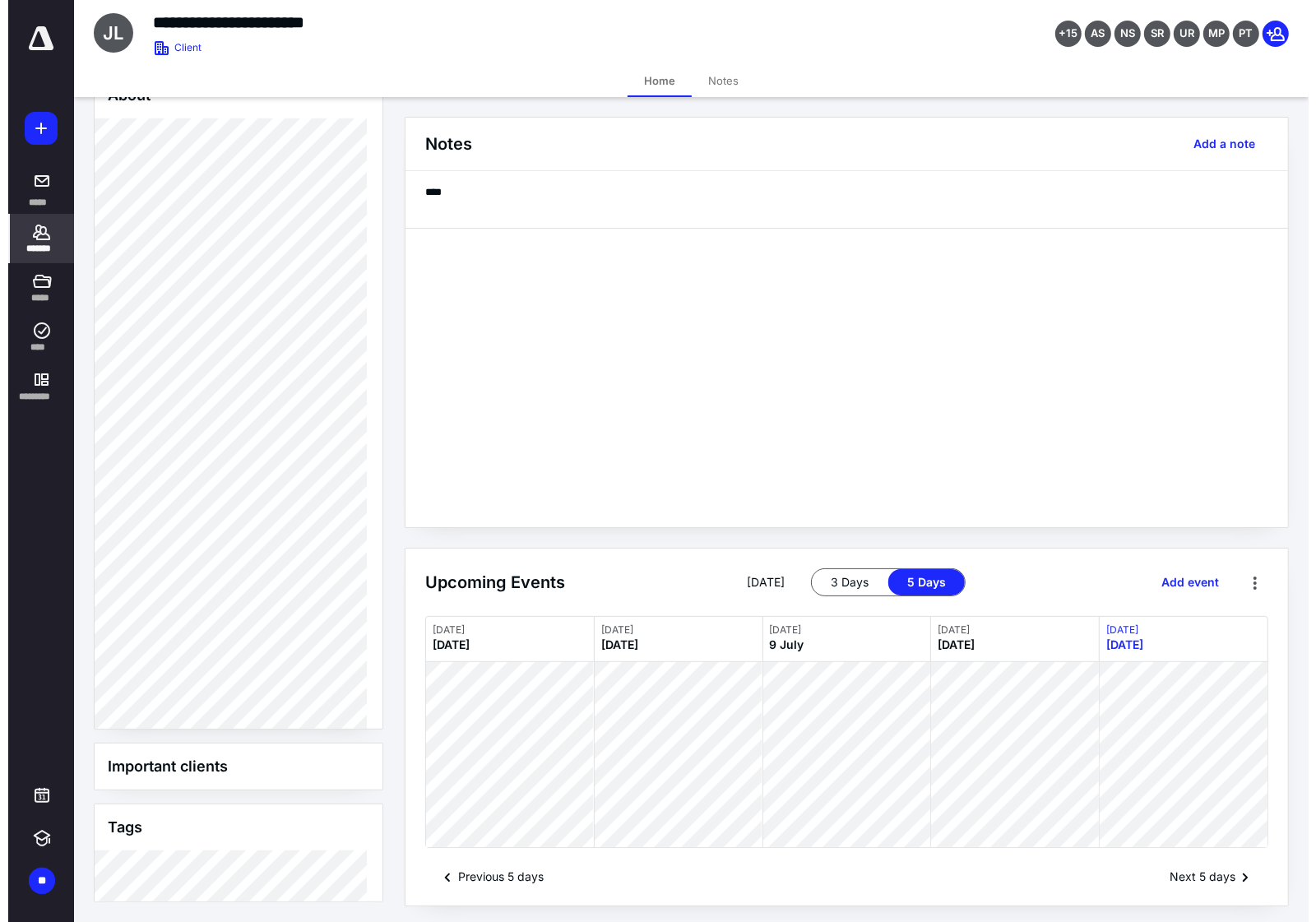 scroll, scrollTop: 0, scrollLeft: 0, axis: both 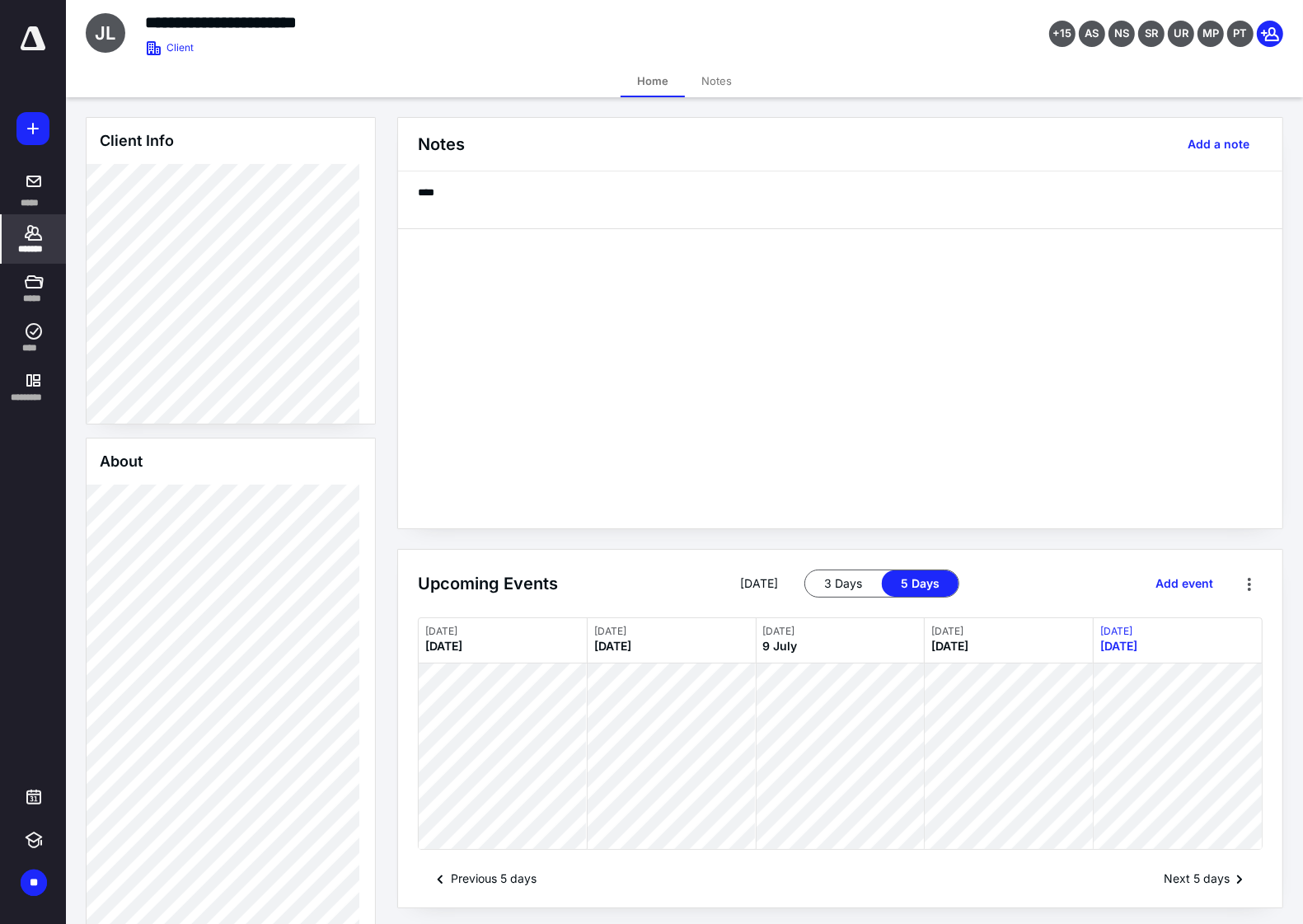 click on "Notes" at bounding box center (716, 81) 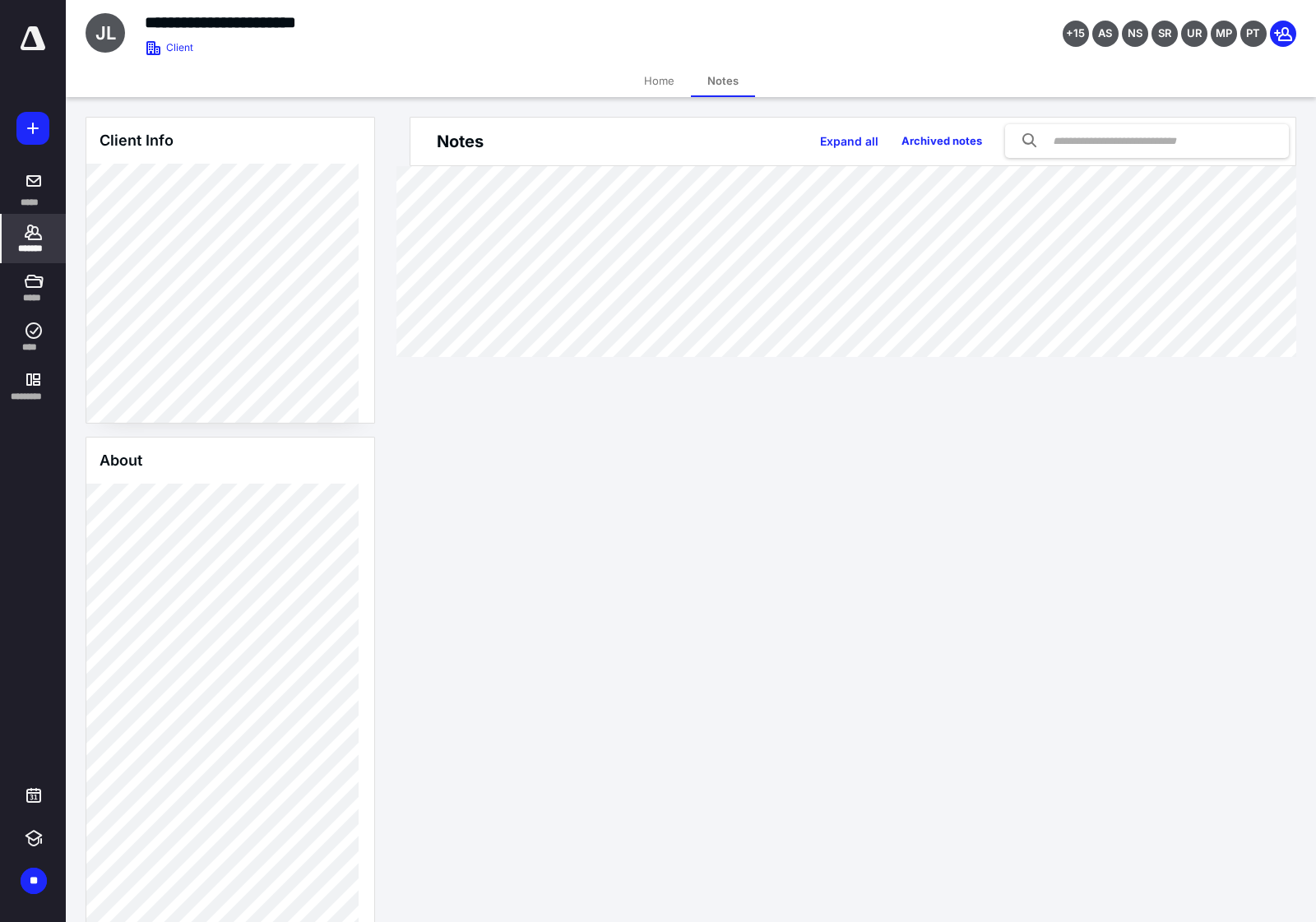 click on "Home" at bounding box center [659, 81] 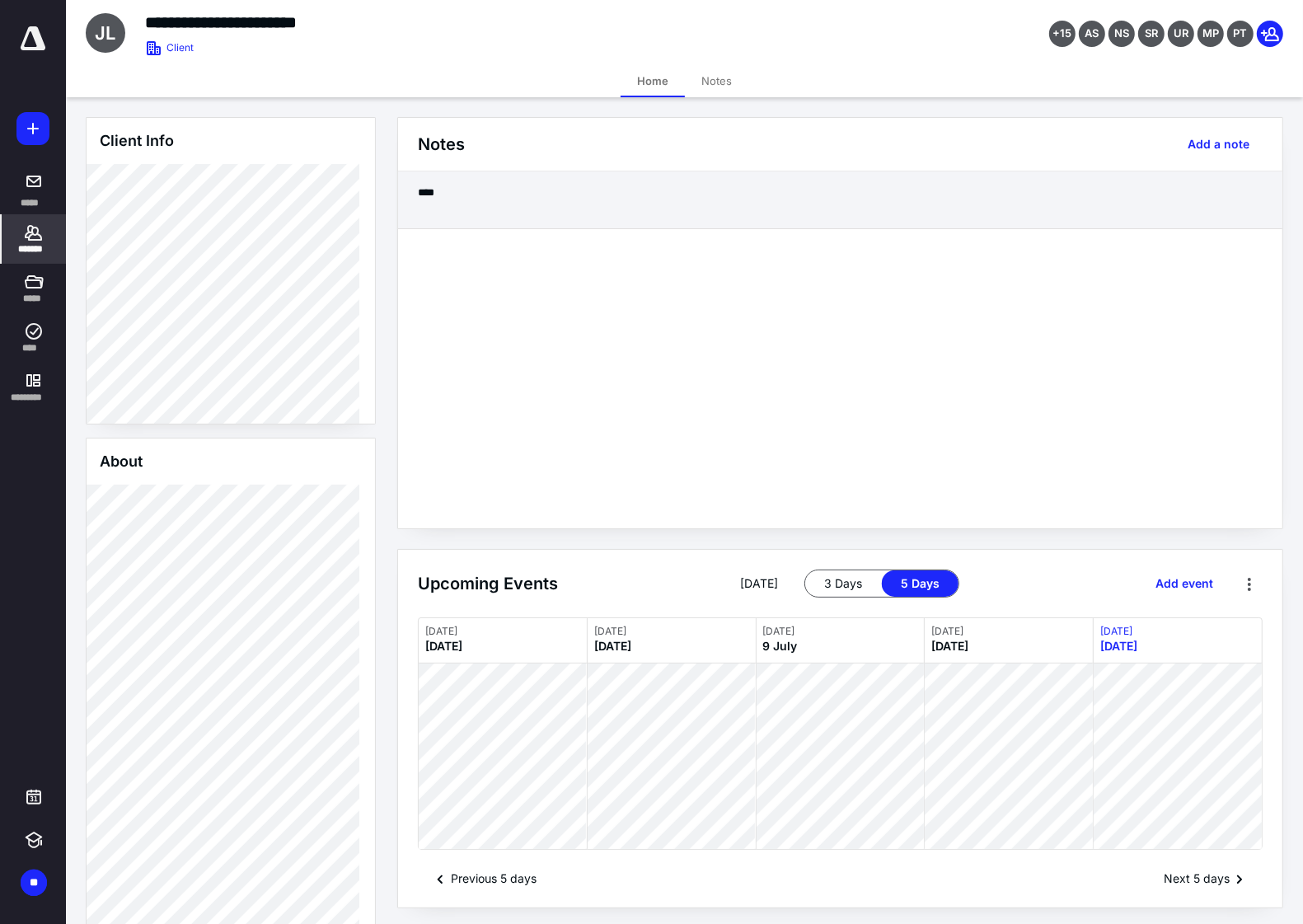 click at bounding box center [840, 208] 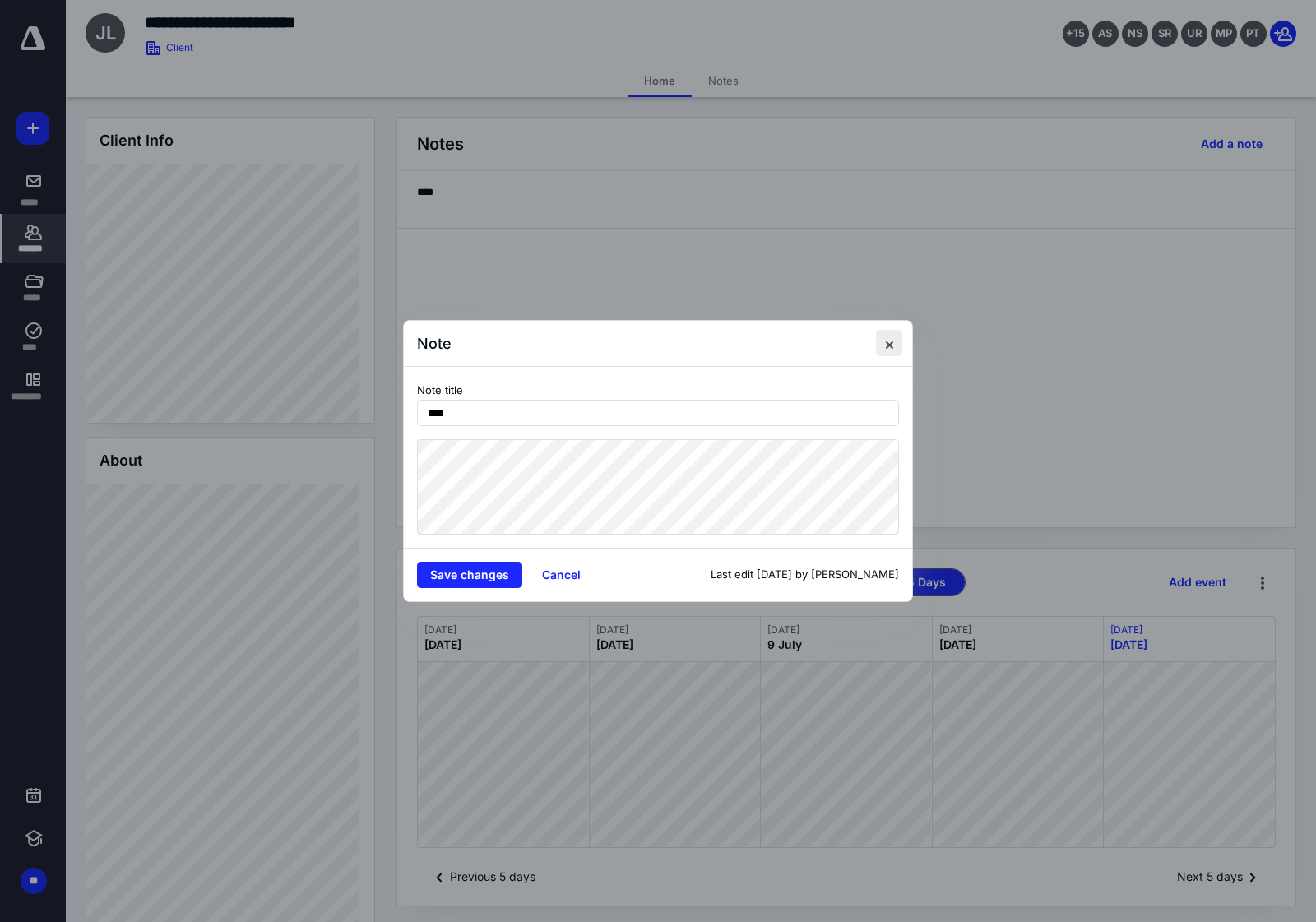 click at bounding box center [889, 343] 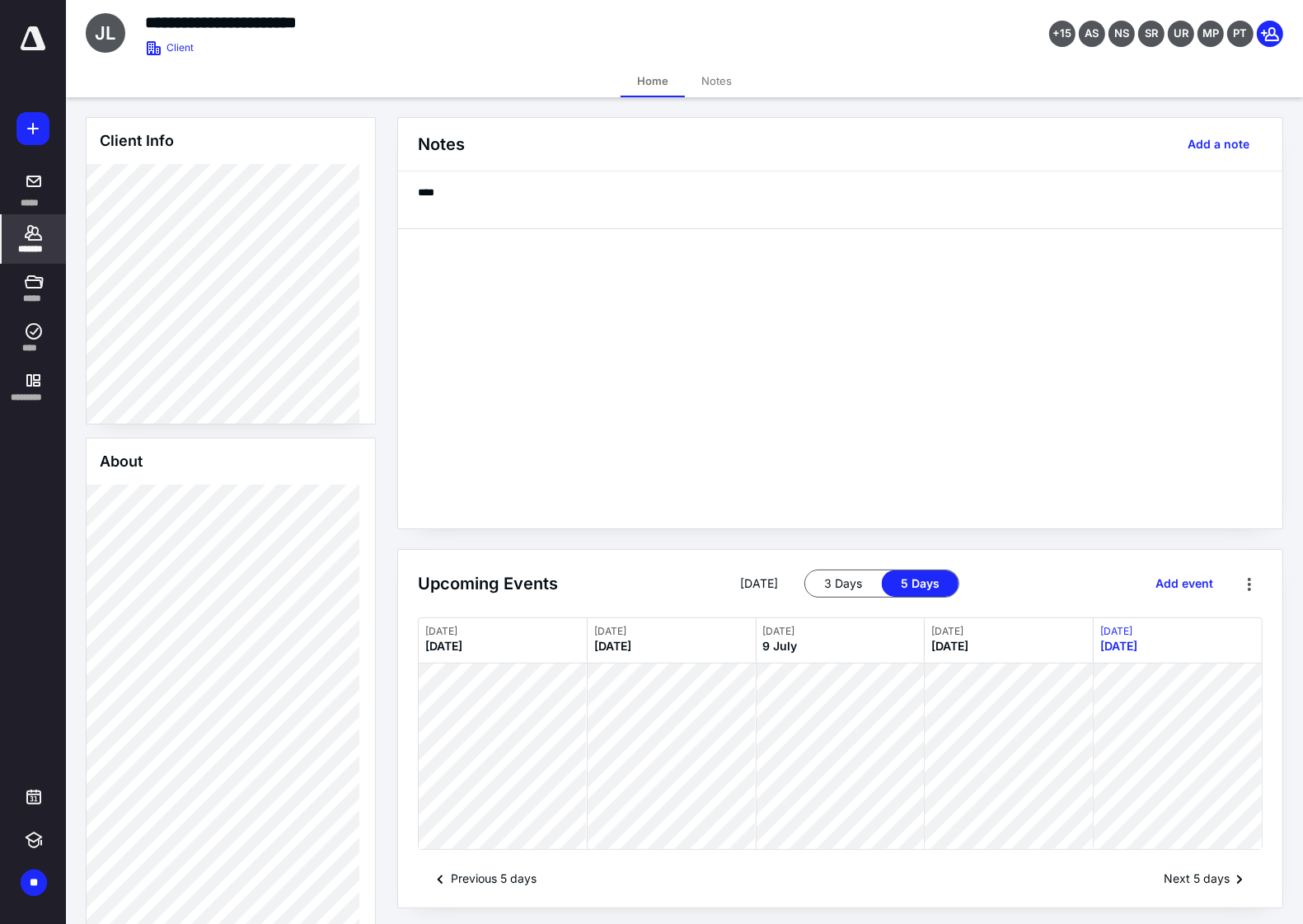 click on "*******" at bounding box center [34, 249] 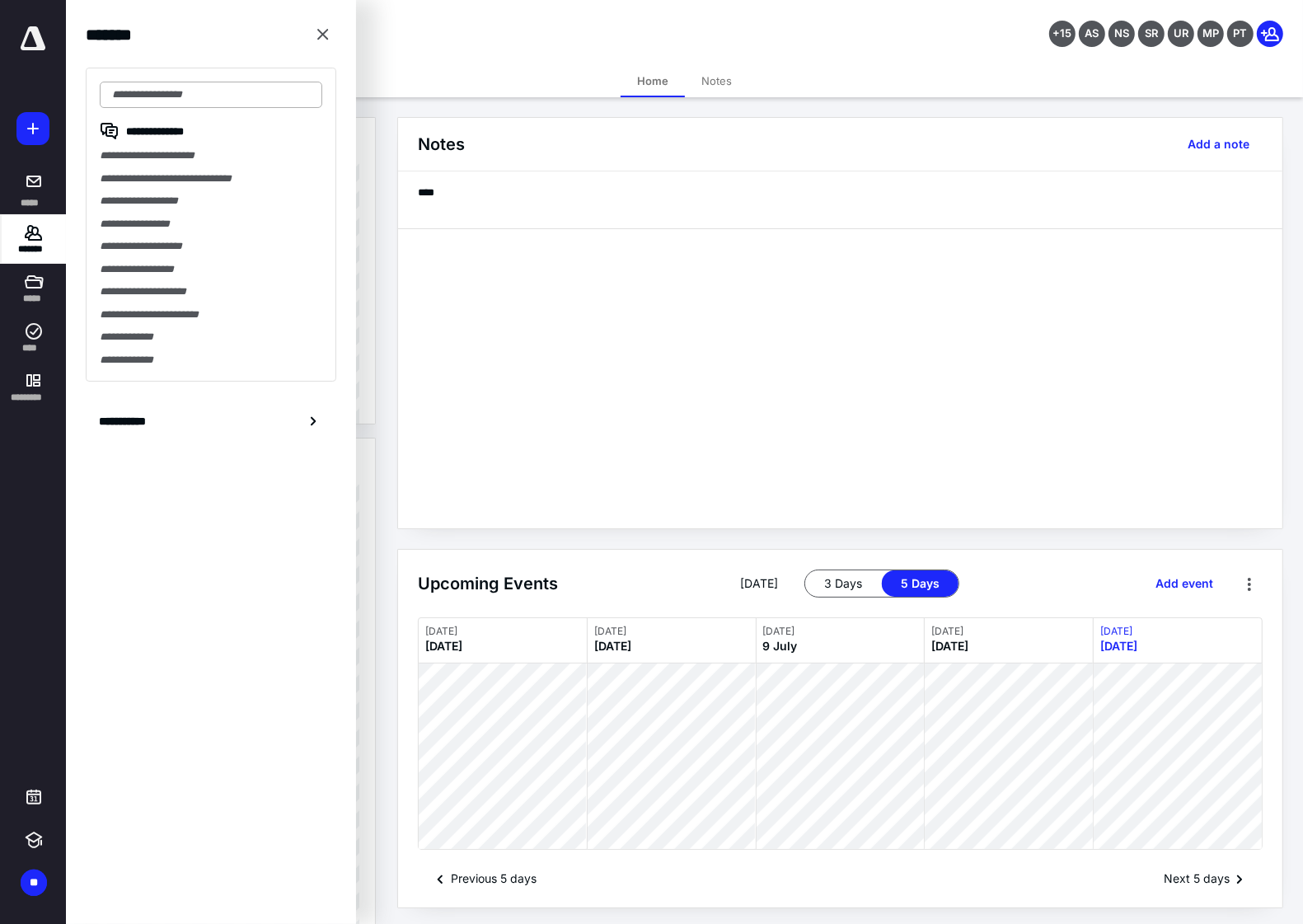 click at bounding box center (211, 95) 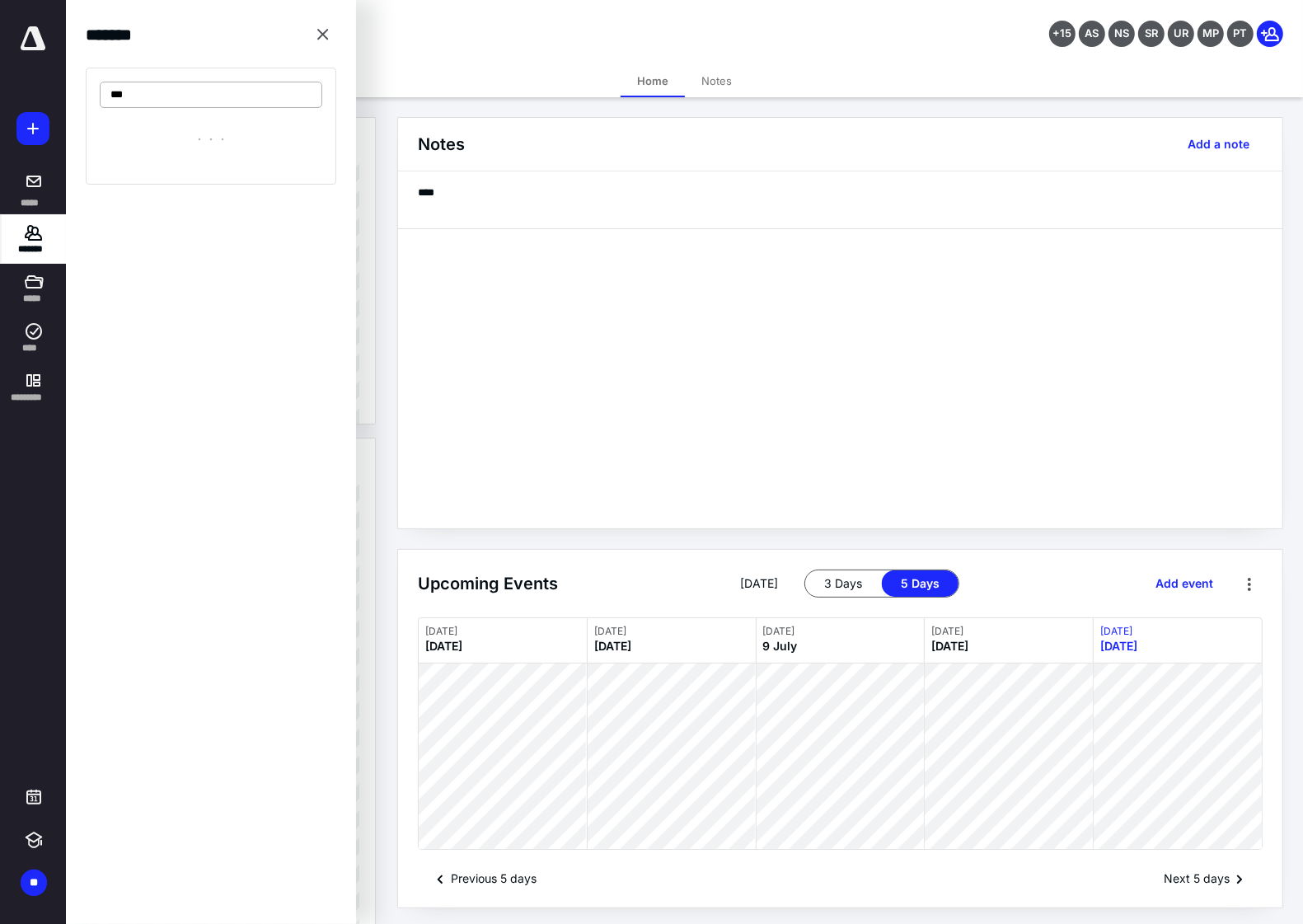 click on "***" at bounding box center (211, 95) 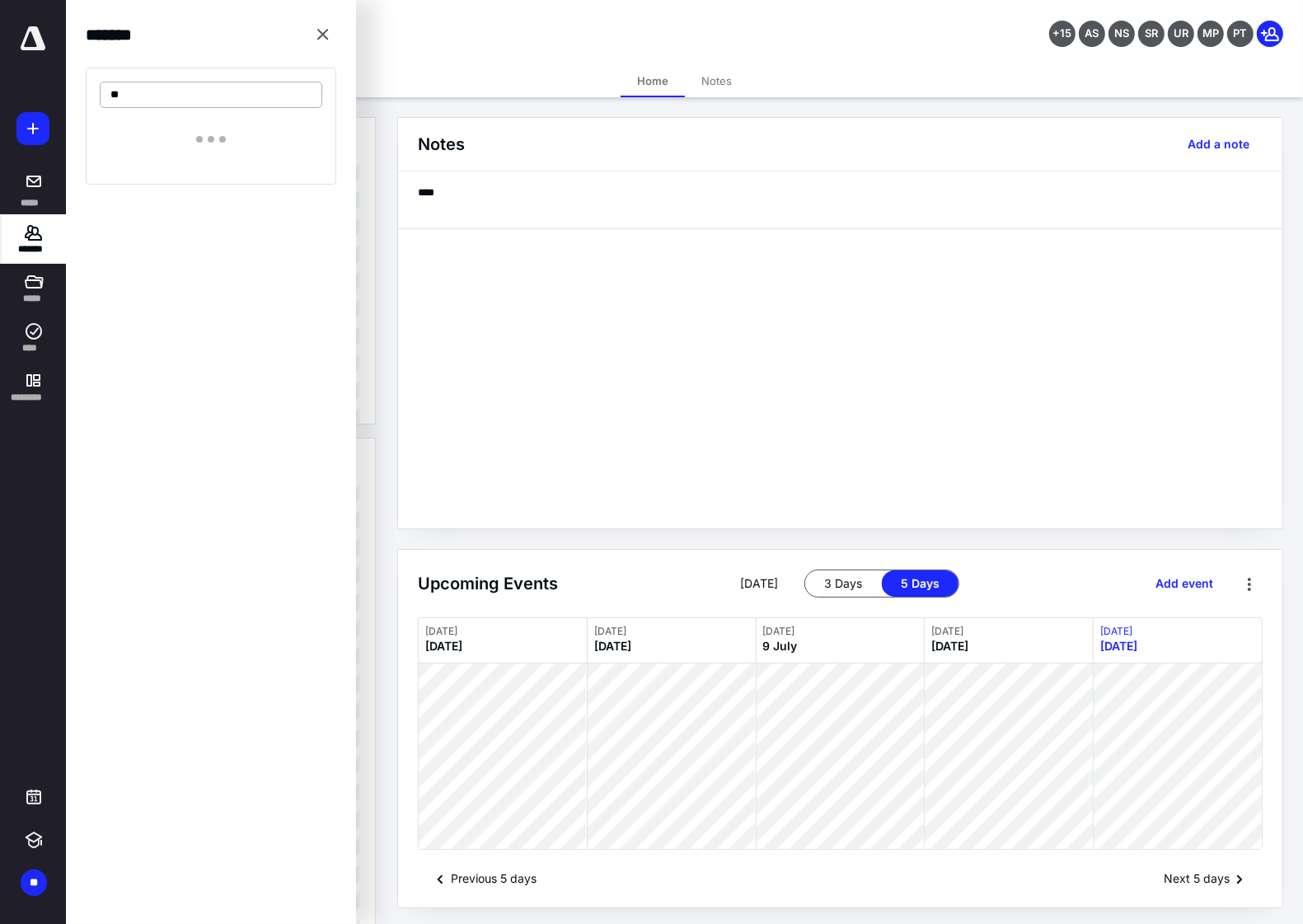 type on "*" 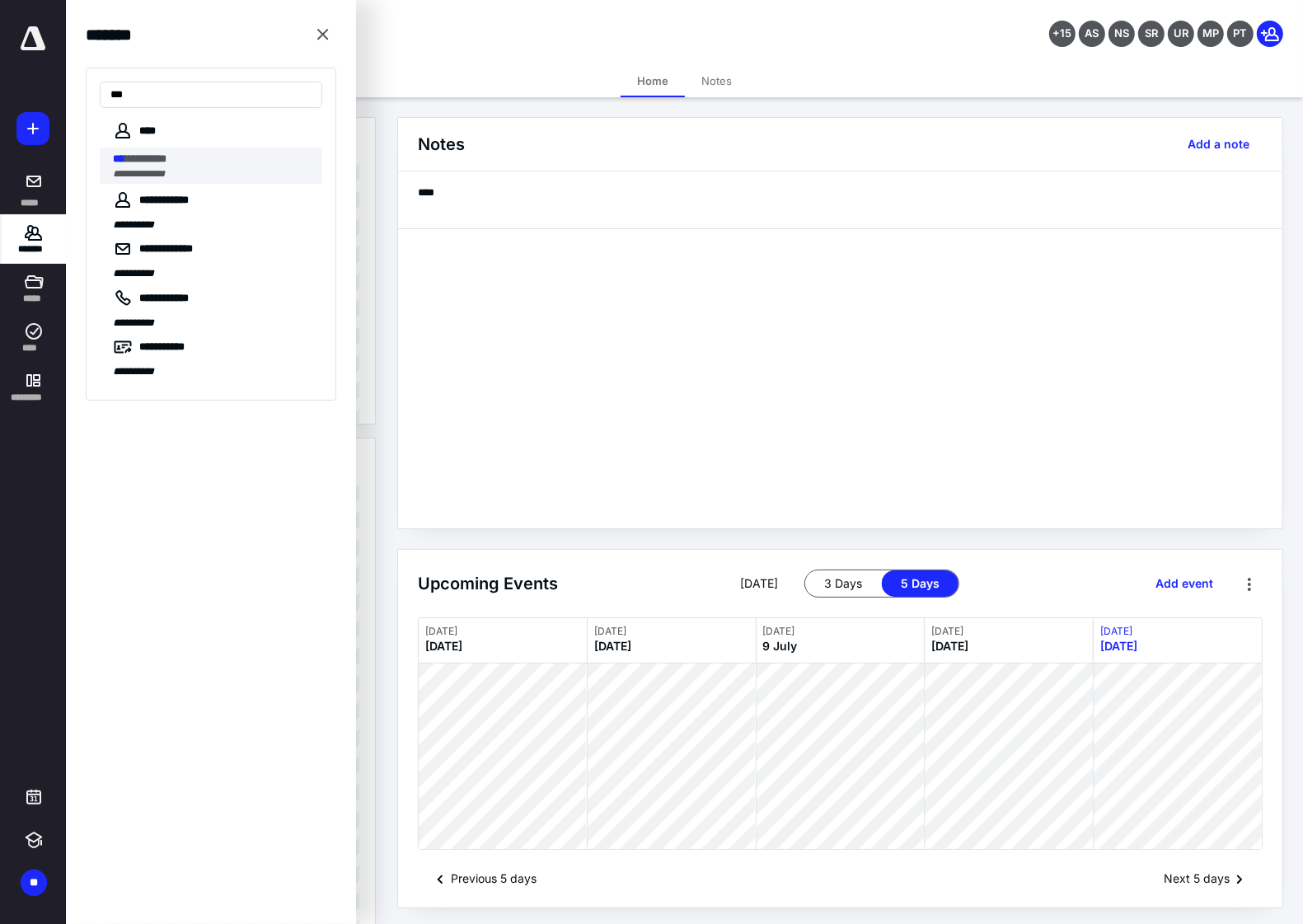 type on "***" 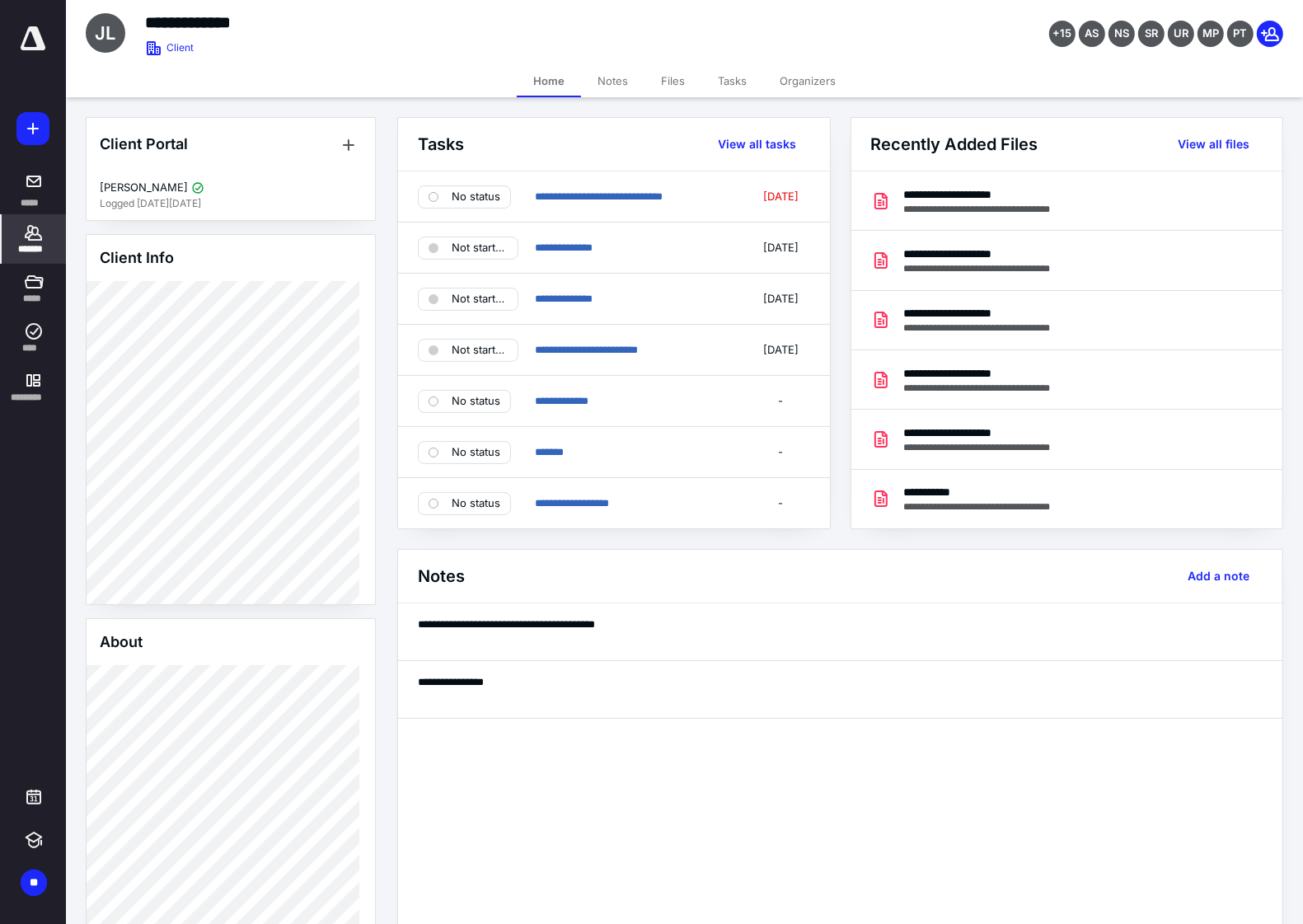 click on "Files" at bounding box center [673, 81] 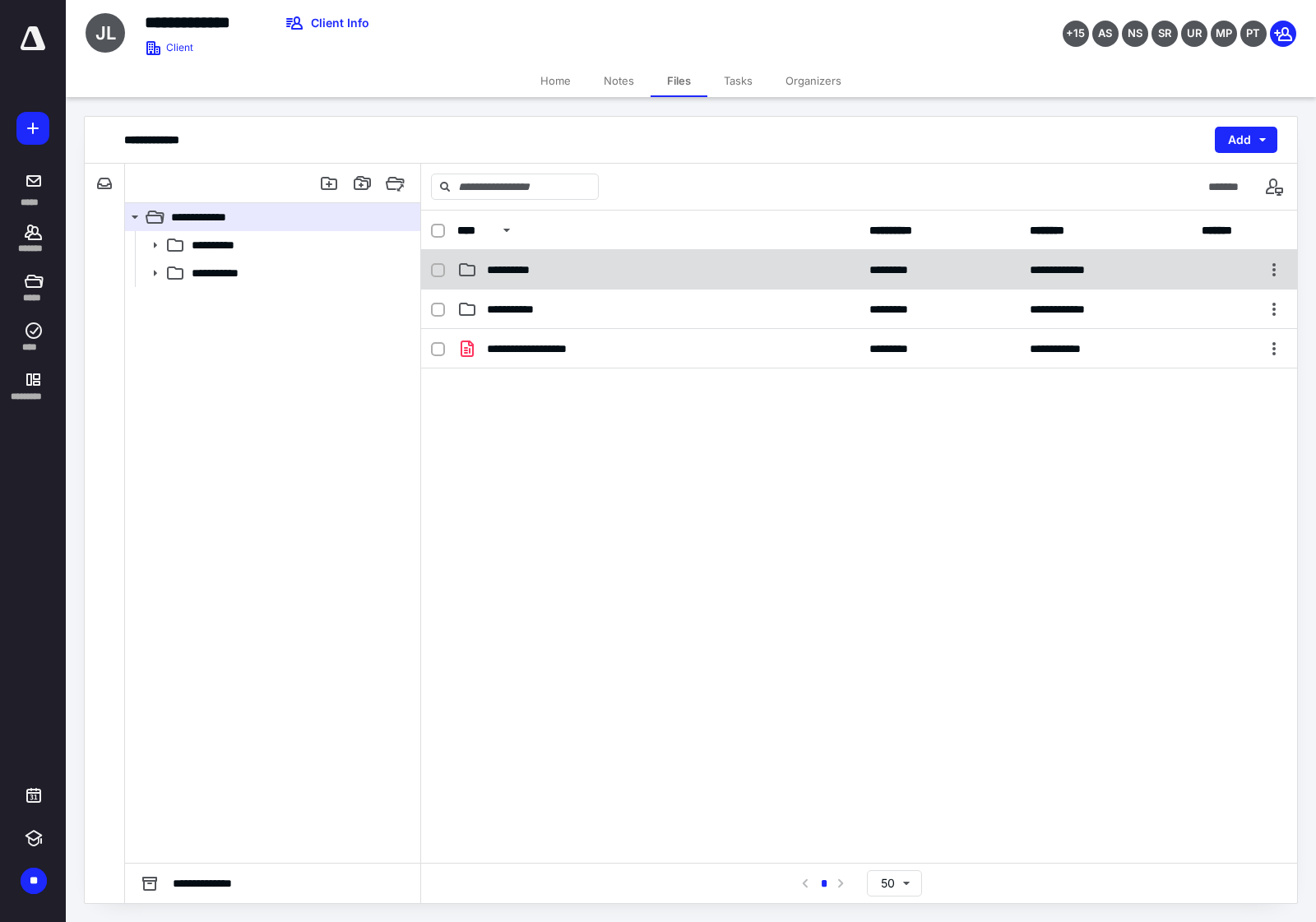 click on "**********" at bounding box center [658, 270] 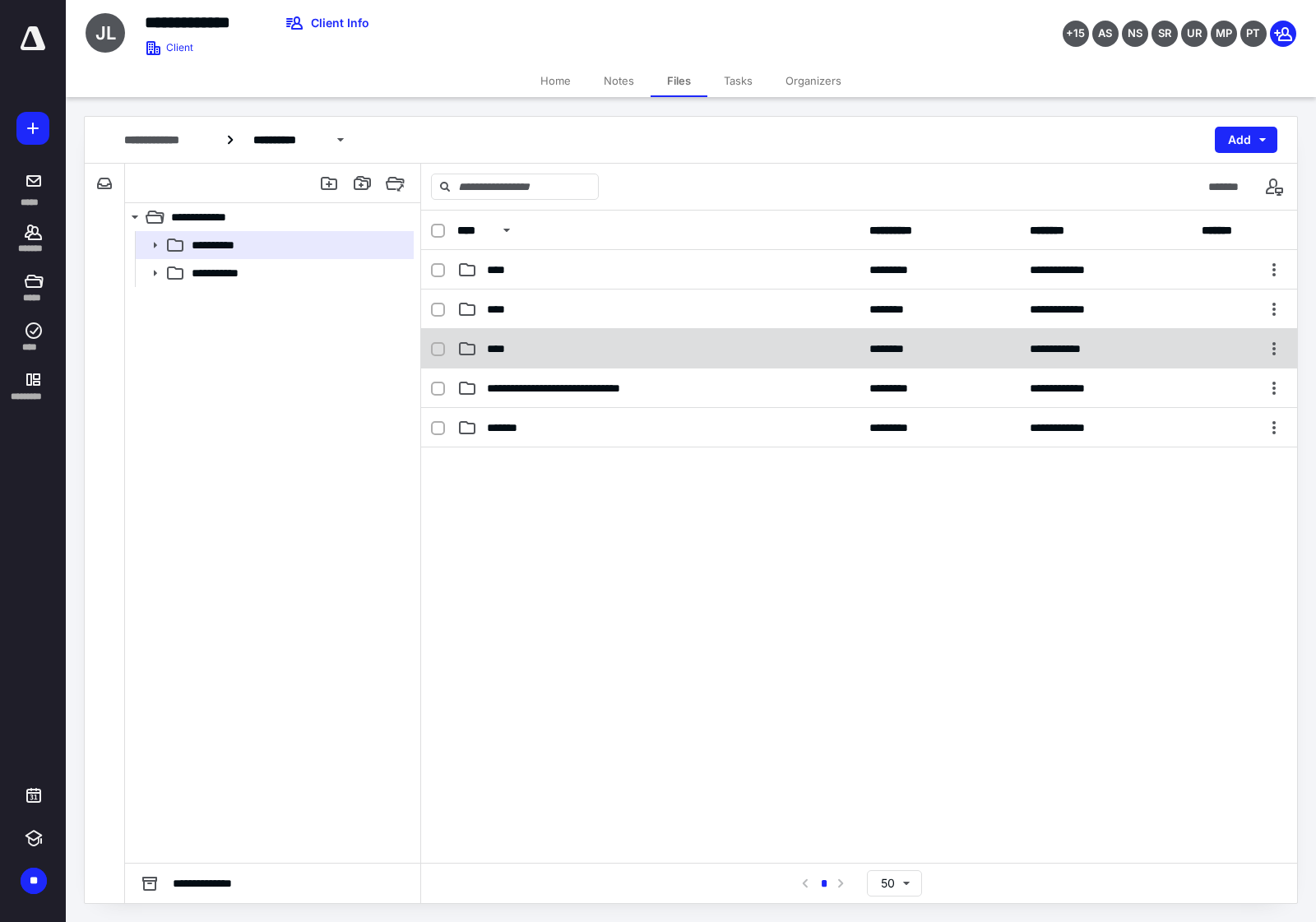 click on "****" at bounding box center [658, 349] 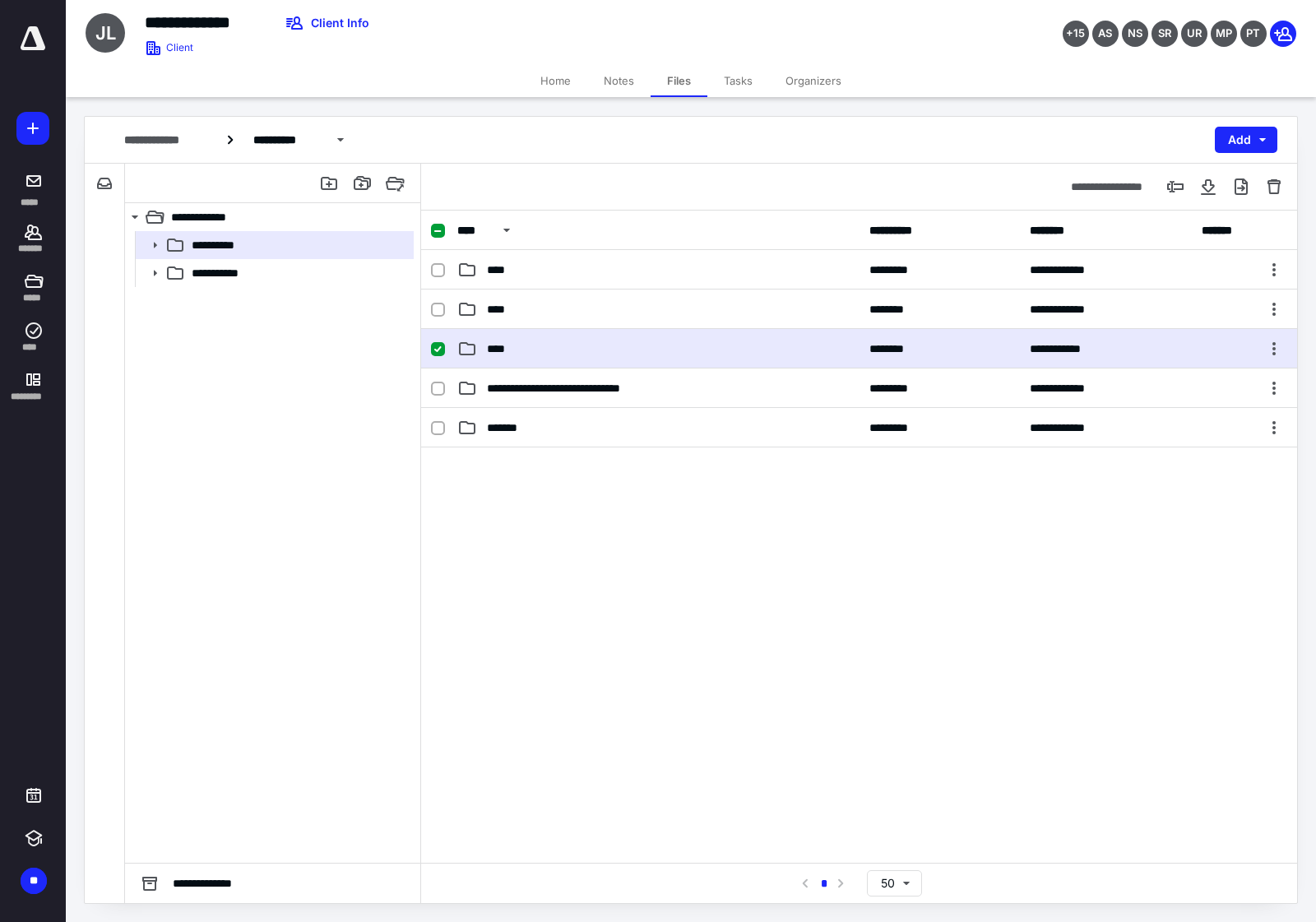 click on "****" at bounding box center (658, 349) 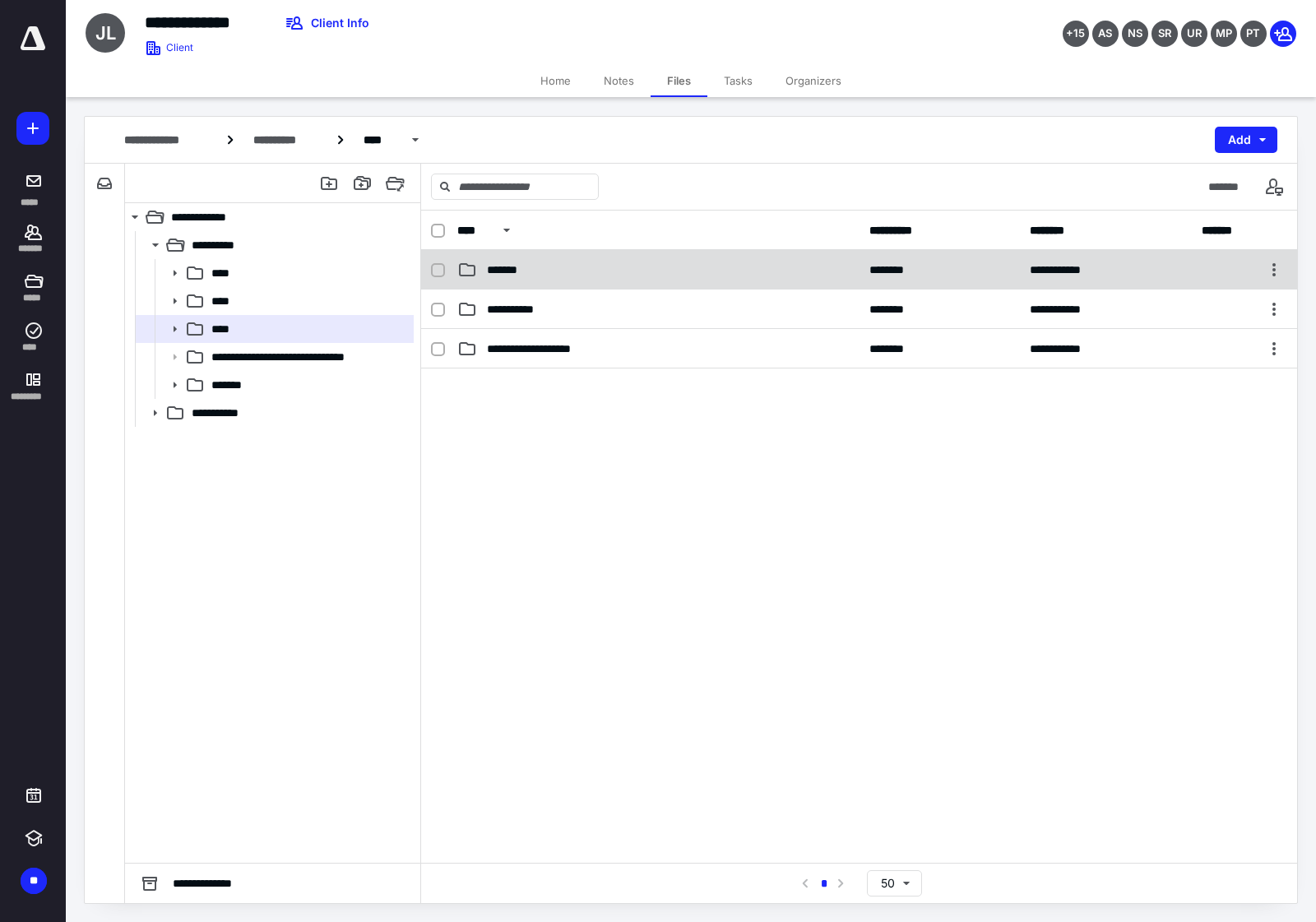 click on "**********" at bounding box center (859, 270) 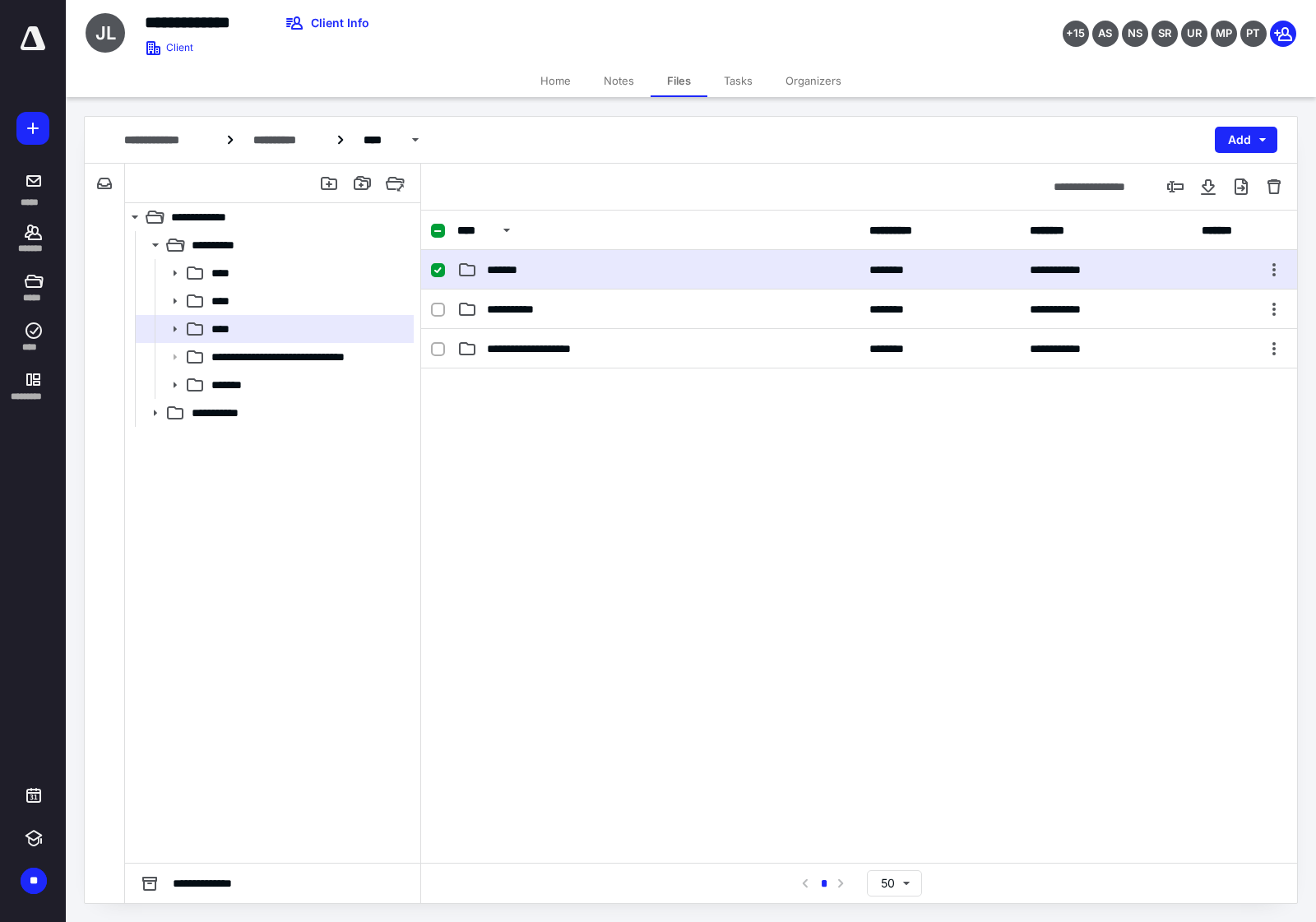 click on "**********" at bounding box center [859, 270] 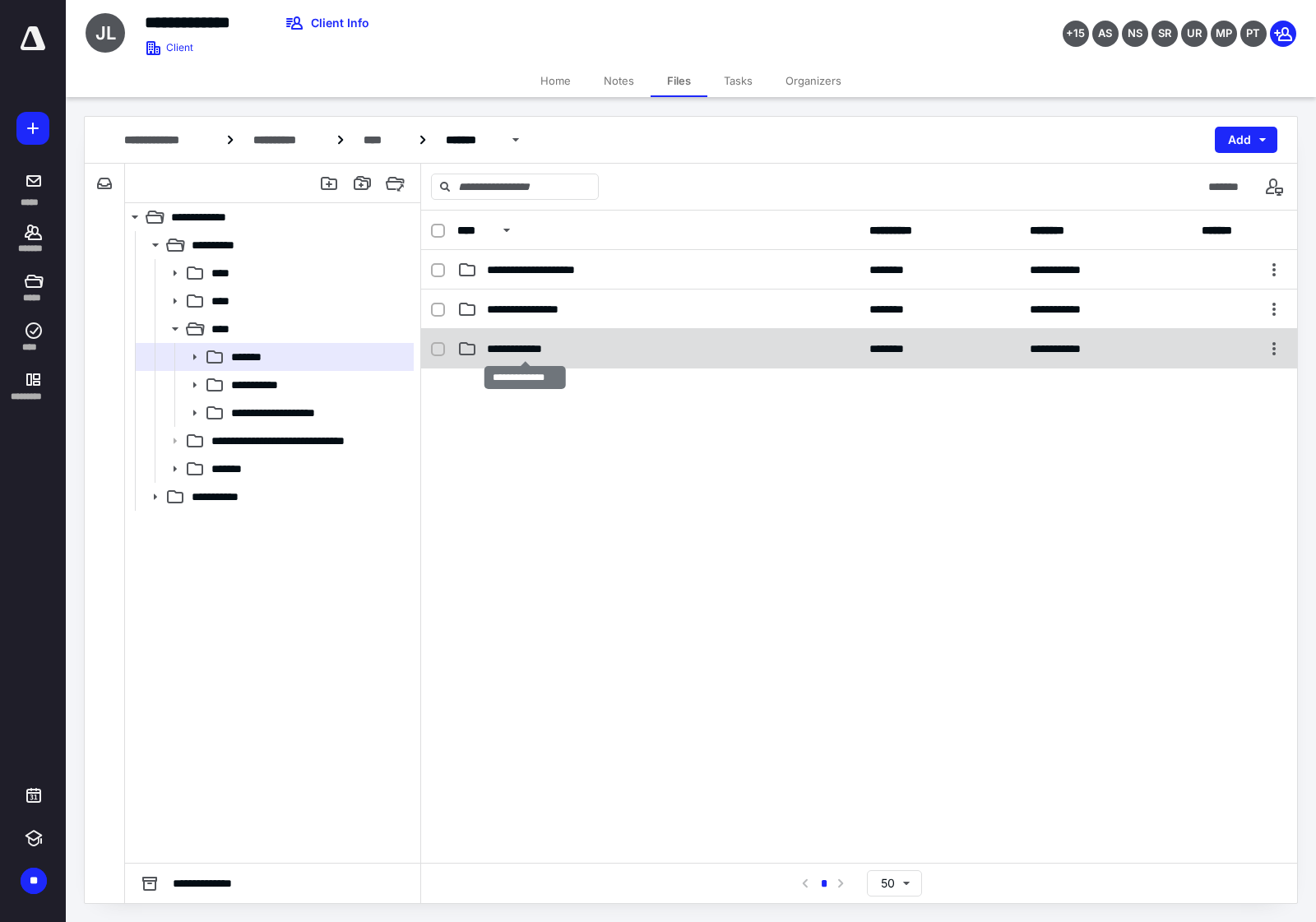 click on "**********" at bounding box center [524, 349] 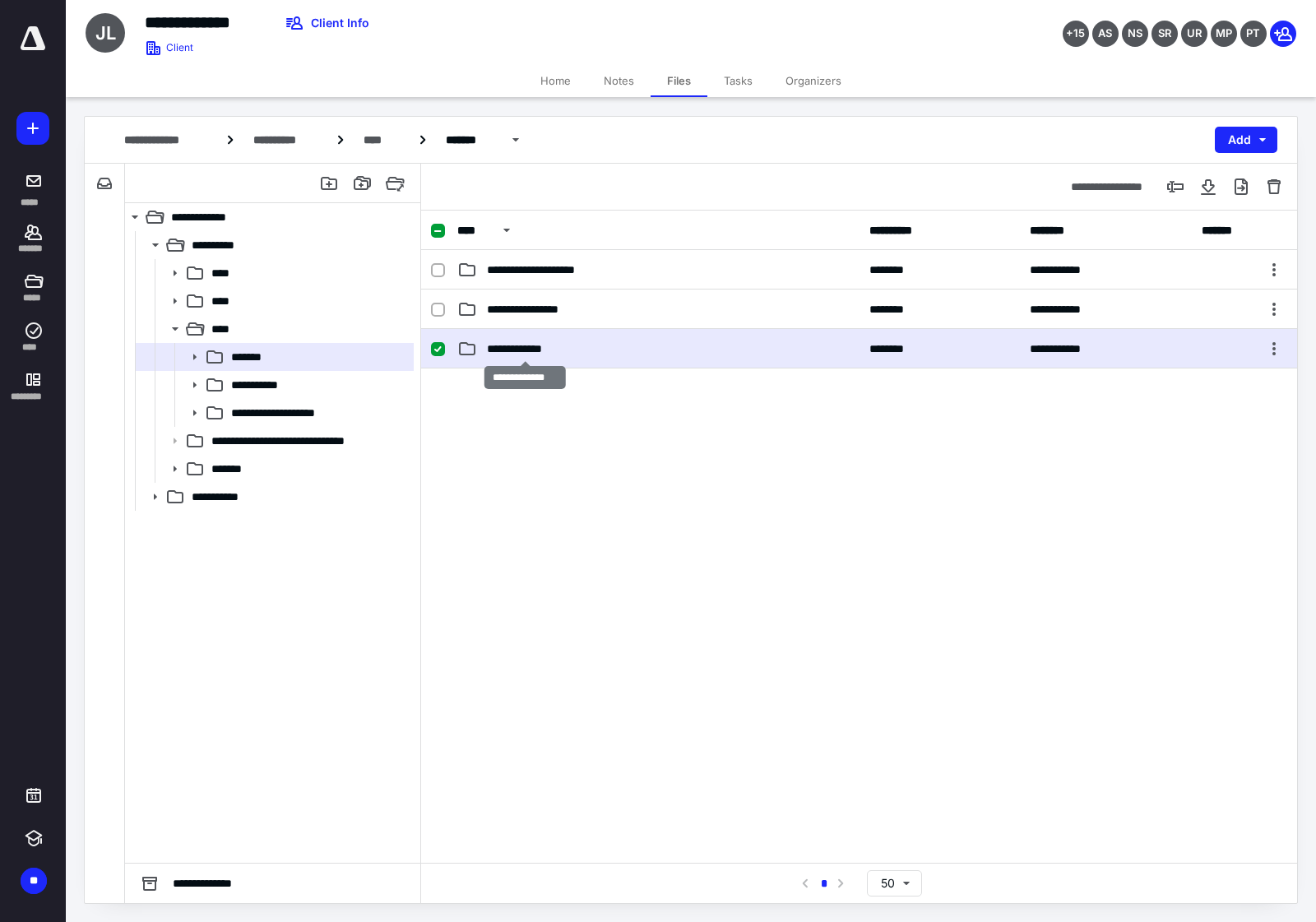 click on "**********" at bounding box center [524, 349] 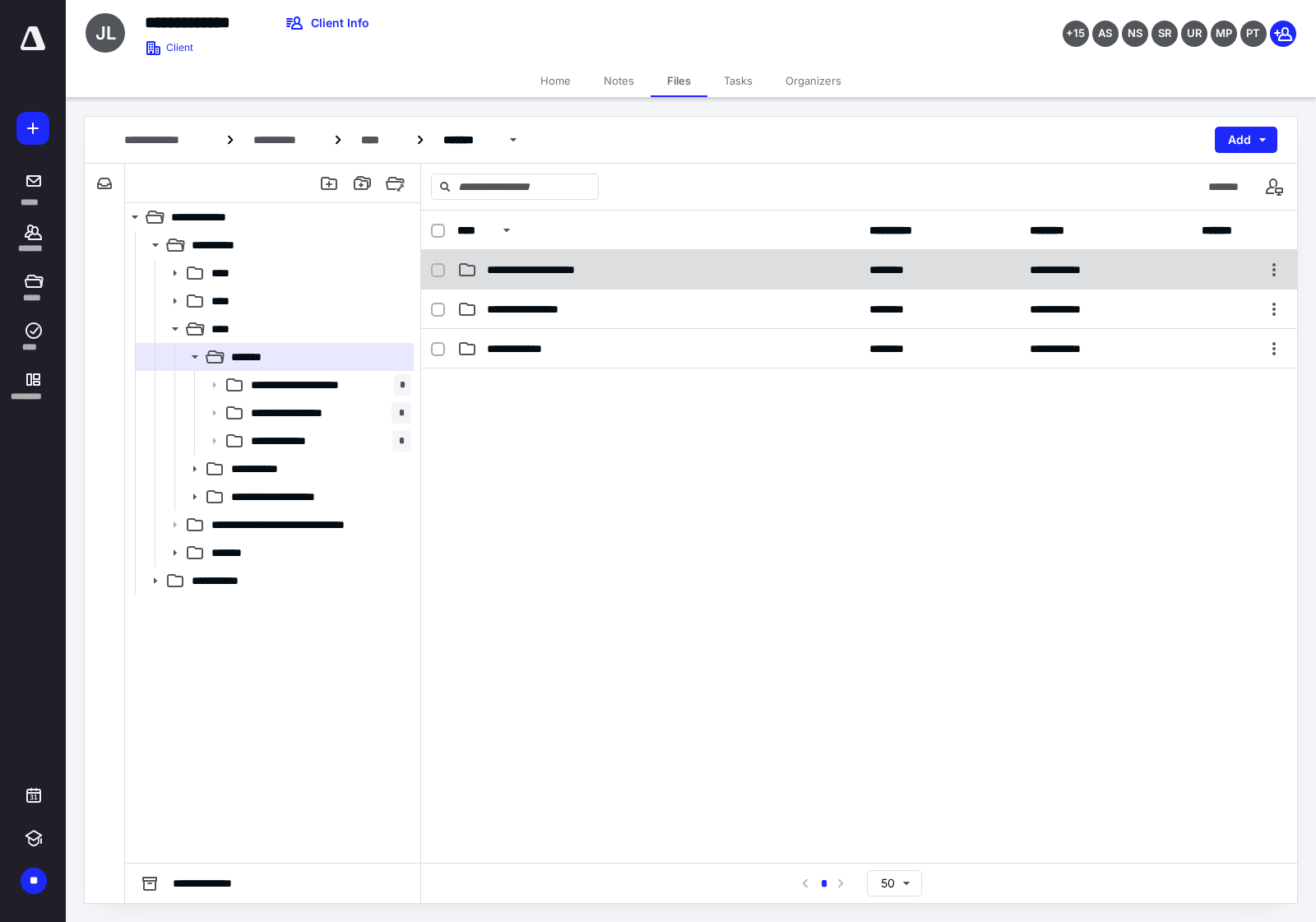 click on "**********" at bounding box center (546, 270) 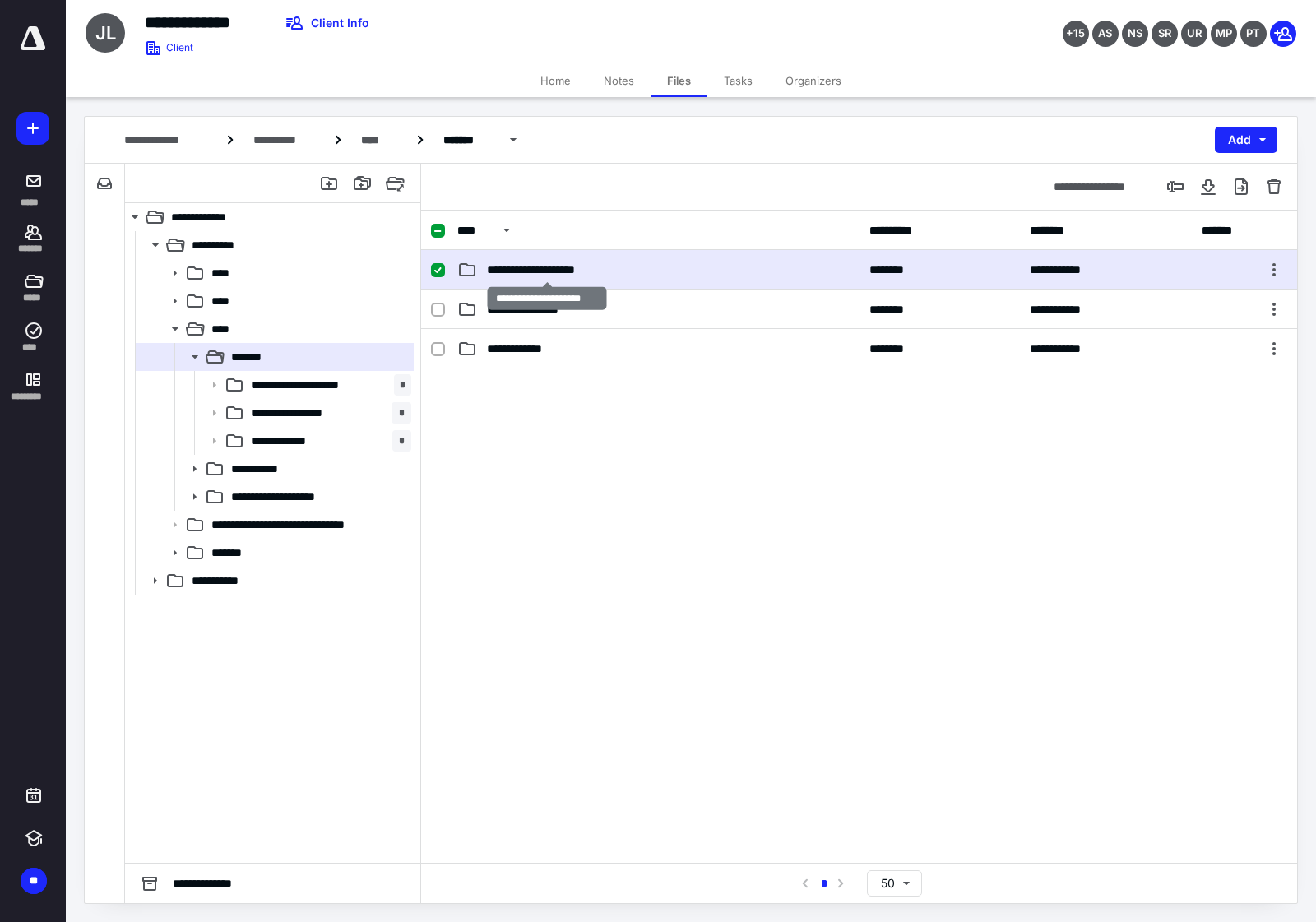 click on "**********" at bounding box center (546, 270) 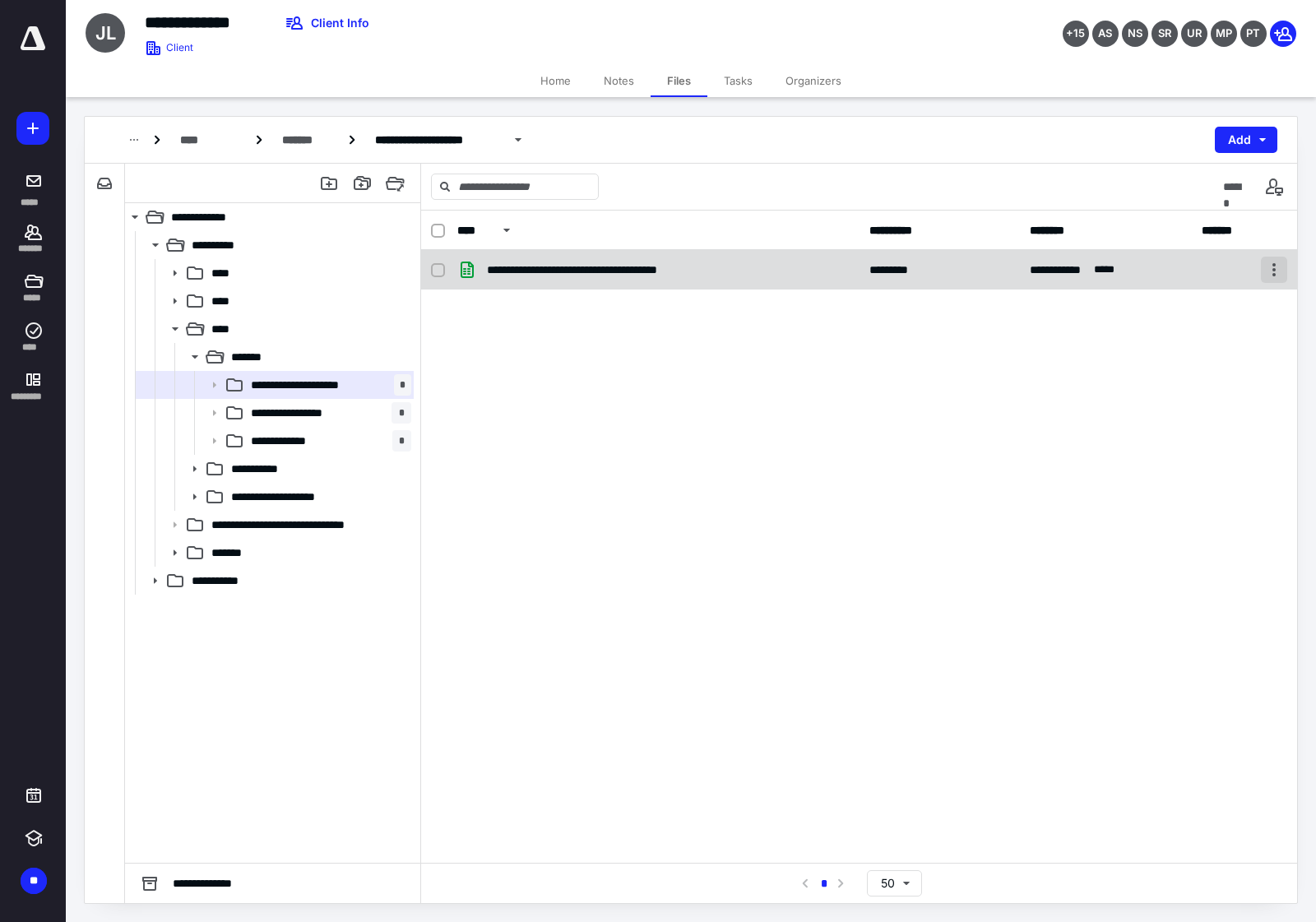 click at bounding box center [1274, 270] 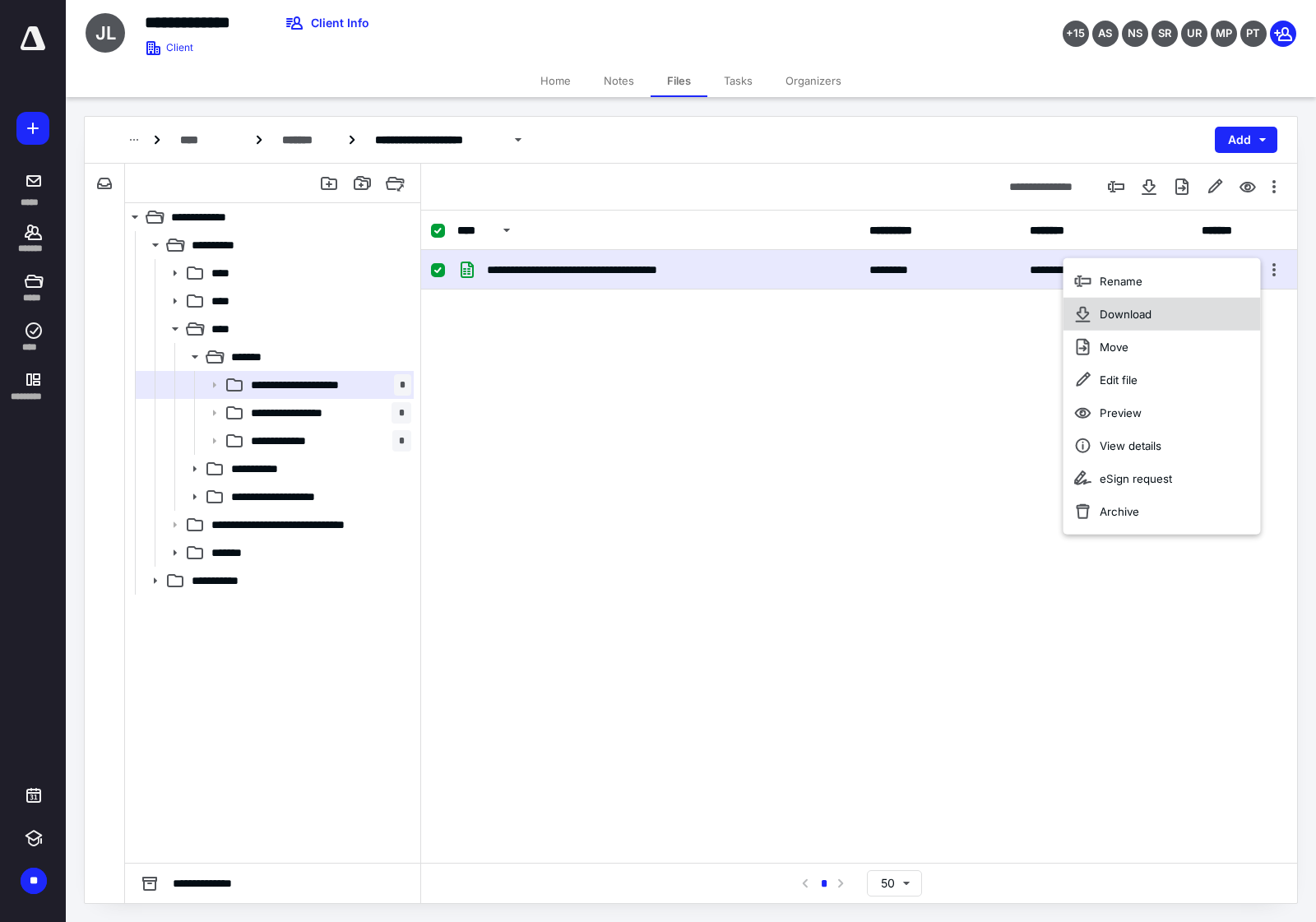 click on "Download" at bounding box center (1162, 314) 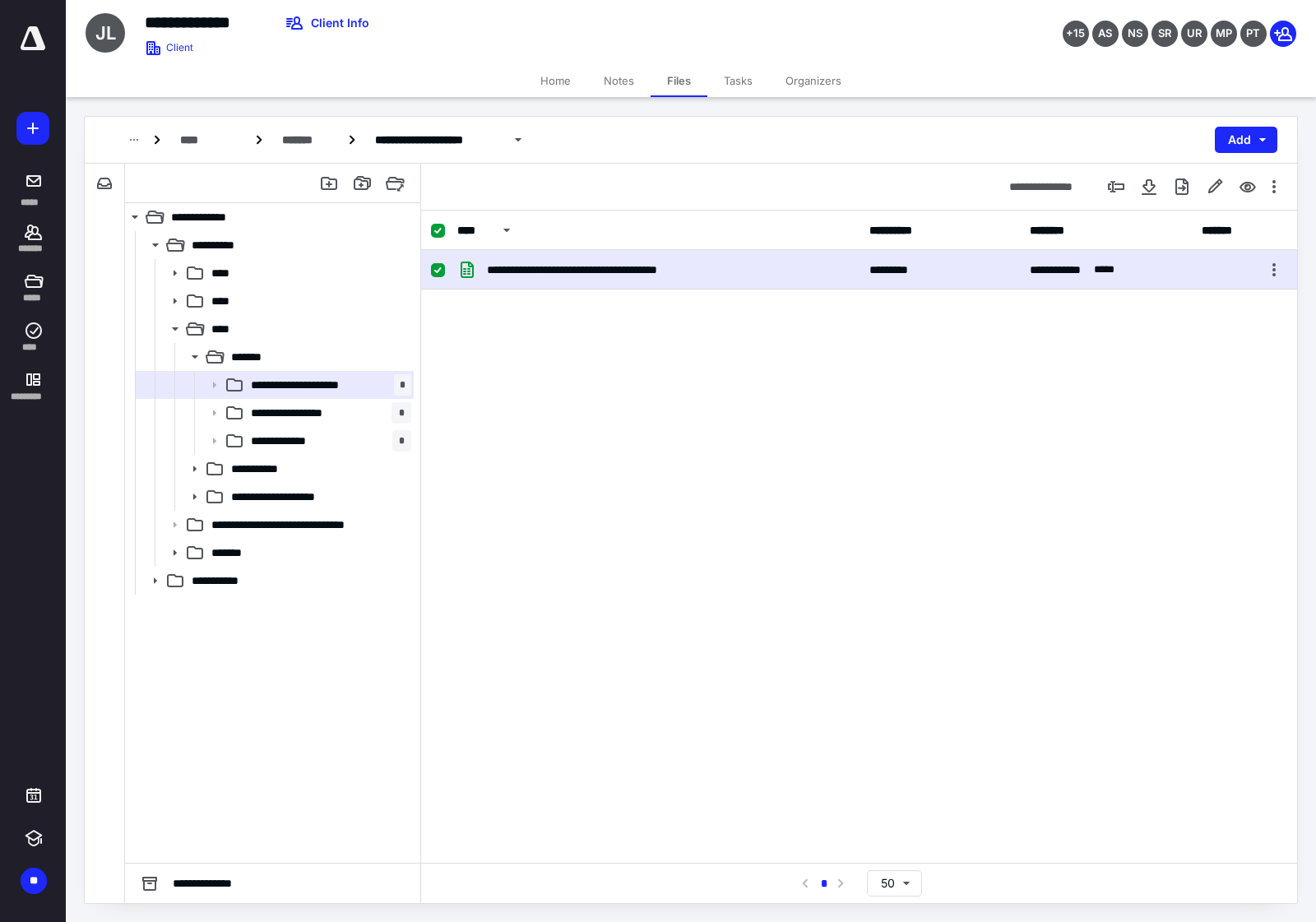 checkbox on "false" 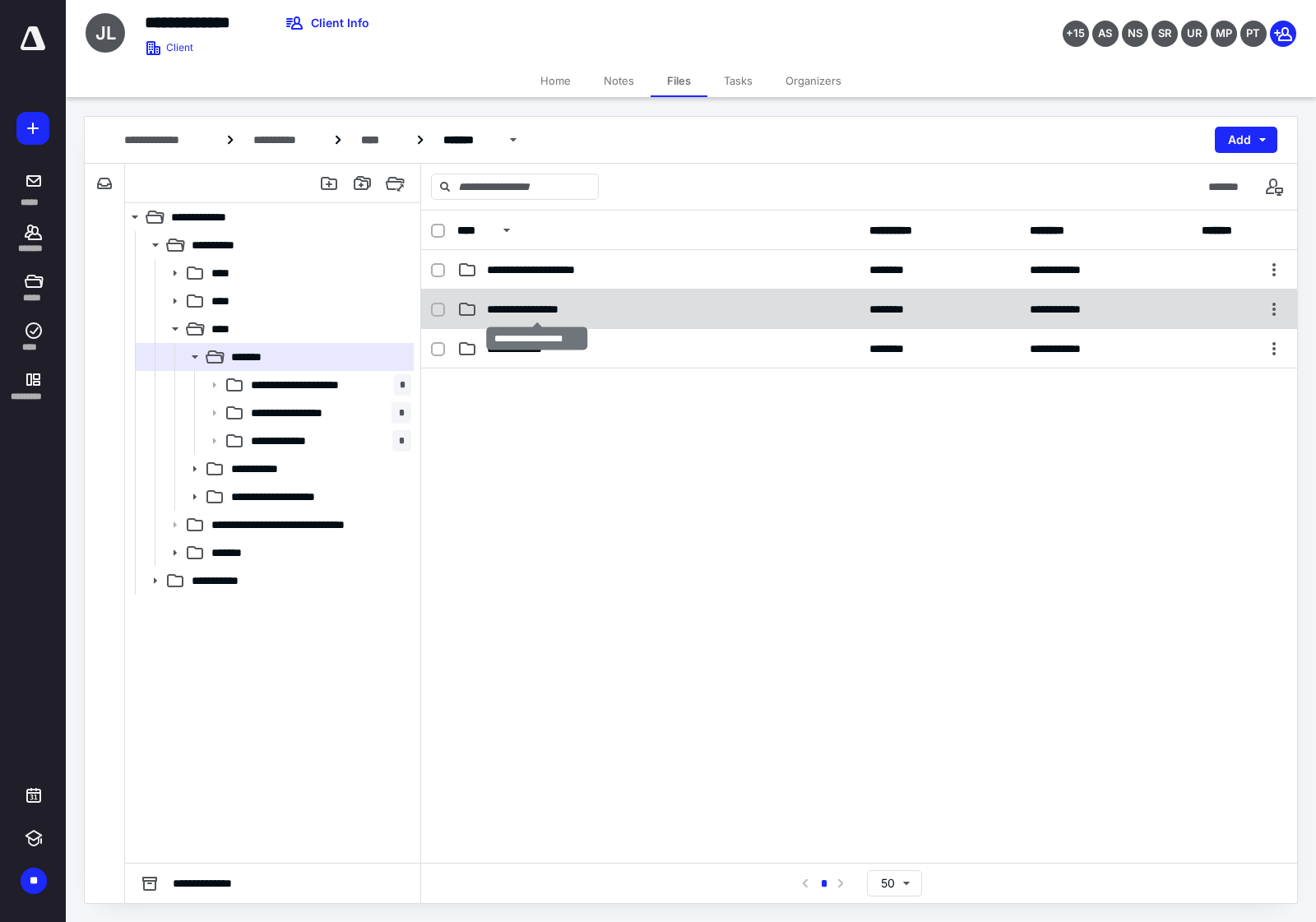 click on "**********" at bounding box center [535, 309] 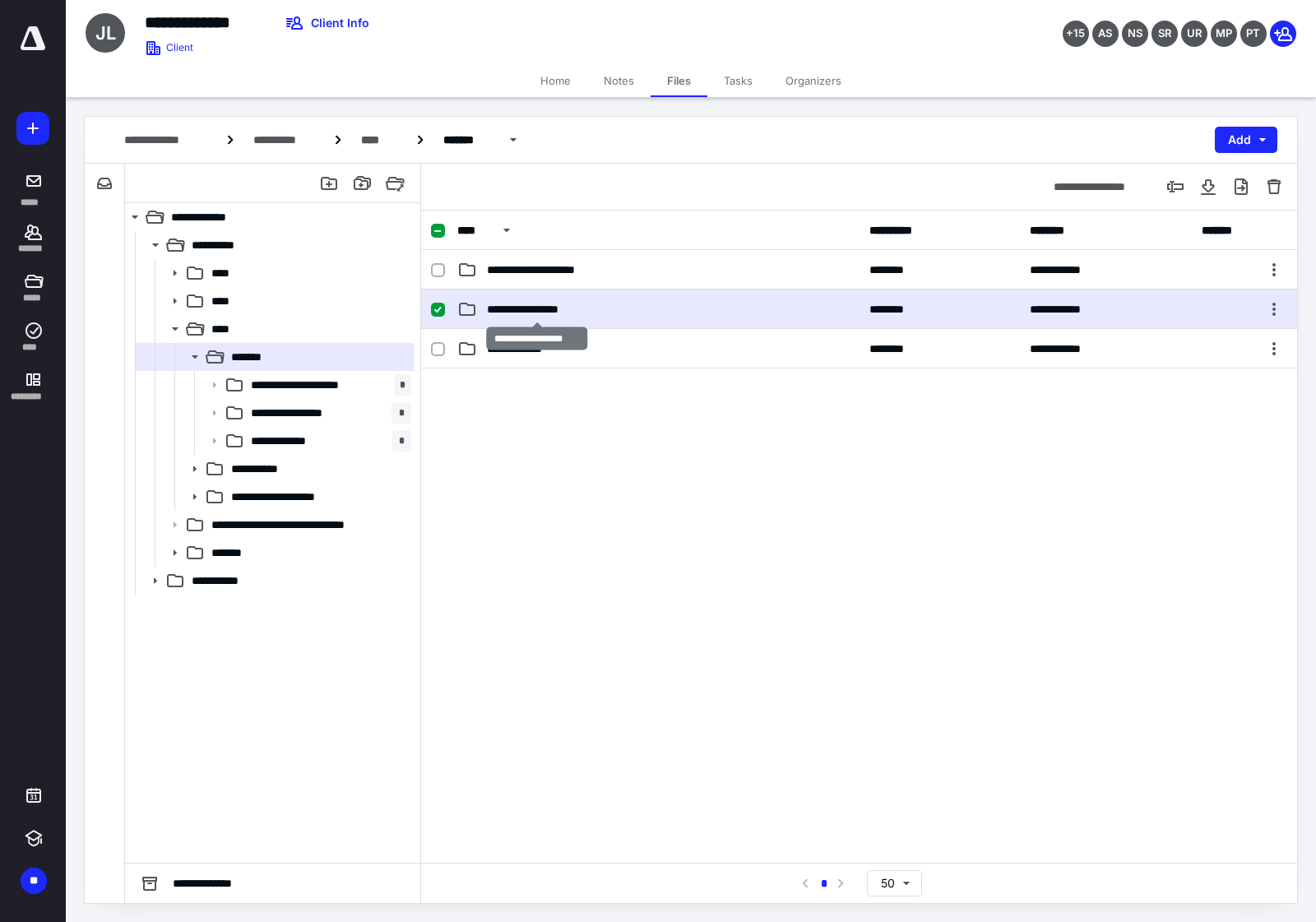 click on "**********" at bounding box center (535, 309) 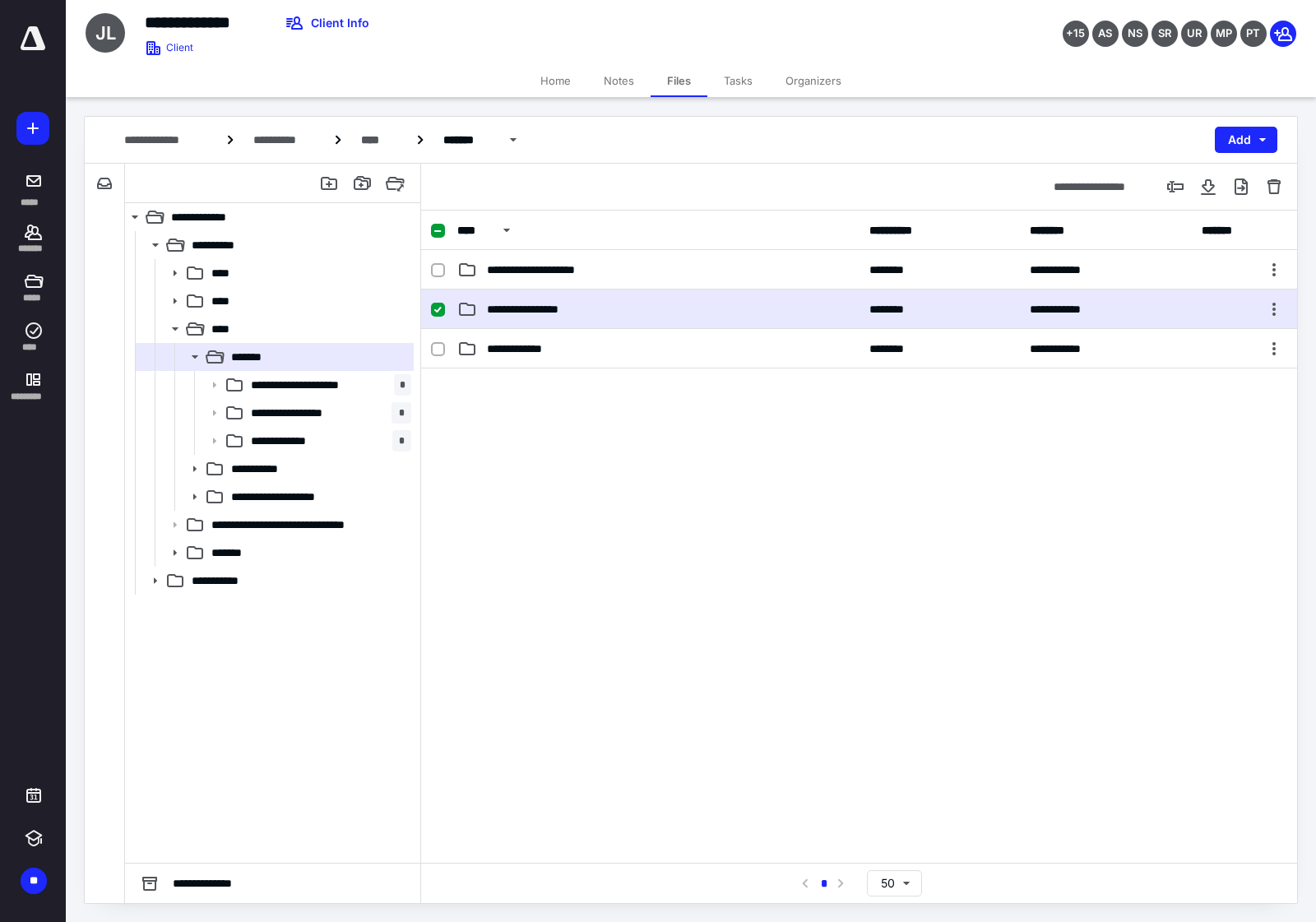 click on "**********" at bounding box center [658, 309] 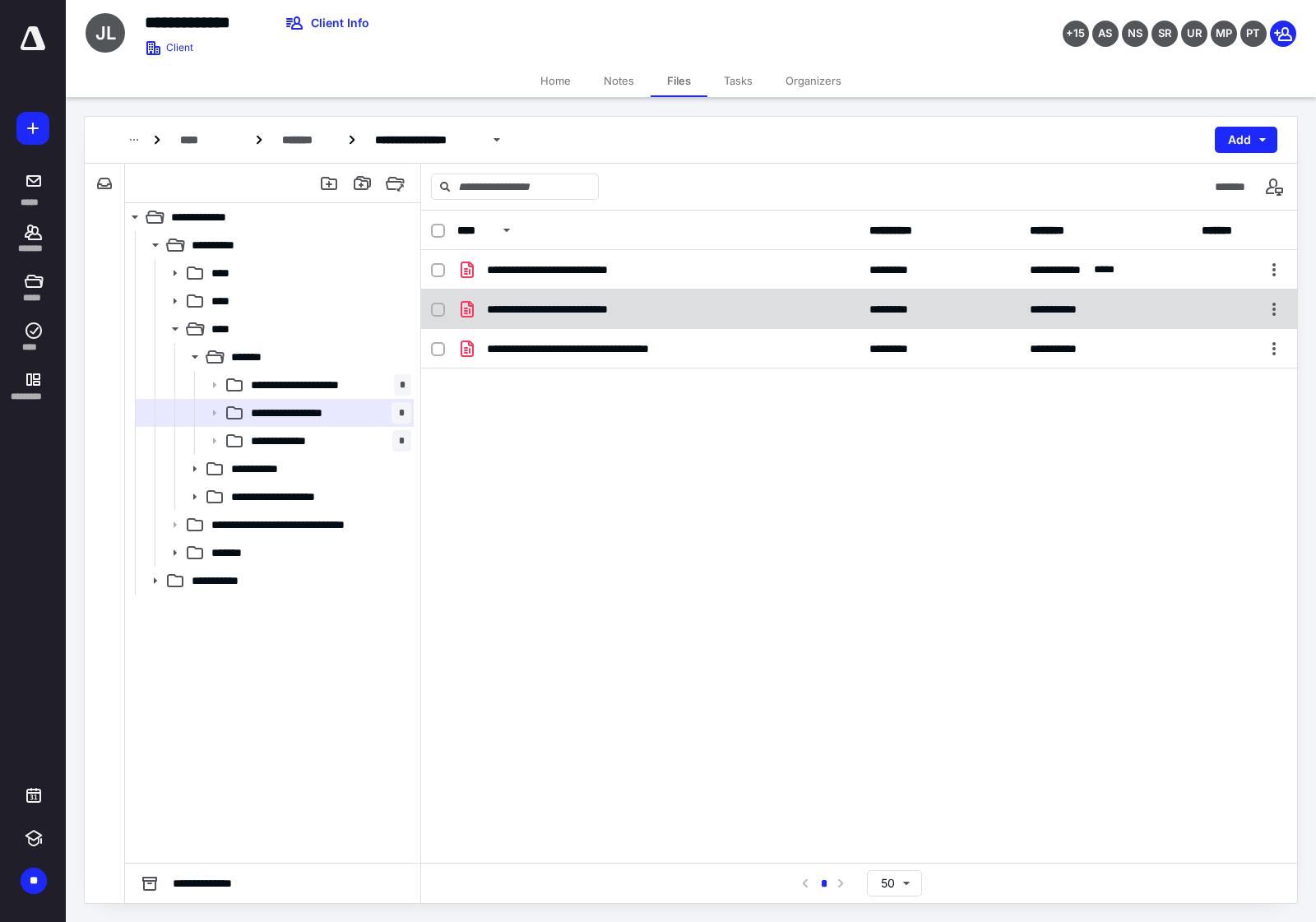 click on "**********" at bounding box center [572, 309] 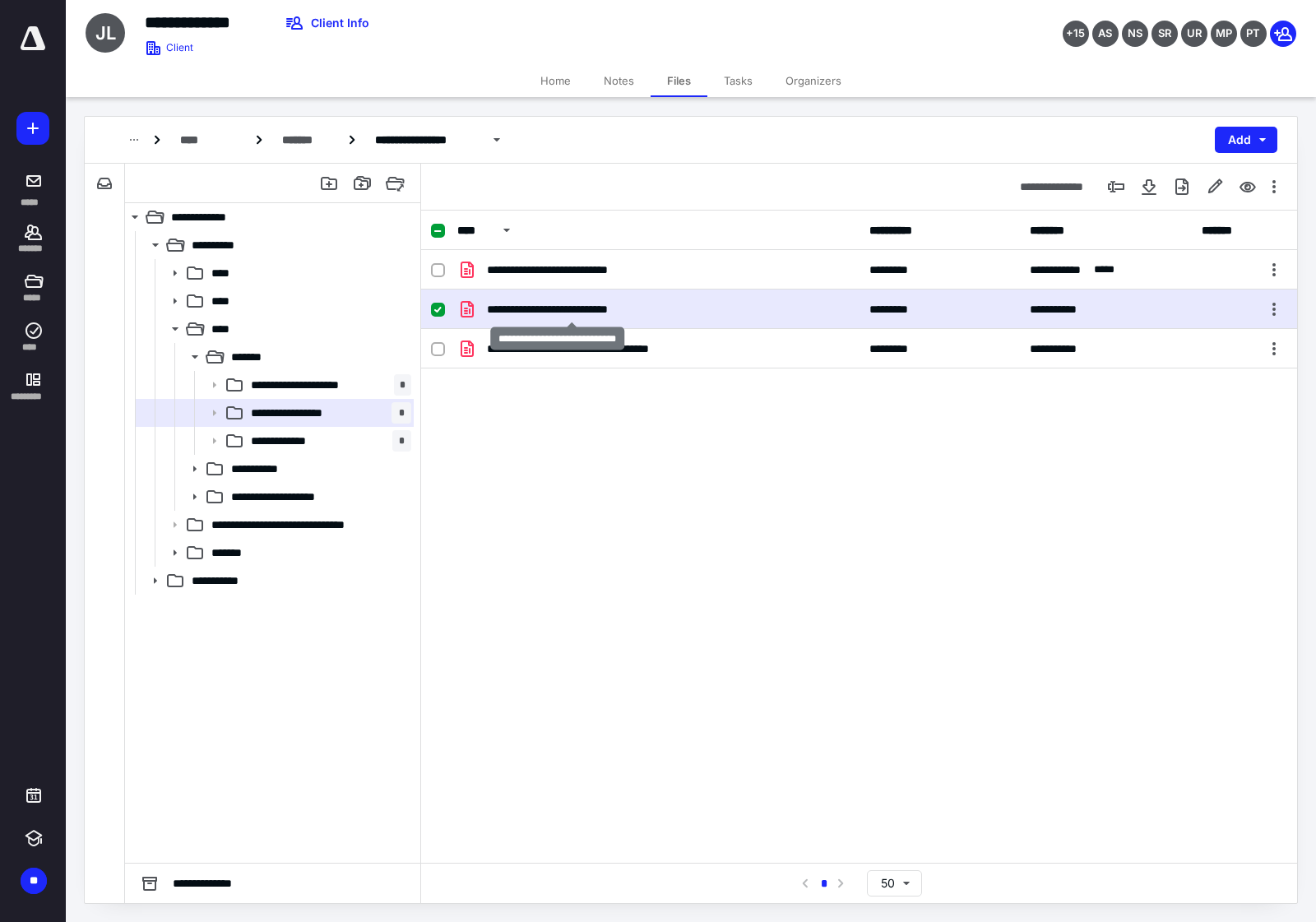 click on "**********" at bounding box center [572, 309] 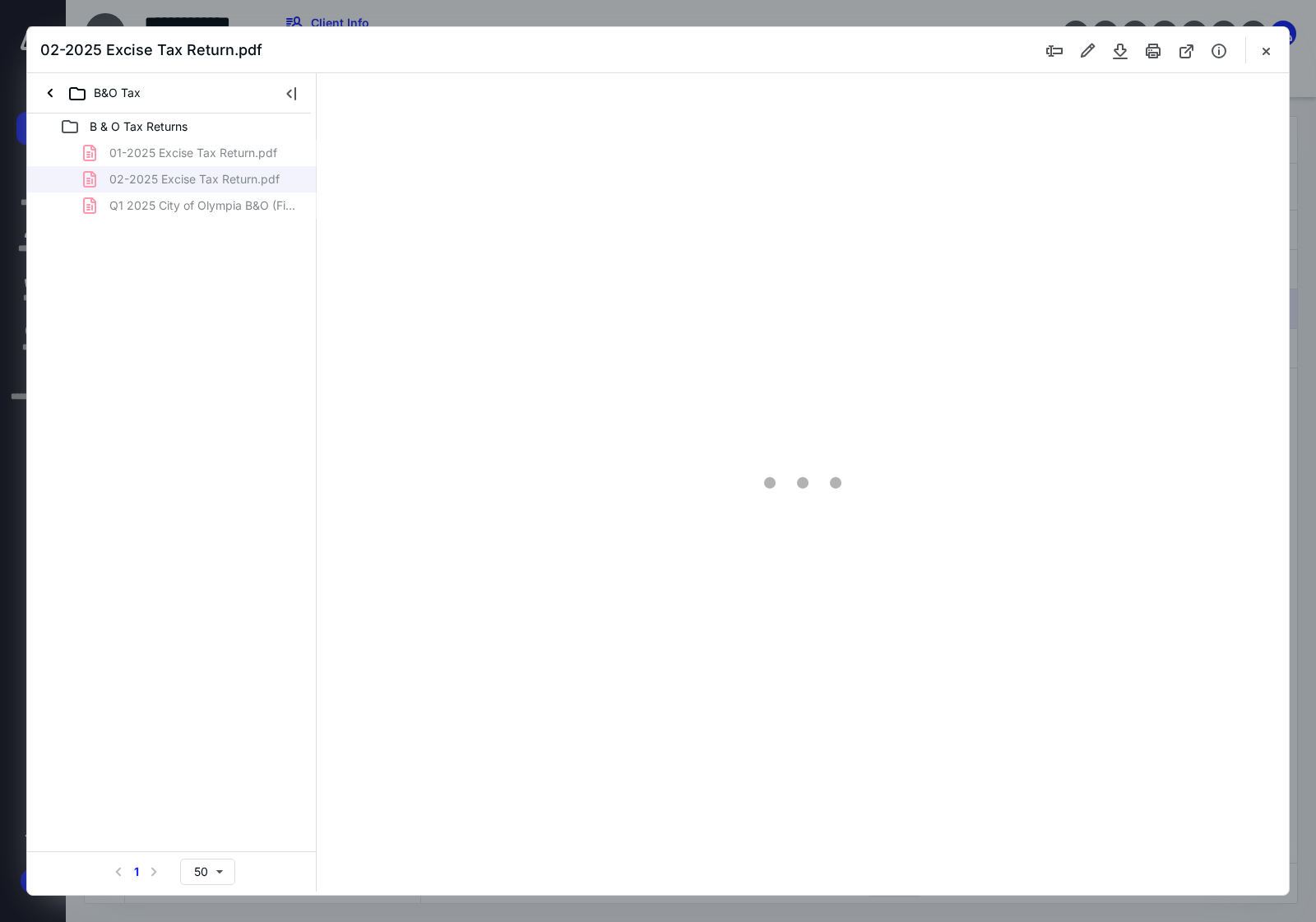 scroll, scrollTop: 0, scrollLeft: 0, axis: both 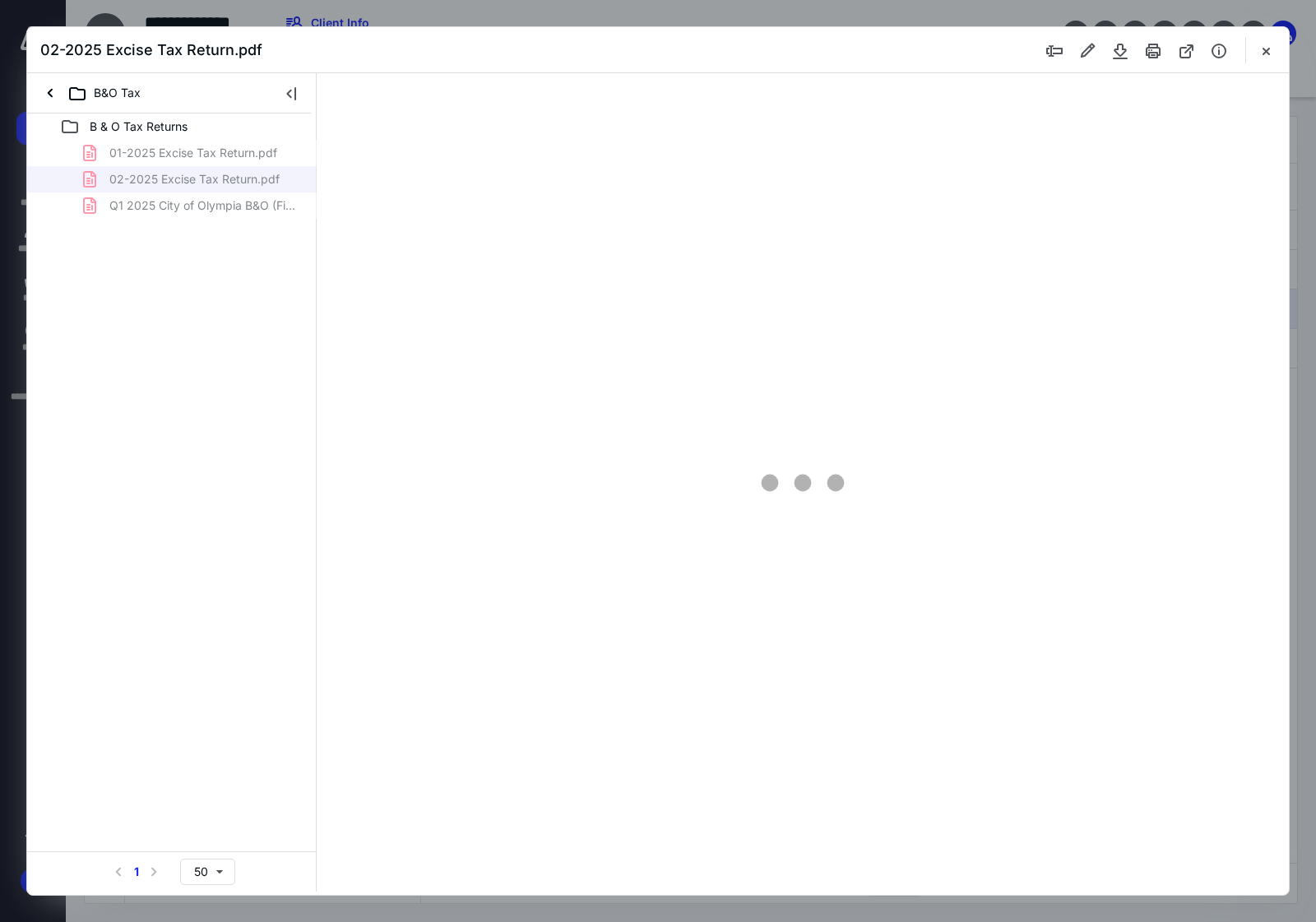 type on "115" 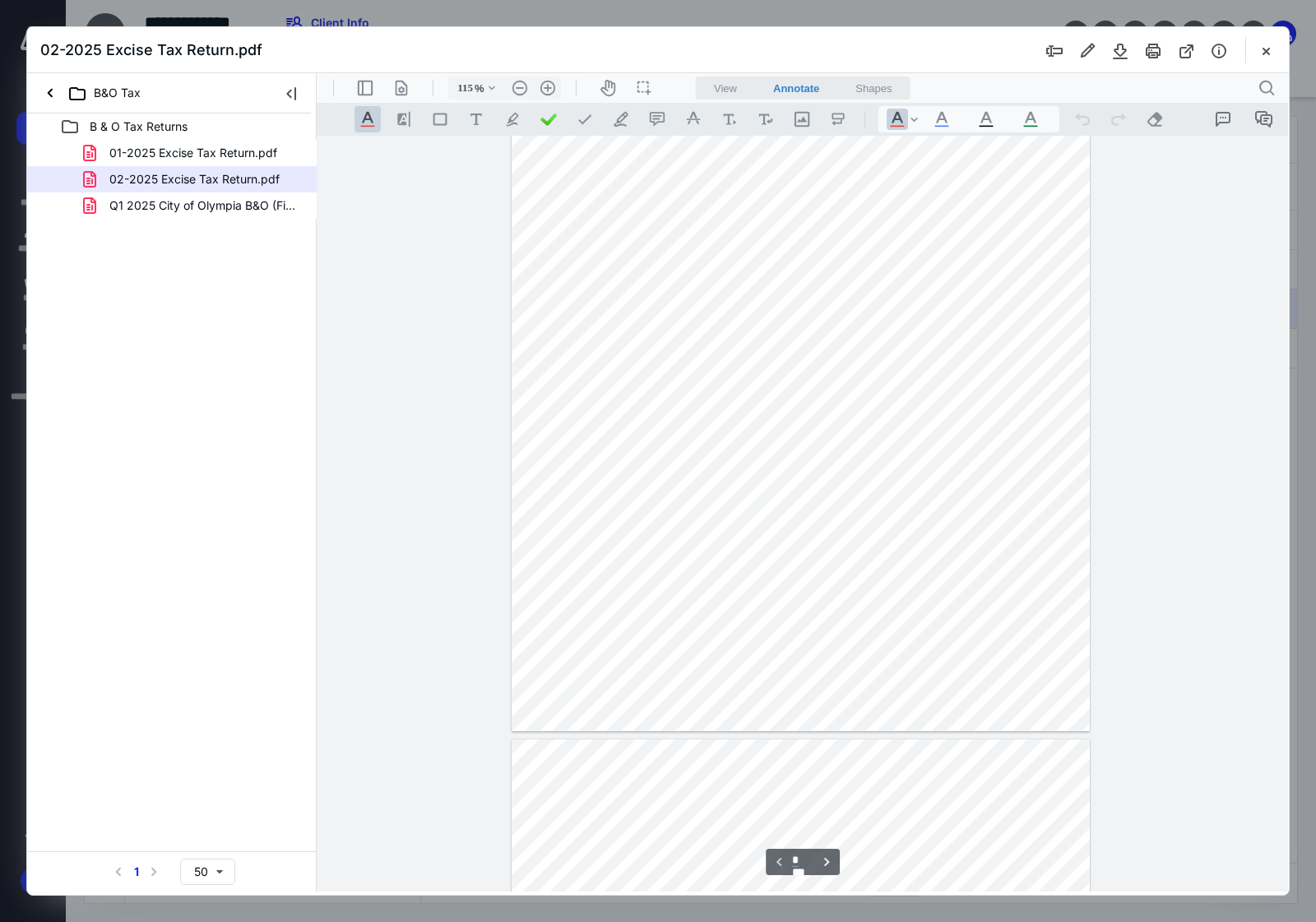 scroll, scrollTop: 0, scrollLeft: 0, axis: both 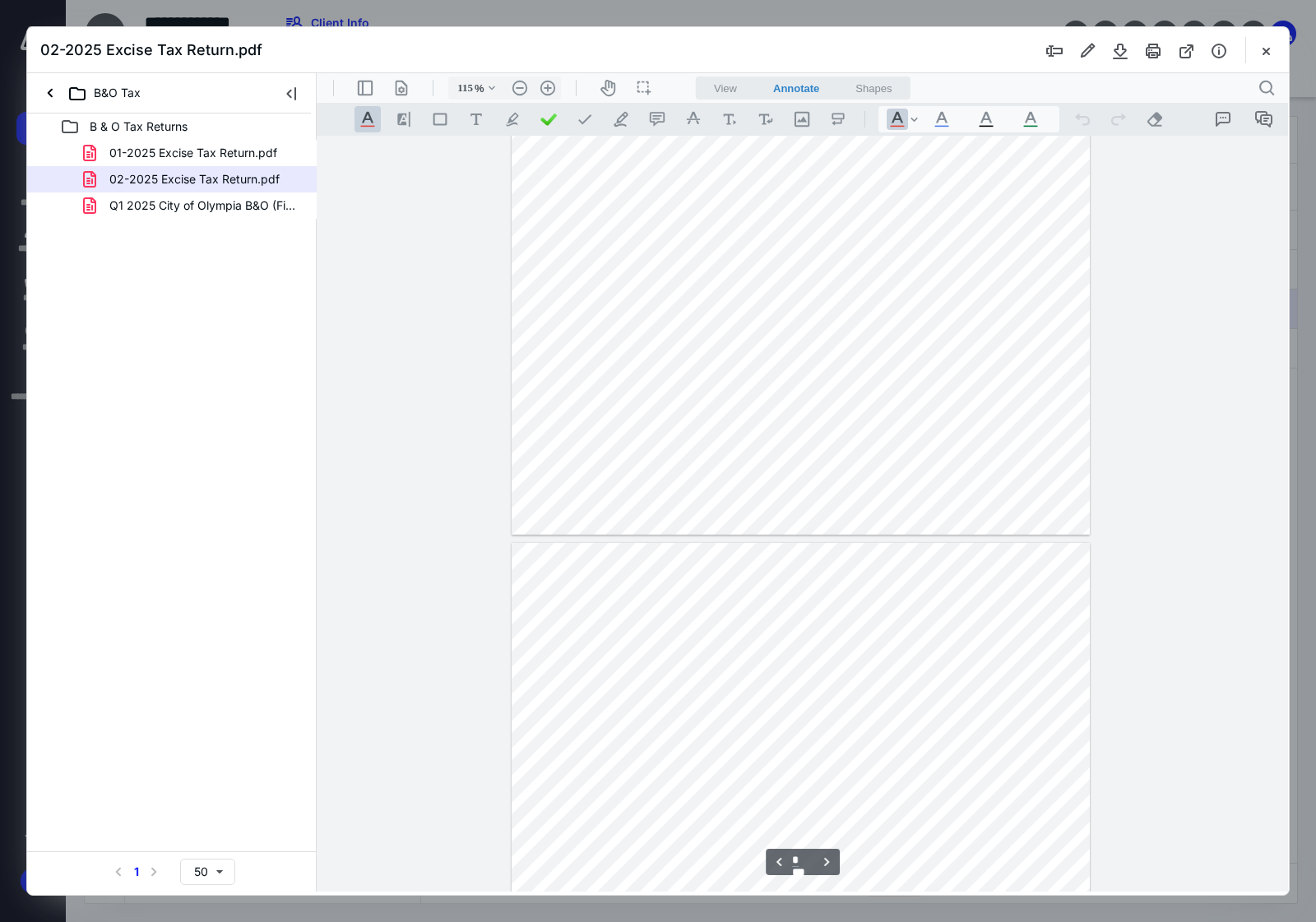 type on "*" 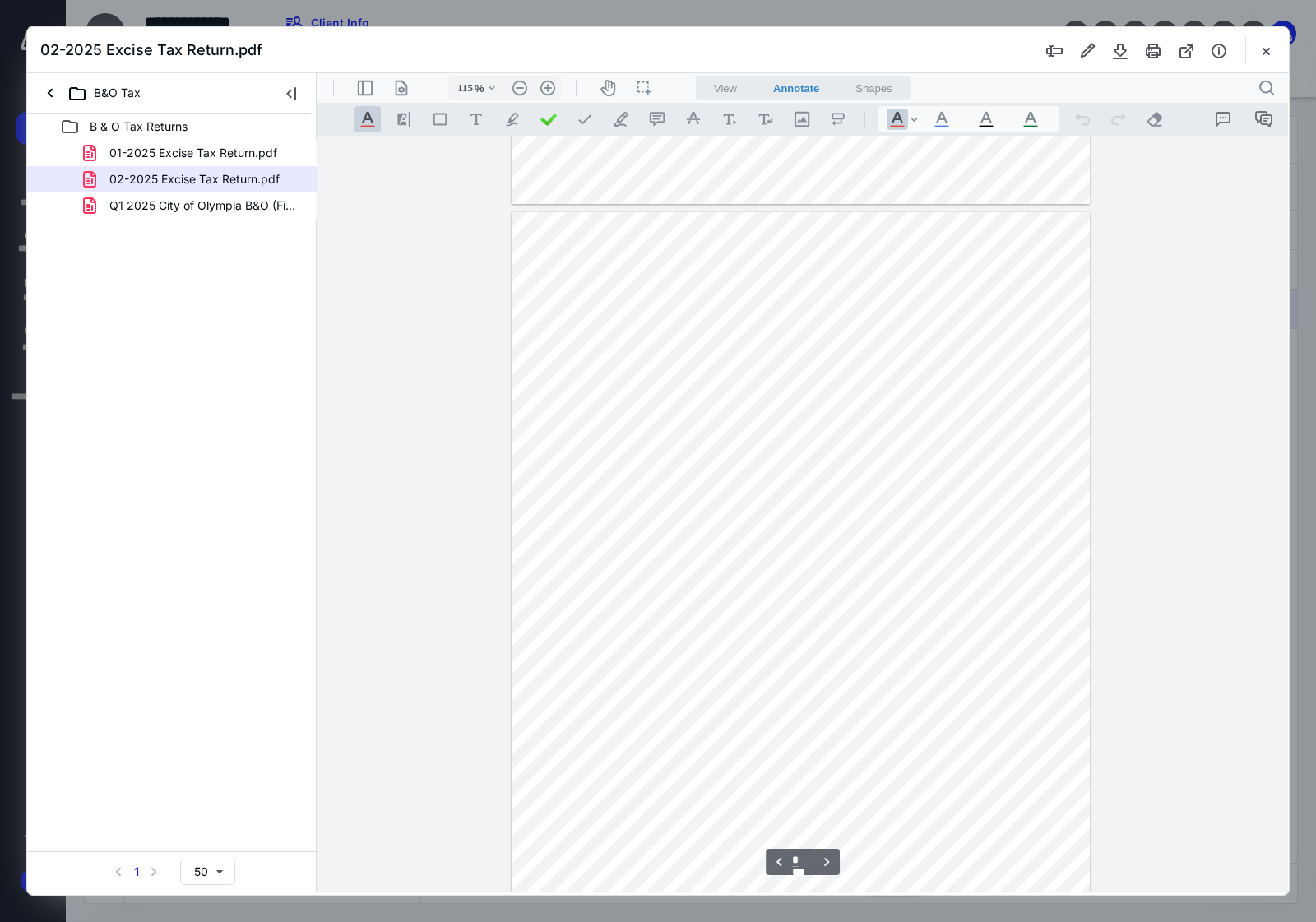 scroll, scrollTop: 1542, scrollLeft: 0, axis: vertical 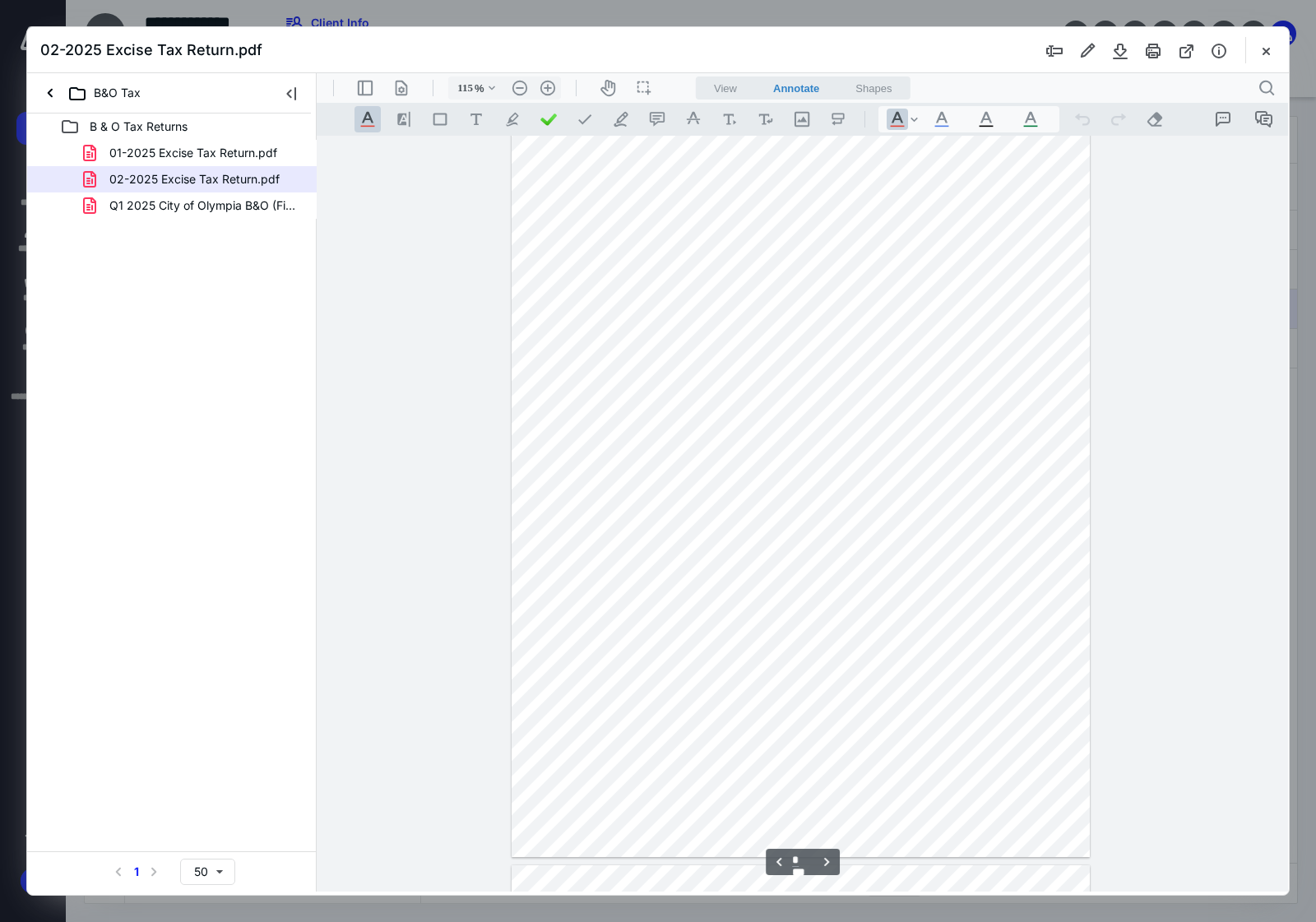 type on "140" 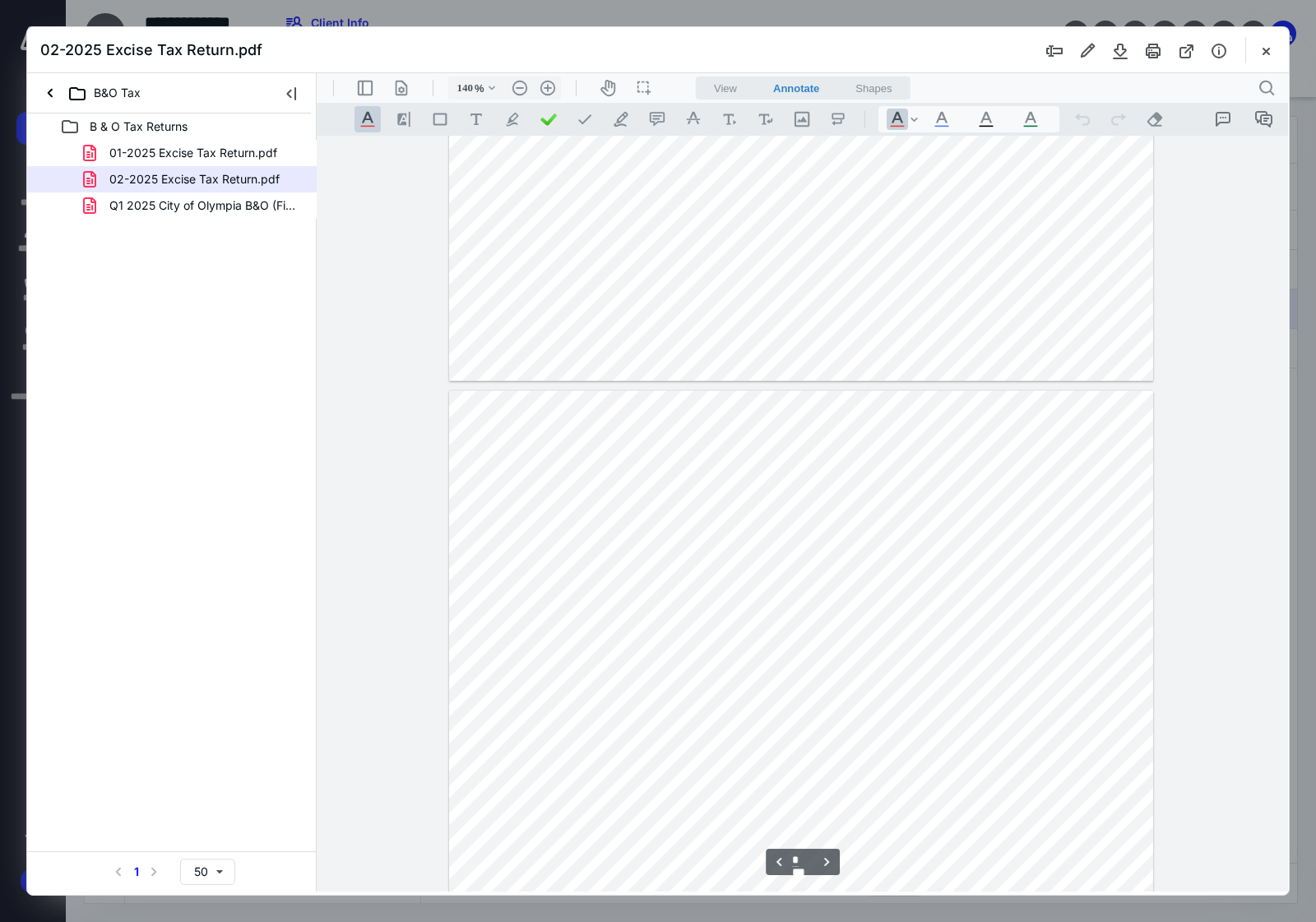 scroll, scrollTop: 561, scrollLeft: 0, axis: vertical 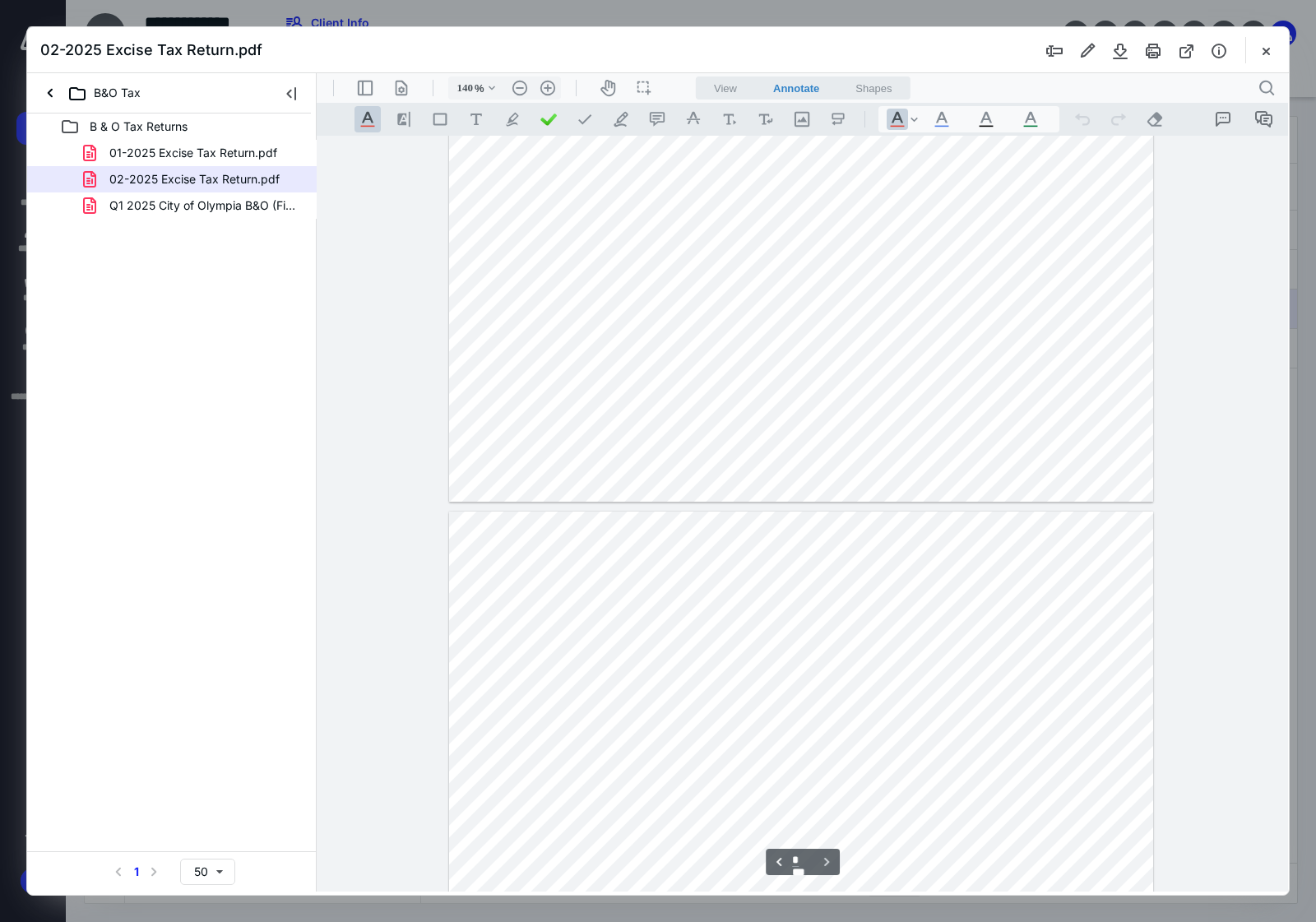 type on "*" 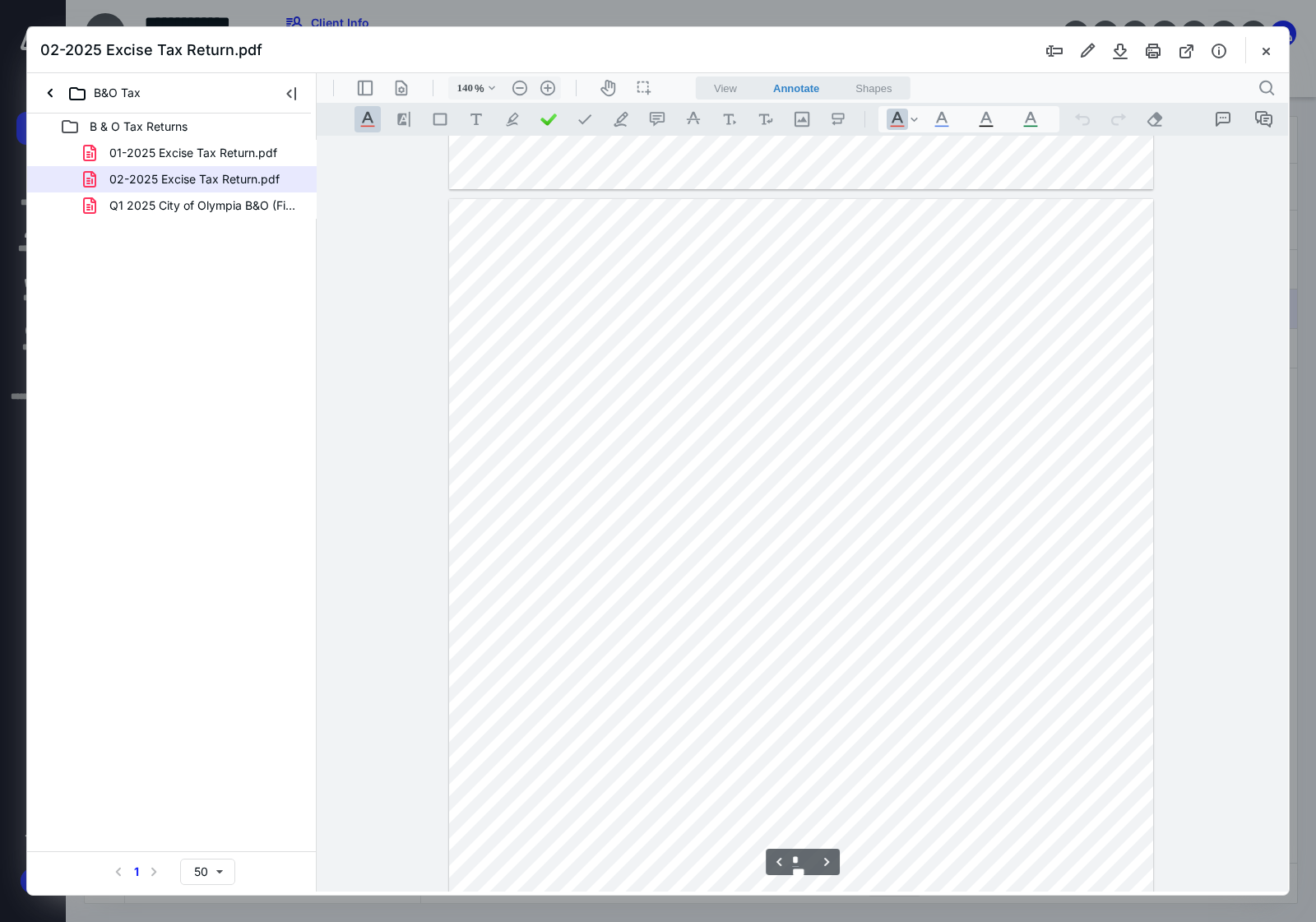 scroll, scrollTop: 1953, scrollLeft: 0, axis: vertical 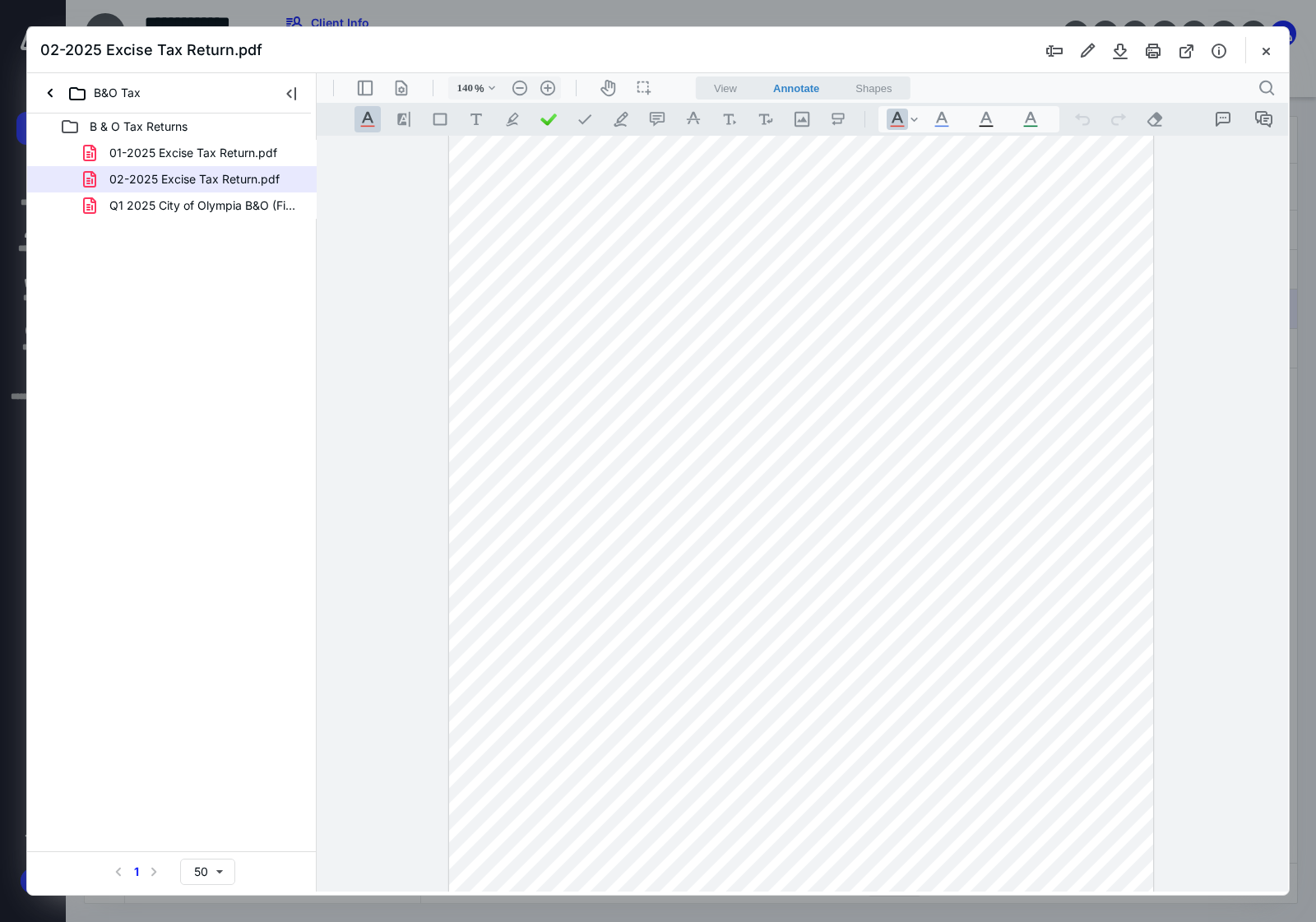 type on "165" 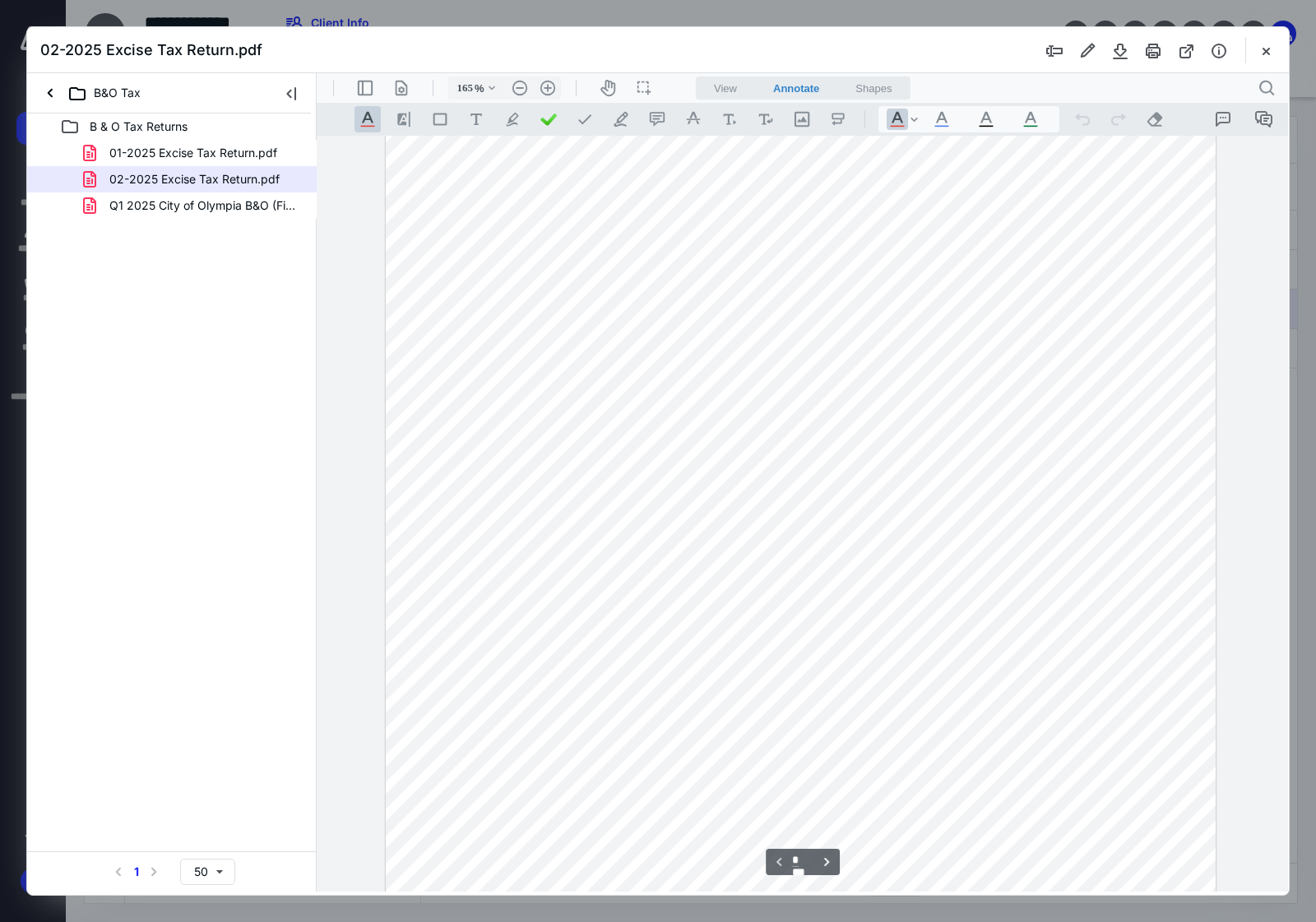 scroll, scrollTop: 0, scrollLeft: 0, axis: both 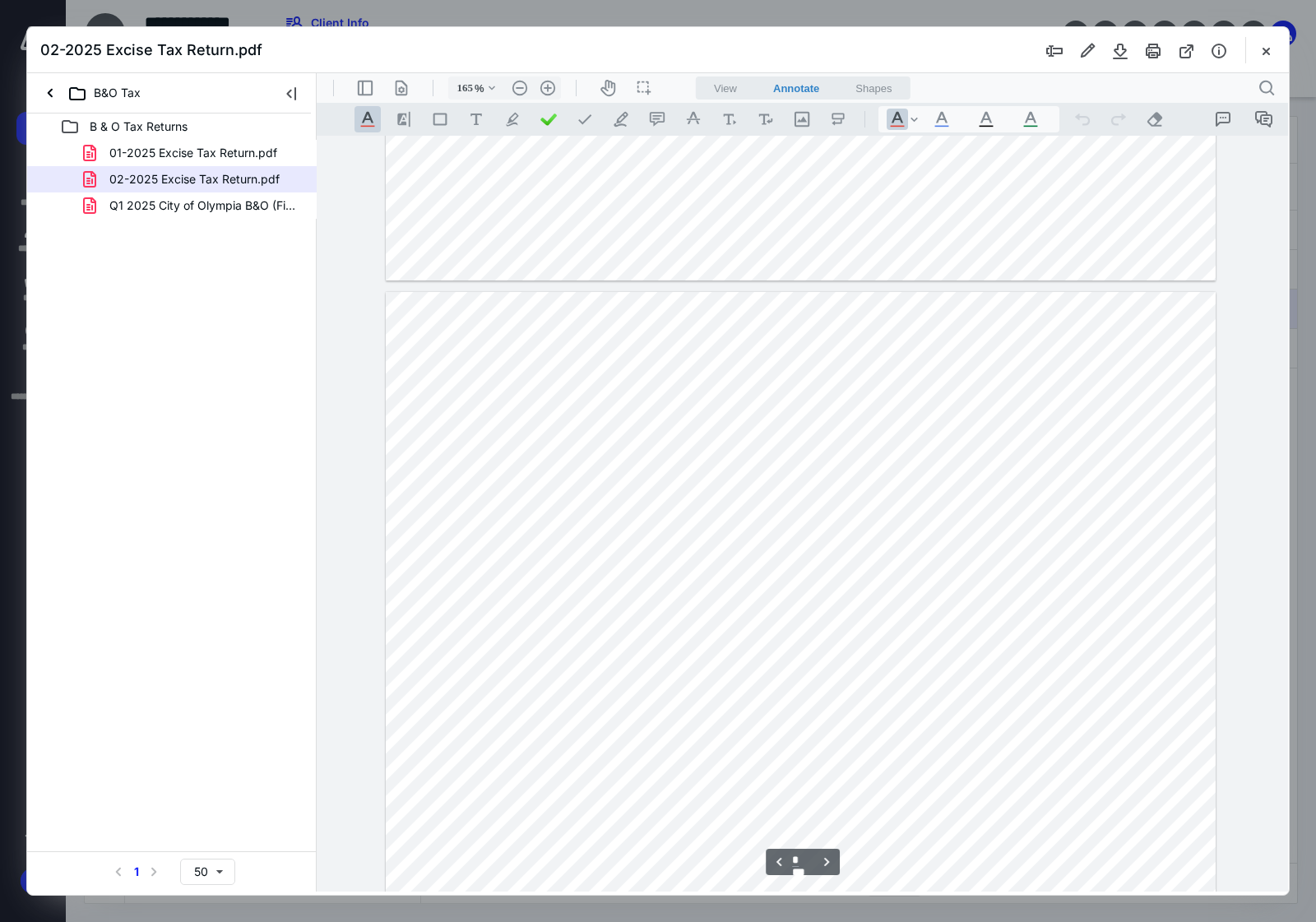 type on "*" 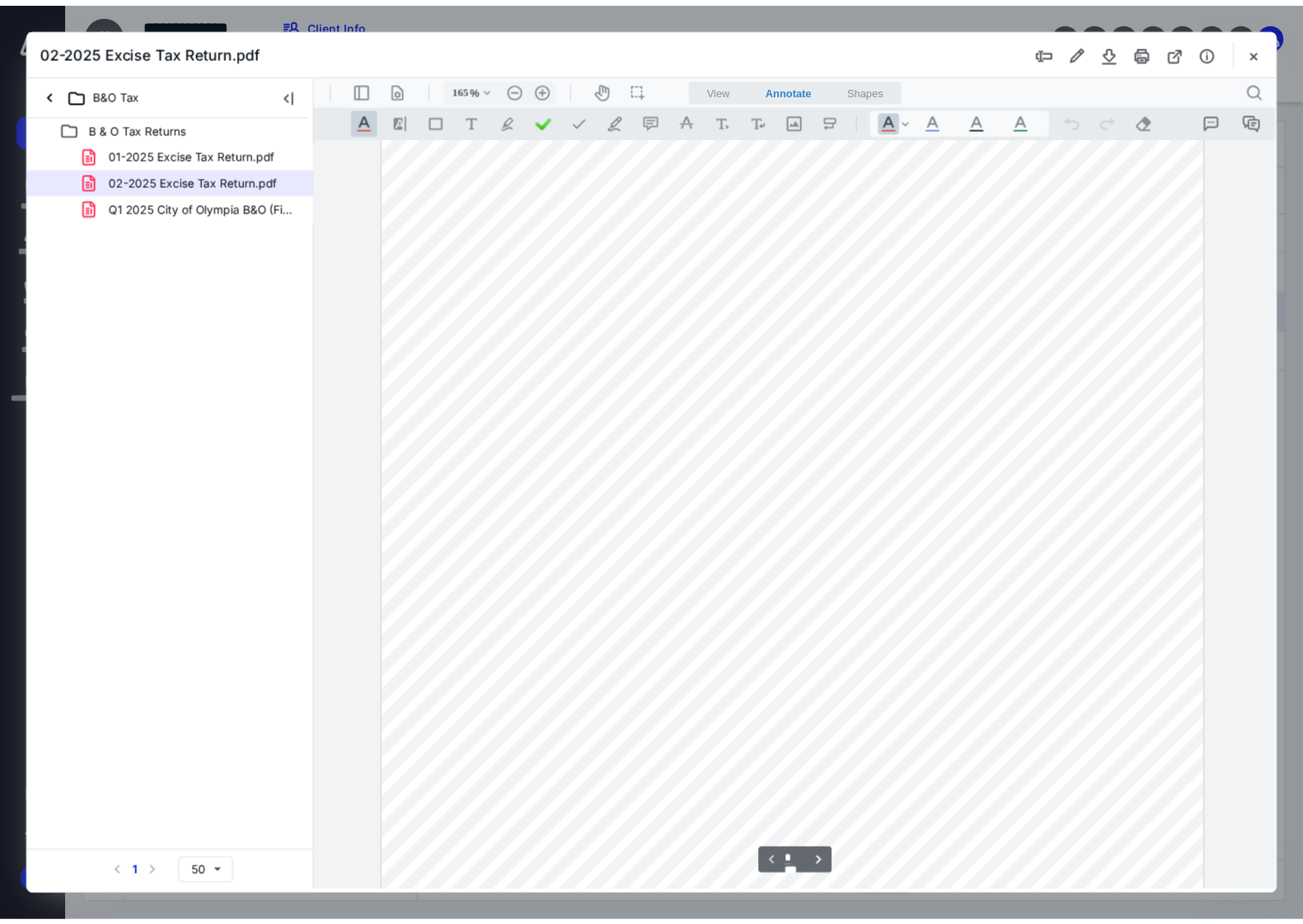 scroll, scrollTop: 0, scrollLeft: 0, axis: both 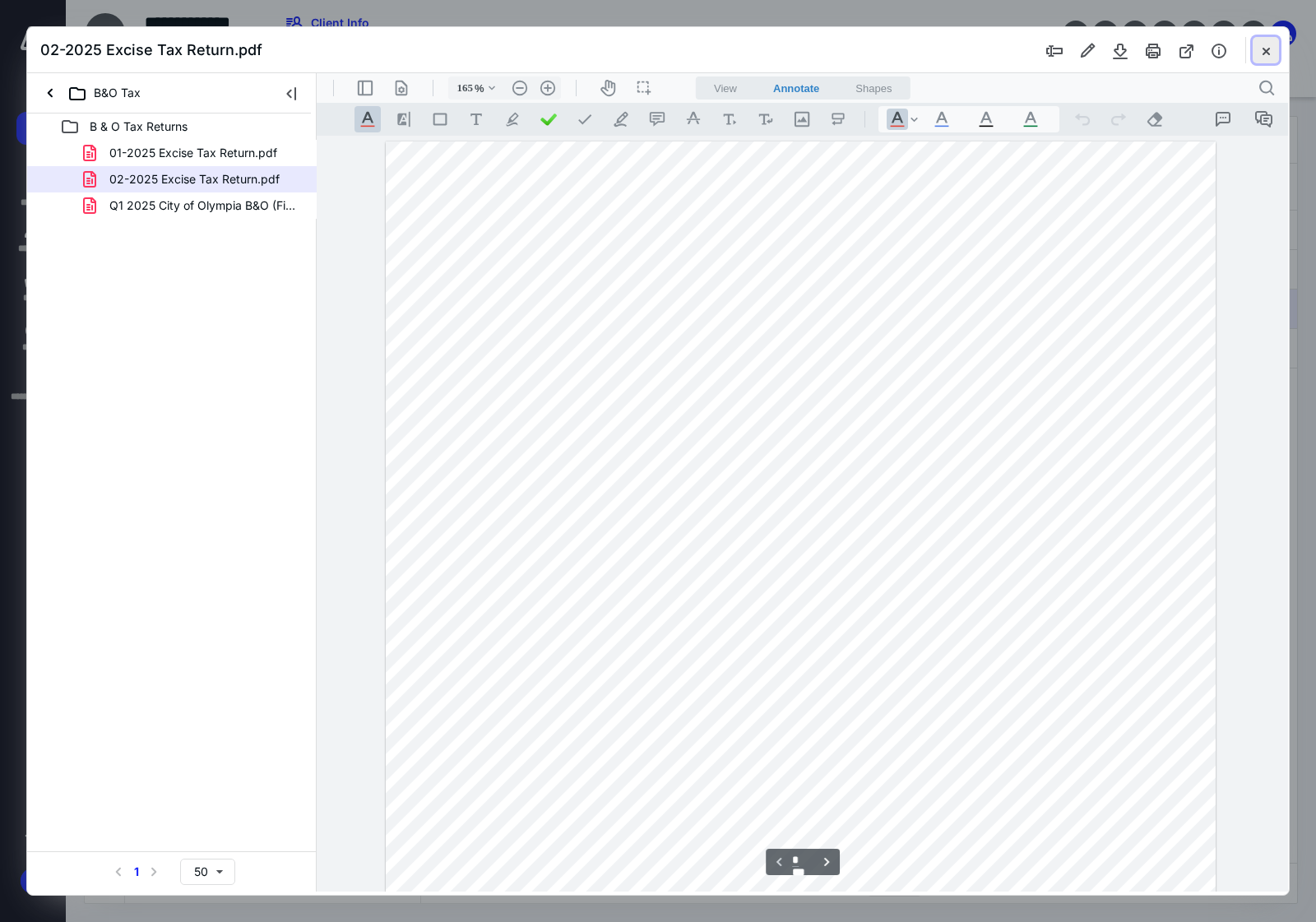 click at bounding box center [1266, 50] 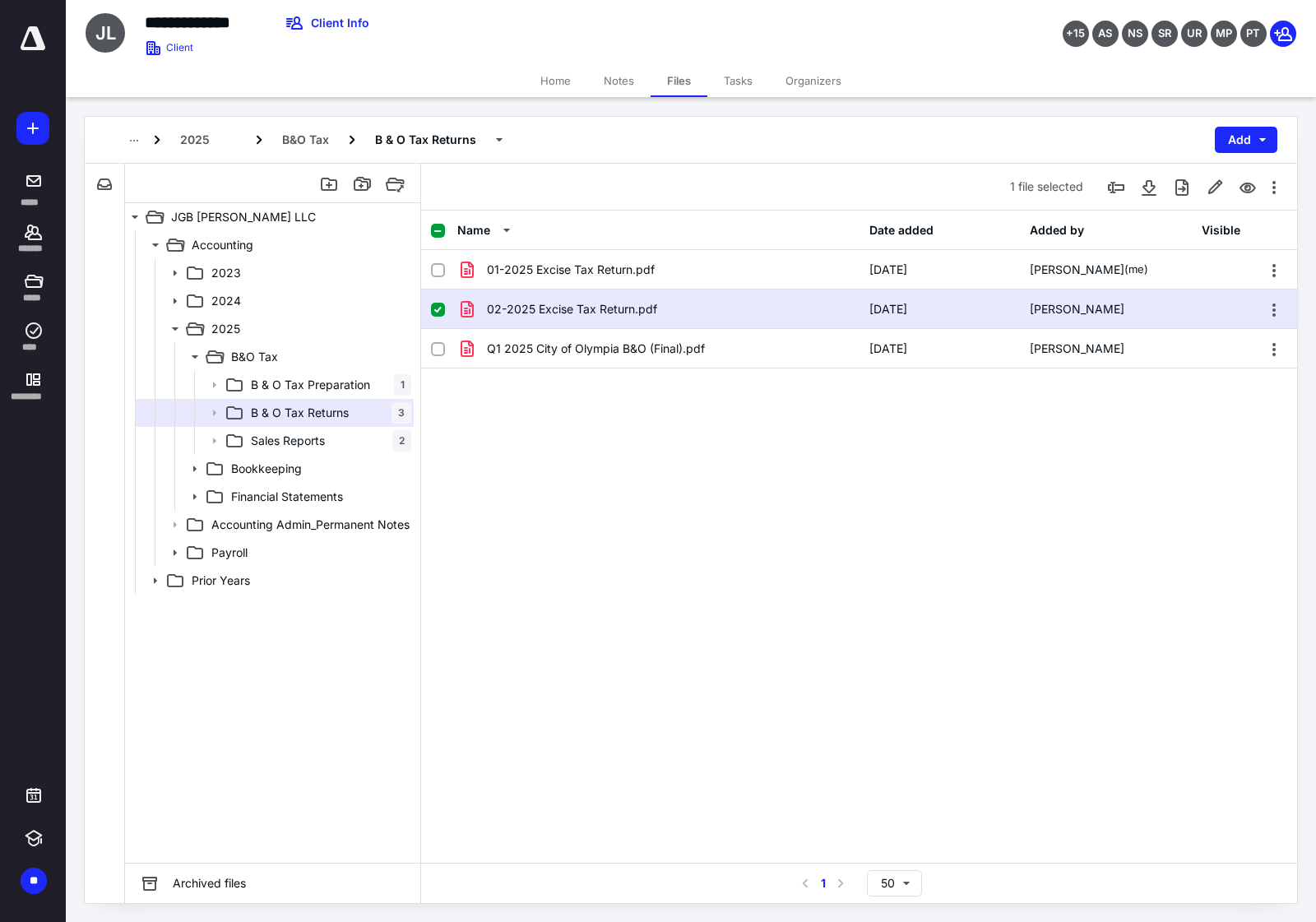 click on "02-2025 Excise Tax Return.pdf 3/19/2025 Ashwin Gill" at bounding box center (859, 309) 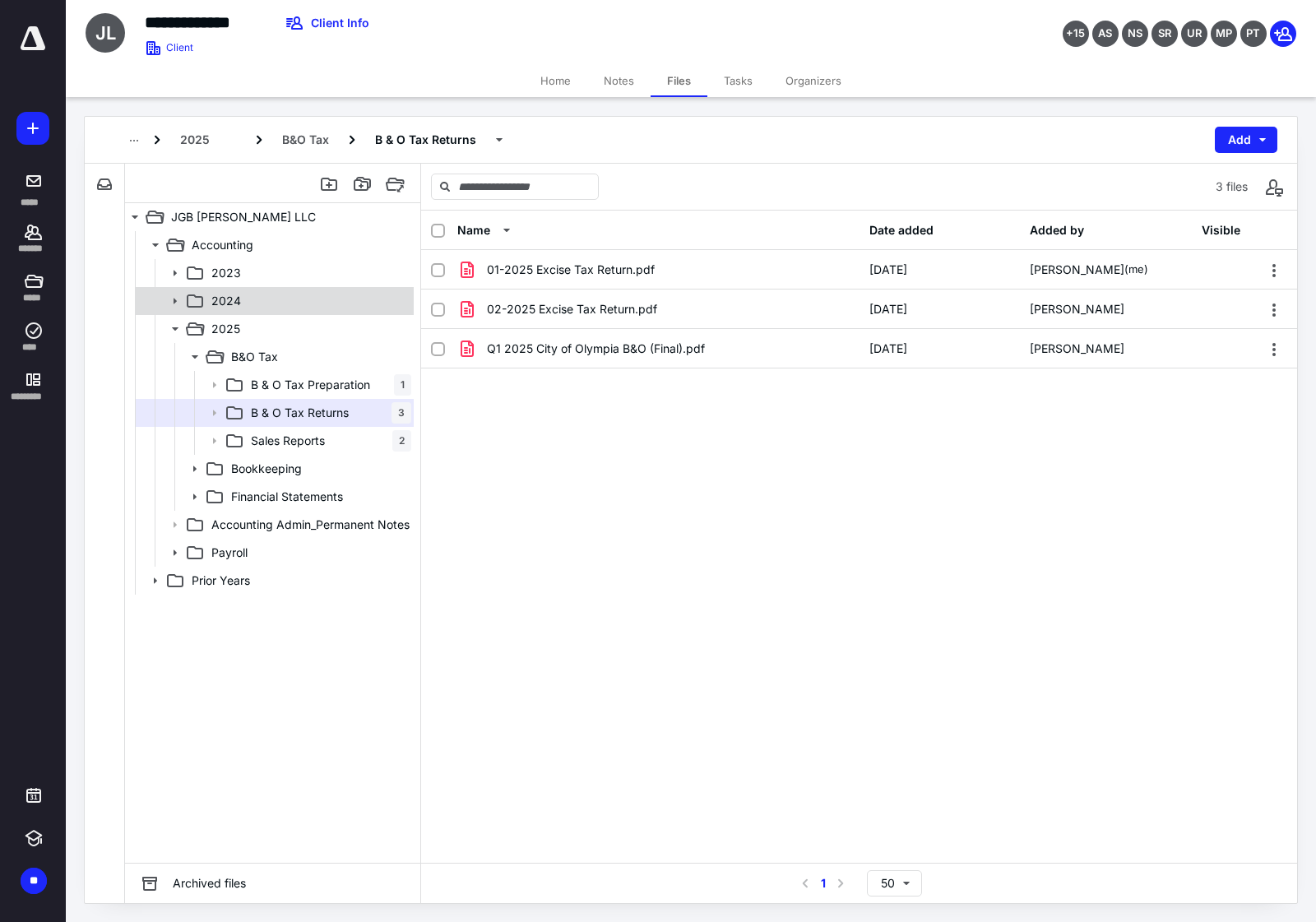 click 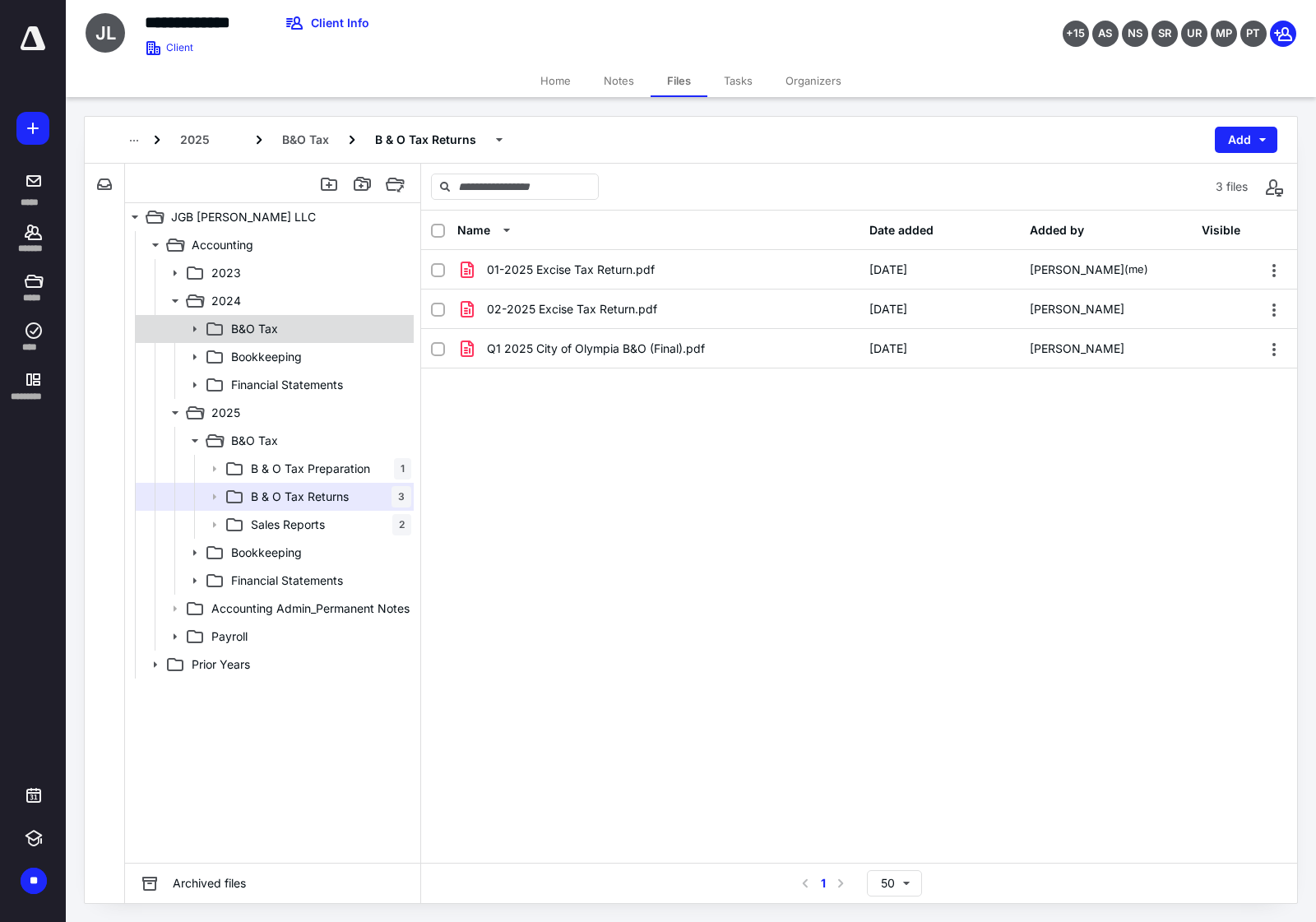 click 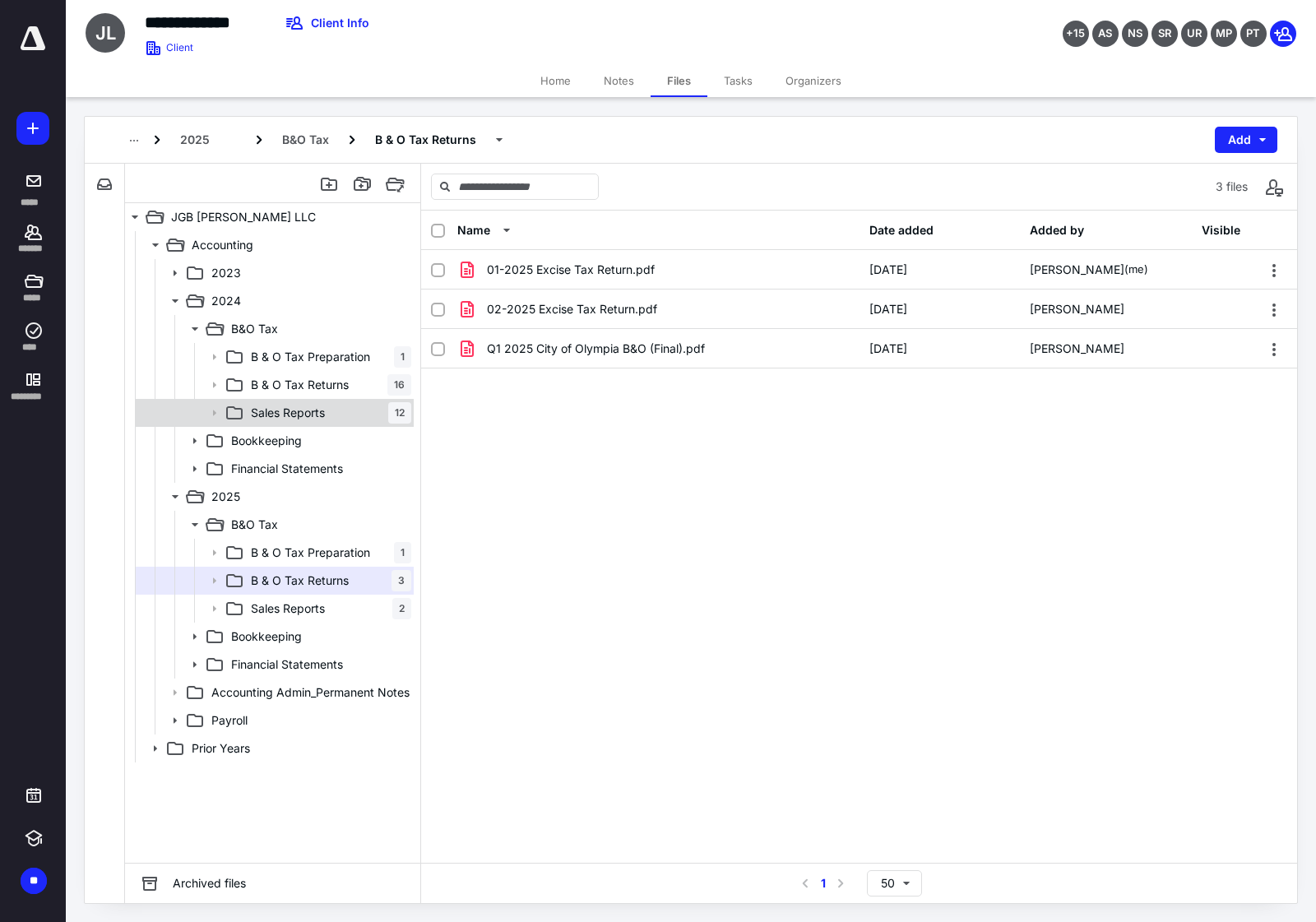 click 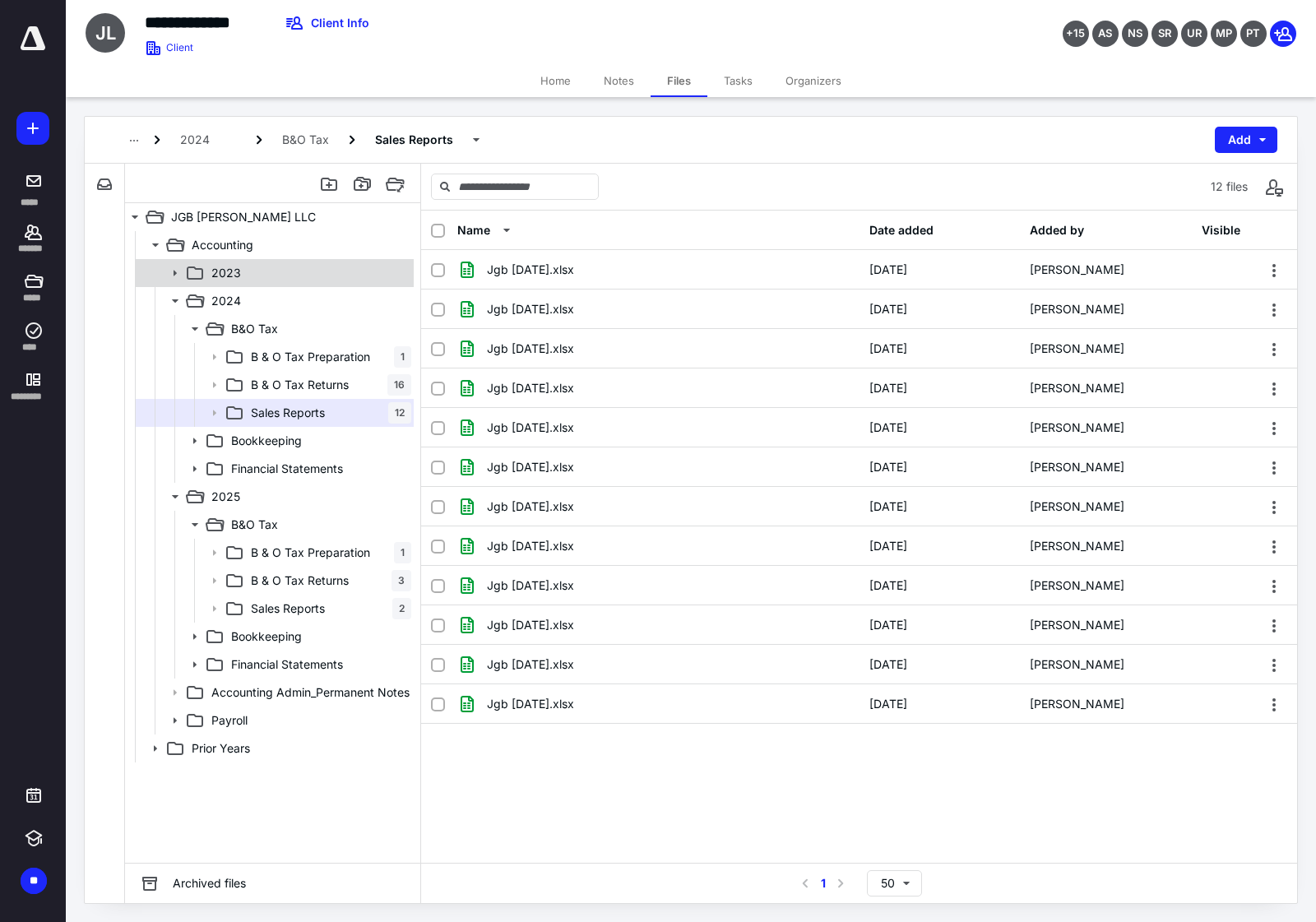 click 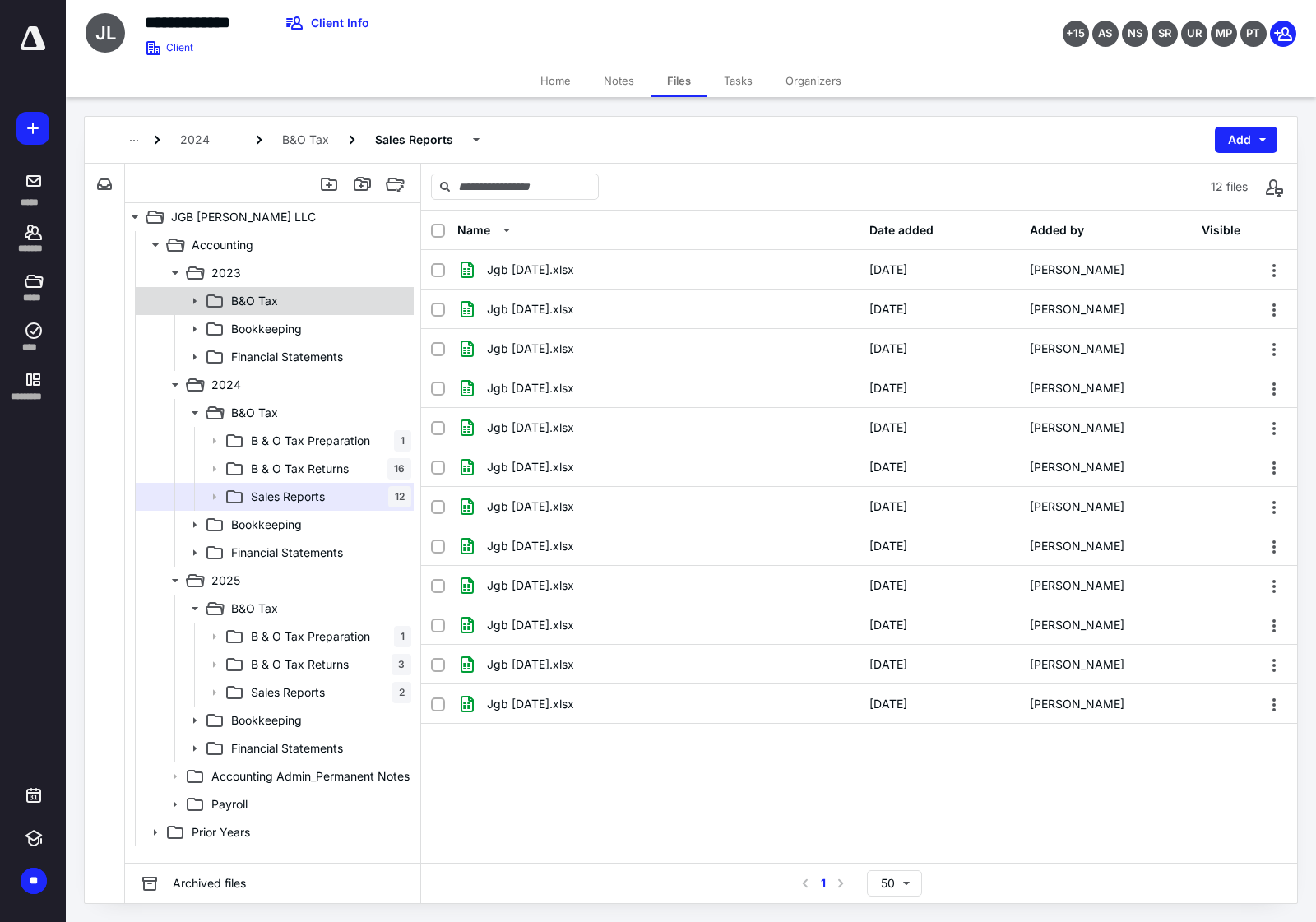 click 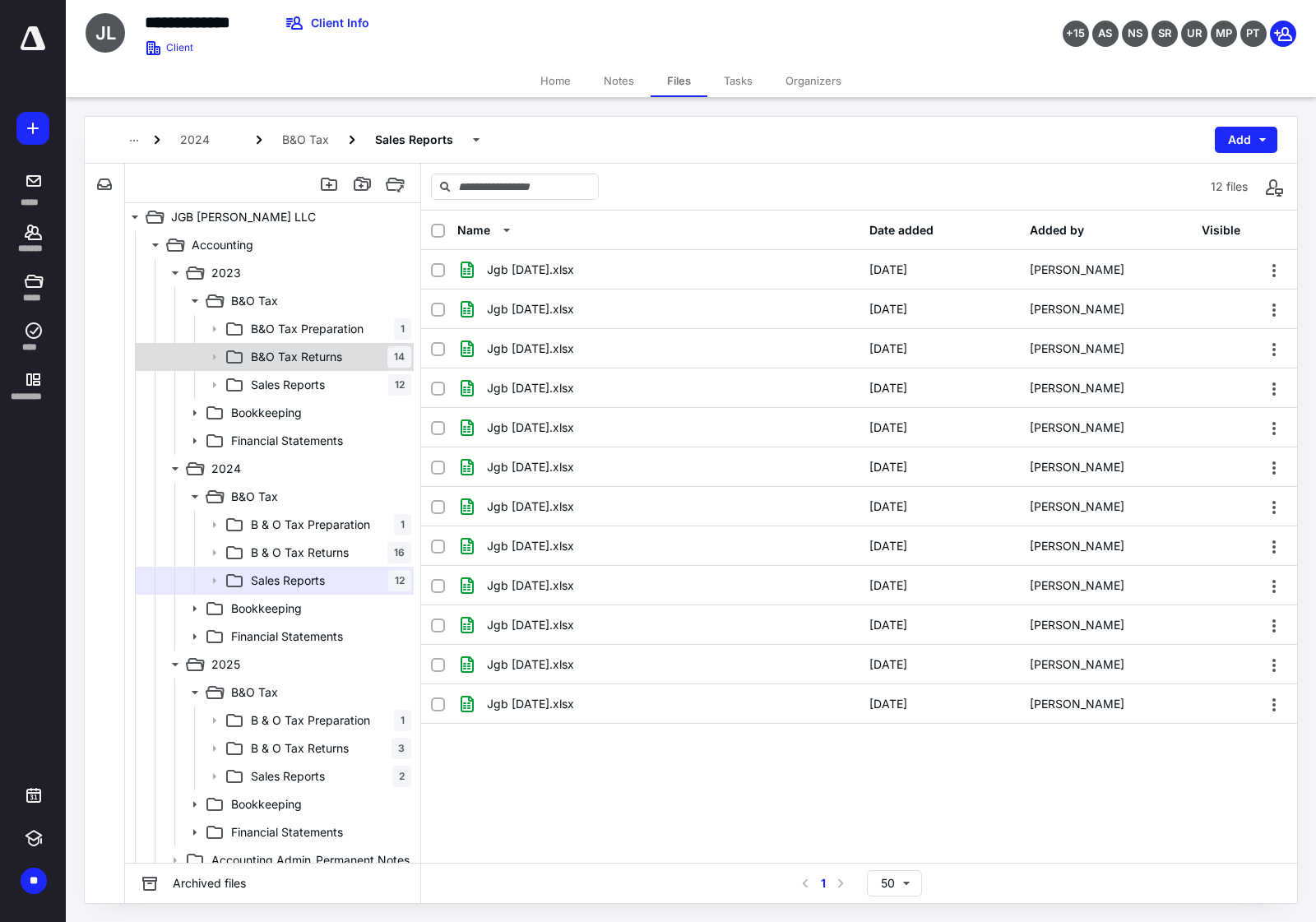 click 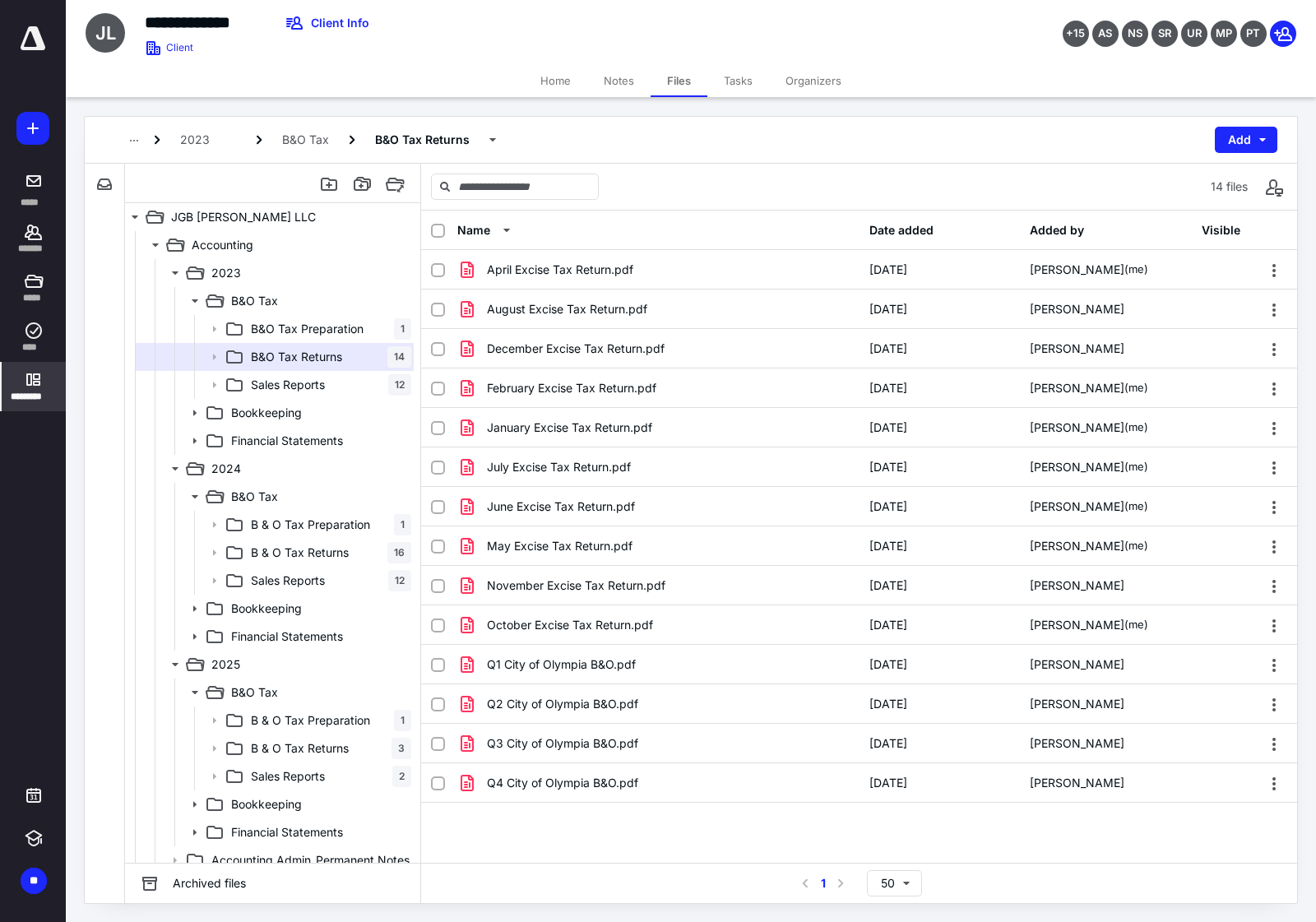 click 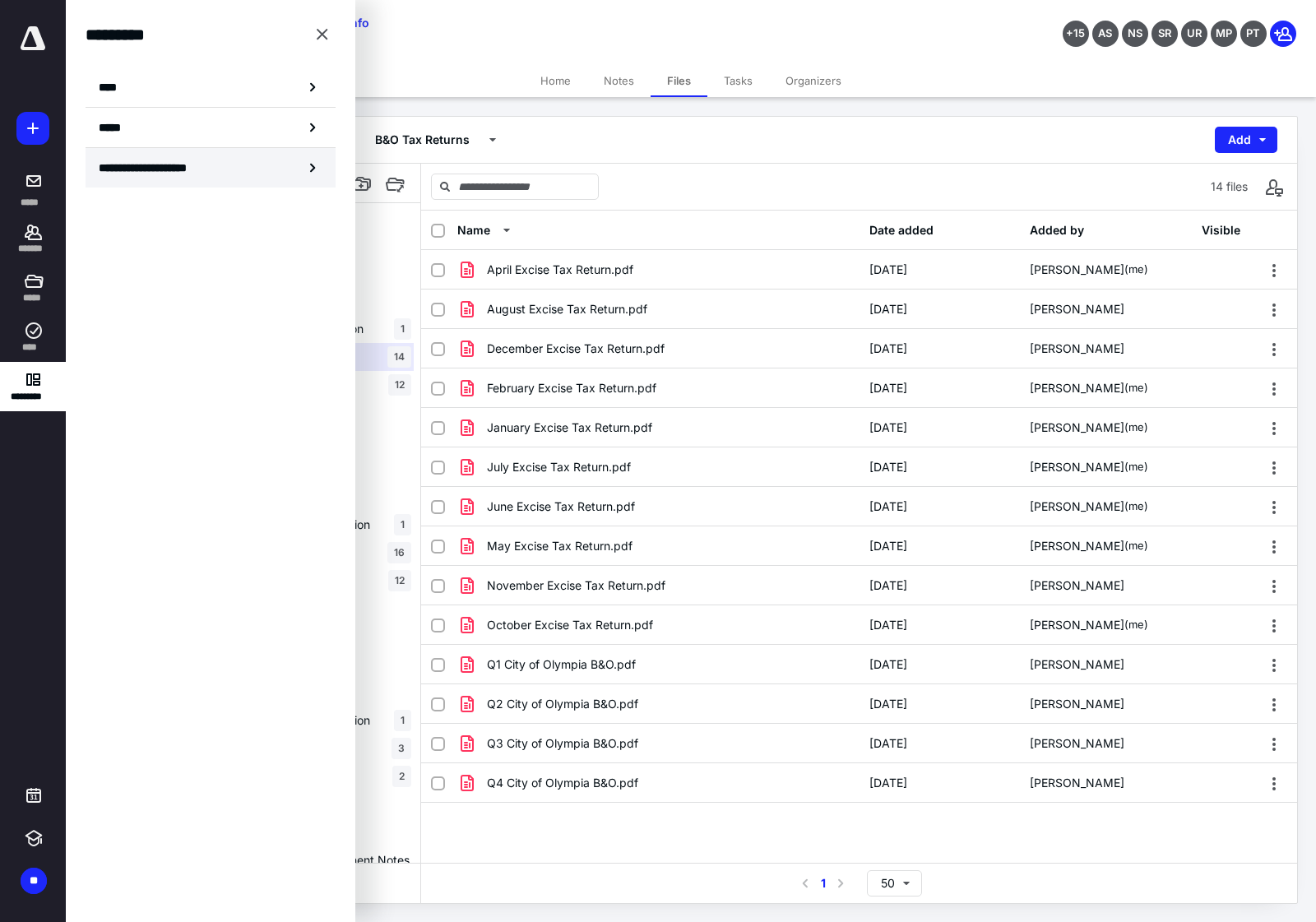 click 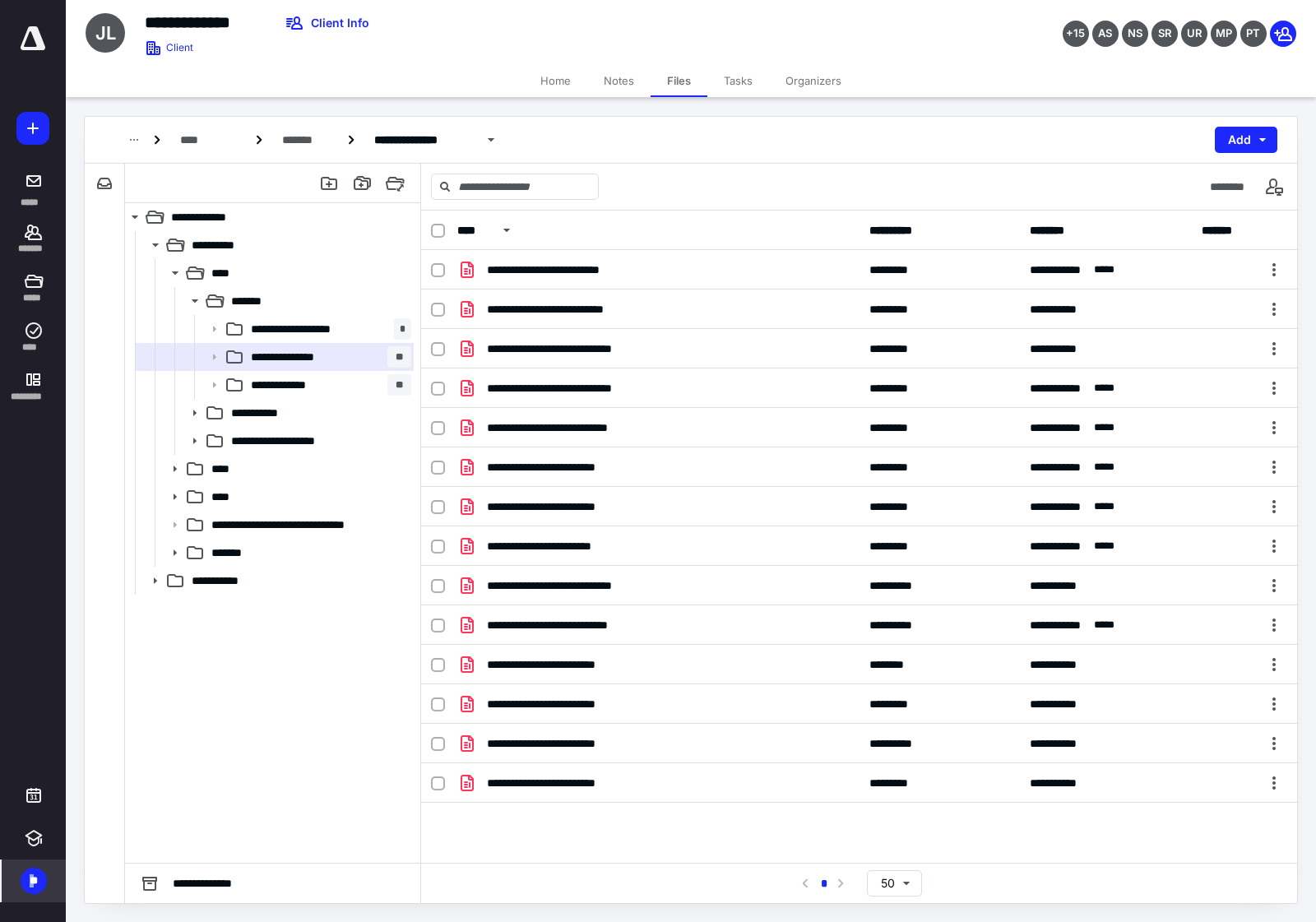 click on "**" at bounding box center [34, 881] 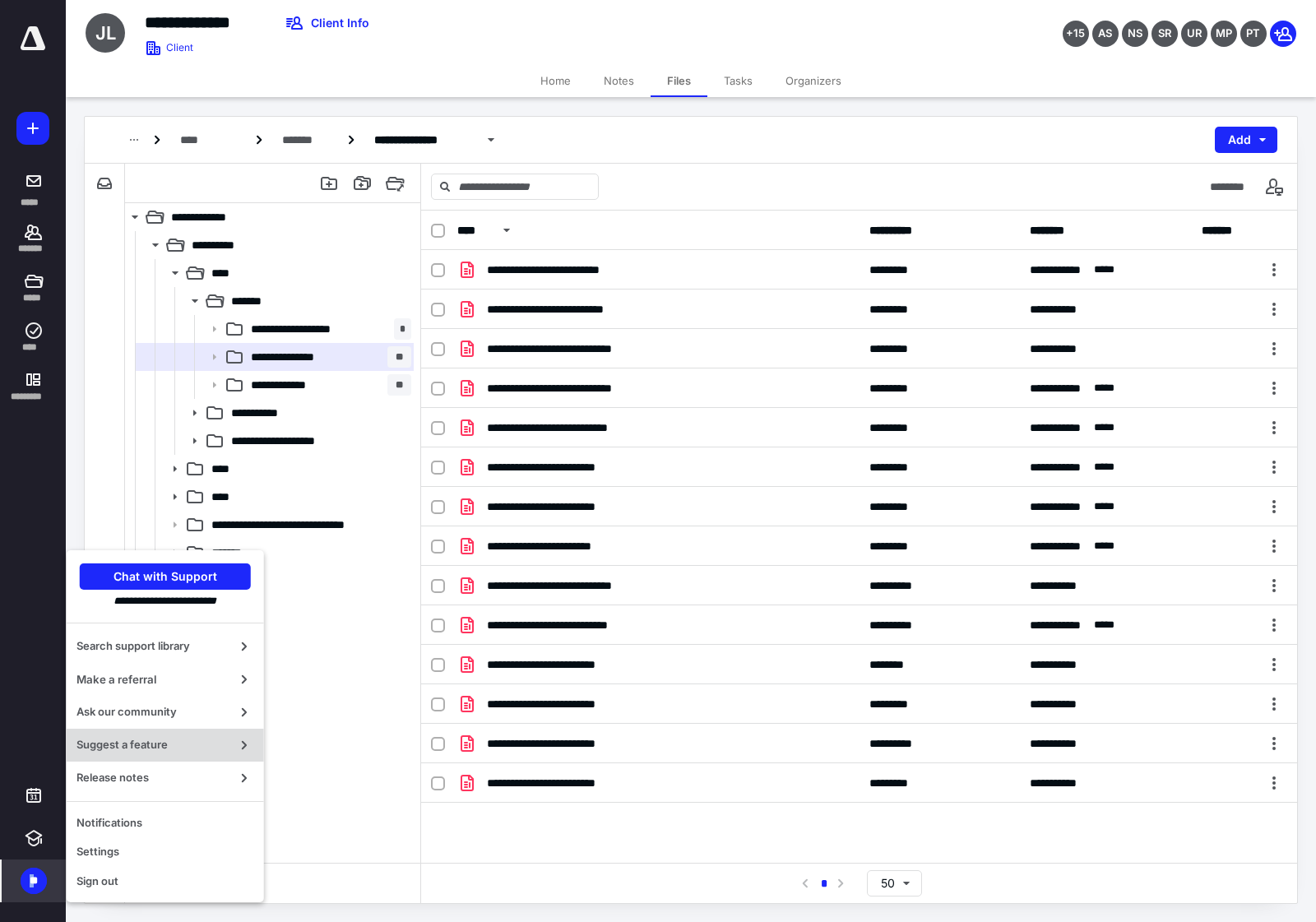 click on "Suggest a feature" at bounding box center (152, 745) 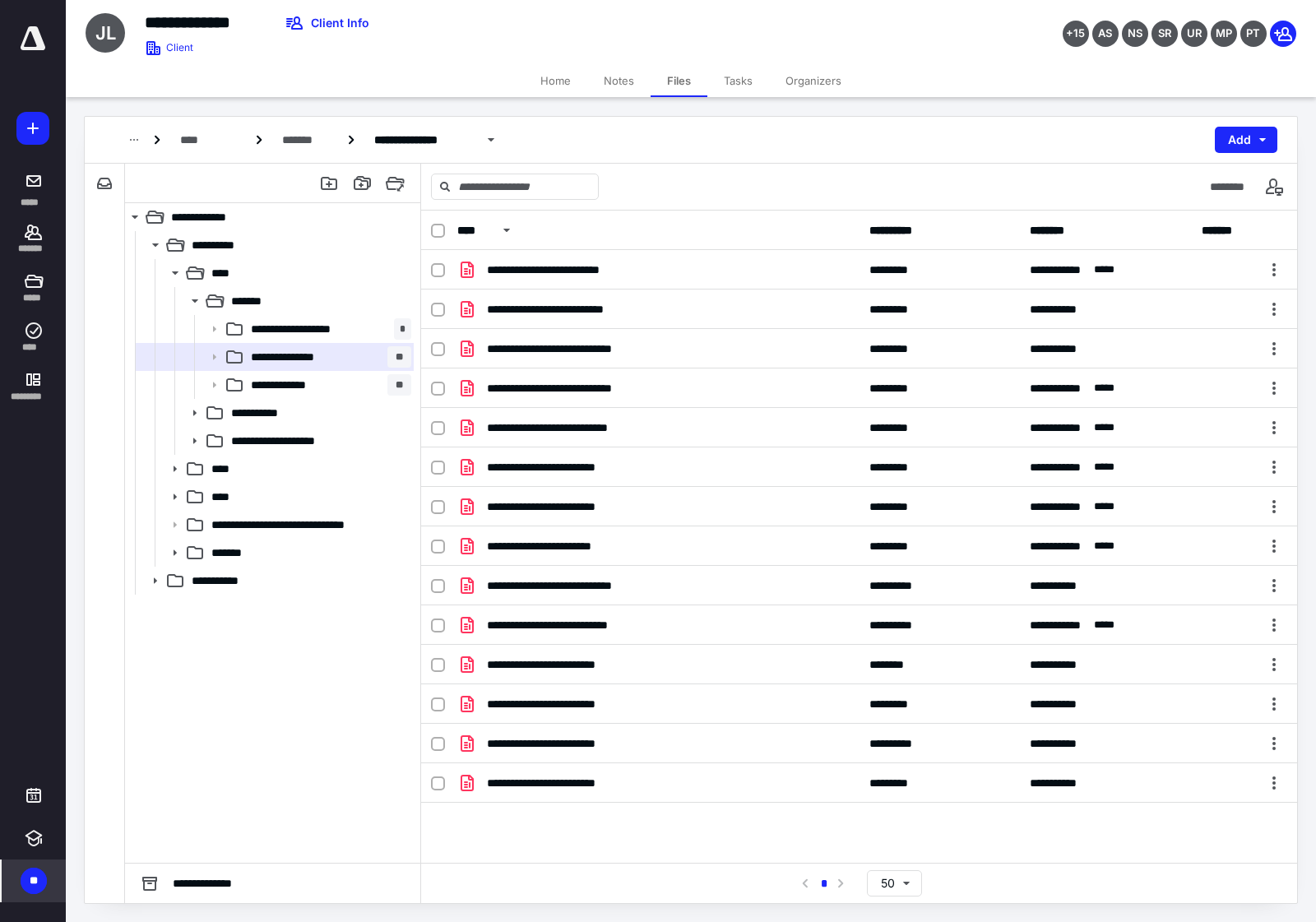 click on "**********" at bounding box center (691, 510) 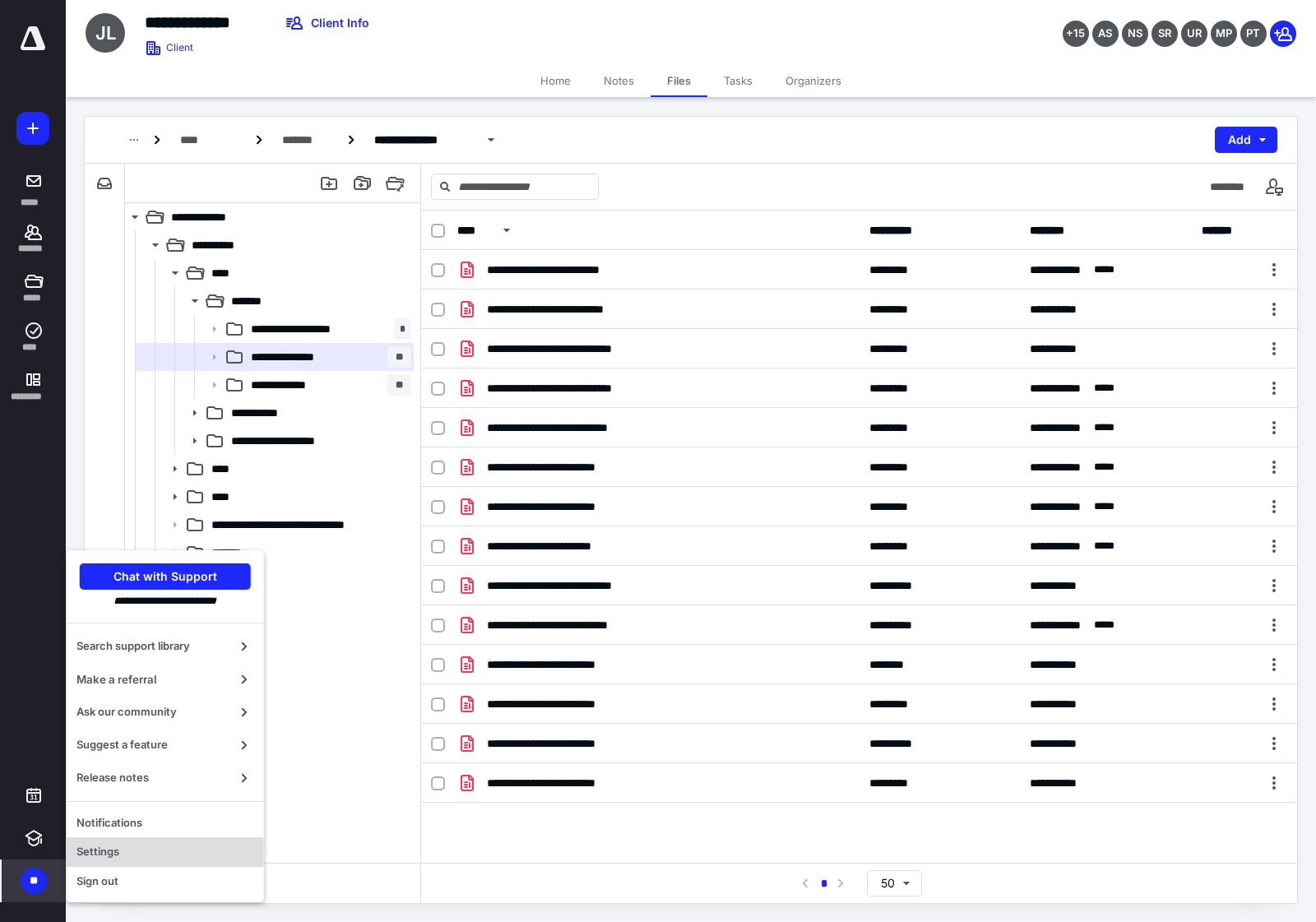 click on "Settings" at bounding box center (165, 852) 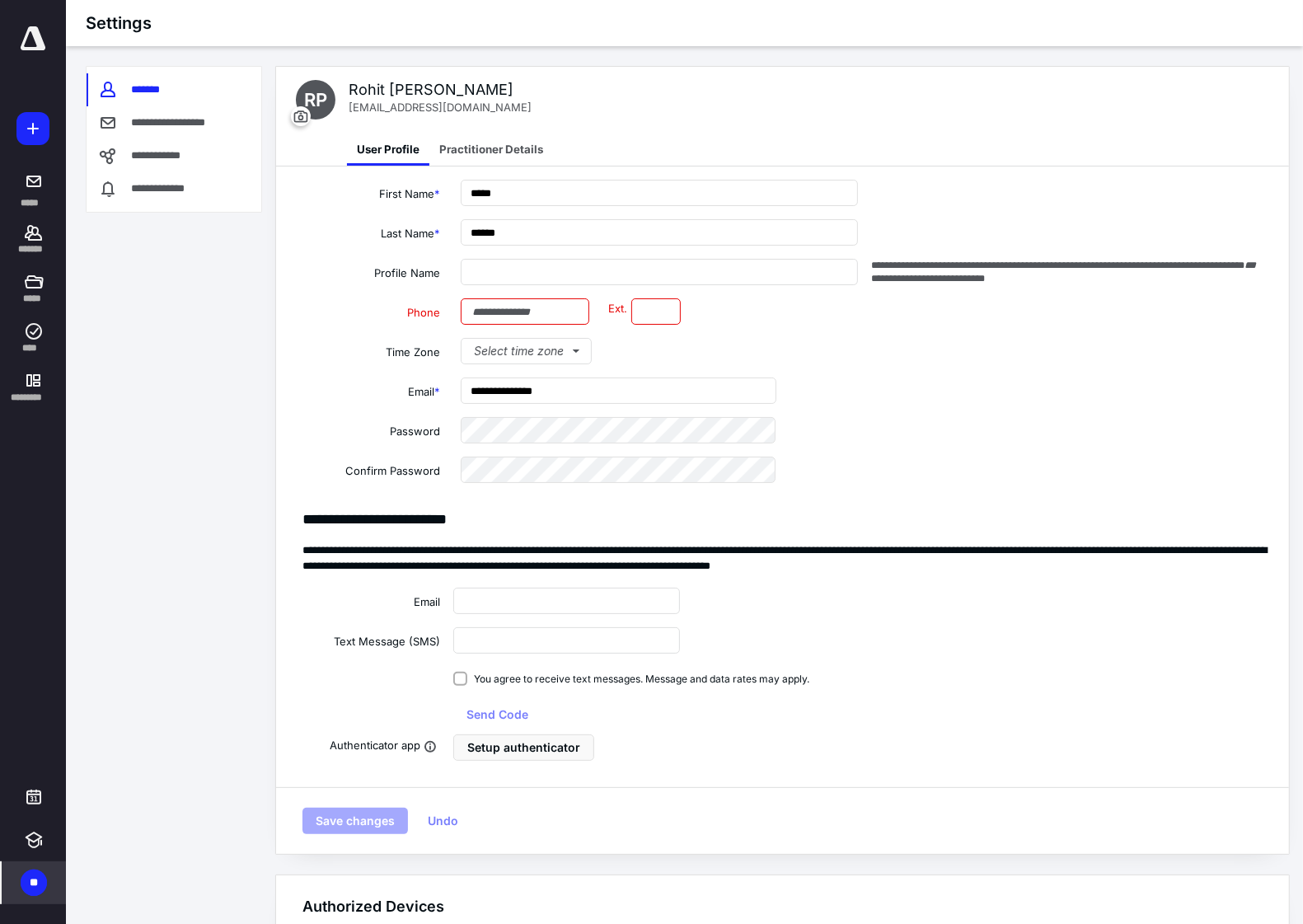 type on "**********" 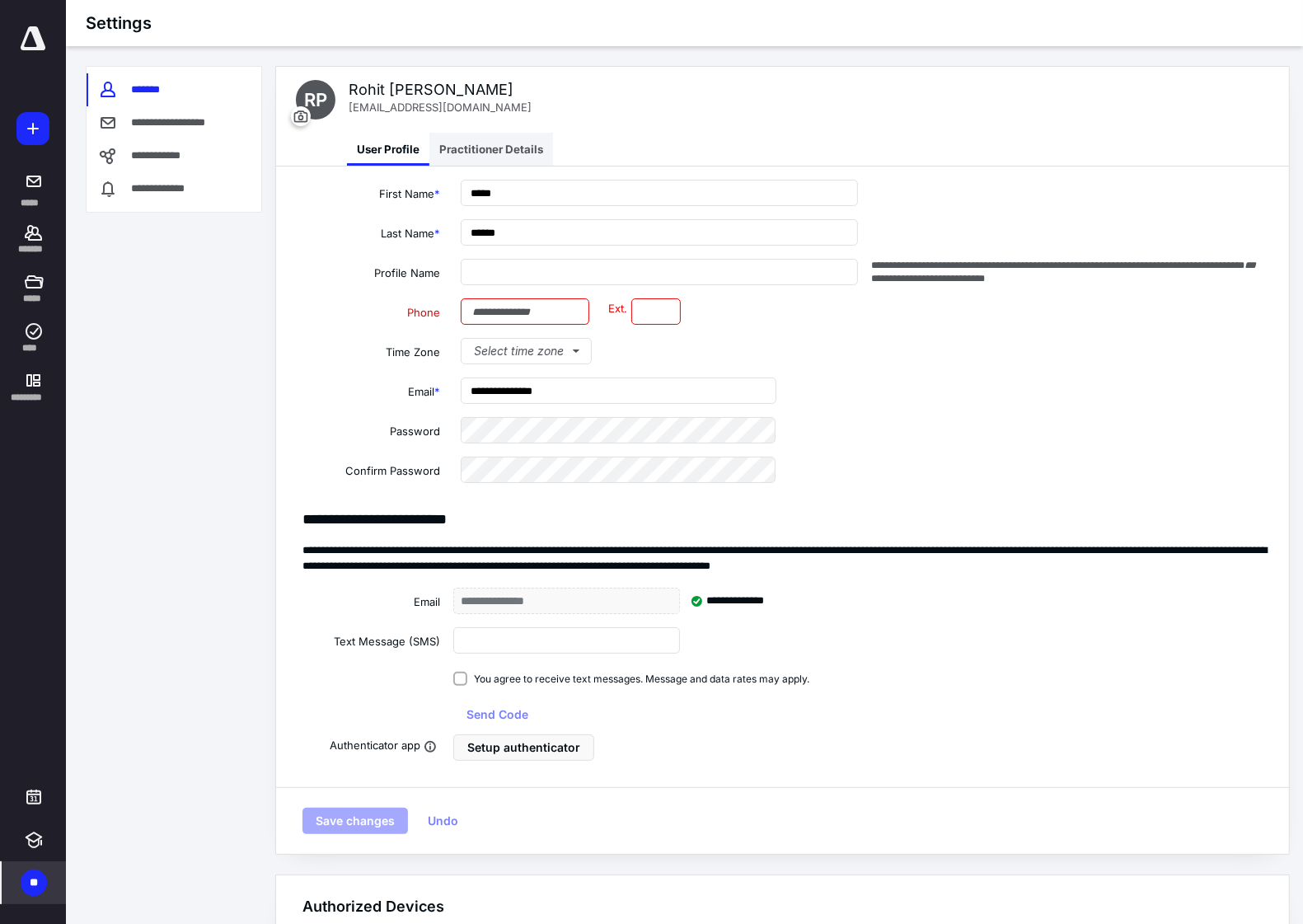 click on "Practitioner Details" at bounding box center [491, 149] 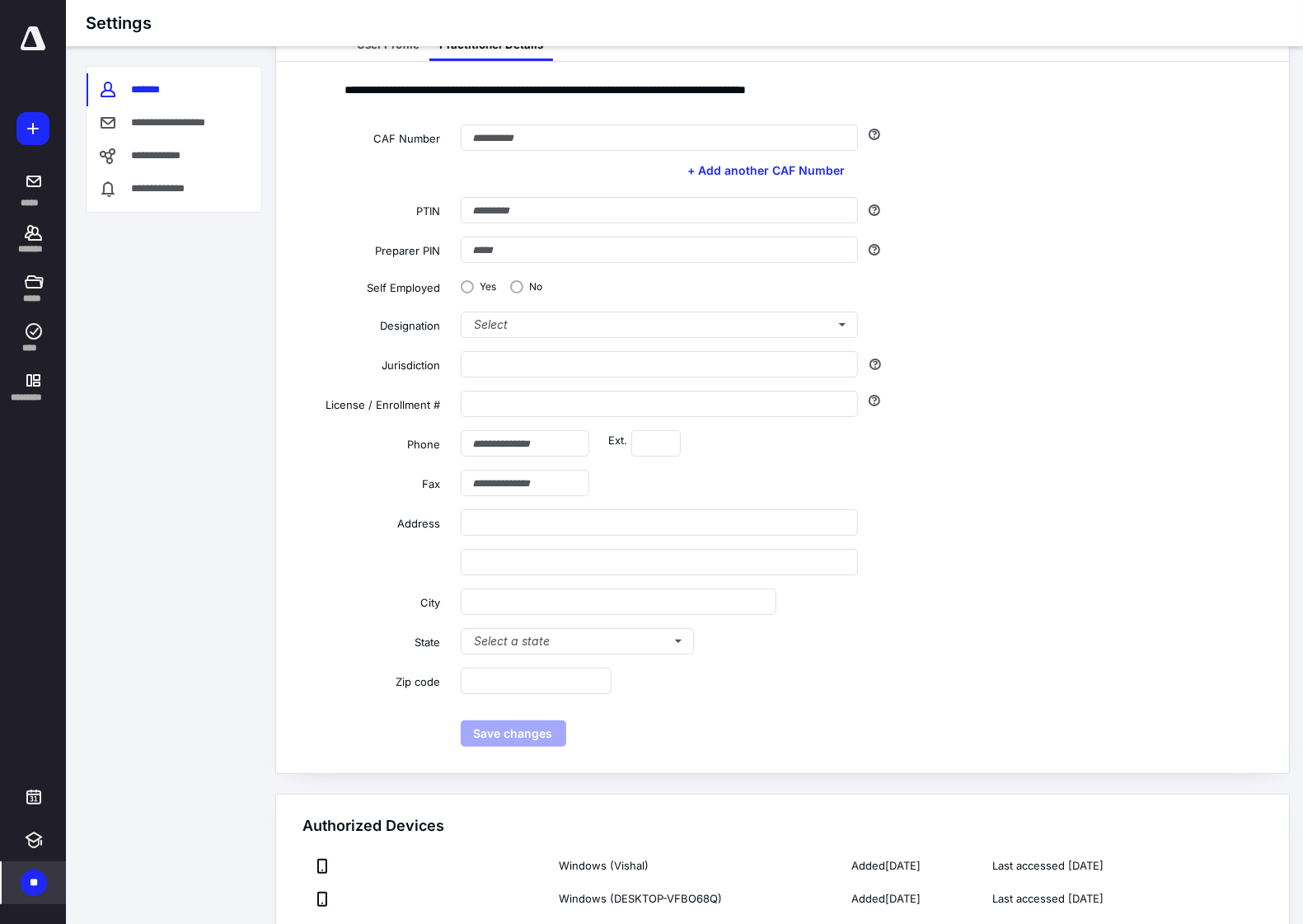 scroll, scrollTop: 0, scrollLeft: 0, axis: both 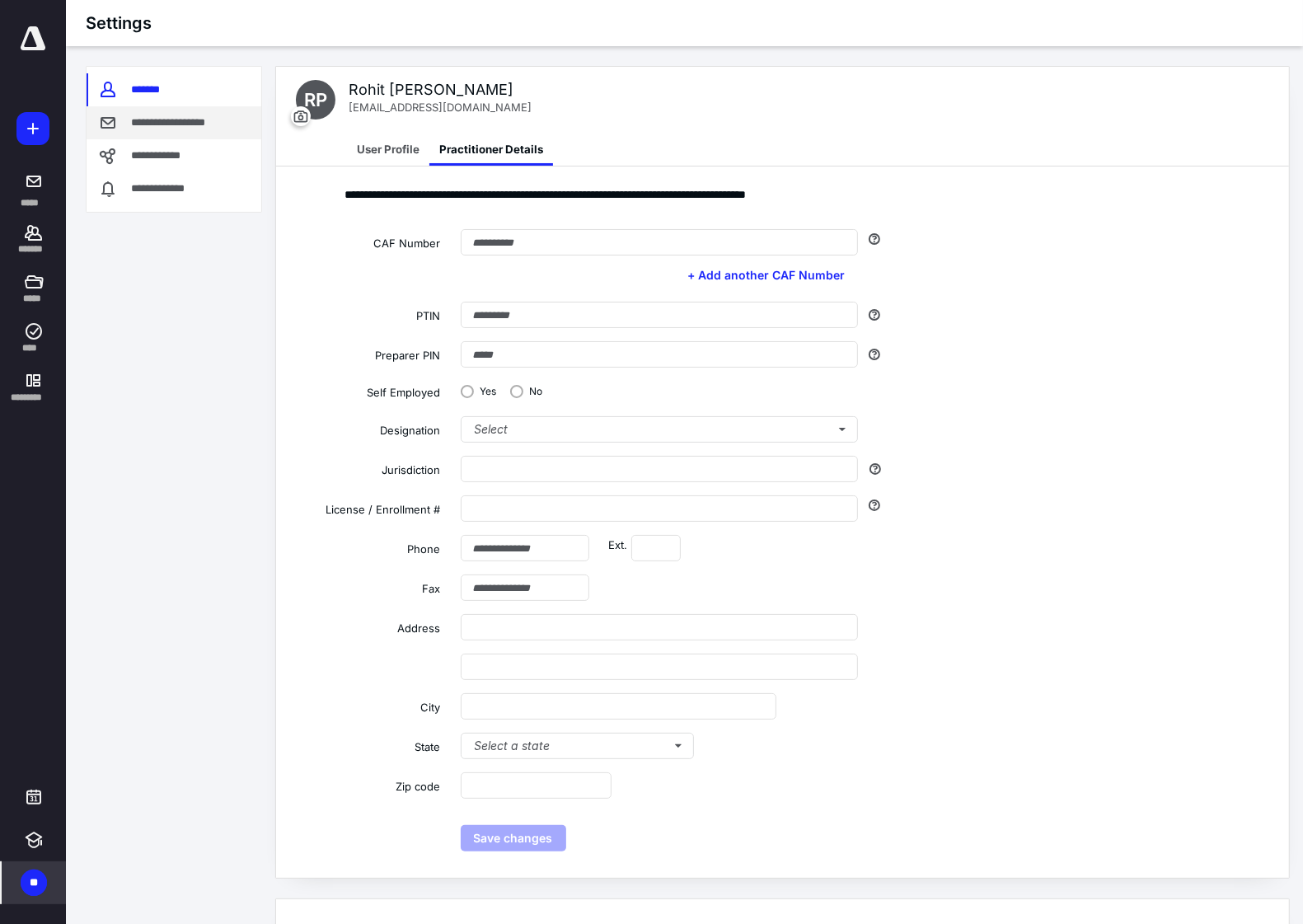 click on "**********" at bounding box center (180, 123) 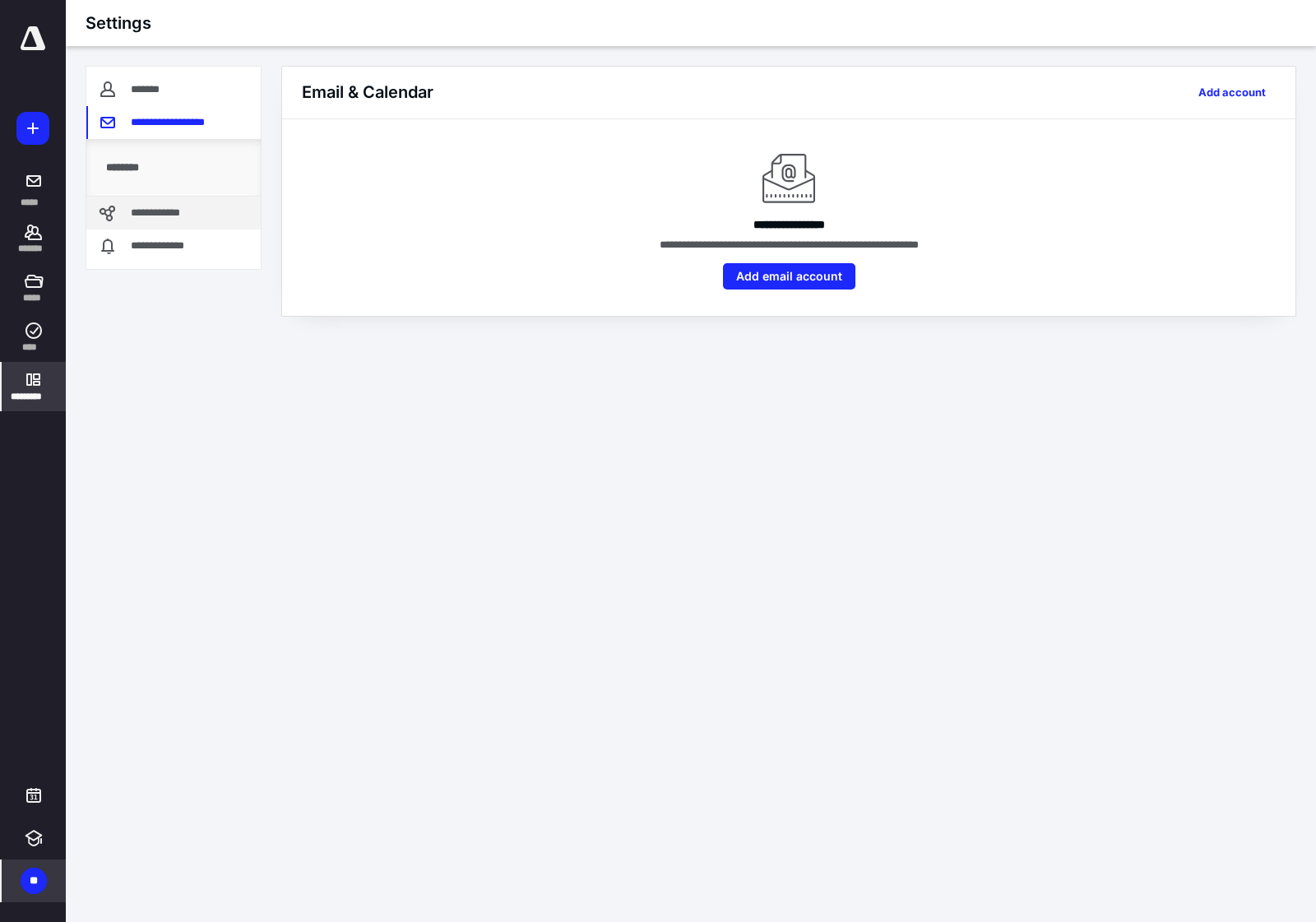 click on "**********" at bounding box center [160, 213] 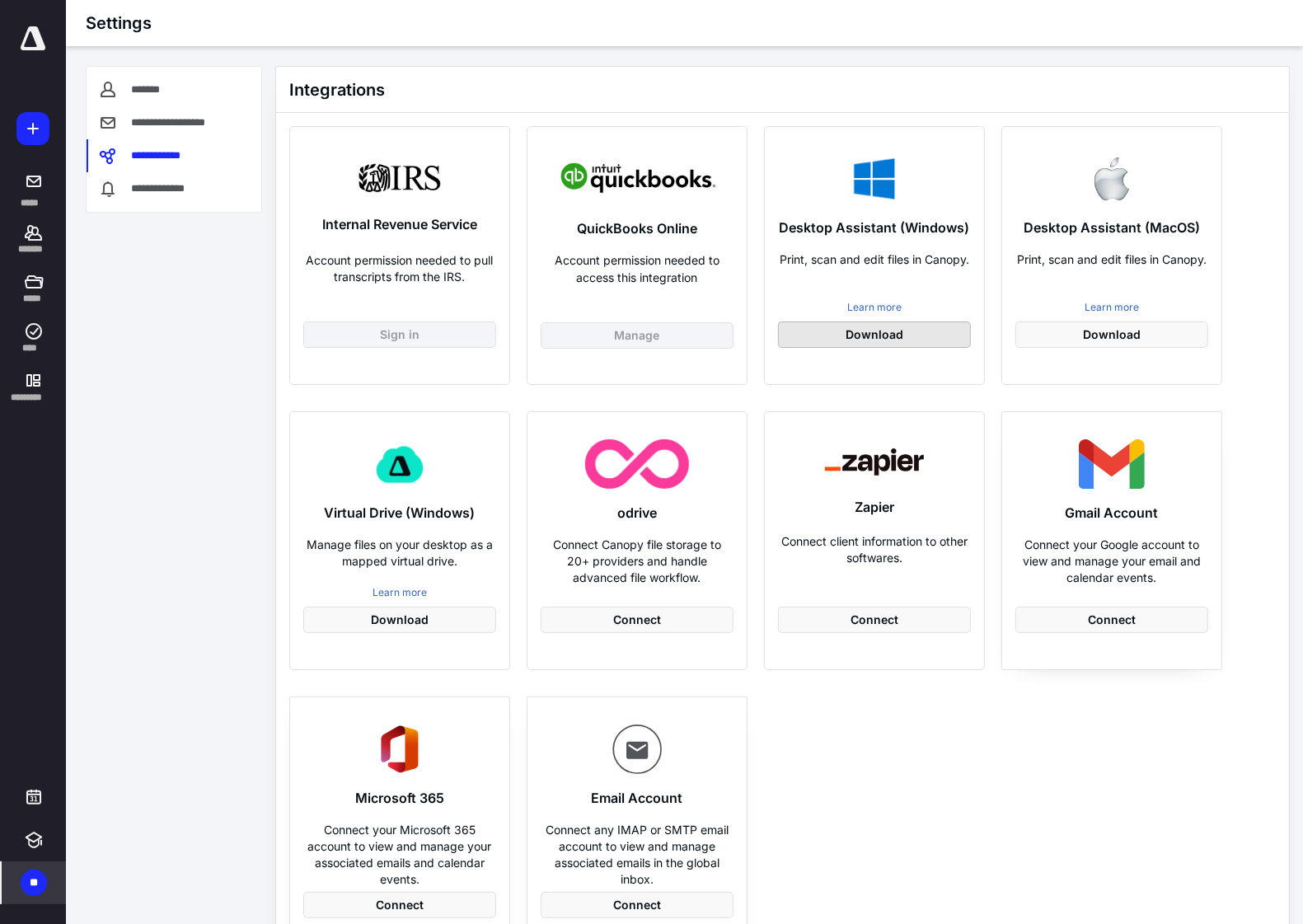 click on "Download" at bounding box center [874, 335] 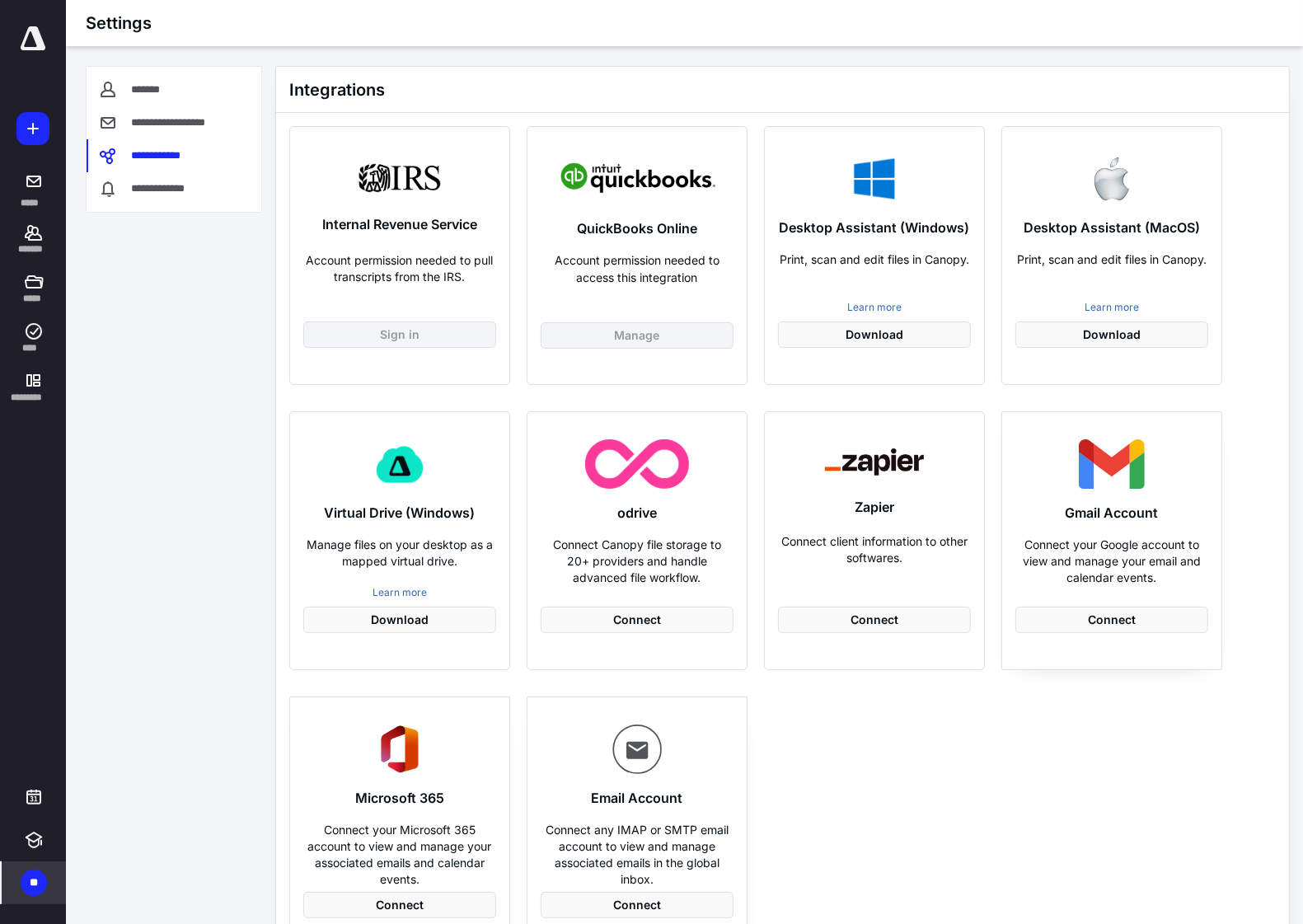 click on "Integrations Internal Revenue Service Account permission needed to pull transcripts from the IRS. Sign in QuickBooks Online Account permission needed to access this integration Manage Desktop Assistant (Windows) Print, scan and edit files in Canopy. Learn more Download Desktop Assistant (MacOS) Print, scan and edit files in Canopy. Learn more Download Virtual Drive (Windows) Manage files on your desktop as a mapped virtual drive. Learn more Download odrive Connect Canopy file storage to 20+ providers and handle advanced file workflow. Connect Zapier Connect client information to other softwares. Connect Gmail Account Connect your Google account to view and manage your email and calendar events. Connect Microsoft 365 Connect your Microsoft 365 account to view and manage your associated emails and calendar events. Connect Email Account Connect any IMAP or SMTP email account to view and manage associated emails in the global inbox. Connect" at bounding box center [782, 518] 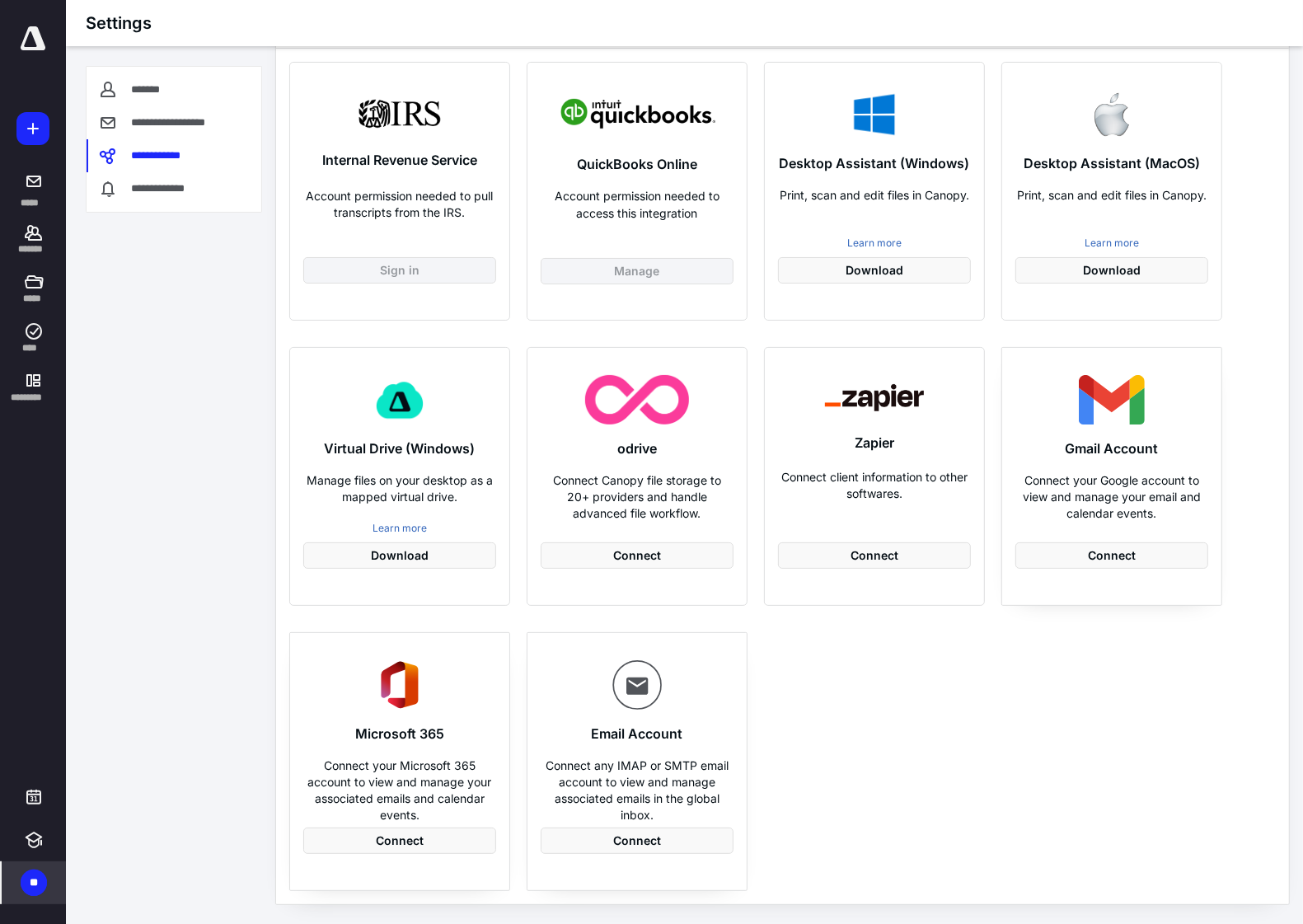 scroll, scrollTop: 0, scrollLeft: 0, axis: both 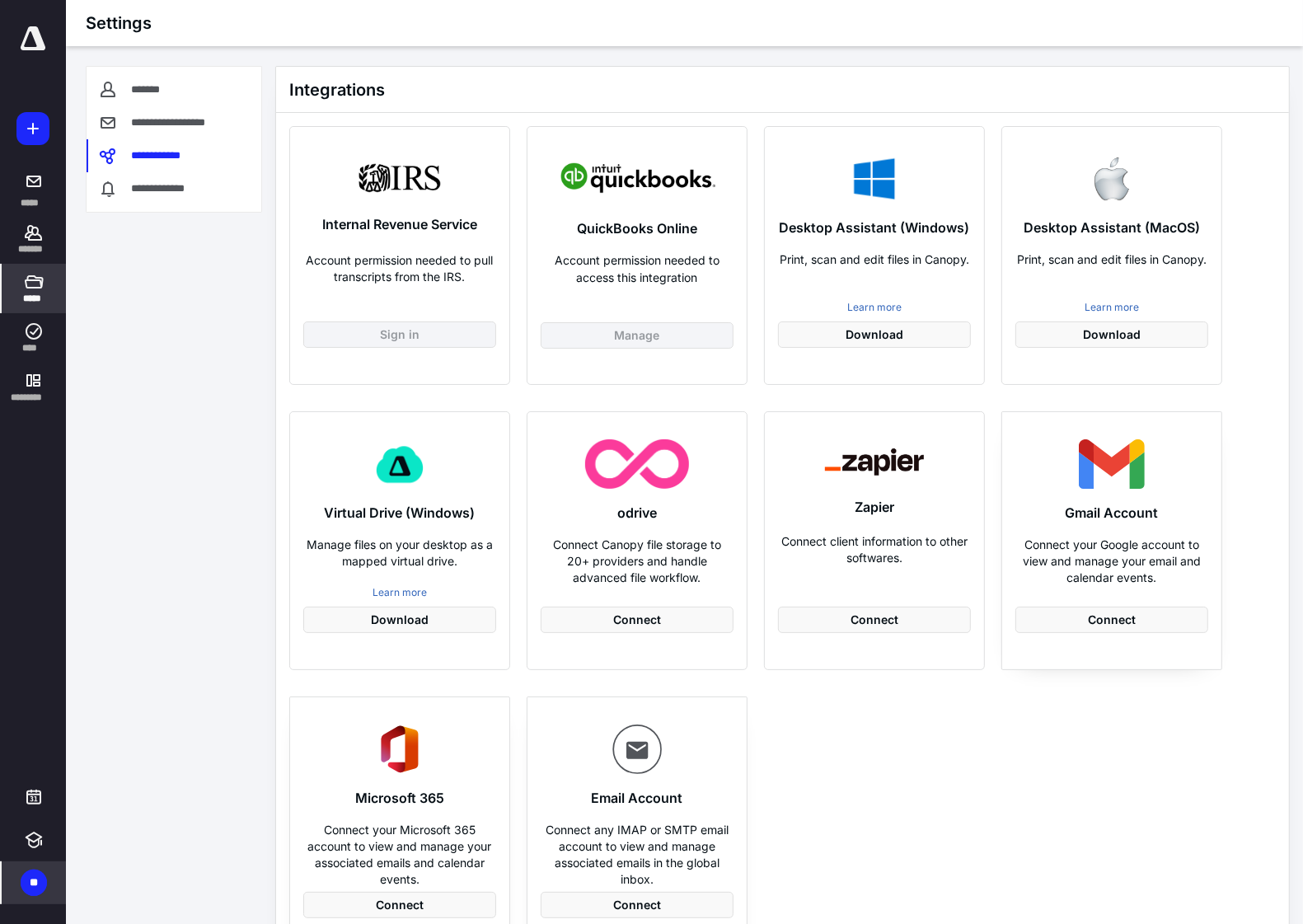 click 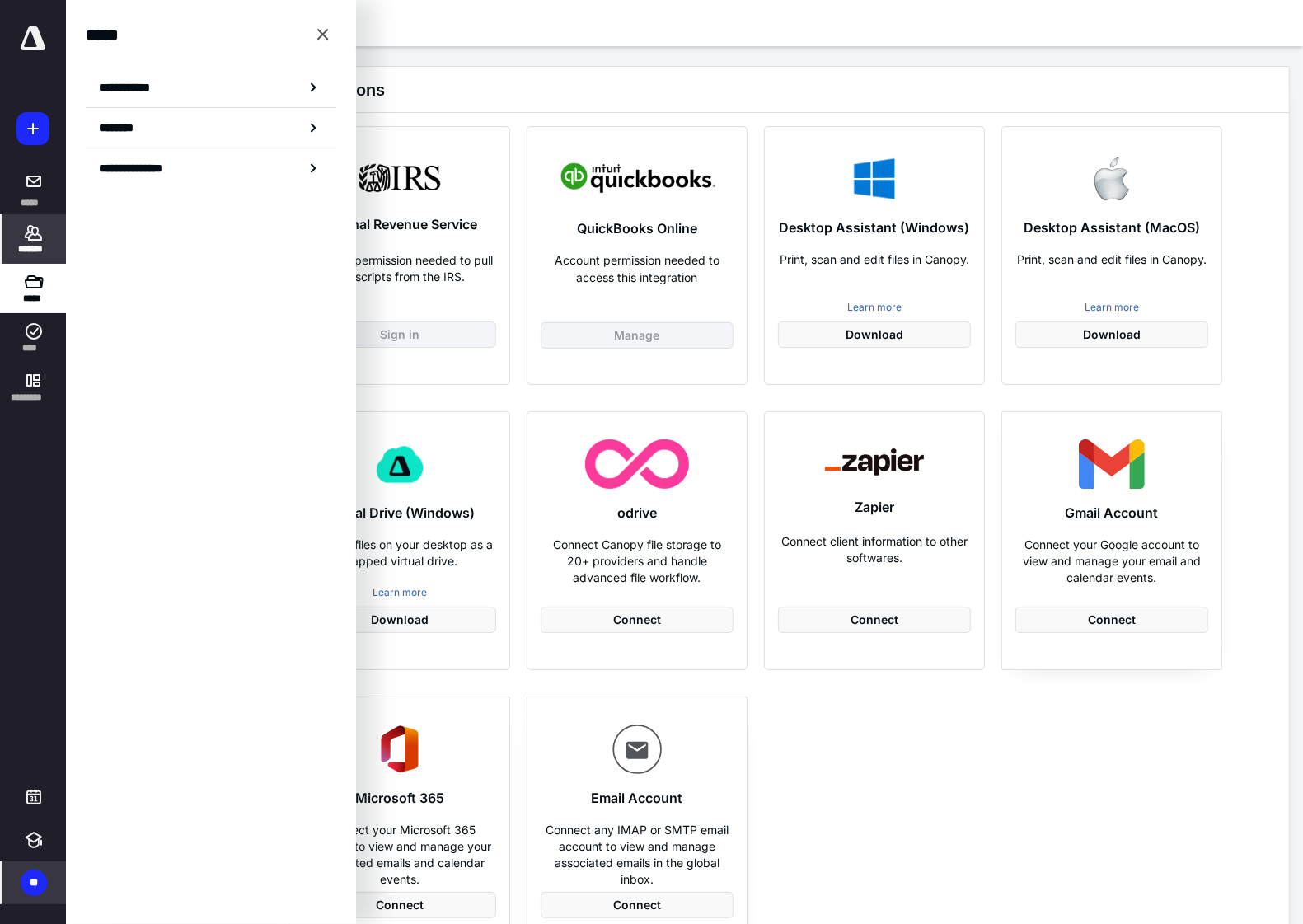 click 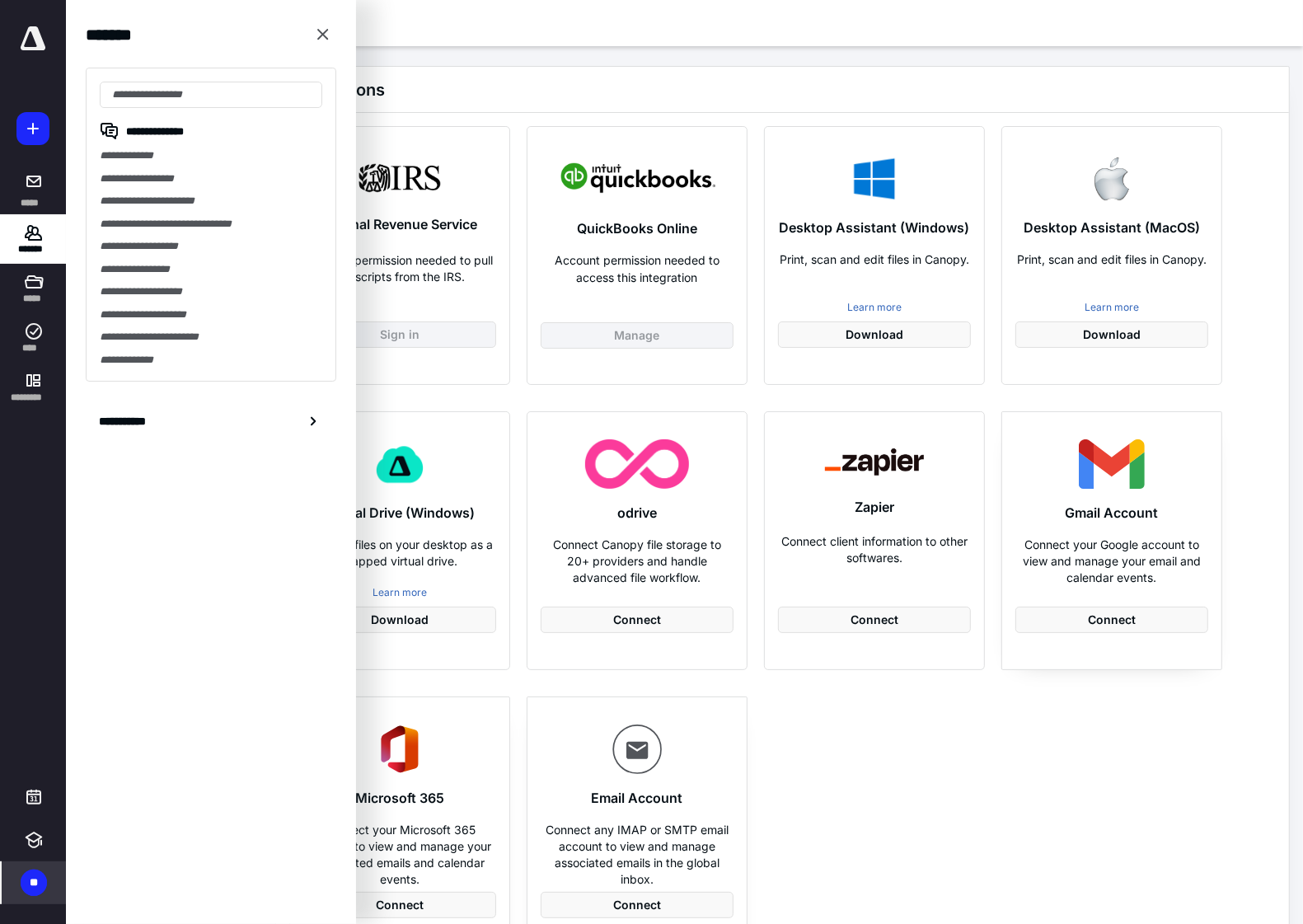 click on "Integrations" at bounding box center (782, 90) 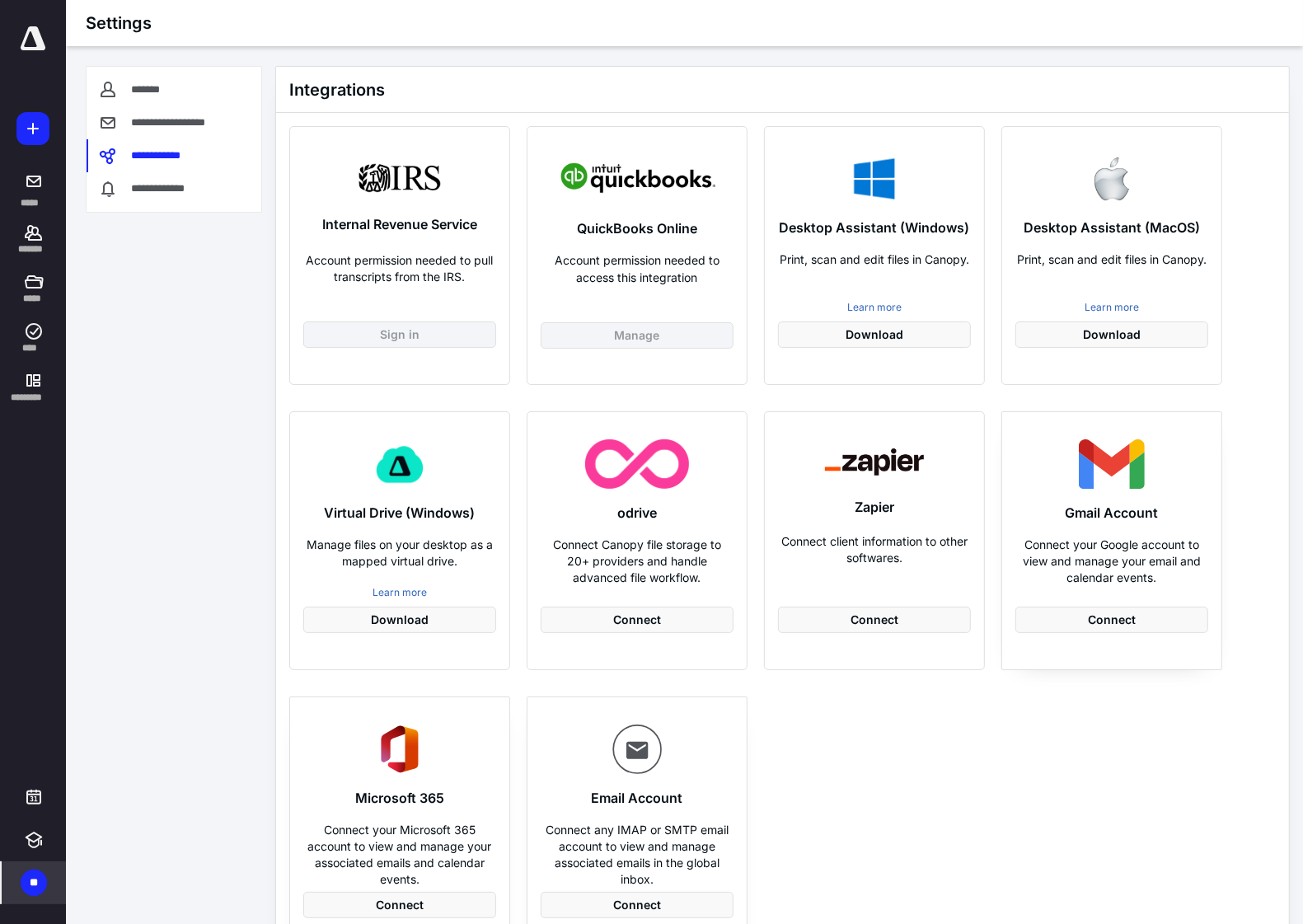 scroll, scrollTop: 64, scrollLeft: 0, axis: vertical 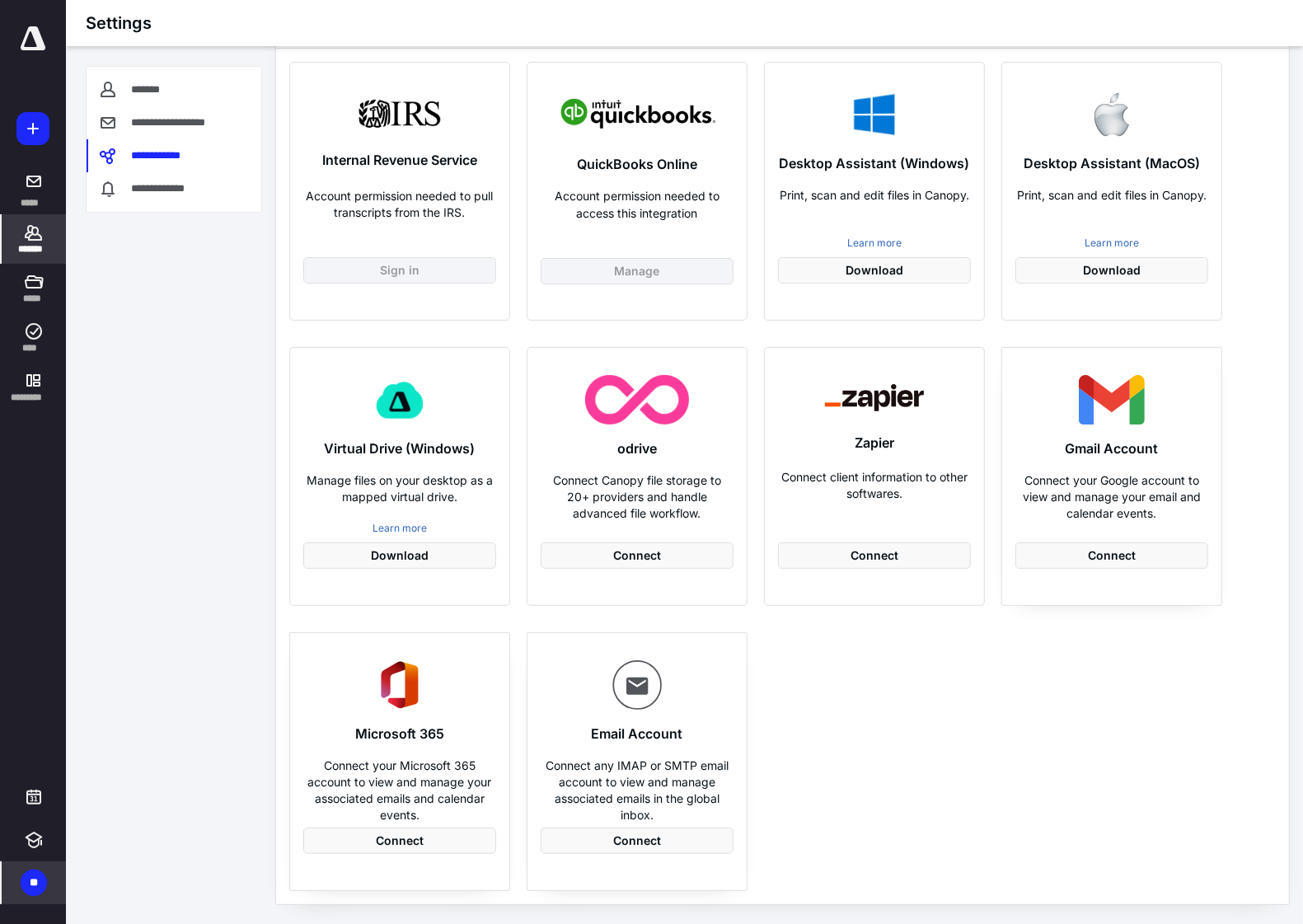 click on "*******" at bounding box center (34, 239) 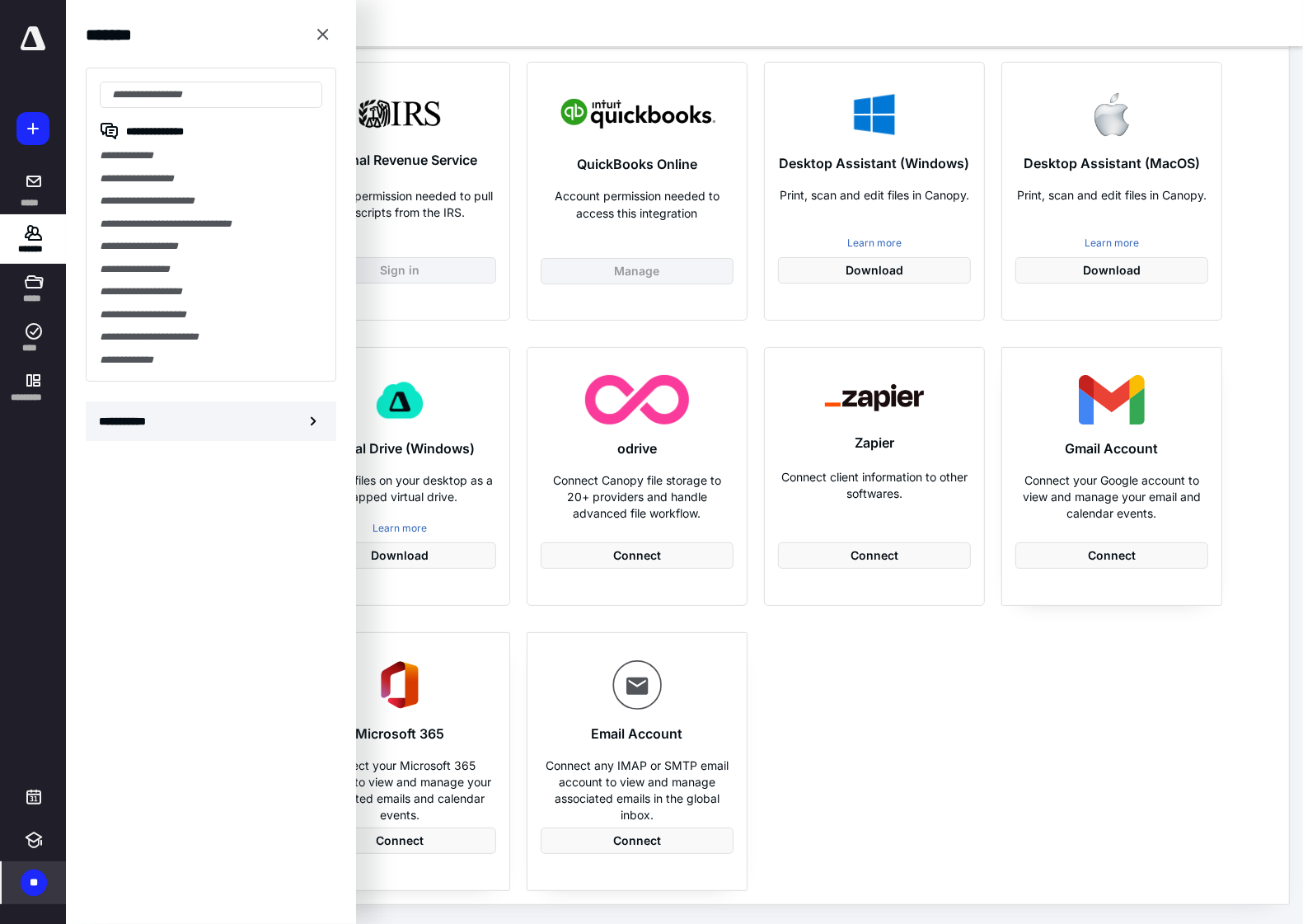 click on "**********" at bounding box center [211, 421] 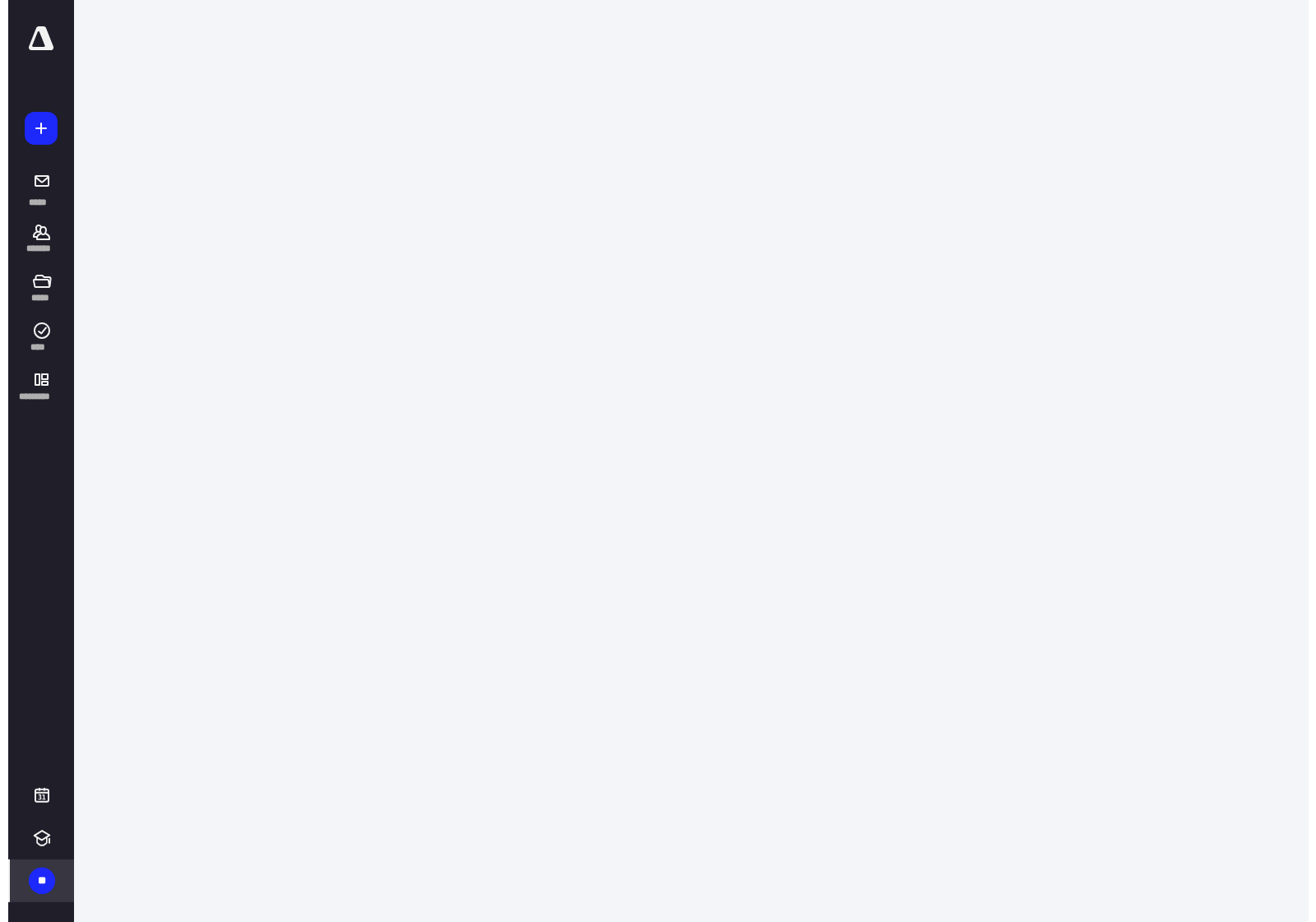 scroll, scrollTop: 0, scrollLeft: 0, axis: both 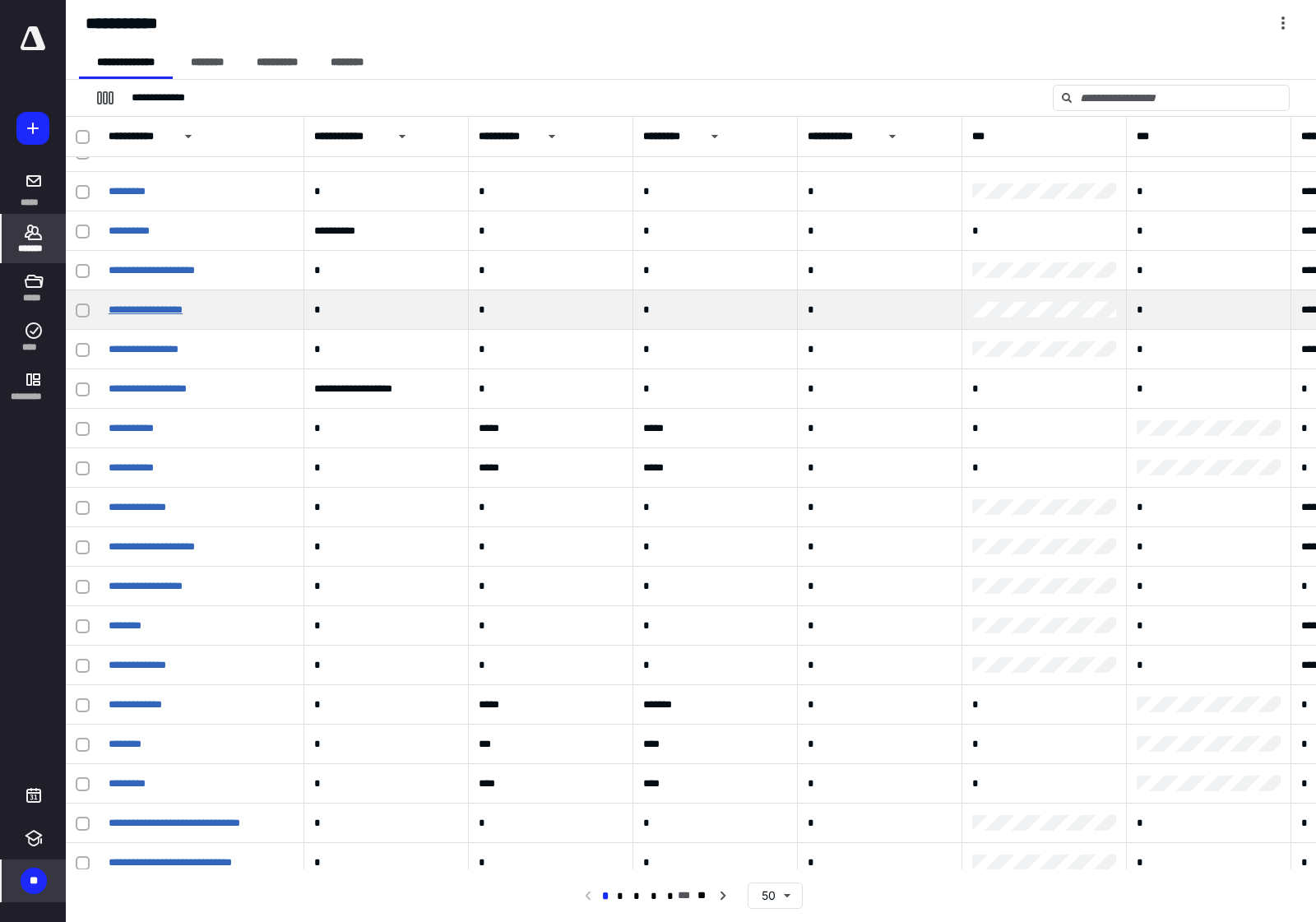 click on "**********" at bounding box center [146, 309] 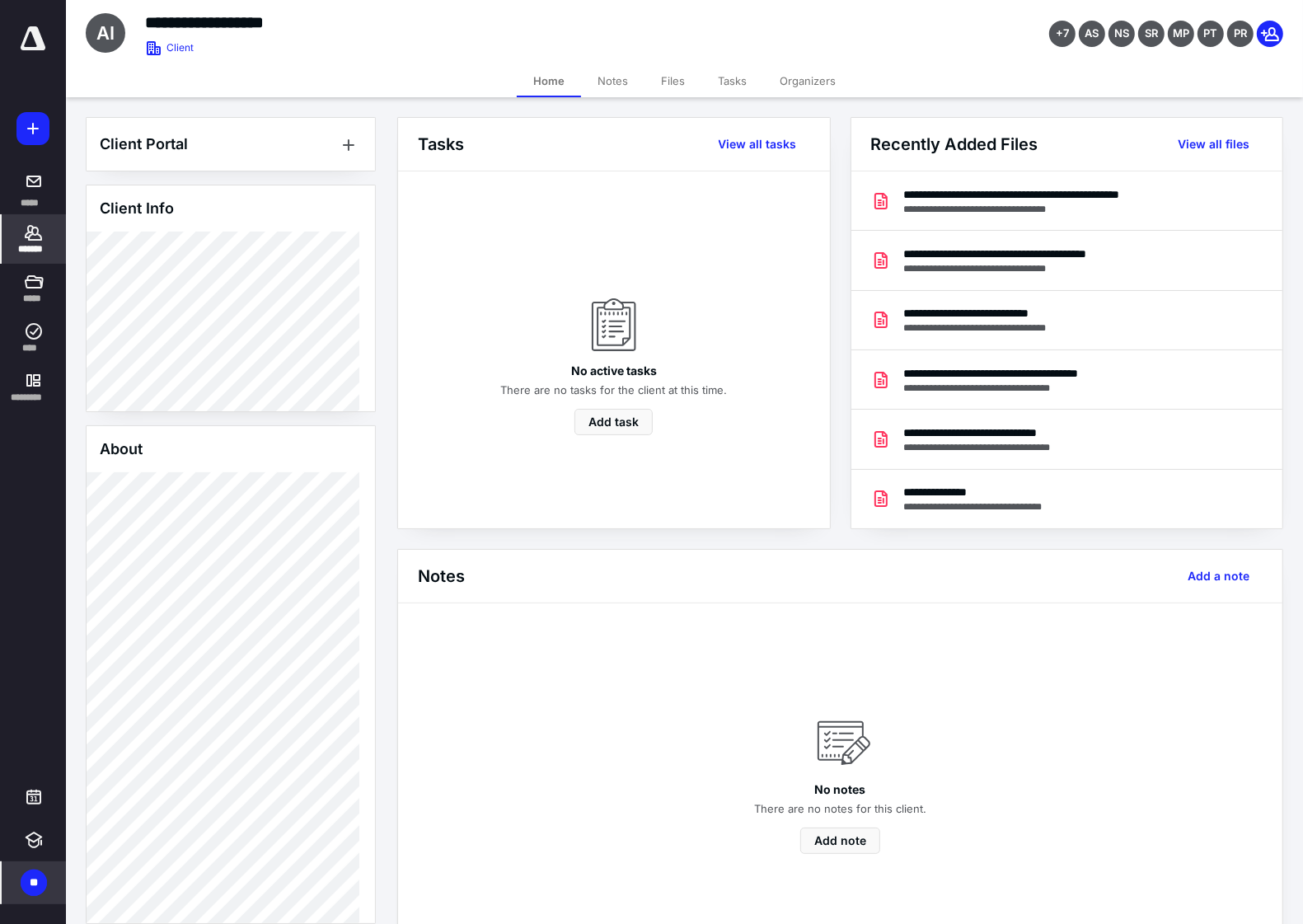 click on "Files" at bounding box center (673, 81) 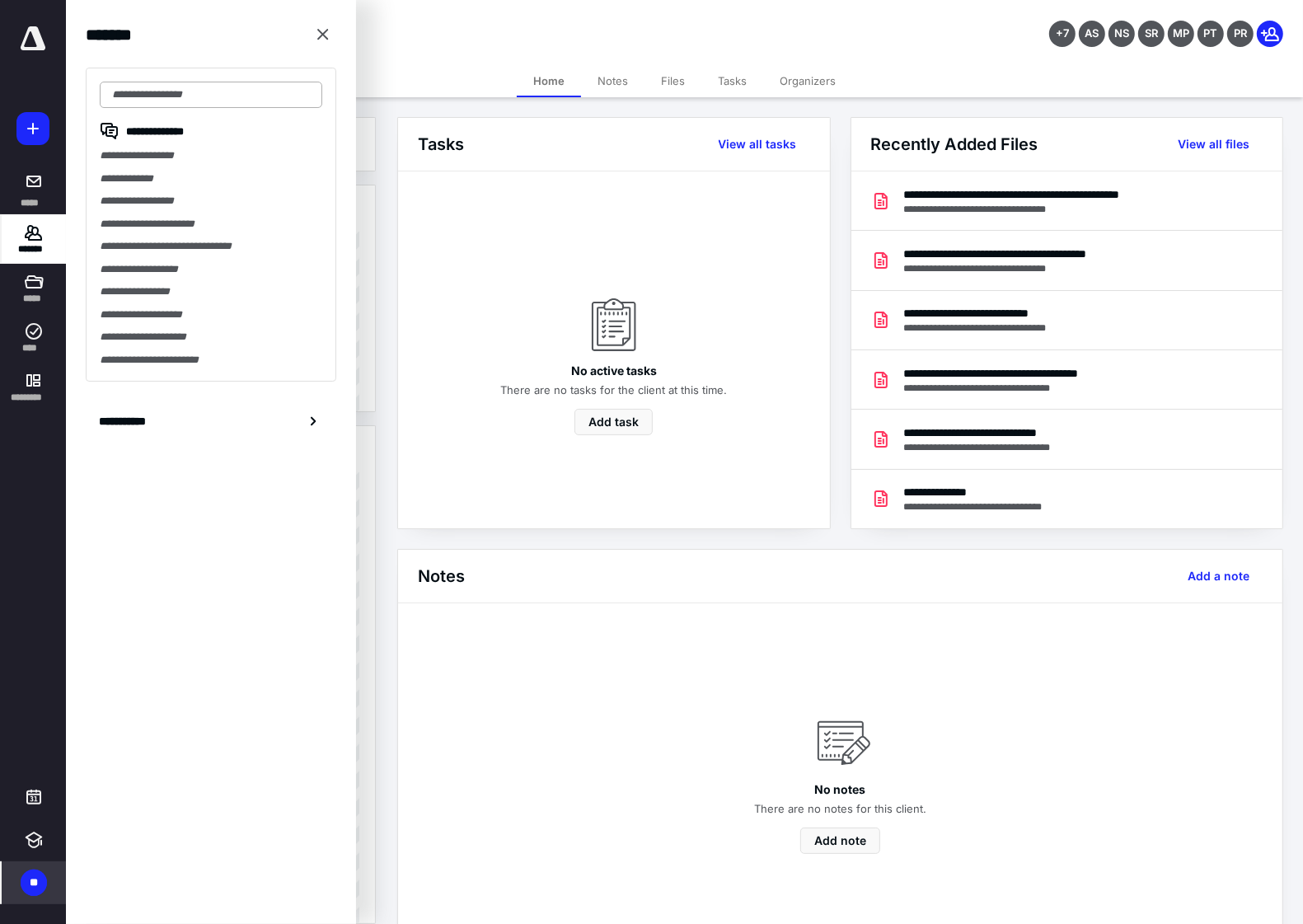 click at bounding box center (211, 95) 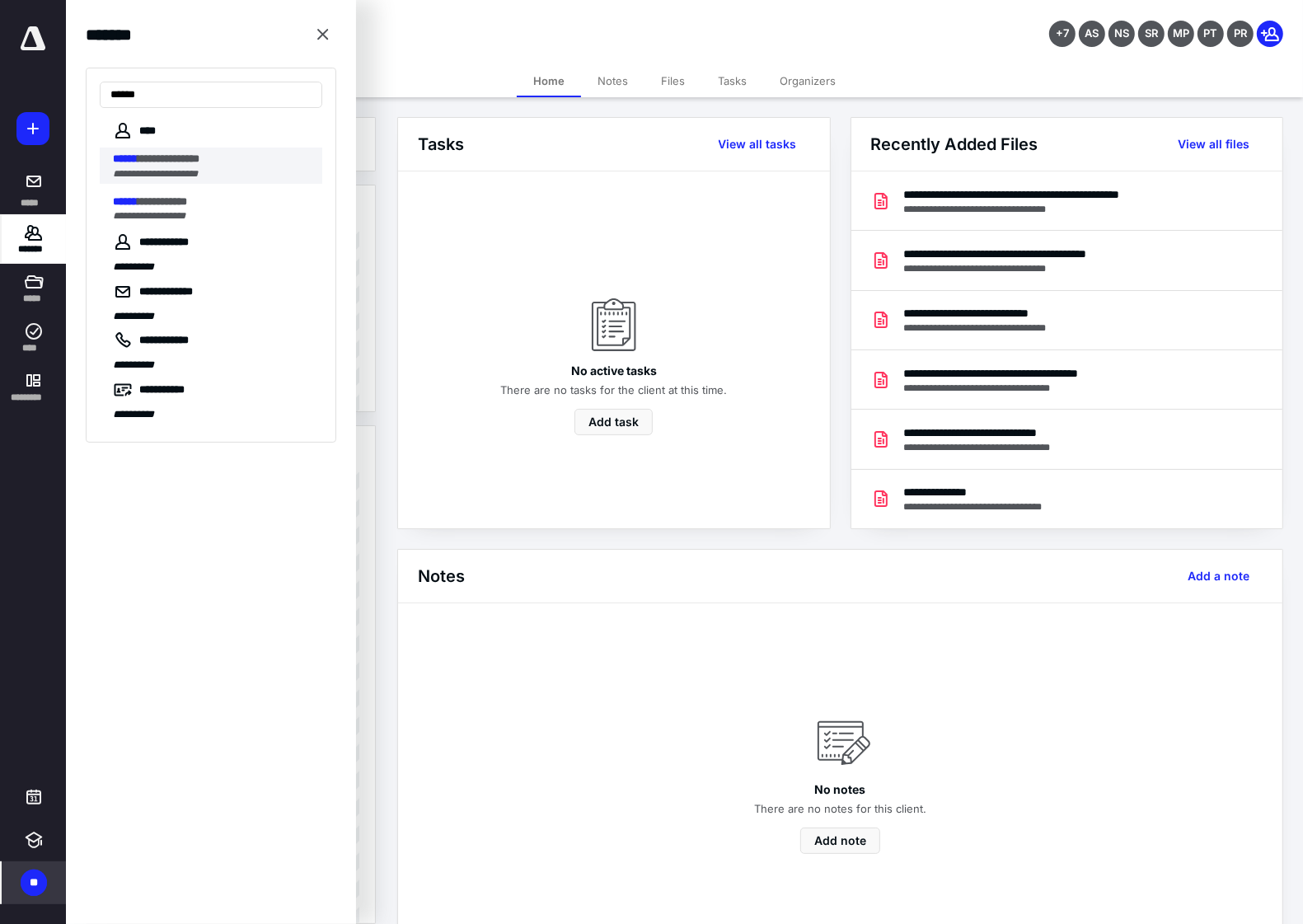type on "******" 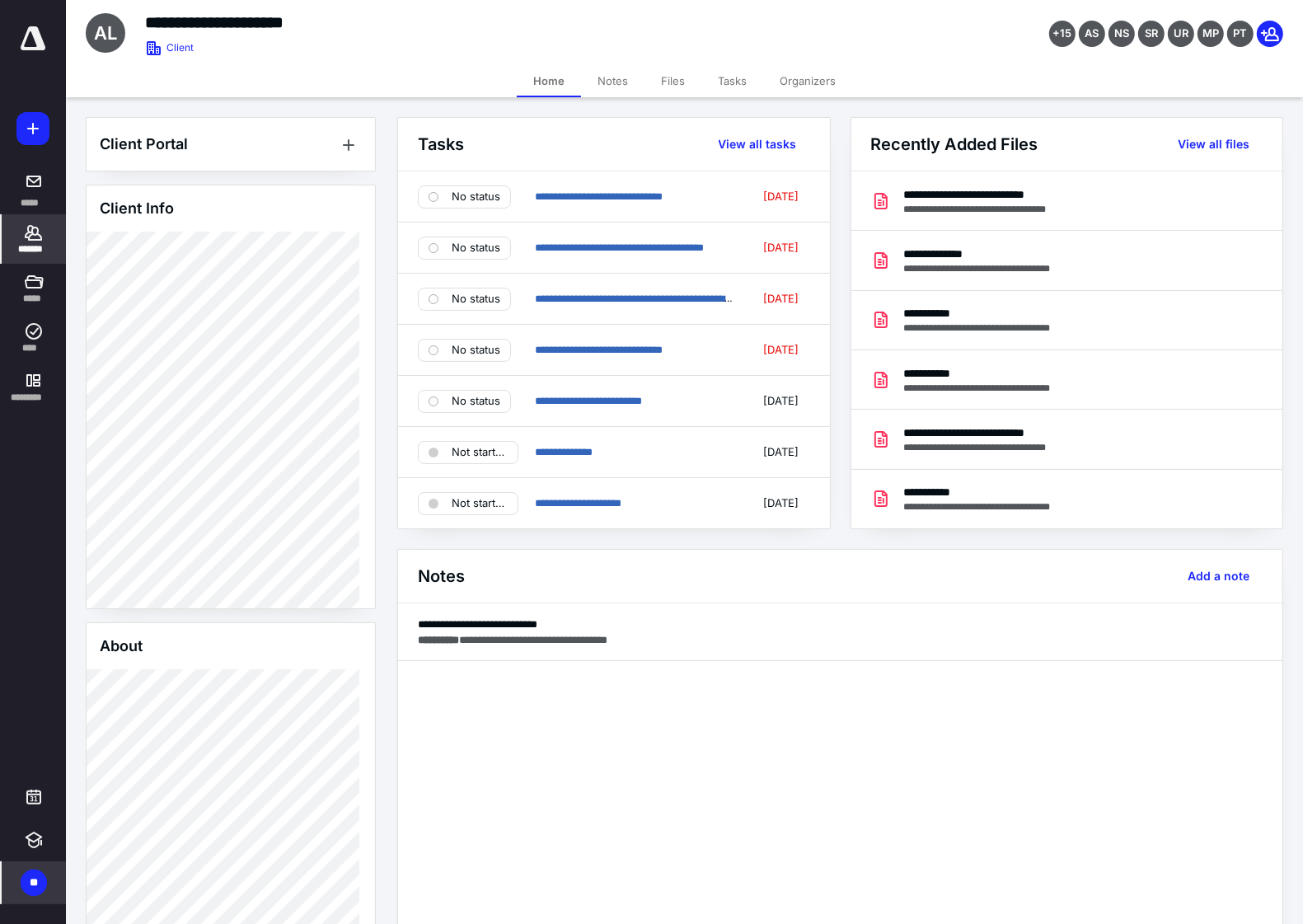 click on "Files" at bounding box center [673, 81] 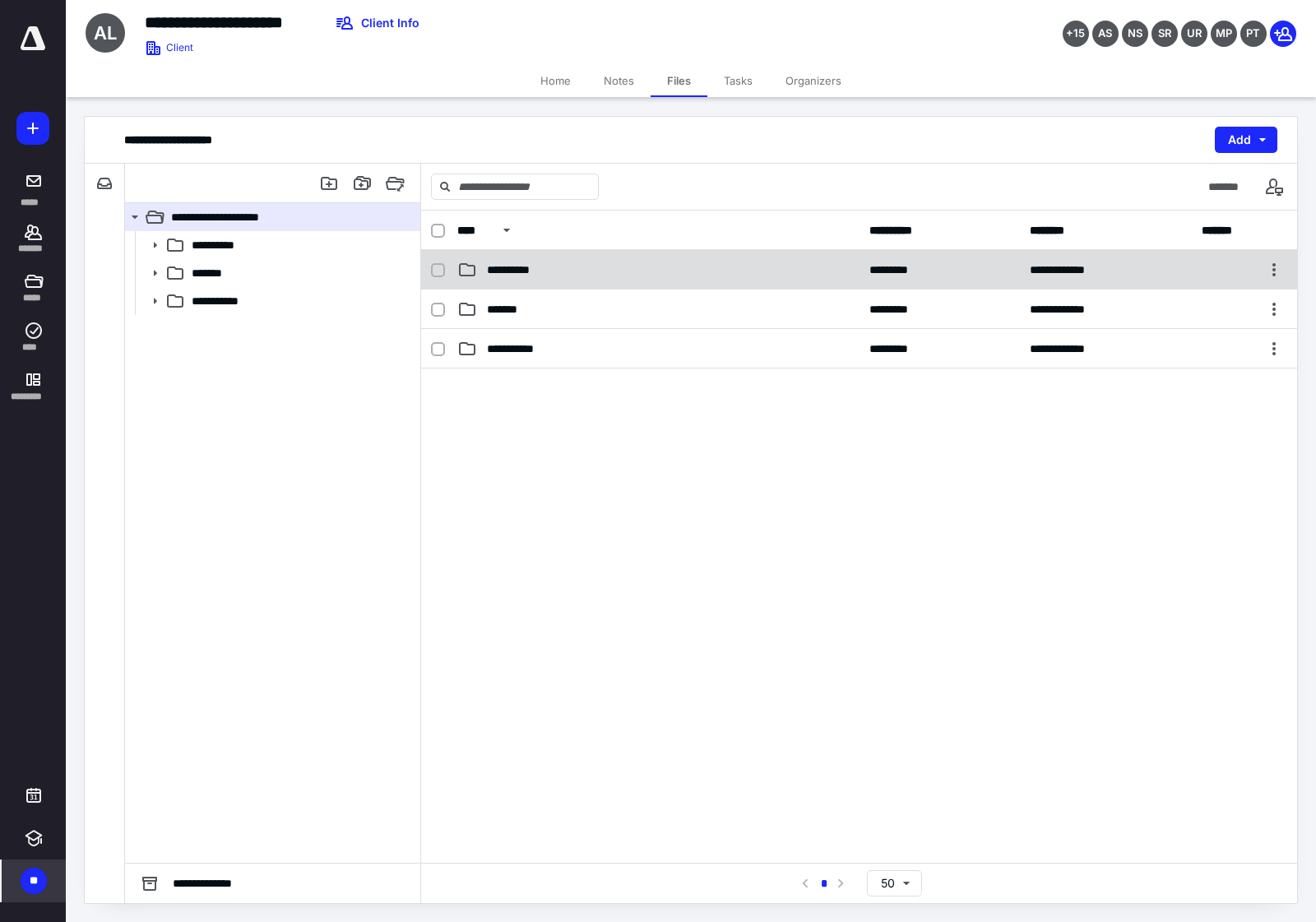 click on "**********" at bounding box center (658, 270) 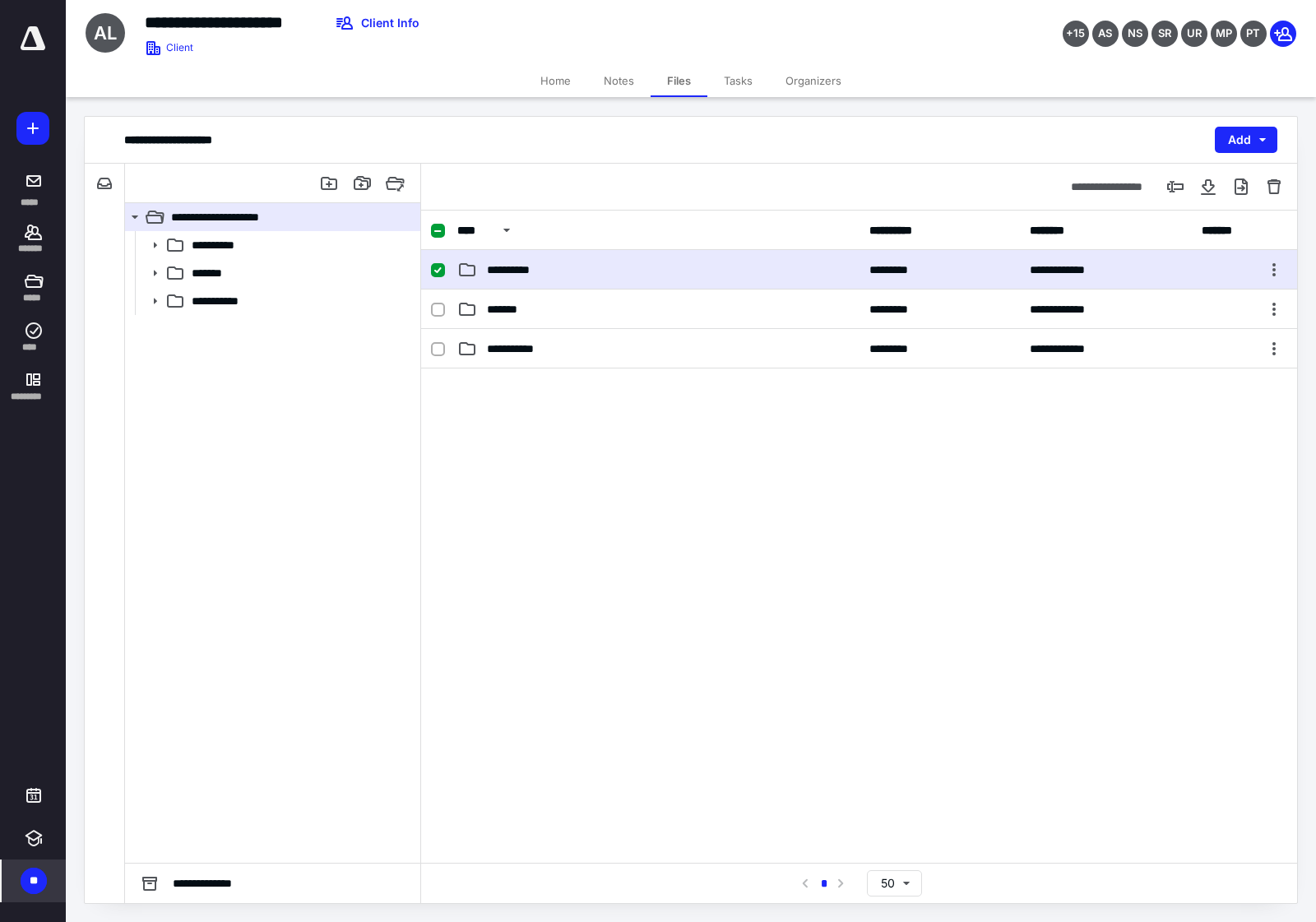 click on "**********" at bounding box center [658, 270] 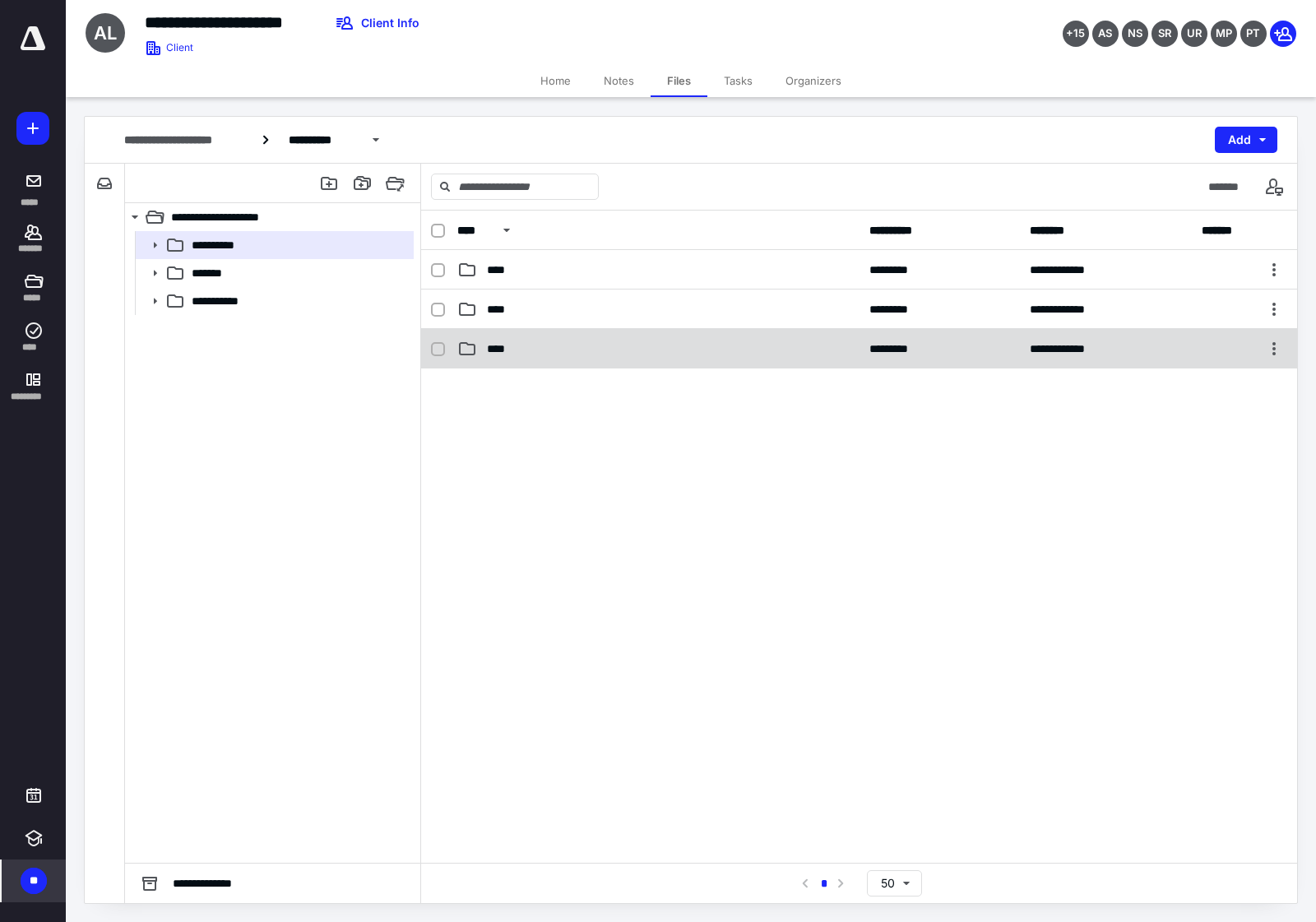 click on "**********" at bounding box center [859, 349] 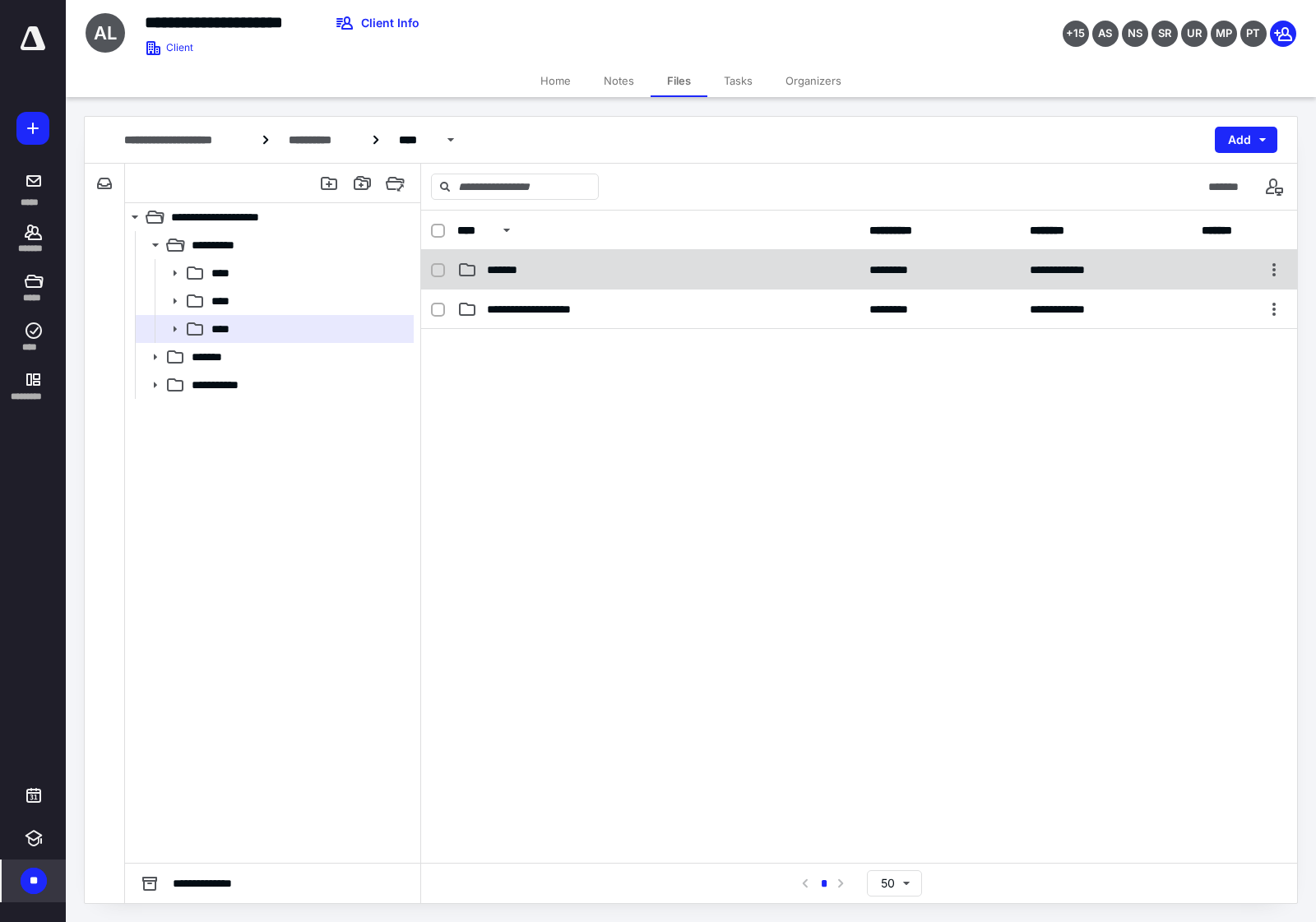 click on "*******" at bounding box center (510, 270) 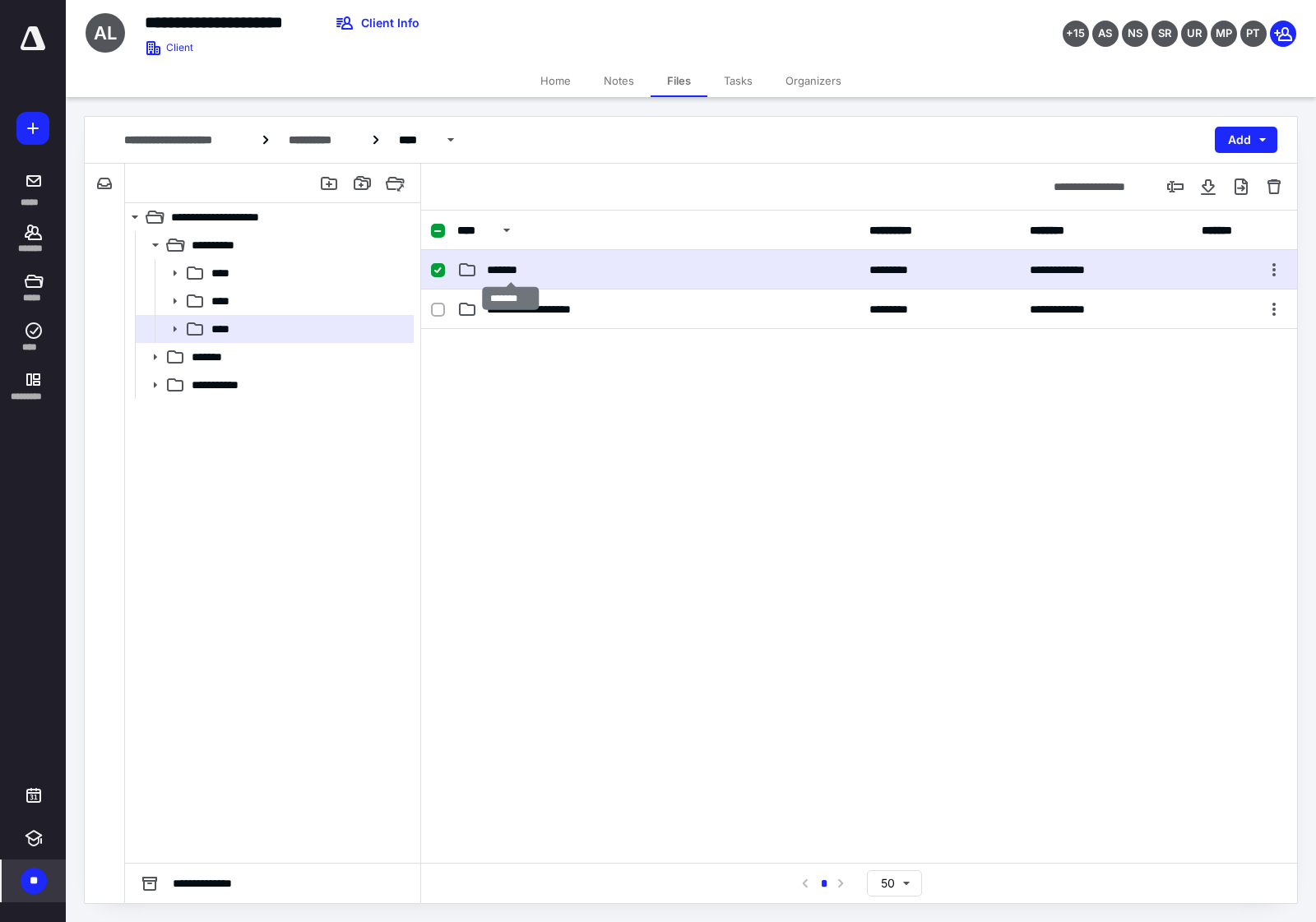 click on "*******" at bounding box center (510, 270) 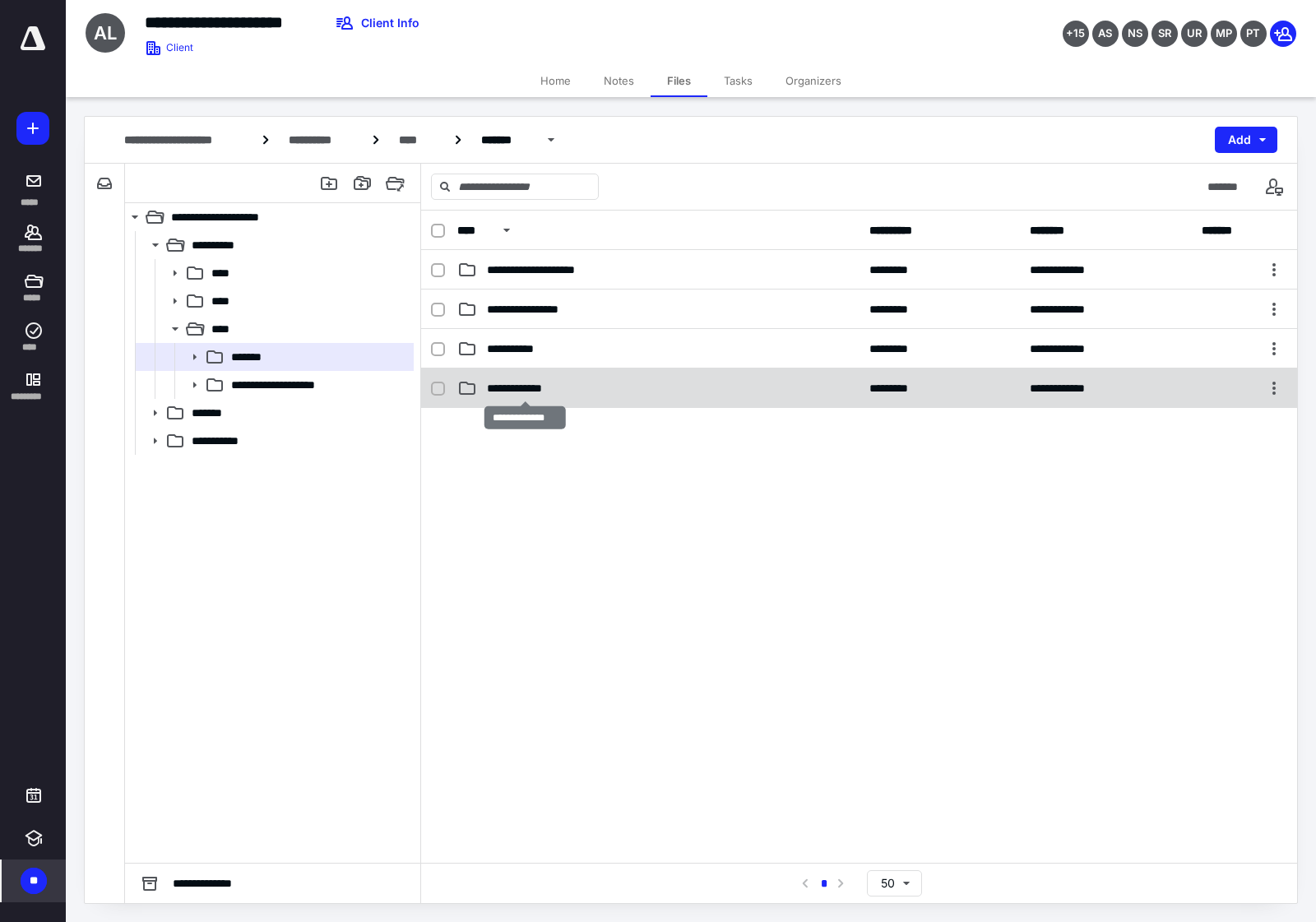 click on "**********" at bounding box center (524, 388) 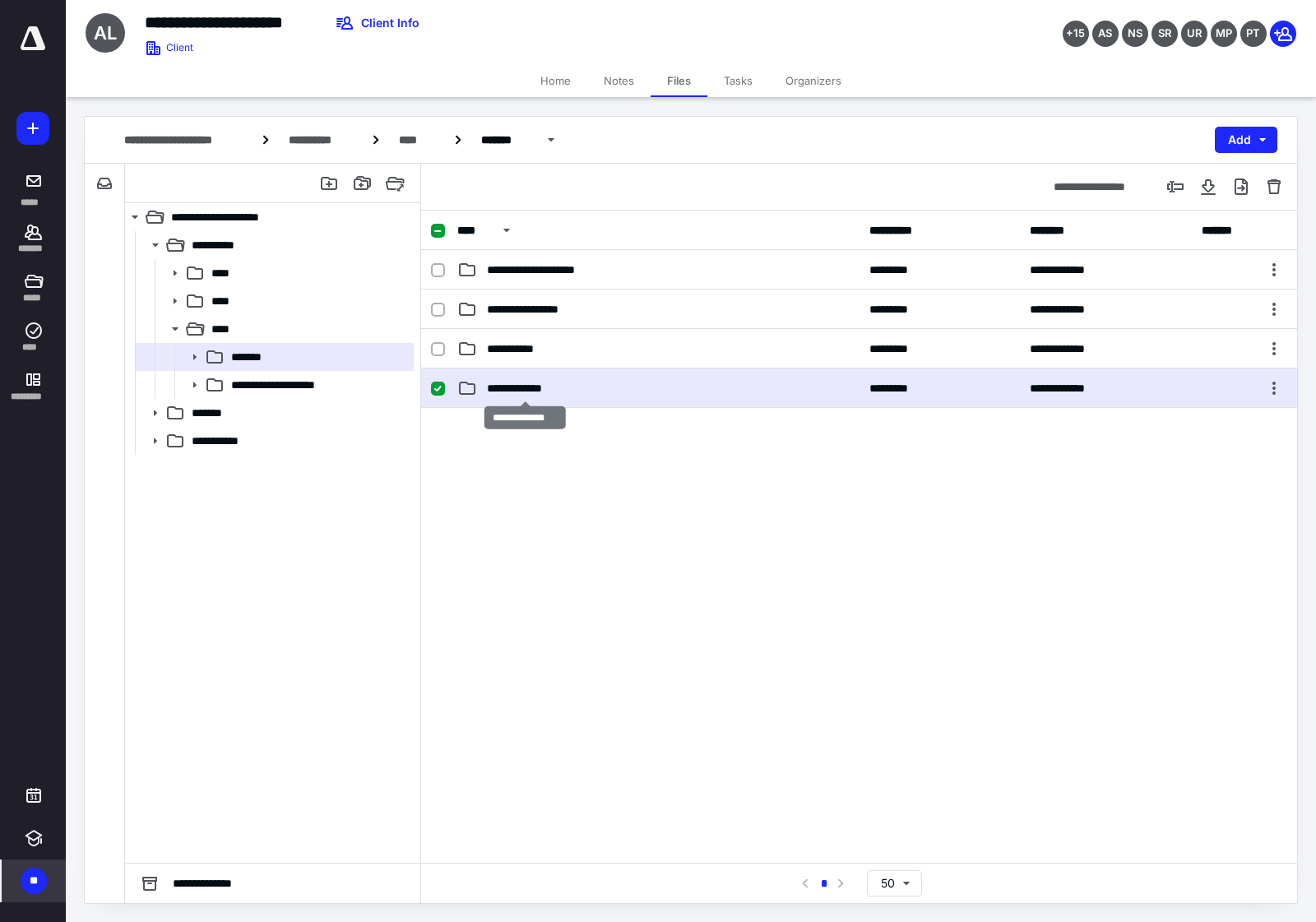 click on "**********" at bounding box center [524, 388] 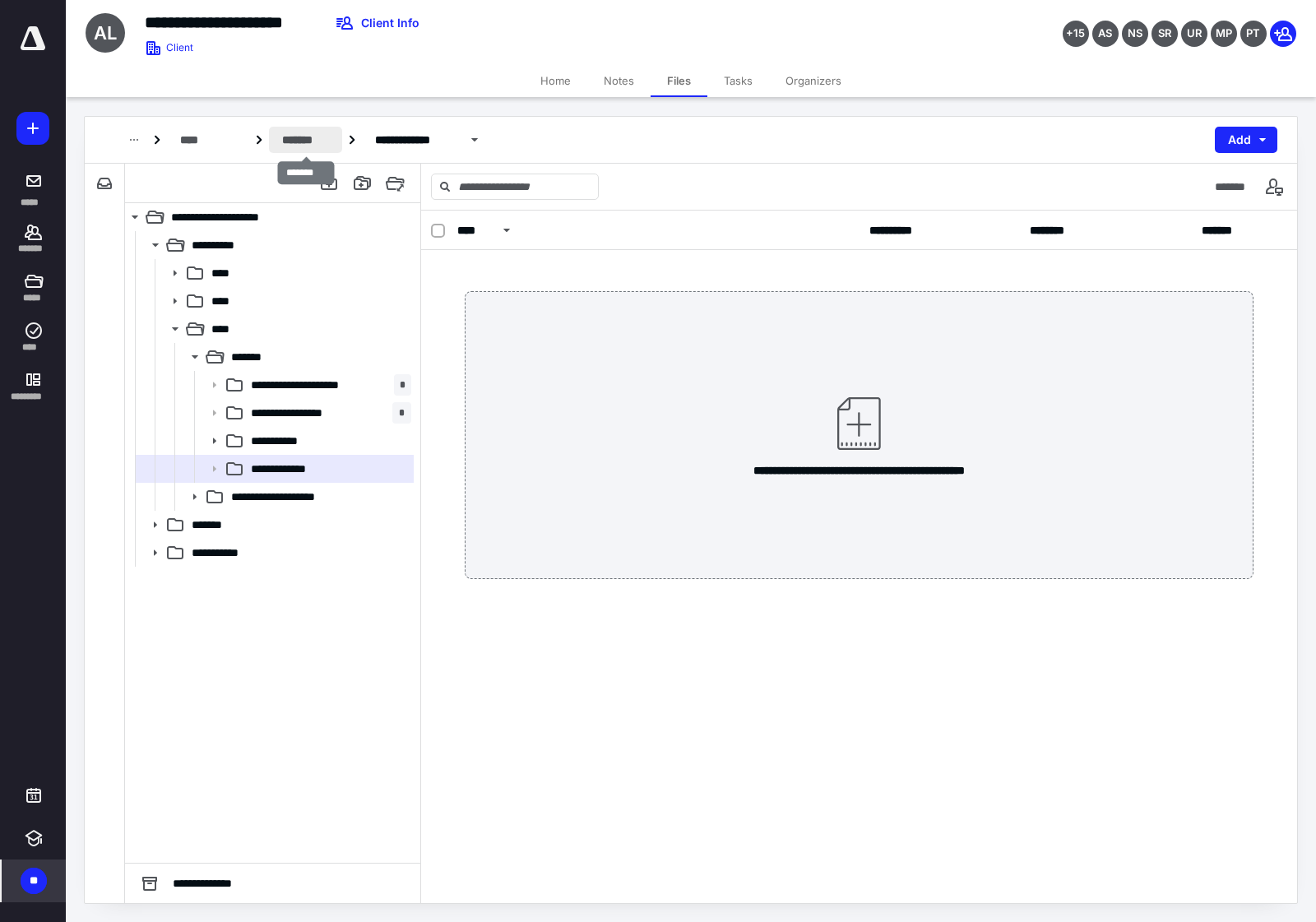 click on "*******" at bounding box center (305, 140) 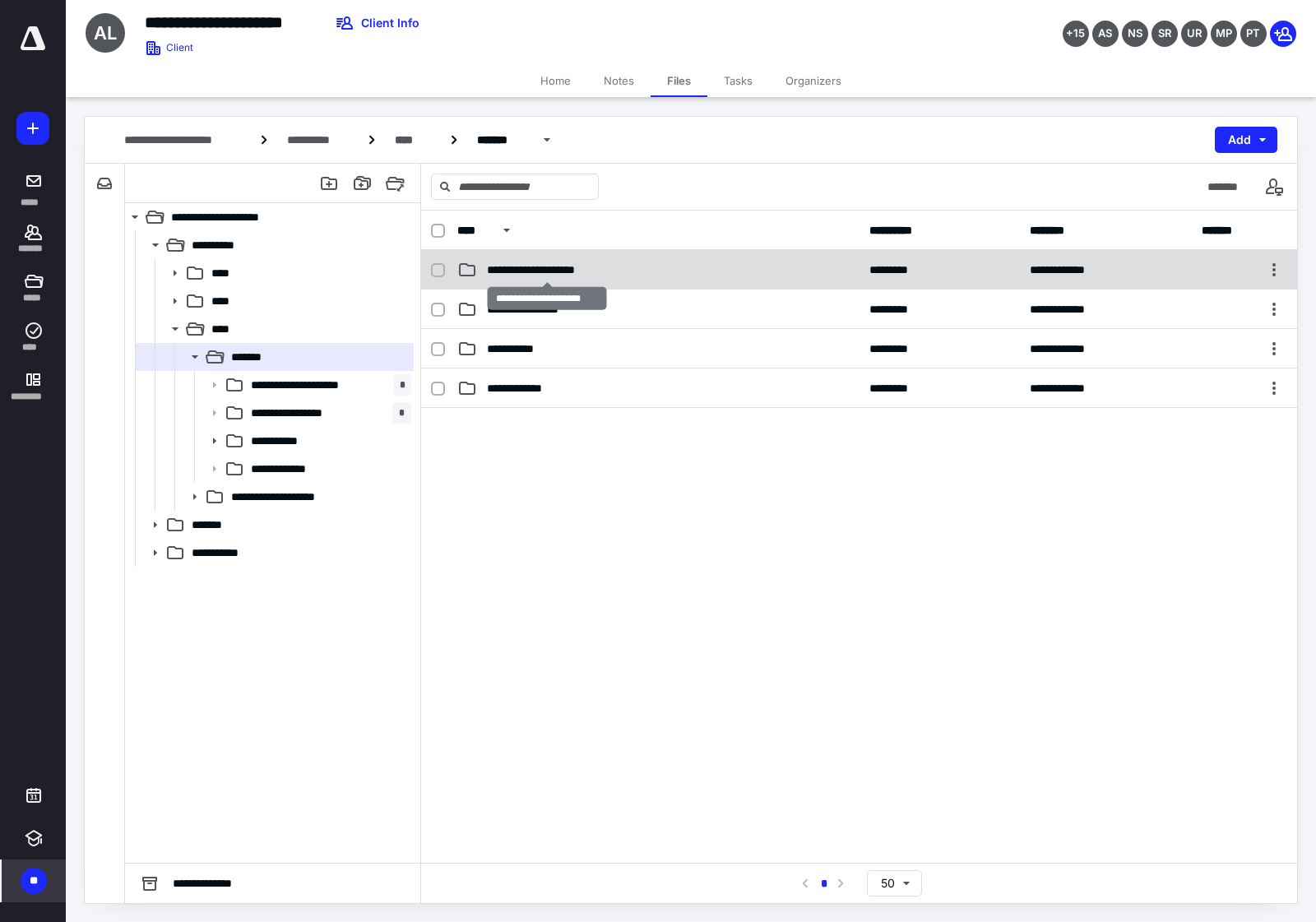 click on "**********" at bounding box center (546, 270) 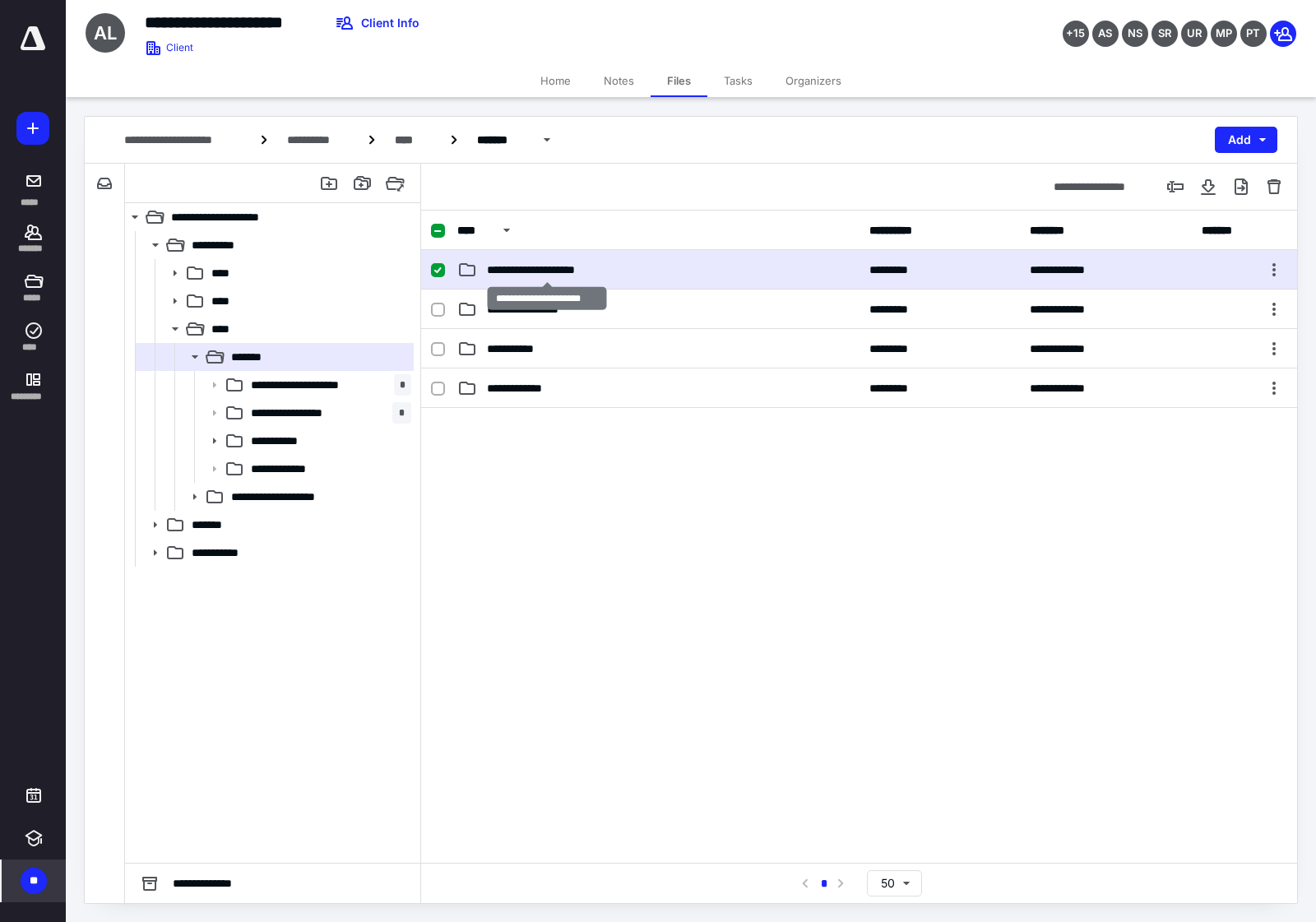 click on "**********" at bounding box center [546, 270] 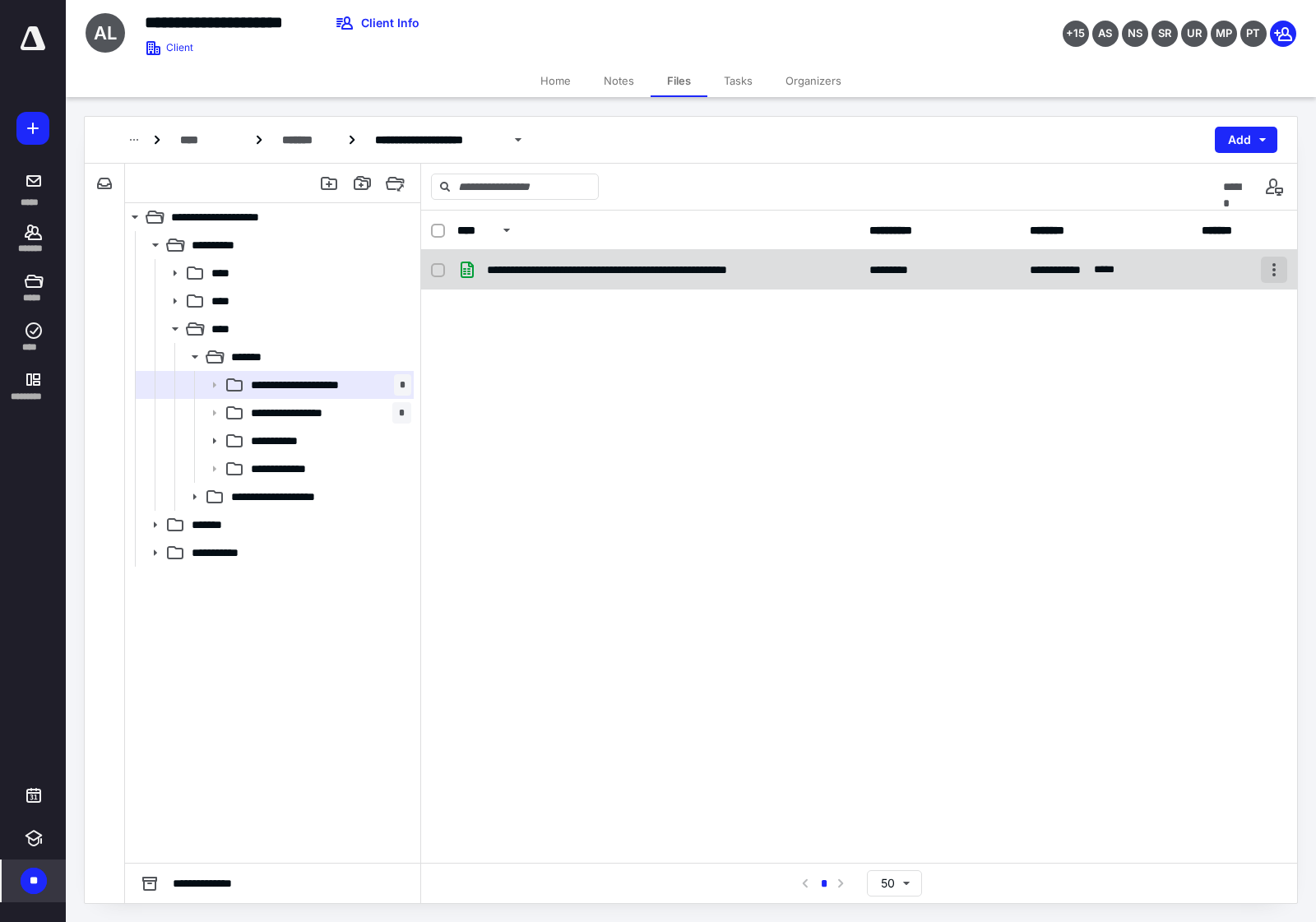 click at bounding box center (1274, 270) 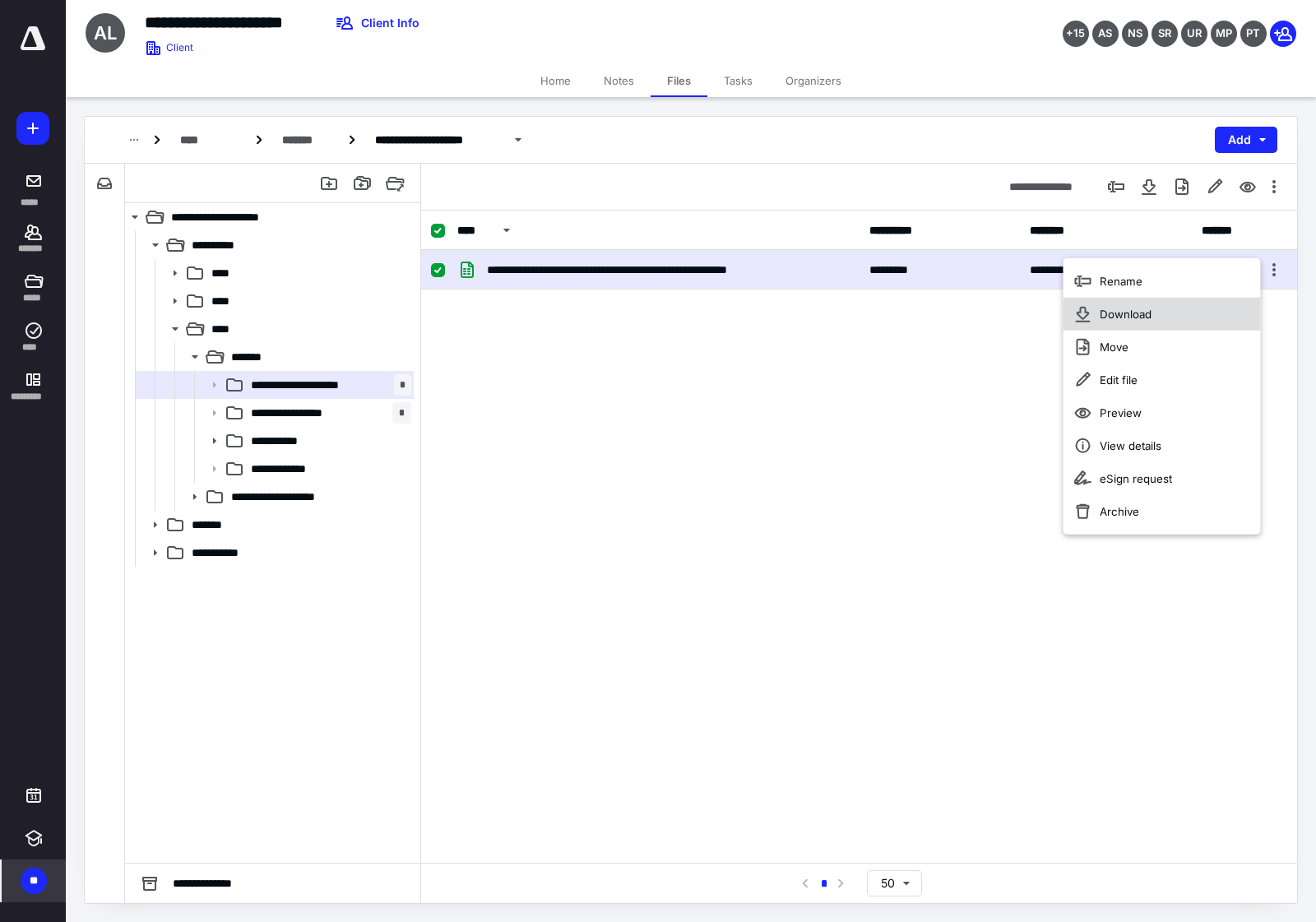 click on "Download" at bounding box center (1125, 314) 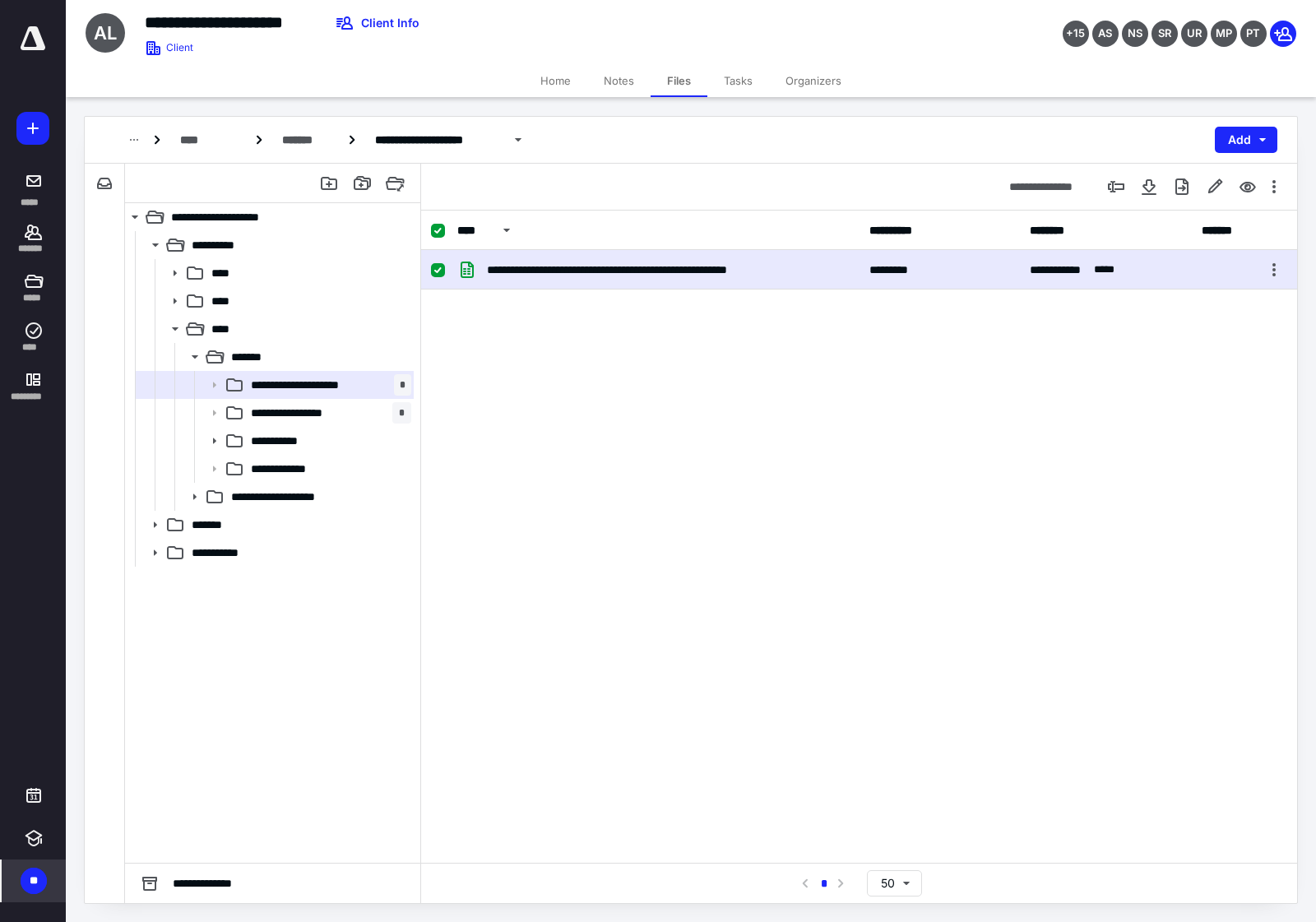 click on "**********" at bounding box center [859, 536] 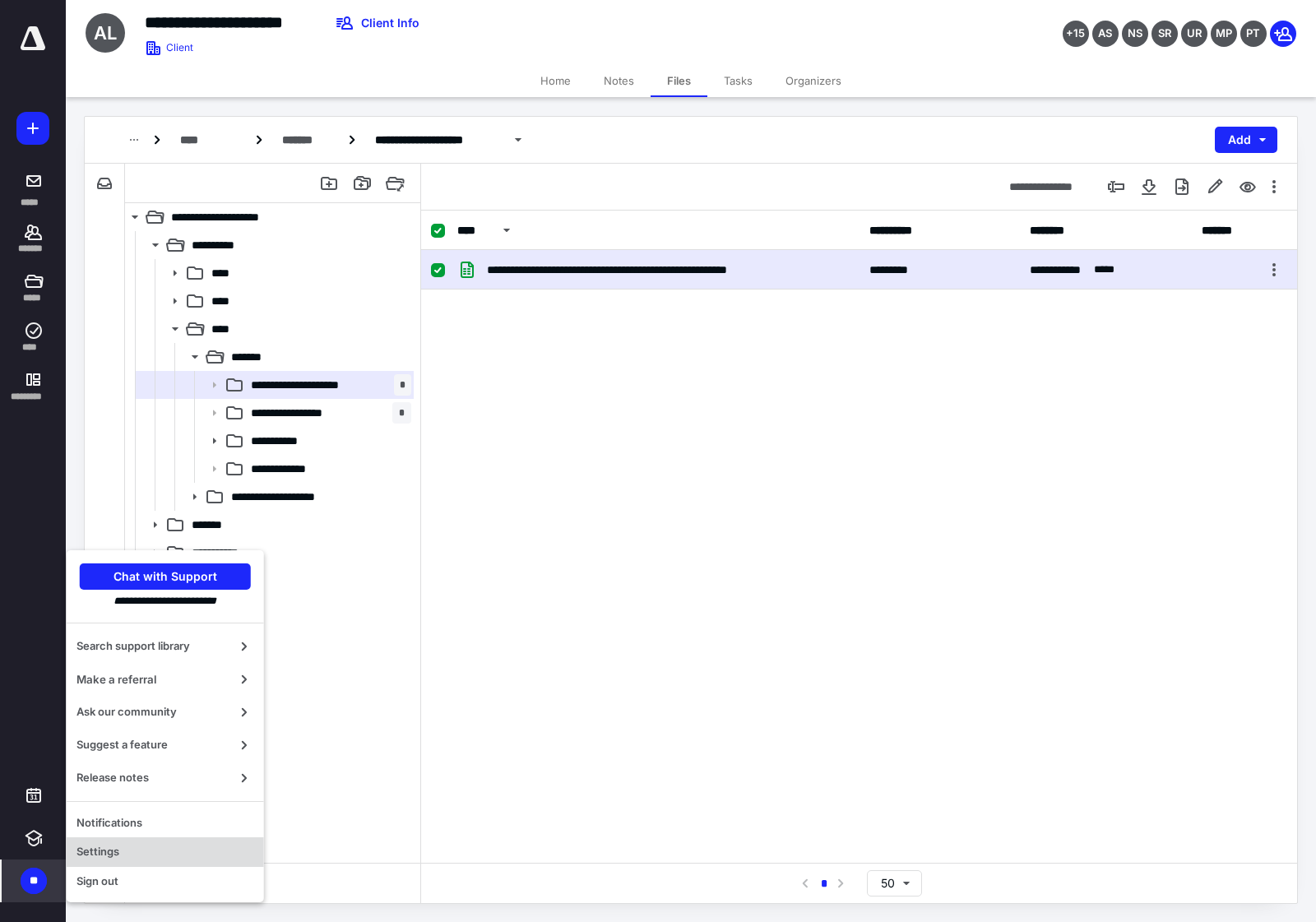 click on "Settings" at bounding box center (165, 852) 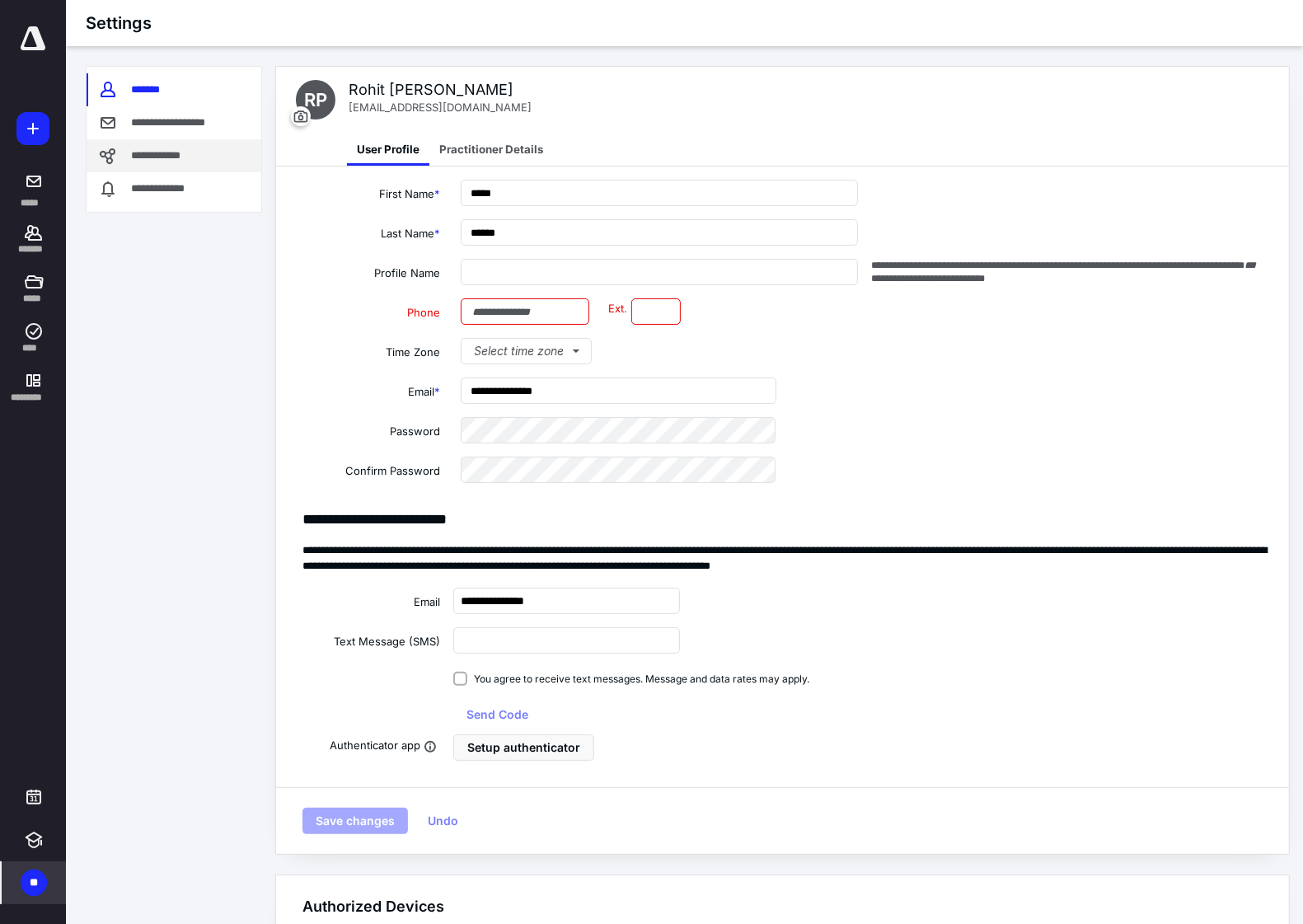 click on "**********" at bounding box center [161, 156] 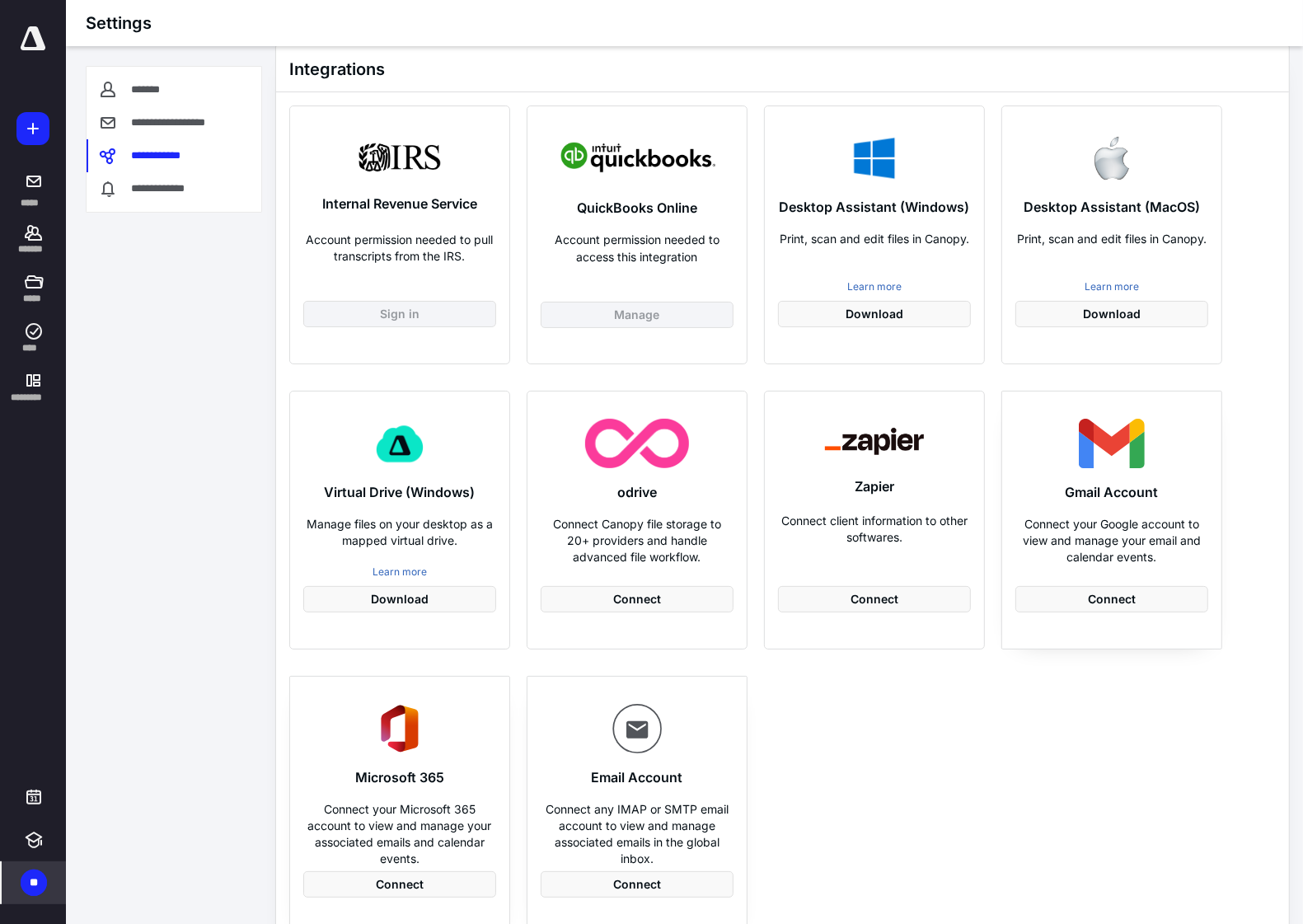 scroll, scrollTop: 0, scrollLeft: 0, axis: both 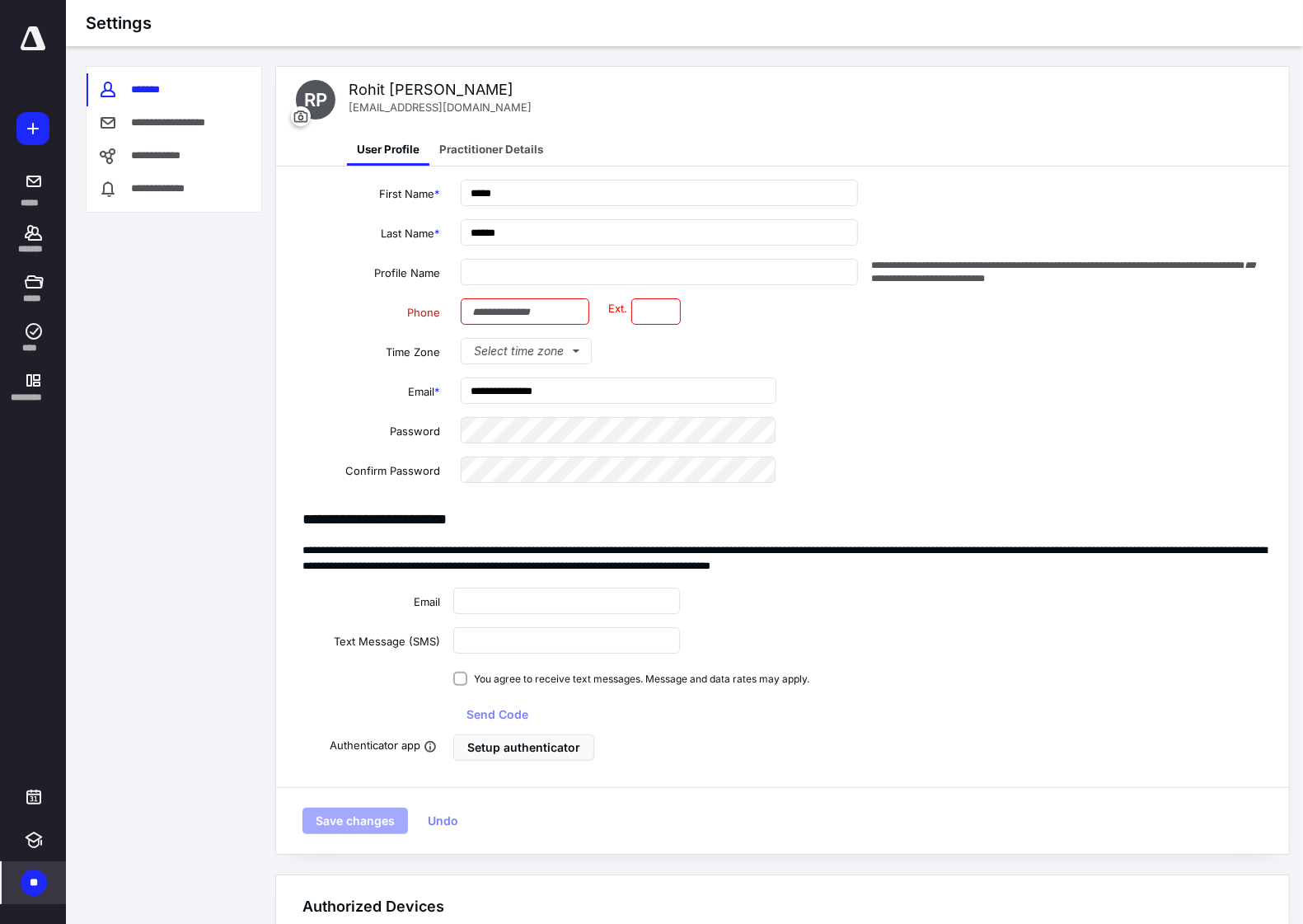 type on "**********" 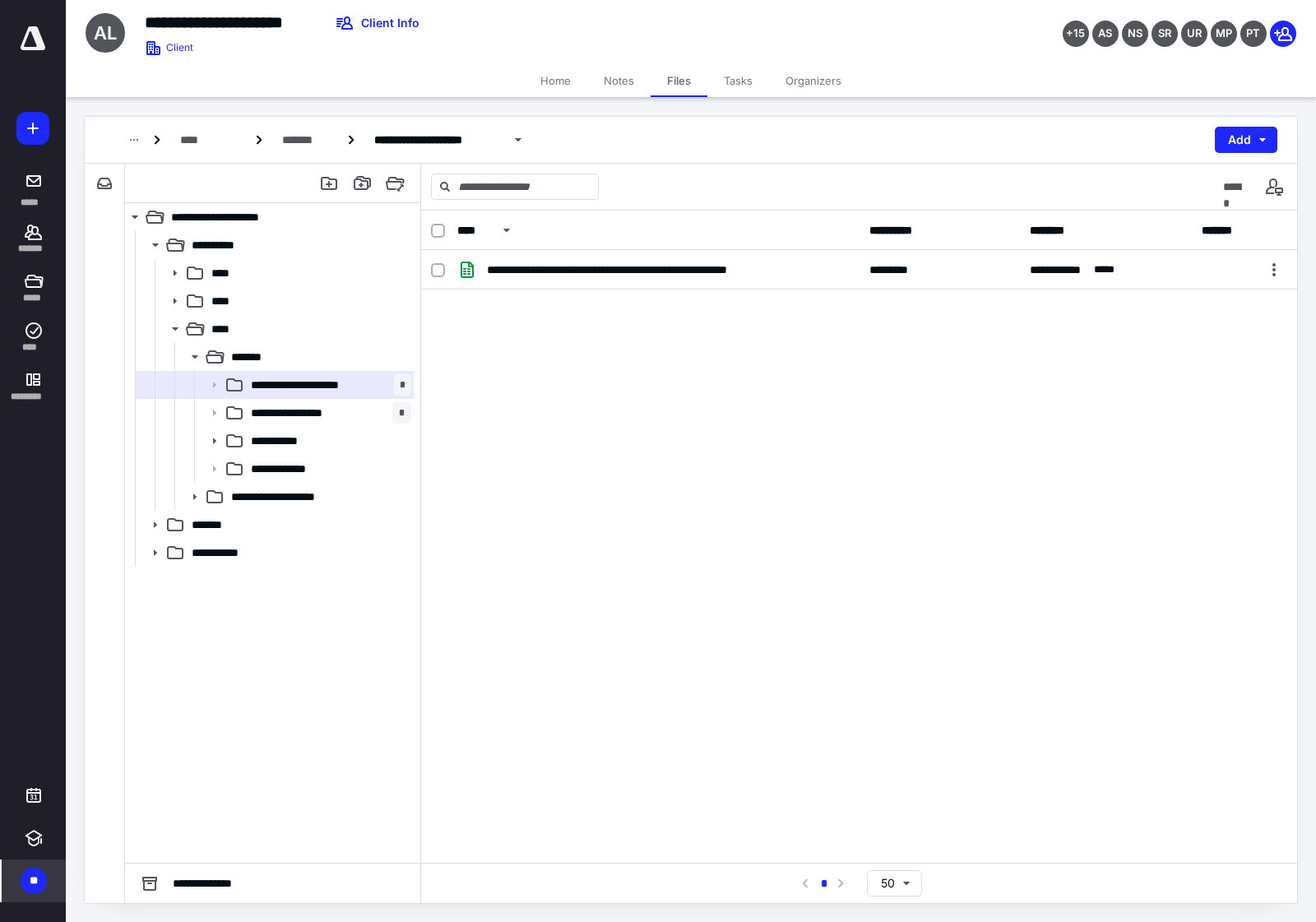 click on "Organizers" at bounding box center (813, 81) 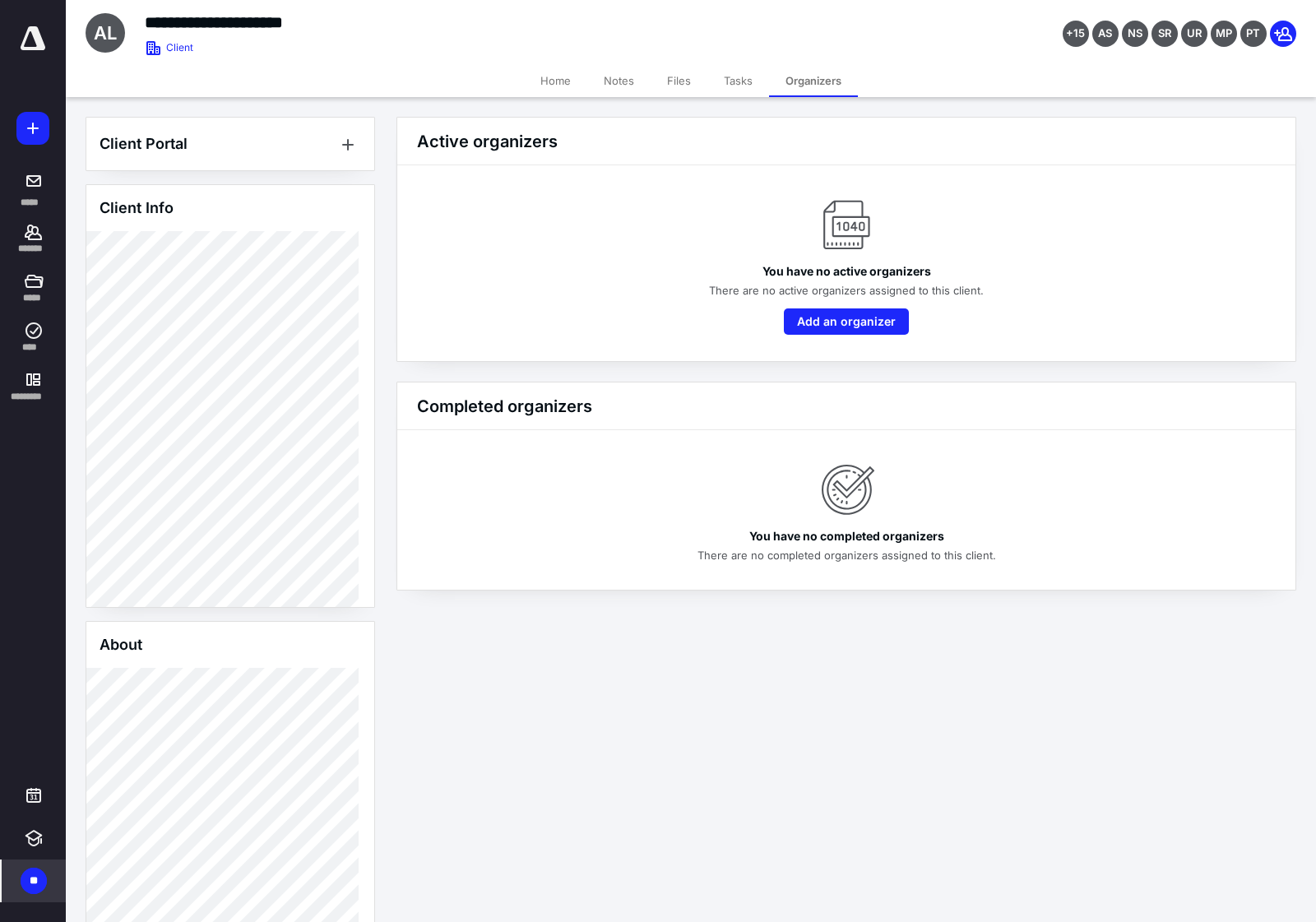 click on "Tasks" at bounding box center [738, 81] 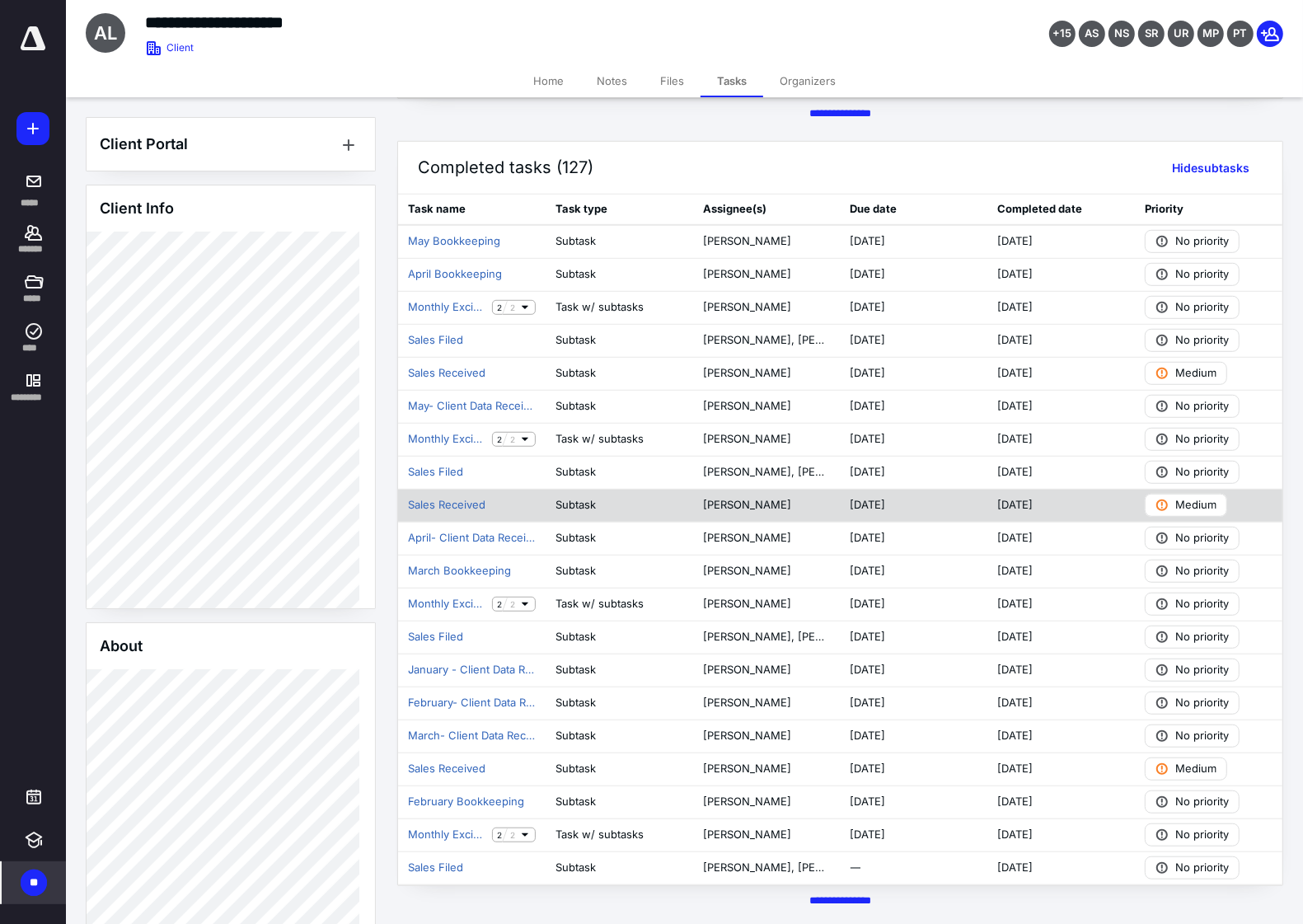 scroll, scrollTop: 775, scrollLeft: 0, axis: vertical 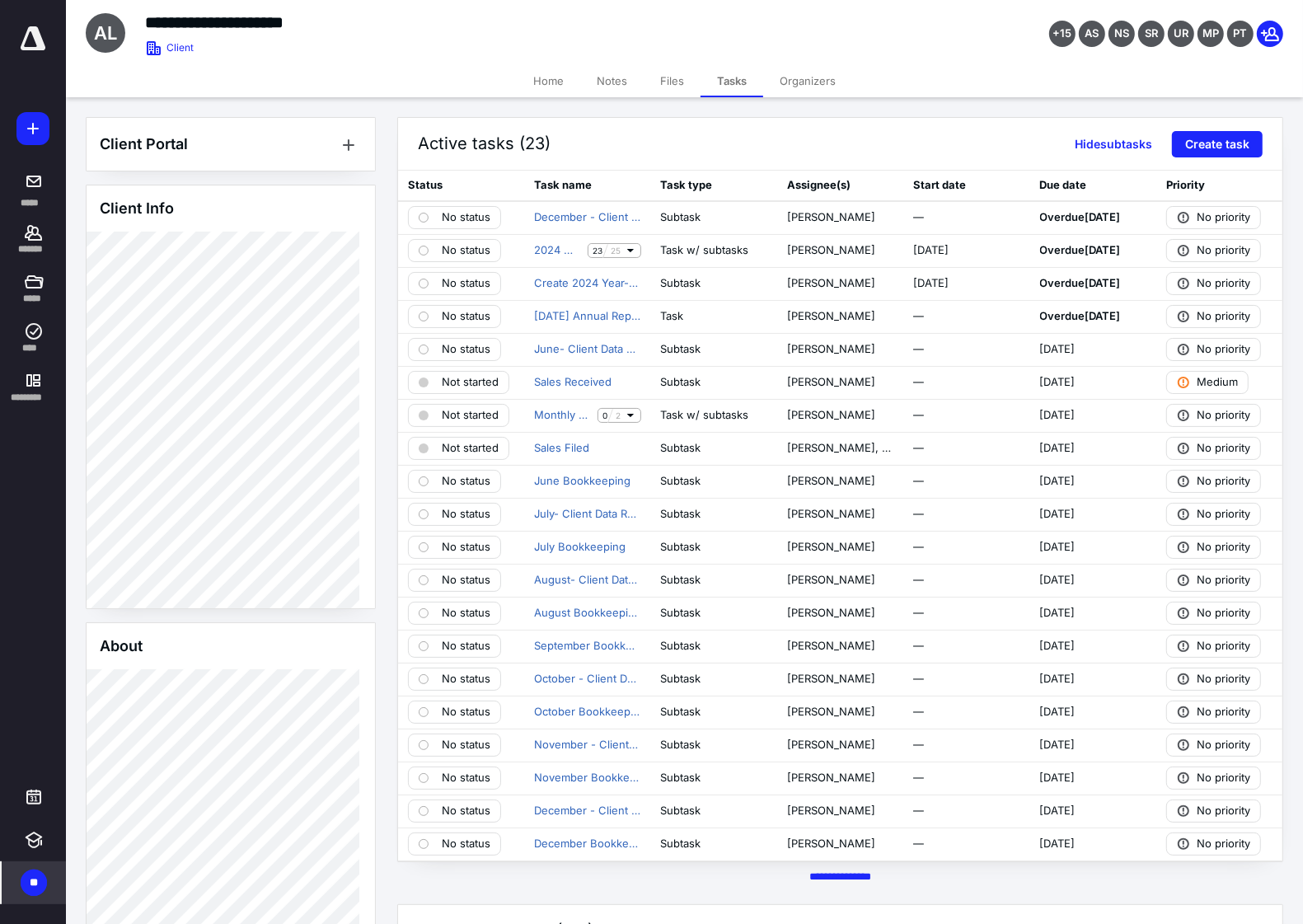 click on "Notes" at bounding box center [612, 81] 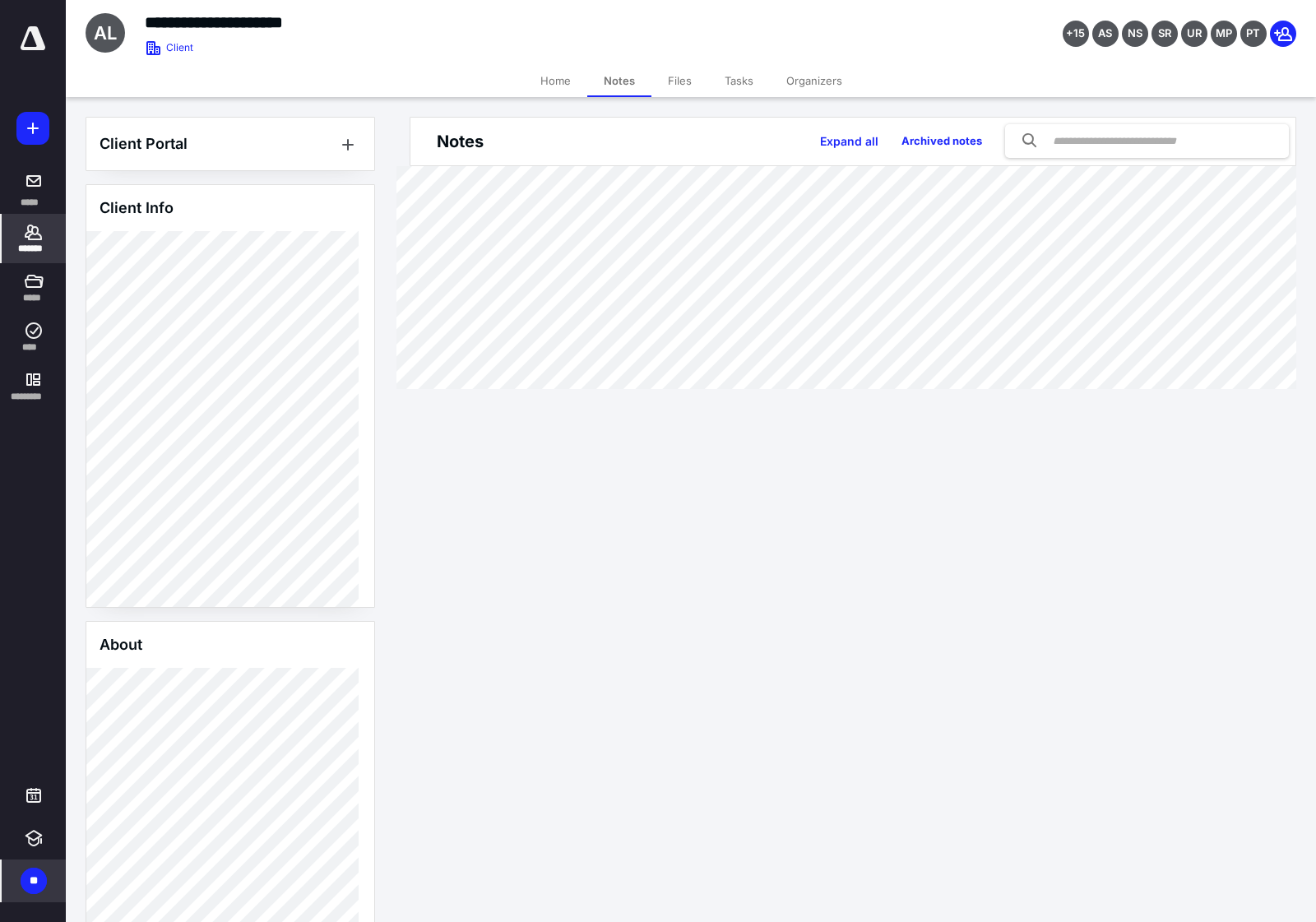 click on "Files" at bounding box center [679, 81] 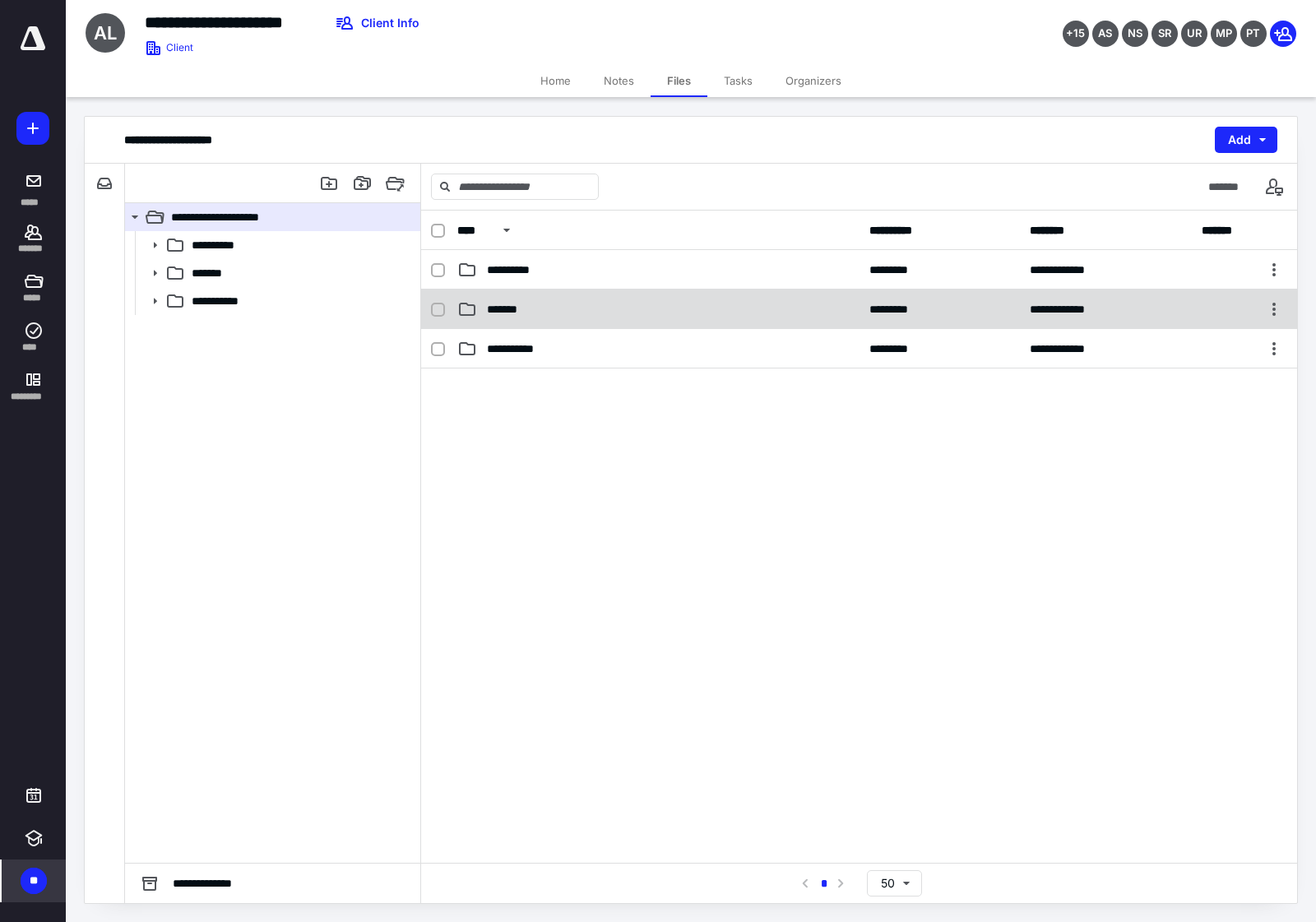 click on "*******" at bounding box center [658, 309] 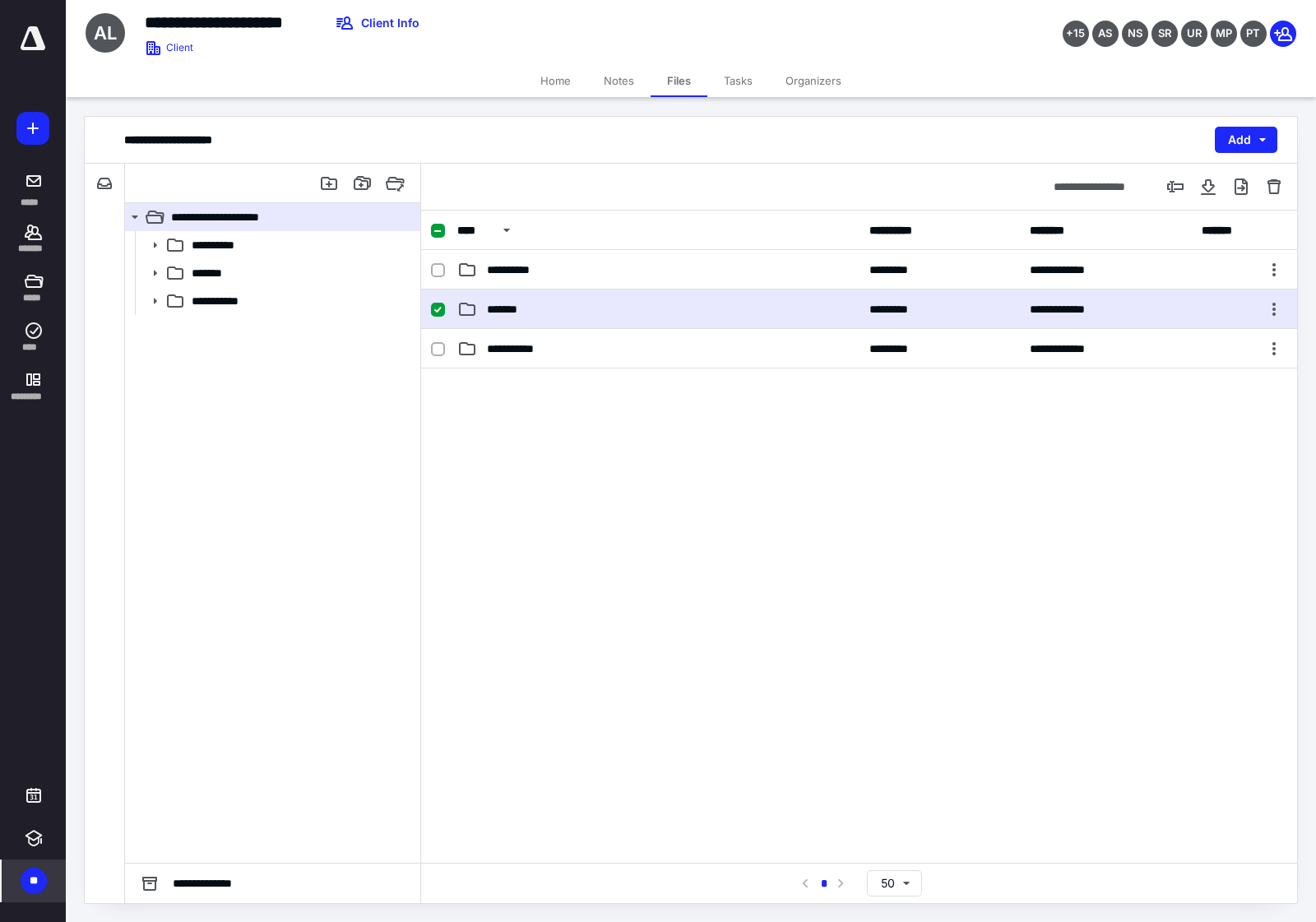 click on "*******" at bounding box center [658, 309] 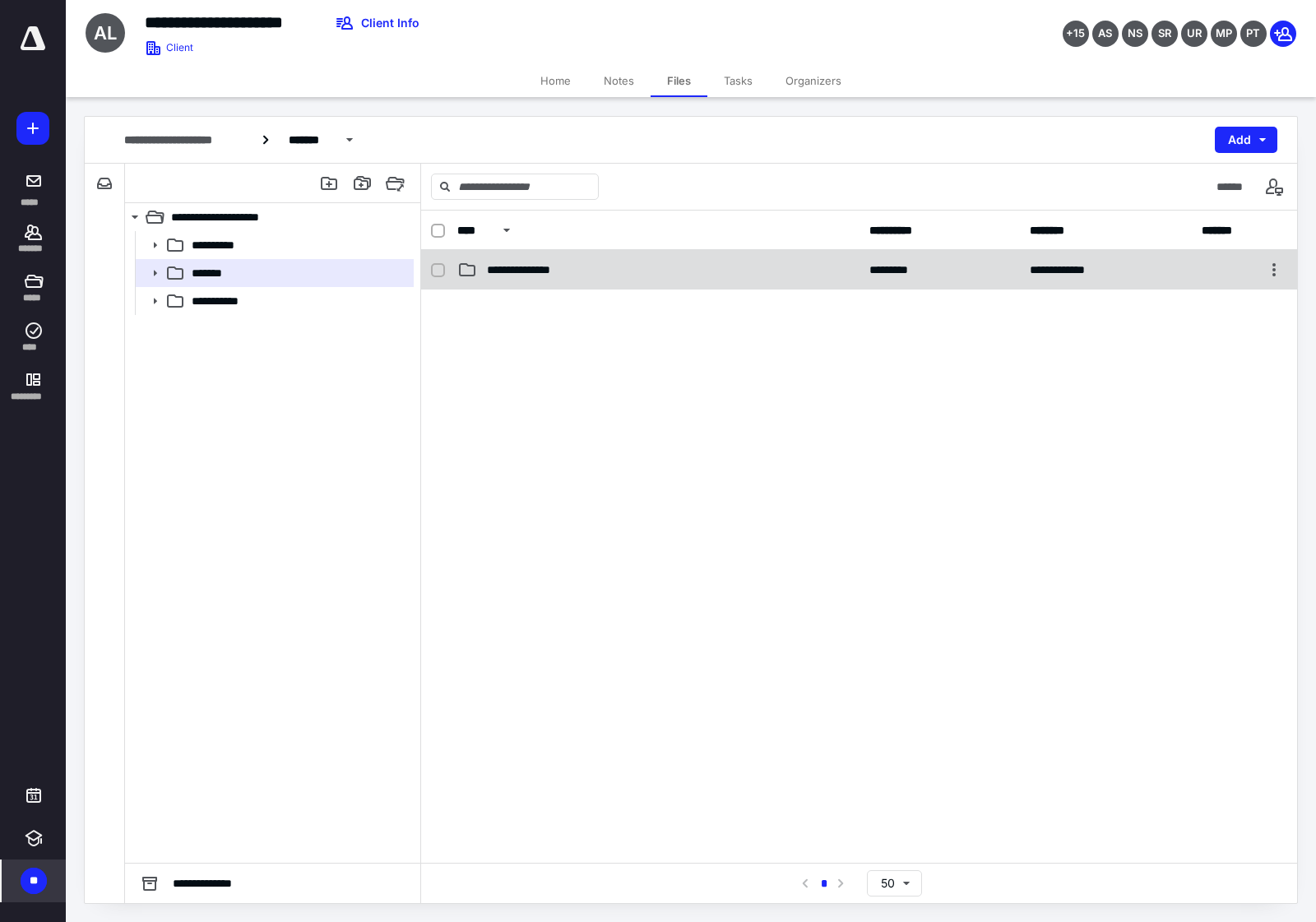 click on "**********" at bounding box center (528, 270) 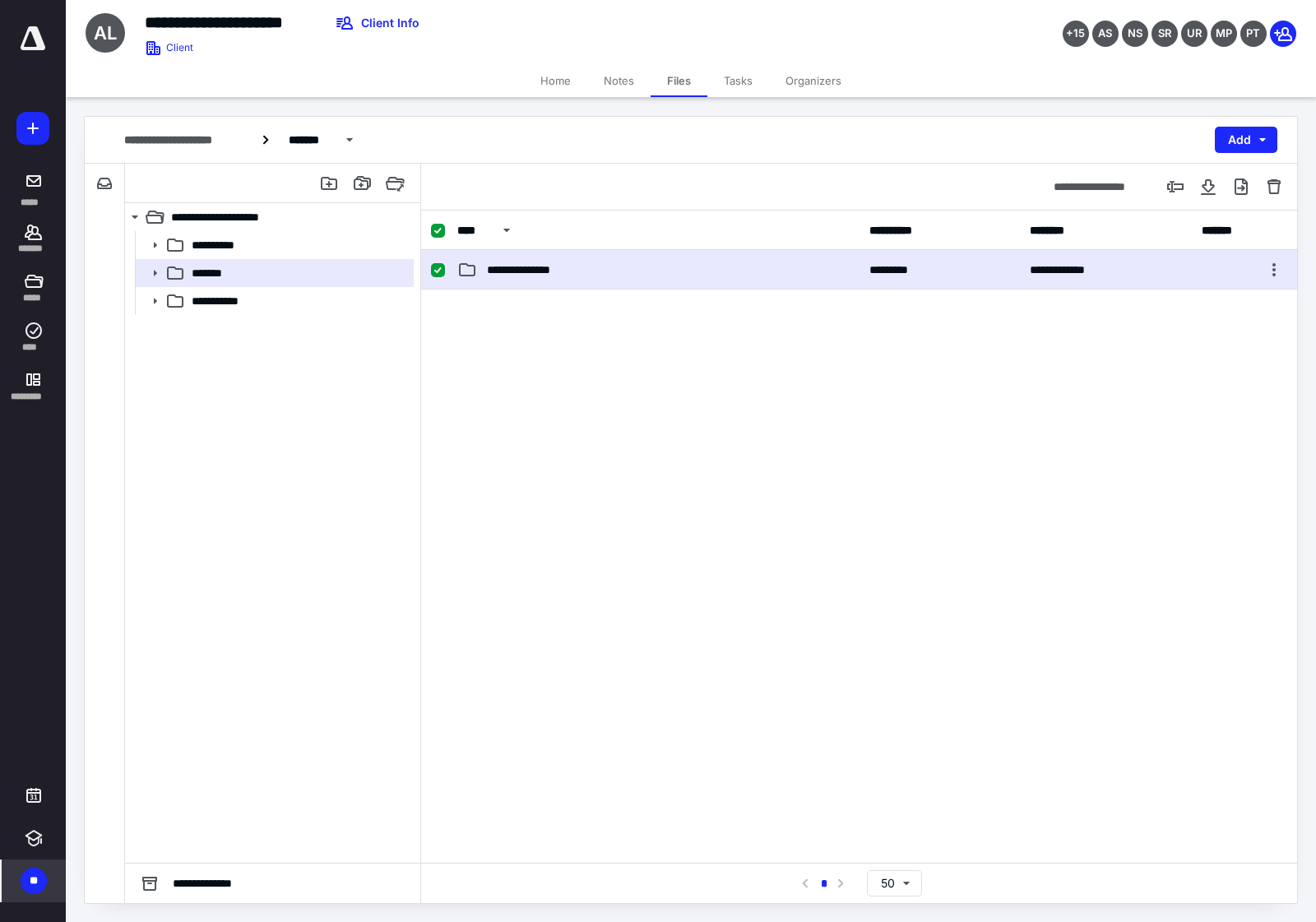 click on "**********" at bounding box center (528, 270) 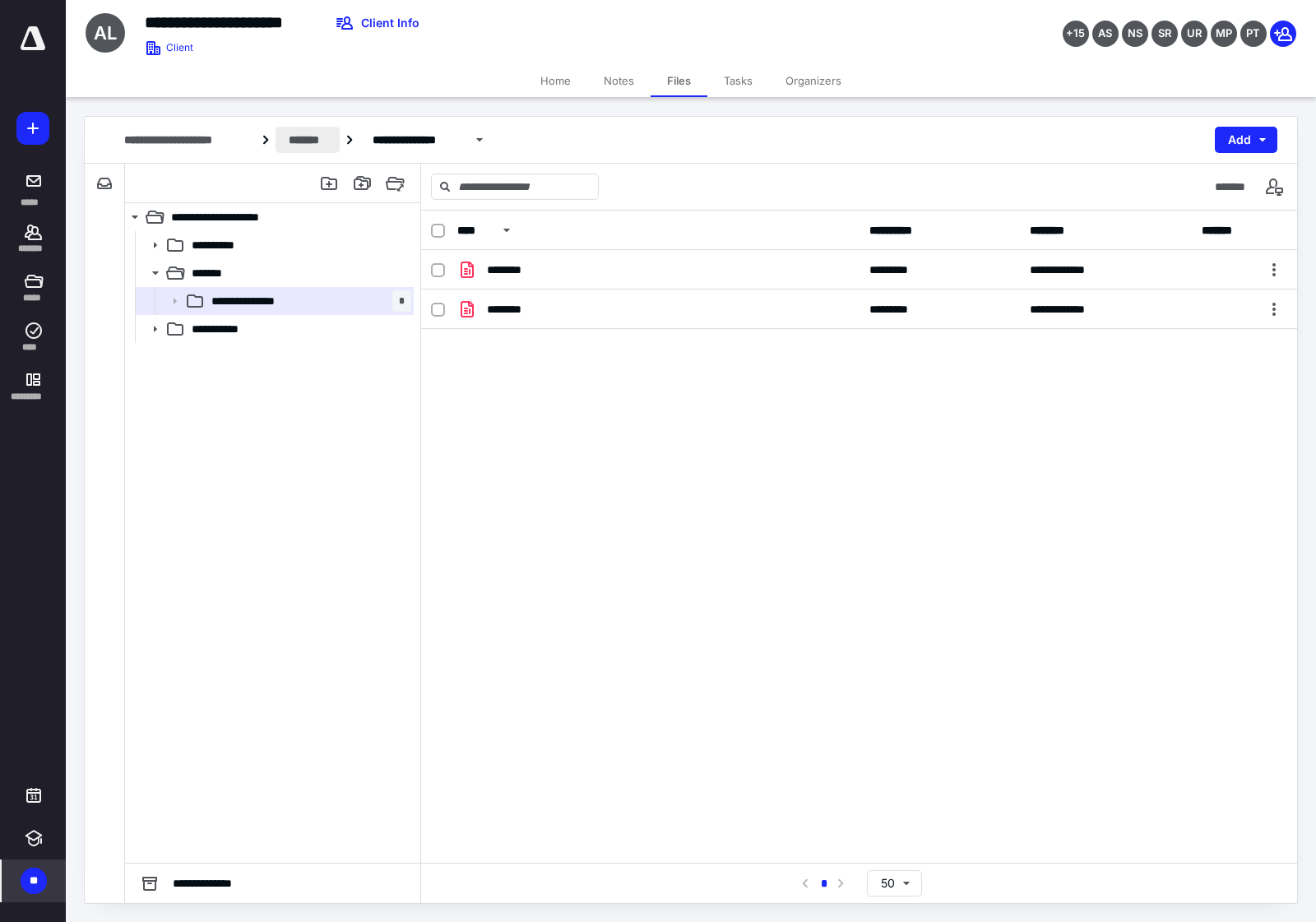 click on "*******" at bounding box center [308, 140] 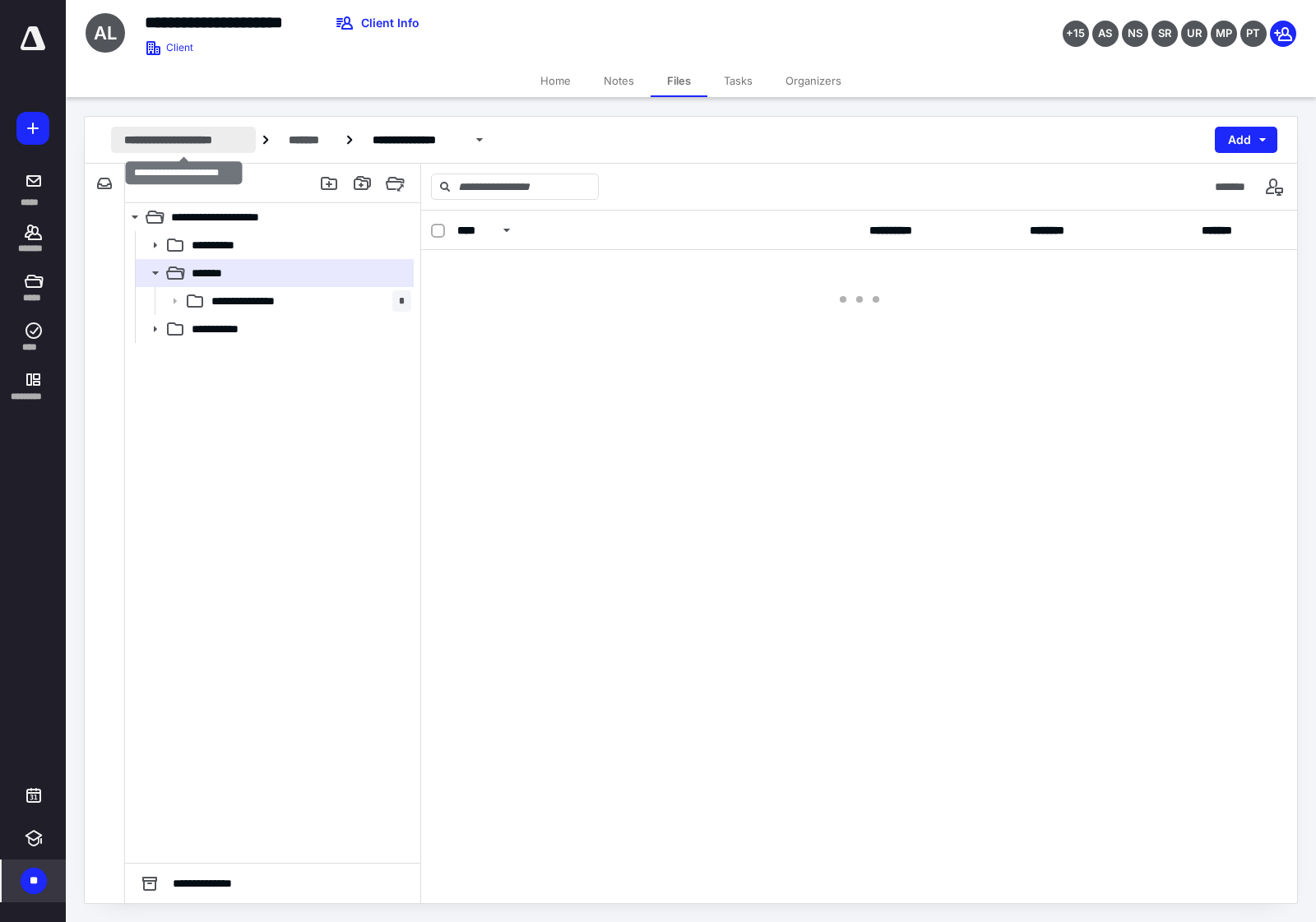click on "**********" at bounding box center [183, 140] 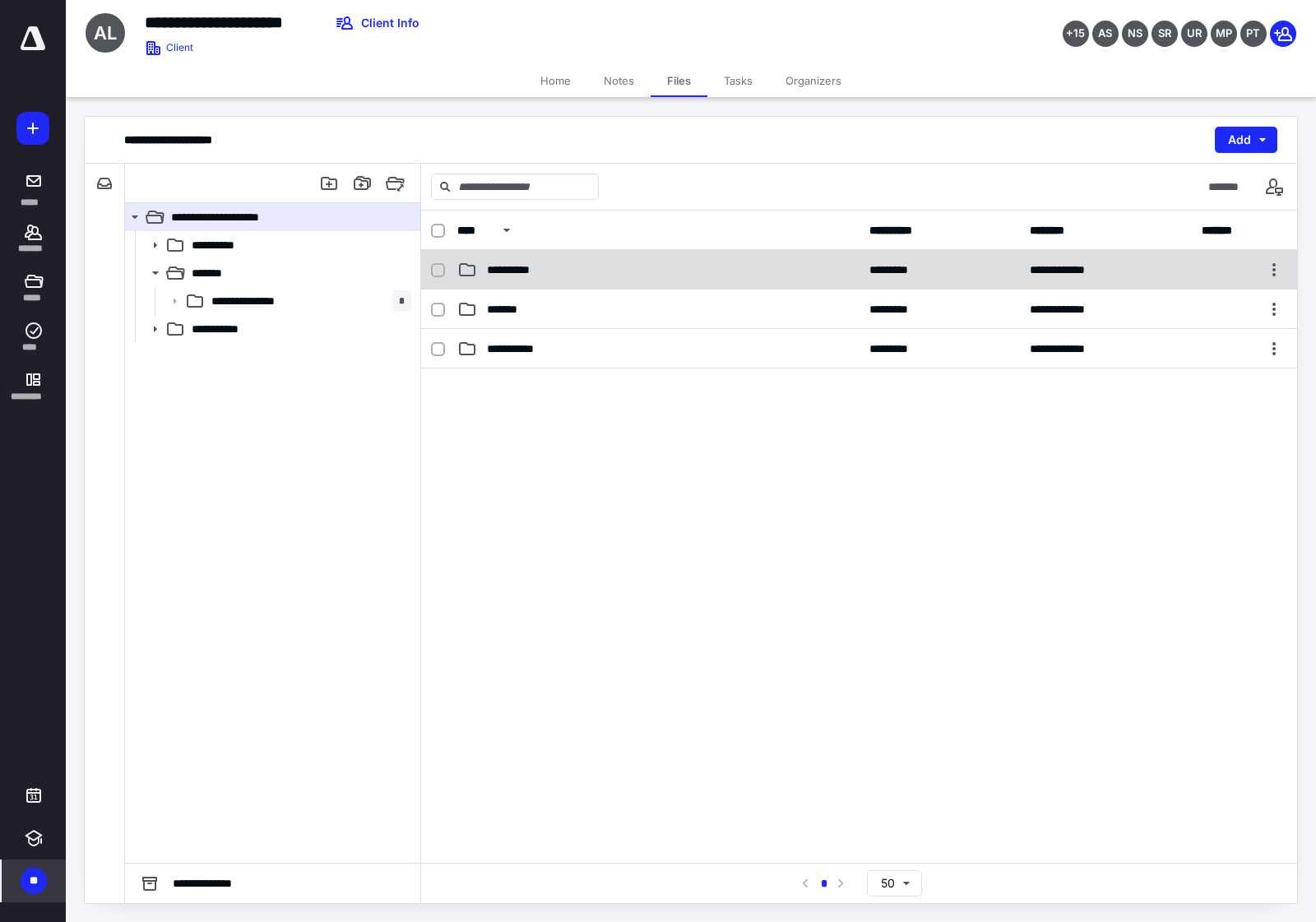 click on "**********" at bounding box center [658, 270] 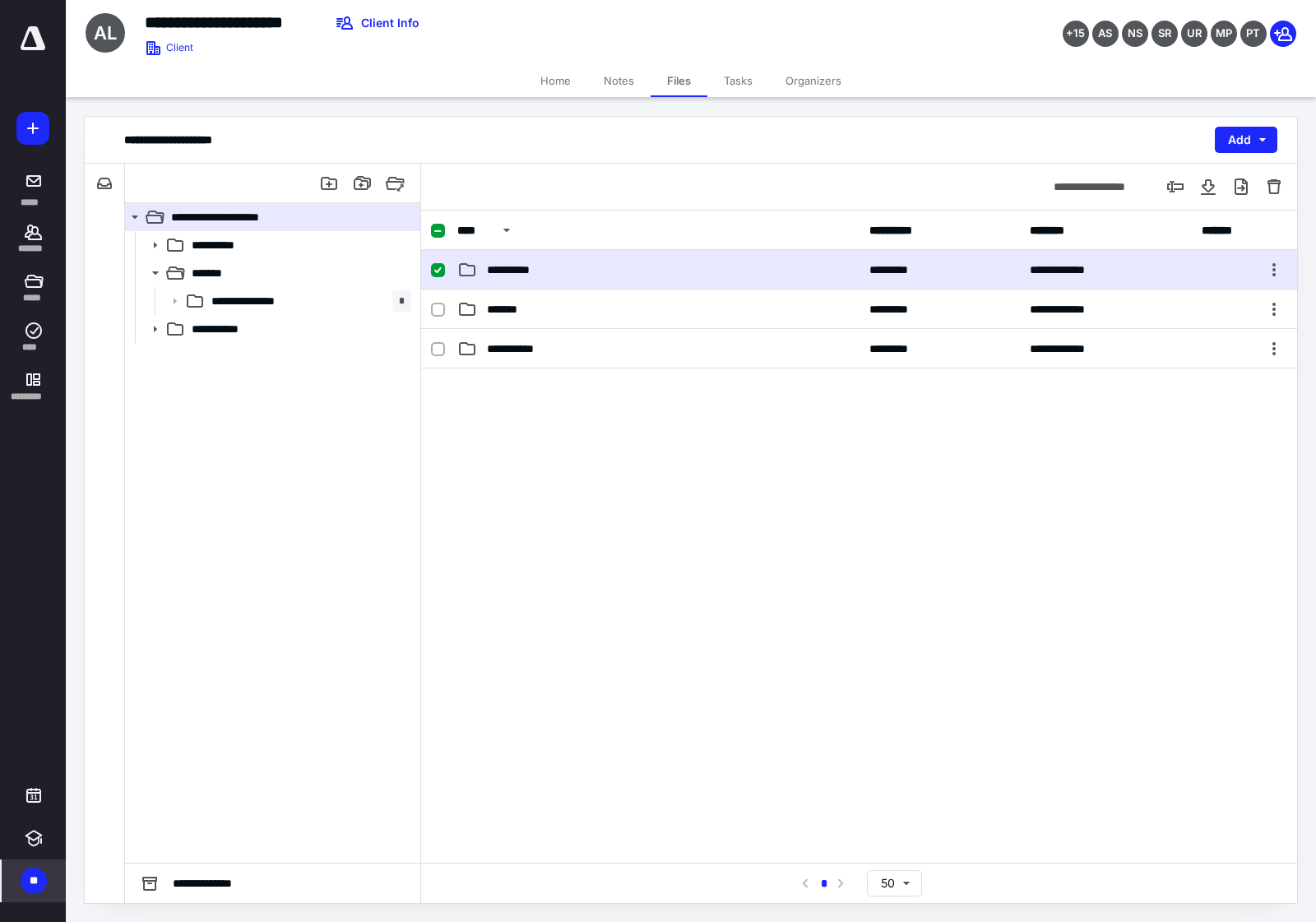 click on "**********" at bounding box center [658, 270] 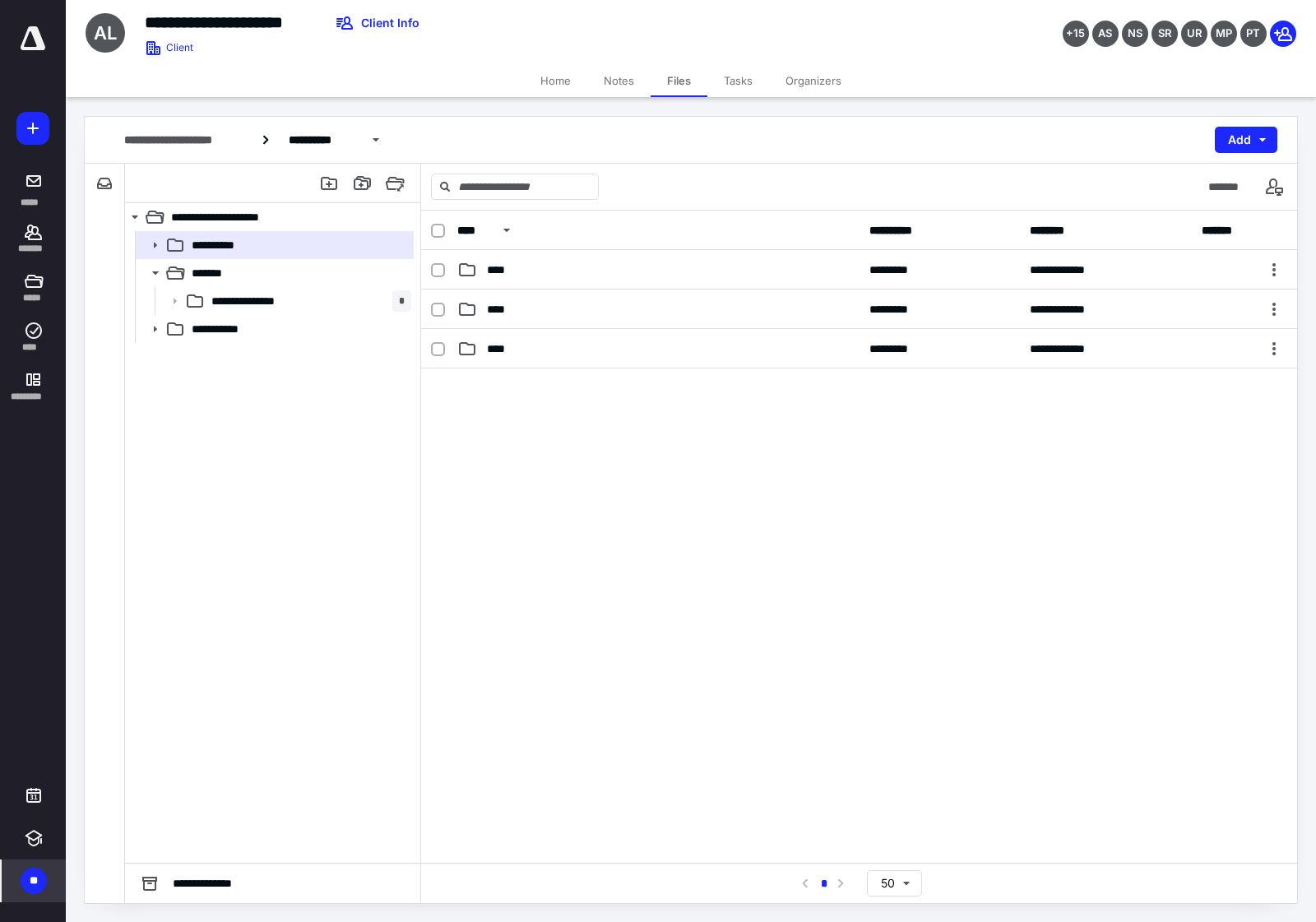 click at bounding box center [859, 492] 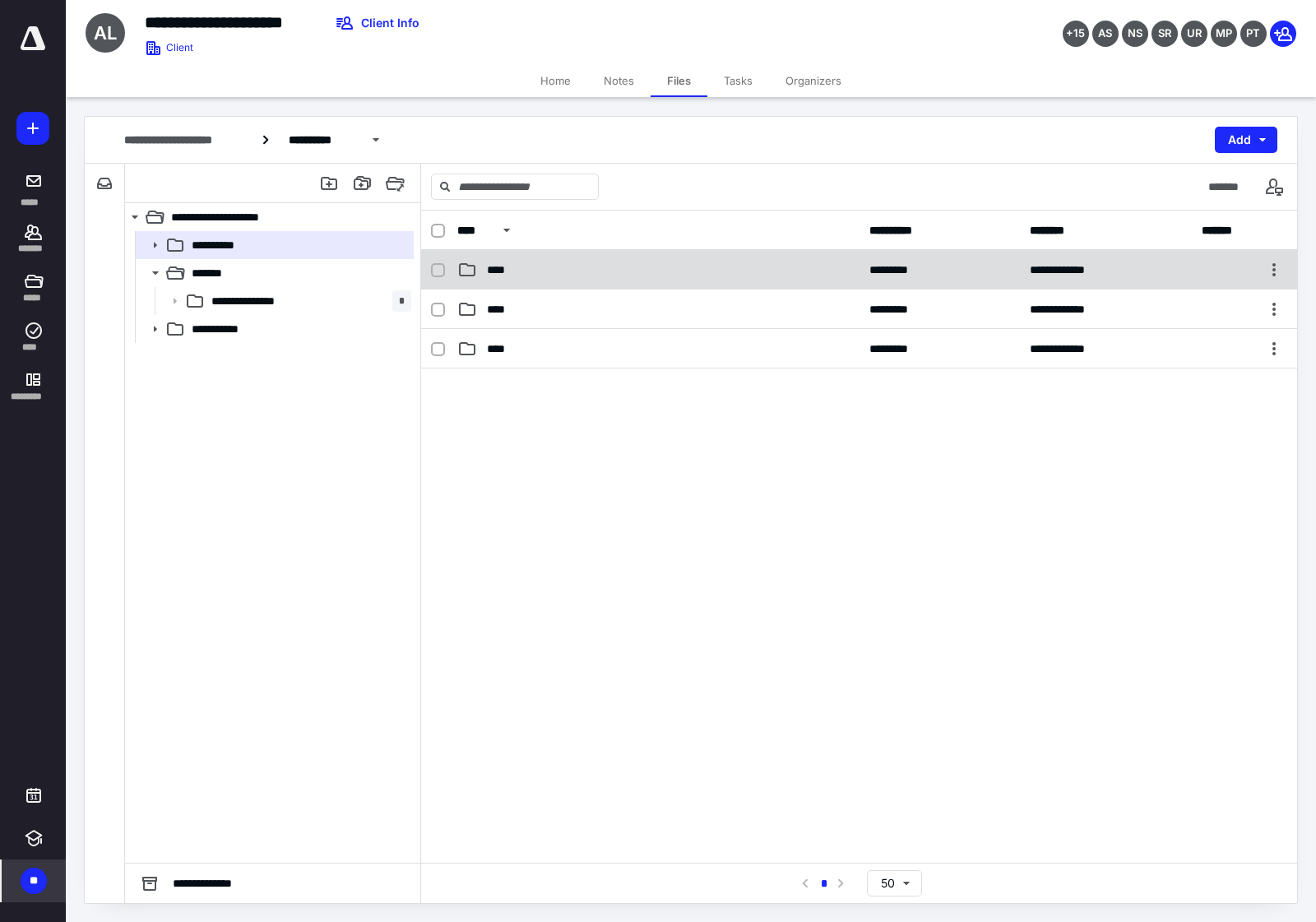 click on "**********" at bounding box center [859, 270] 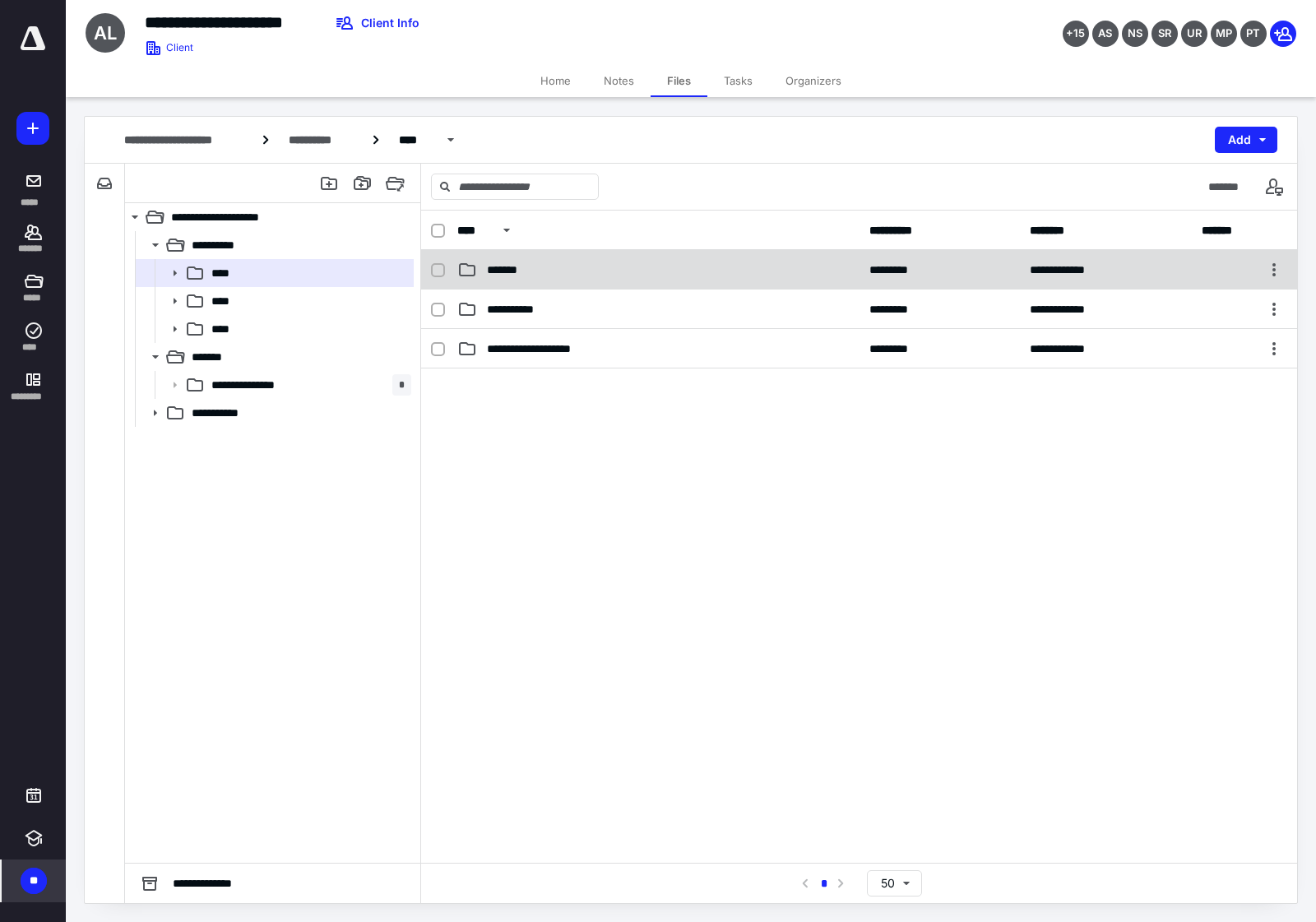 click on "**********" at bounding box center [859, 270] 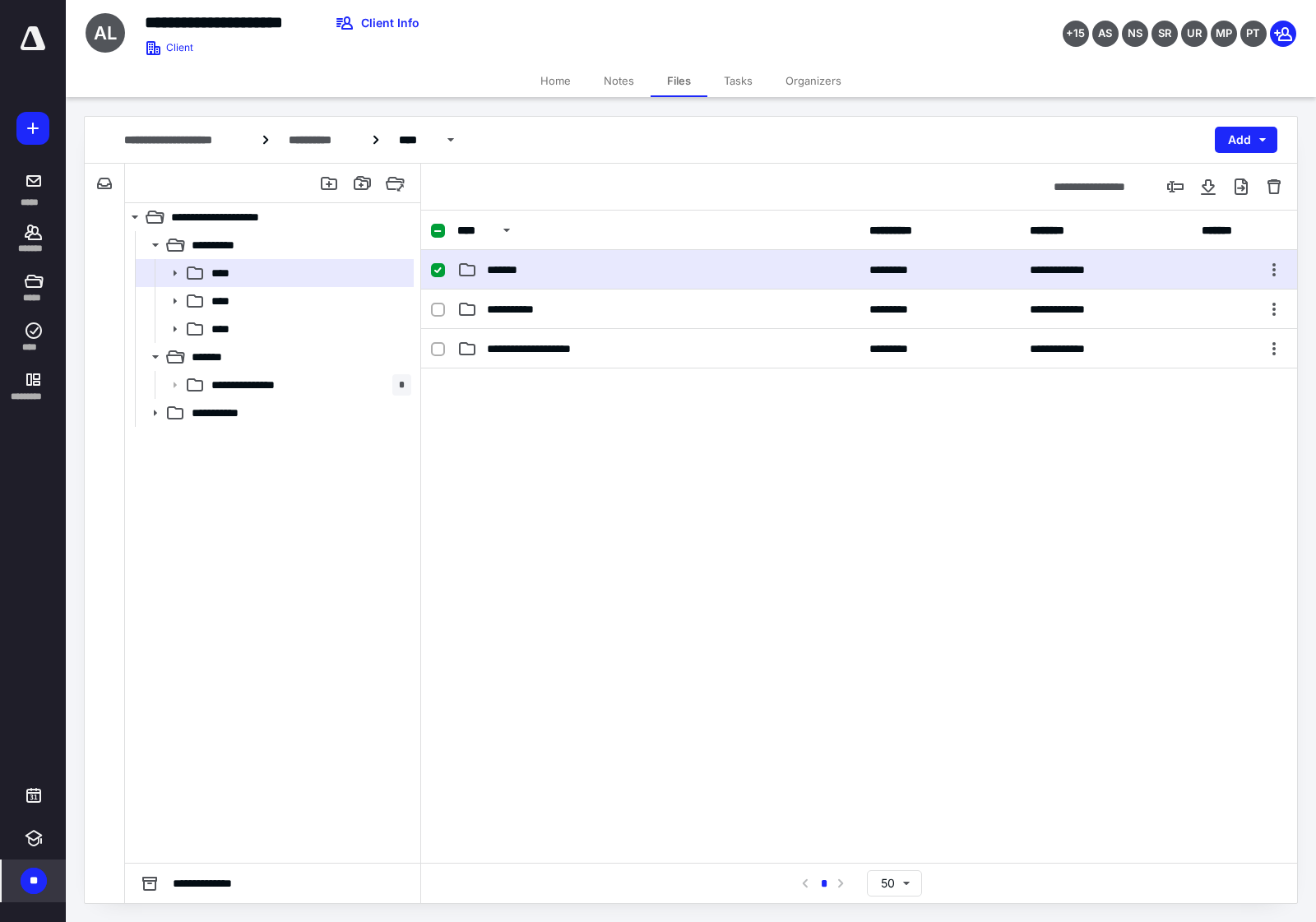 click on "**********" at bounding box center (859, 270) 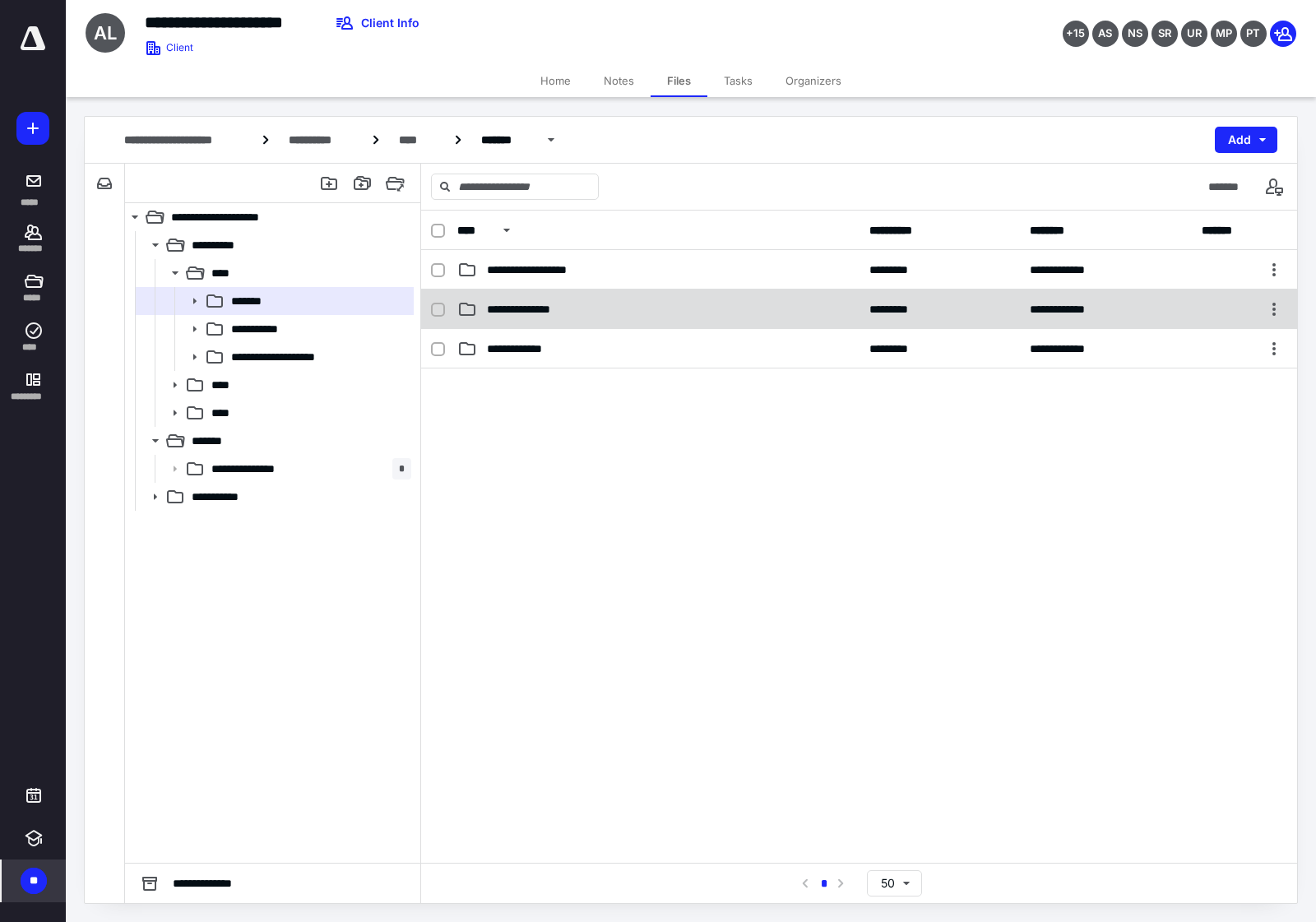 click on "**********" at bounding box center (658, 309) 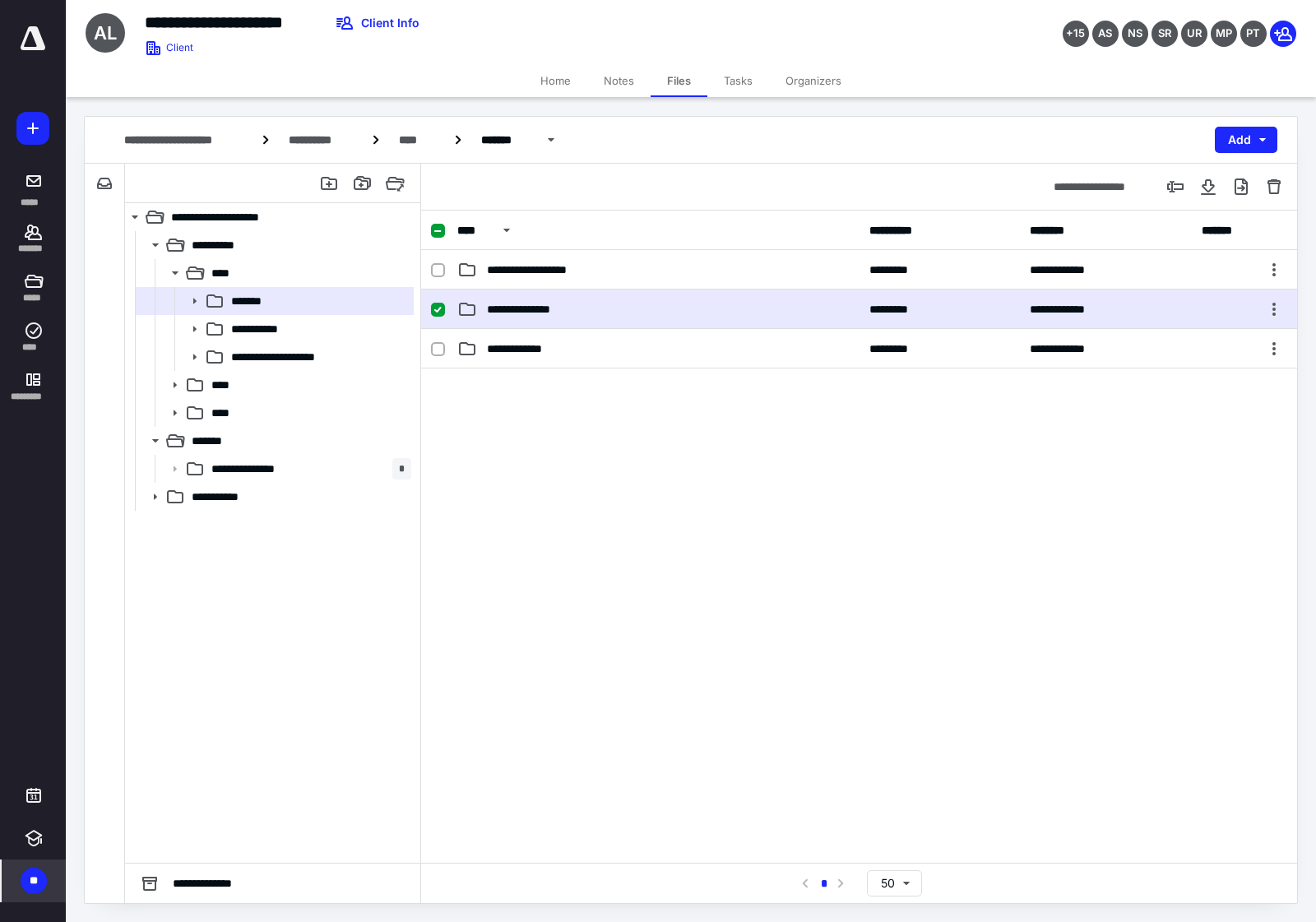 click on "**********" at bounding box center [658, 309] 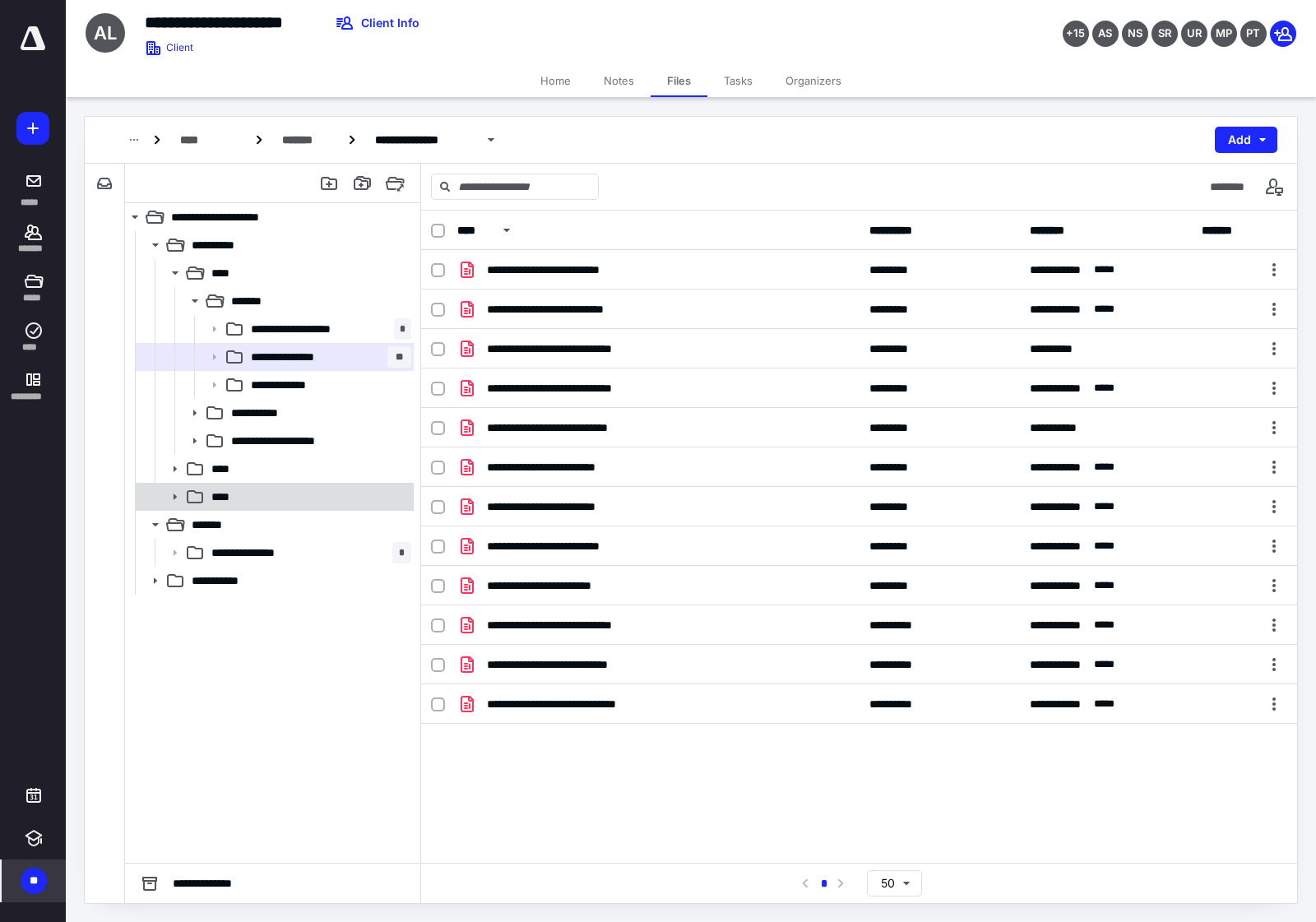 click 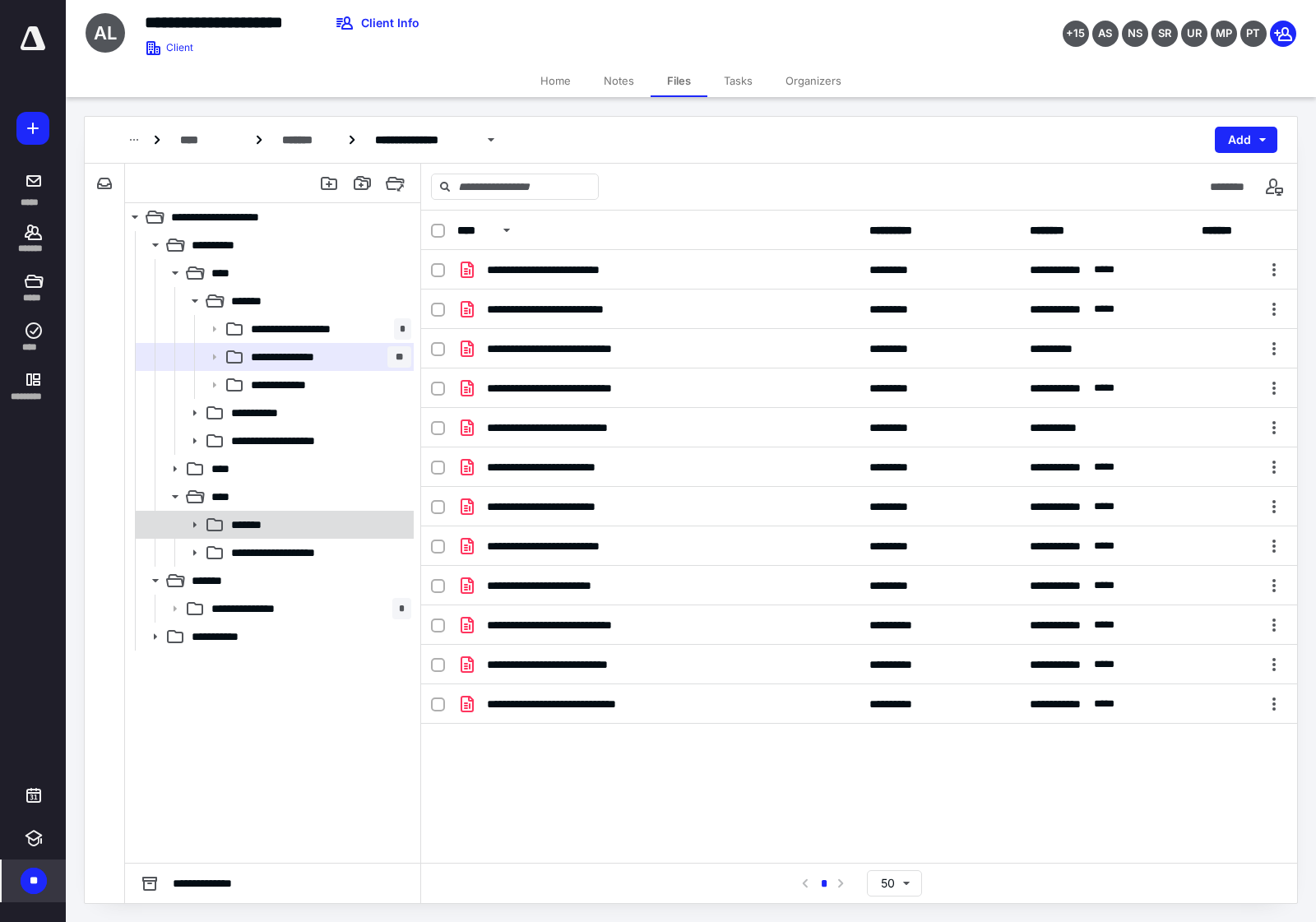 click 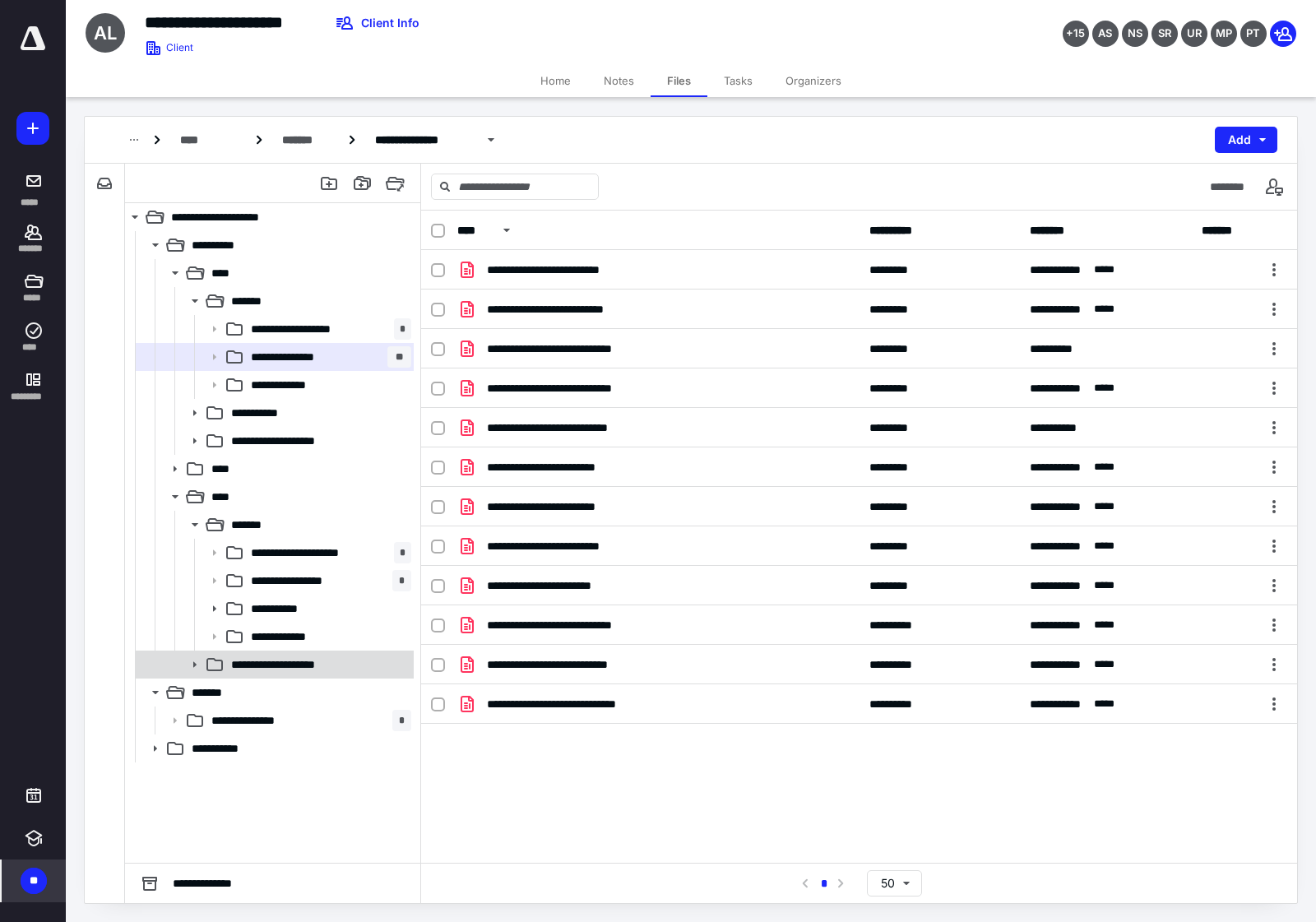 click 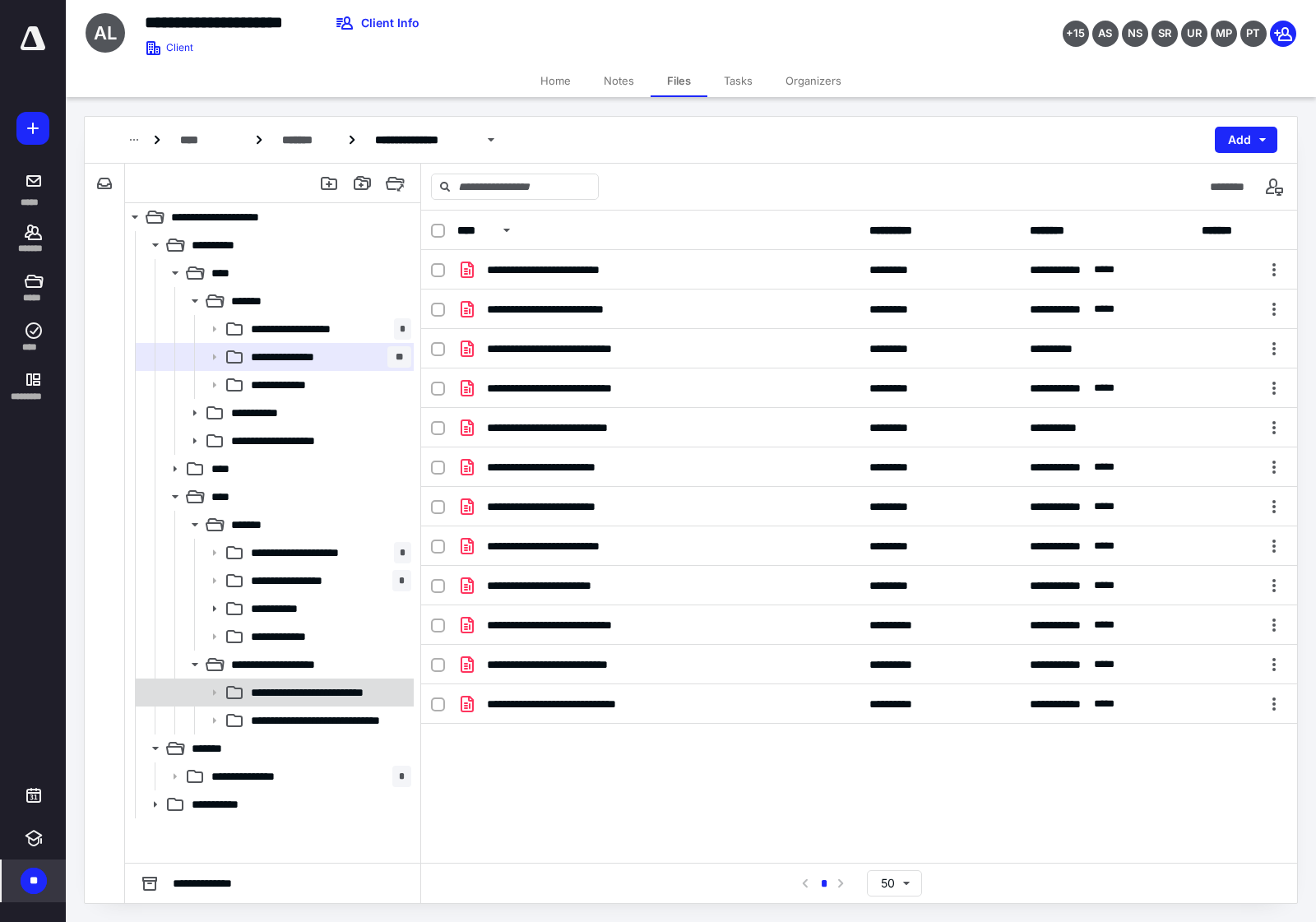 click 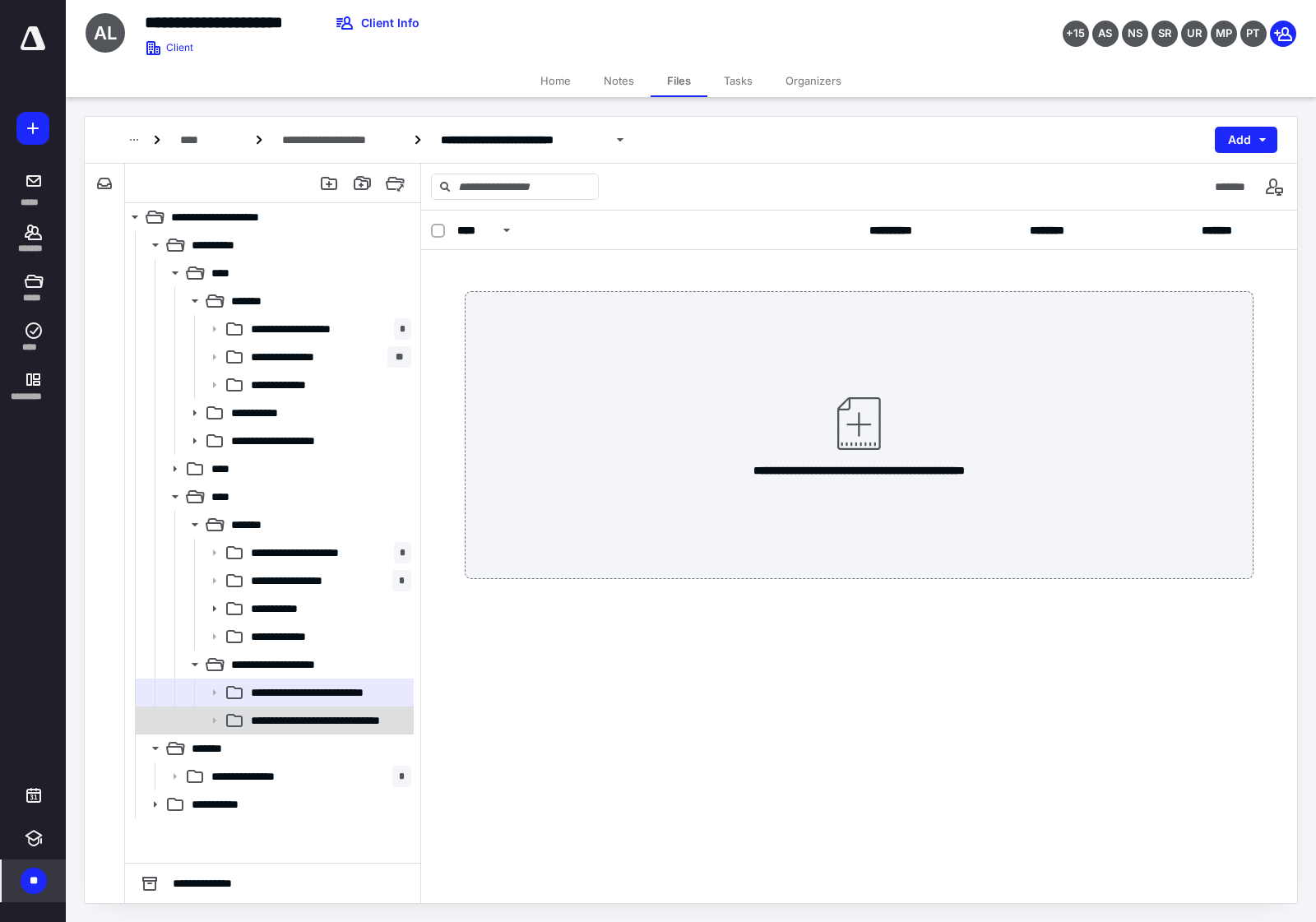 click 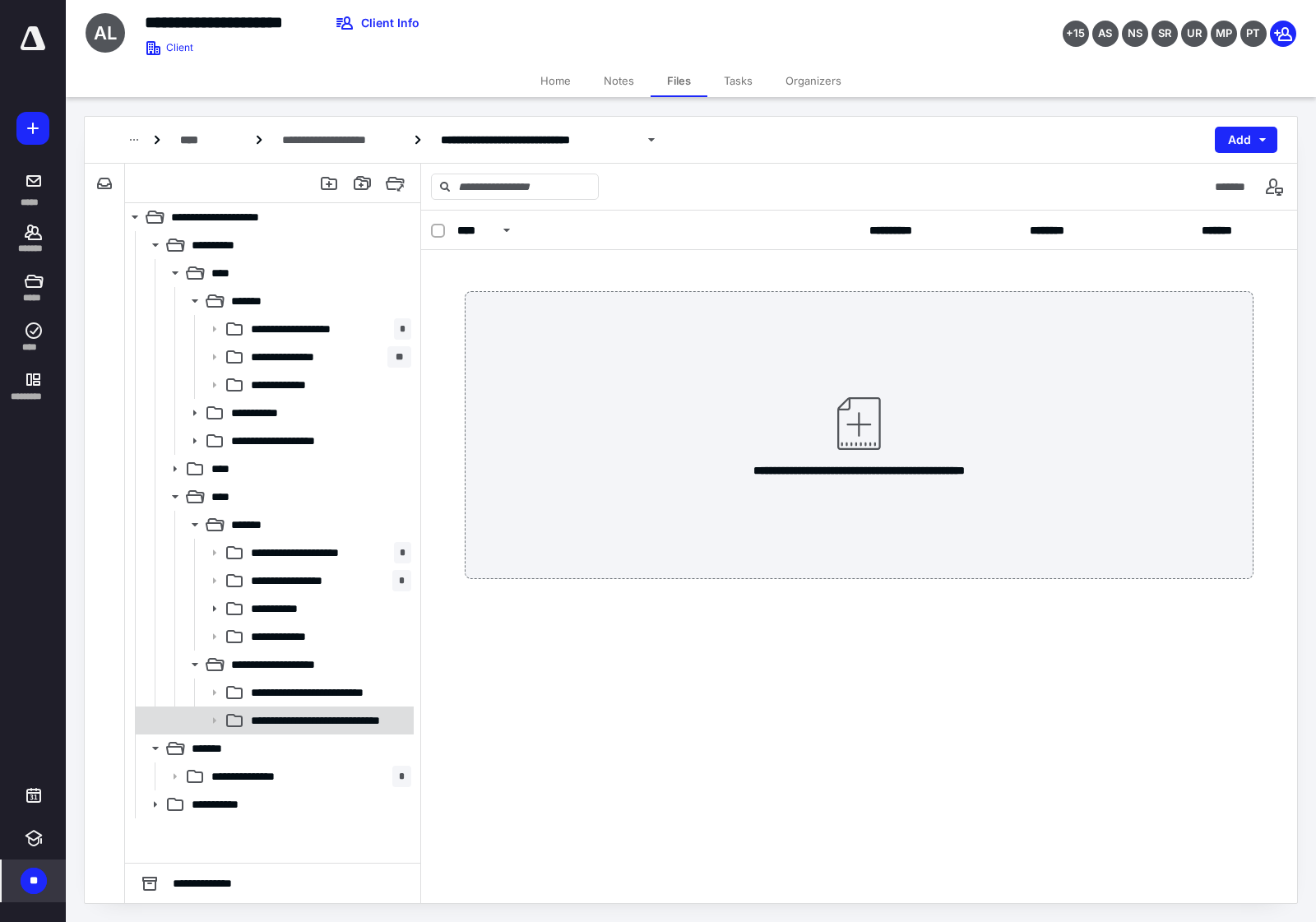 click 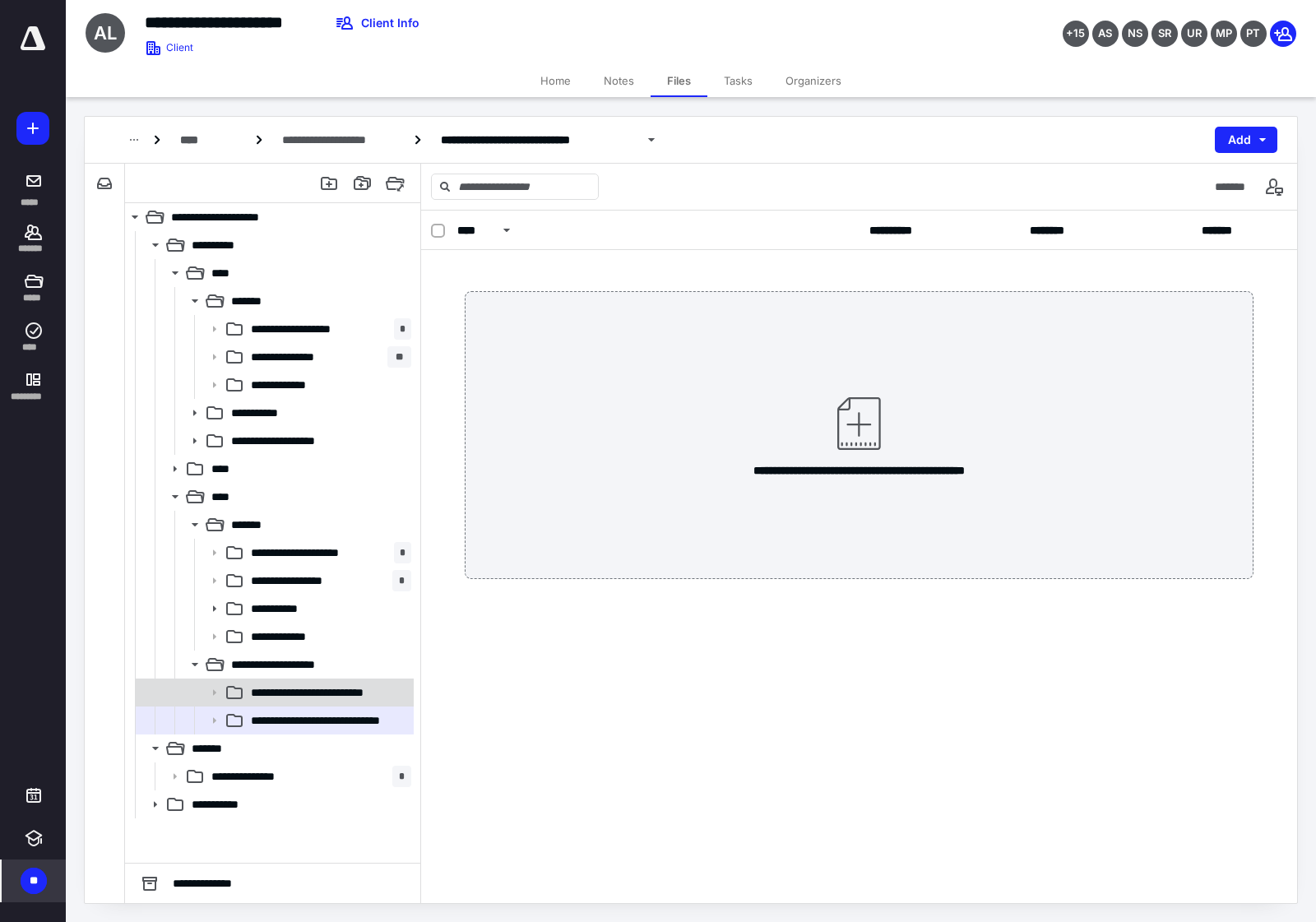 click 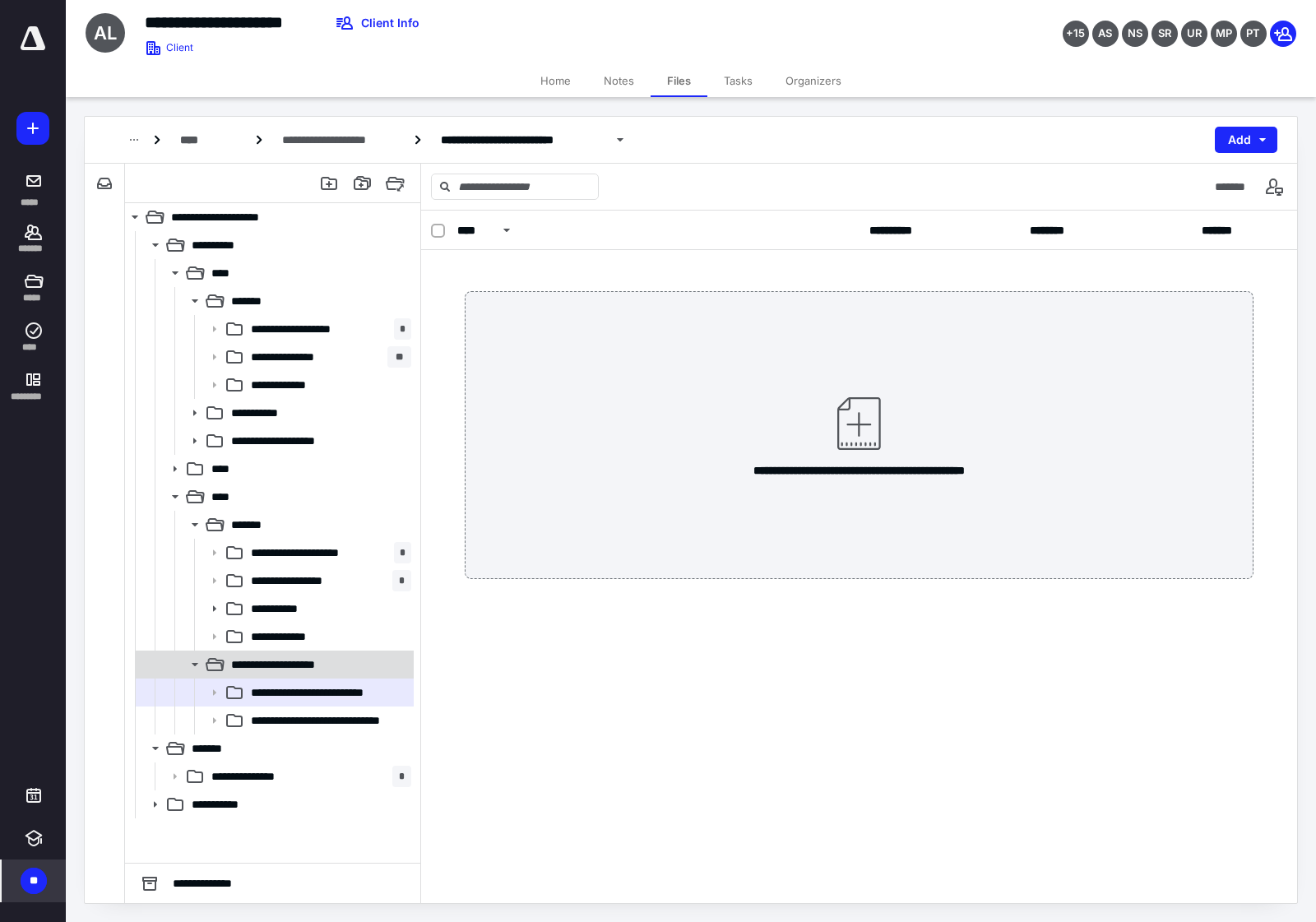click 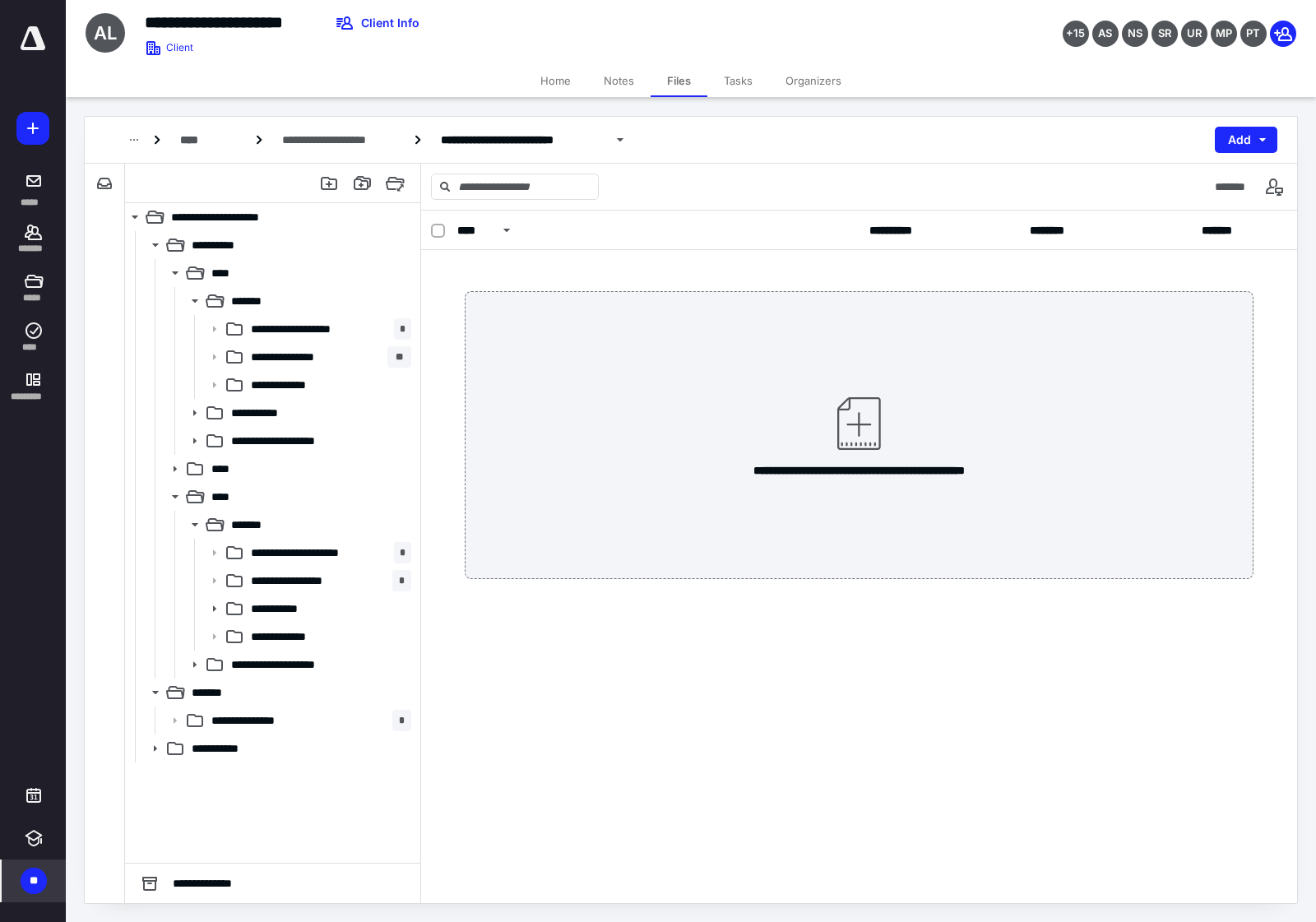 click on "**********" at bounding box center [859, 557] 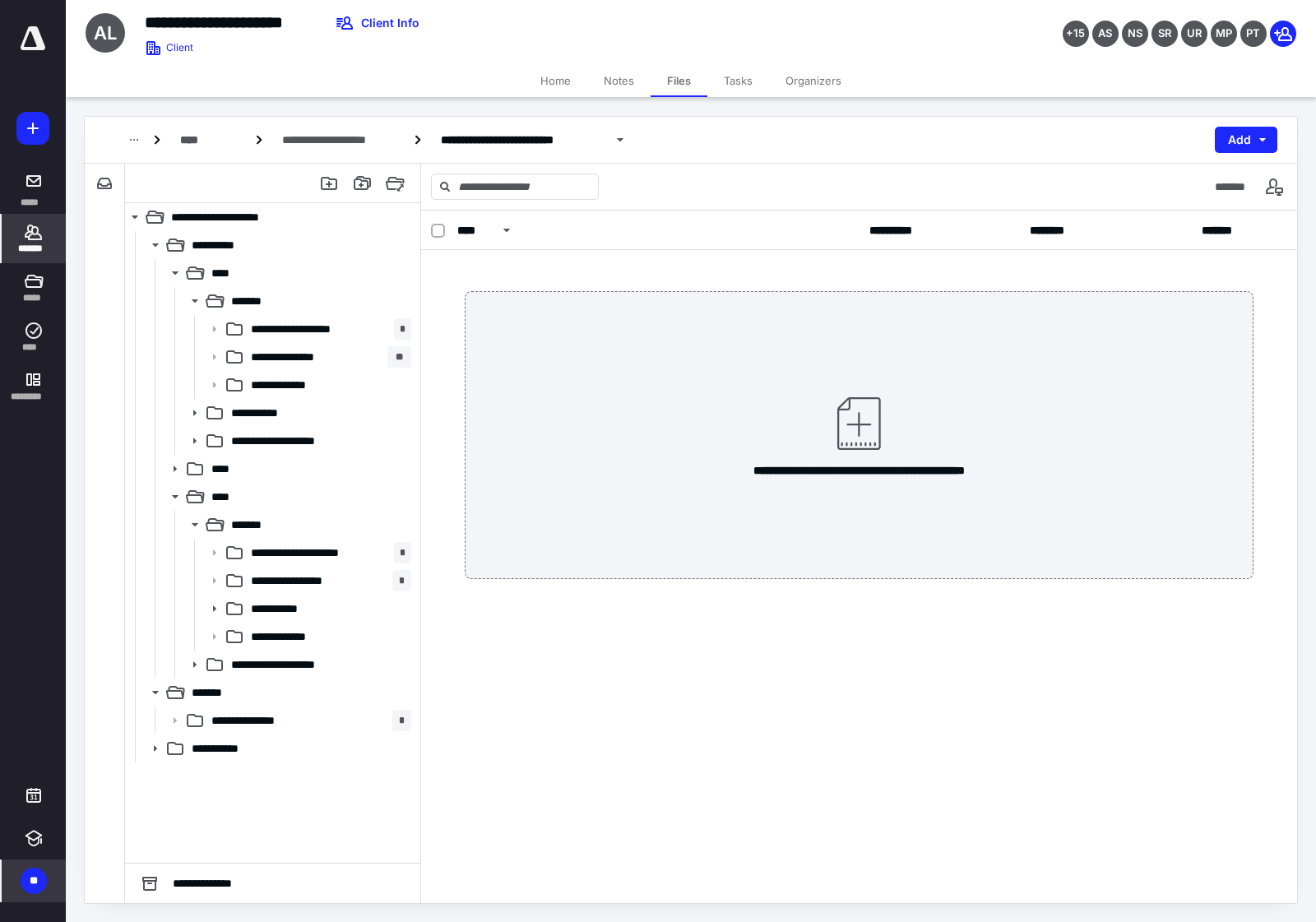 click on "*******" at bounding box center (34, 239) 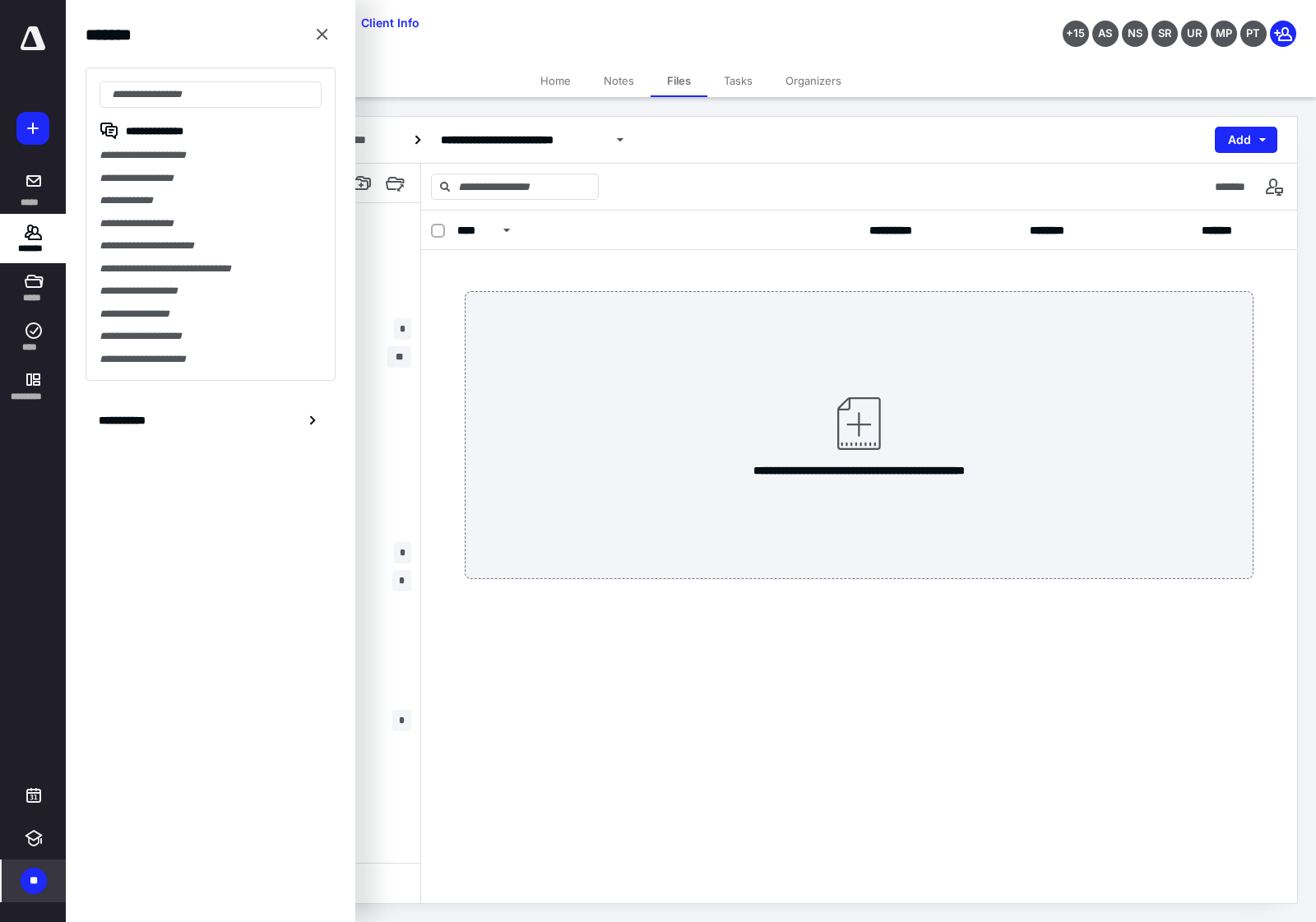 click on "**********" at bounding box center (211, 224) 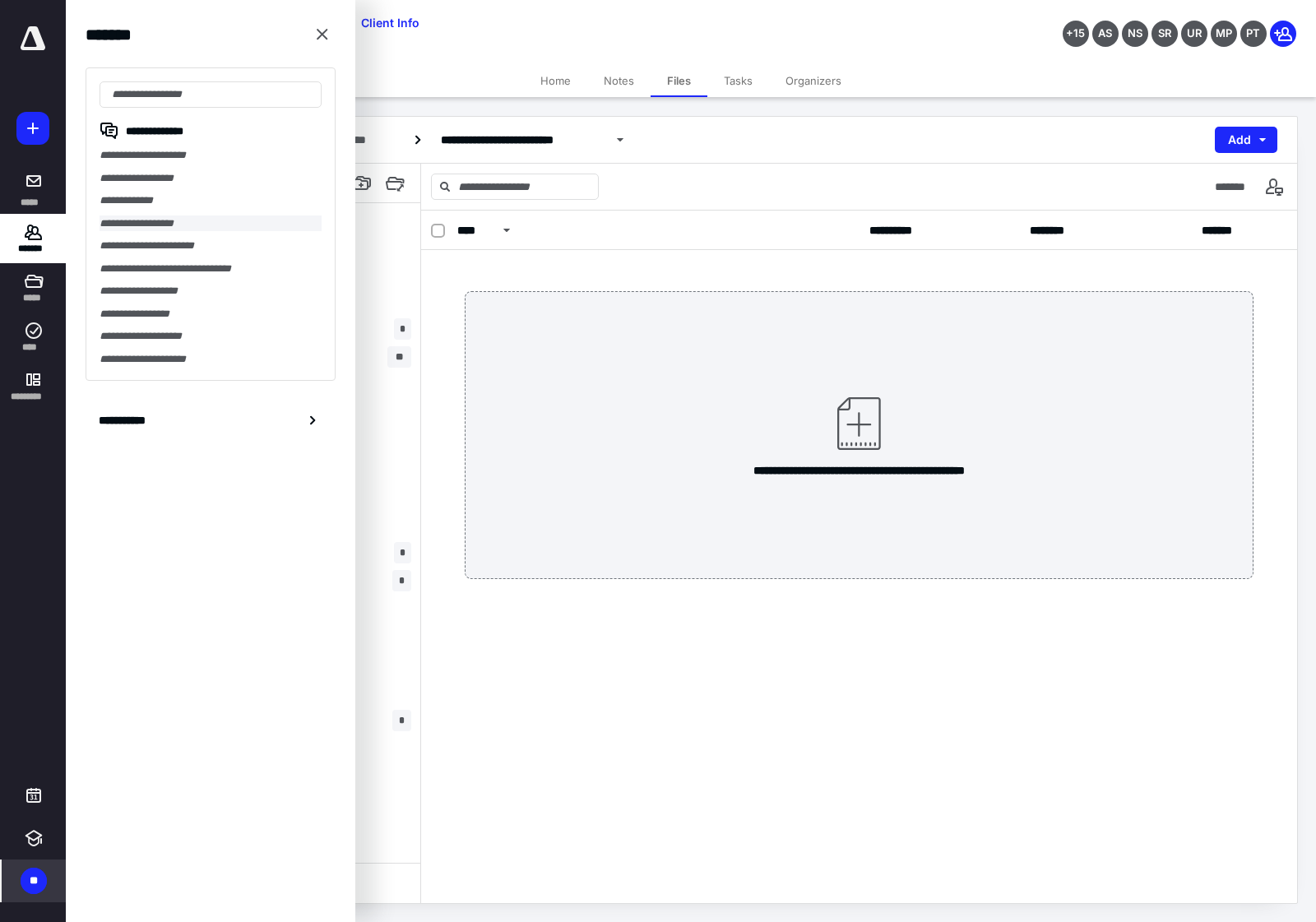 click on "**********" at bounding box center (211, 224) 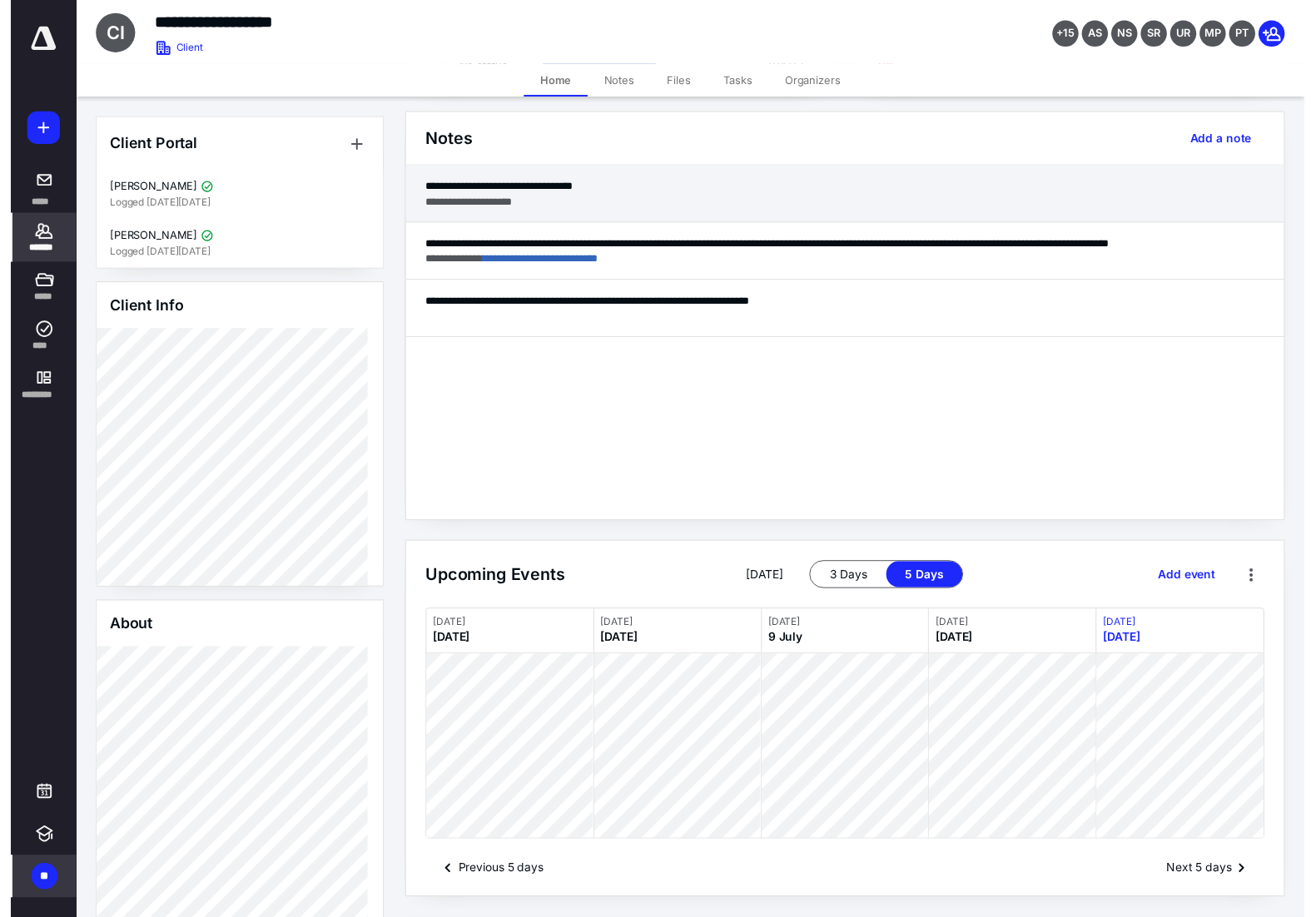 scroll, scrollTop: 0, scrollLeft: 0, axis: both 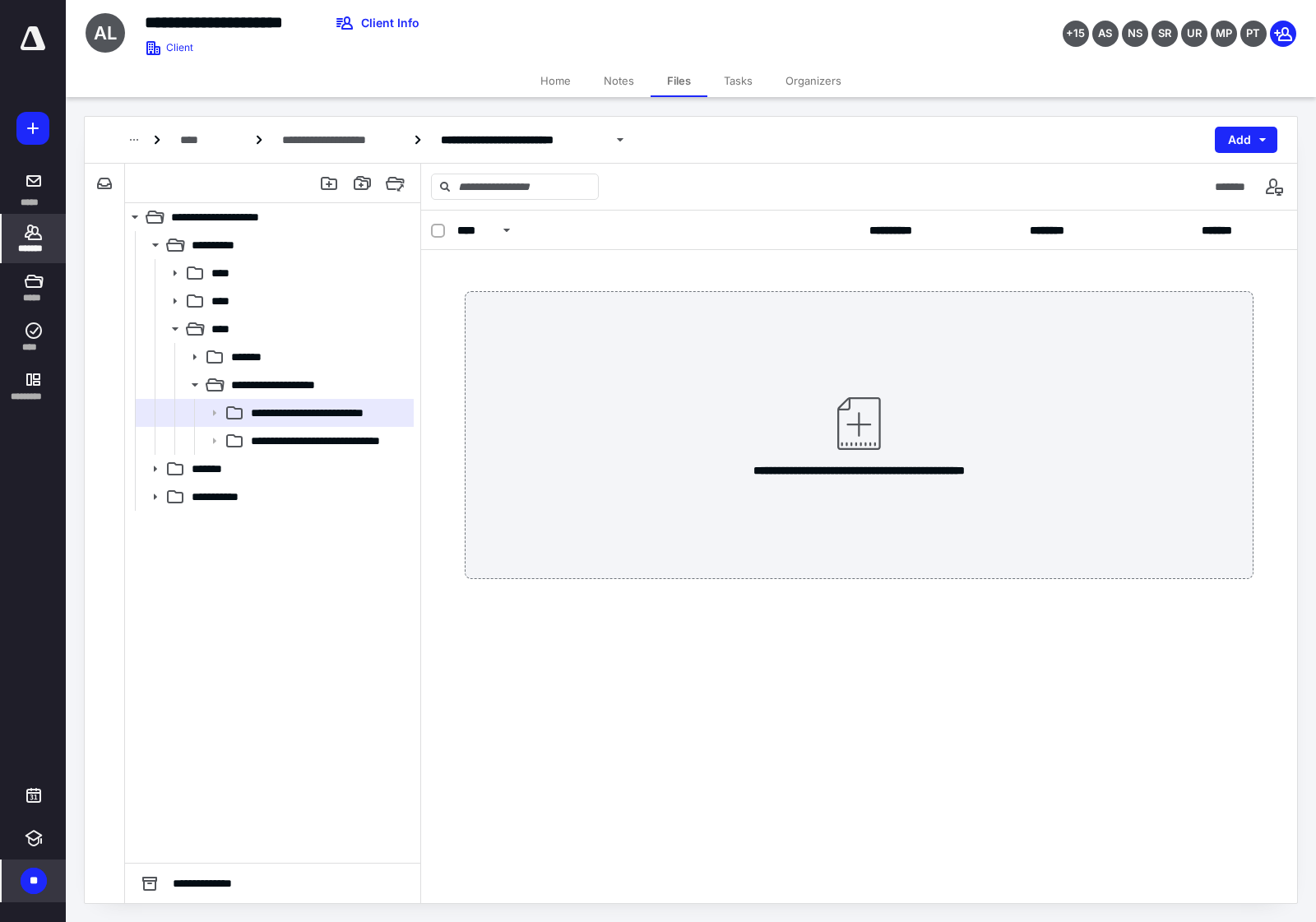 click on "*******" at bounding box center (34, 248) 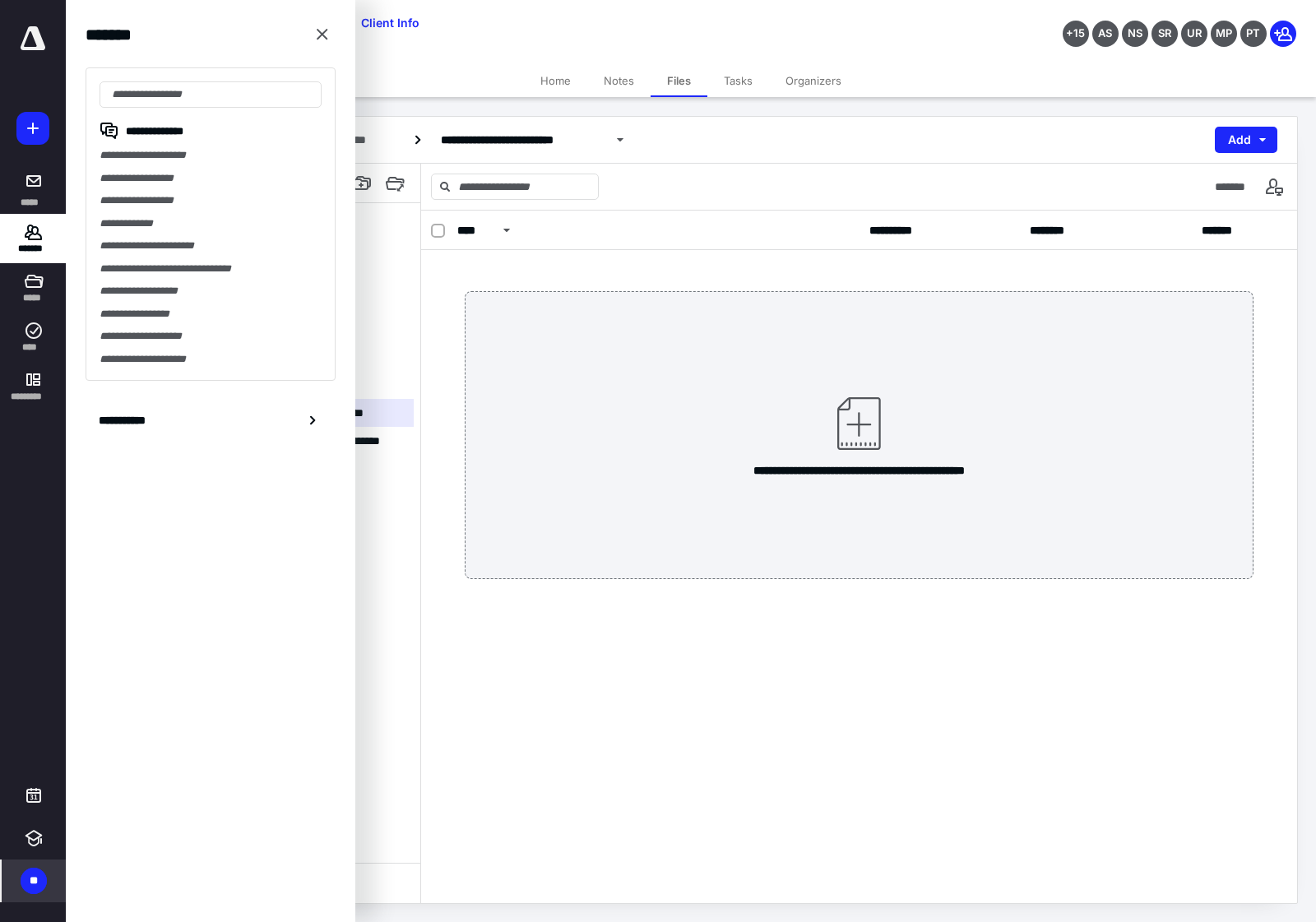 click on "**********" at bounding box center (859, 557) 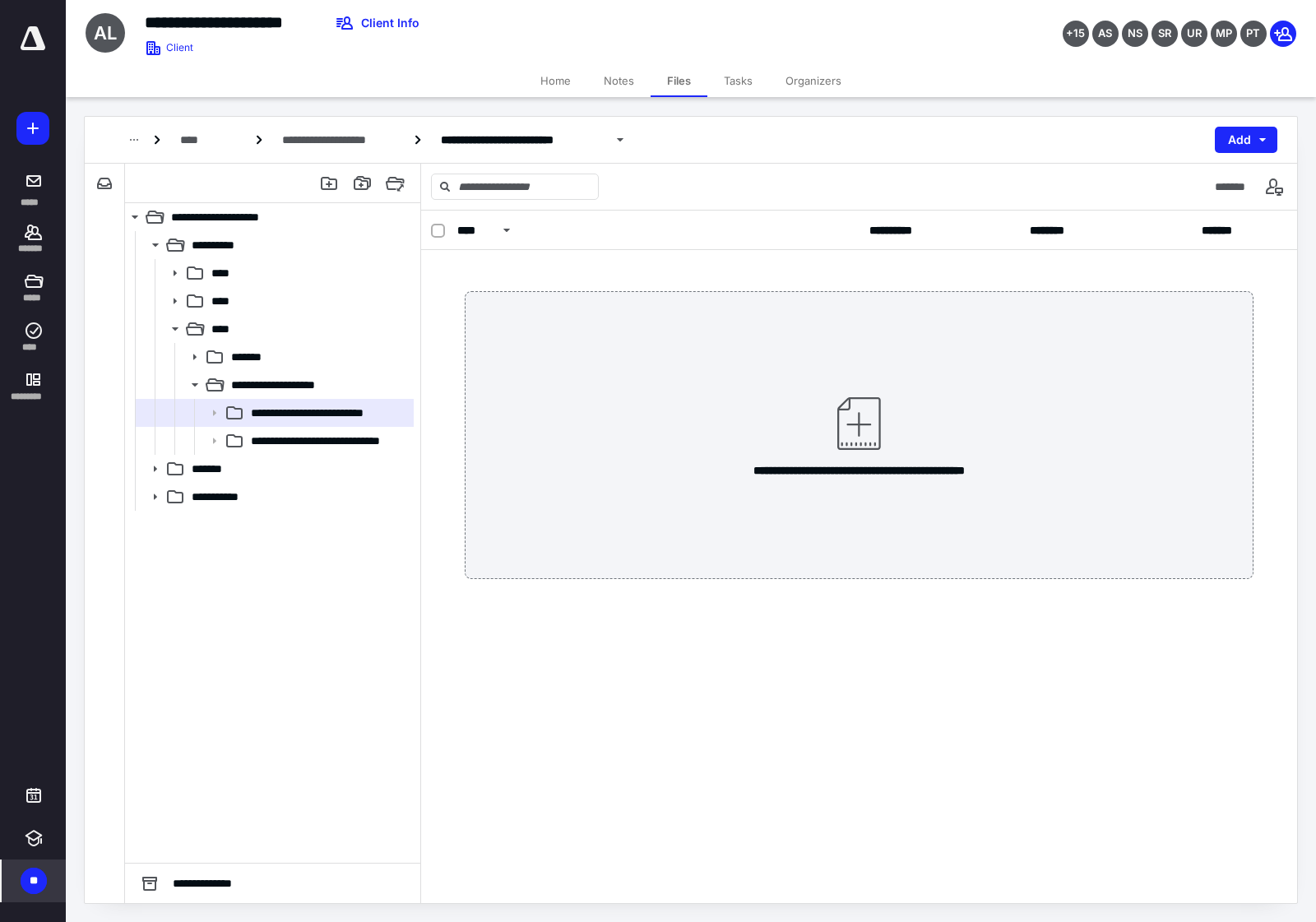 click on "**********" at bounding box center [859, 557] 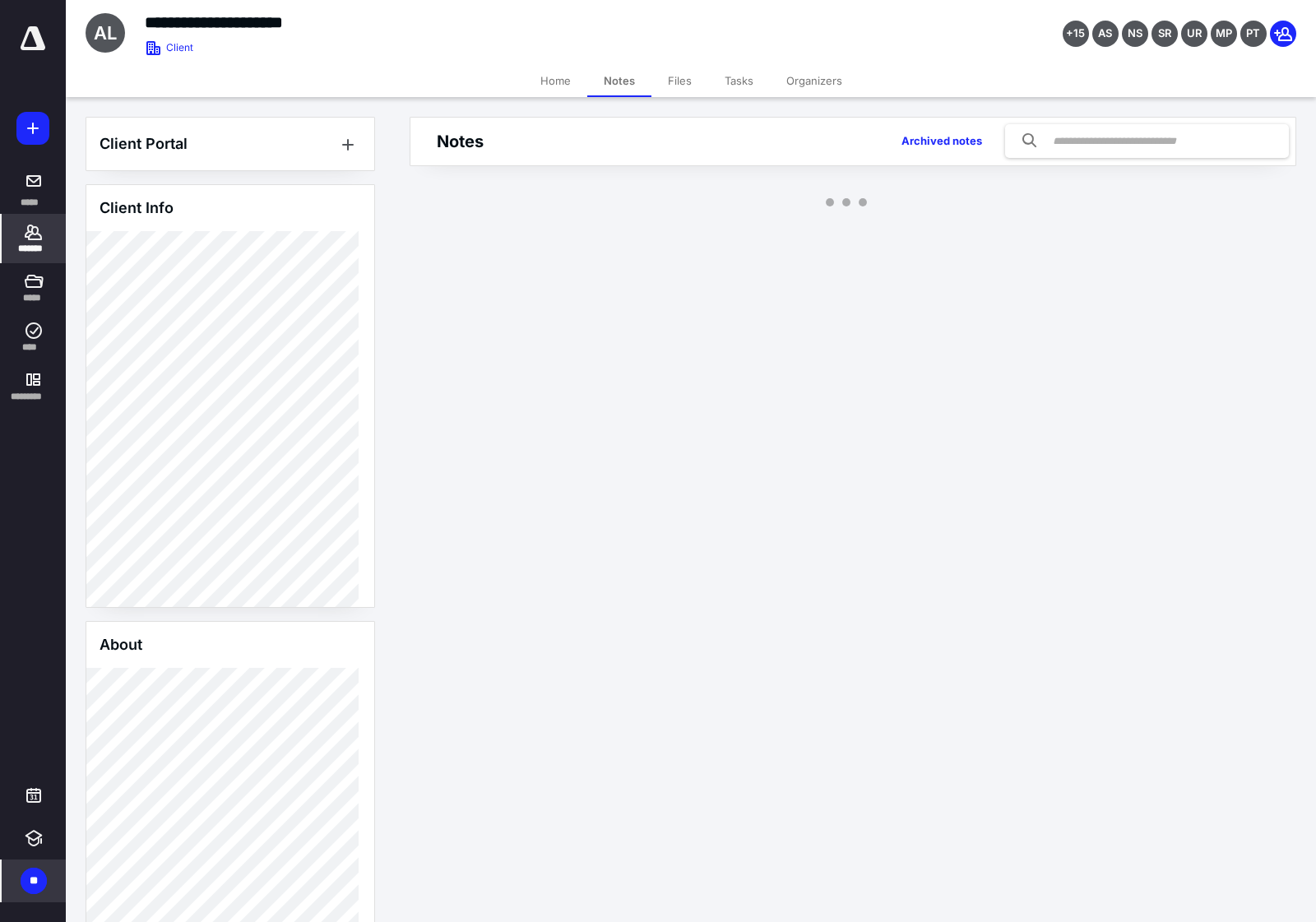 click on "Files" at bounding box center [679, 81] 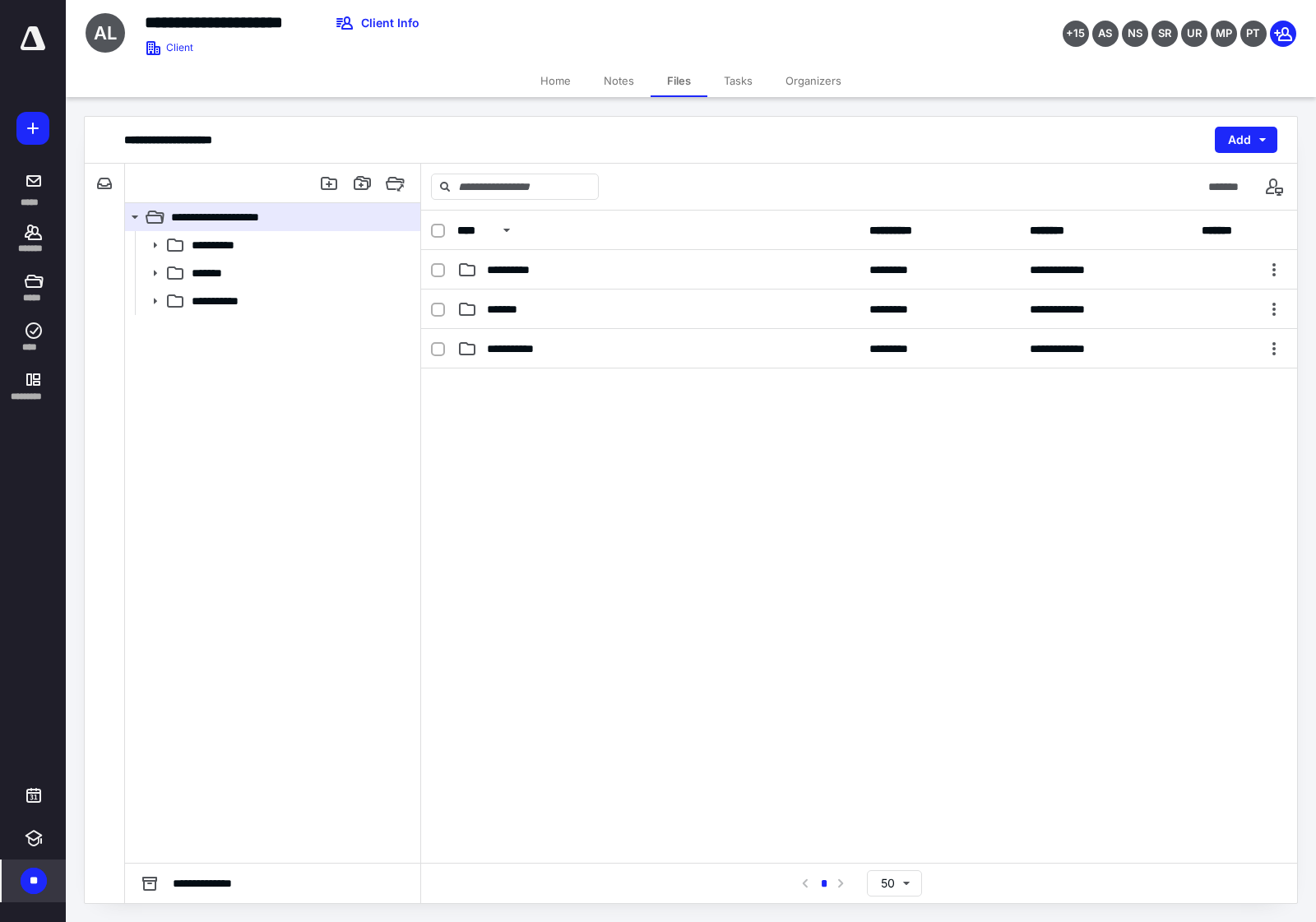 drag, startPoint x: 1086, startPoint y: 580, endPoint x: 1161, endPoint y: 652, distance: 103.966341 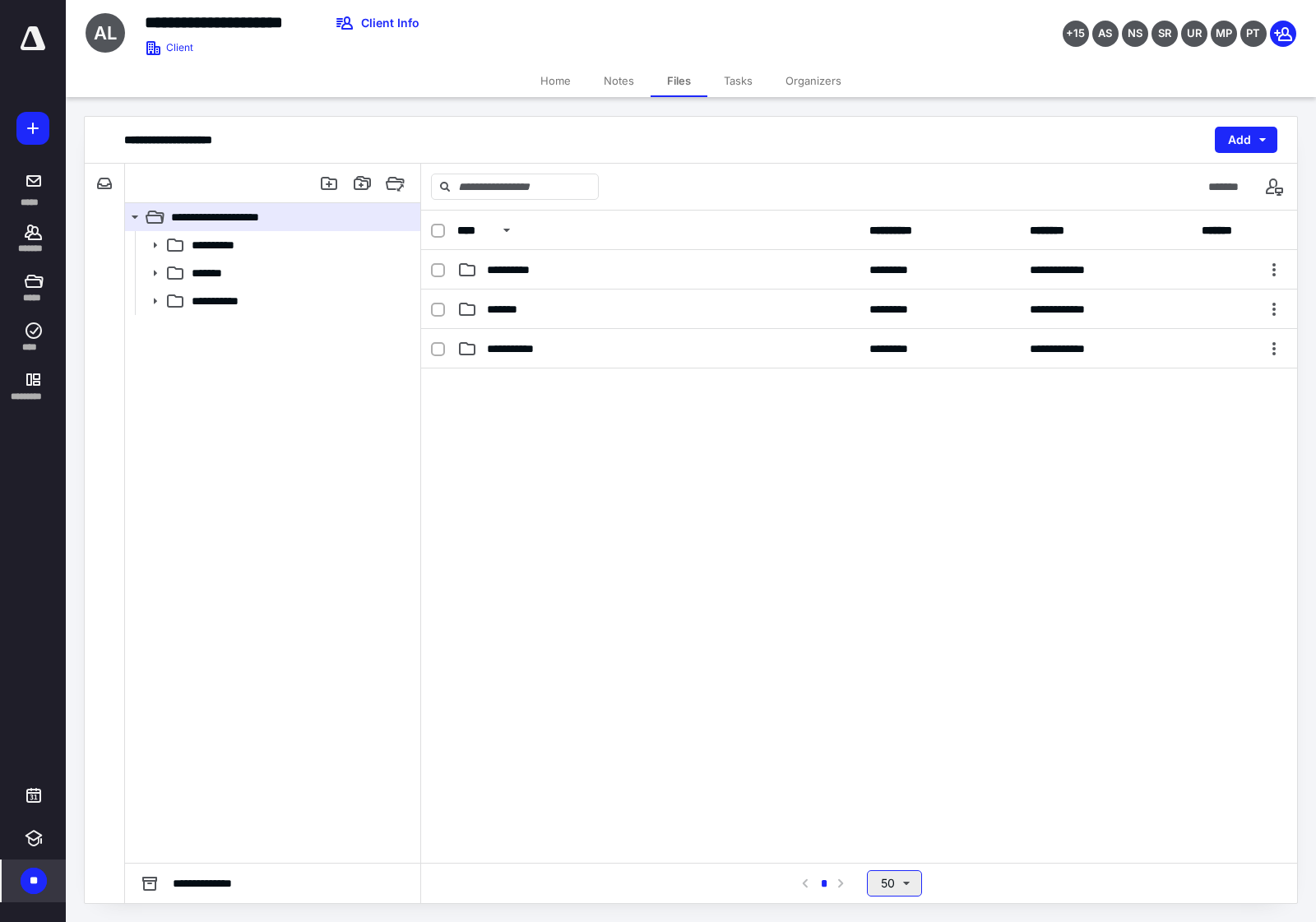 click on "50" at bounding box center [894, 883] 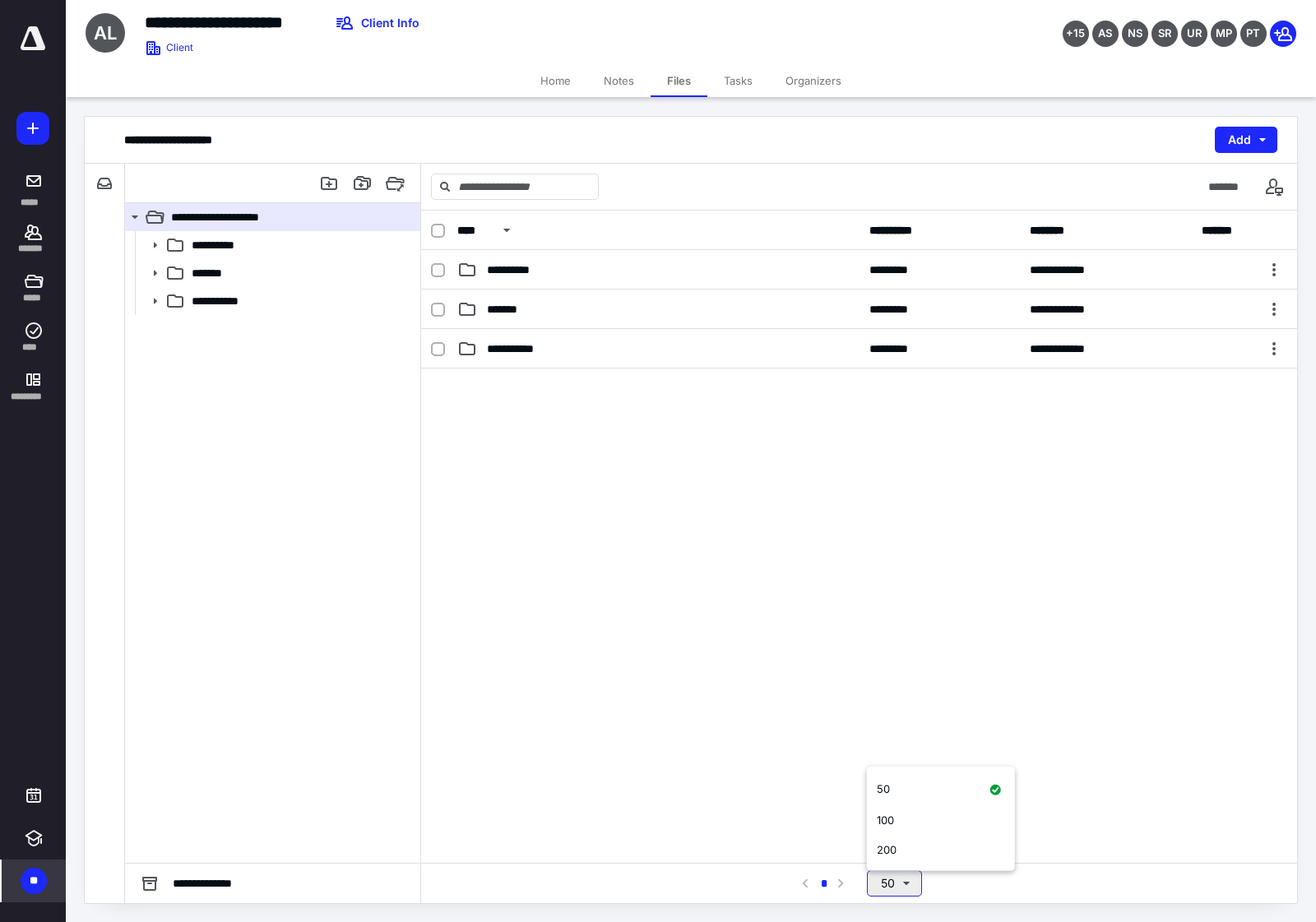 click on "50" at bounding box center (894, 883) 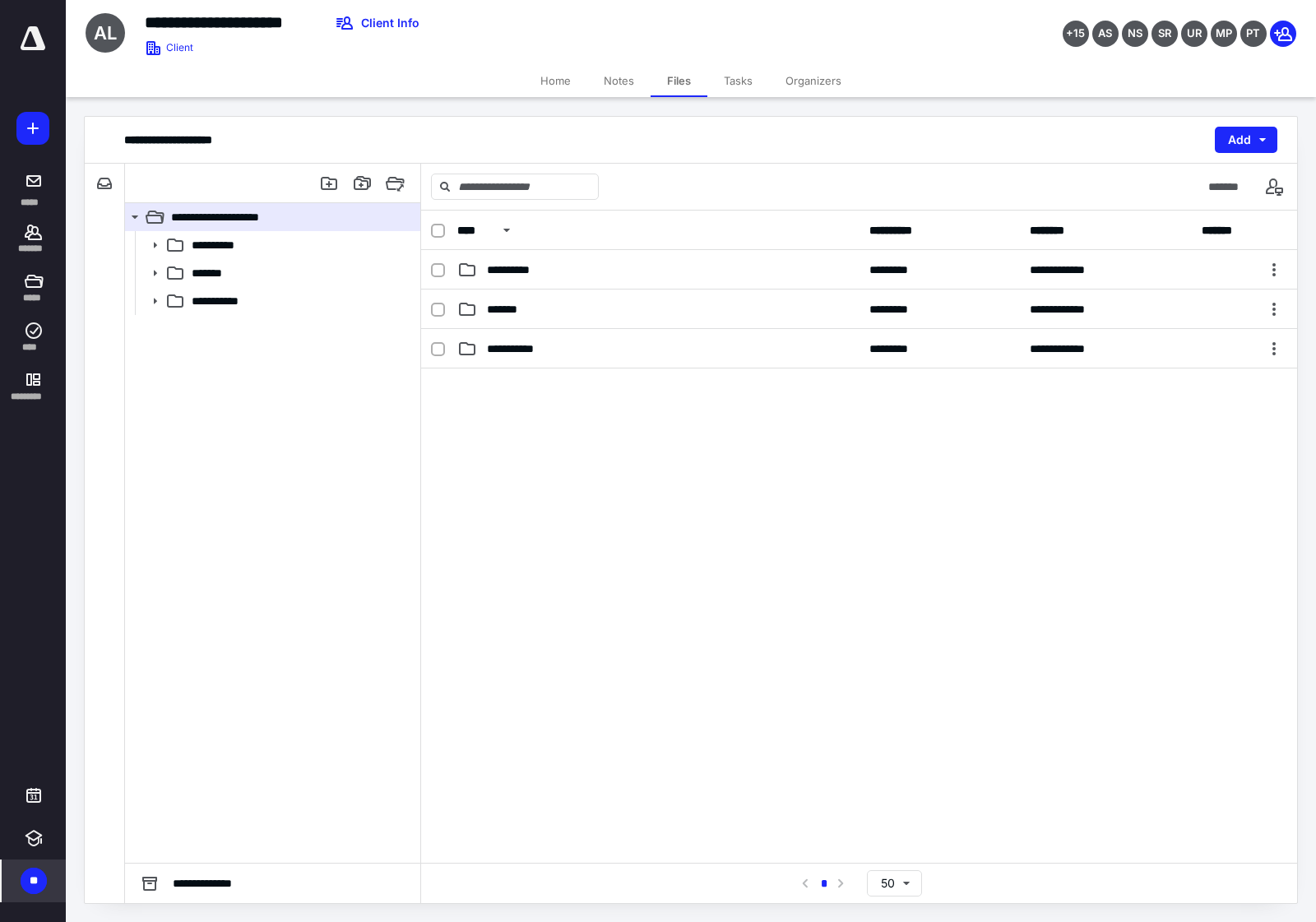 click on "**********" at bounding box center (859, 536) 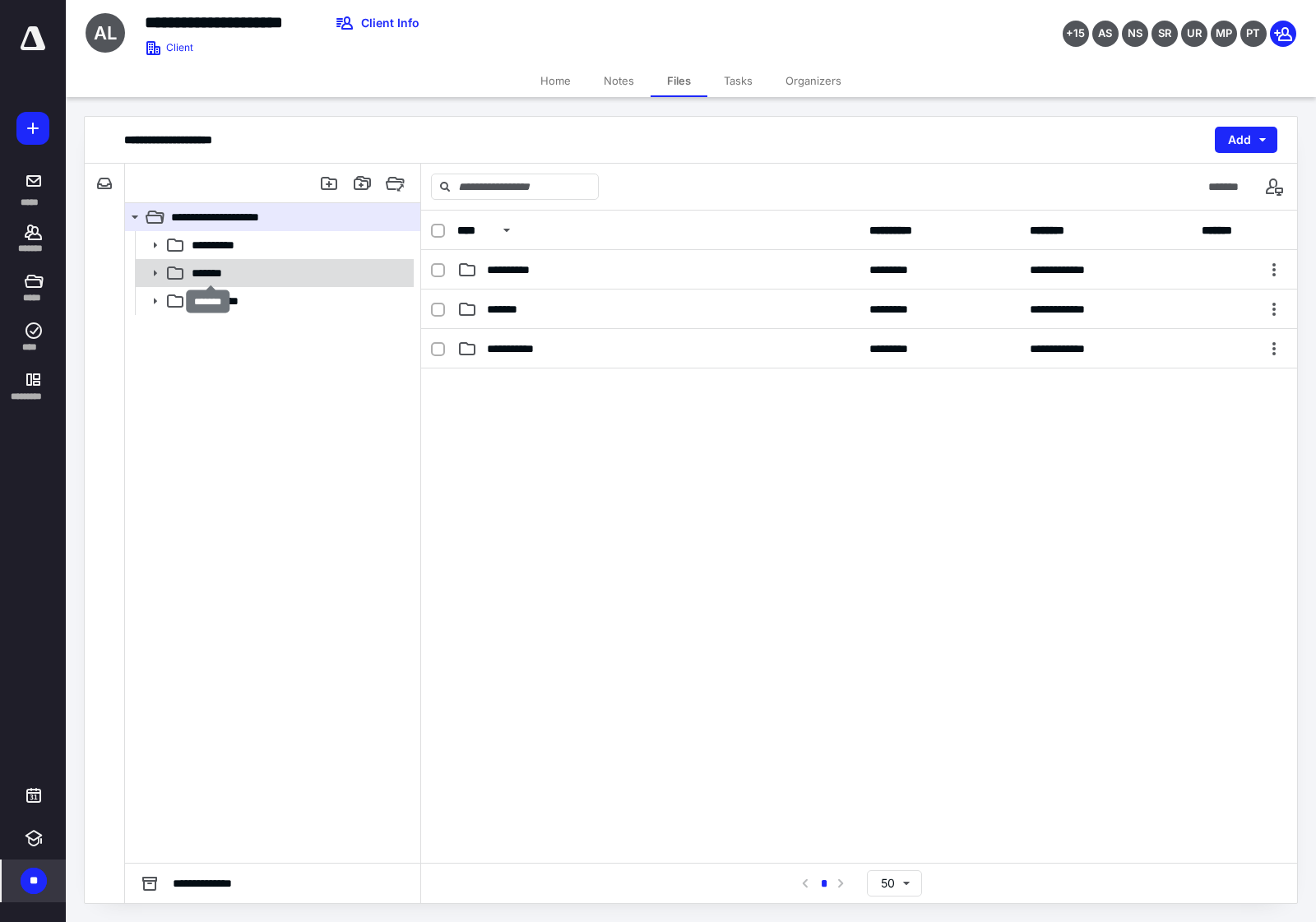 click on "*******" at bounding box center [210, 273] 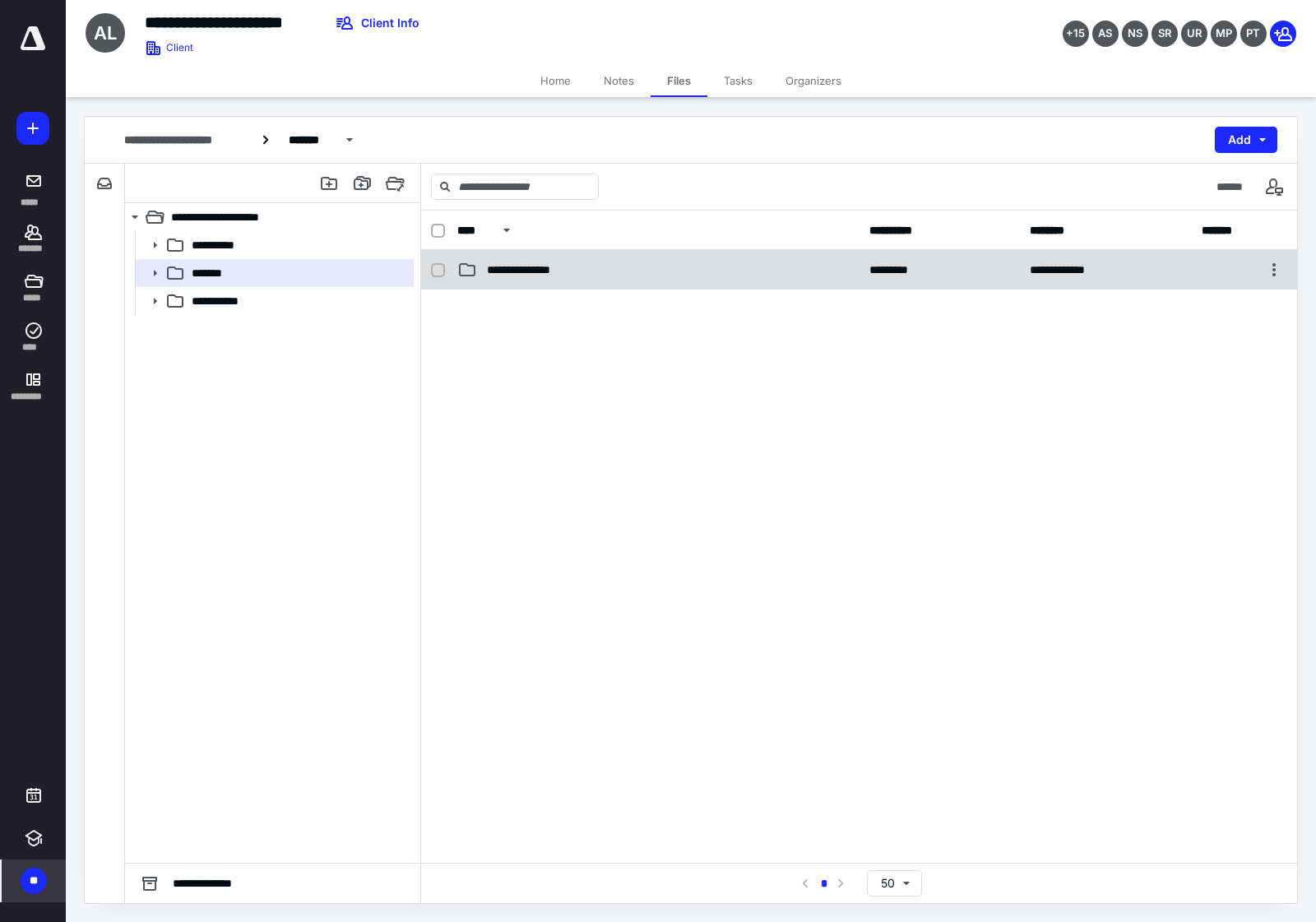 click on "**********" at bounding box center [528, 270] 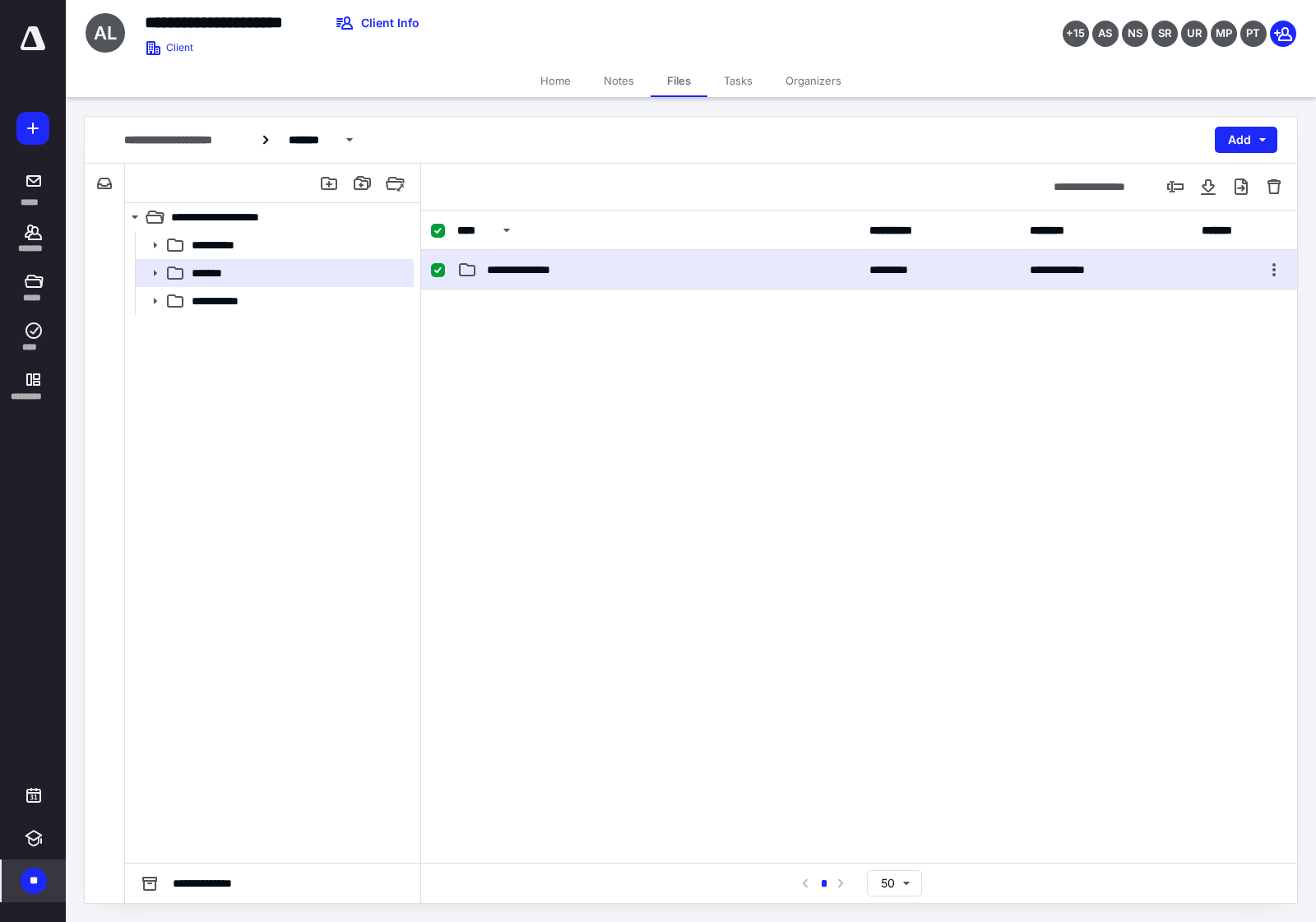 click on "**********" at bounding box center (528, 270) 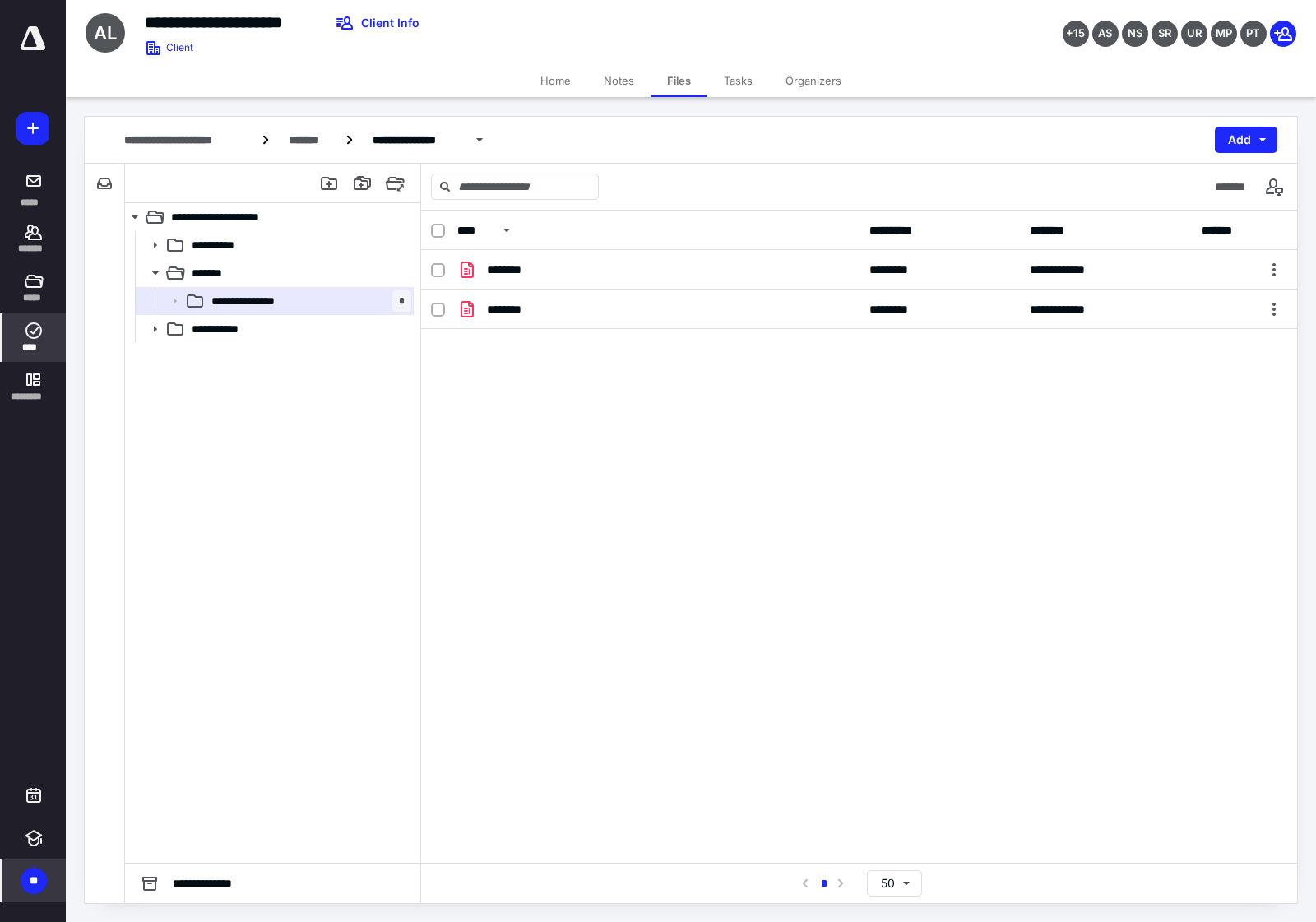 click on "****" at bounding box center (34, 337) 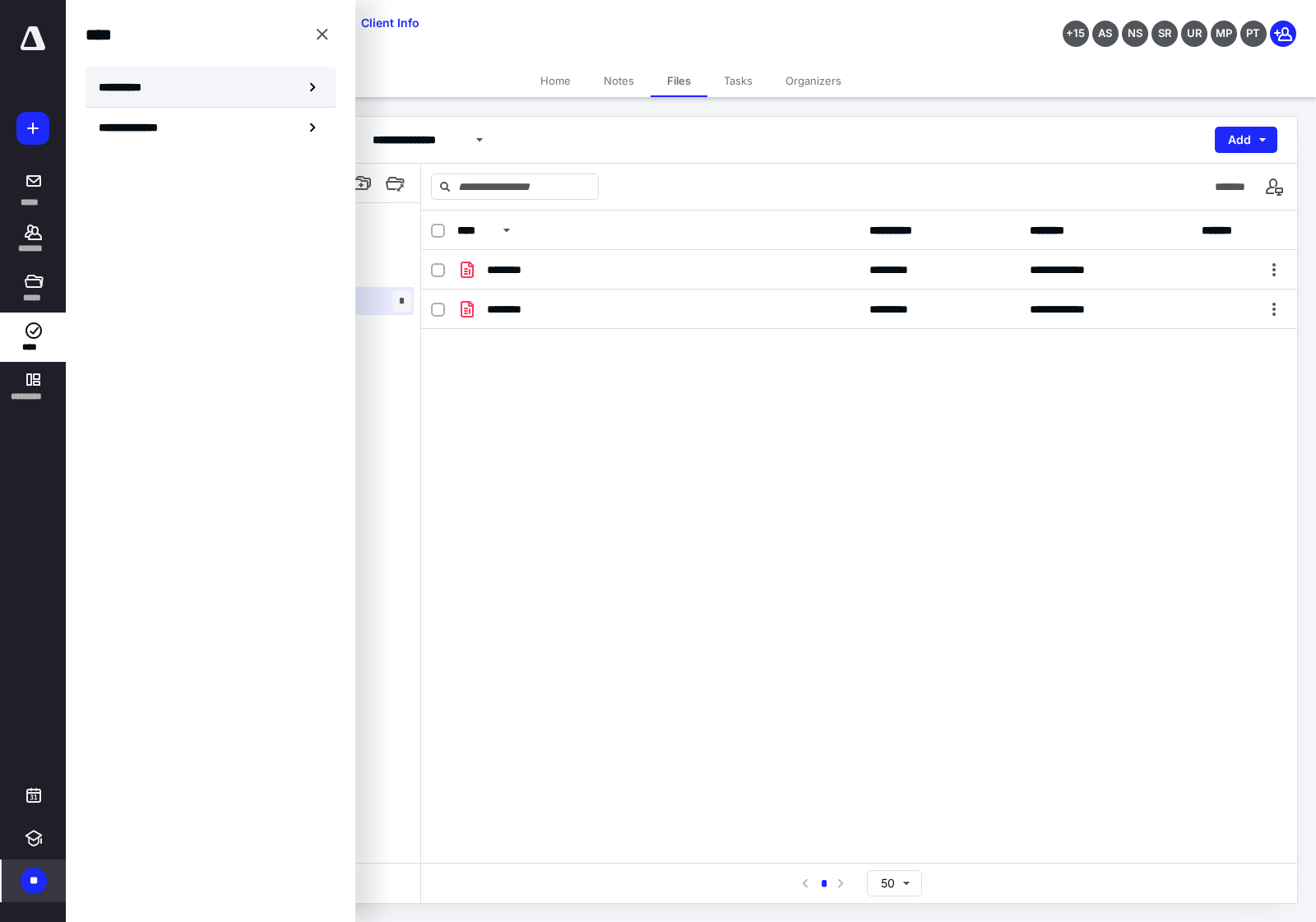 click on "**********" at bounding box center [211, 87] 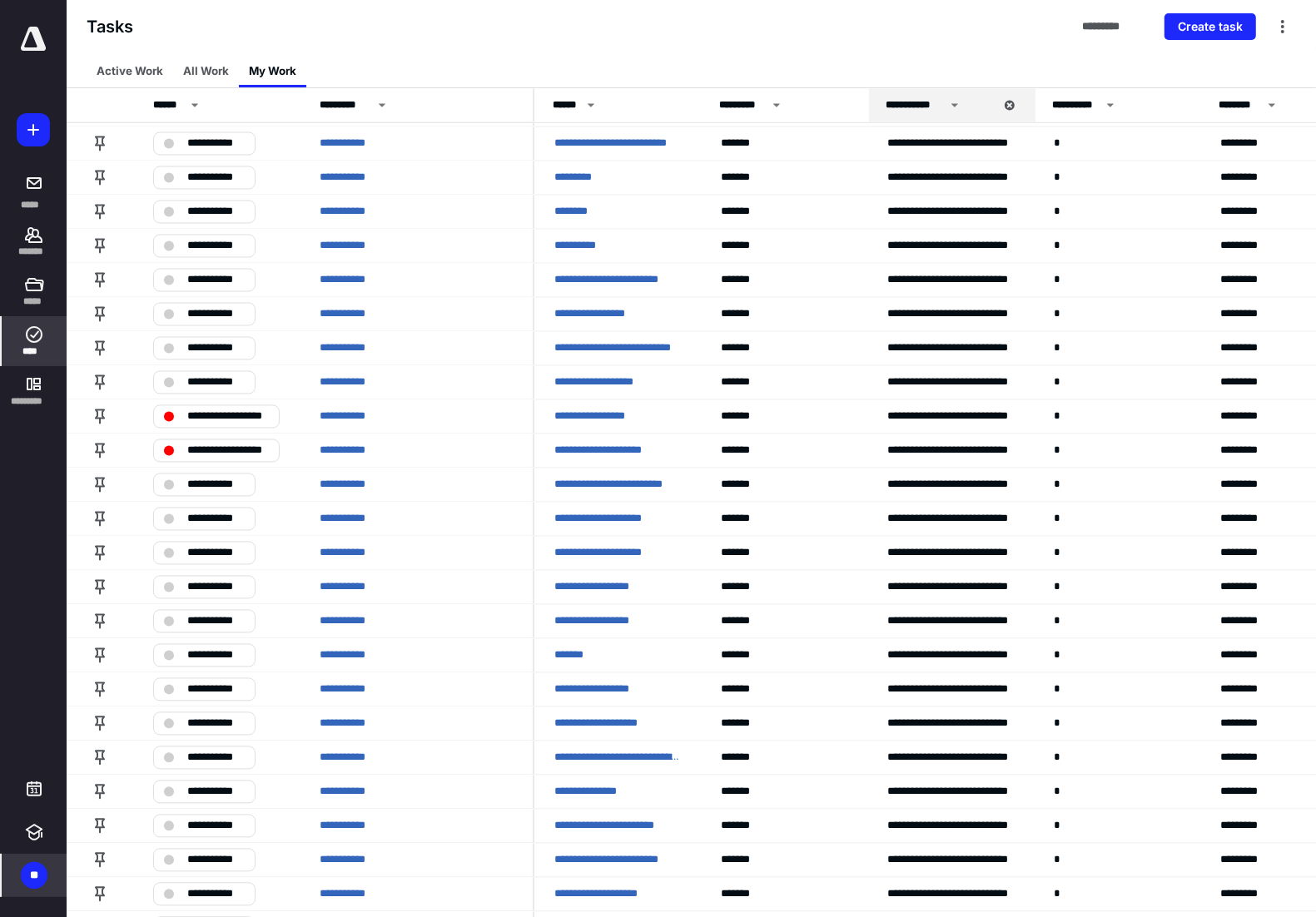 scroll, scrollTop: 2674, scrollLeft: 0, axis: vertical 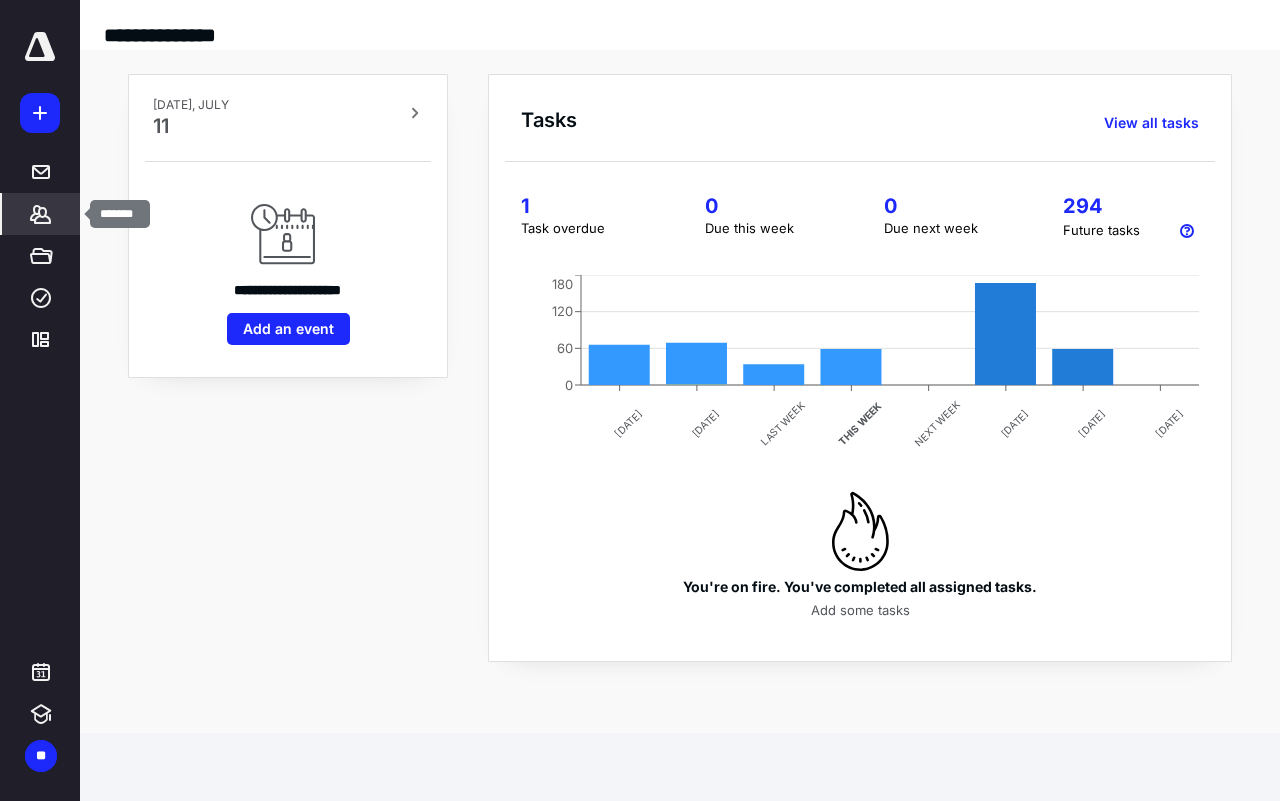 click on "*******" at bounding box center [41, 214] 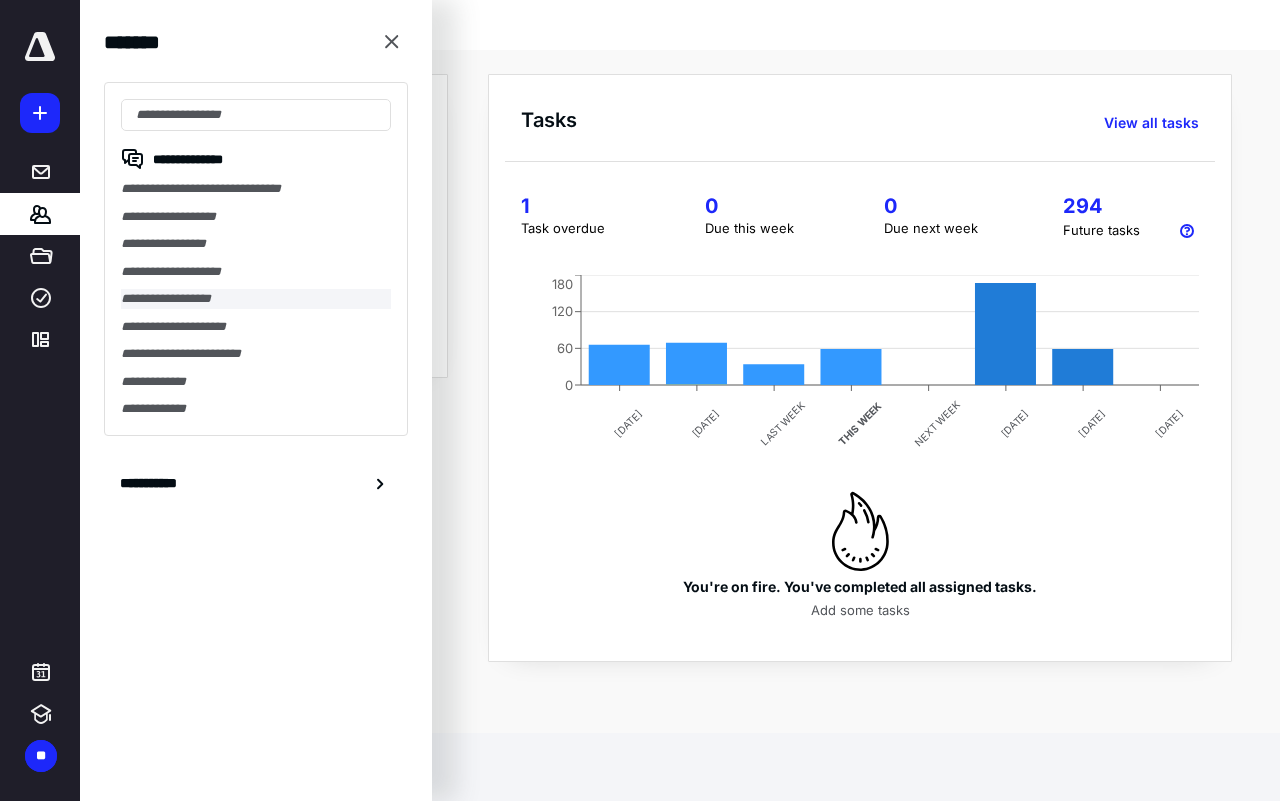 click on "**********" at bounding box center [256, 299] 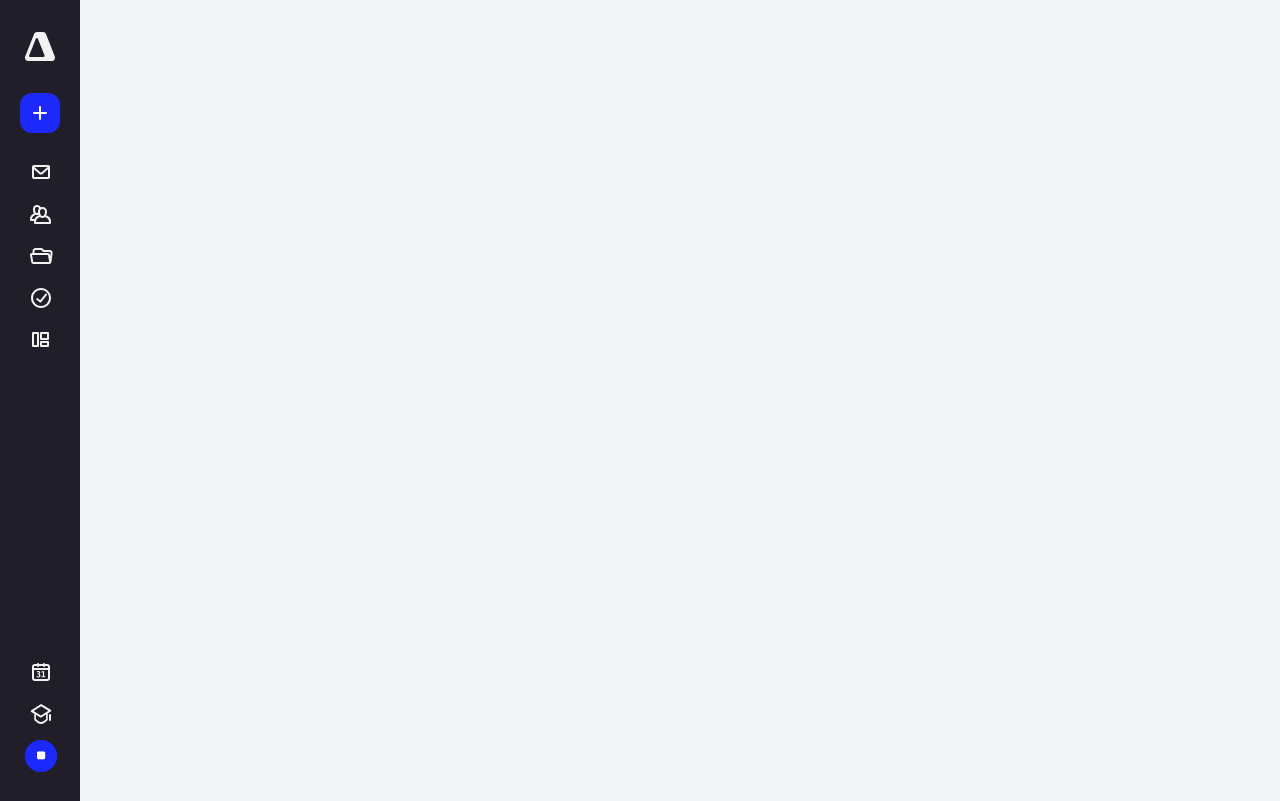 click on "**********" at bounding box center [640, 400] 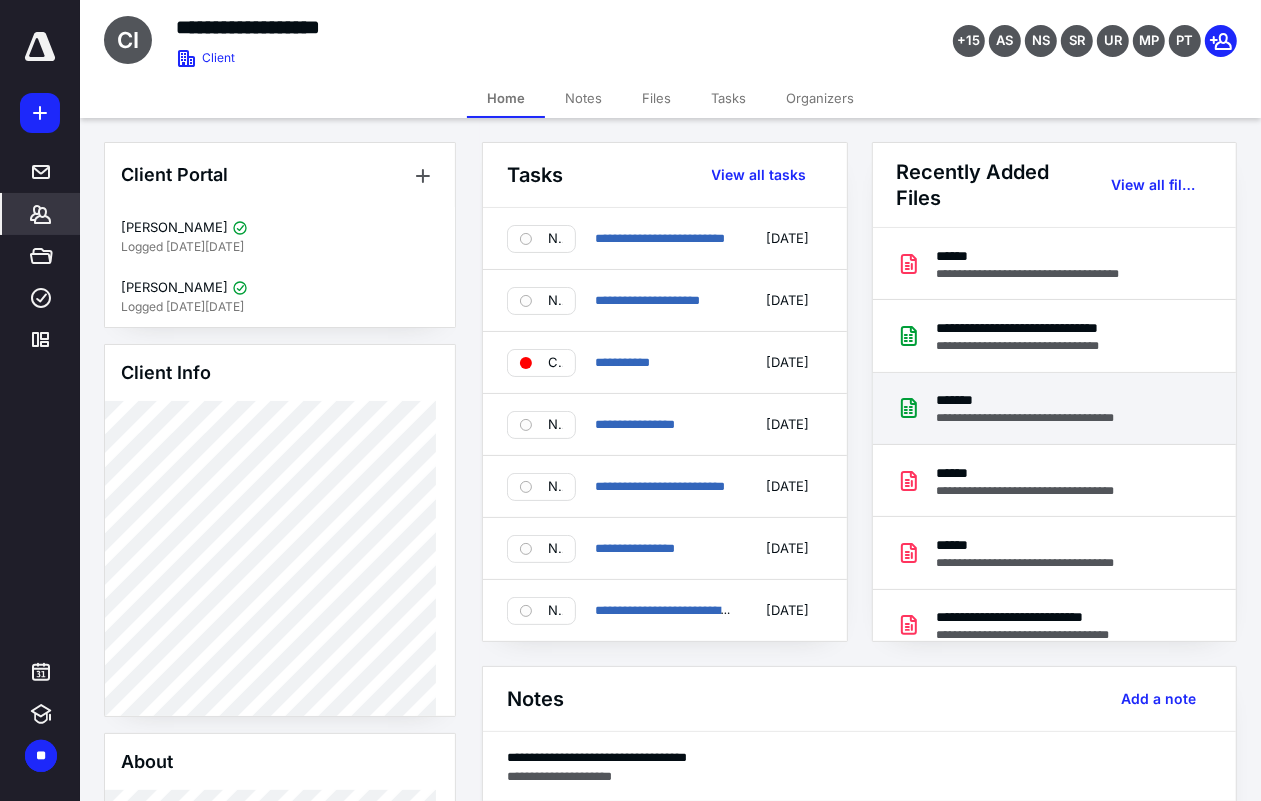 click on "**********" at bounding box center (1044, 418) 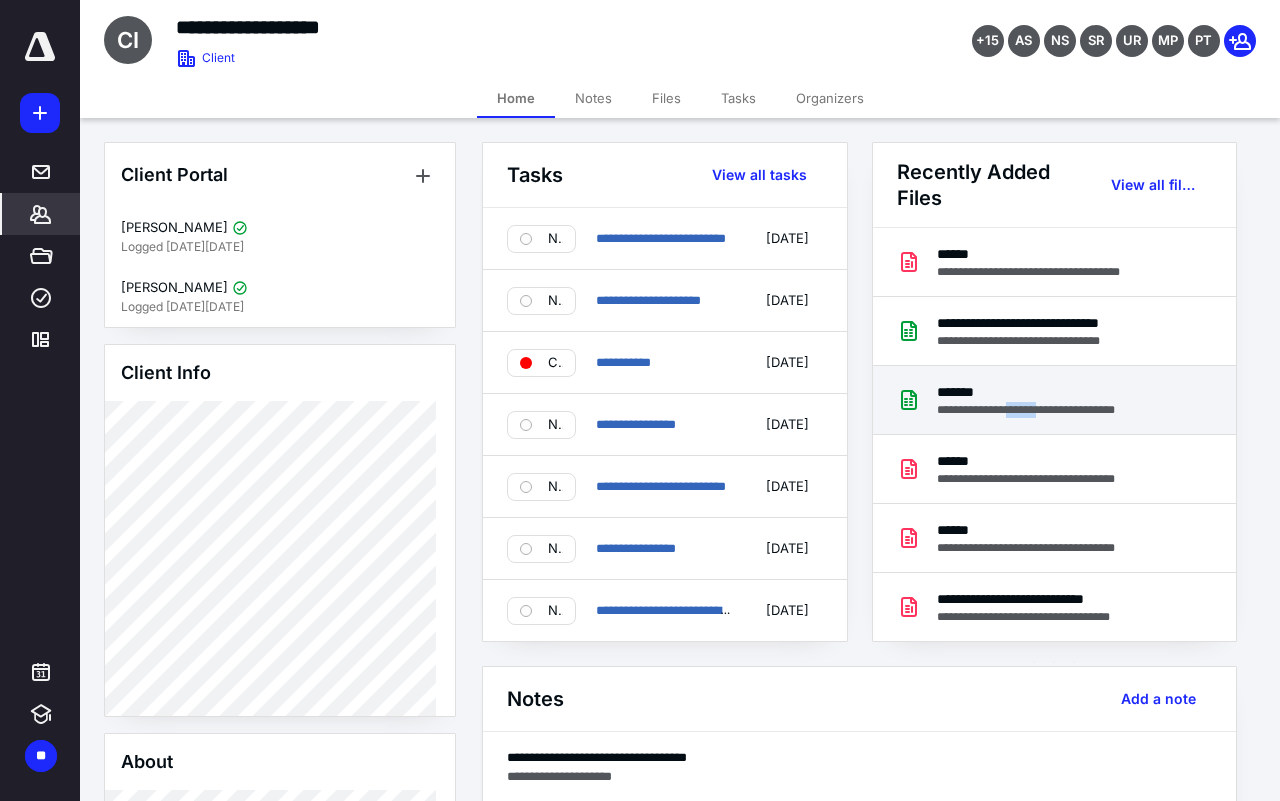 click on "**********" at bounding box center [630, 825] 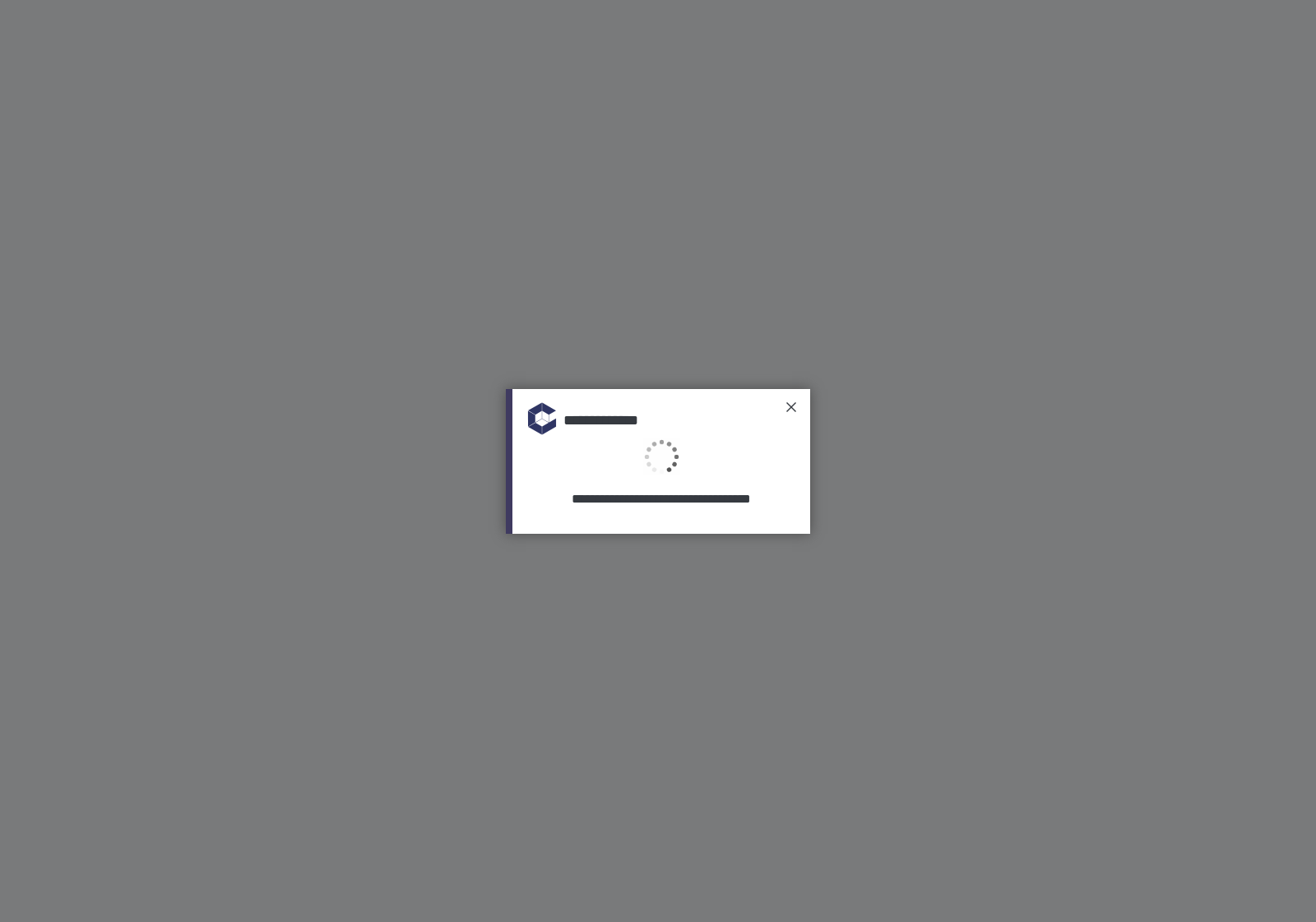 scroll, scrollTop: 0, scrollLeft: 0, axis: both 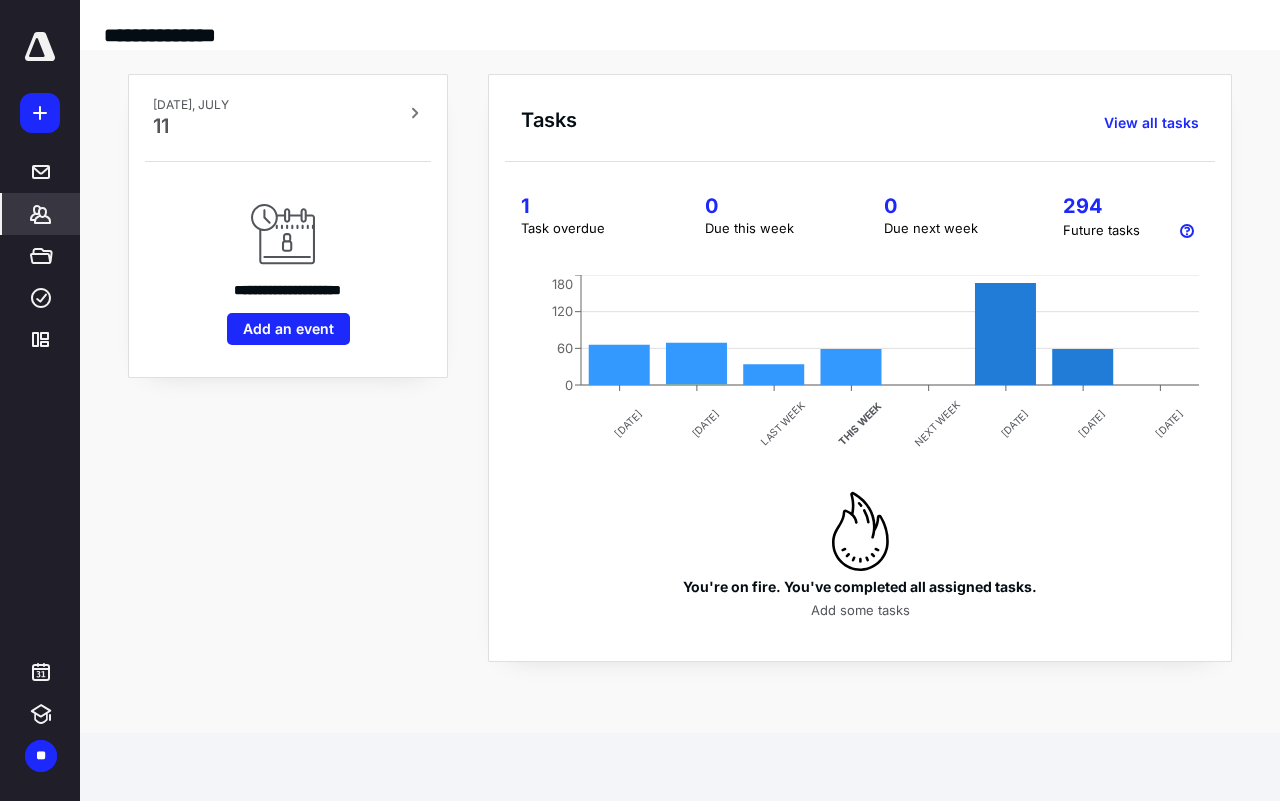 click 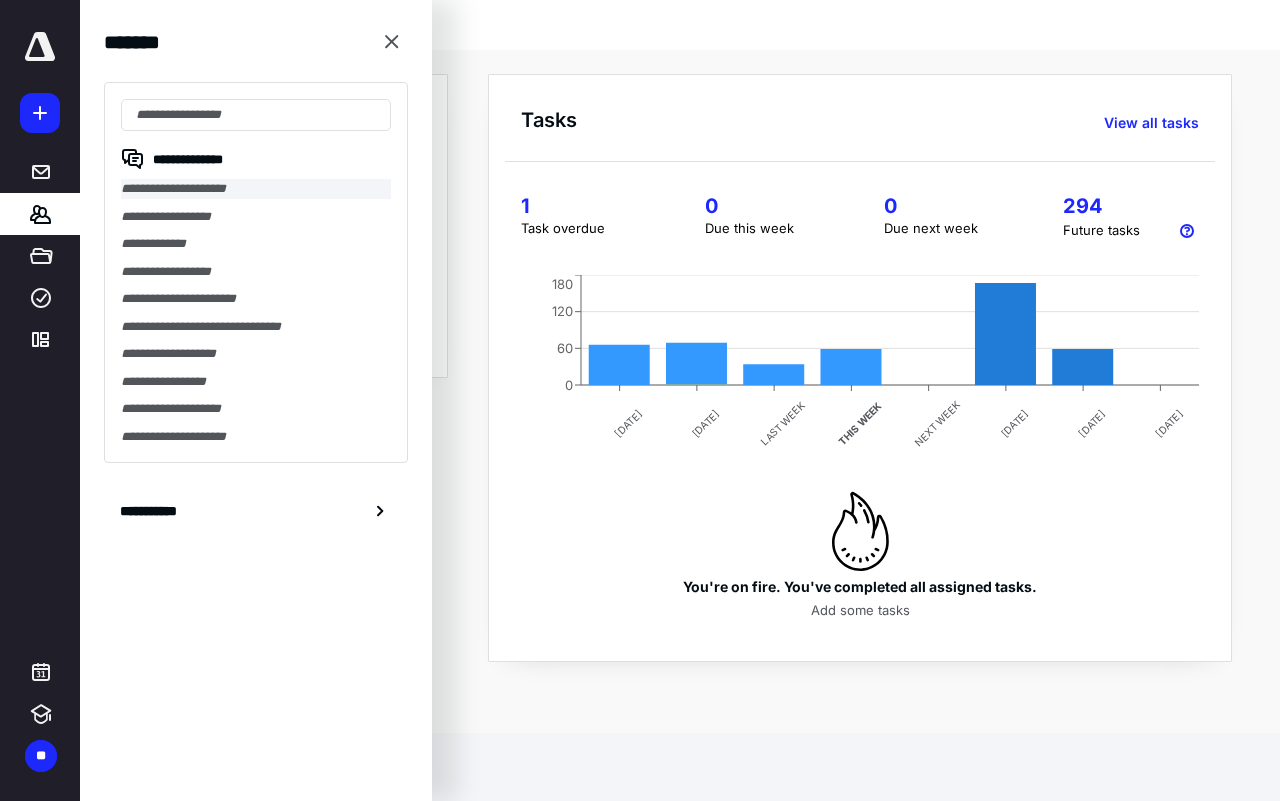click on "**********" at bounding box center (256, 189) 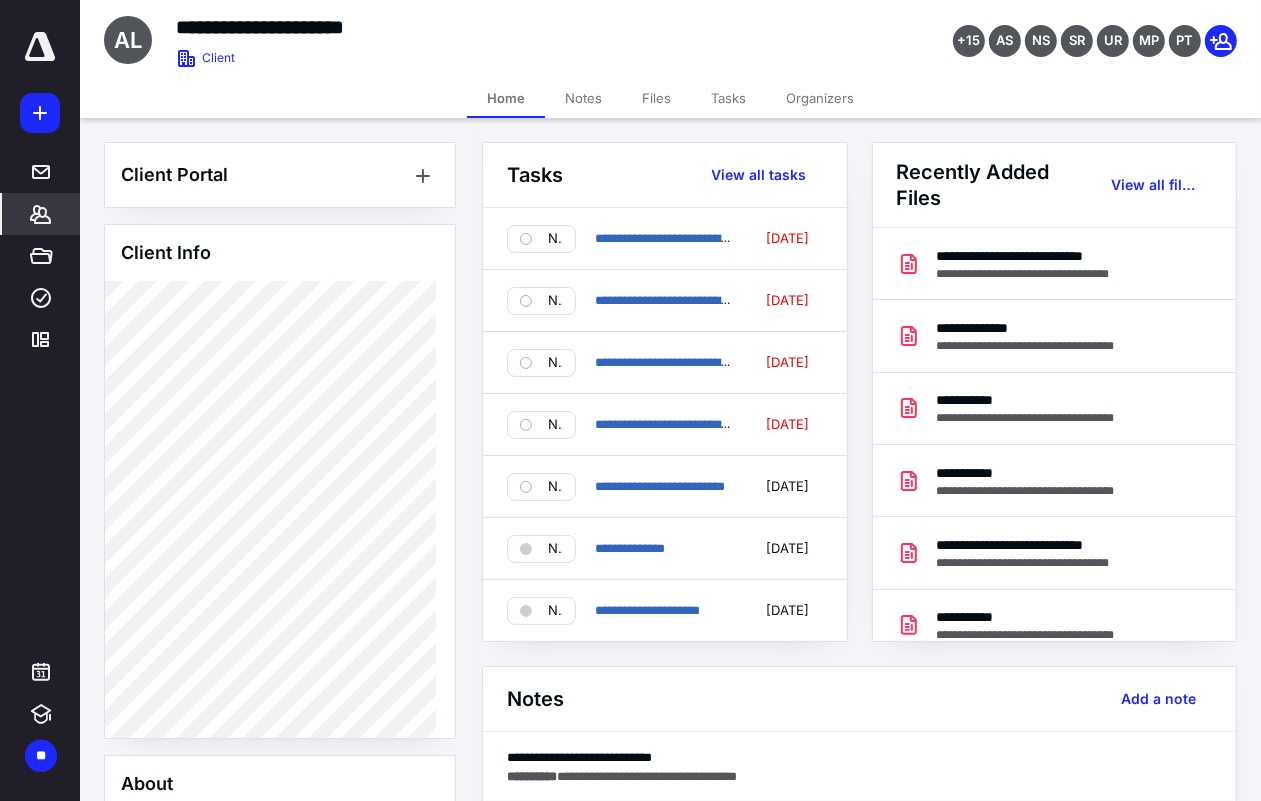 click on "Files" at bounding box center [656, 98] 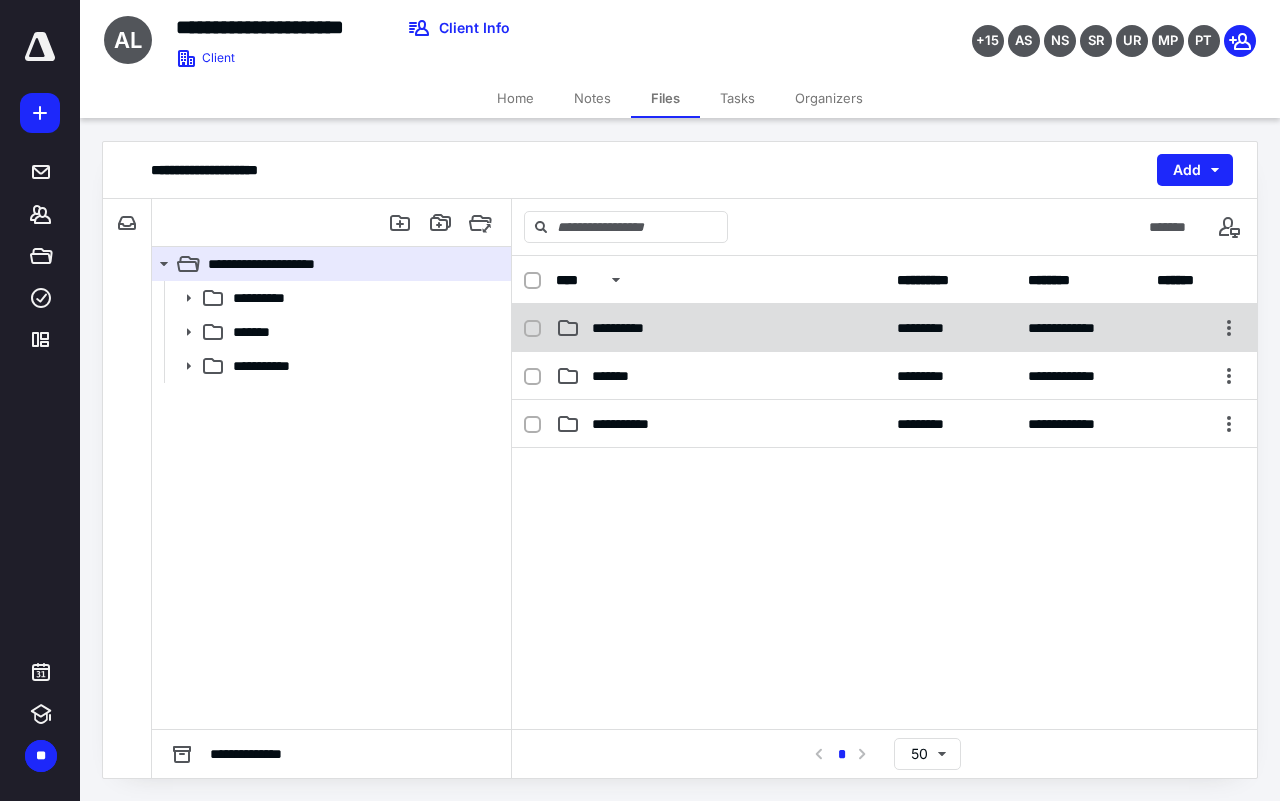 click on "**********" at bounding box center [884, 328] 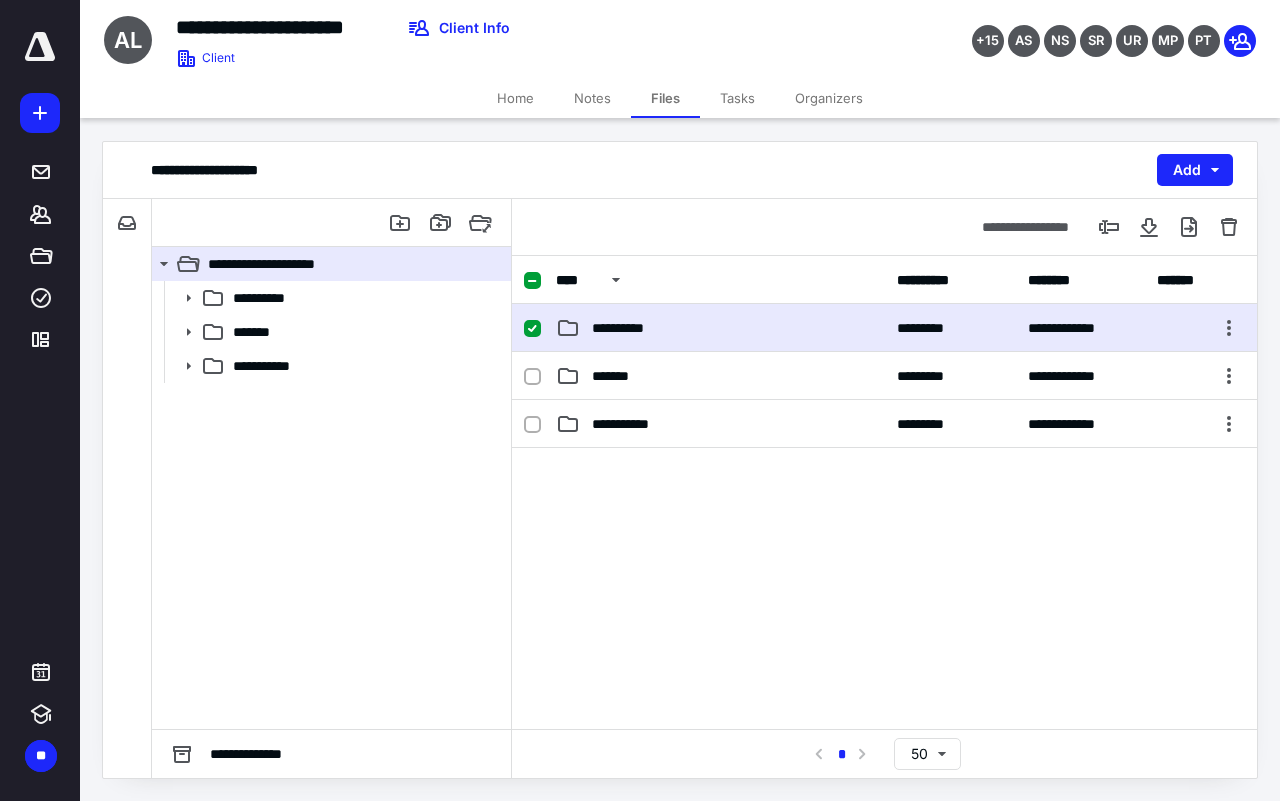 click on "**********" at bounding box center (884, 328) 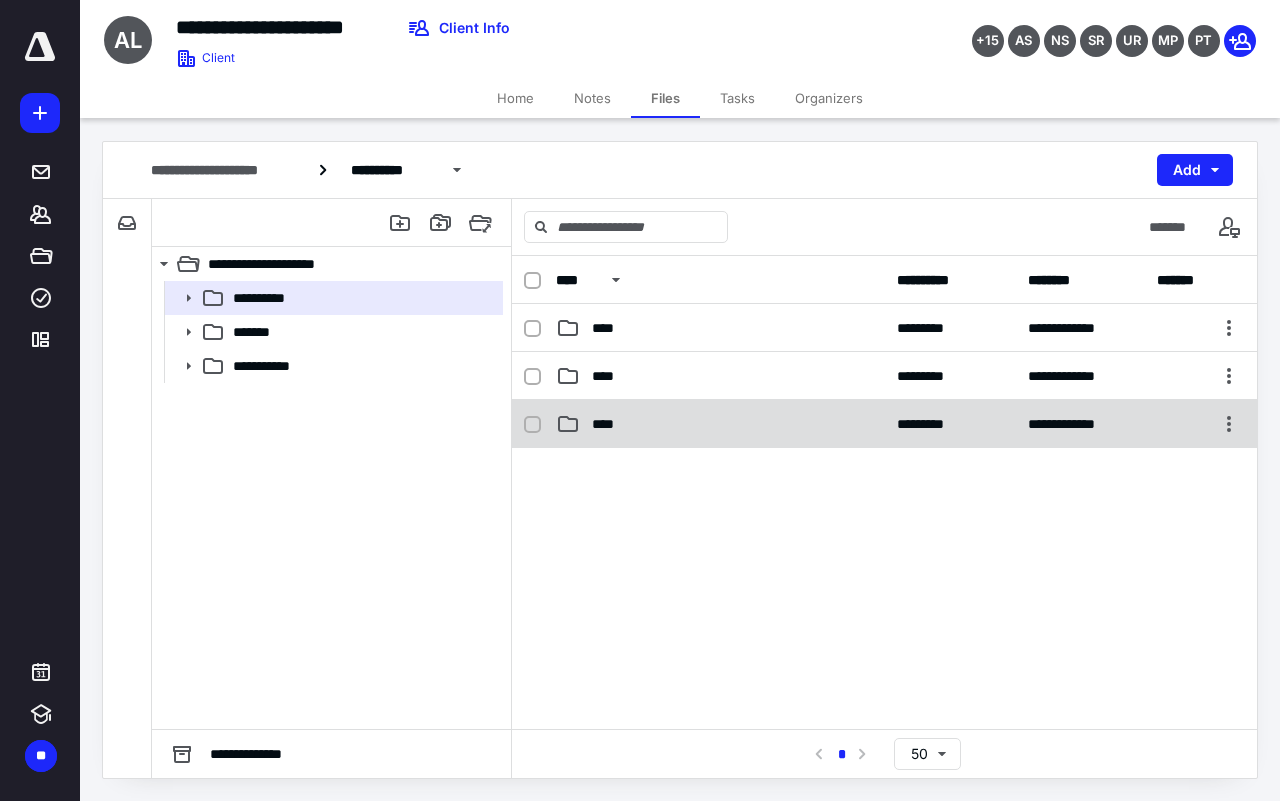 click on "****" at bounding box center (609, 424) 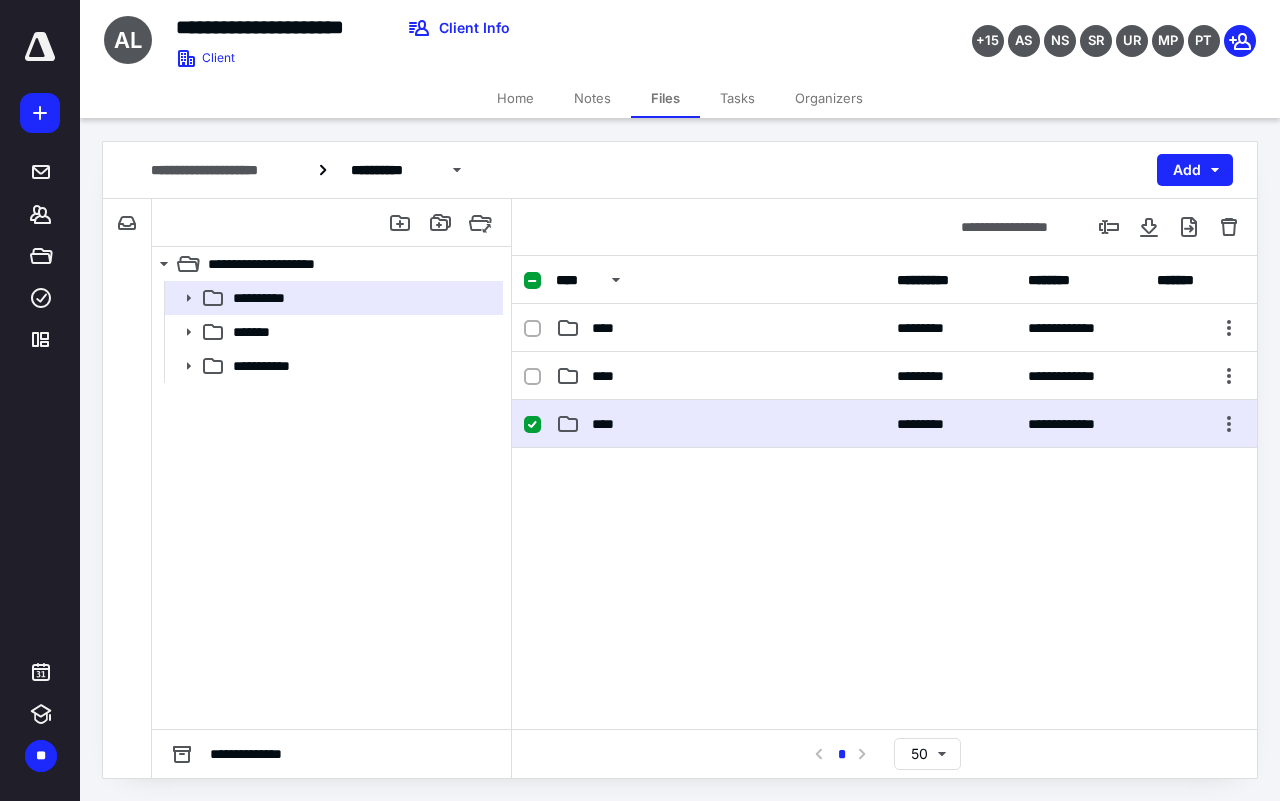 click on "****" at bounding box center [609, 424] 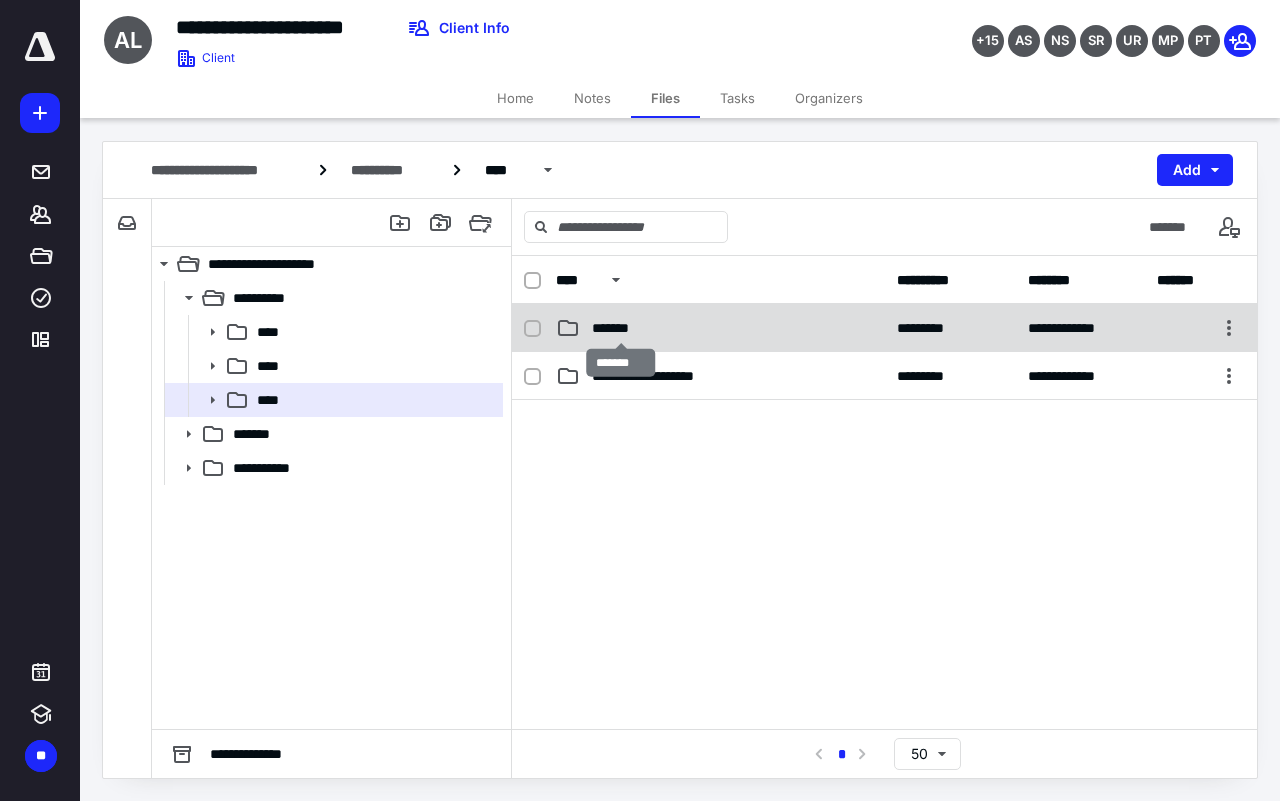 click on "*******" at bounding box center (620, 328) 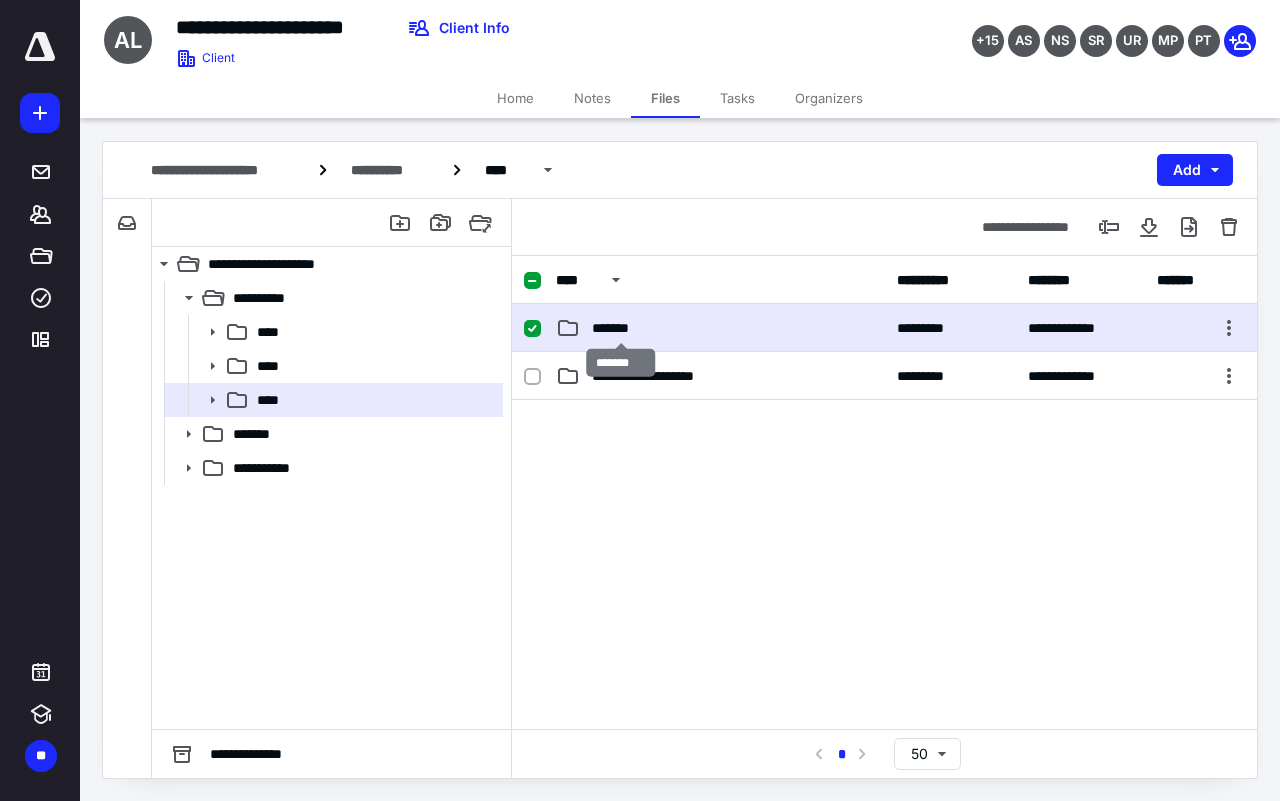 click on "*******" at bounding box center [620, 328] 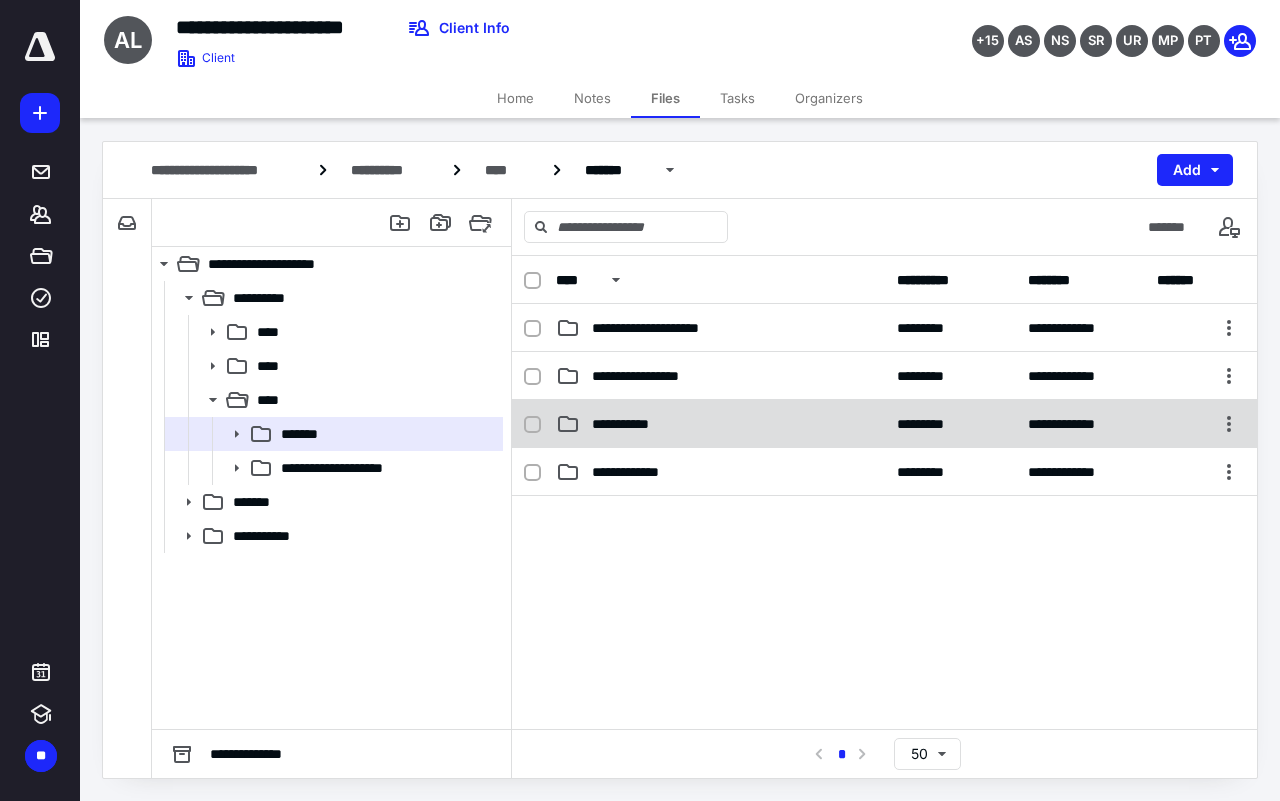 click on "**********" at bounding box center (635, 424) 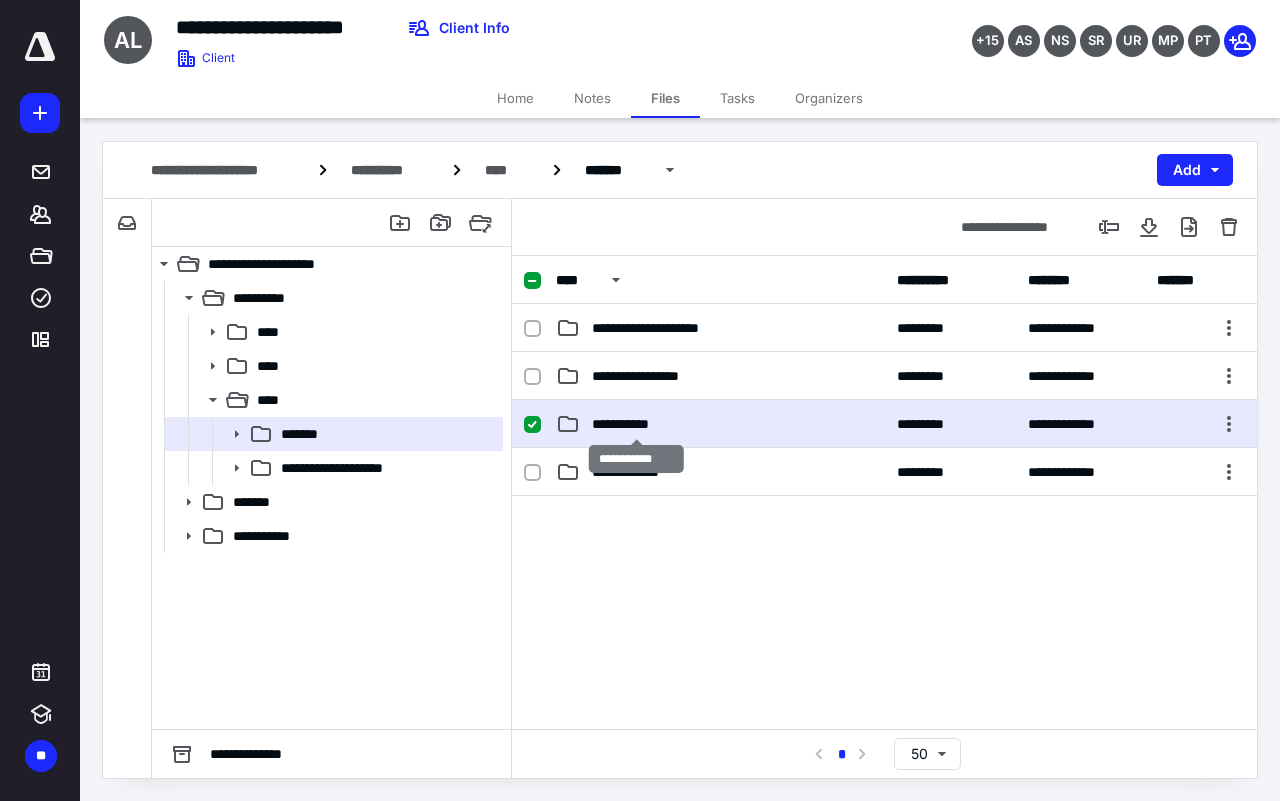 click on "**********" at bounding box center (635, 424) 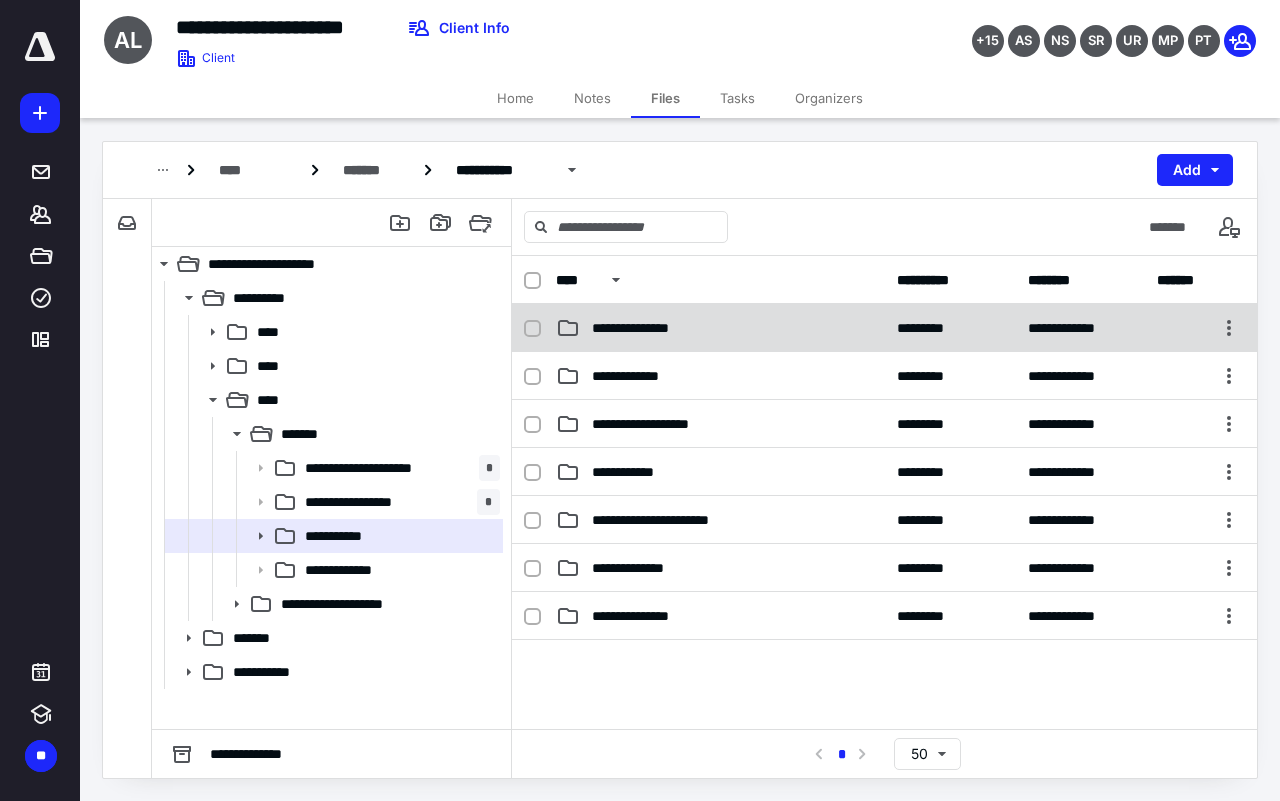 click on "**********" at bounding box center (648, 328) 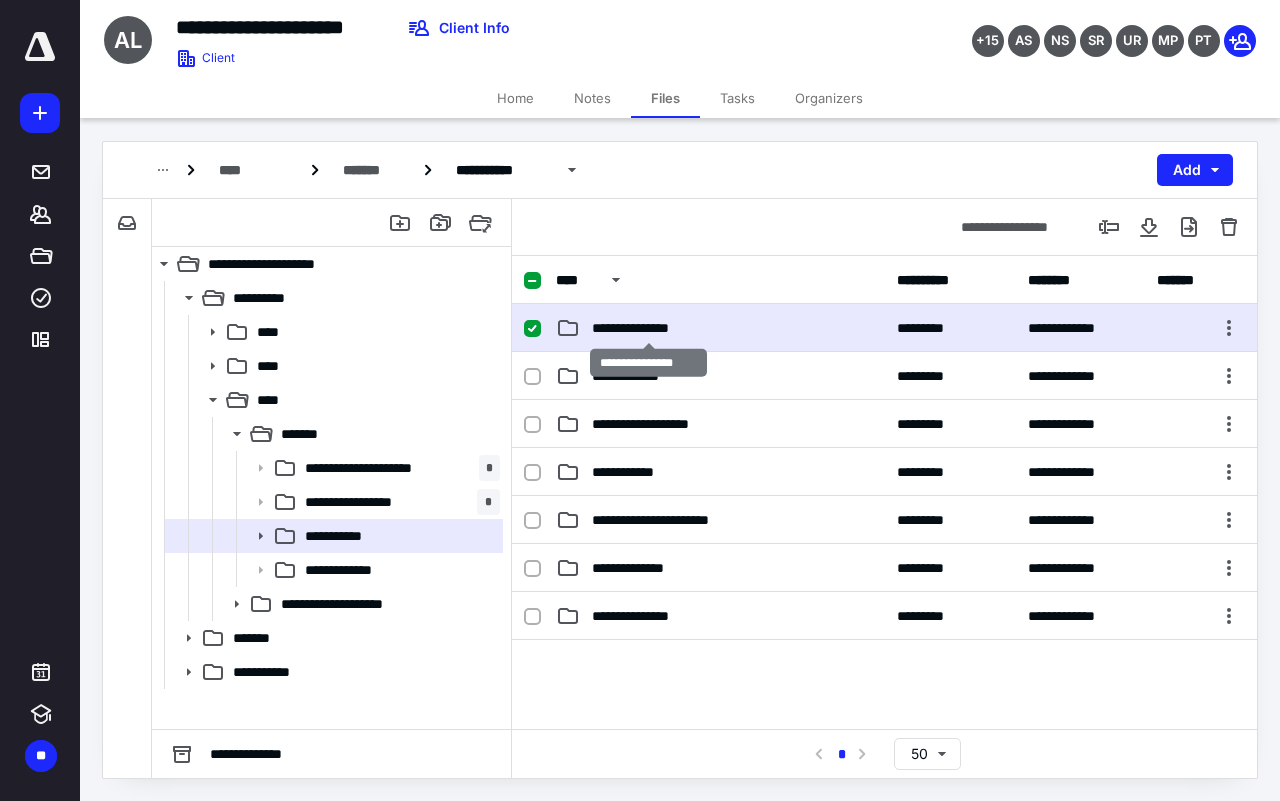 click on "**********" at bounding box center [648, 328] 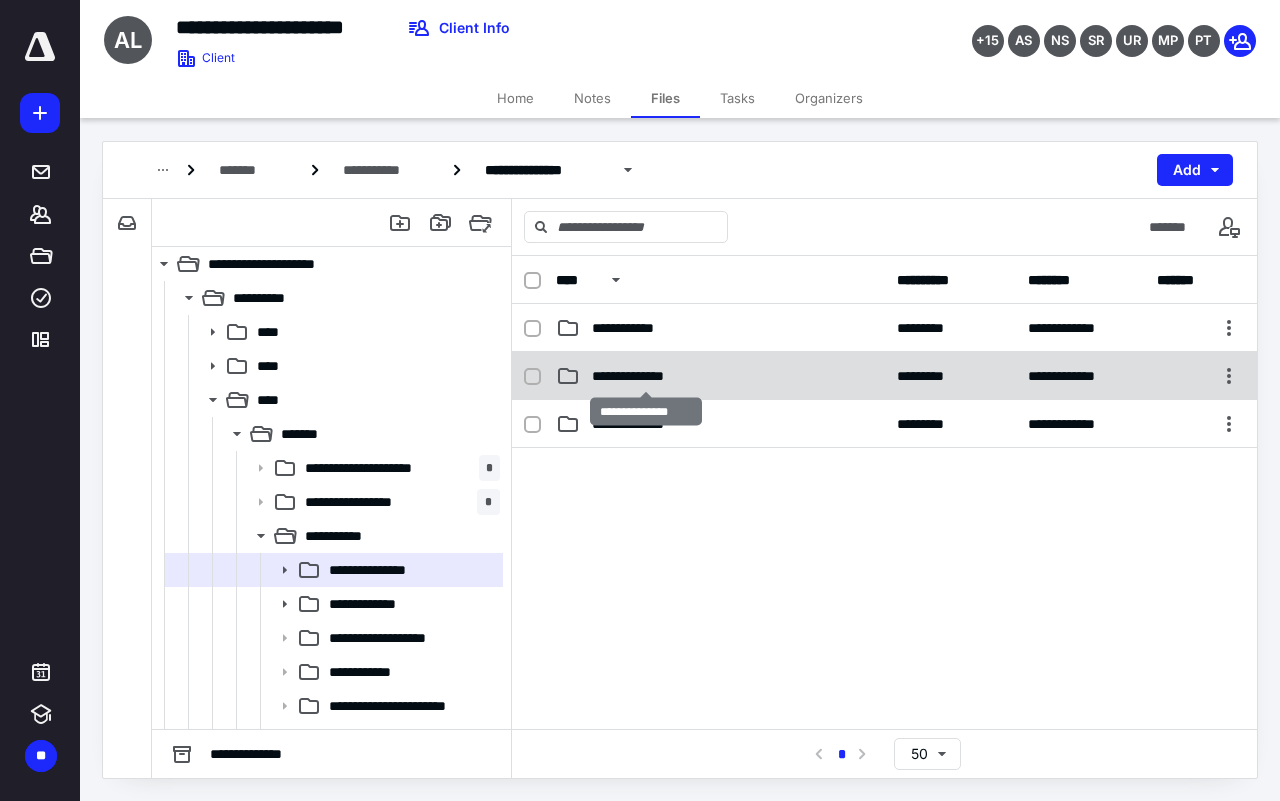 click on "**********" at bounding box center (645, 376) 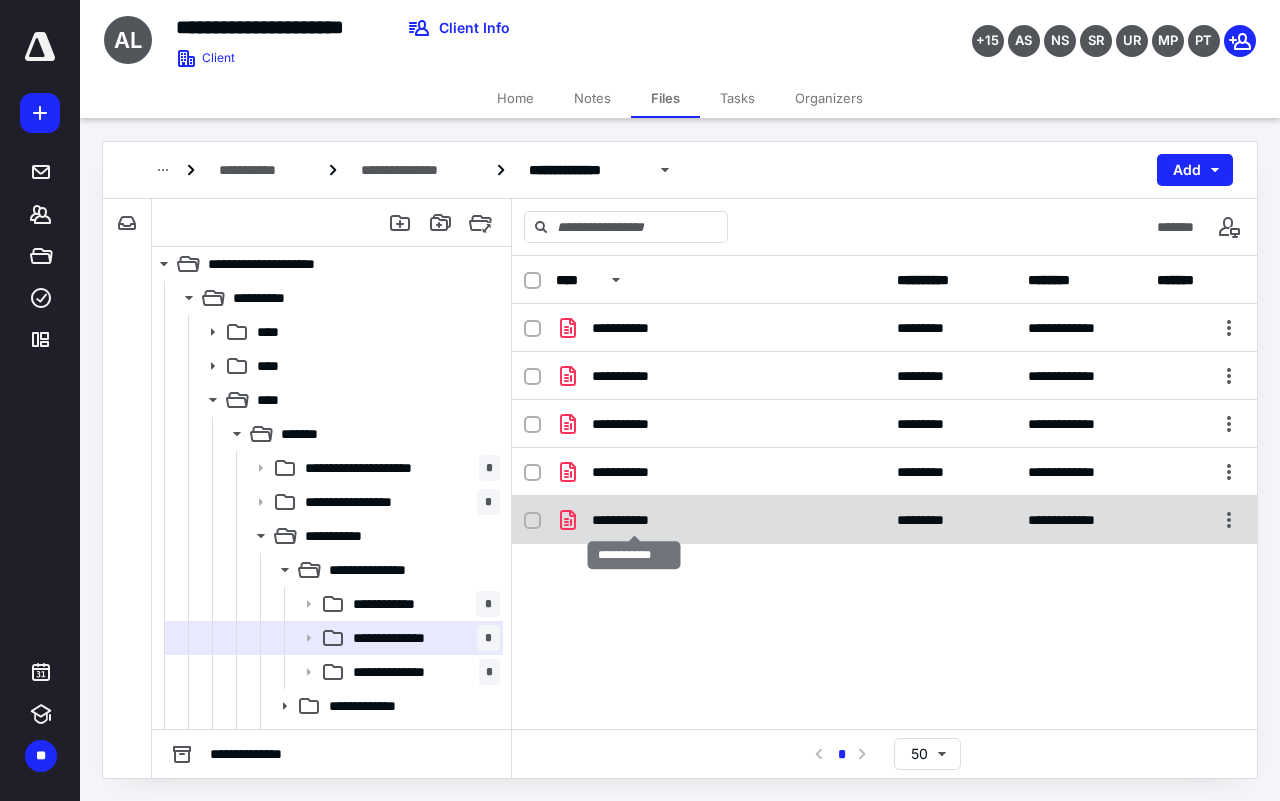 click on "**********" at bounding box center [633, 520] 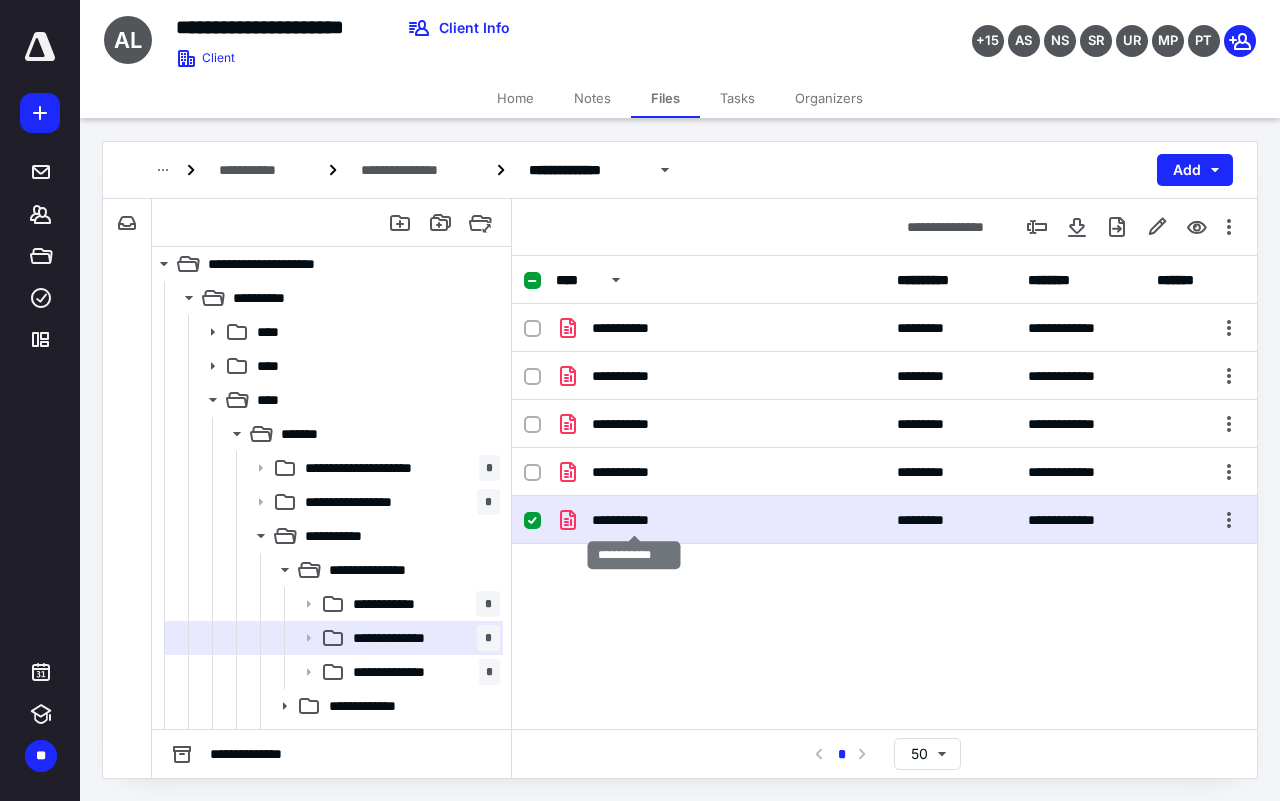 click on "**********" at bounding box center (633, 520) 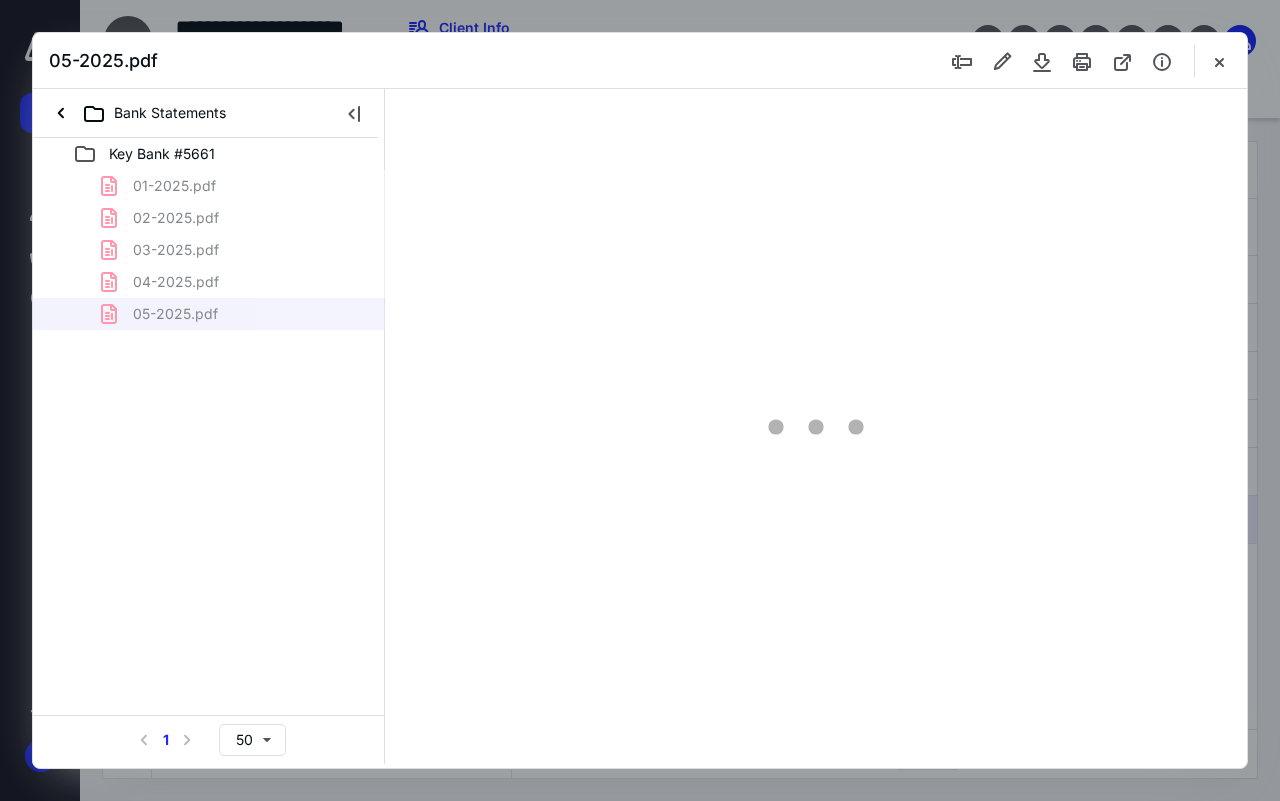 scroll, scrollTop: 0, scrollLeft: 0, axis: both 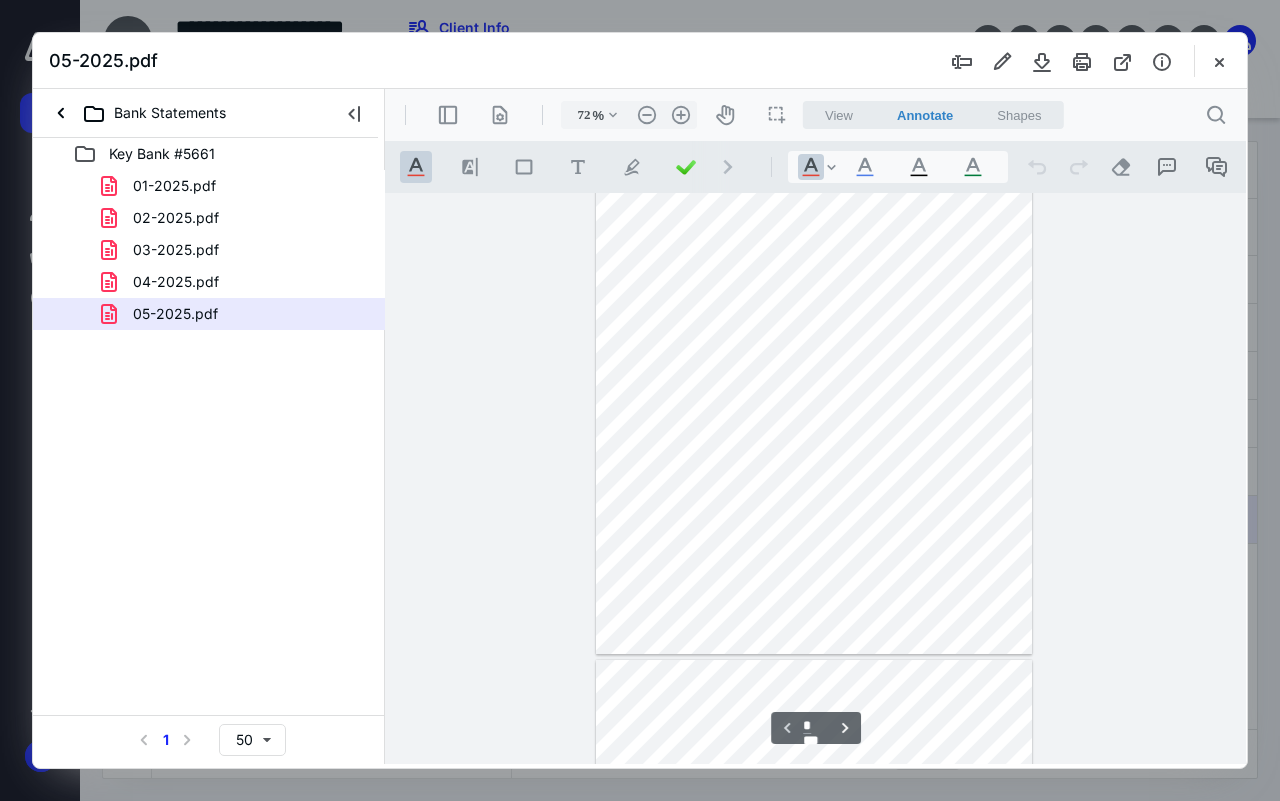 click at bounding box center [815, 478] 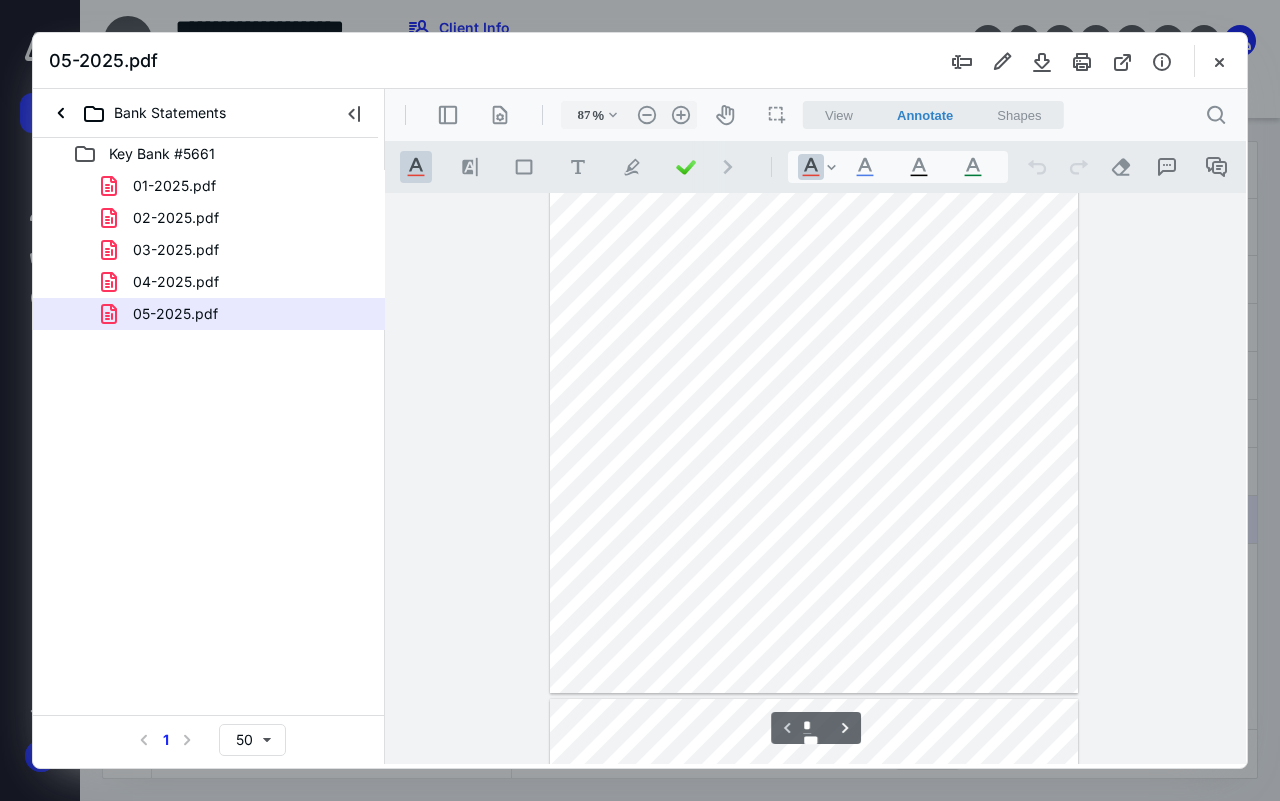type on "137" 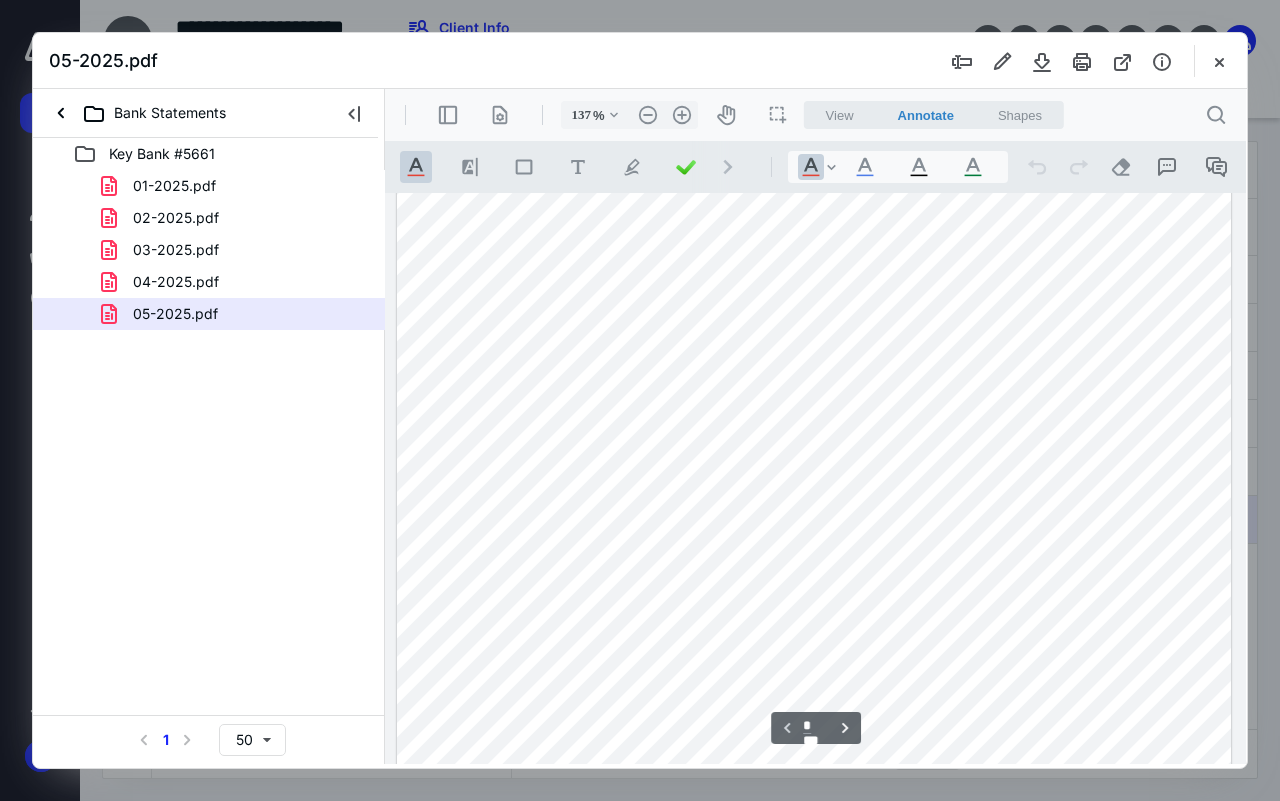scroll, scrollTop: 455, scrollLeft: 0, axis: vertical 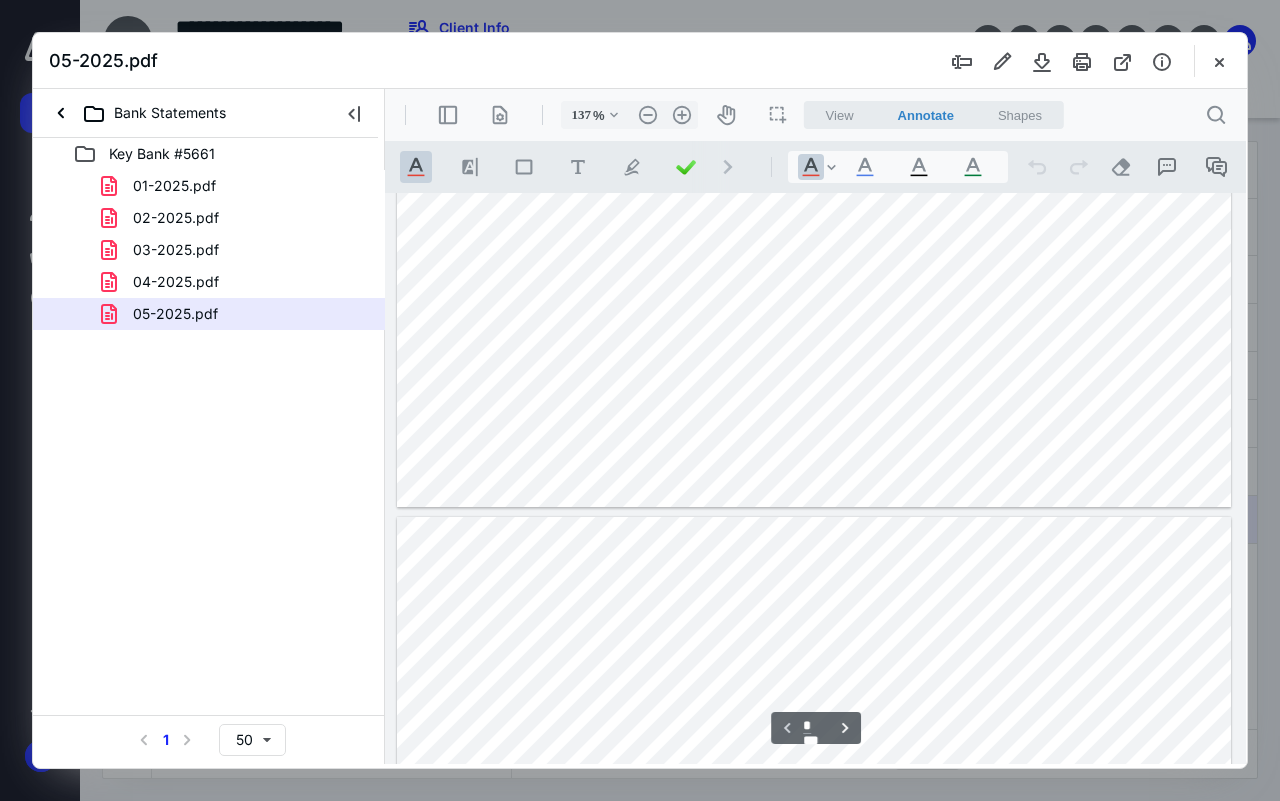 type on "*" 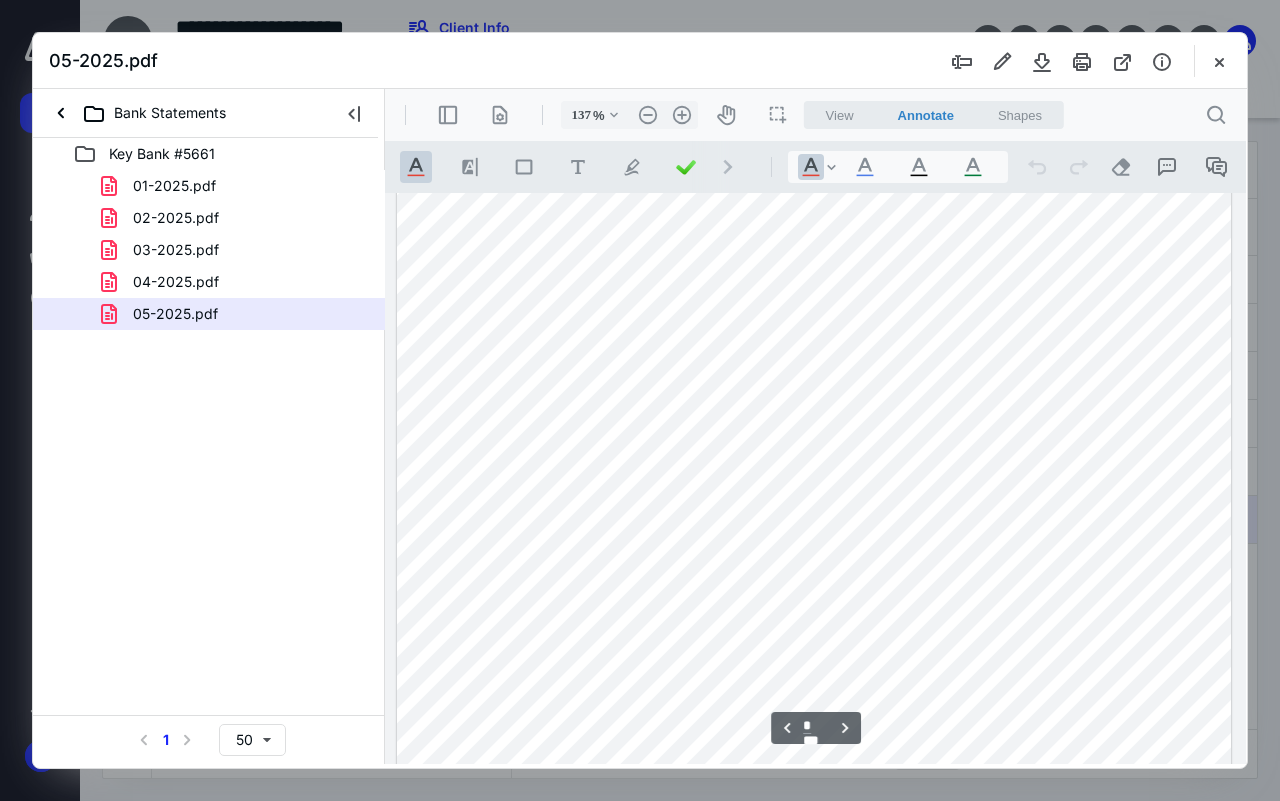 scroll, scrollTop: 1205, scrollLeft: 0, axis: vertical 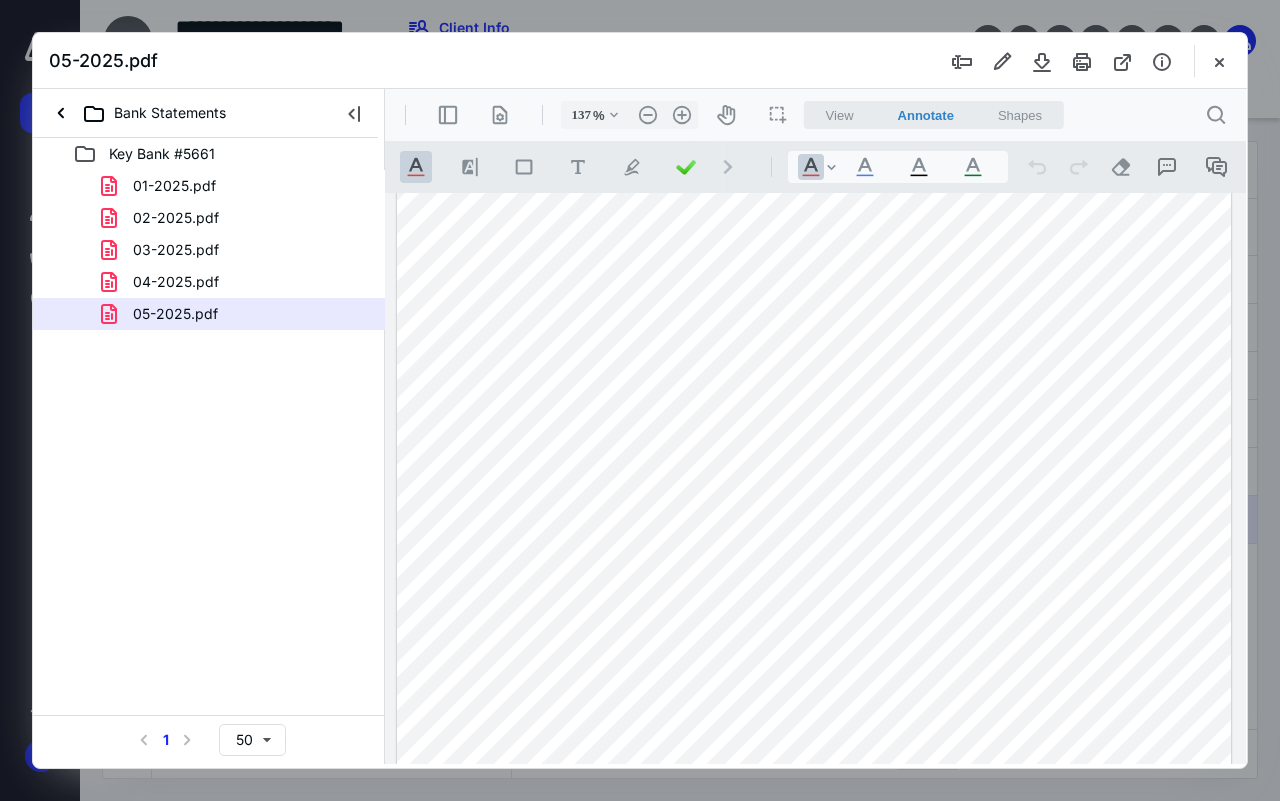 click at bounding box center [1219, 61] 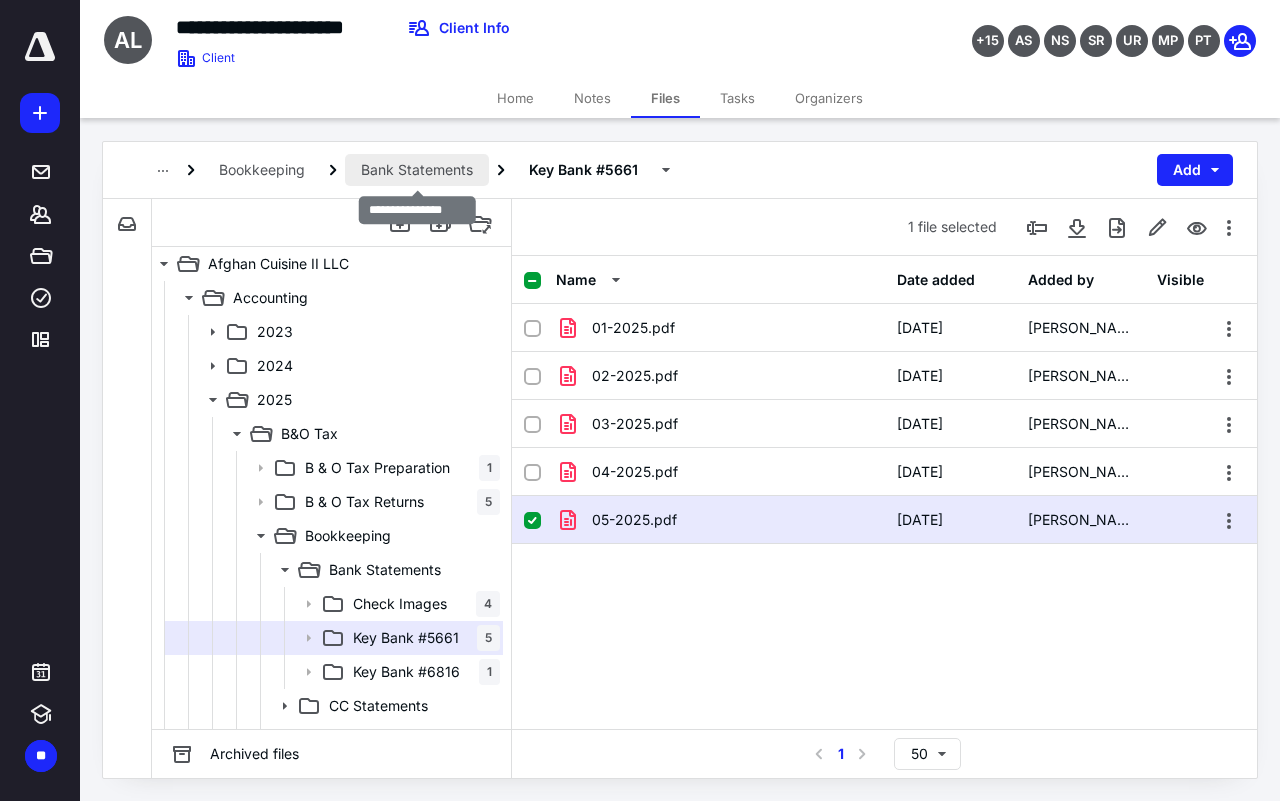 click on "Bank Statements" at bounding box center [417, 170] 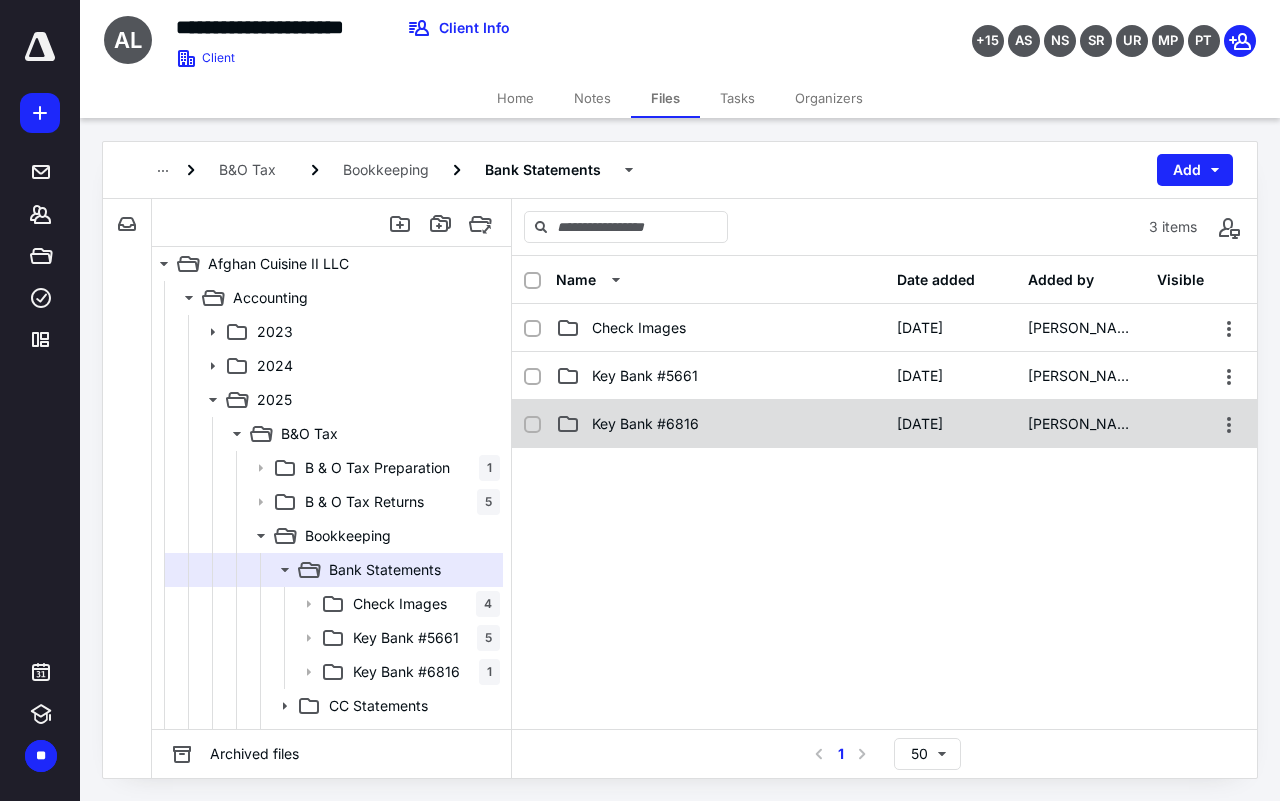 click on "Key Bank #6816" at bounding box center (645, 424) 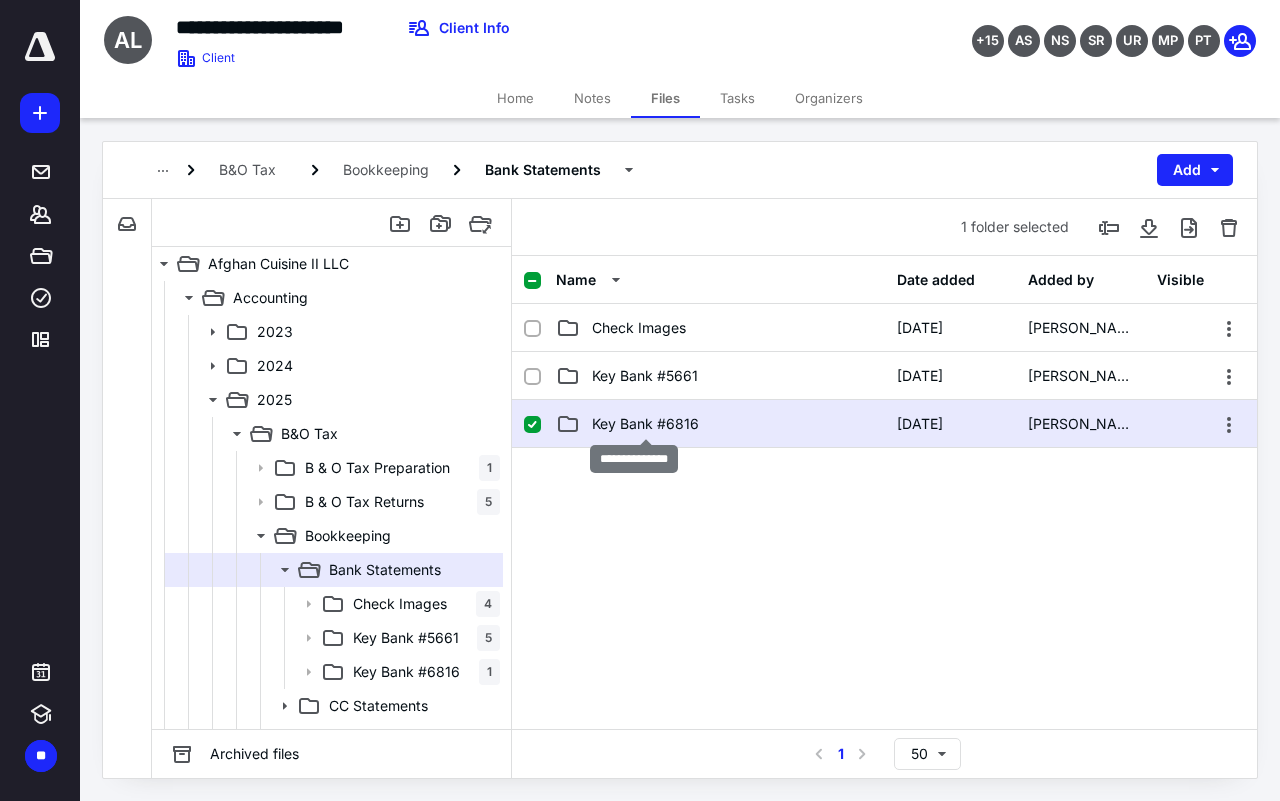 checkbox on "true" 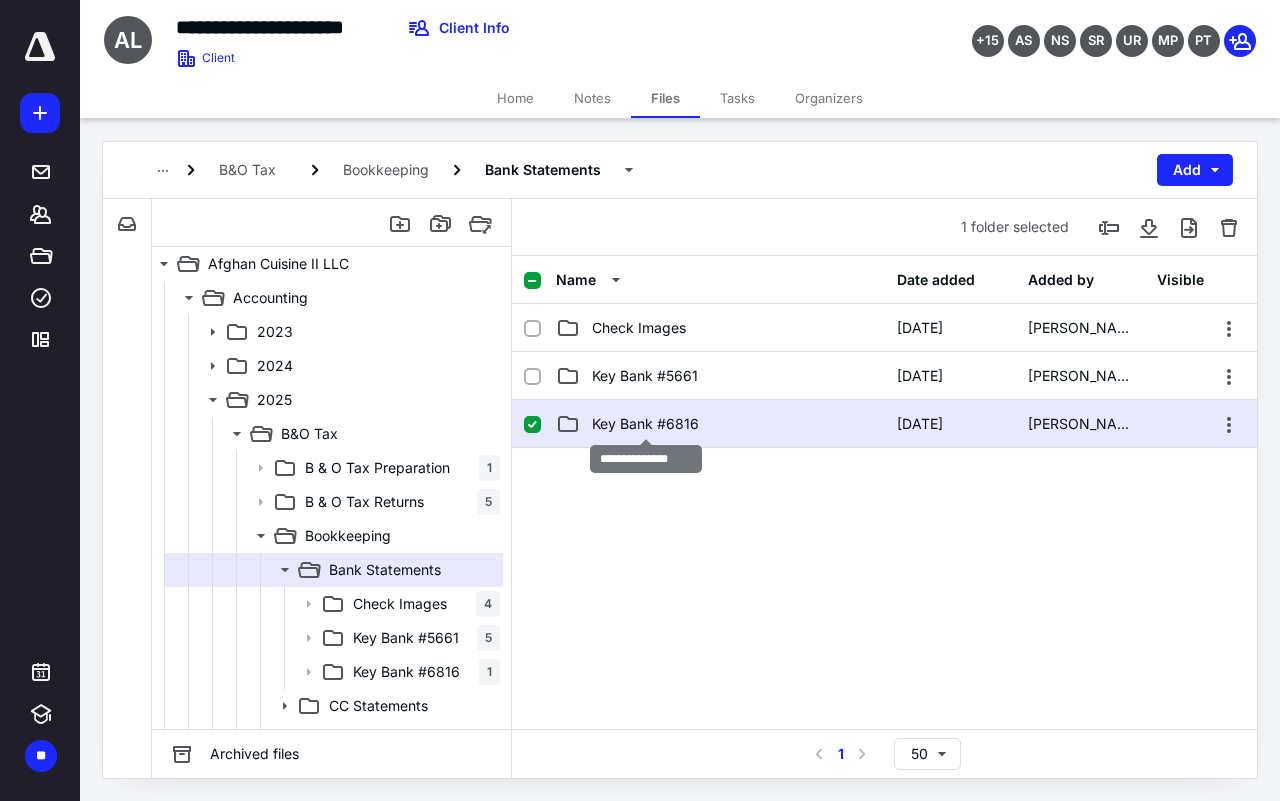 click on "Key Bank #6816" at bounding box center (645, 424) 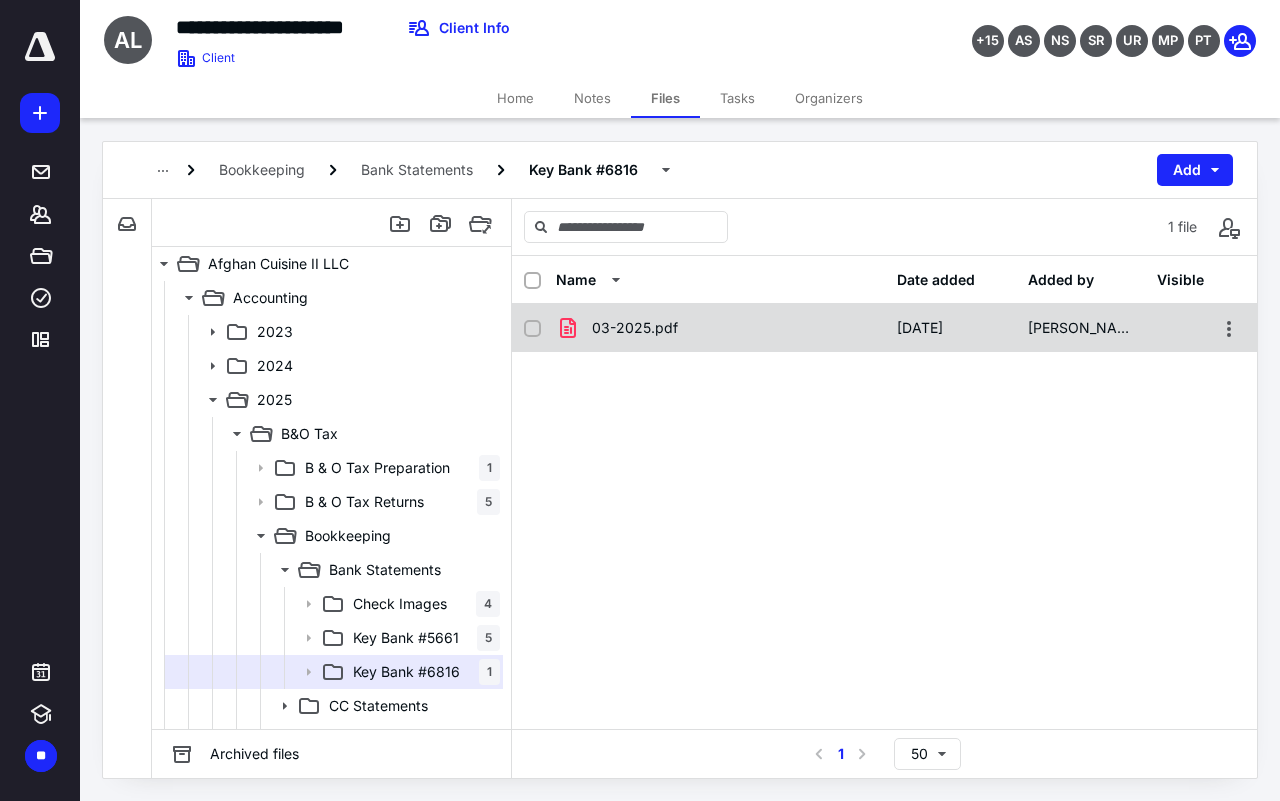 click on "03-2025.pdf" at bounding box center (720, 328) 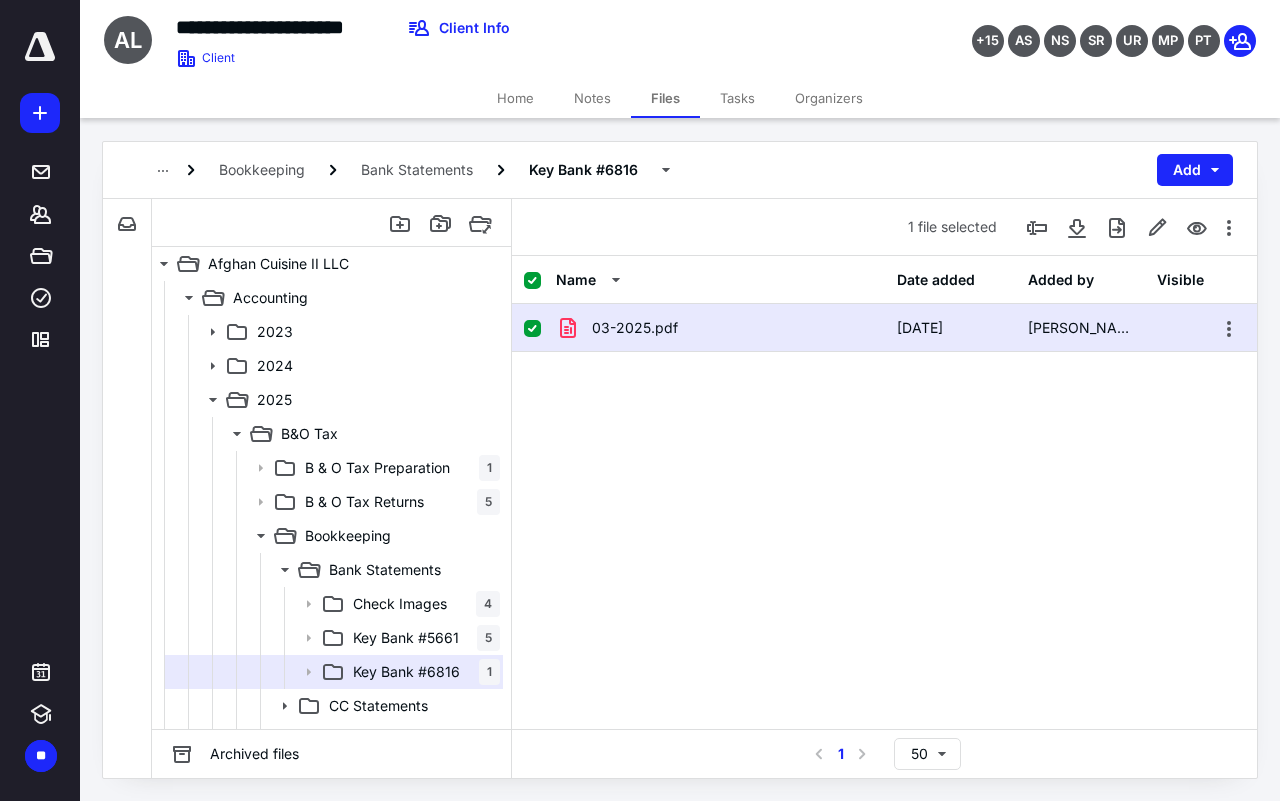 click on "03-2025.pdf" at bounding box center (720, 328) 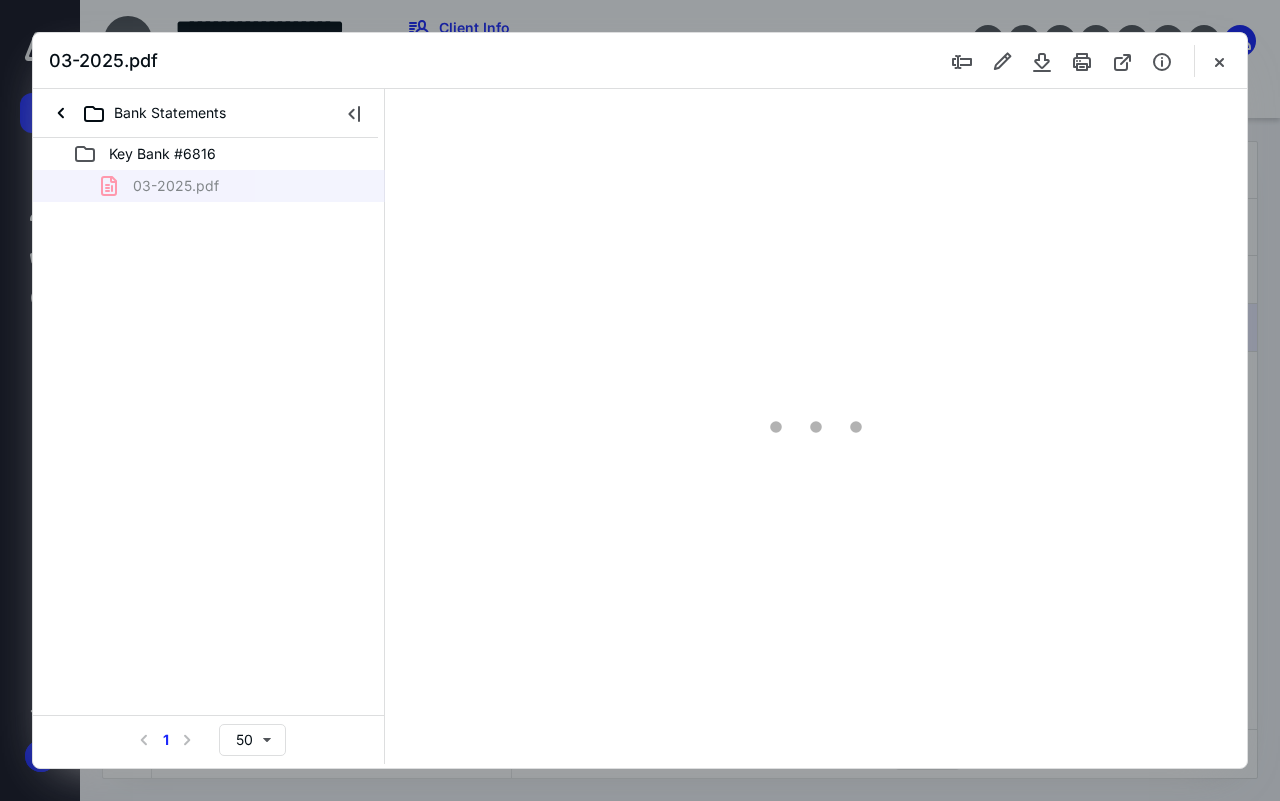 scroll, scrollTop: 0, scrollLeft: 0, axis: both 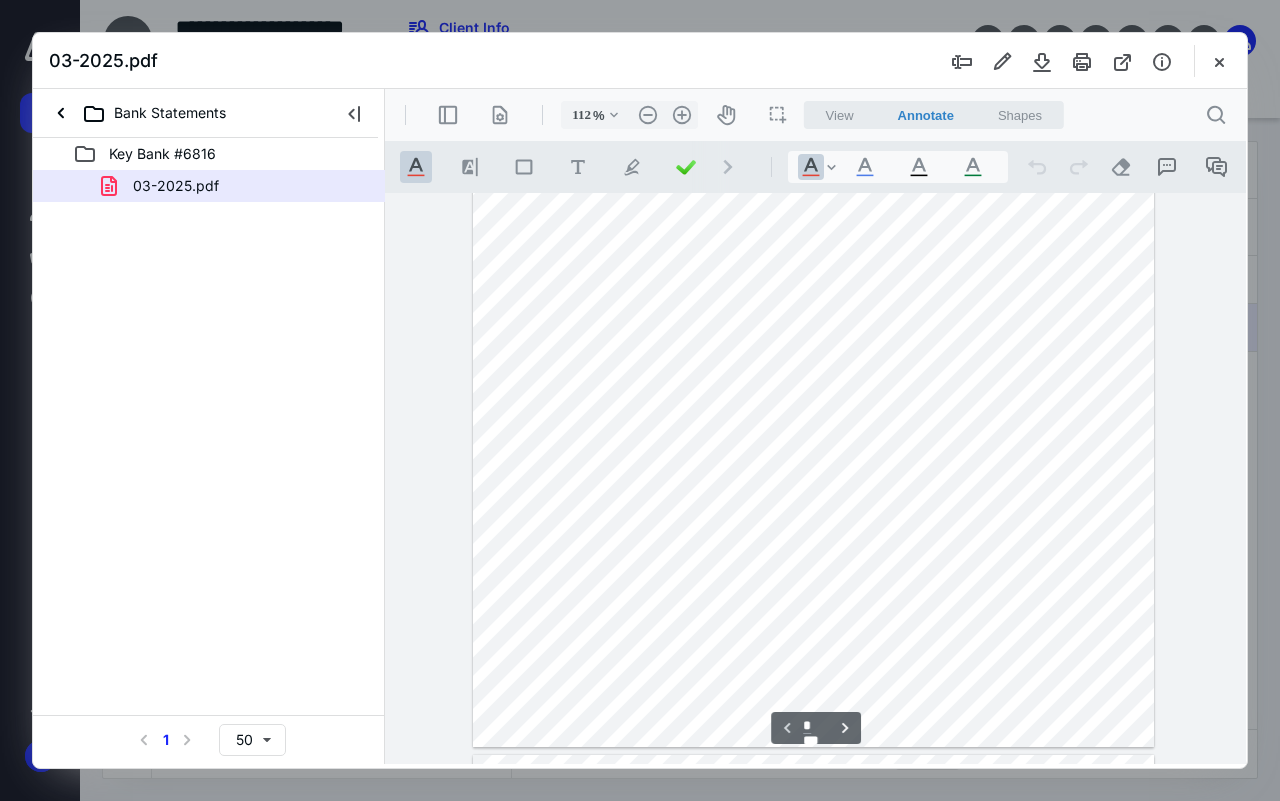 type on "62" 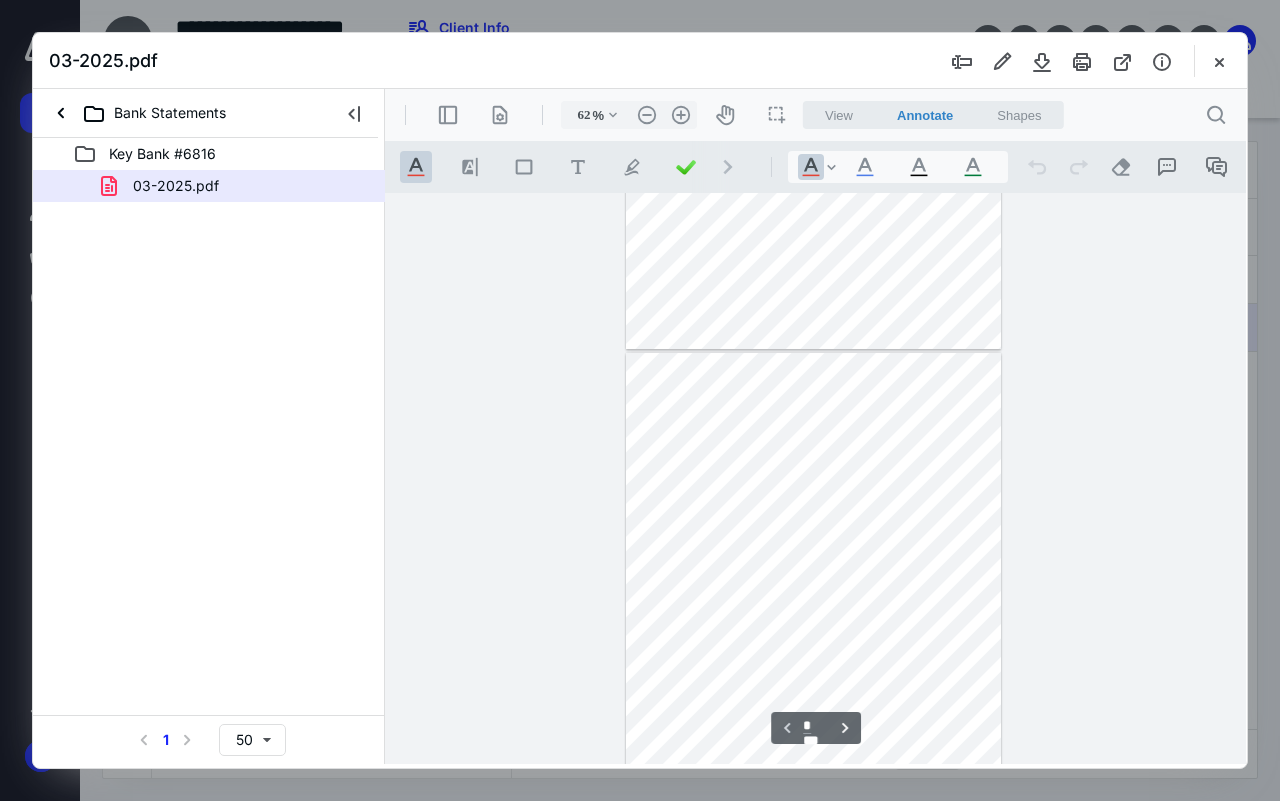 scroll, scrollTop: 52, scrollLeft: 0, axis: vertical 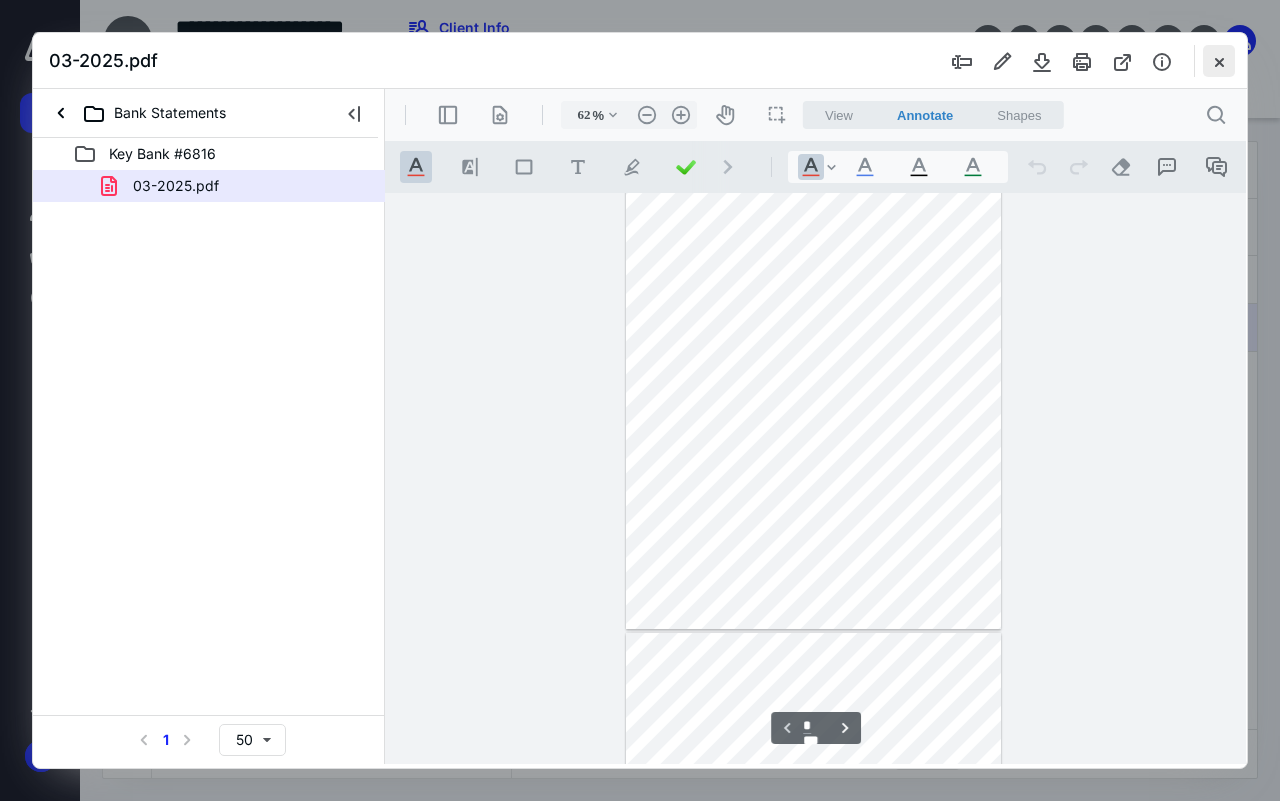 click at bounding box center (1219, 61) 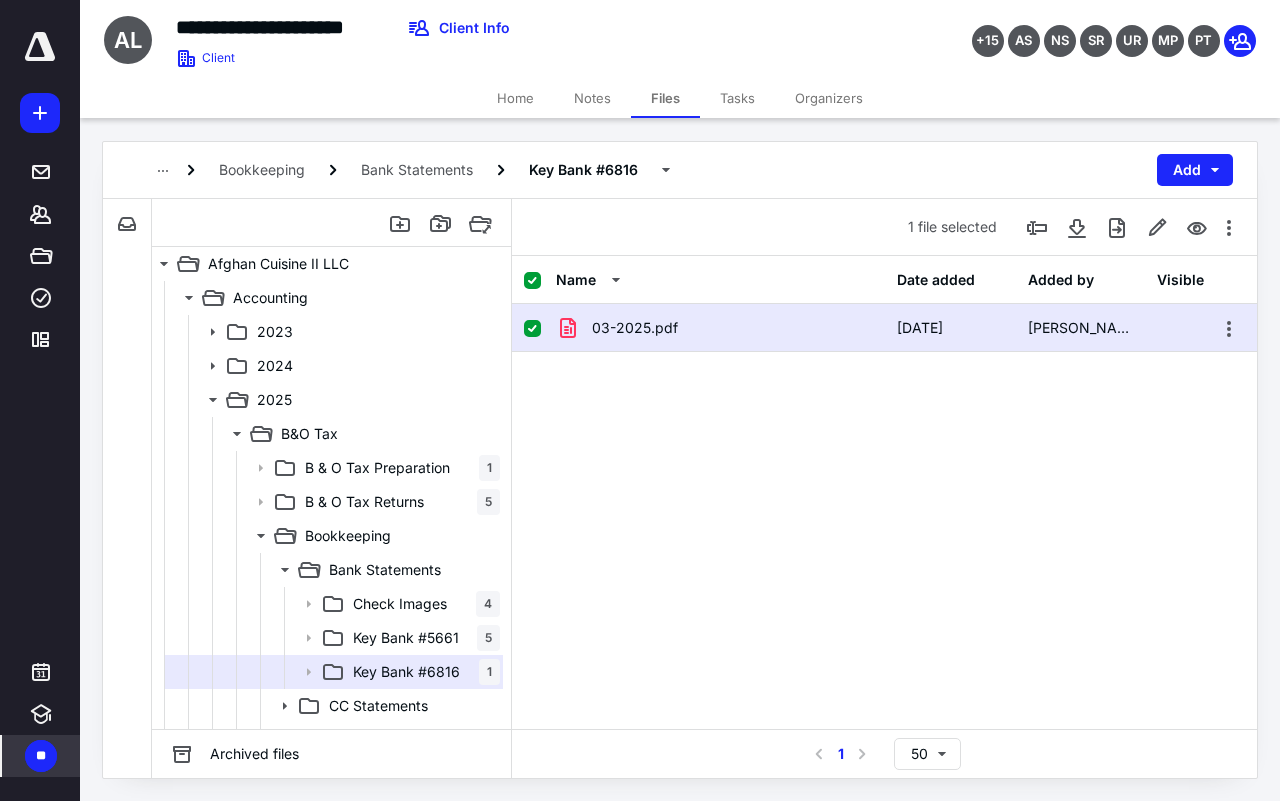 click on "**" at bounding box center [41, 756] 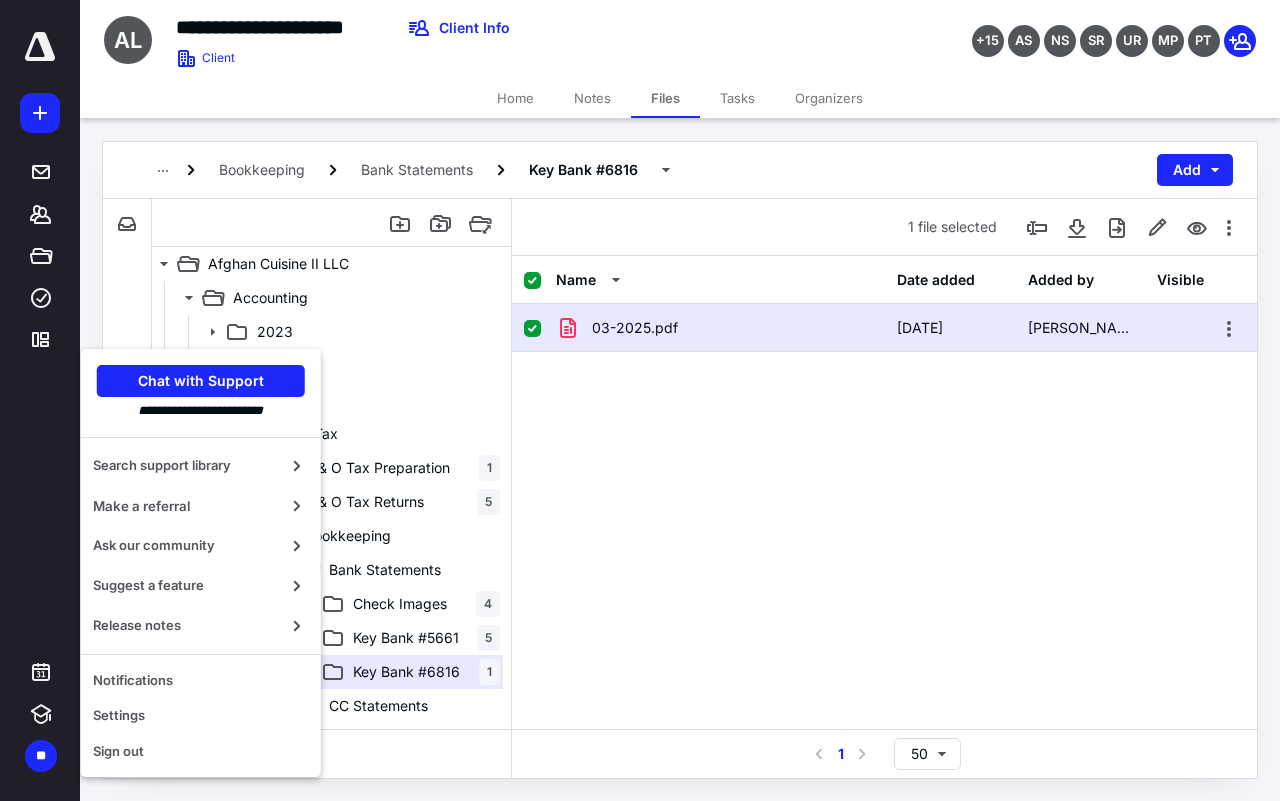 click on "Name Date added Added by Visible 03-2025.pdf 4/22/2025 Jasnoor Aujla" at bounding box center [884, 492] 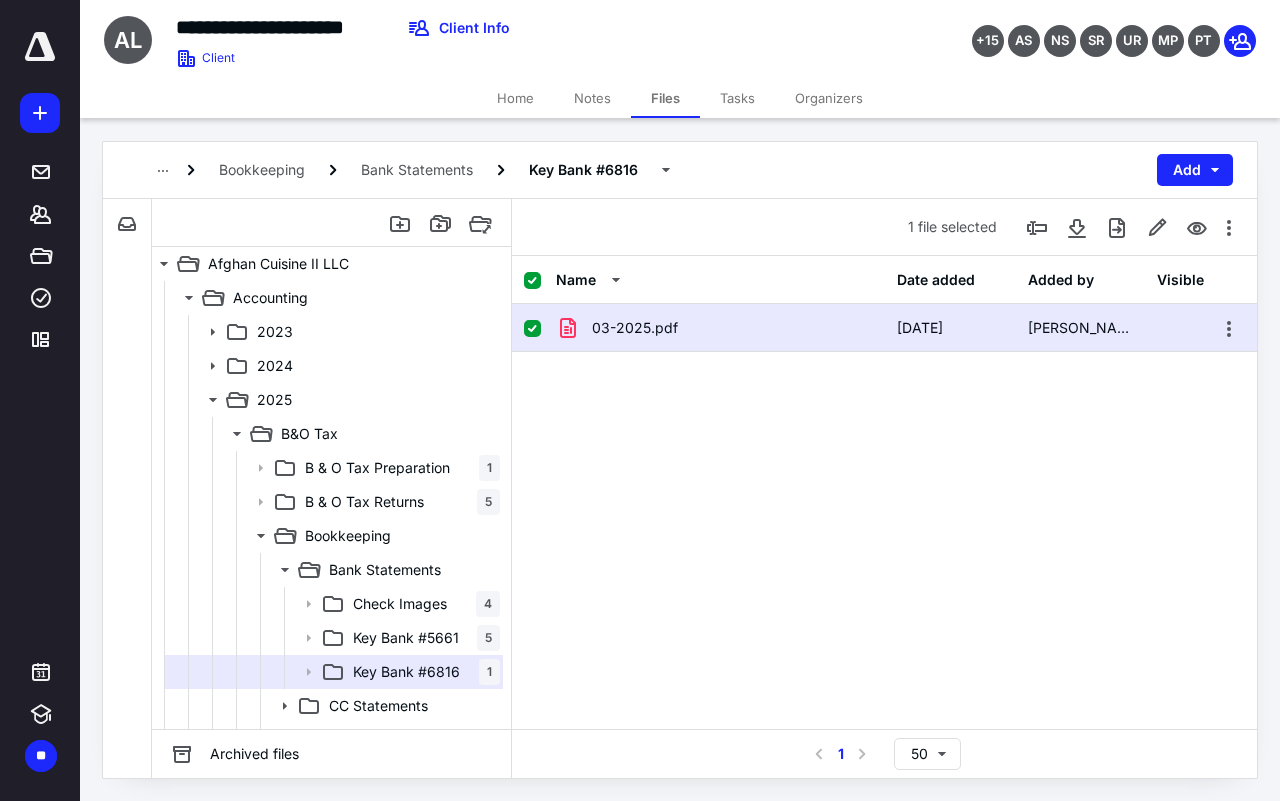click on "Name Date added Added by Visible 03-2025.pdf 4/22/2025 Jasnoor Aujla" at bounding box center (884, 492) 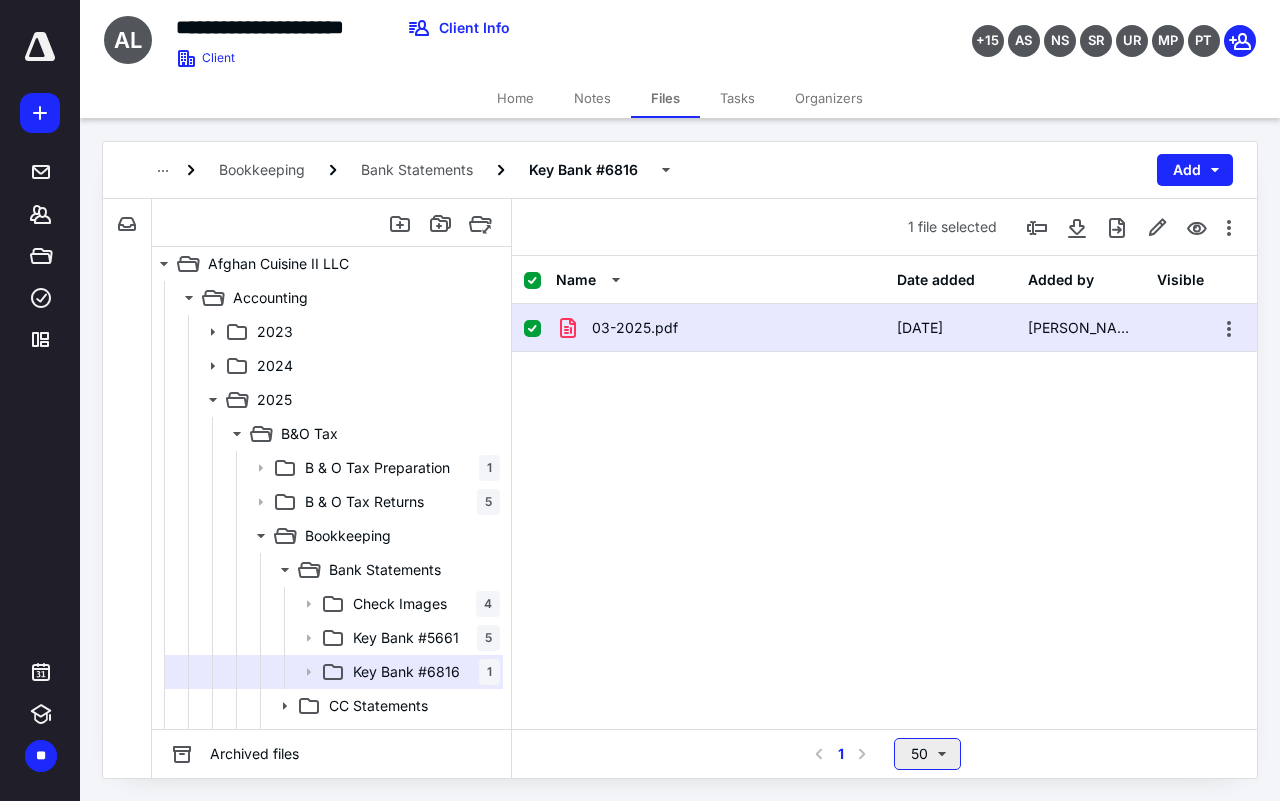 click on "50" at bounding box center (927, 754) 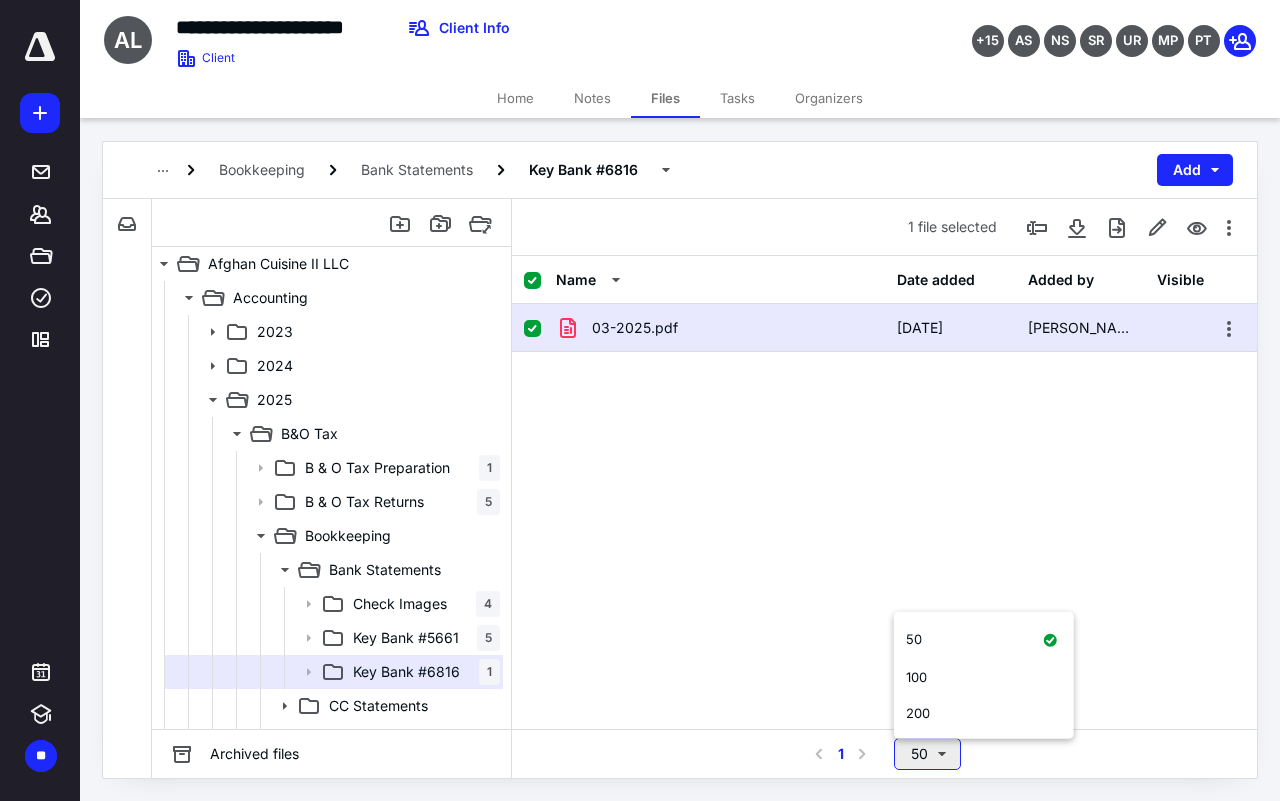click on "50" at bounding box center (927, 754) 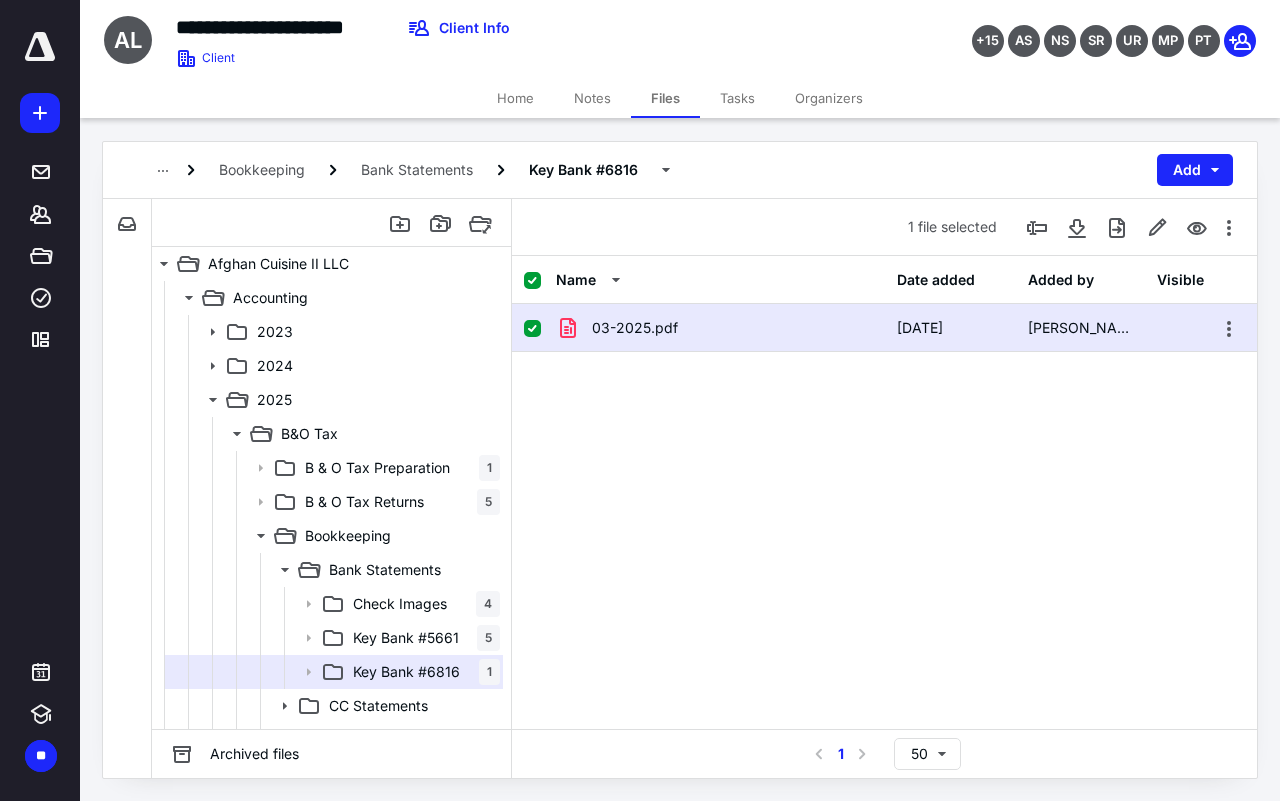 click on "03-2025.pdf 4/22/2025 Jasnoor Aujla" at bounding box center (884, 454) 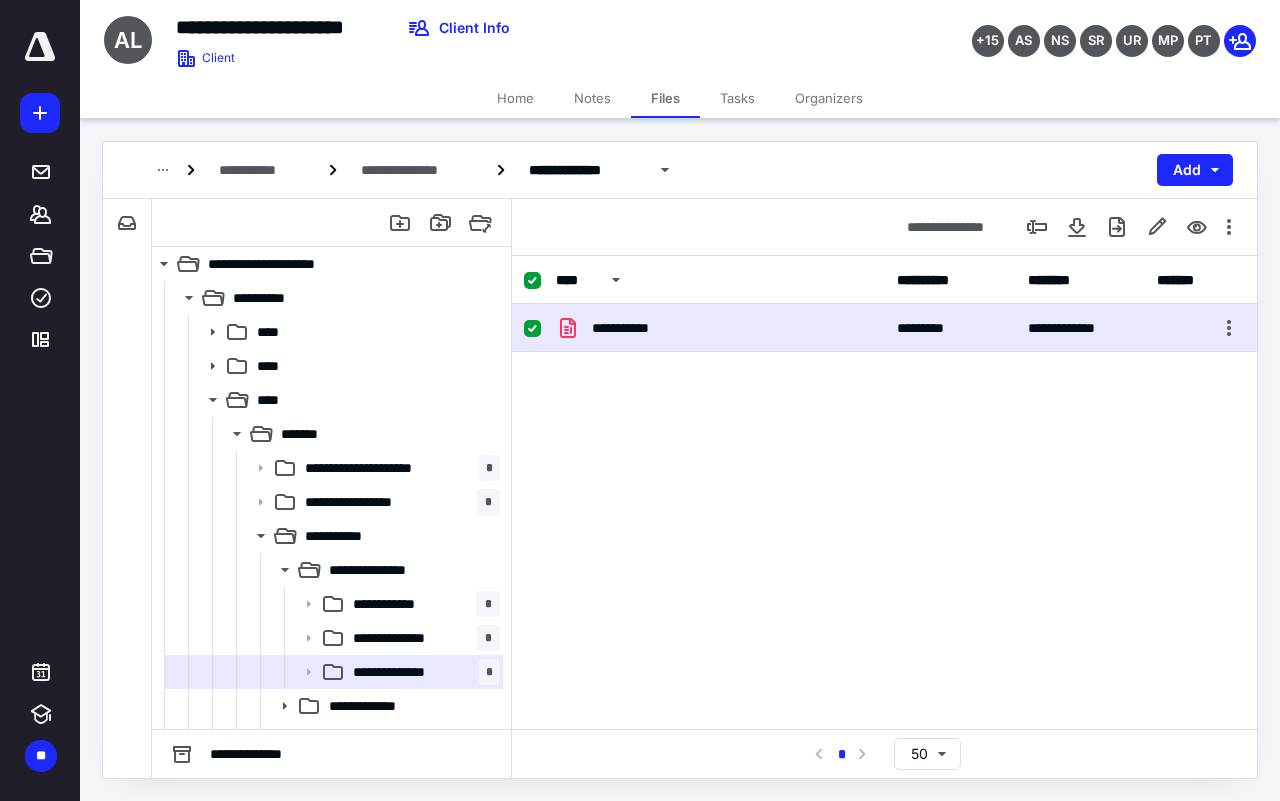 scroll, scrollTop: 0, scrollLeft: 0, axis: both 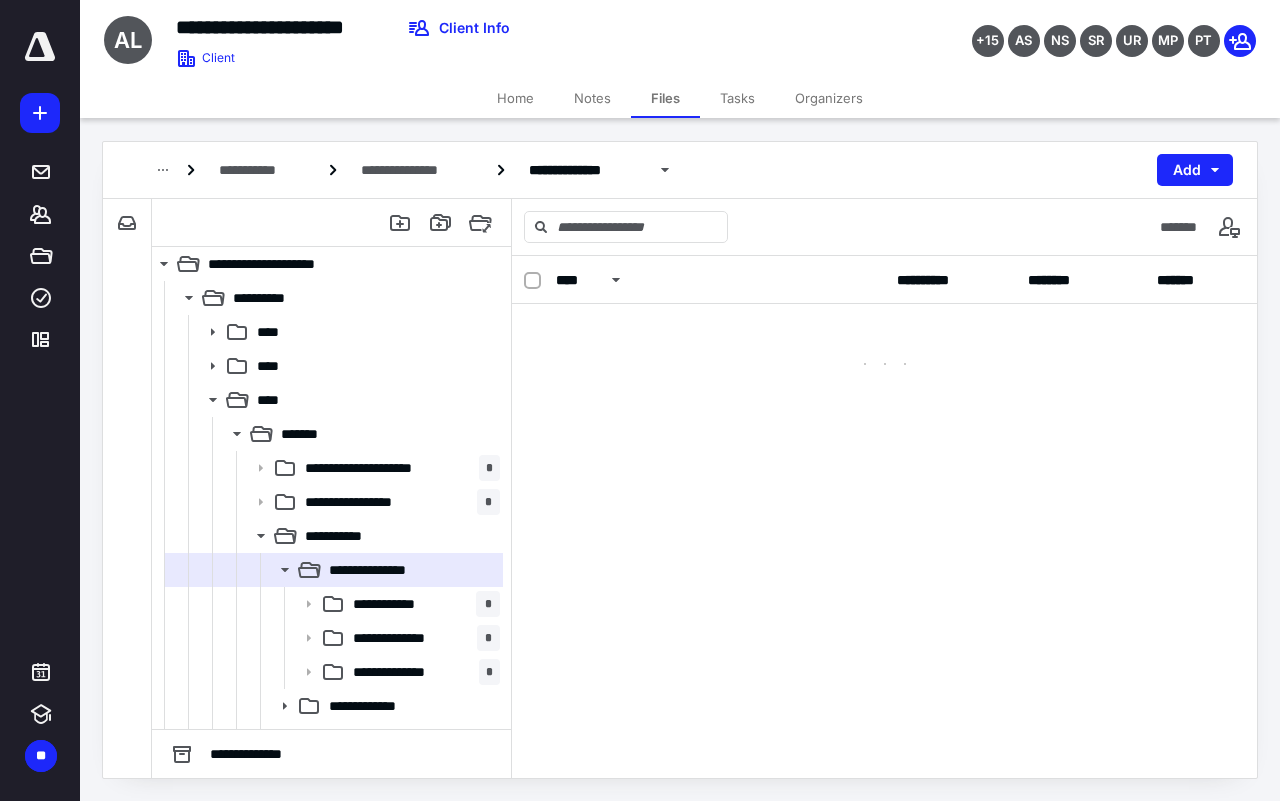 checkbox on "false" 